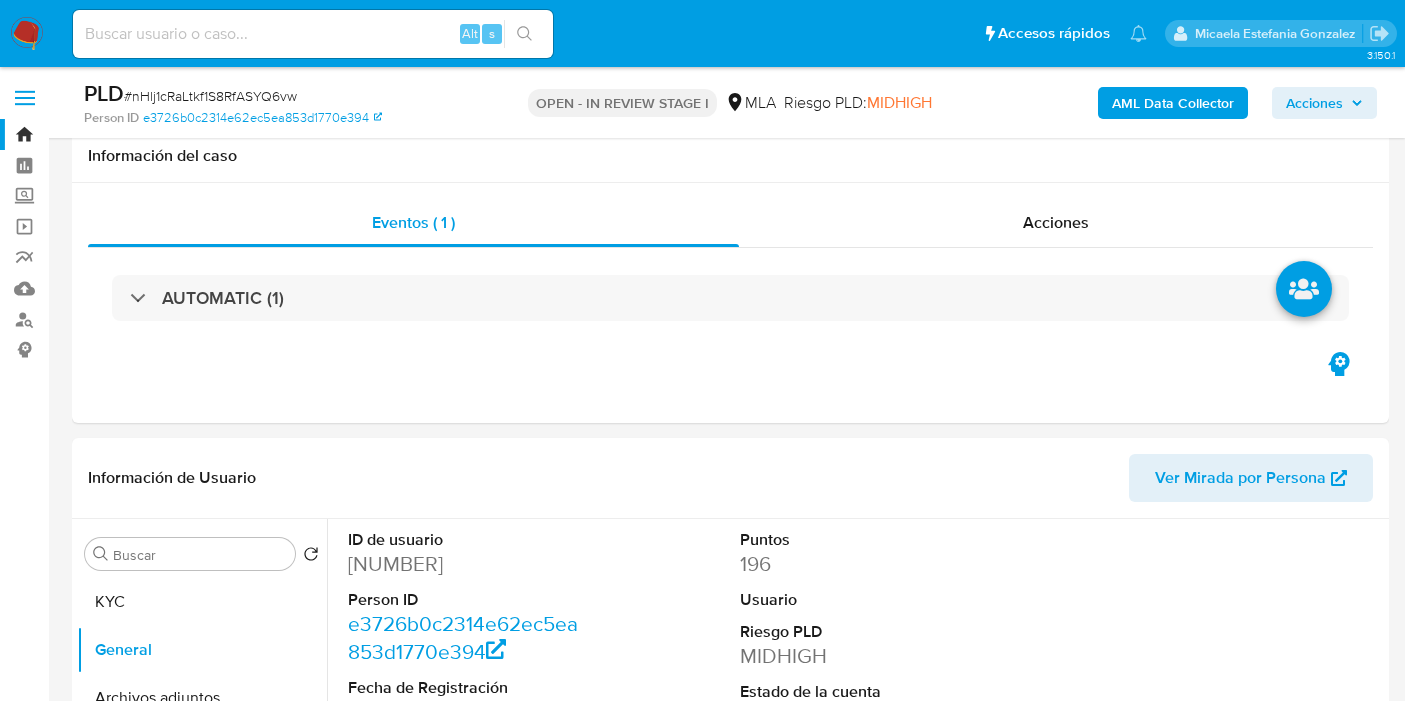 select on "10" 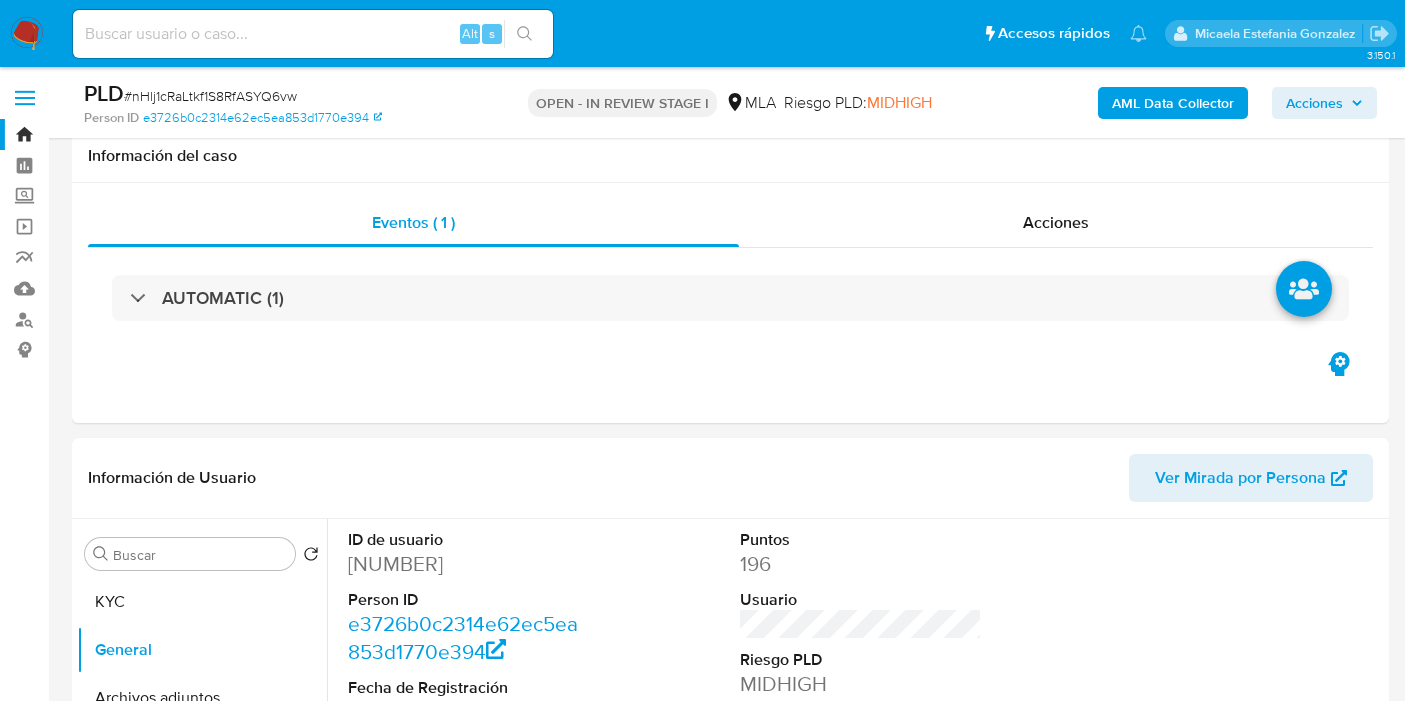 scroll, scrollTop: 266, scrollLeft: 0, axis: vertical 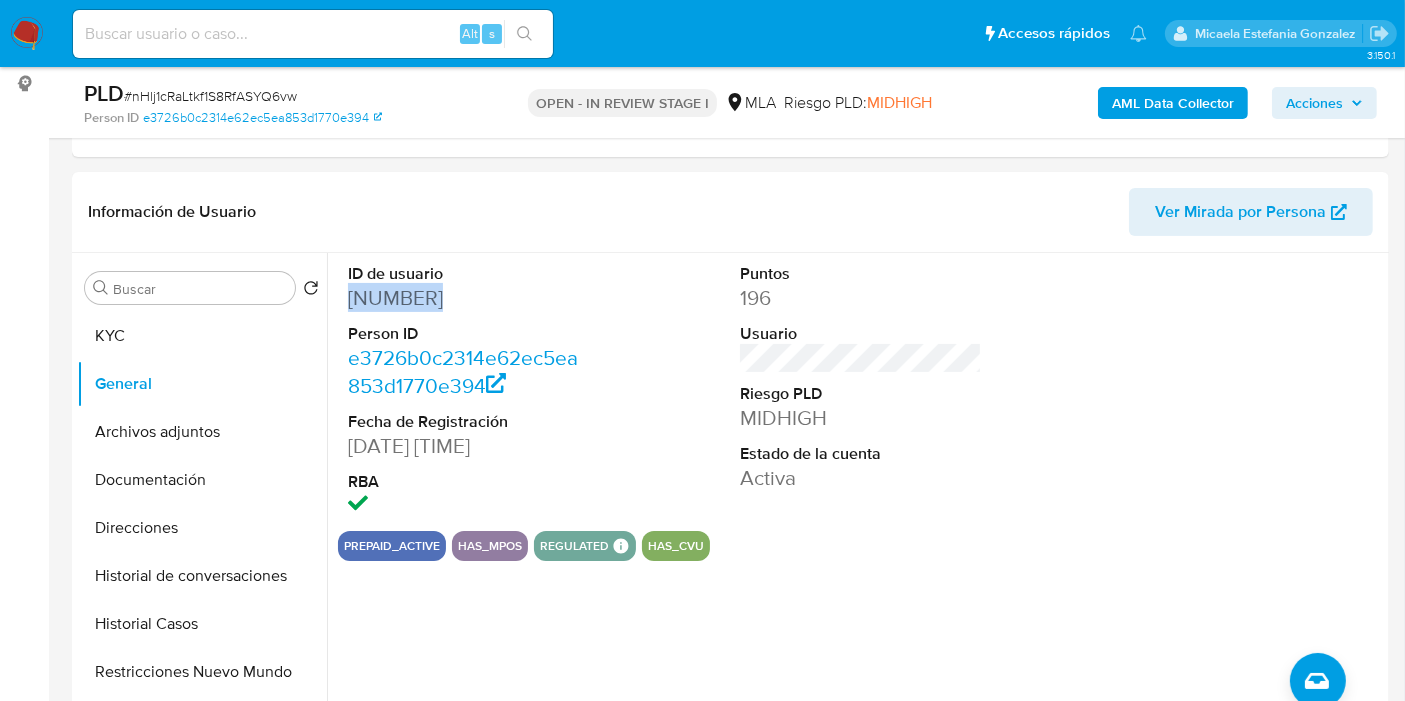click on "Direcciones" at bounding box center [202, 528] 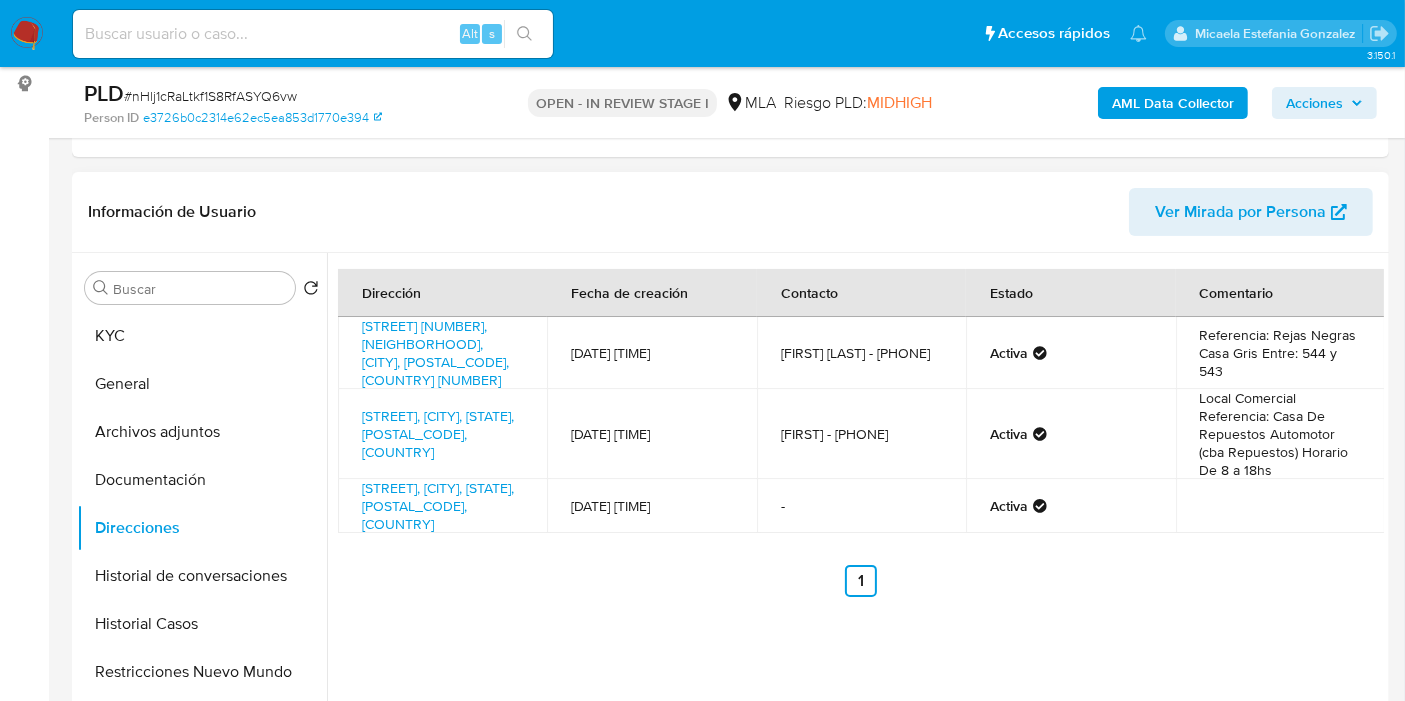 click on "Av. Fabian Onsari 623, Wilde, Buenos Aires, 1875, Argentina 623" at bounding box center [442, 434] 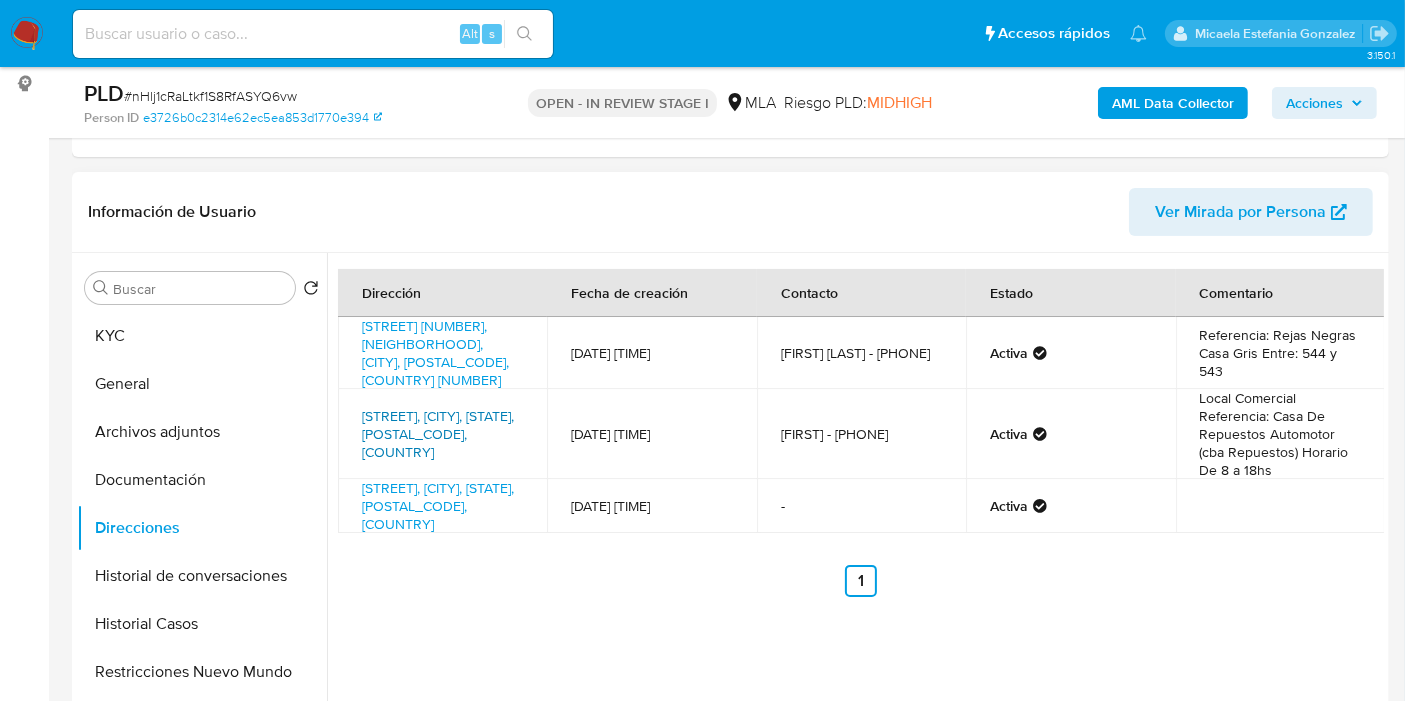 click on "Av. Fabian Onsari 623, Wilde, Buenos Aires, 1875, Argentina 623" at bounding box center [438, 434] 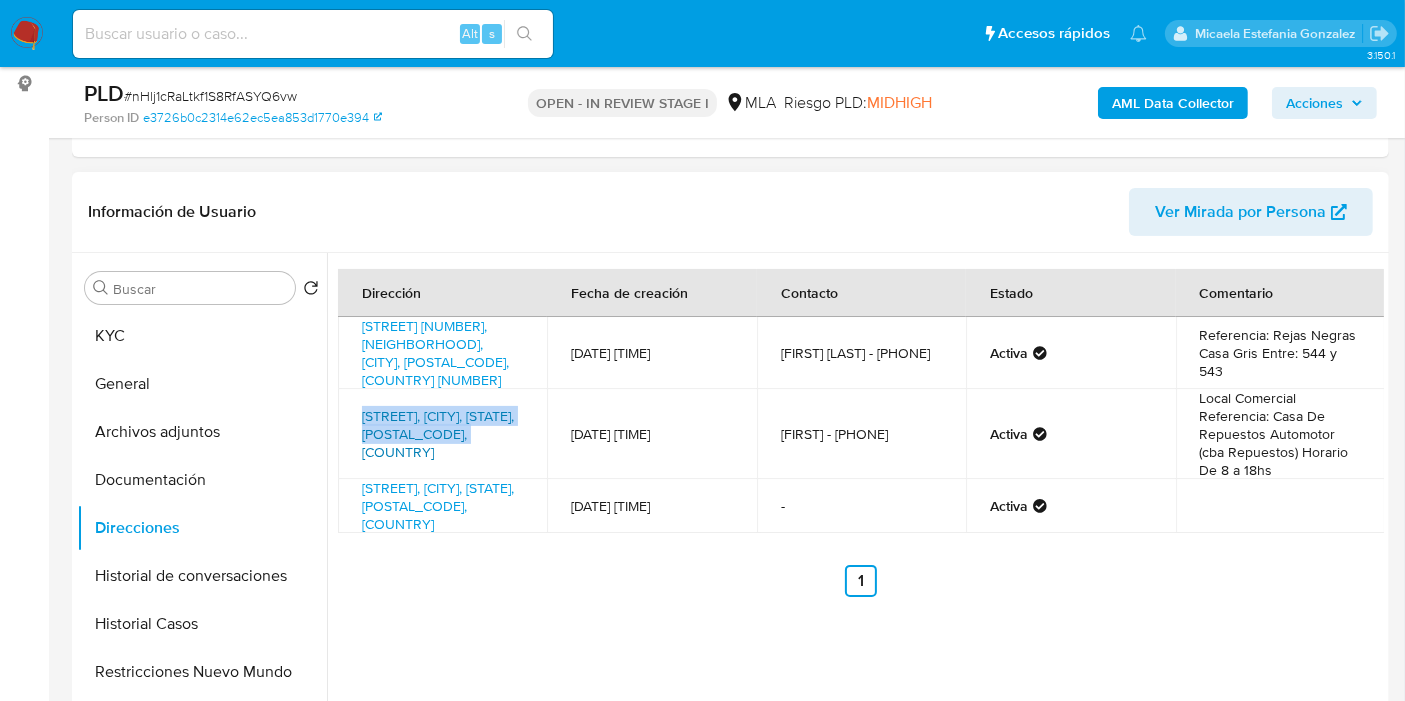 drag, startPoint x: 355, startPoint y: 409, endPoint x: 483, endPoint y: 430, distance: 129.71121 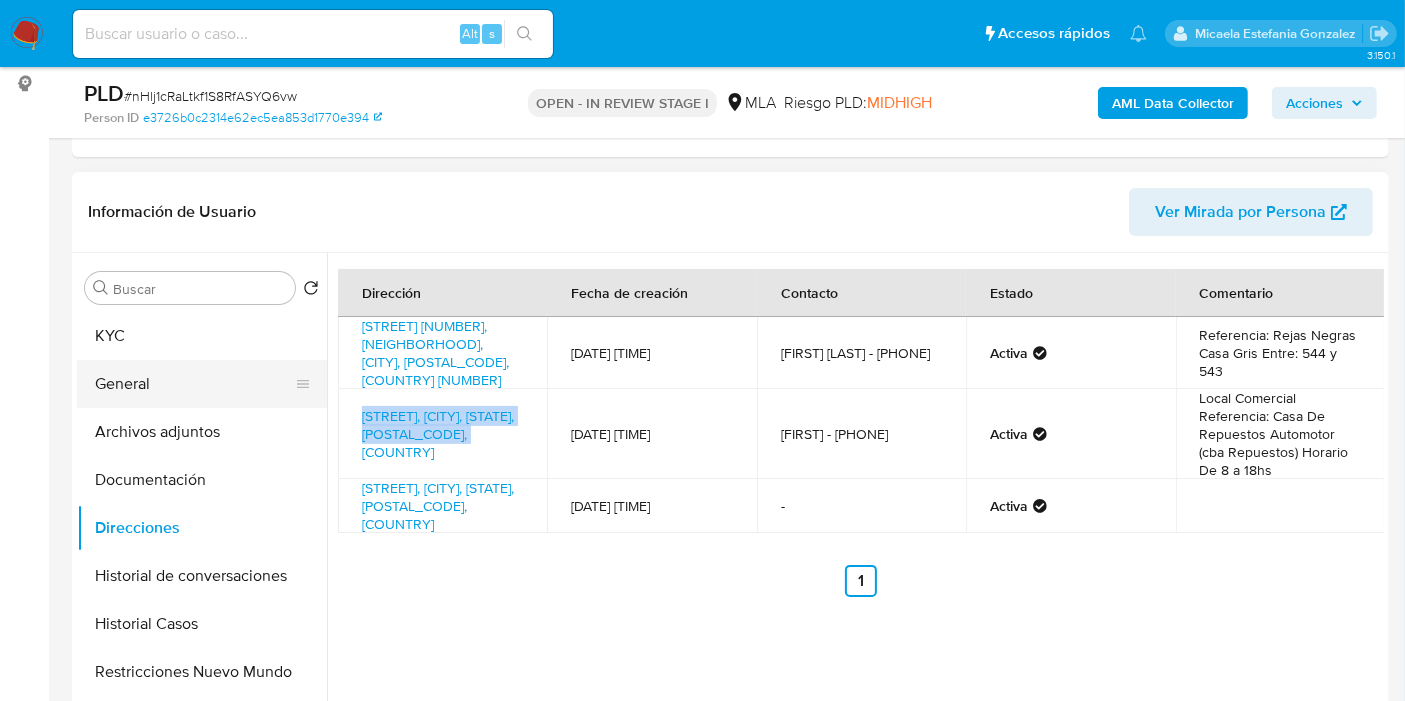 click on "General" at bounding box center [194, 384] 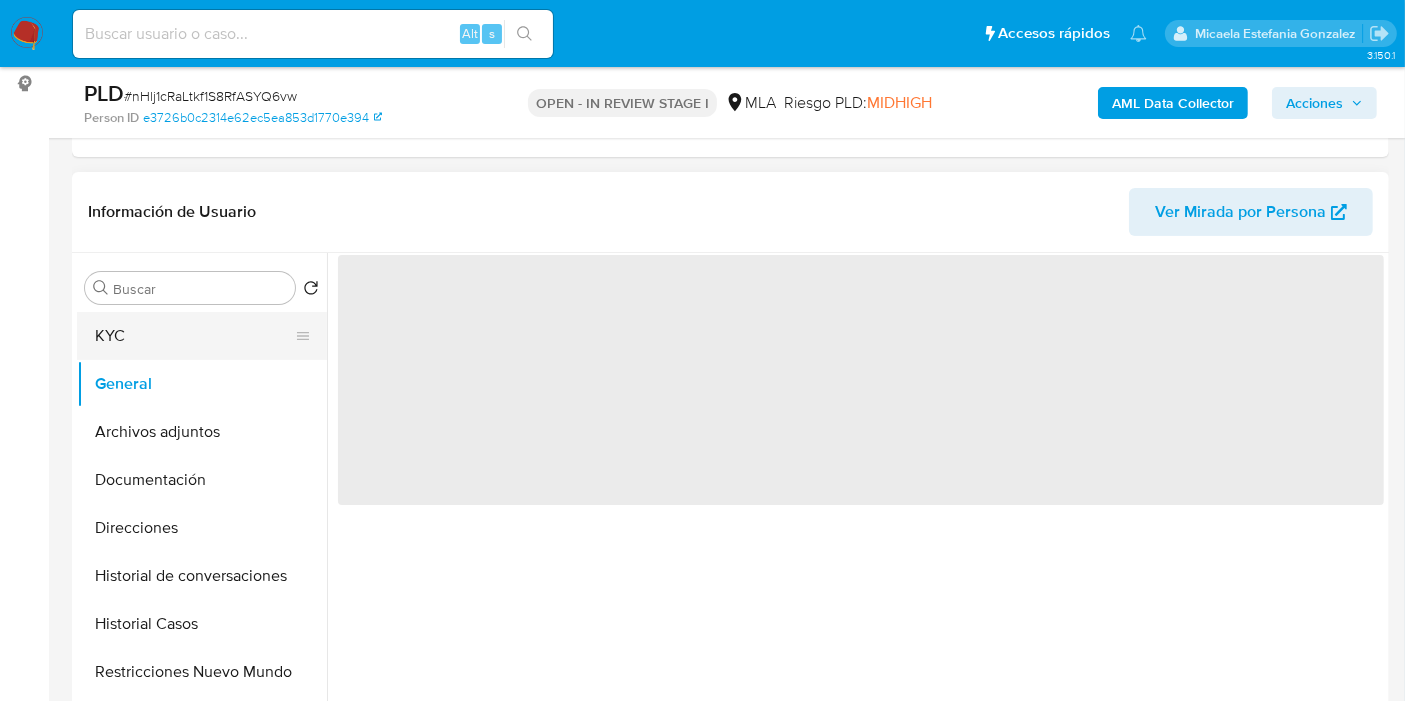 click on "KYC" at bounding box center (194, 336) 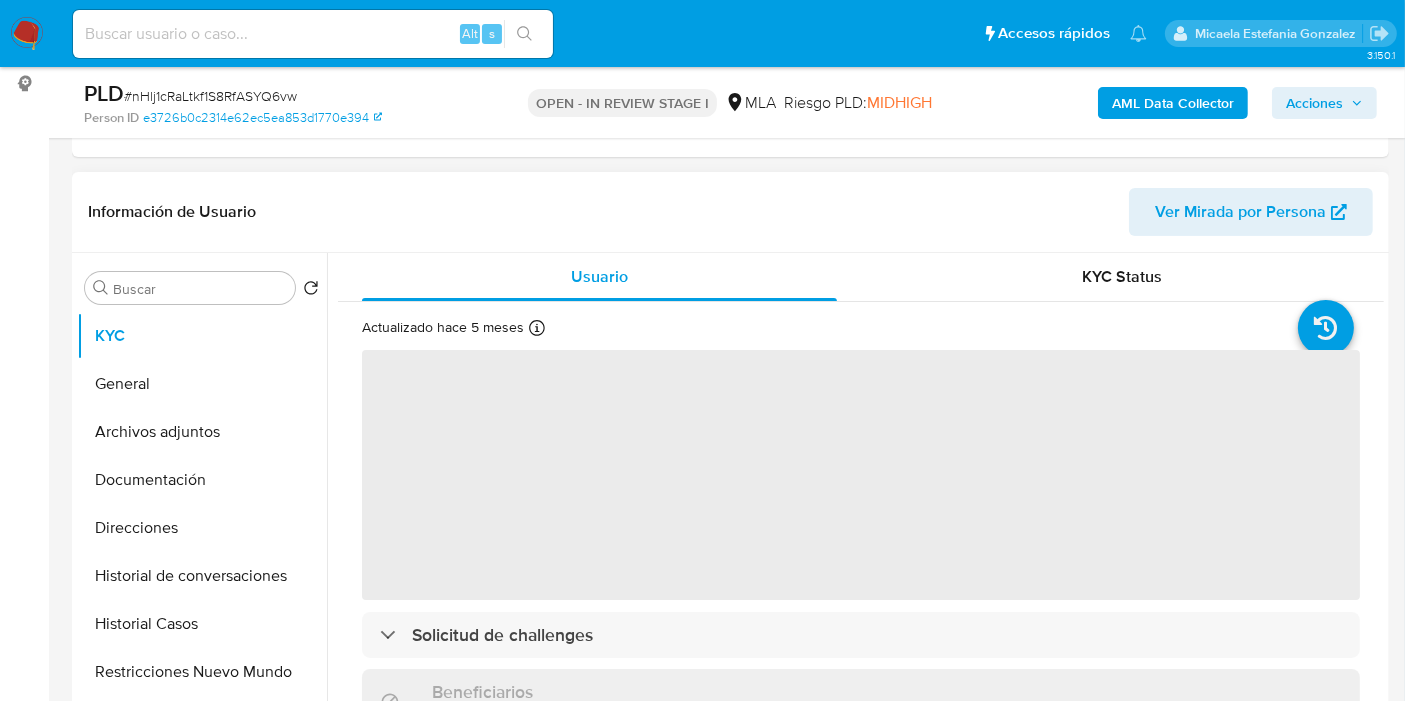 scroll, scrollTop: 111, scrollLeft: 0, axis: vertical 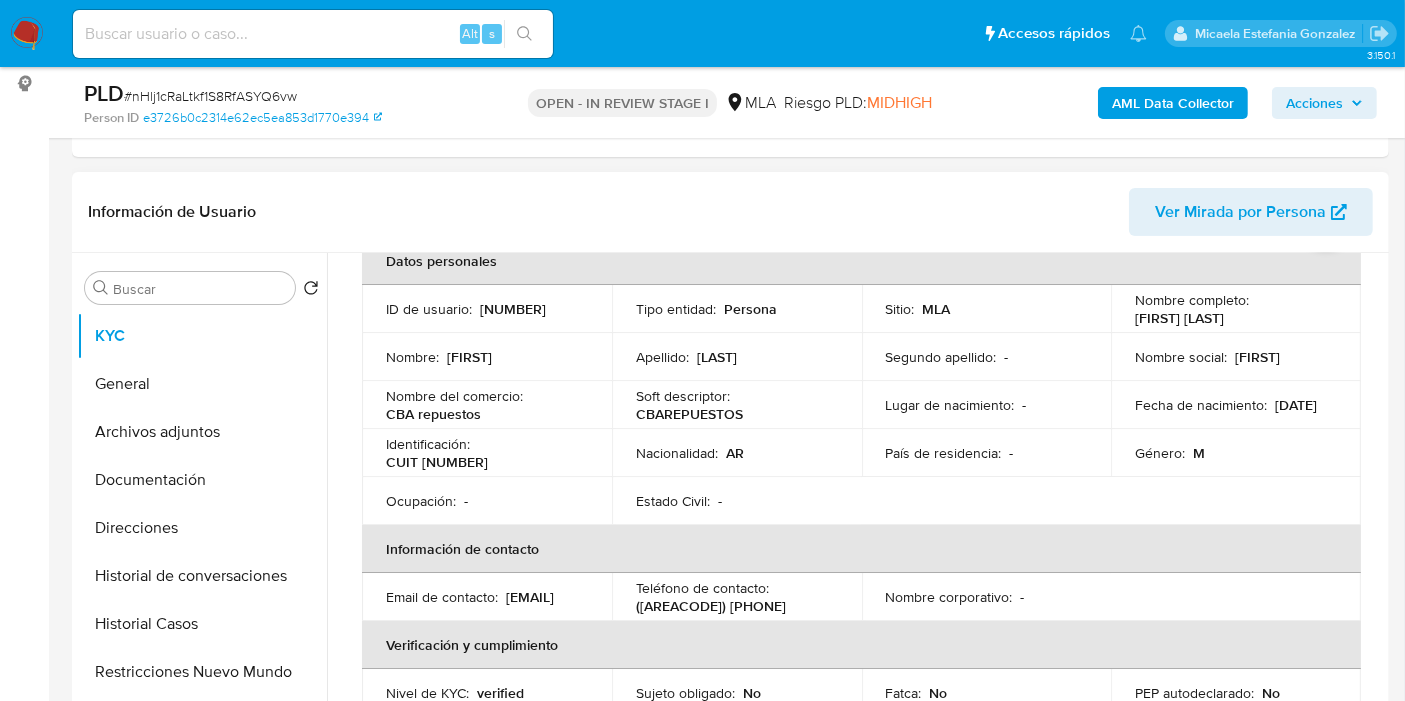 drag, startPoint x: 488, startPoint y: 441, endPoint x: 469, endPoint y: 469, distance: 33.83785 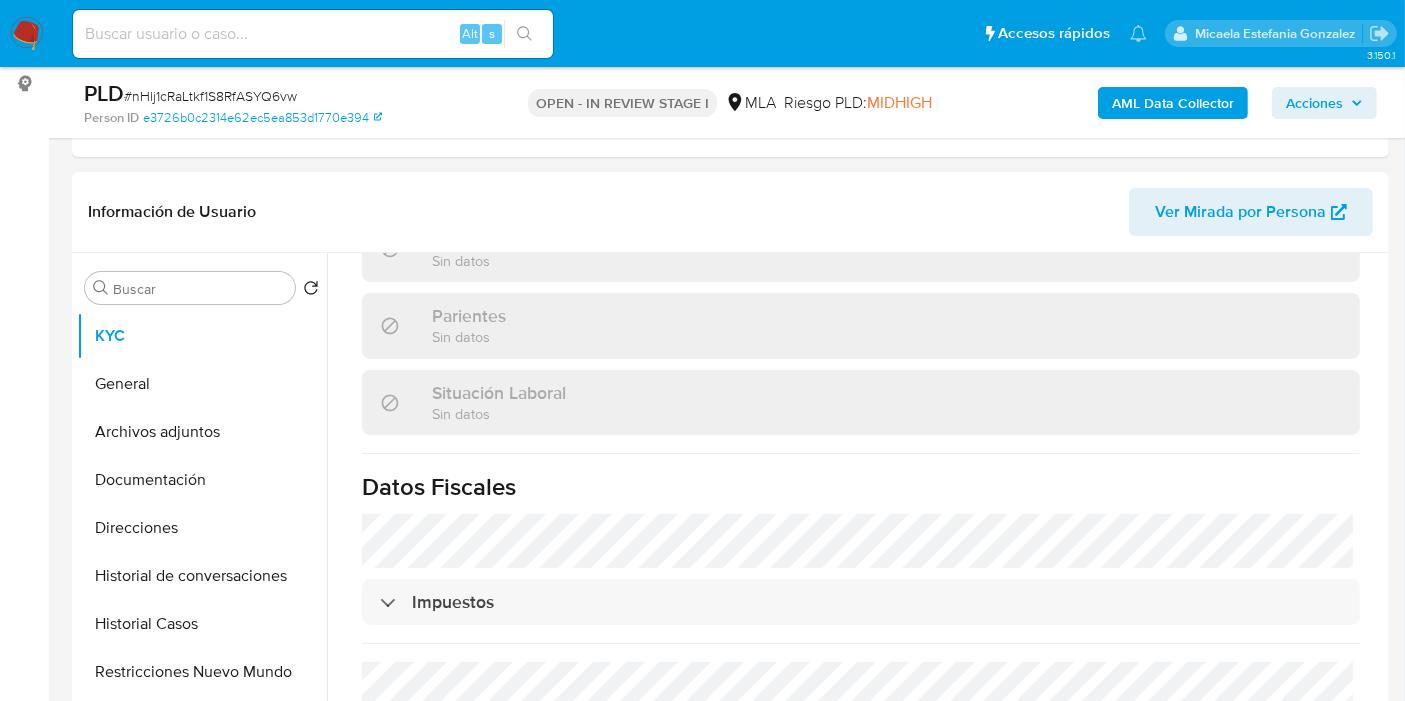 scroll, scrollTop: 1083, scrollLeft: 0, axis: vertical 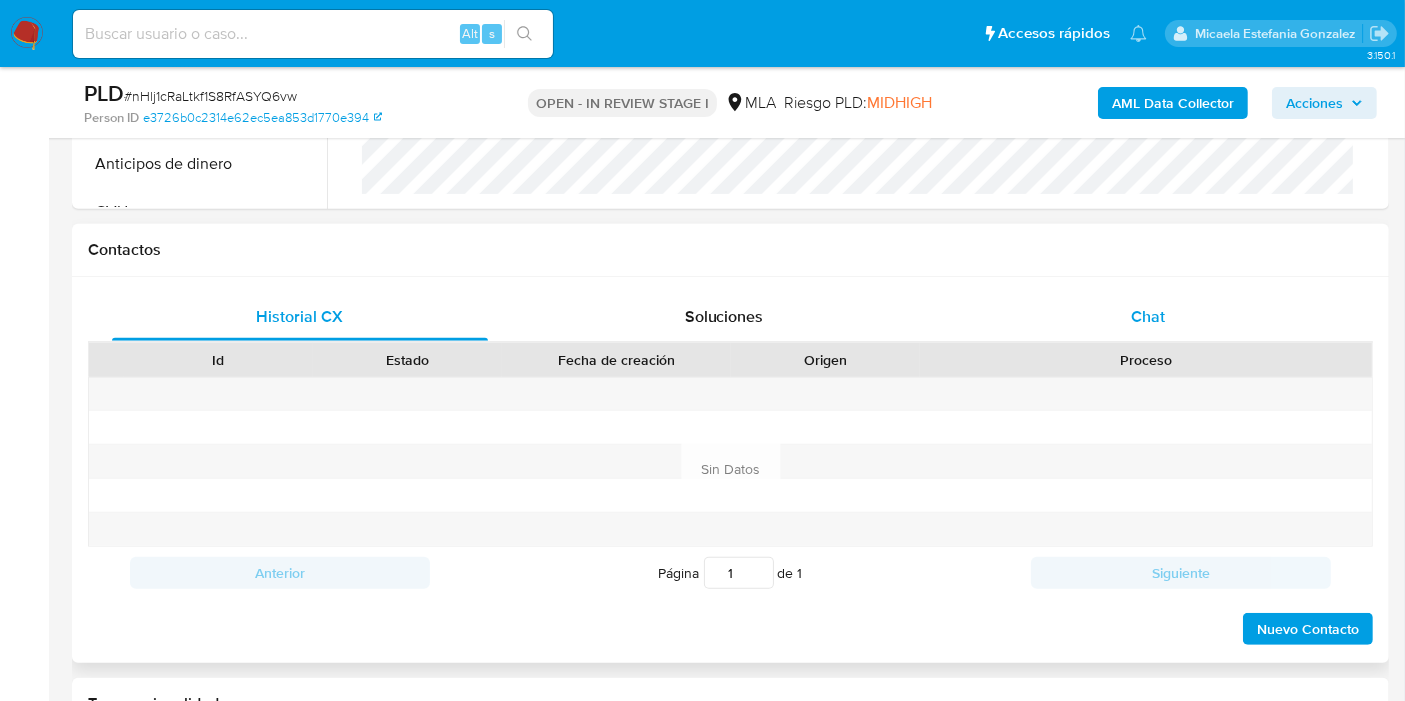 click on "Chat" at bounding box center (1148, 317) 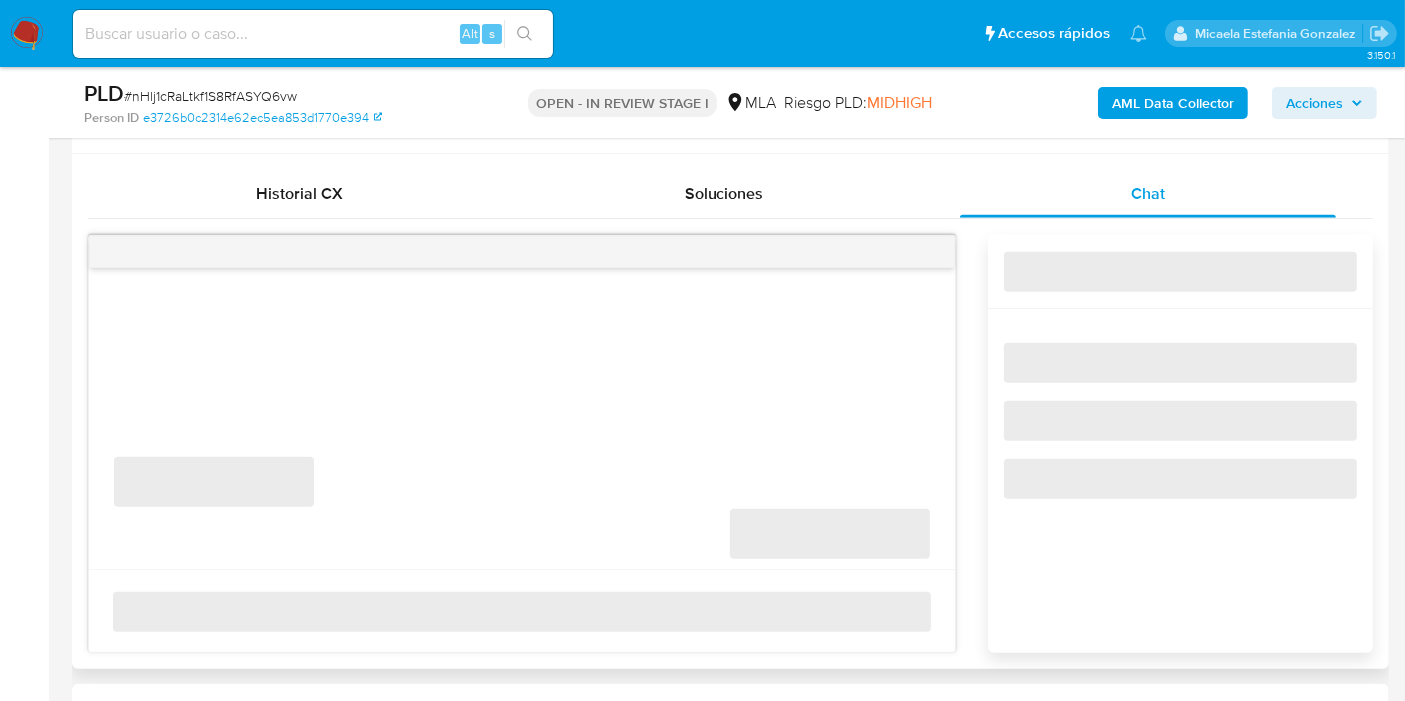 scroll, scrollTop: 1044, scrollLeft: 0, axis: vertical 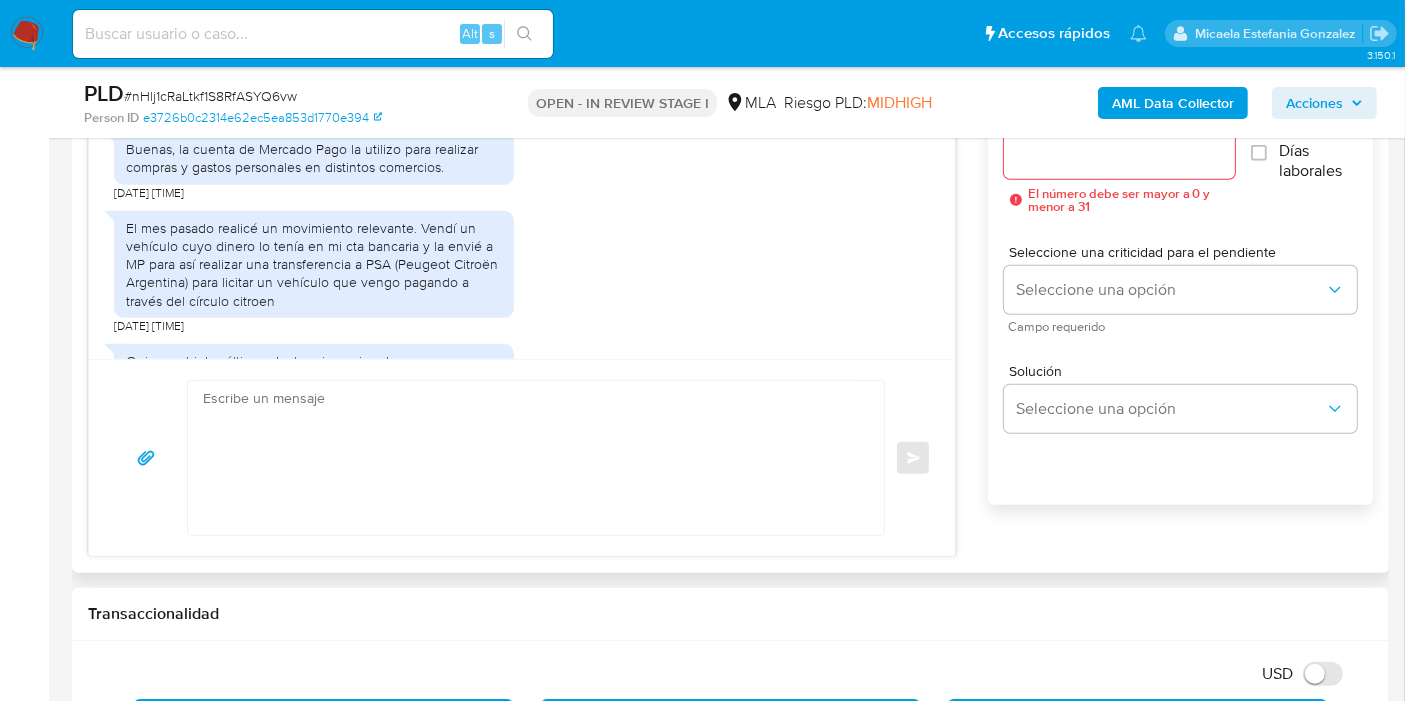 click on "El mes pasado realicé un movimiento relevante. Vendí un vehículo cuyo dinero lo tenía en mi cta bancaria y la envié a MP para así realizar una transferencia a PSA (Peugeot Citroën Argentina) para licitar un vehículo que vengo pagando a través del círculo citroen" at bounding box center [314, 264] 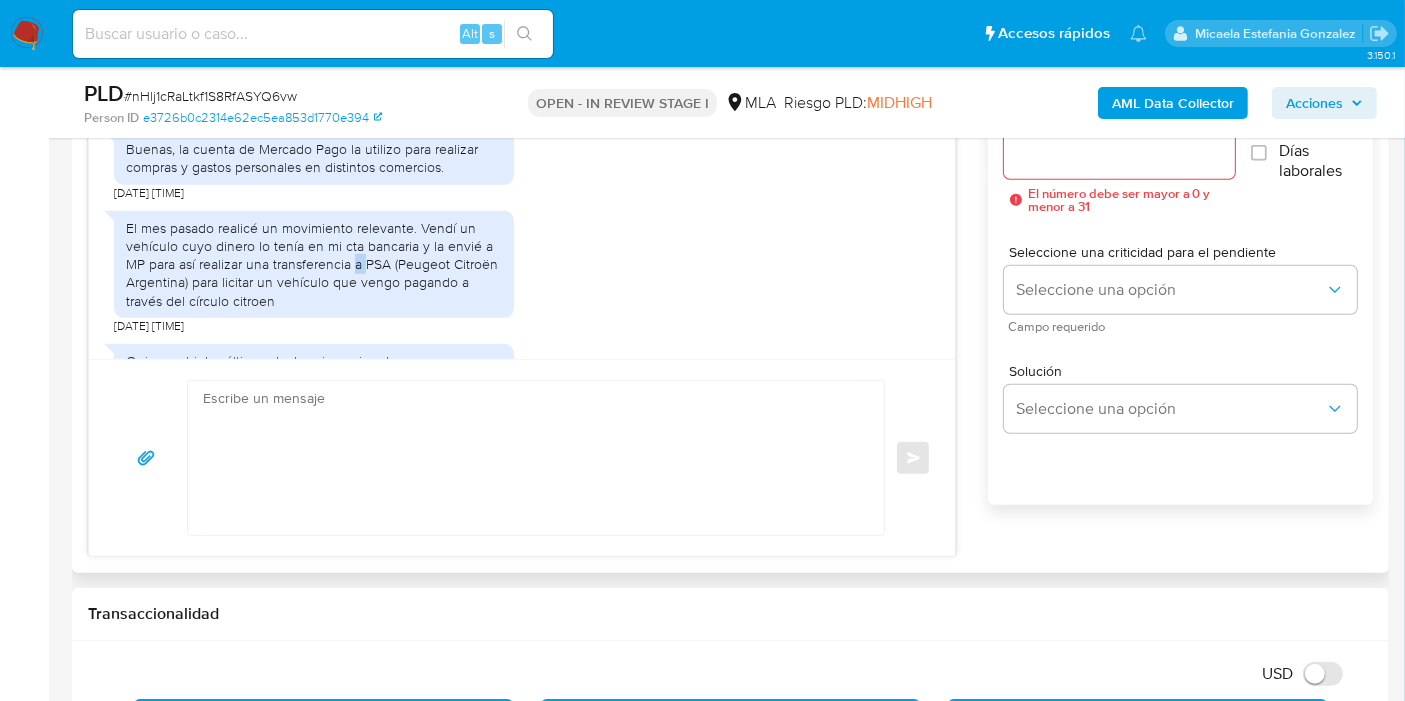 click on "El mes pasado realicé un movimiento relevante. Vendí un vehículo cuyo dinero lo tenía en mi cta bancaria y la envié a MP para así realizar una transferencia a PSA (Peugeot Citroën Argentina) para licitar un vehículo que vengo pagando a través del círculo citroen" at bounding box center [314, 264] 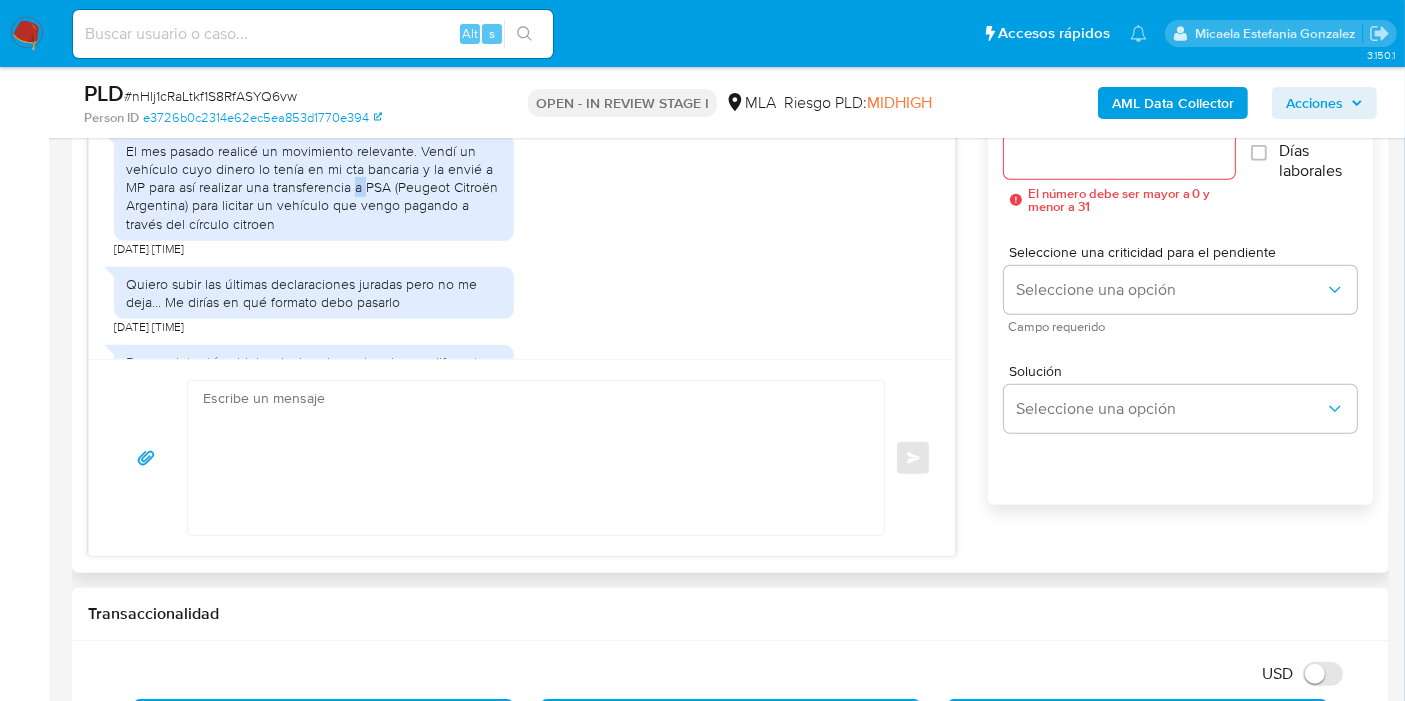 scroll, scrollTop: 1555, scrollLeft: 0, axis: vertical 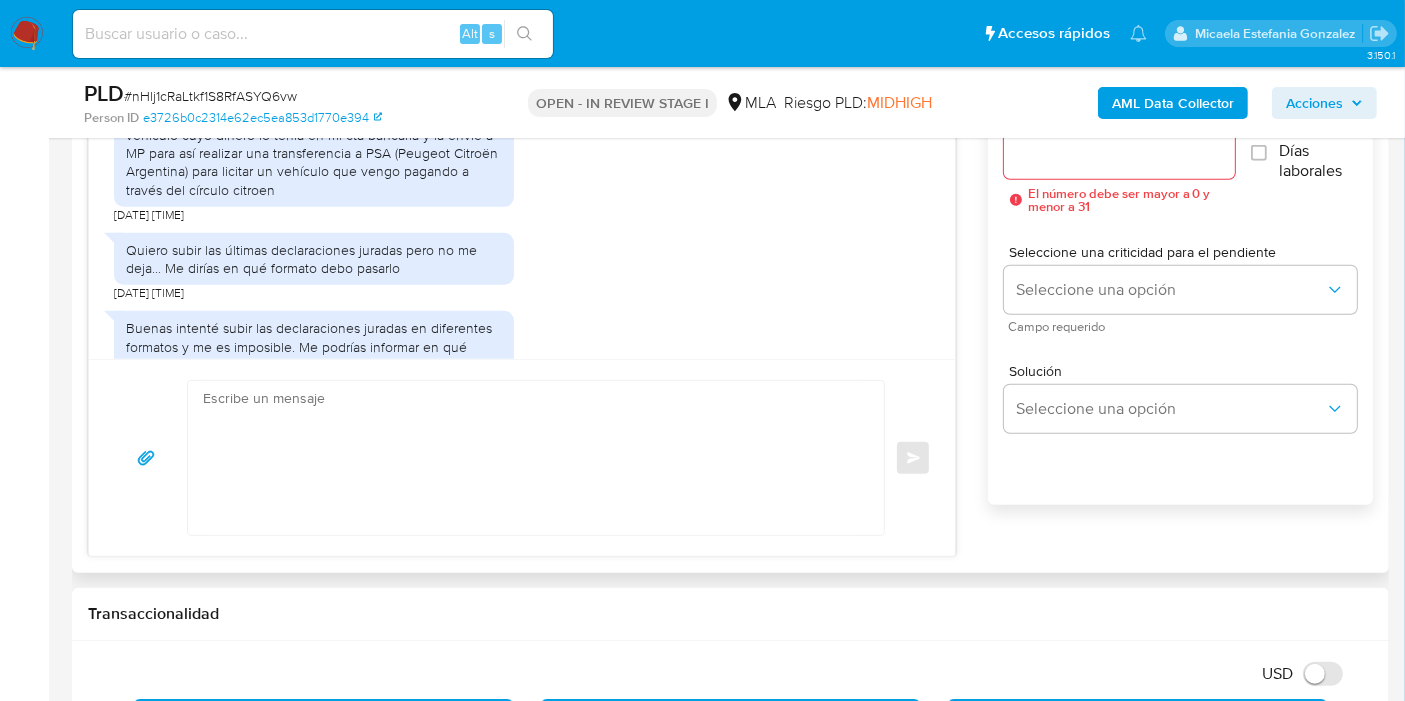 drag, startPoint x: 333, startPoint y: 224, endPoint x: 273, endPoint y: 240, distance: 62.0967 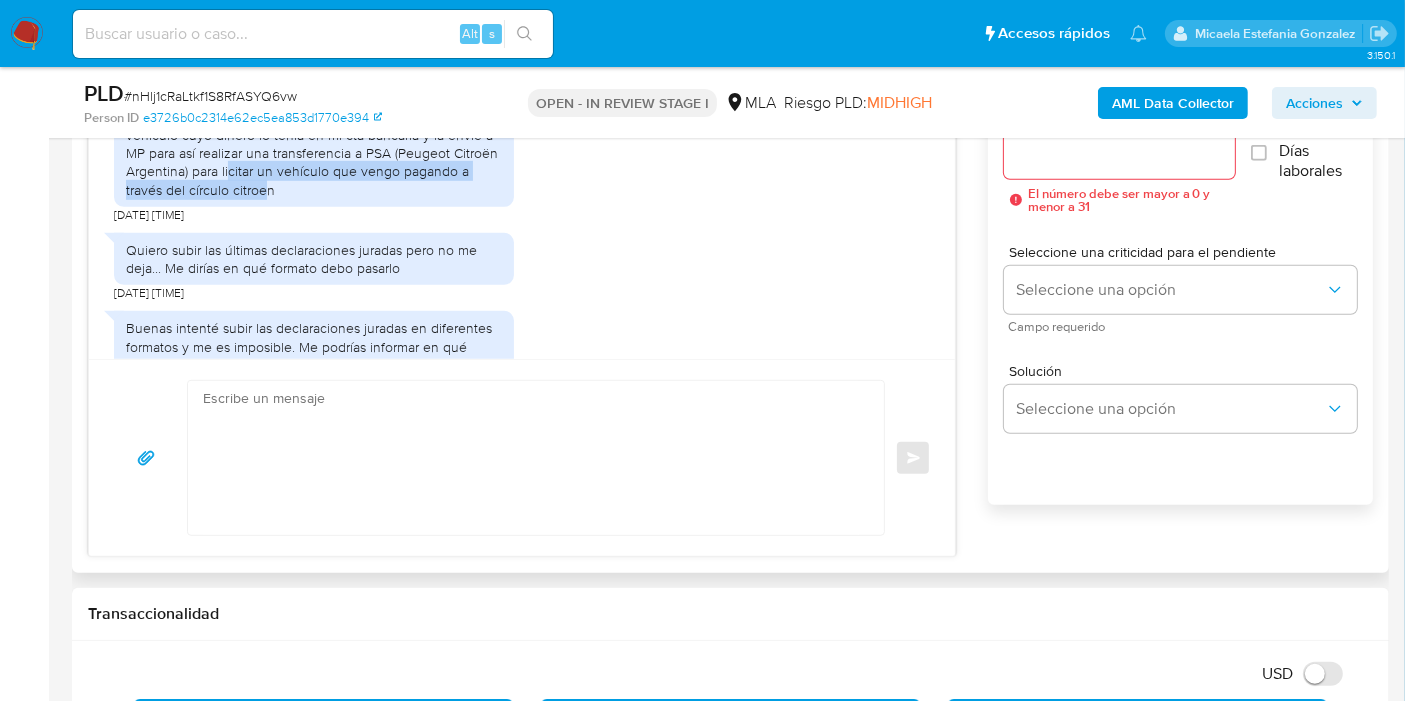 drag, startPoint x: 267, startPoint y: 243, endPoint x: 231, endPoint y: 221, distance: 42.190044 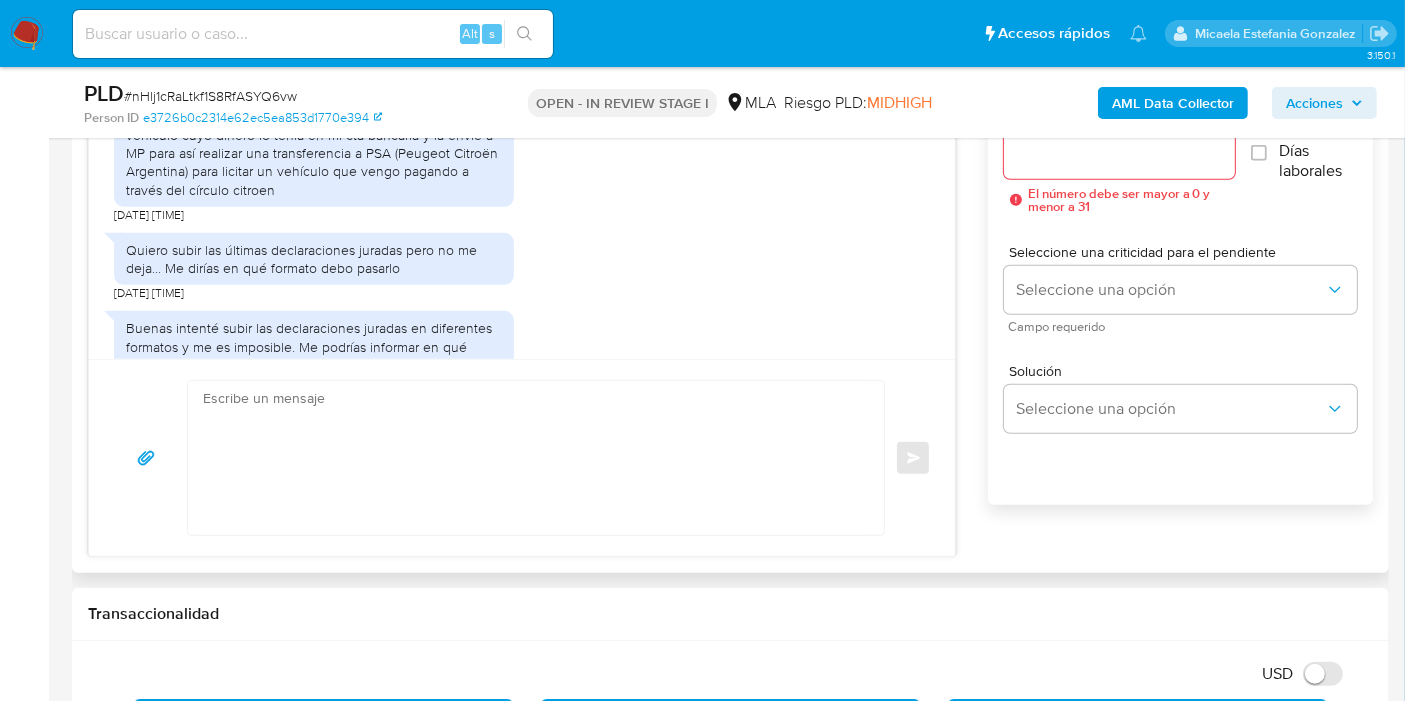 click on "El mes pasado realicé un movimiento relevante. Vendí un vehículo cuyo dinero lo tenía en mi cta bancaria y la envié a MP para así realizar una transferencia a PSA (Peugeot Citroën Argentina) para licitar un vehículo que vengo pagando a través del círculo citroen" at bounding box center (314, 153) 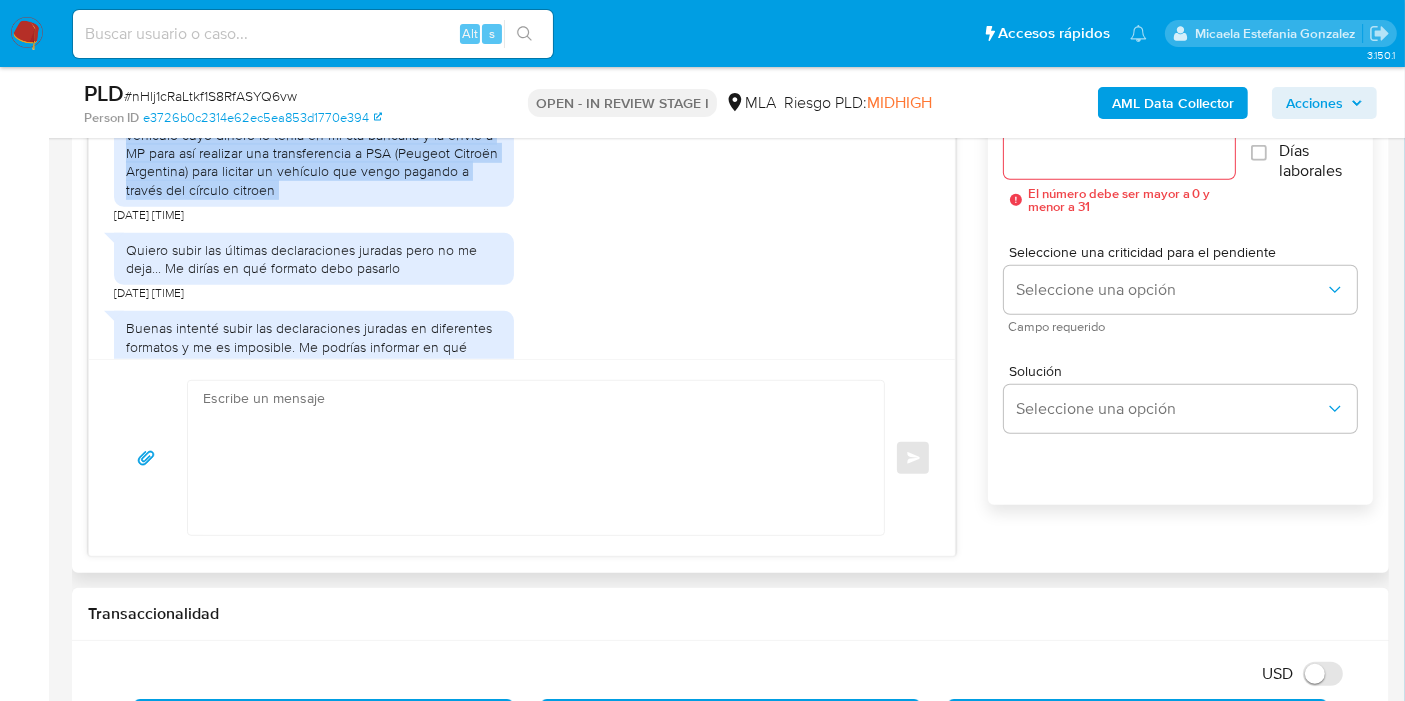 drag, startPoint x: 282, startPoint y: 247, endPoint x: 422, endPoint y: 163, distance: 163.26665 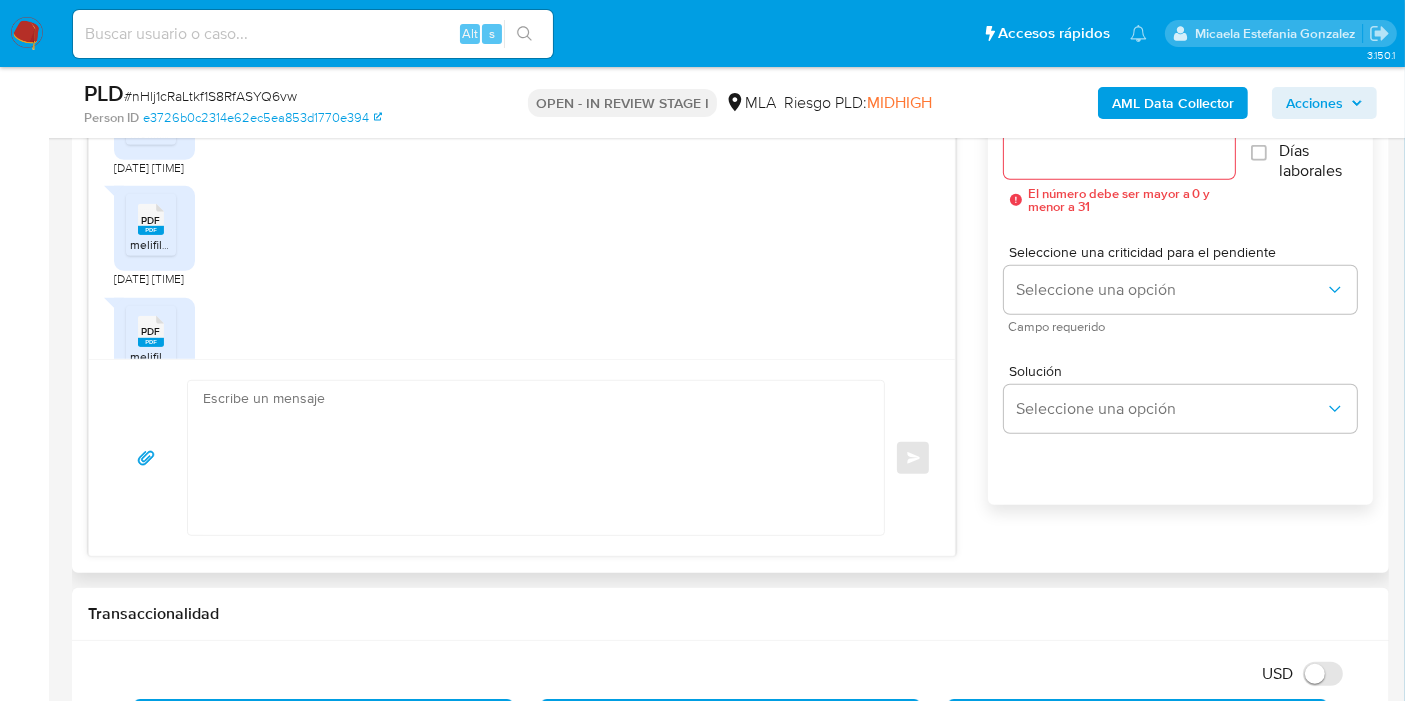 scroll, scrollTop: 1777, scrollLeft: 0, axis: vertical 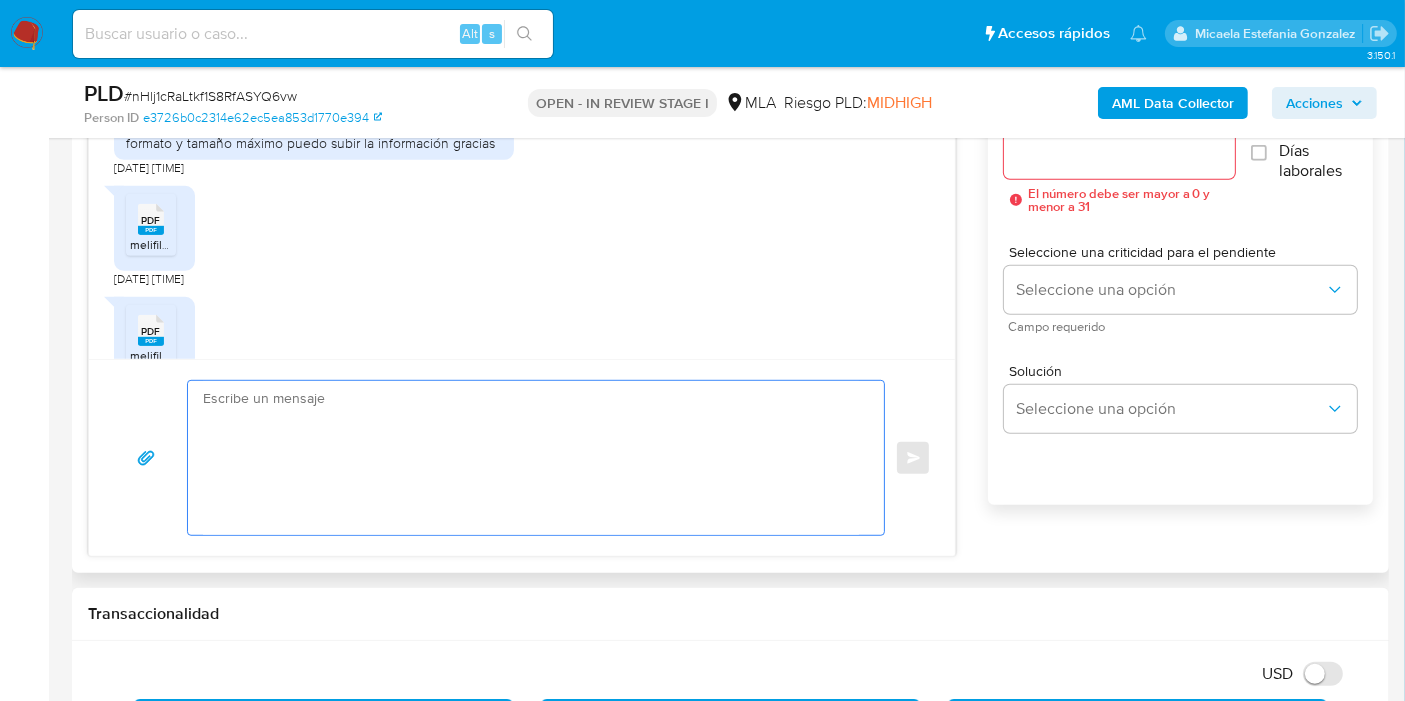click at bounding box center (531, 458) 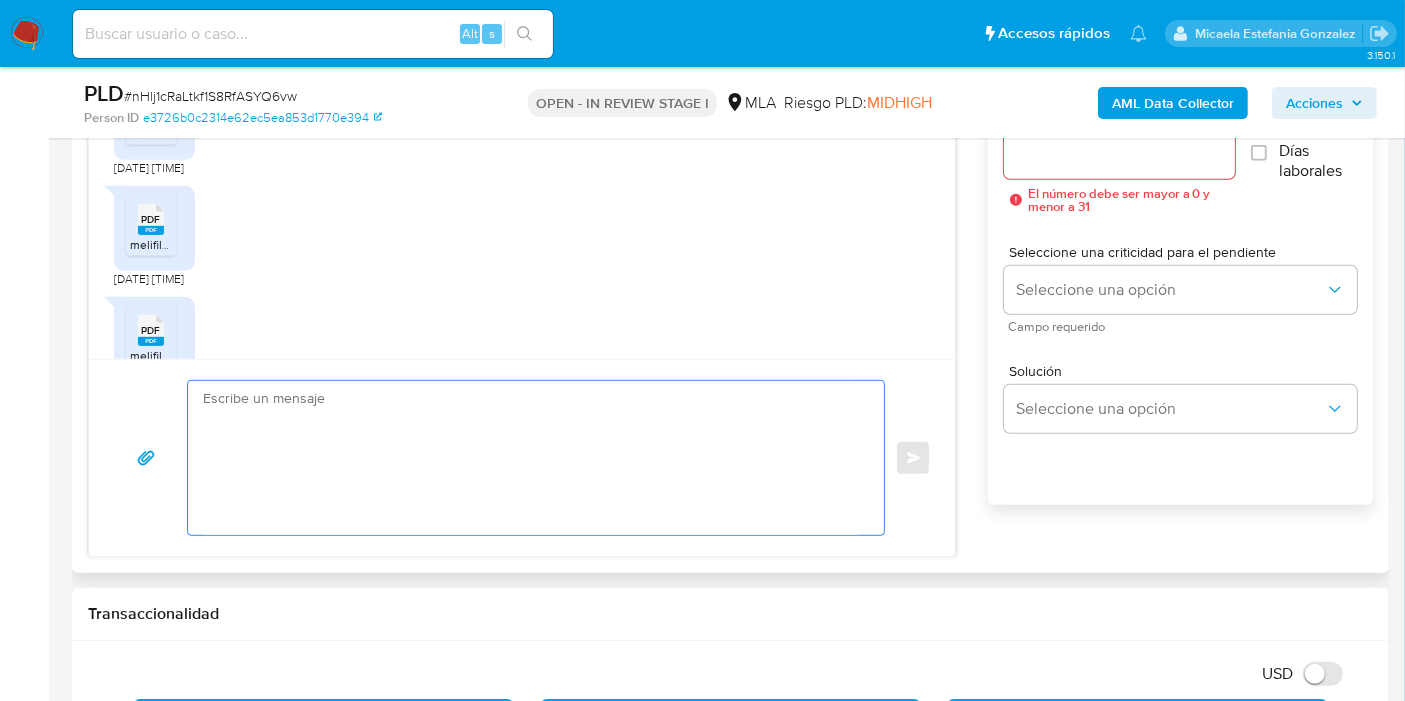 scroll, scrollTop: 2327, scrollLeft: 0, axis: vertical 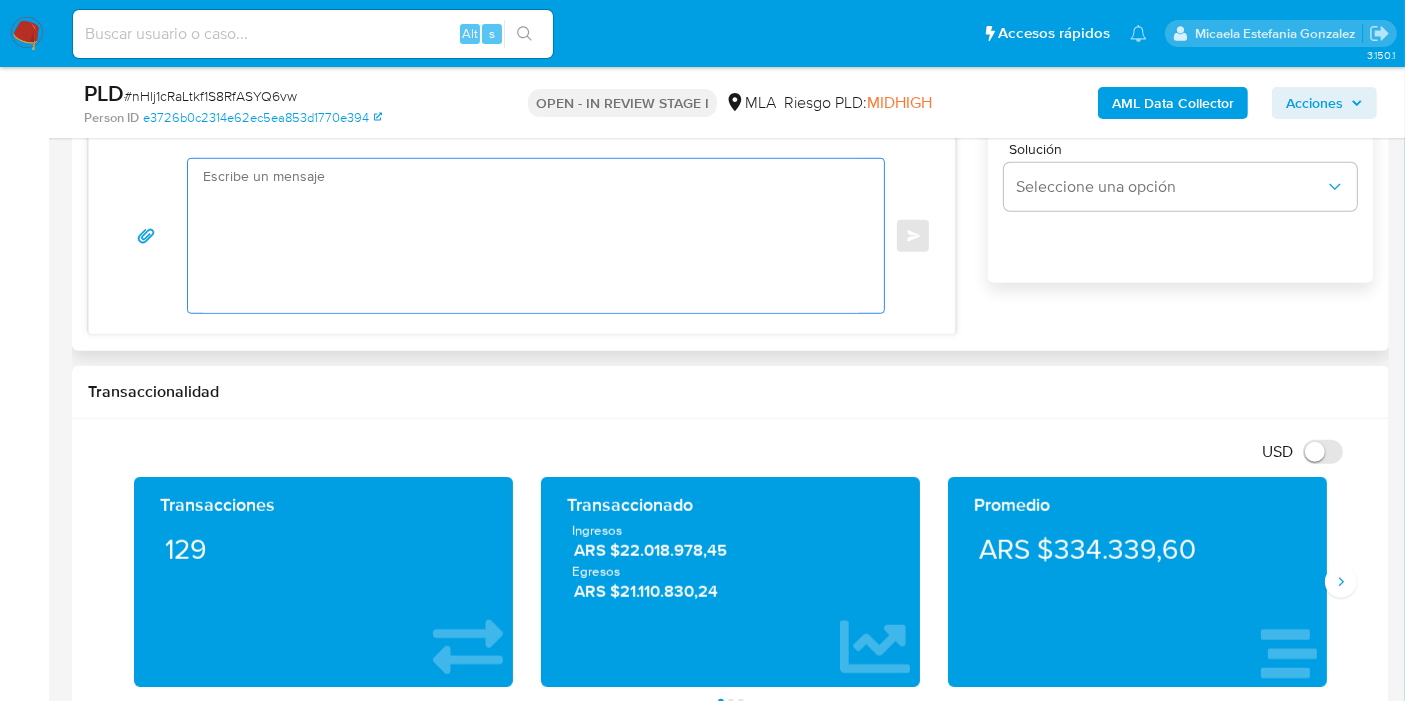 click at bounding box center (531, 236) 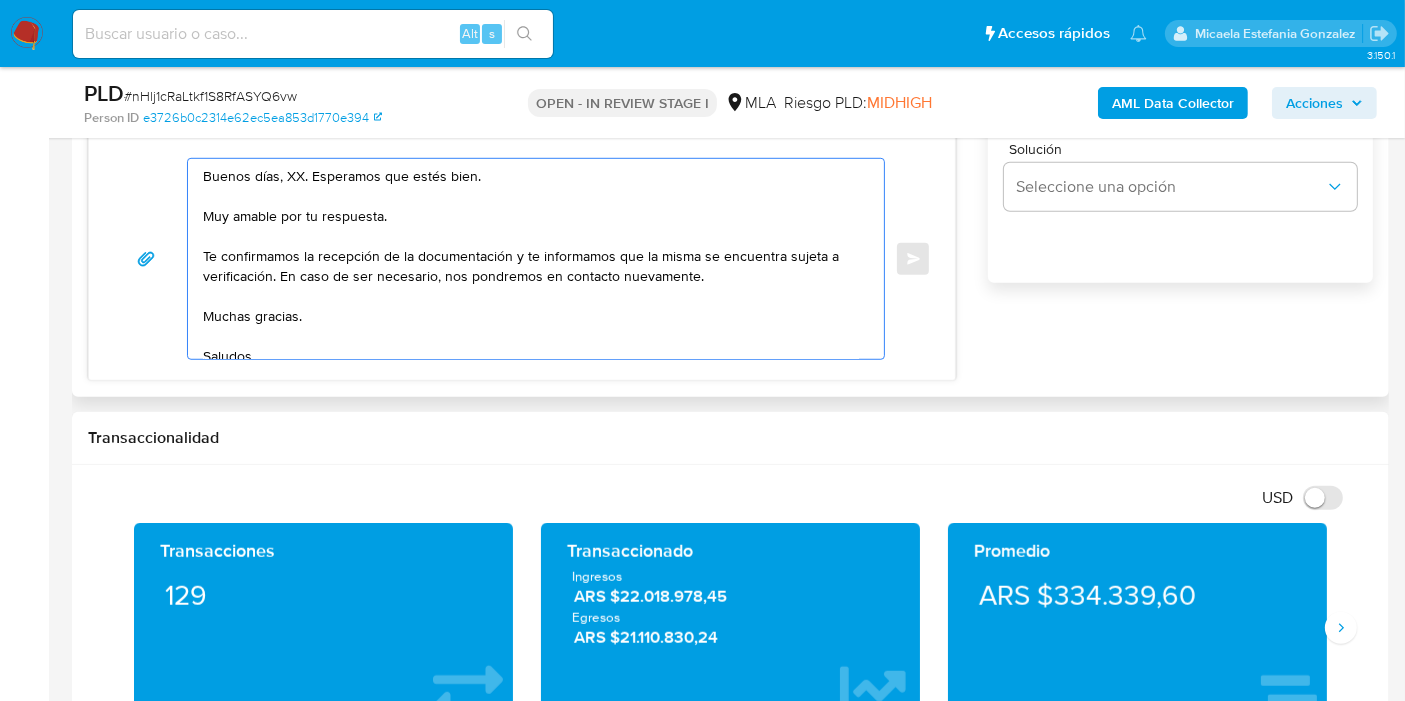 click on "Buenos días, XX. Esperamos que estés bien.
Muy amable por tu respuesta.
Te confirmamos la recepción de la documentación y te informamos que la misma se encuentra sujeta a verificación. En caso de ser necesario, nos pondremos en contacto nuevamente.
Muchas gracias.
Saludos,
Equipo de Mercado Pago." at bounding box center (531, 259) 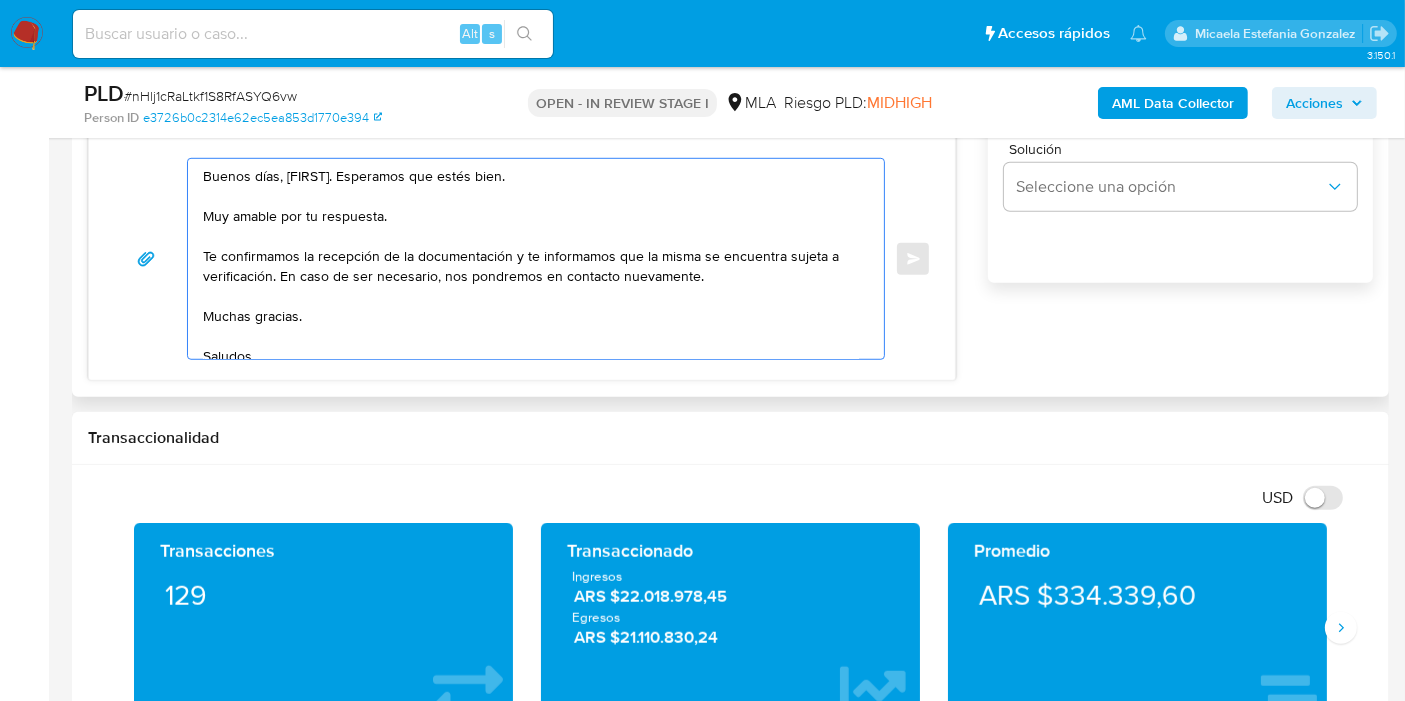 click on "Buenos días, Rodrigo. Esperamos que estés bien.
Muy amable por tu respuesta.
Te confirmamos la recepción de la documentación y te informamos que la misma se encuentra sujeta a verificación. En caso de ser necesario, nos pondremos en contacto nuevamente.
Muchas gracias.
Saludos,
Equipo de Mercado Pago." at bounding box center [531, 259] 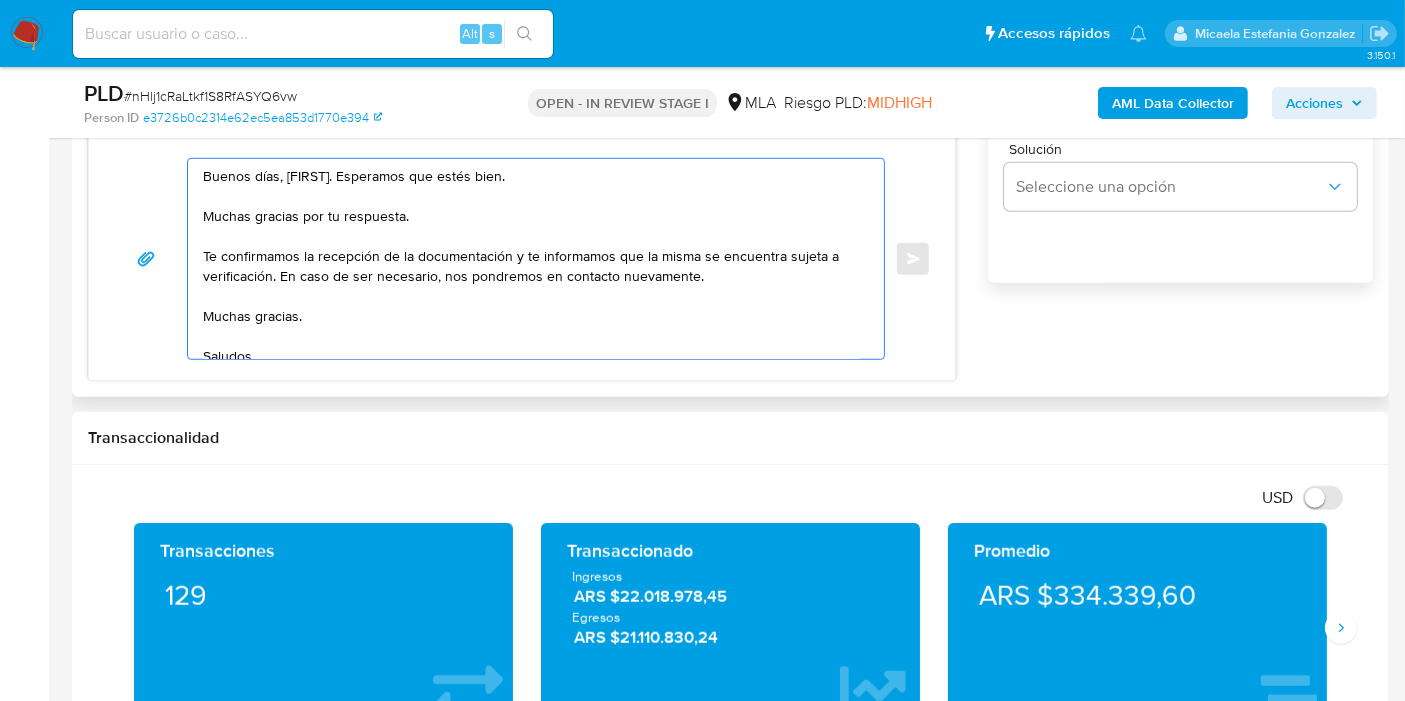 drag, startPoint x: 516, startPoint y: 254, endPoint x: 271, endPoint y: 276, distance: 245.98578 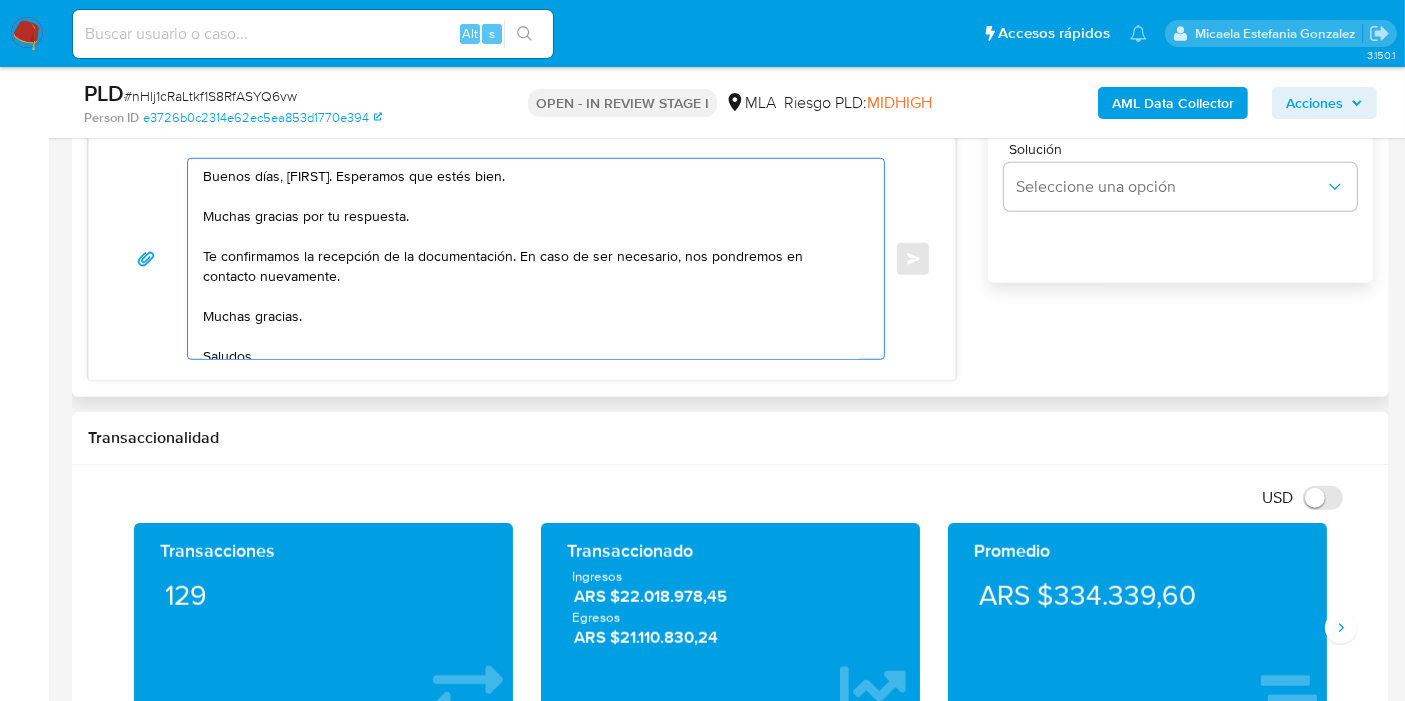 click on "Buenos días, Rodrigo. Esperamos que estés bien.
Muchas gracias por tu respuesta.
Te confirmamos la recepción de la documentación. En caso de ser necesario, nos pondremos en contacto nuevamente.
Muchas gracias.
Saludos,
Equipo de Mercado Pago." at bounding box center (531, 259) 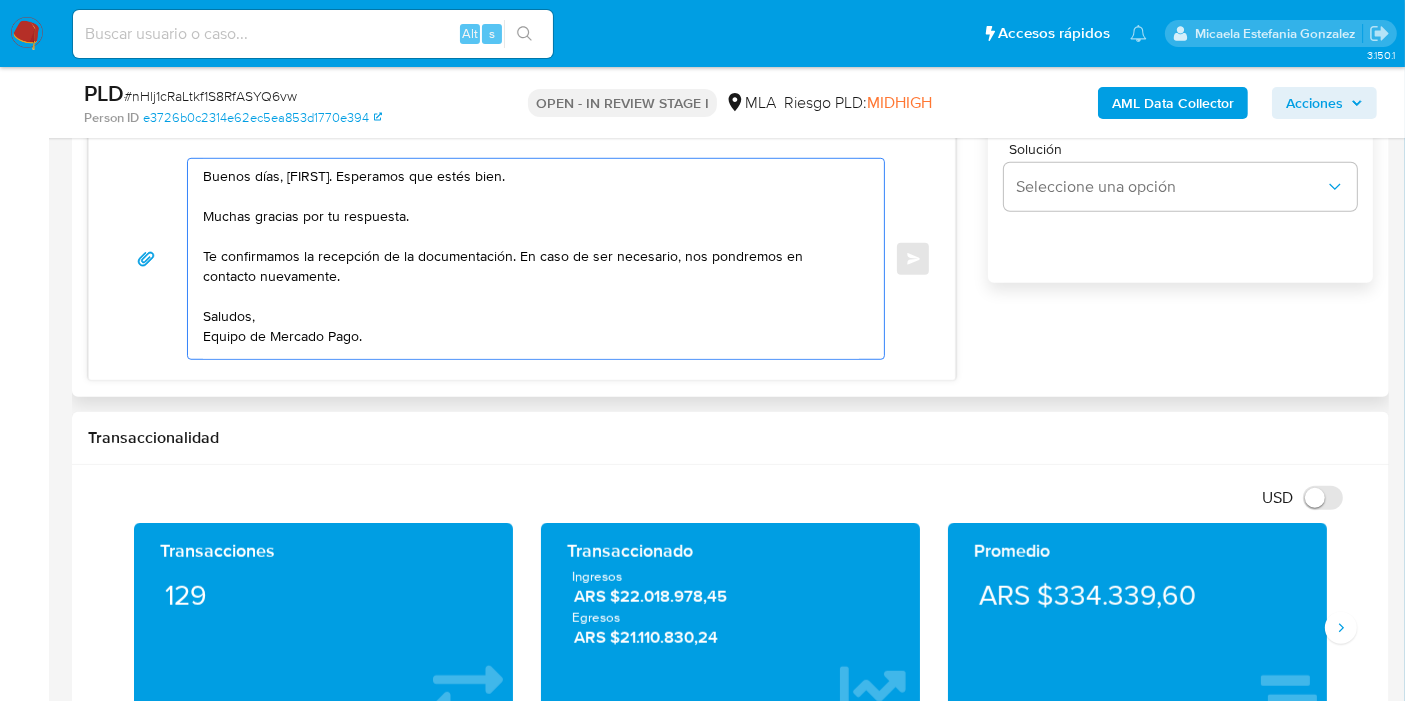 scroll, scrollTop: 0, scrollLeft: 0, axis: both 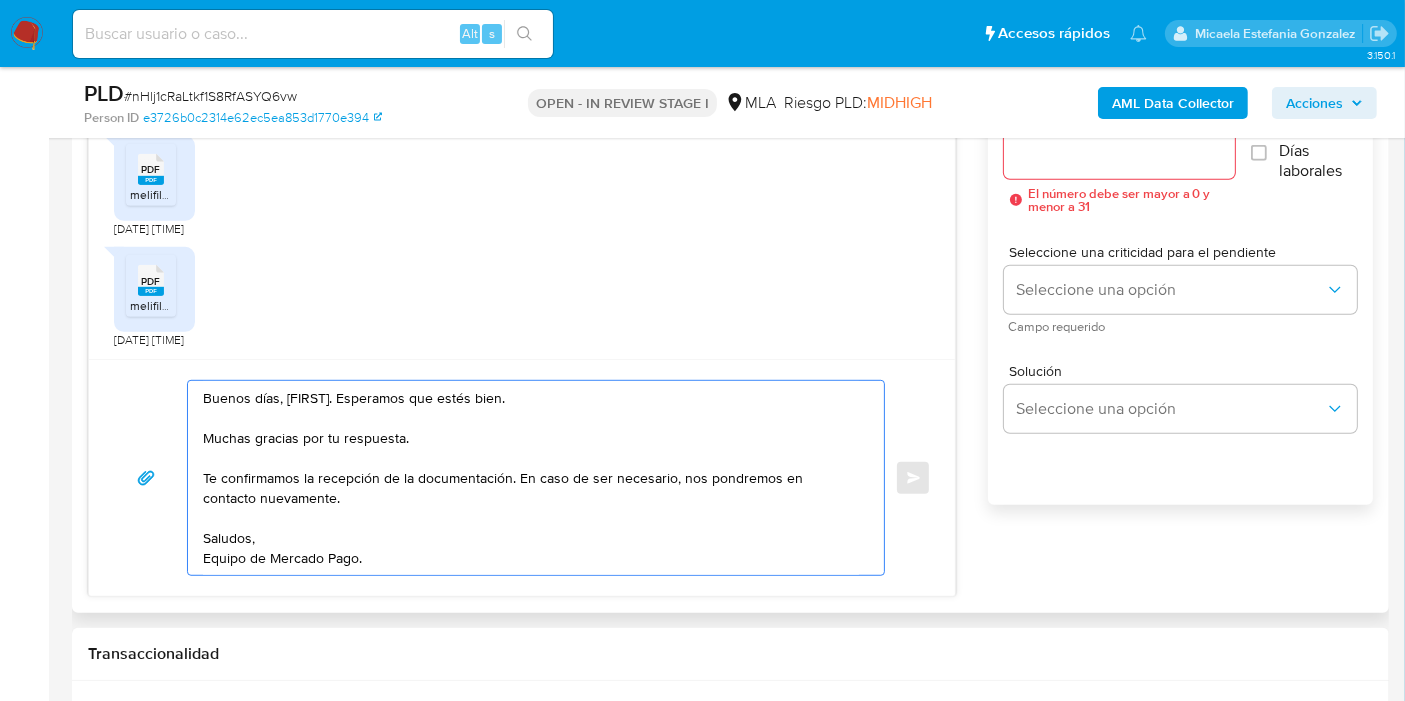 type on "Buenos días, Rodrigo. Esperamos que estés bien.
Muchas gracias por tu respuesta.
Te confirmamos la recepción de la documentación. En caso de ser necesario, nos pondremos en contacto nuevamente.
Saludos,
Equipo de Mercado Pago." 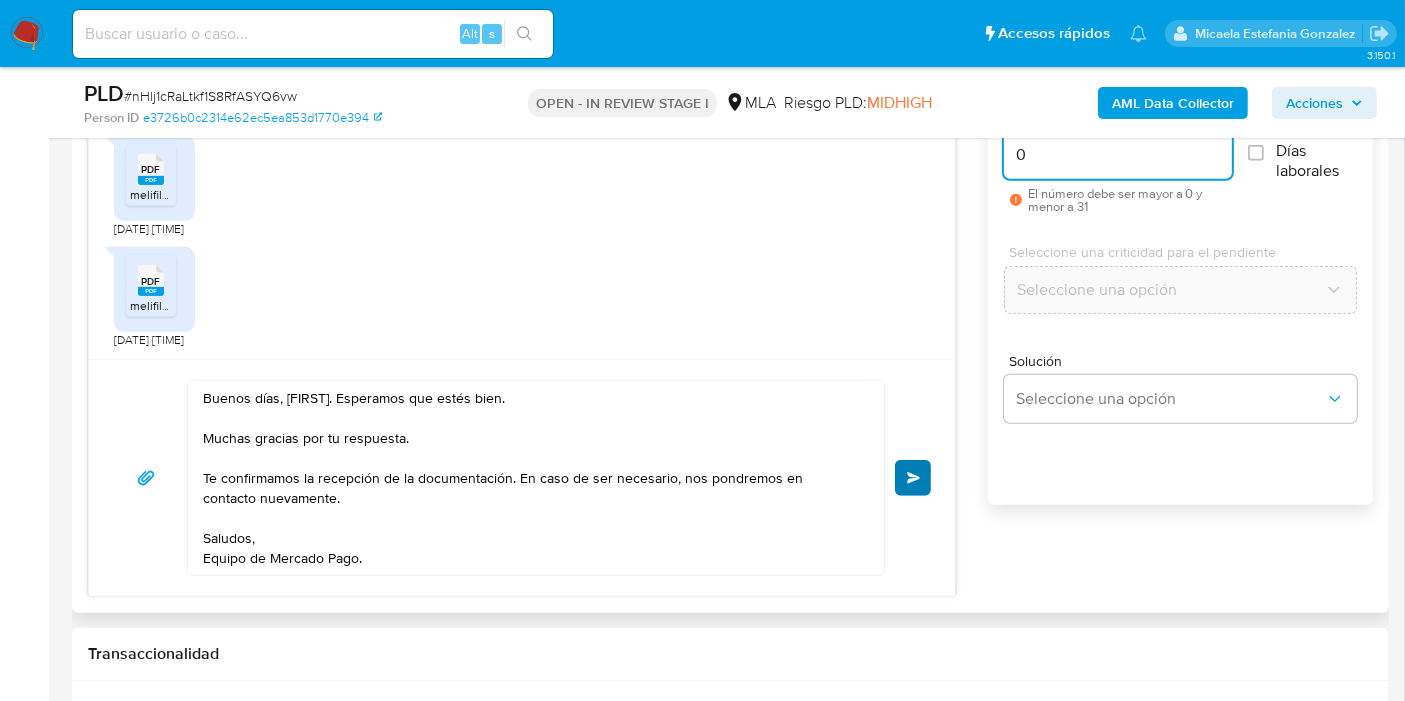type on "0" 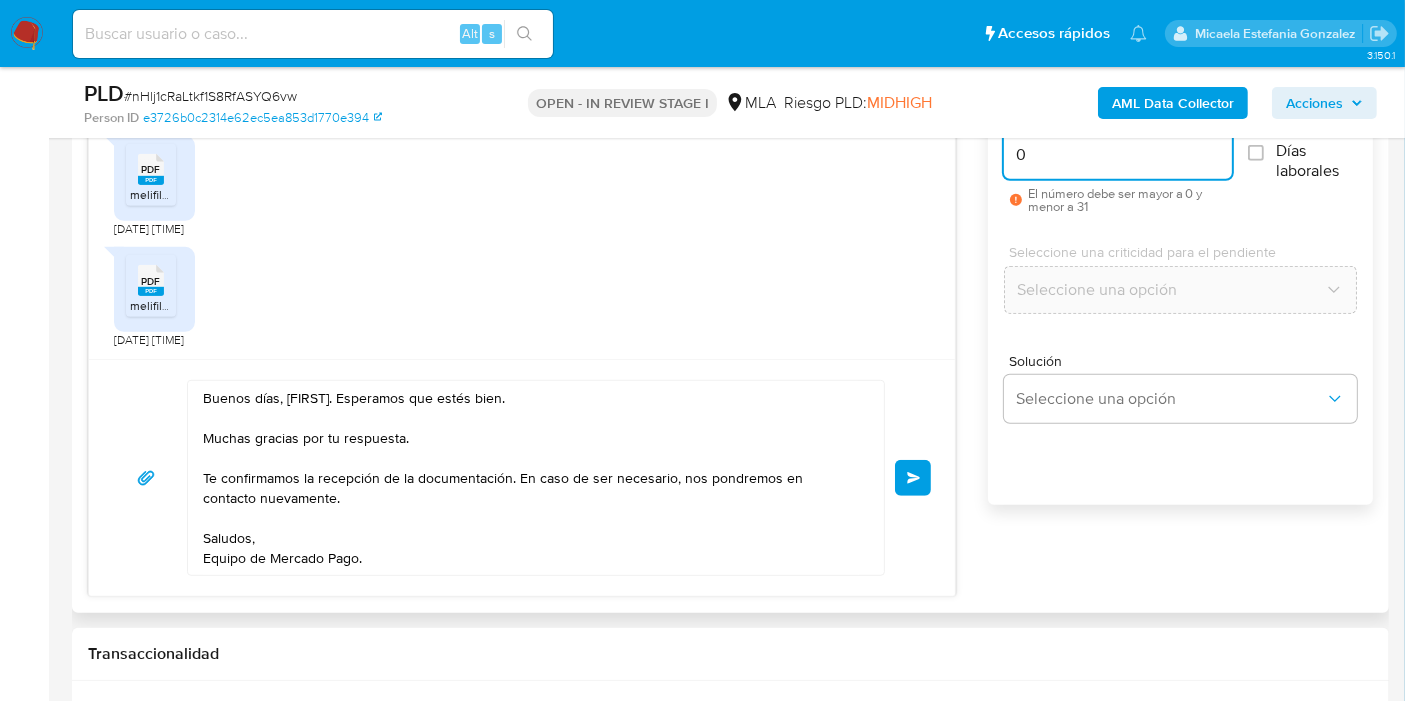 click on "Enviar" at bounding box center (913, 478) 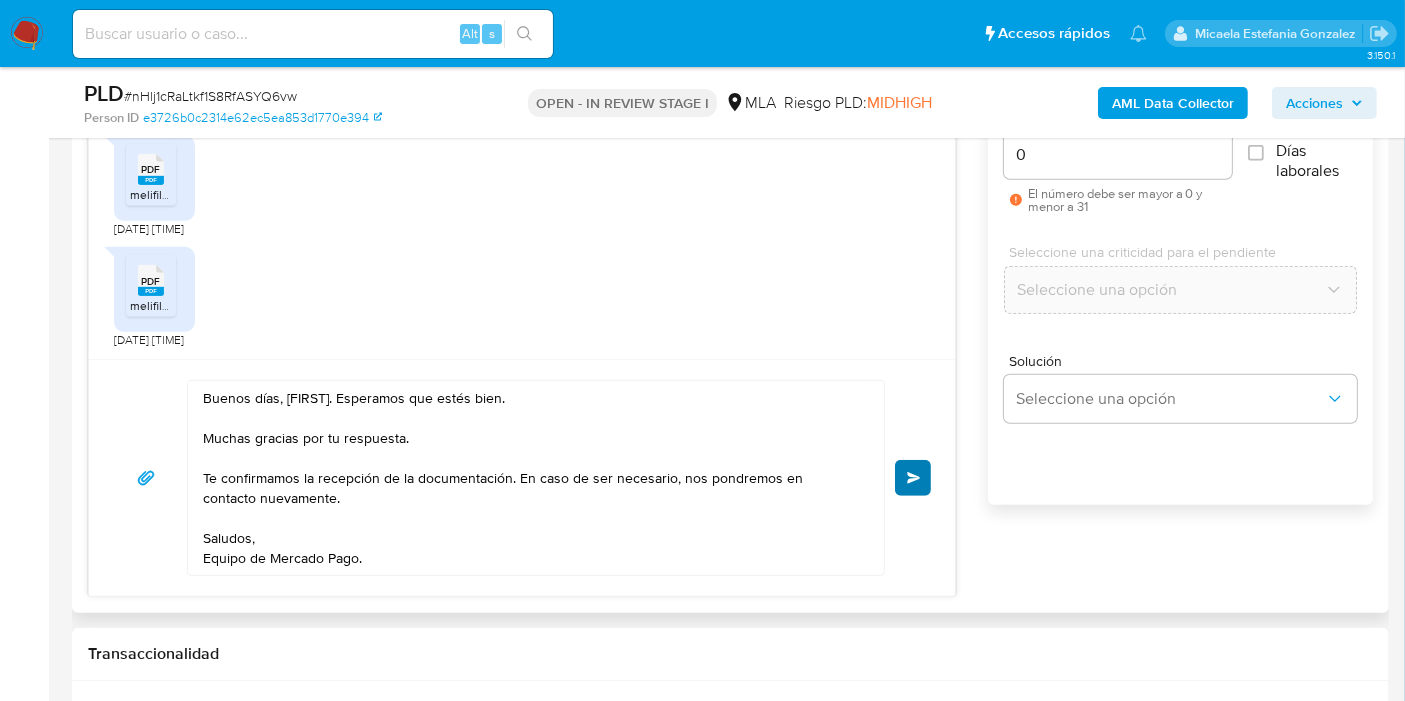 type 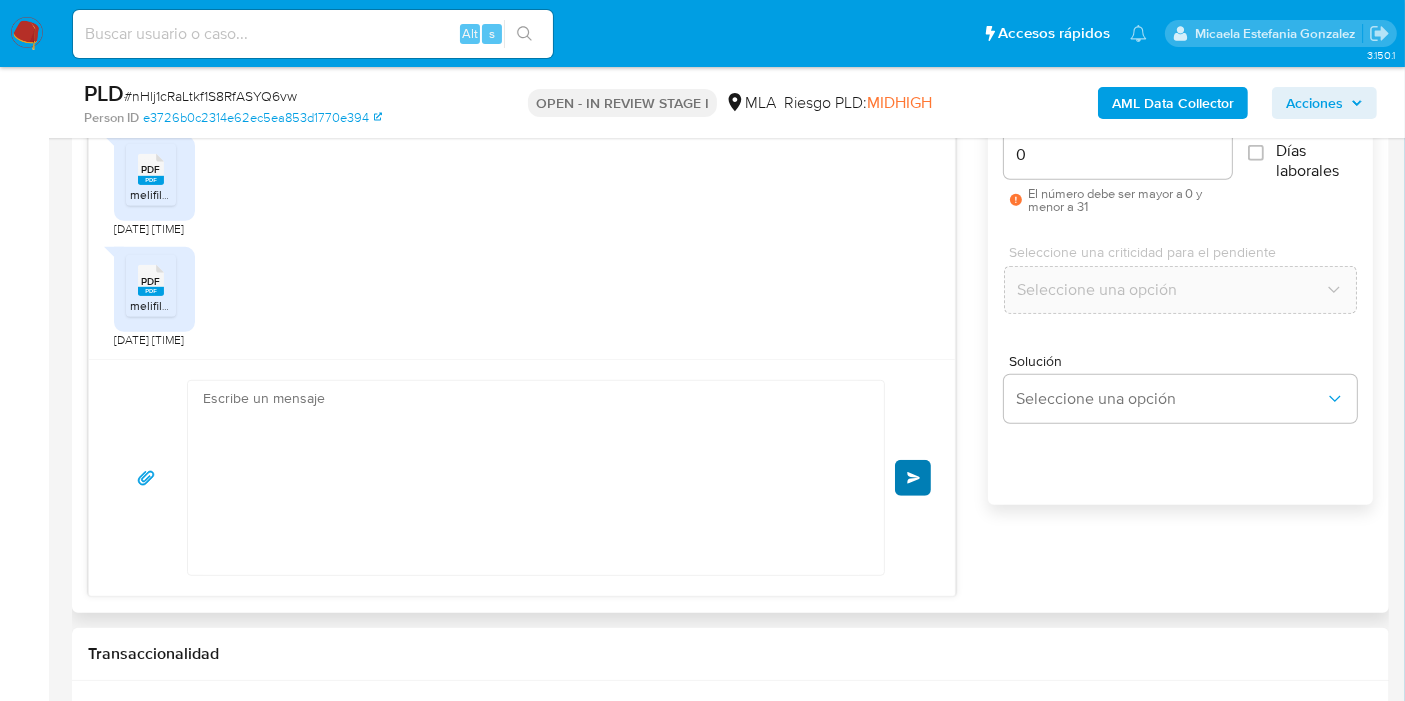 scroll, scrollTop: 2549, scrollLeft: 0, axis: vertical 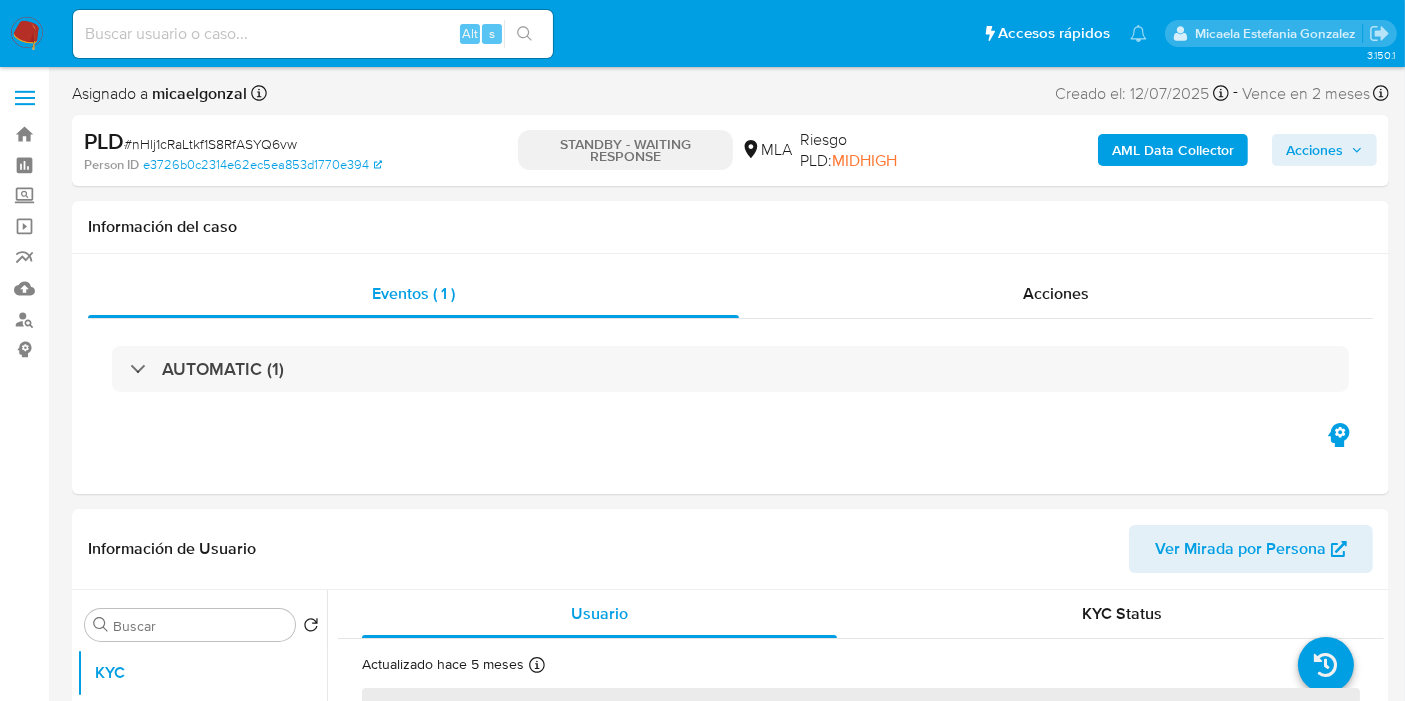 select on "10" 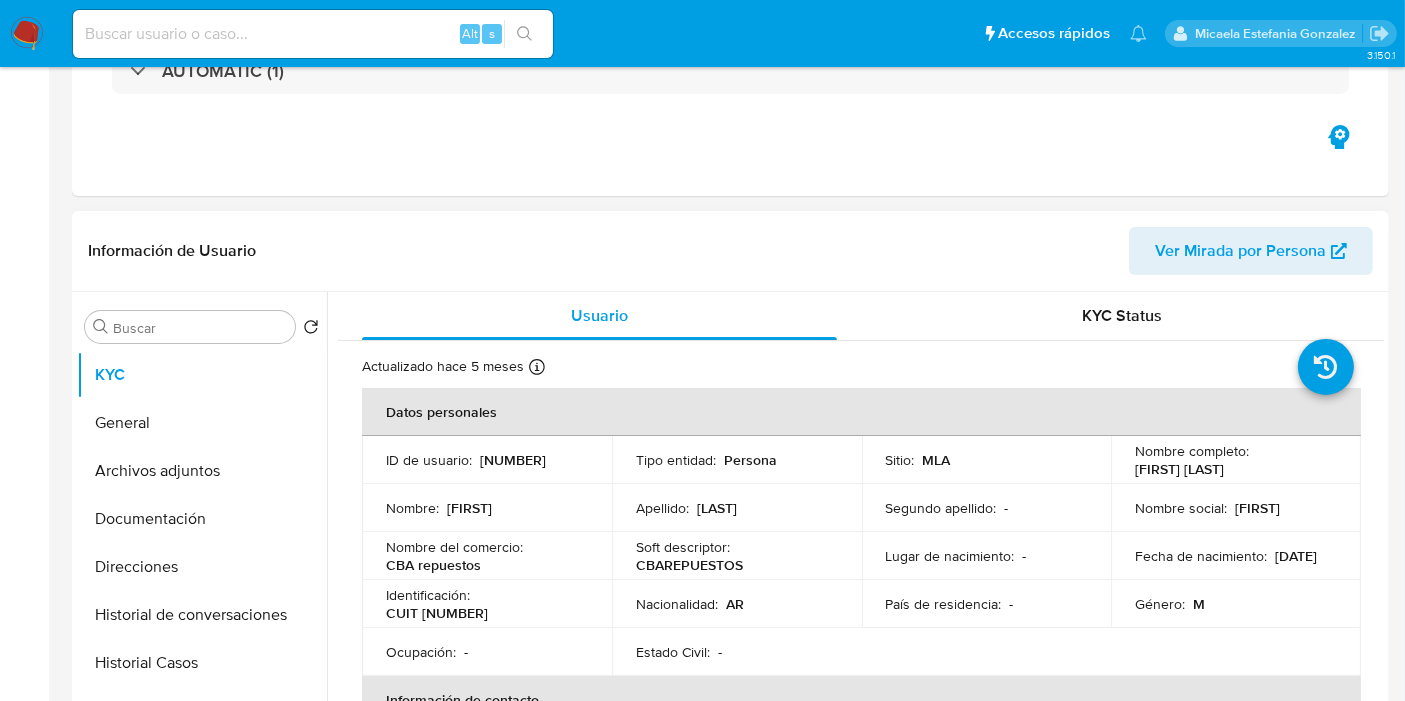 scroll, scrollTop: 333, scrollLeft: 0, axis: vertical 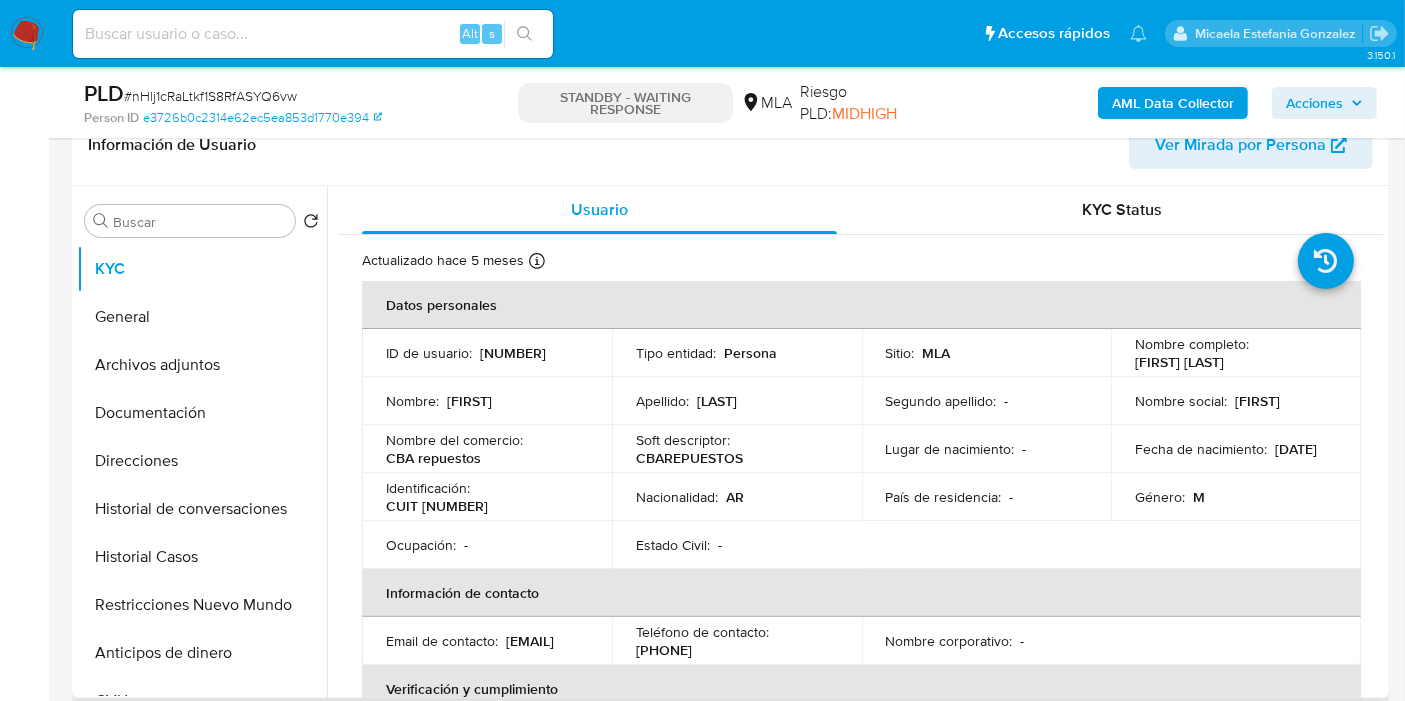 click on "CUIT 20302360120" at bounding box center [437, 506] 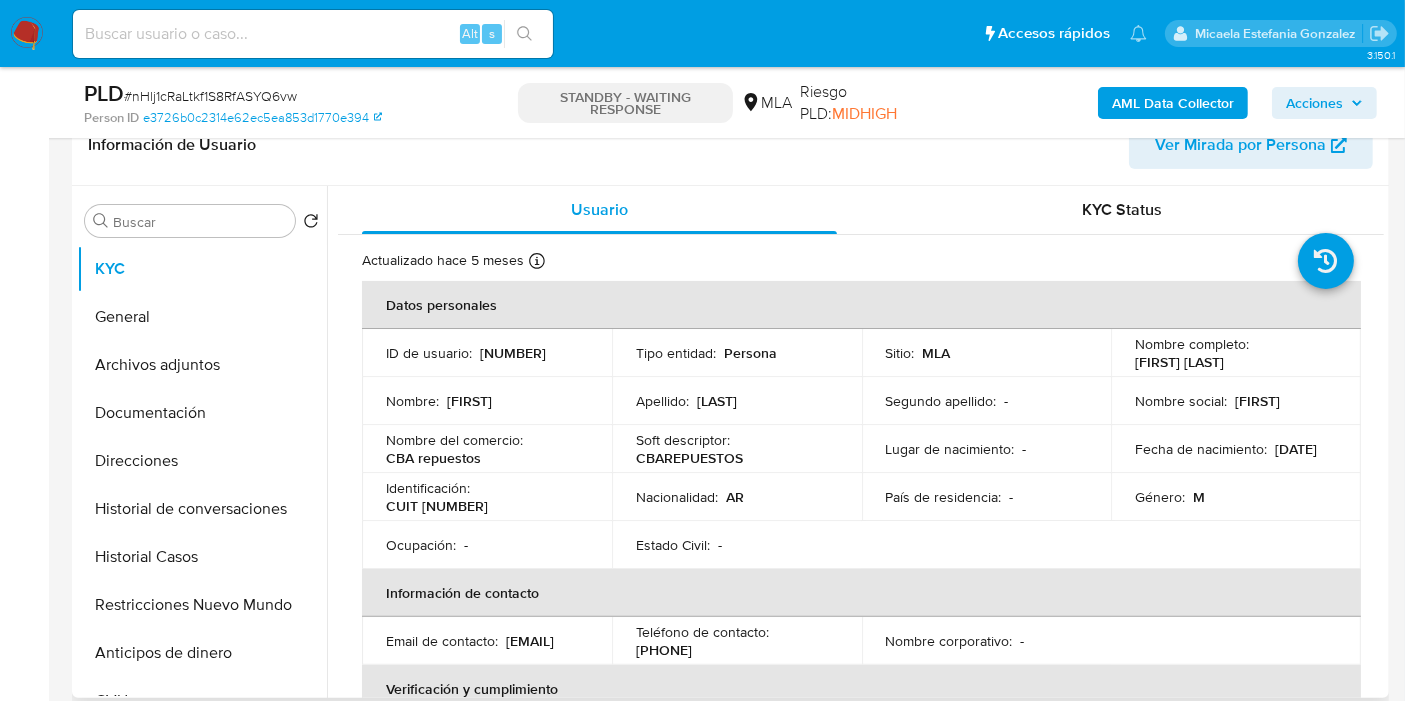 copy on "20302360120" 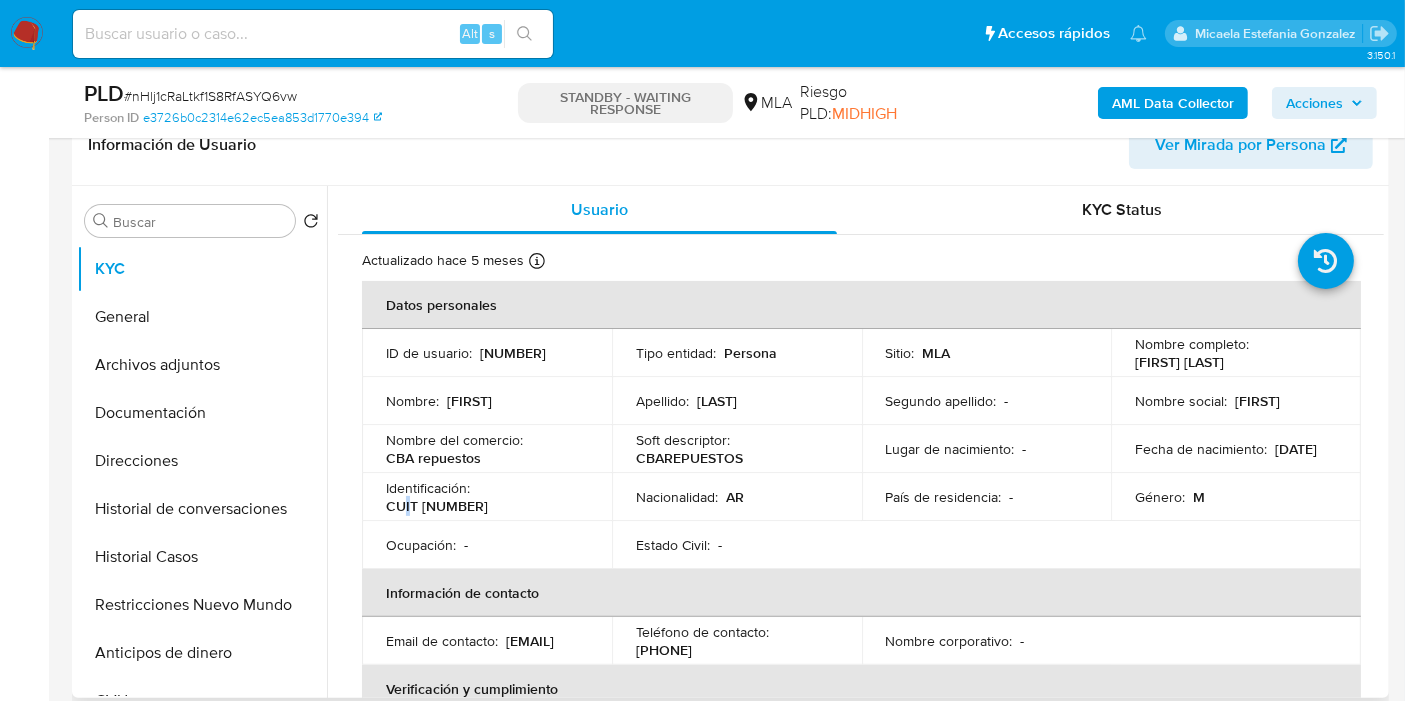drag, startPoint x: 465, startPoint y: 515, endPoint x: 418, endPoint y: 507, distance: 47.67599 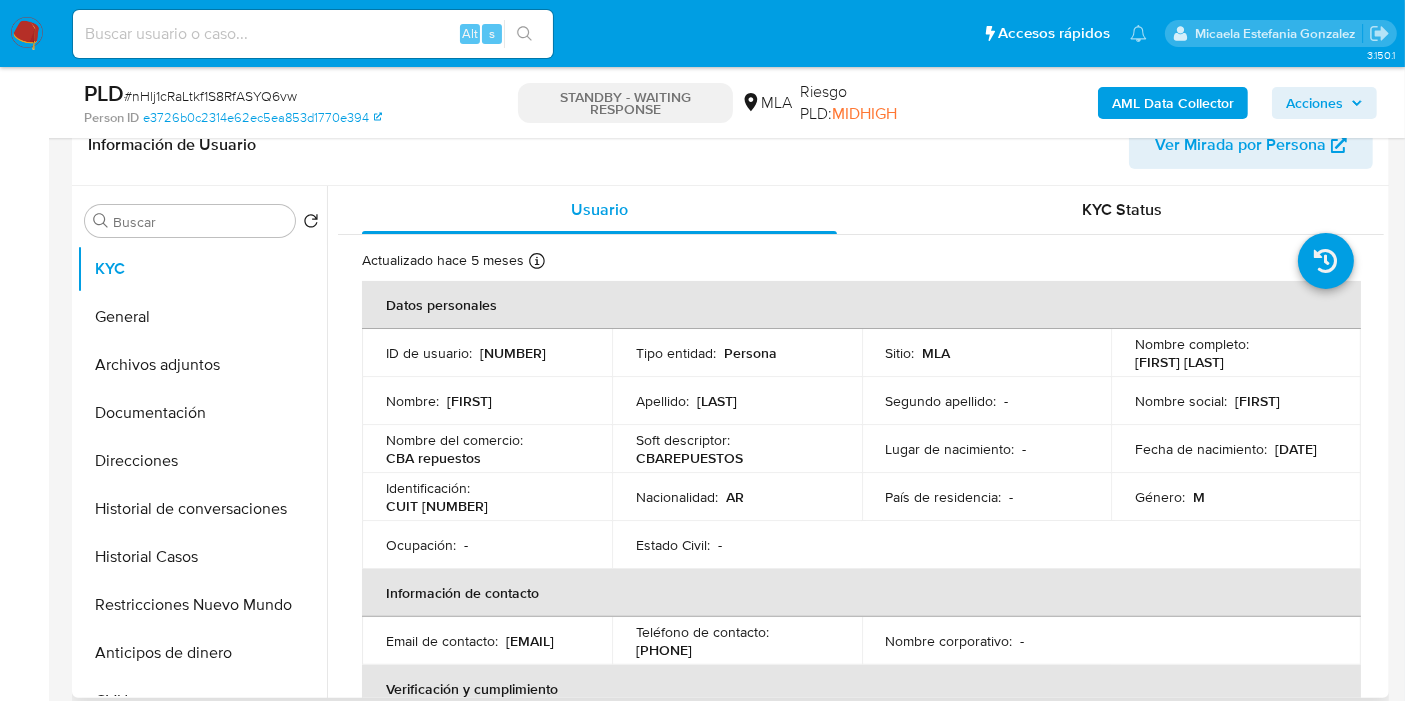 click on "CUIT 20302360120" at bounding box center [437, 506] 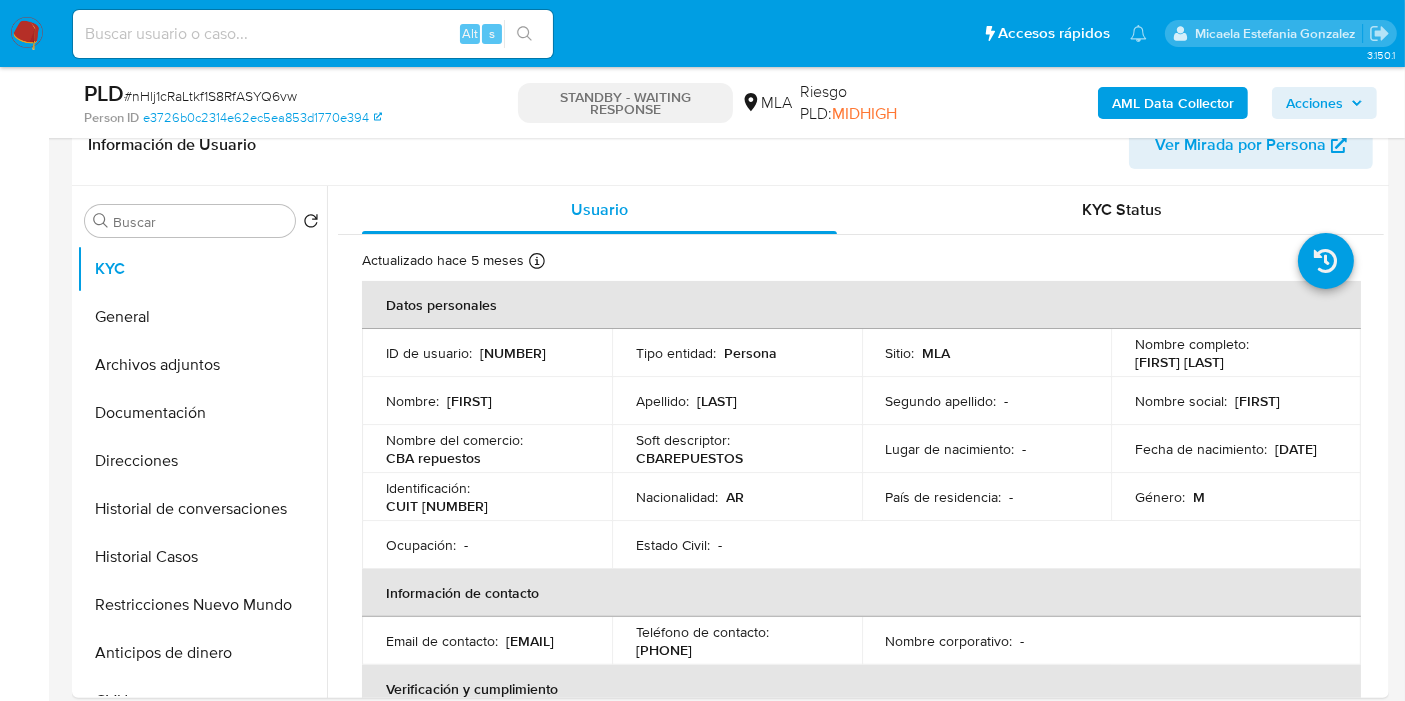 click on "# nHlj1cRaLtkf1S8RfASYQ6vw" at bounding box center (210, 96) 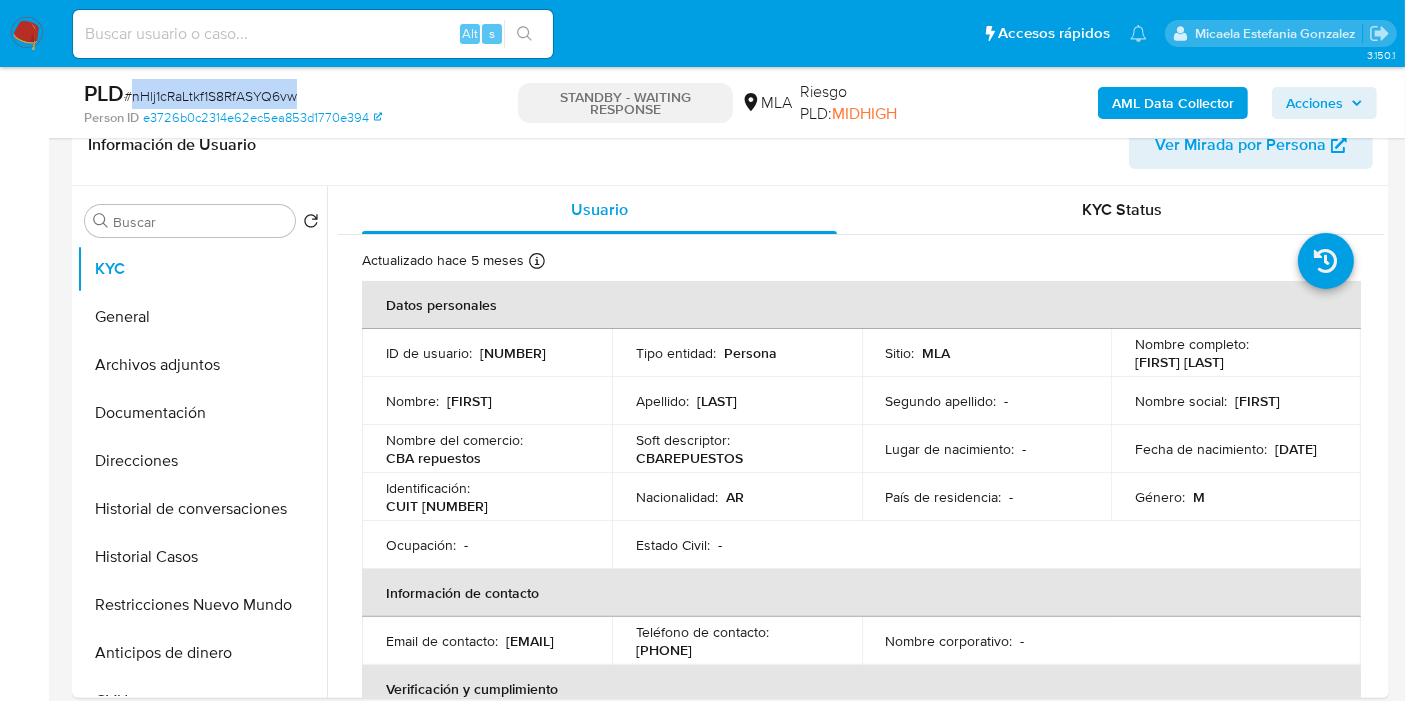 click on "# nHlj1cRaLtkf1S8RfASYQ6vw" at bounding box center (210, 96) 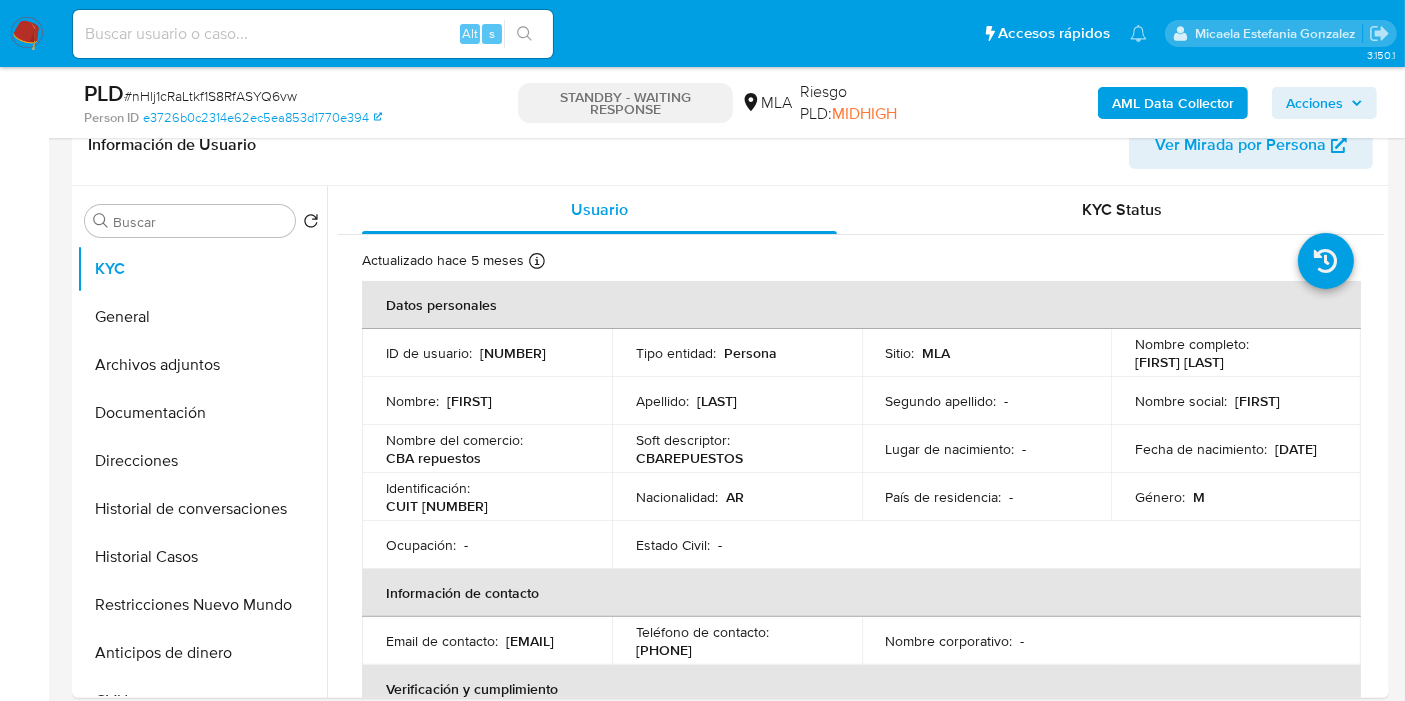 click on "Pausado Ver notificaciones Alt s Accesos rápidos   Presiona las siguientes teclas para acceder a algunas de las funciones Buscar caso o usuario Alt s Volver al home Alt h Agregar un comentario Alt c Ir a la resolucion de un caso Alt r Agregar un archivo adjunto Alt a Micaela Estefania Gonzalez" at bounding box center [702, 33] 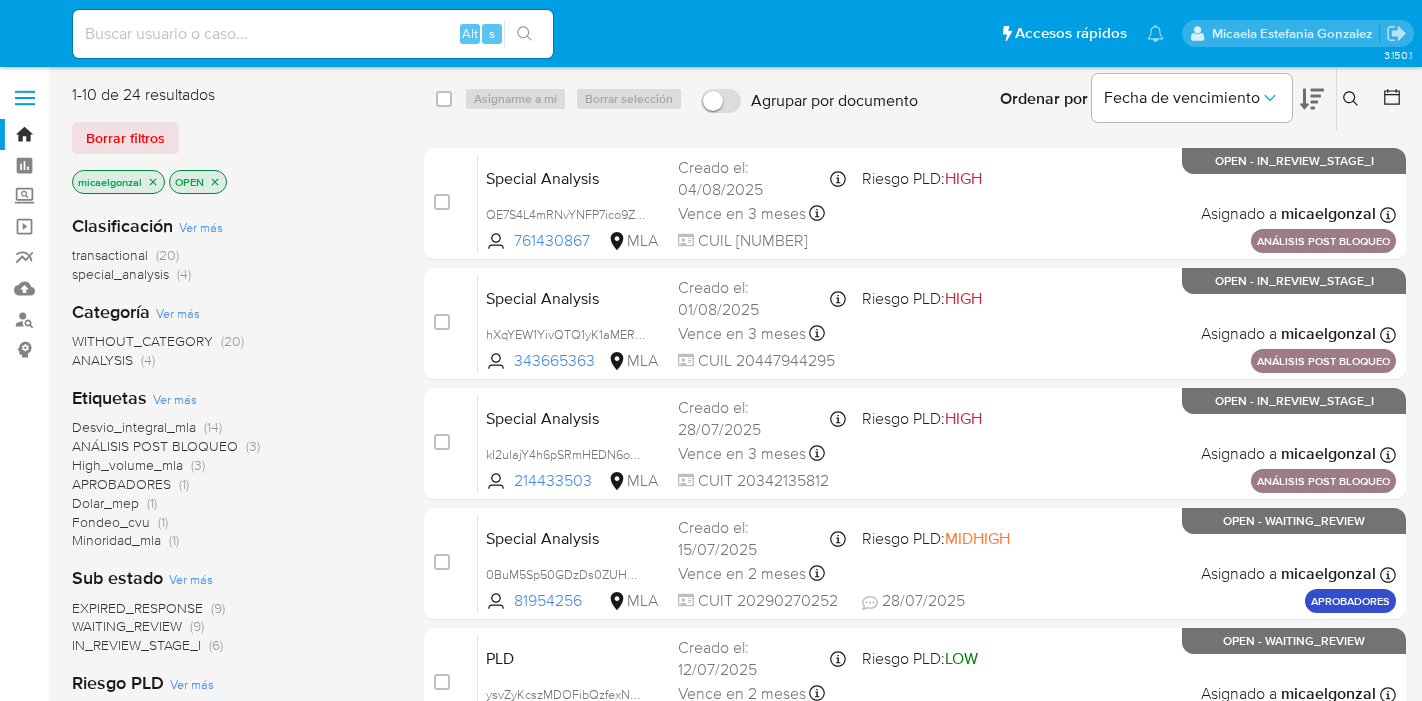 scroll, scrollTop: 0, scrollLeft: 0, axis: both 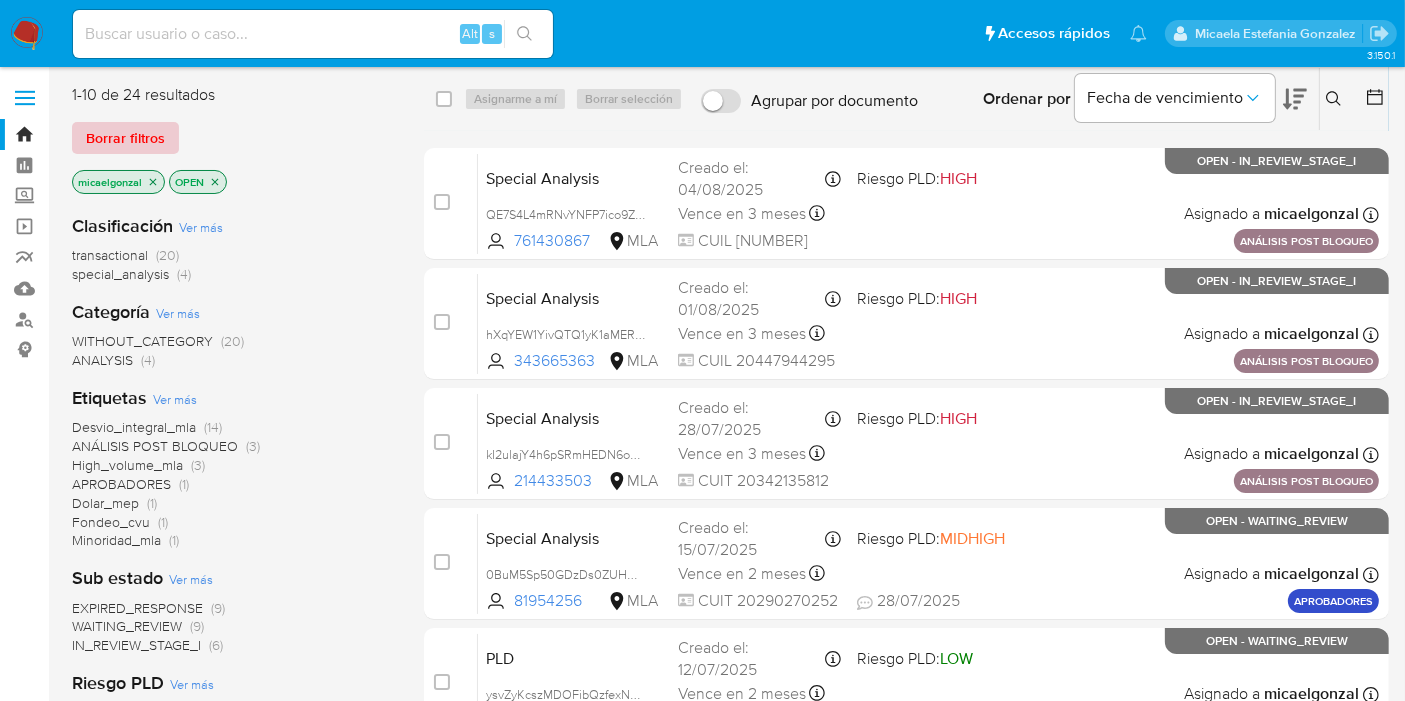 click on "Borrar filtros" at bounding box center (125, 138) 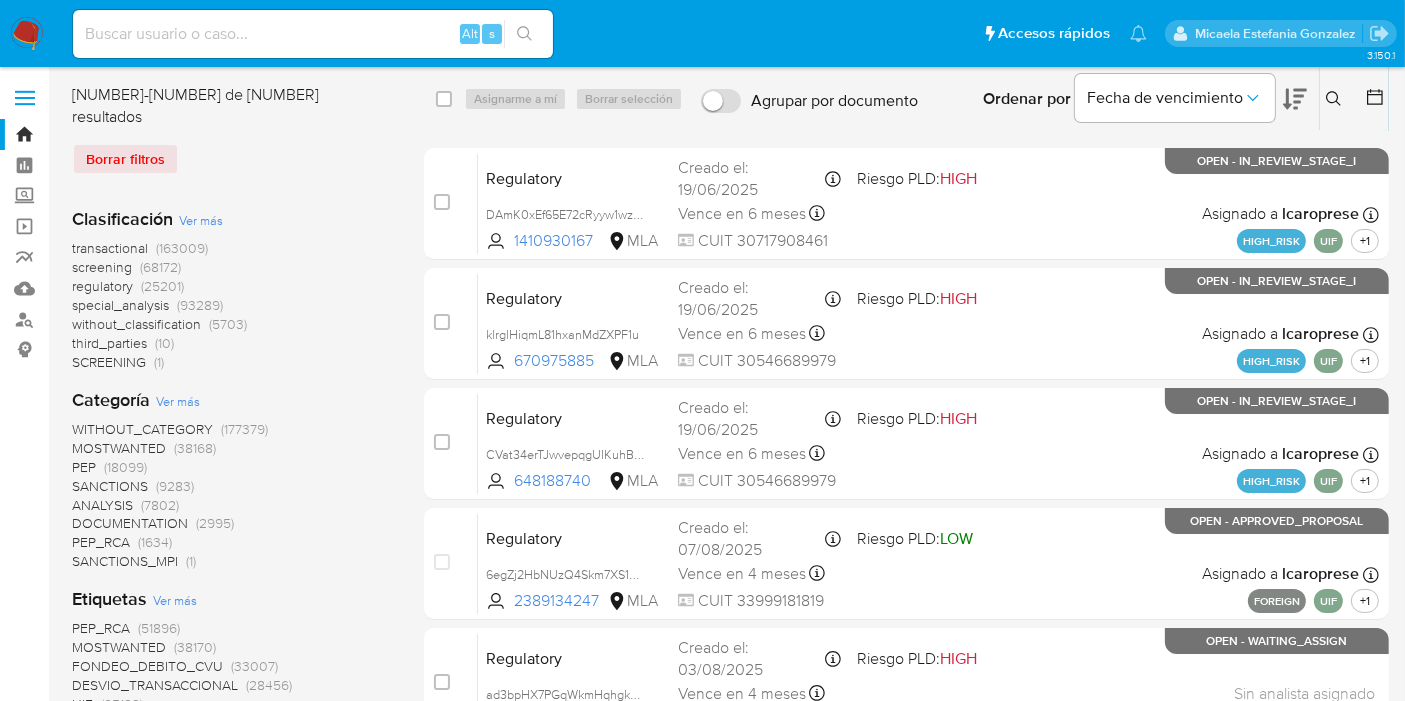 click 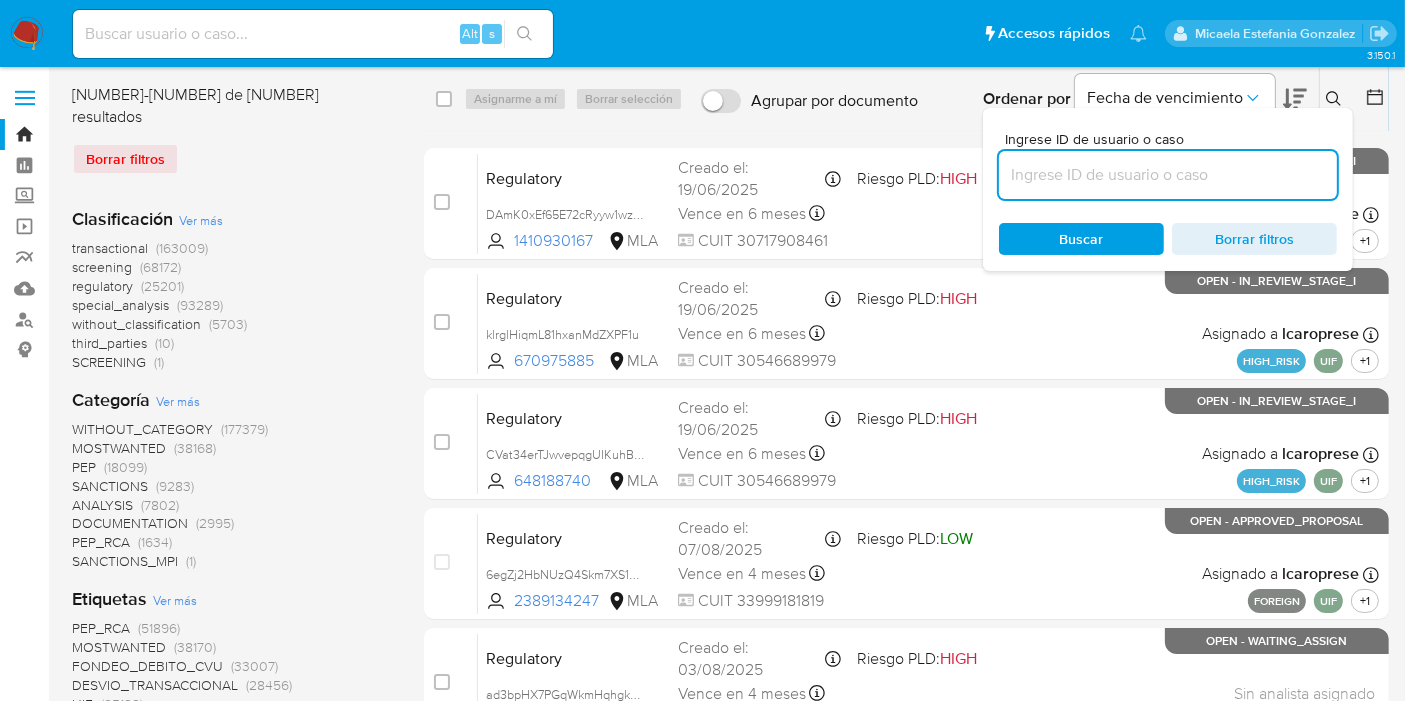 click at bounding box center (1168, 175) 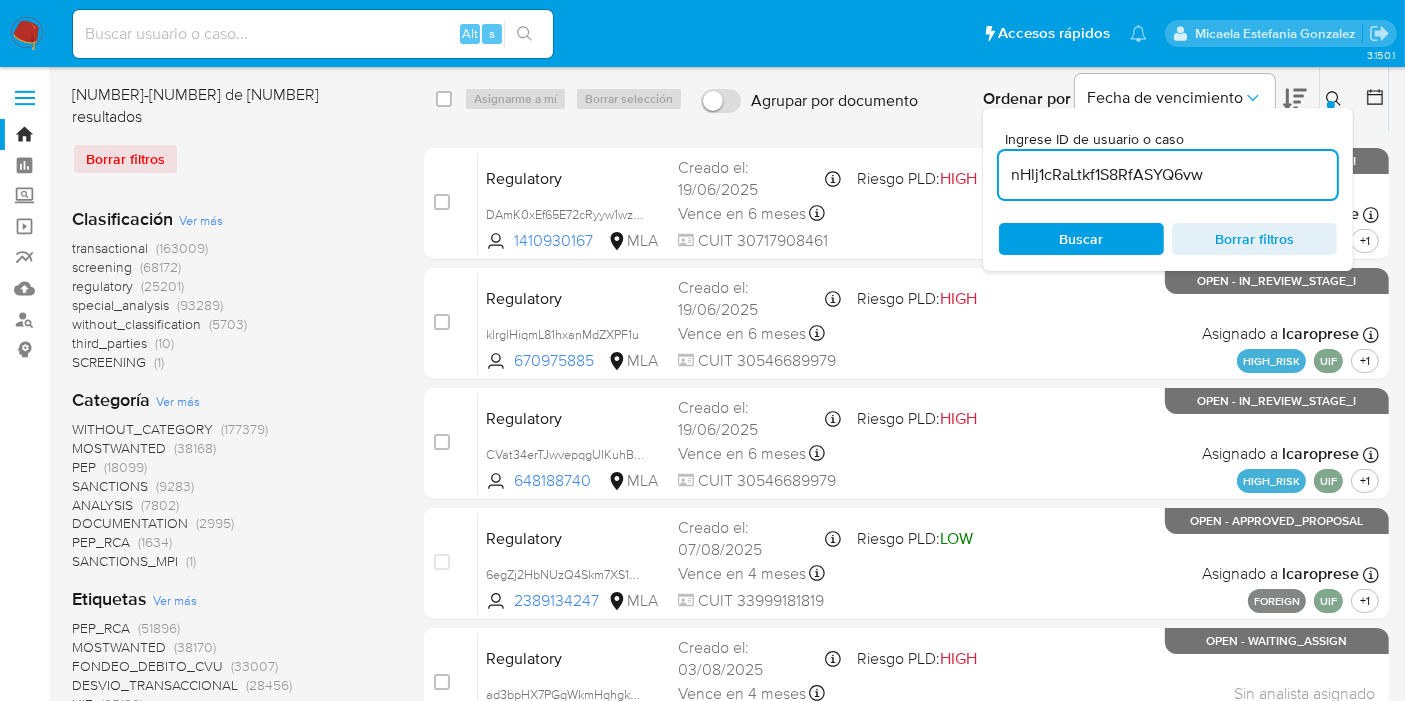 type on "nHlj1cRaLtkf1S8RfASYQ6vw" 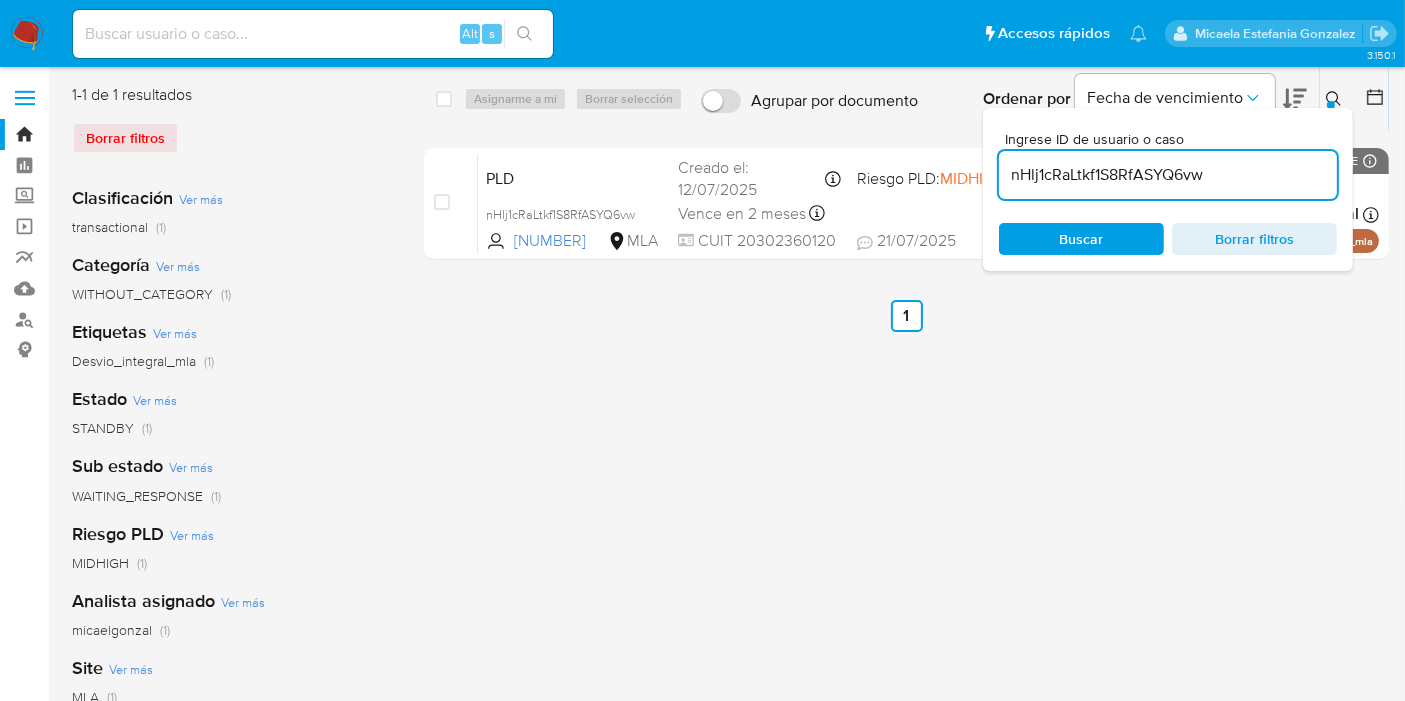 click on "Buscar" at bounding box center (1081, 239) 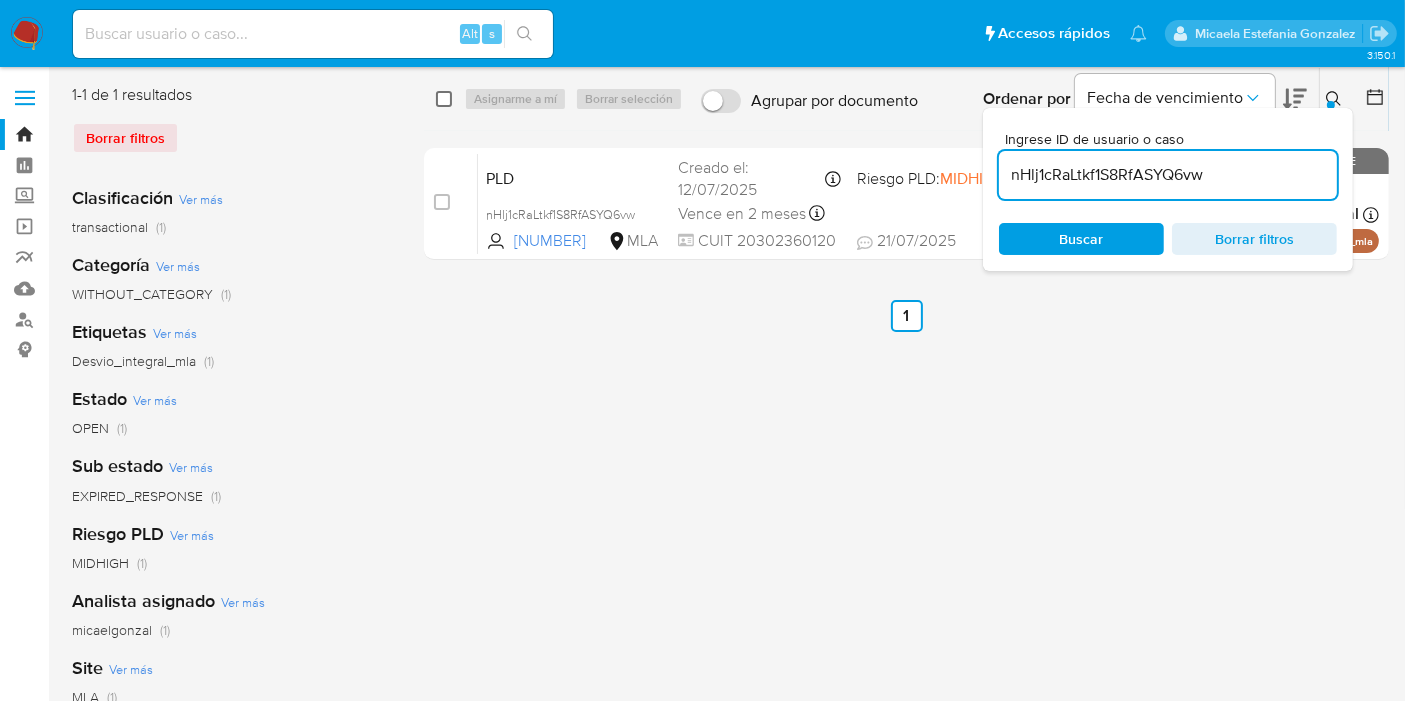 click at bounding box center [444, 99] 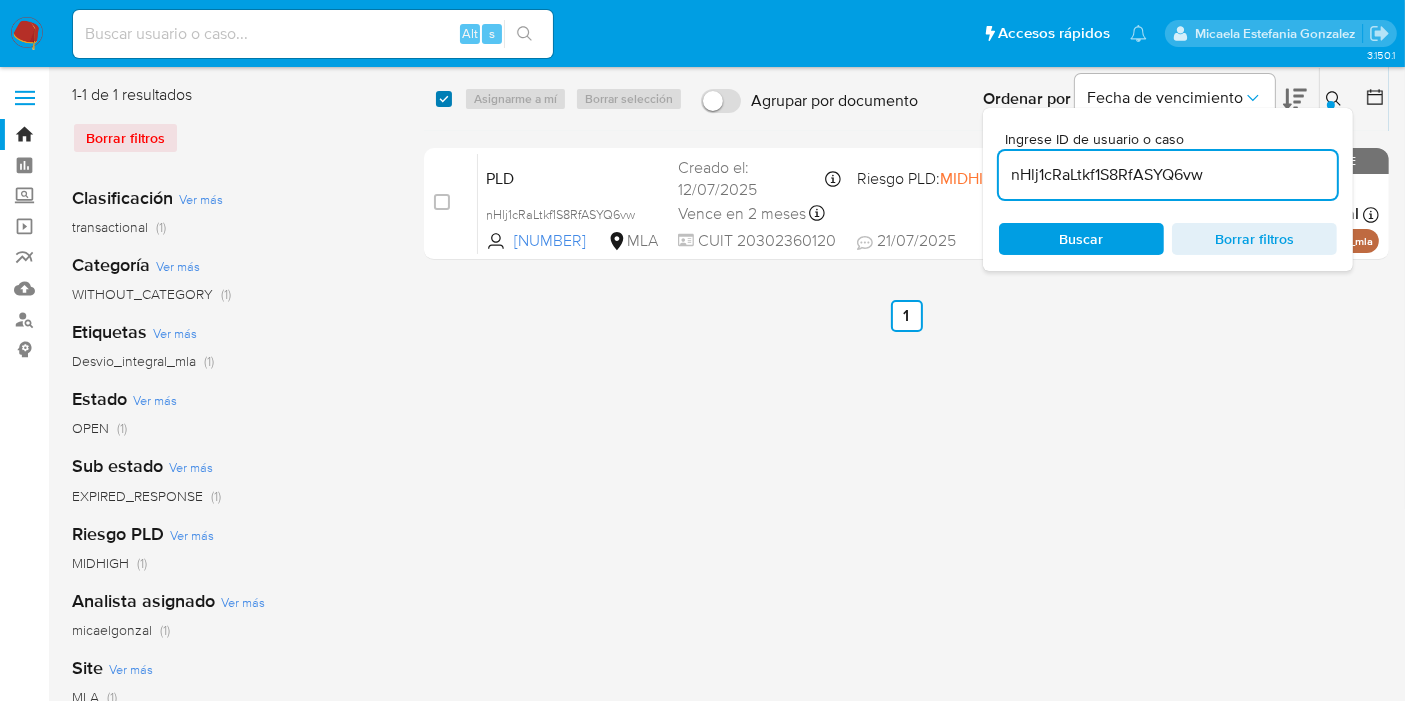 checkbox on "true" 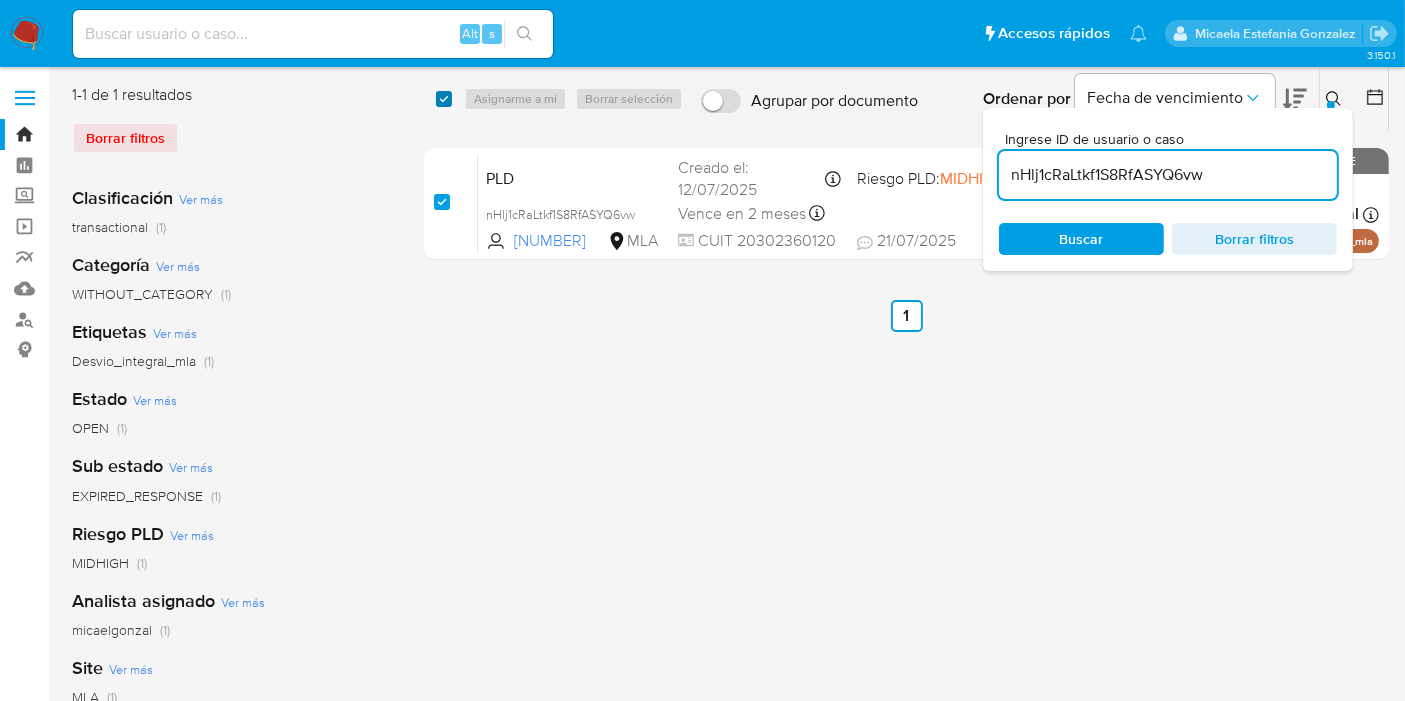 checkbox on "true" 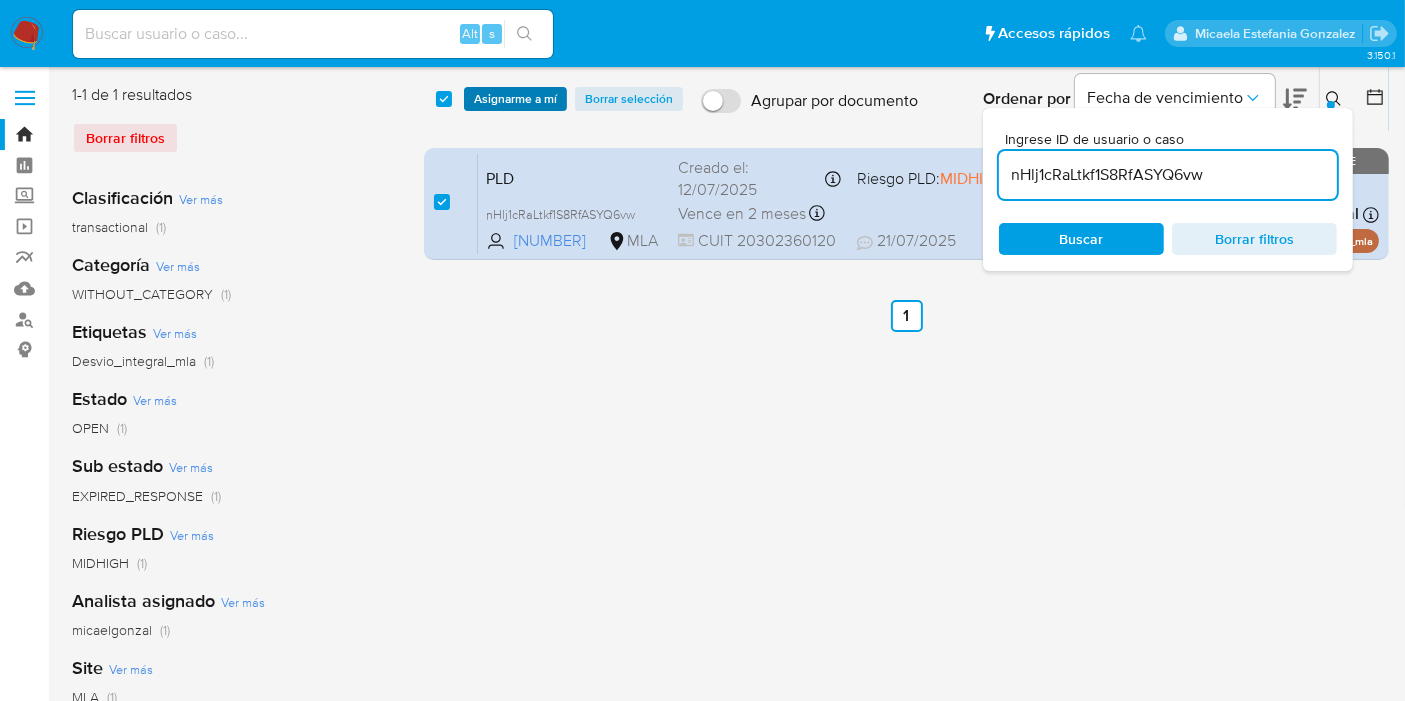 click on "Asignarme a mí" at bounding box center (515, 99) 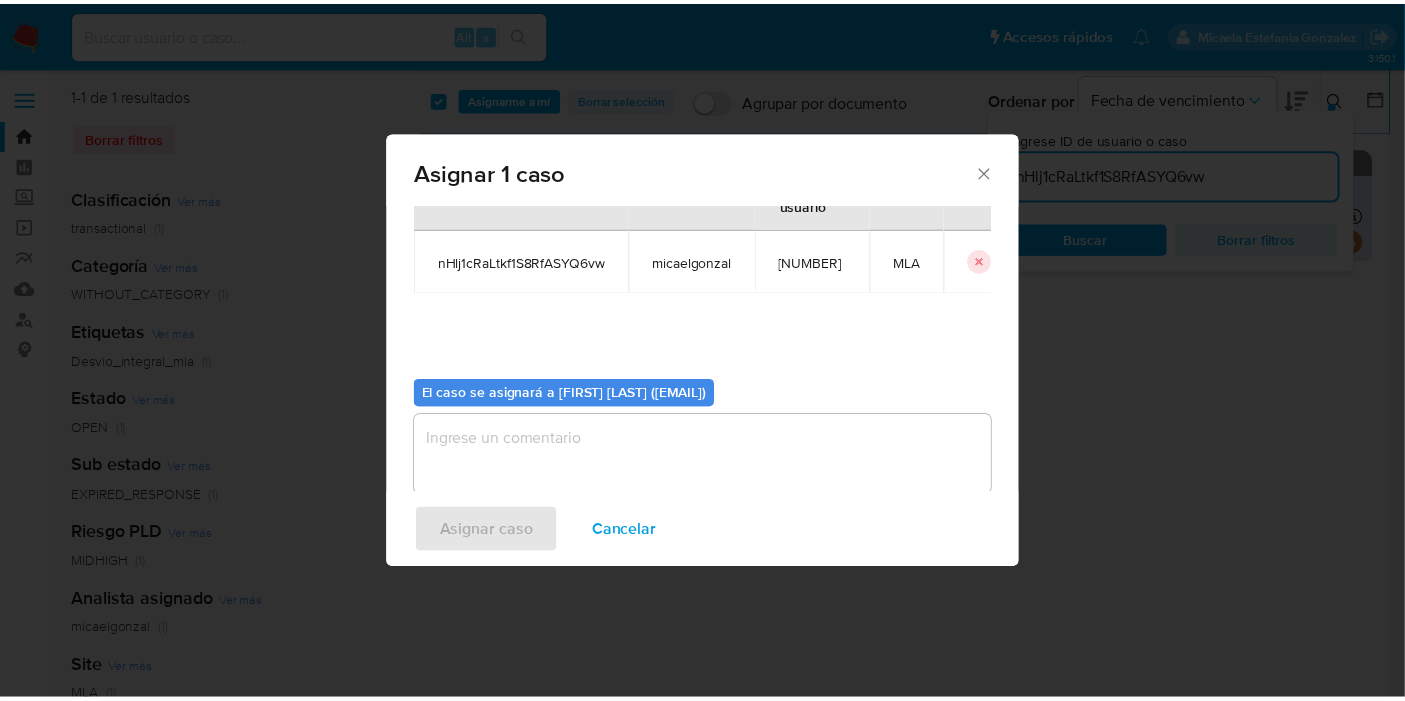 scroll, scrollTop: 102, scrollLeft: 0, axis: vertical 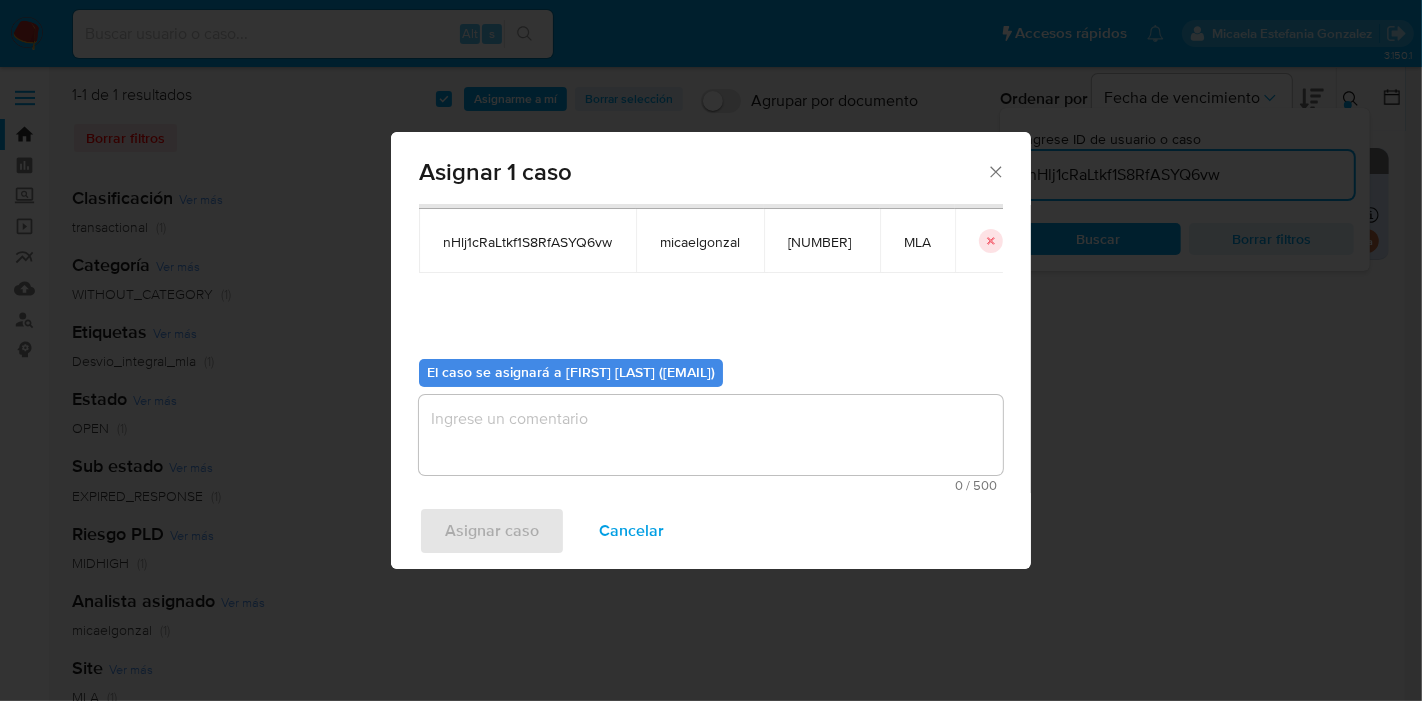 click at bounding box center [711, 435] 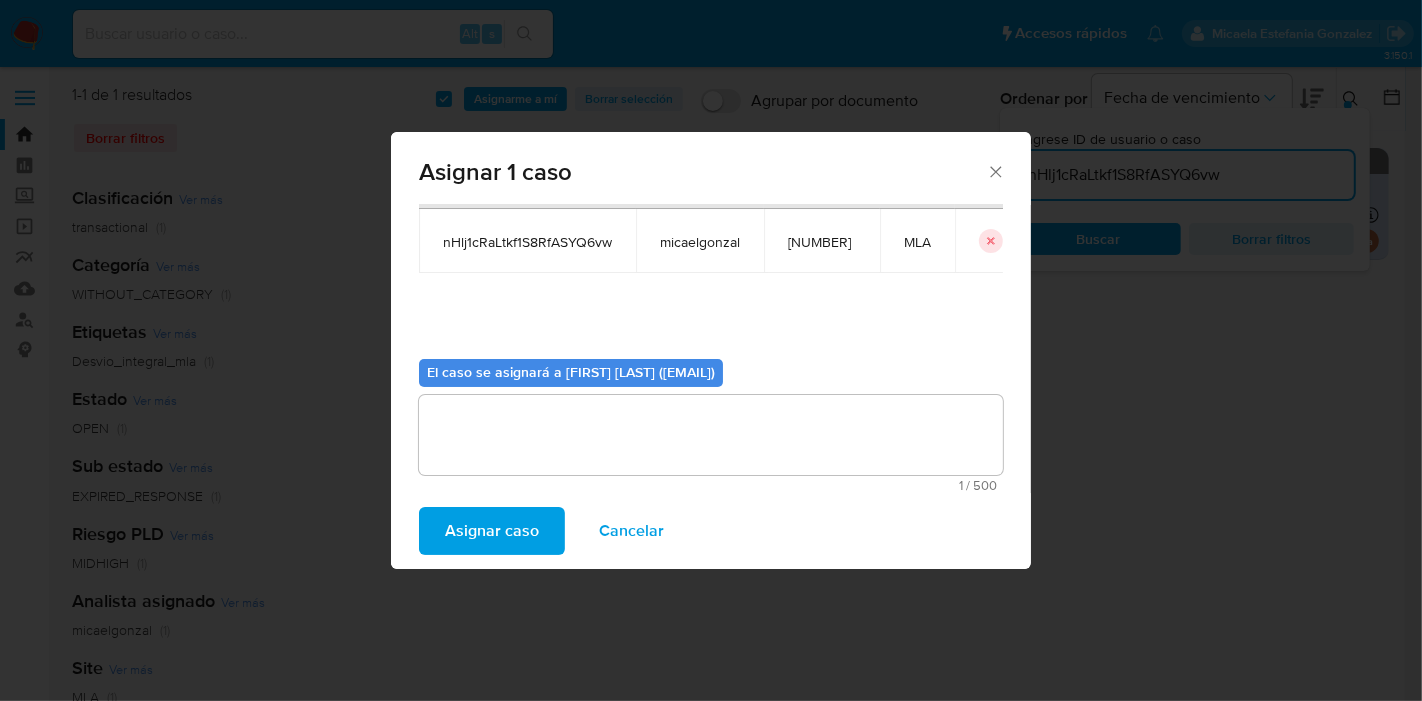 click on "Asignar caso" at bounding box center (492, 531) 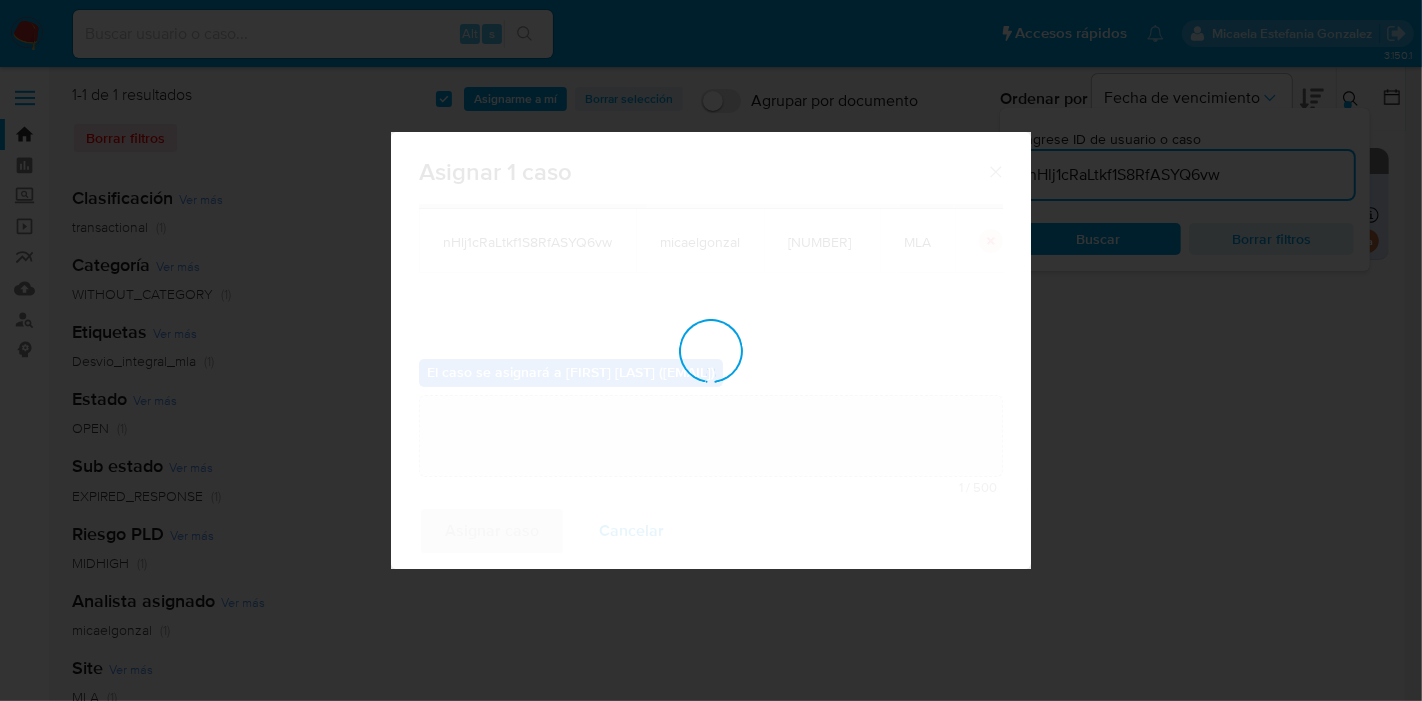type 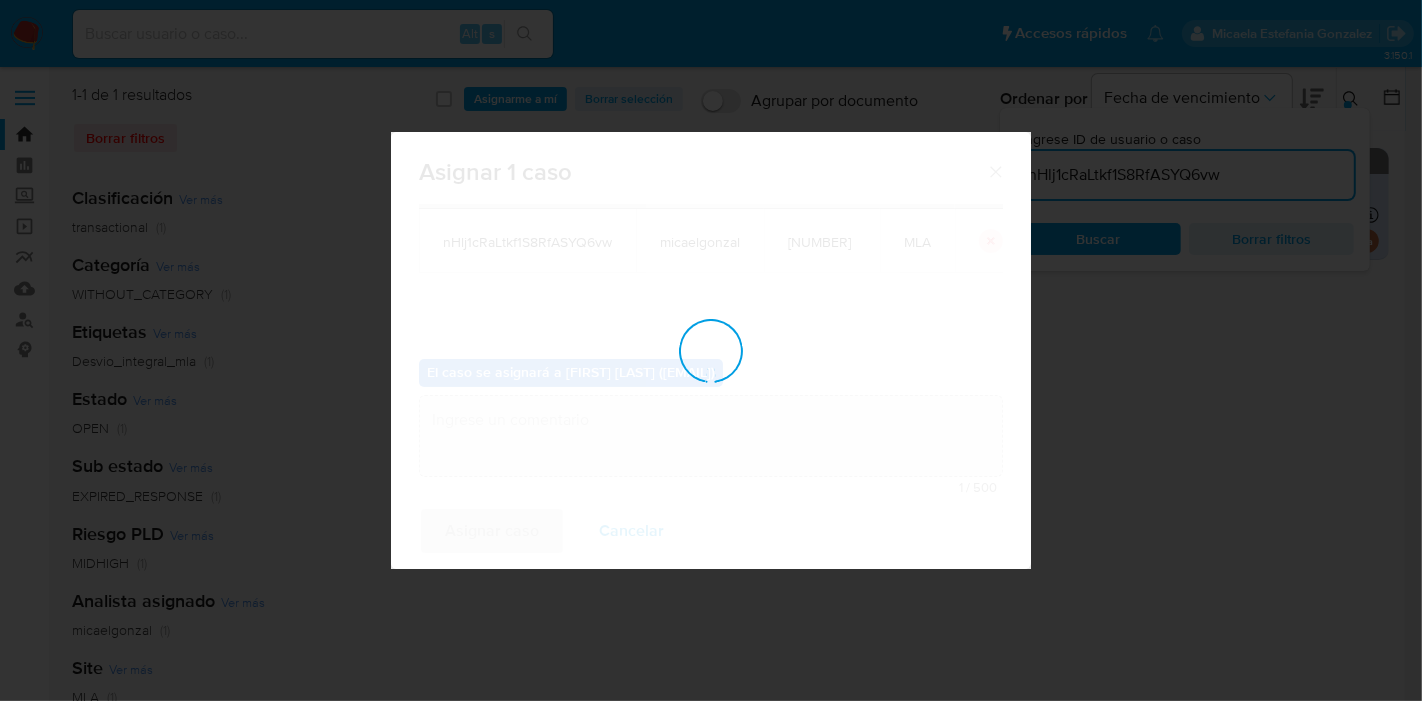 checkbox on "false" 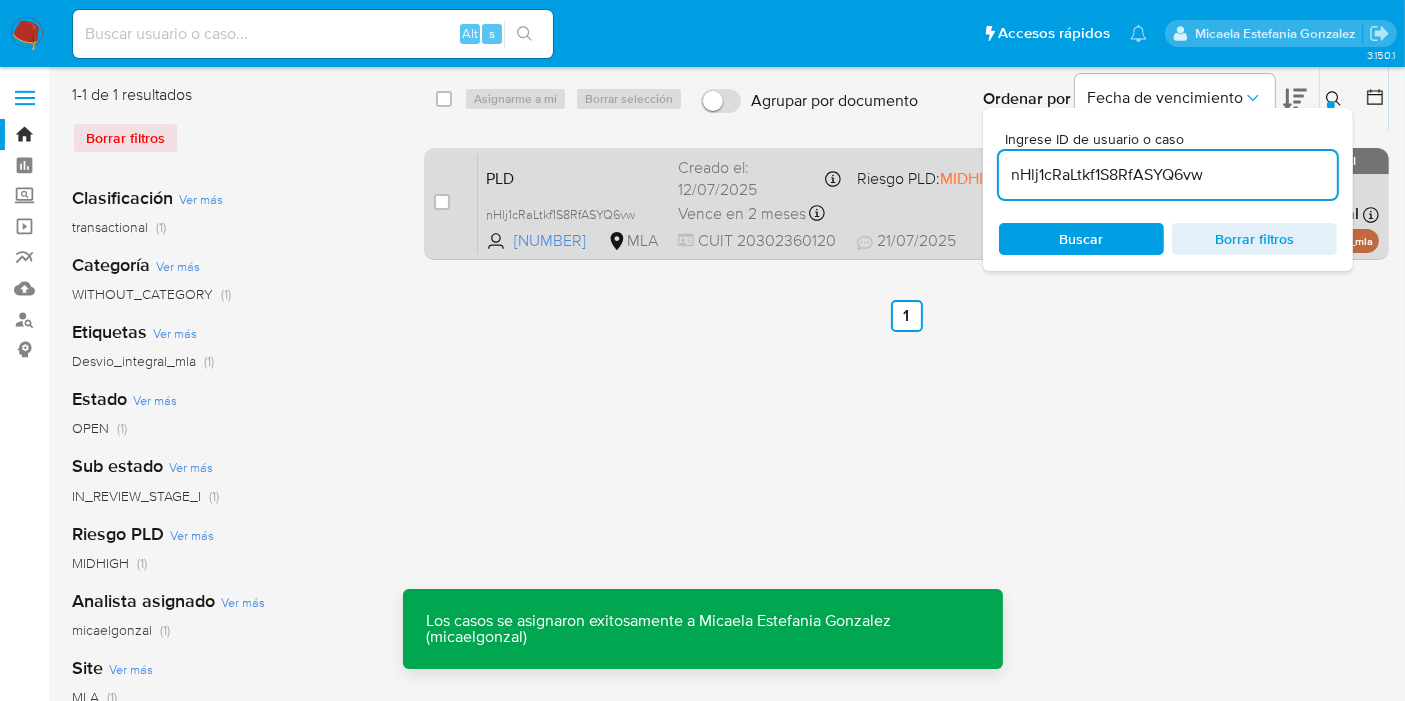 click on "PLD nHlj1cRaLtkf1S8RfASYQ6vw 17321837 MLA Riesgo PLD:  MIDHIGH Creado el: 12/07/2025   Creado el: 12/07/2025 03:20:29 Vence en 2 meses   Vence el 10/10/2025 03:20:29 CUIT   20302360120 21/07/2025   21/07/2025 20:29 Asignado a   micaelgonzal   Asignado el: 17/07/2025 16:36:42 Desvio_integral_mla OPEN - IN_REVIEW_STAGE_I" at bounding box center (928, 203) 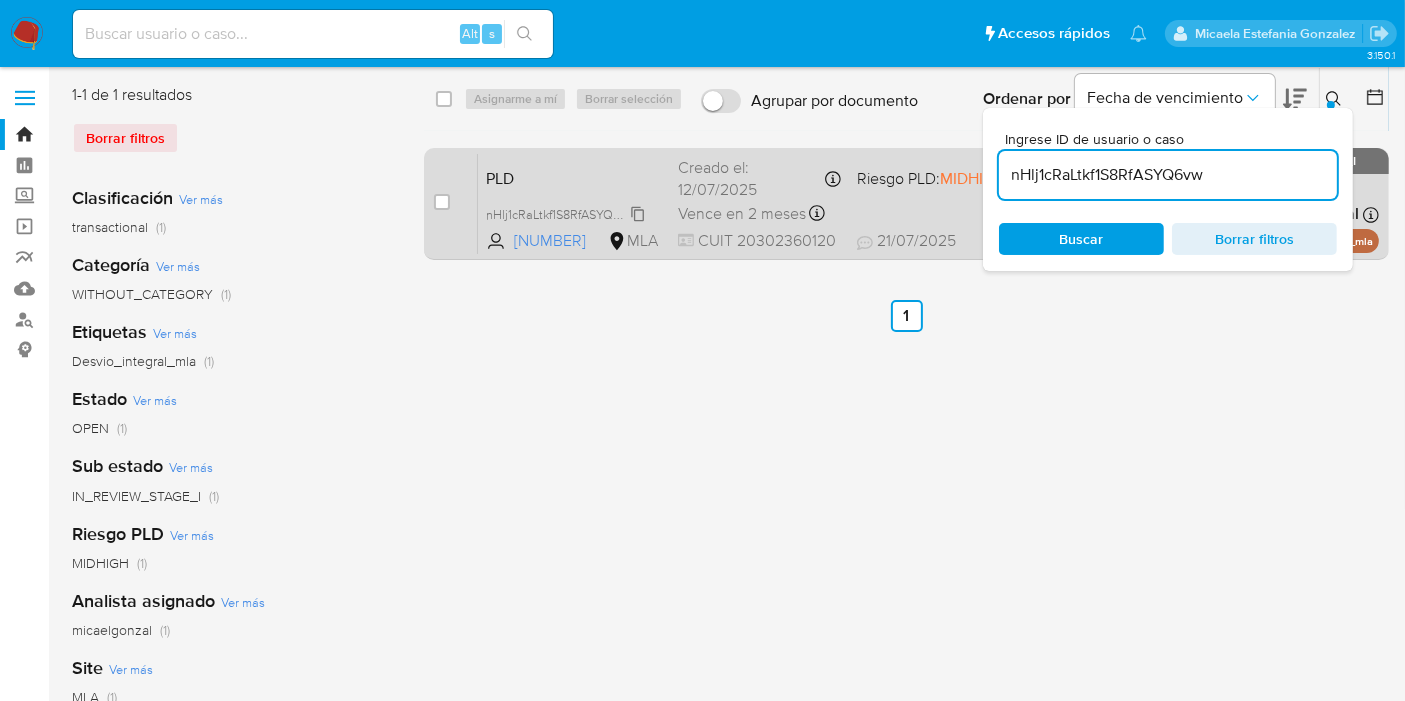 click on "nHlj1cRaLtkf1S8RfASYQ6vw" at bounding box center (560, 213) 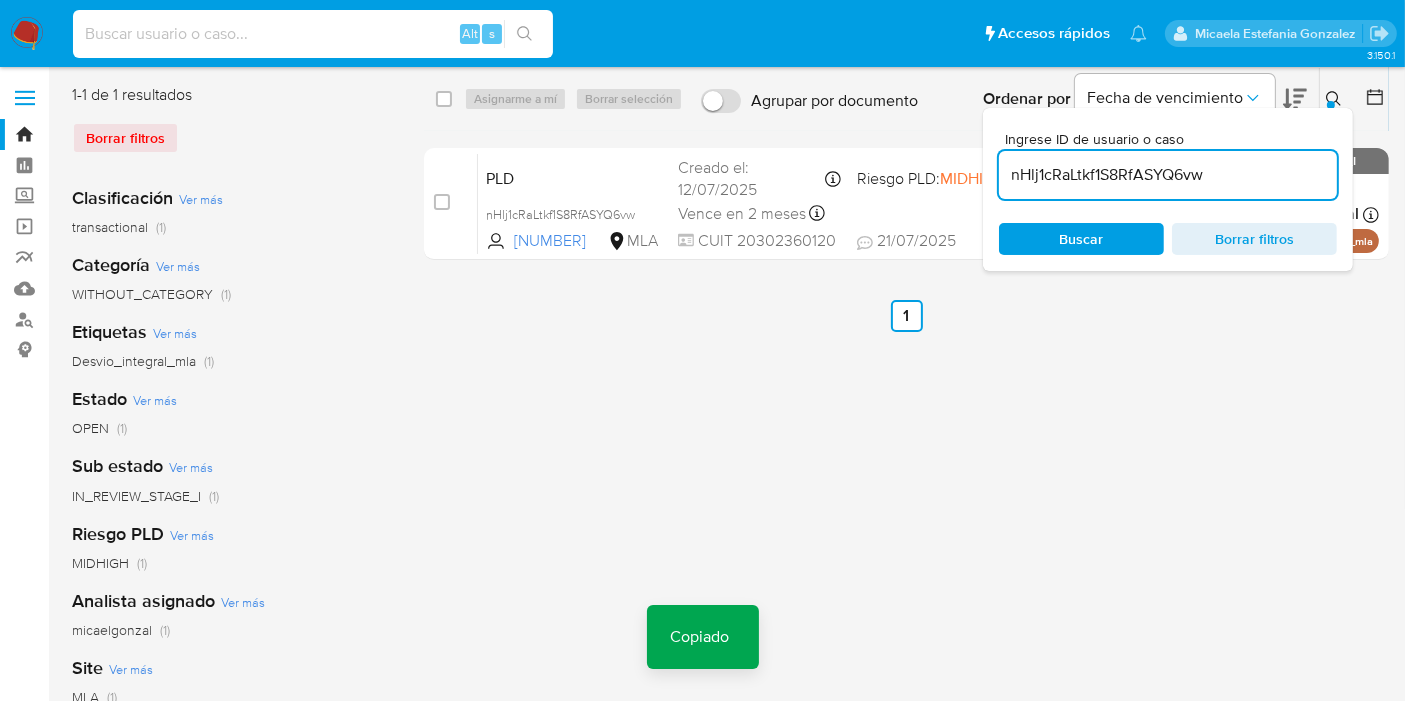 click at bounding box center (313, 34) 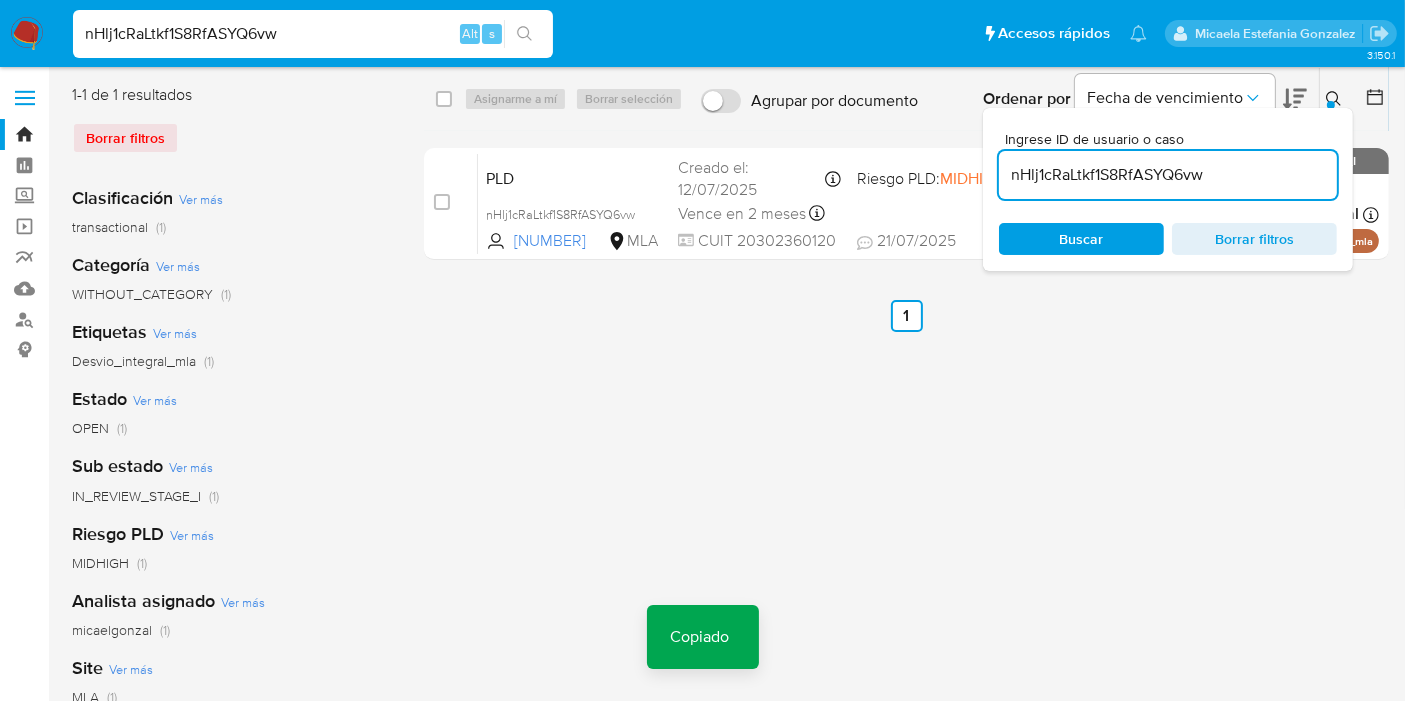 type on "nHlj1cRaLtkf1S8RfASYQ6vw" 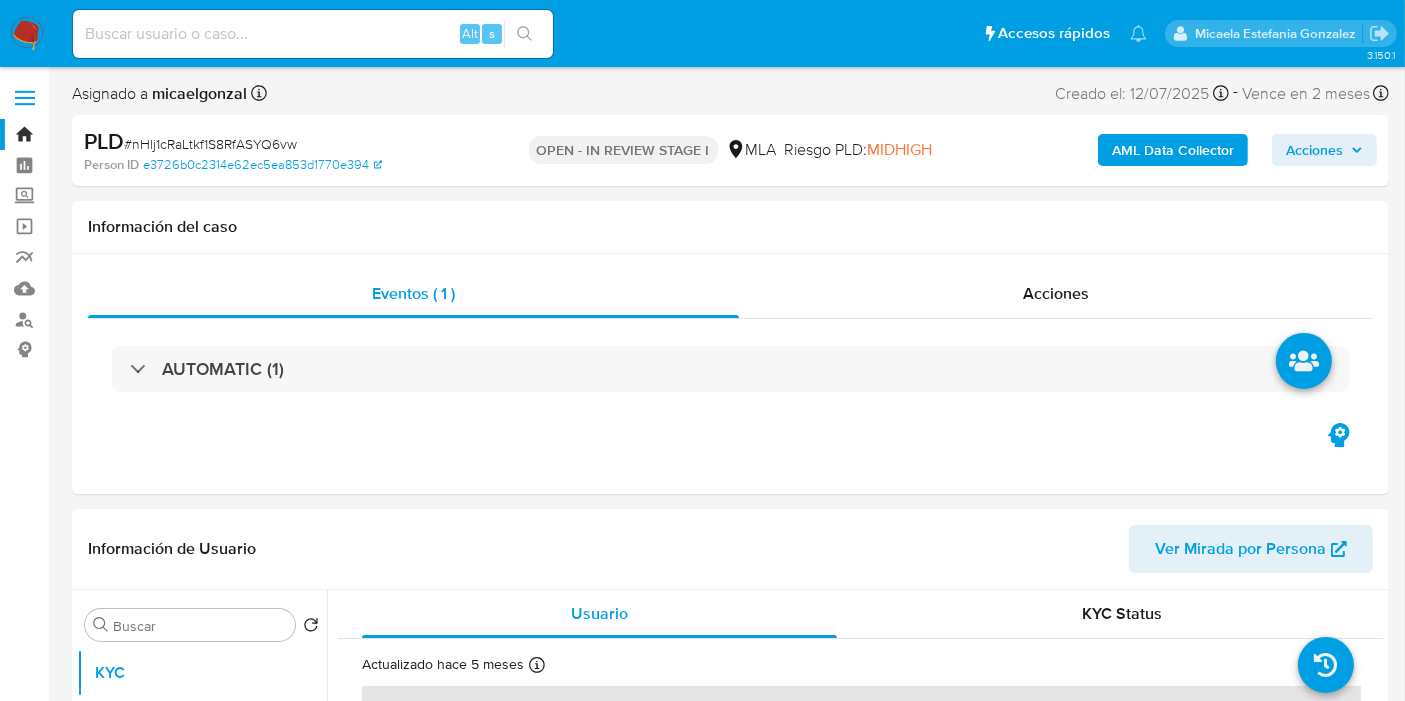 select on "10" 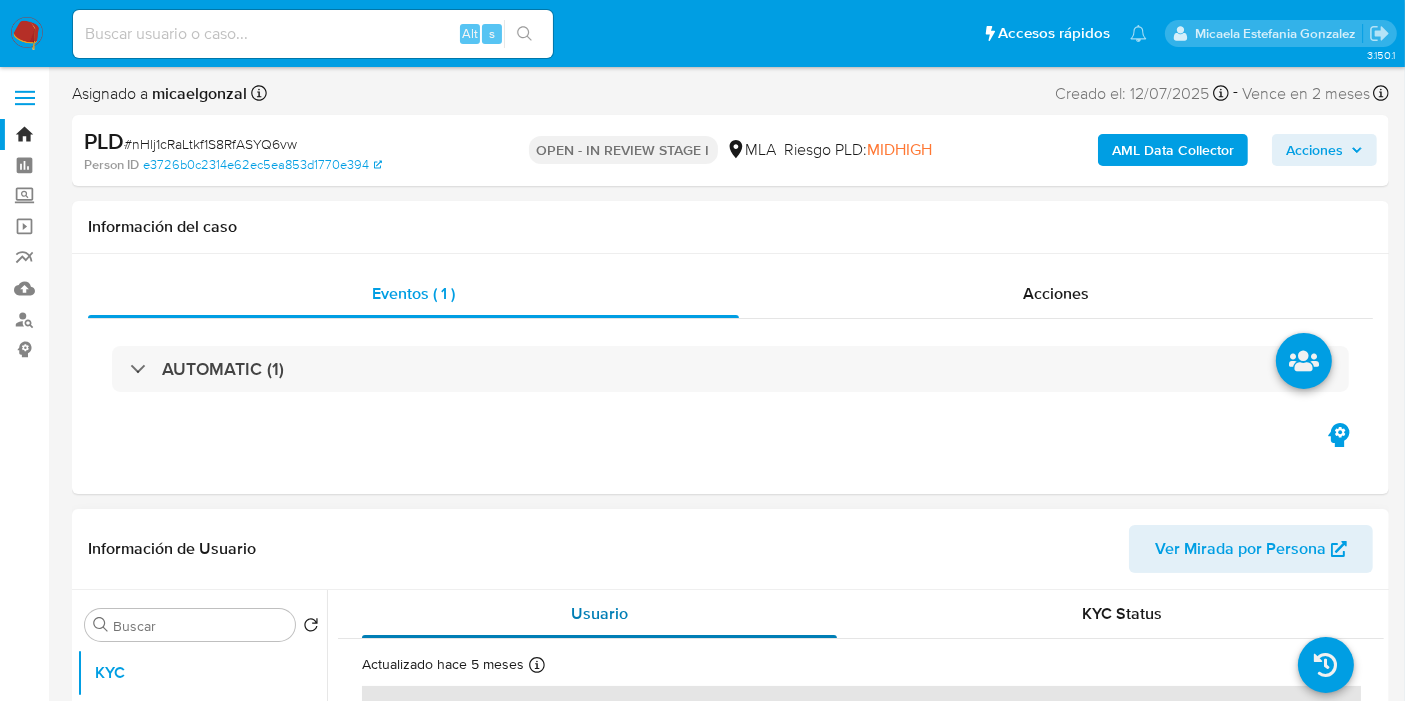 scroll, scrollTop: 444, scrollLeft: 0, axis: vertical 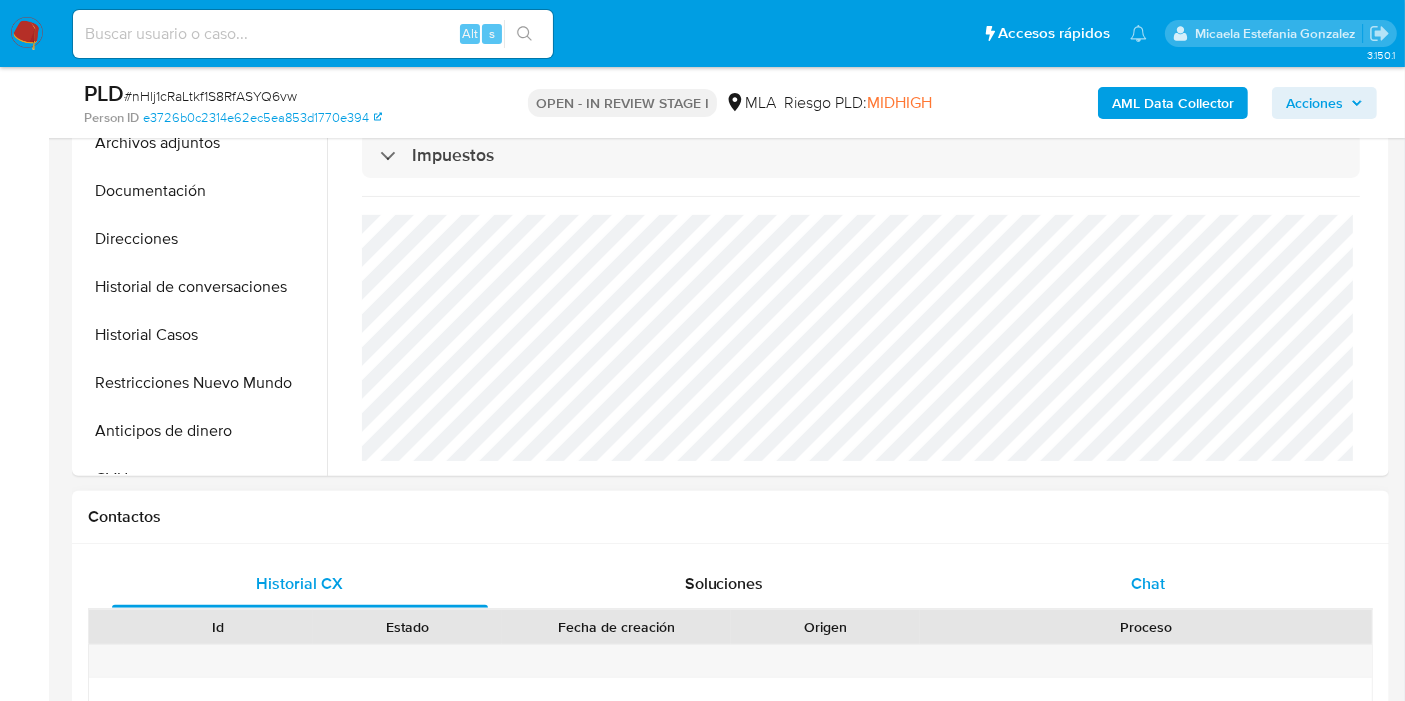 click on "Chat" at bounding box center [1148, 584] 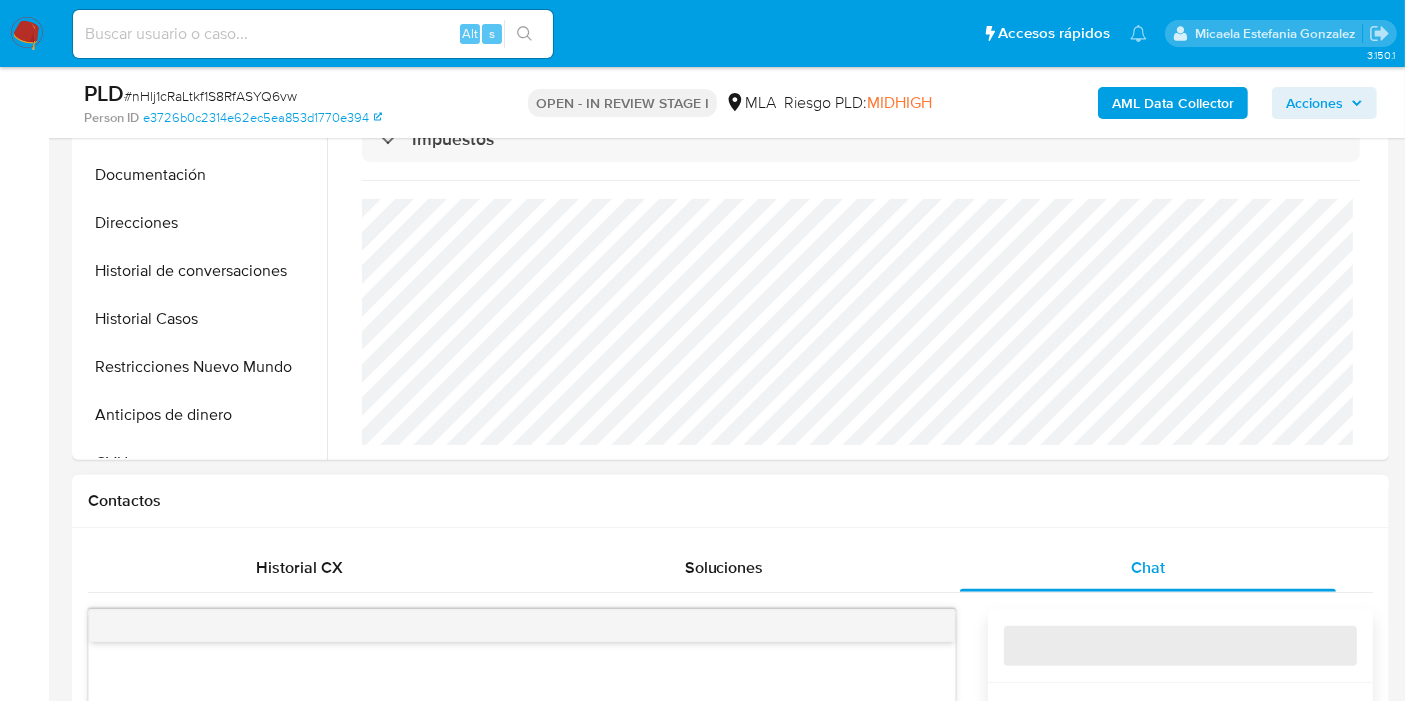 scroll, scrollTop: 1000, scrollLeft: 0, axis: vertical 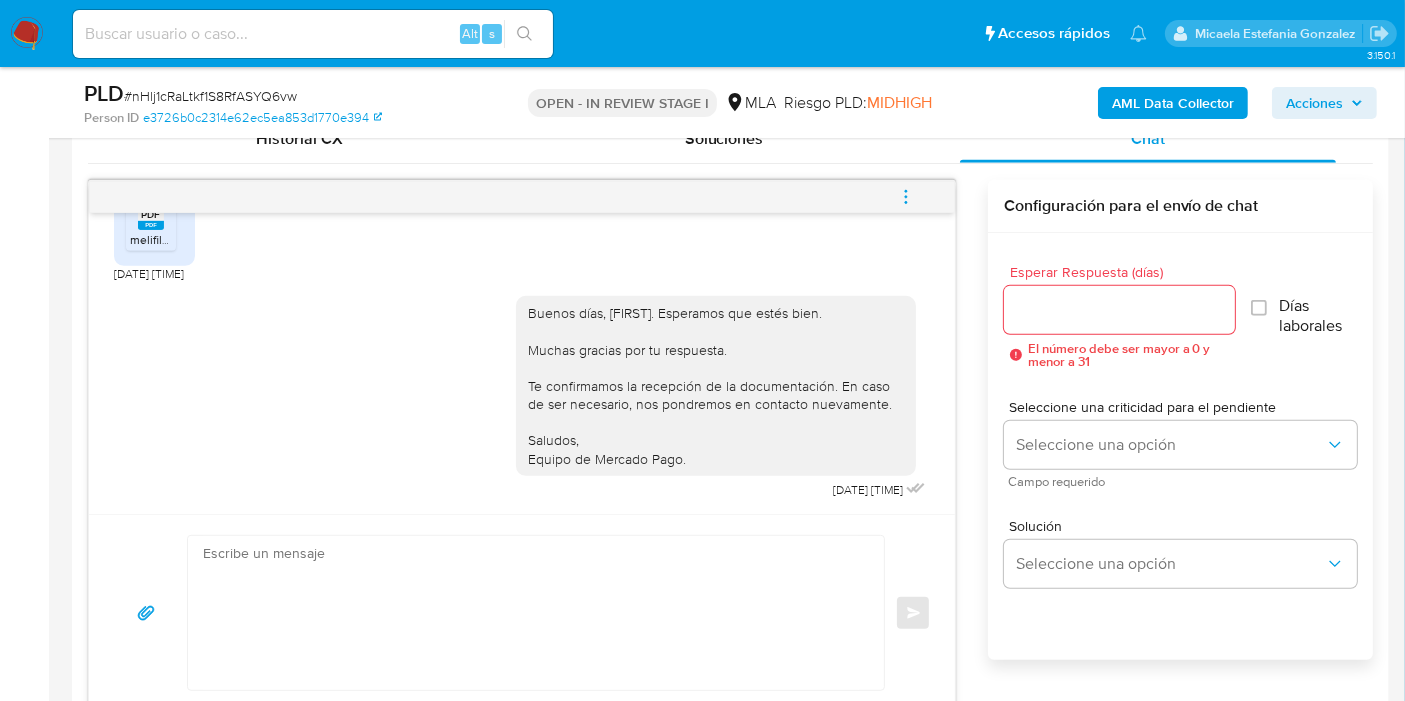 click at bounding box center (906, 197) 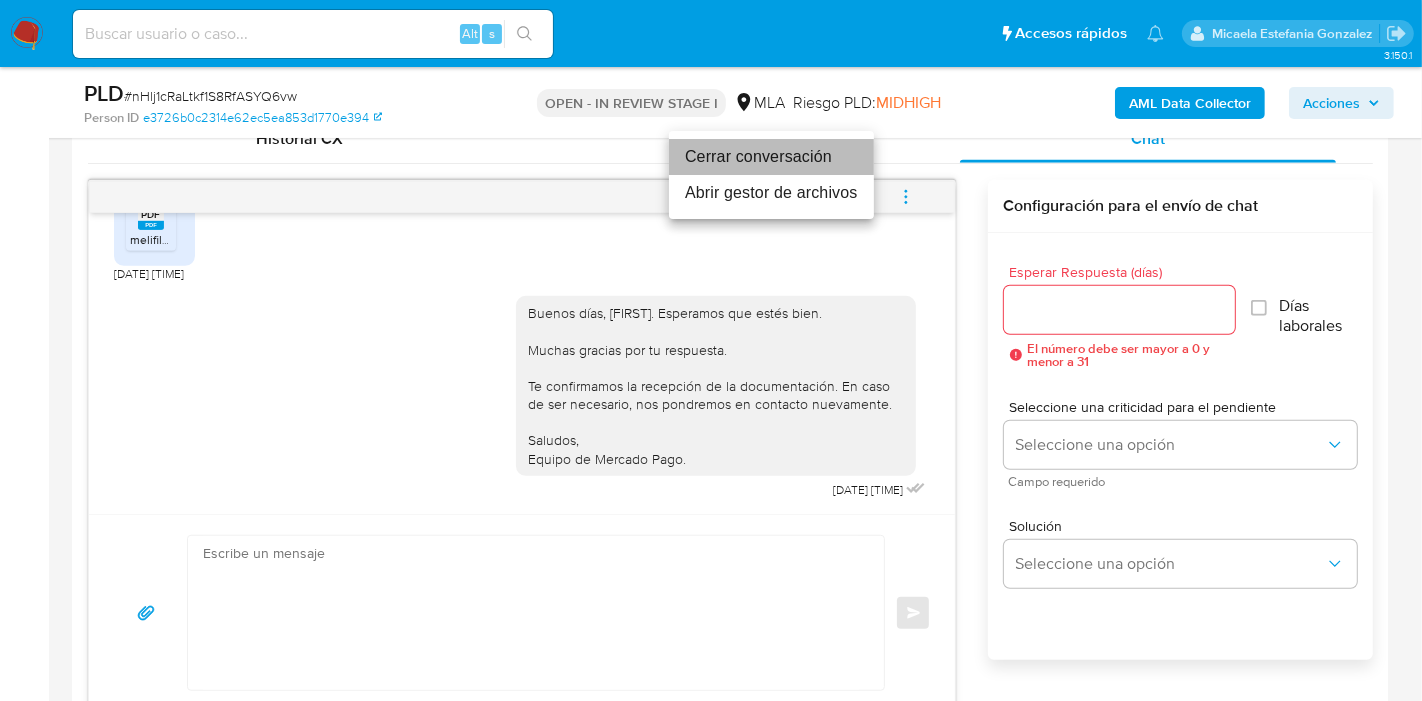click on "Cerrar conversación" at bounding box center (771, 157) 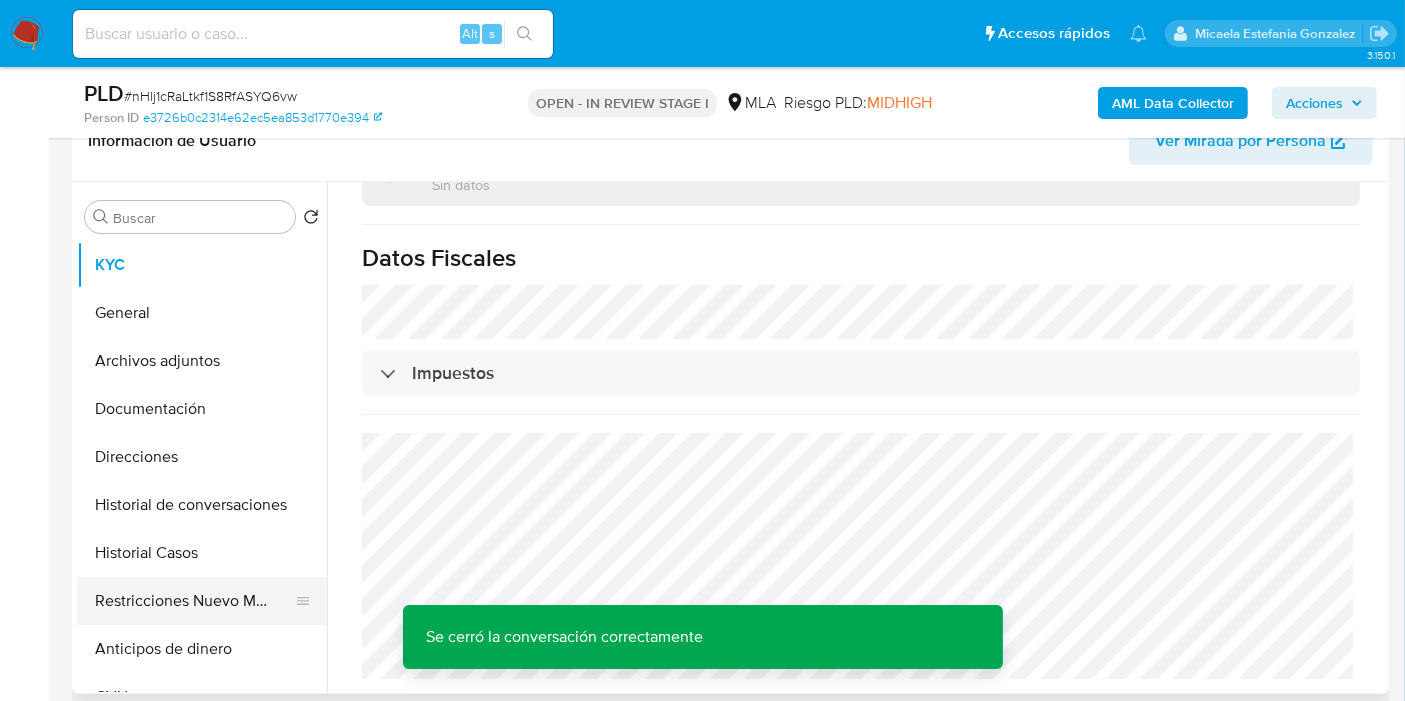 scroll, scrollTop: 333, scrollLeft: 0, axis: vertical 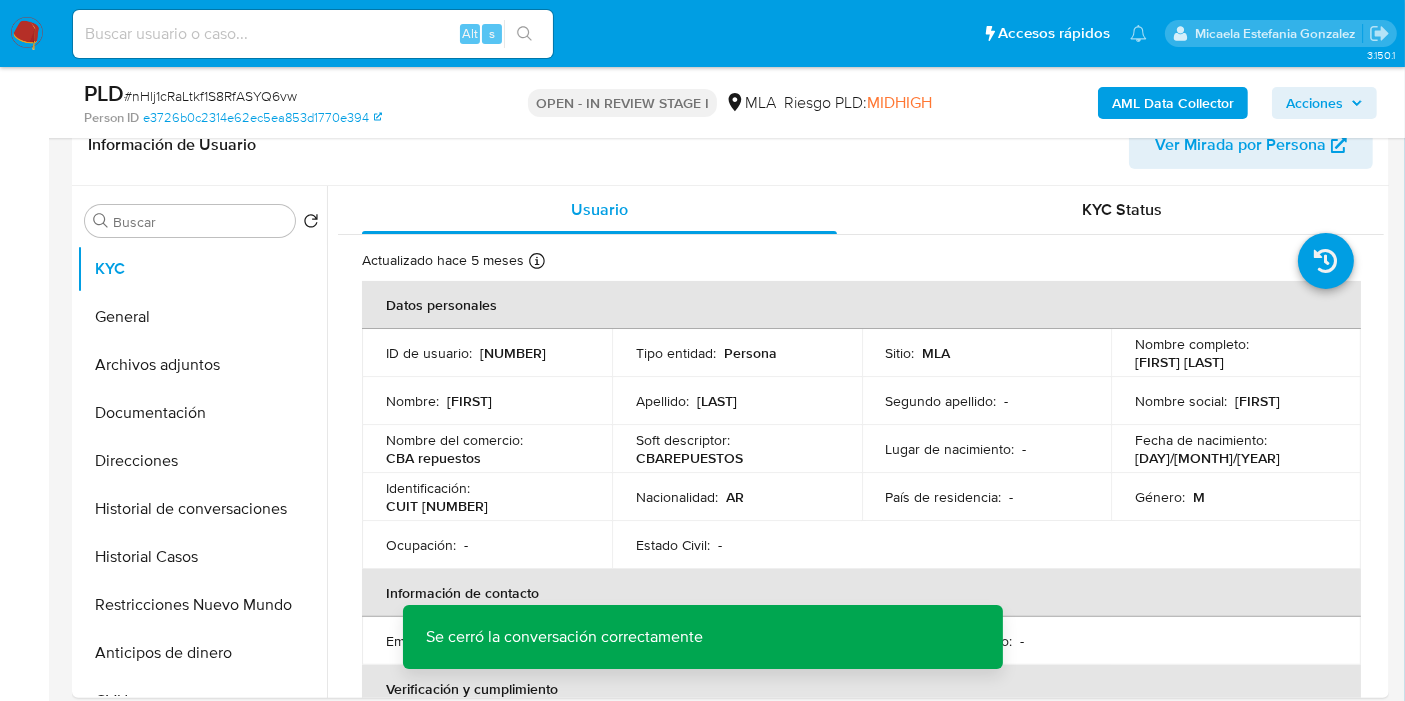 click on "AML Data Collector" at bounding box center (1173, 103) 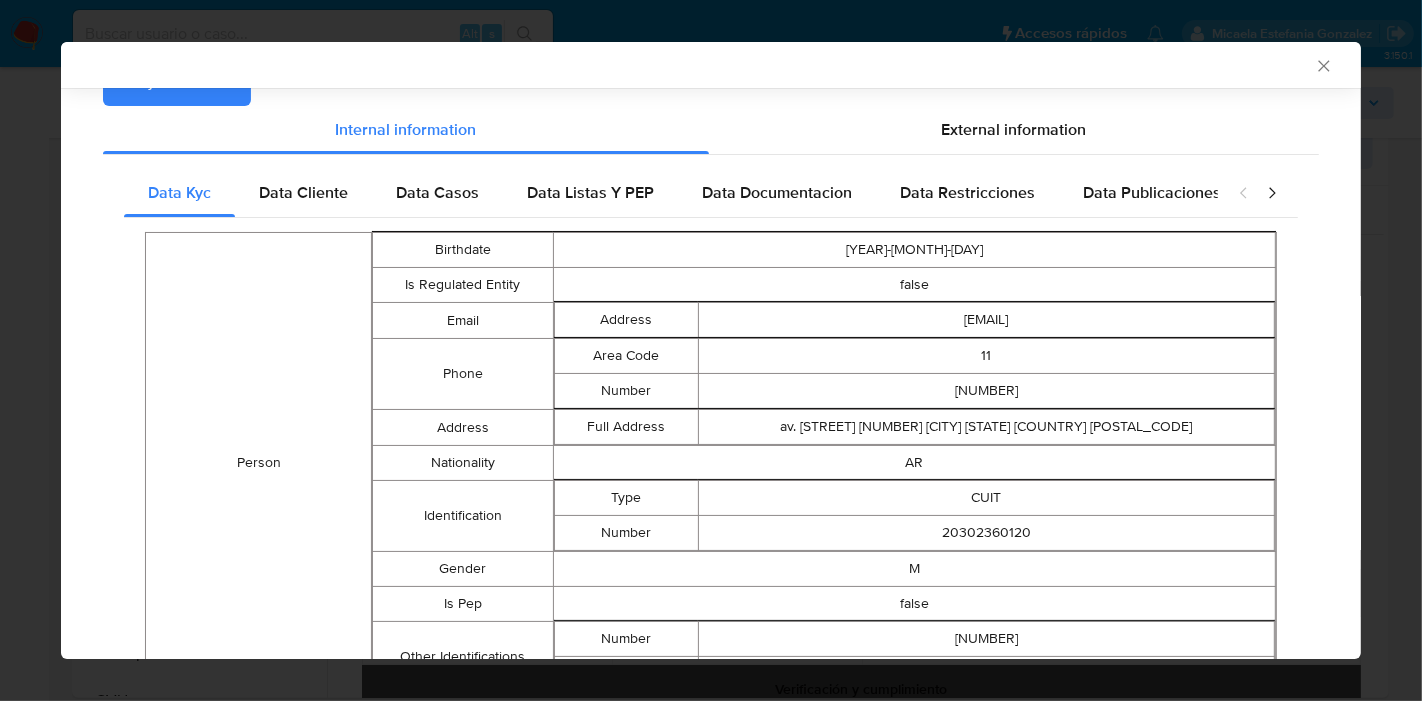 scroll, scrollTop: 91, scrollLeft: 0, axis: vertical 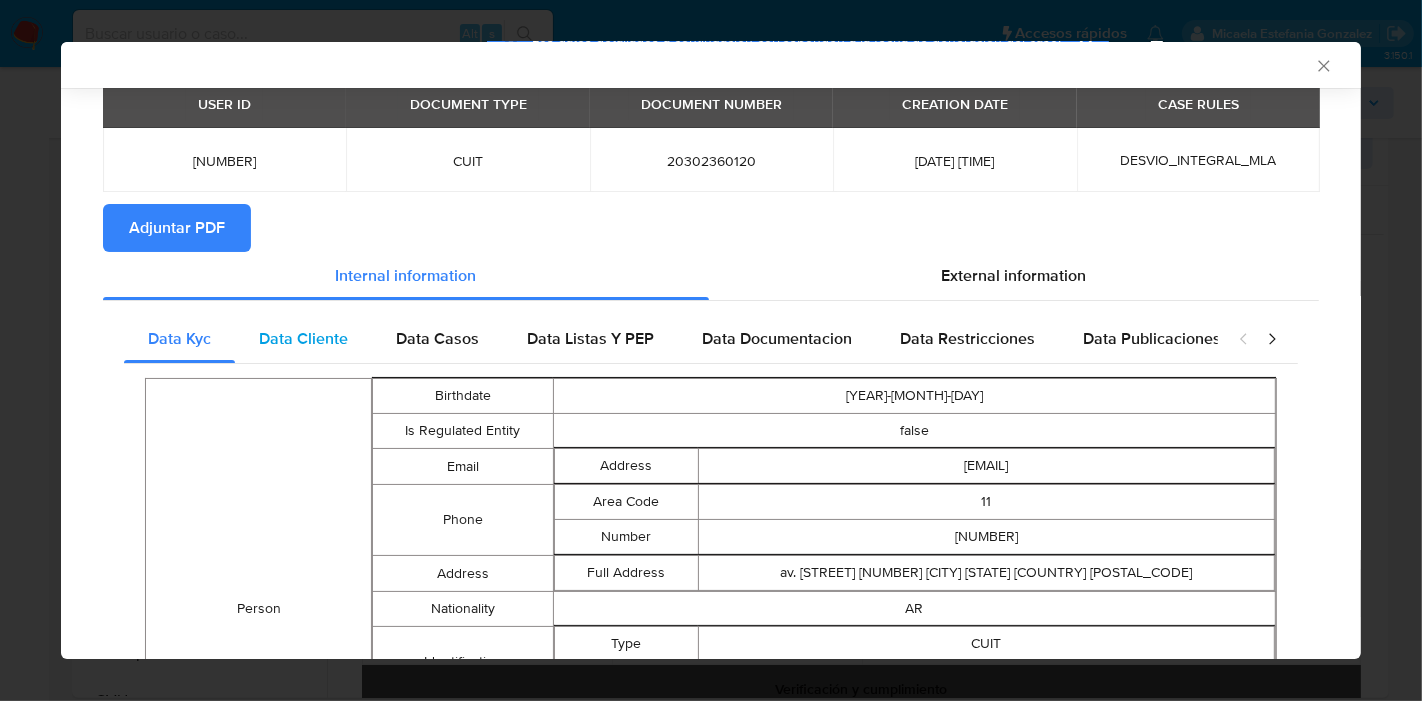 click on "Data Cliente" at bounding box center [303, 339] 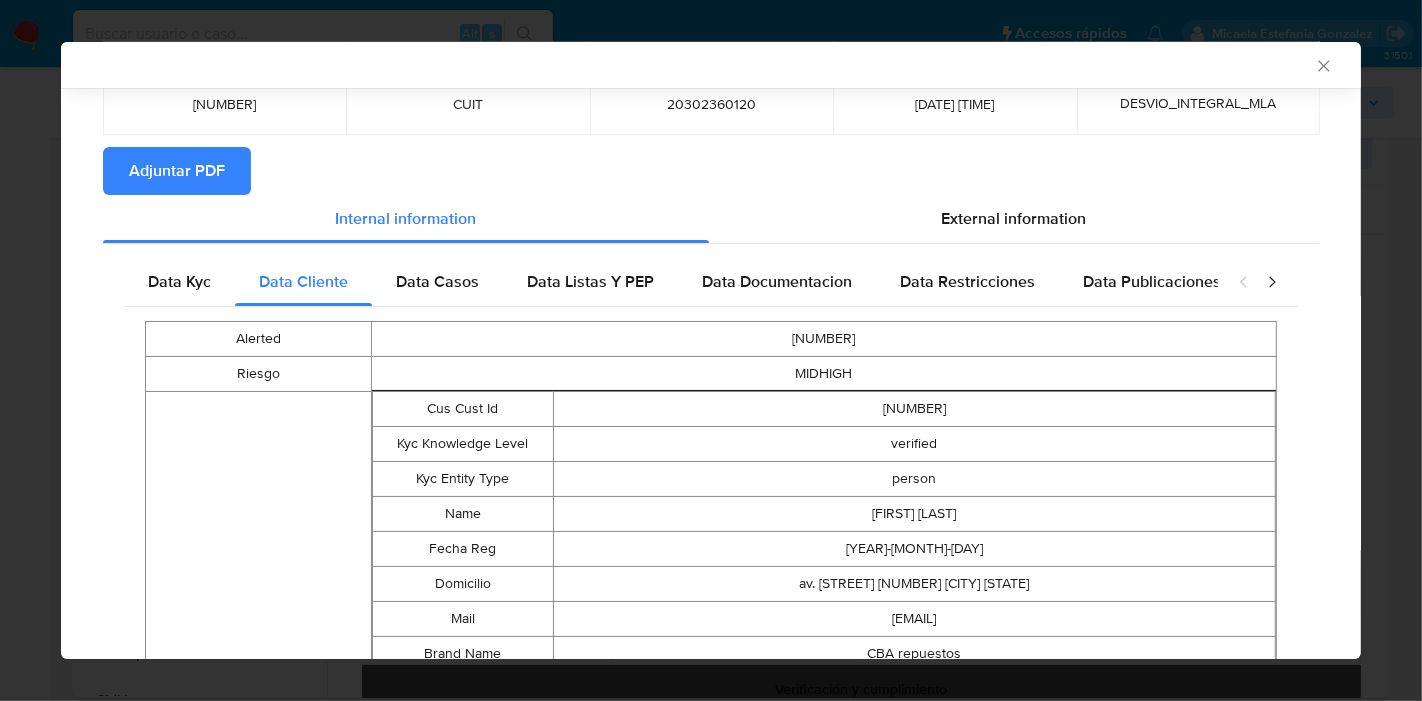 scroll, scrollTop: 126, scrollLeft: 0, axis: vertical 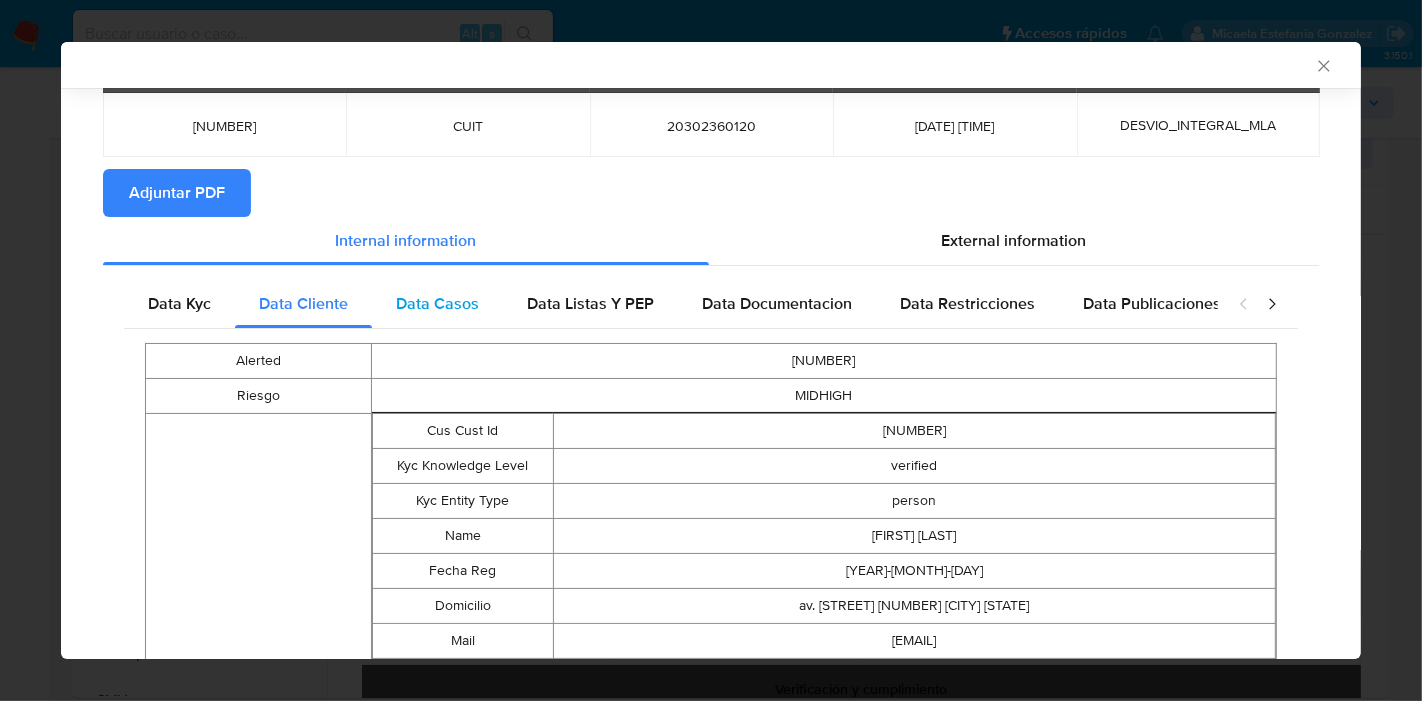 click on "Data Casos" at bounding box center (437, 303) 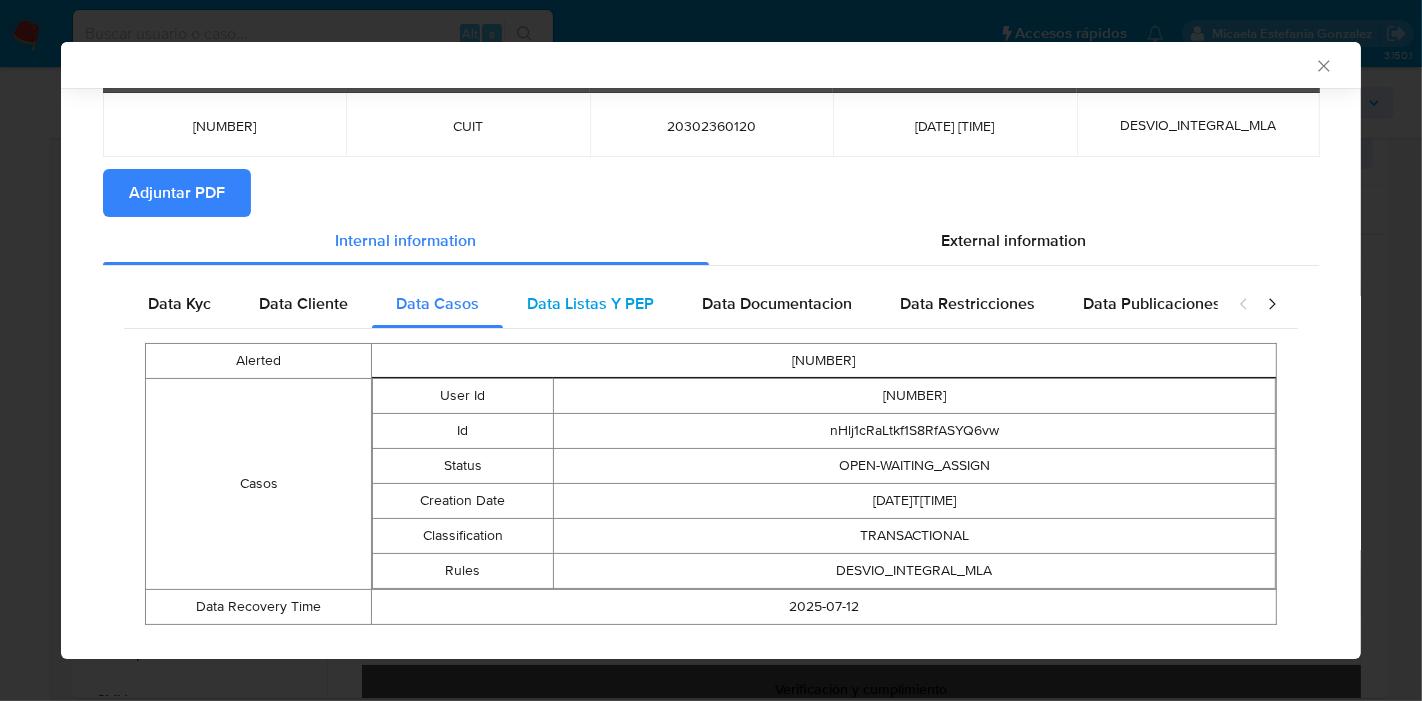click on "Data Listas Y PEP" at bounding box center [590, 303] 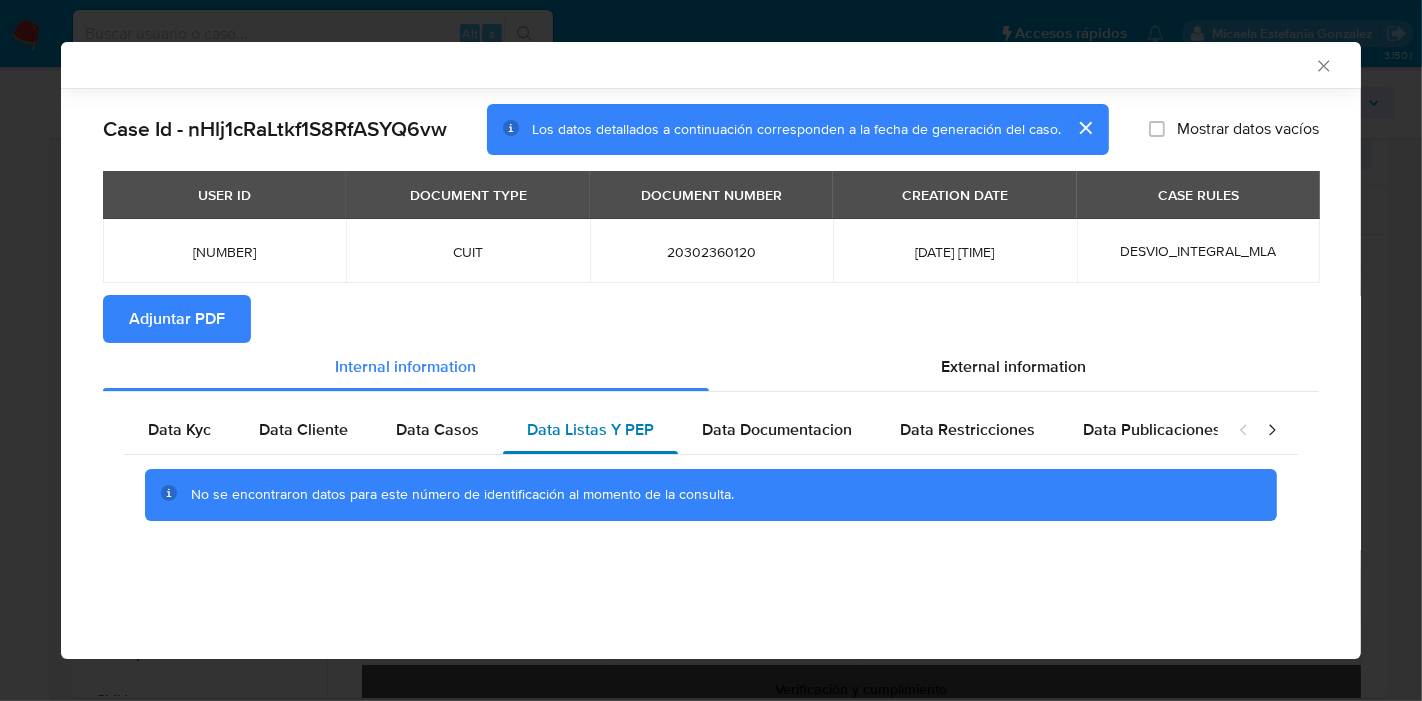 scroll, scrollTop: 0, scrollLeft: 0, axis: both 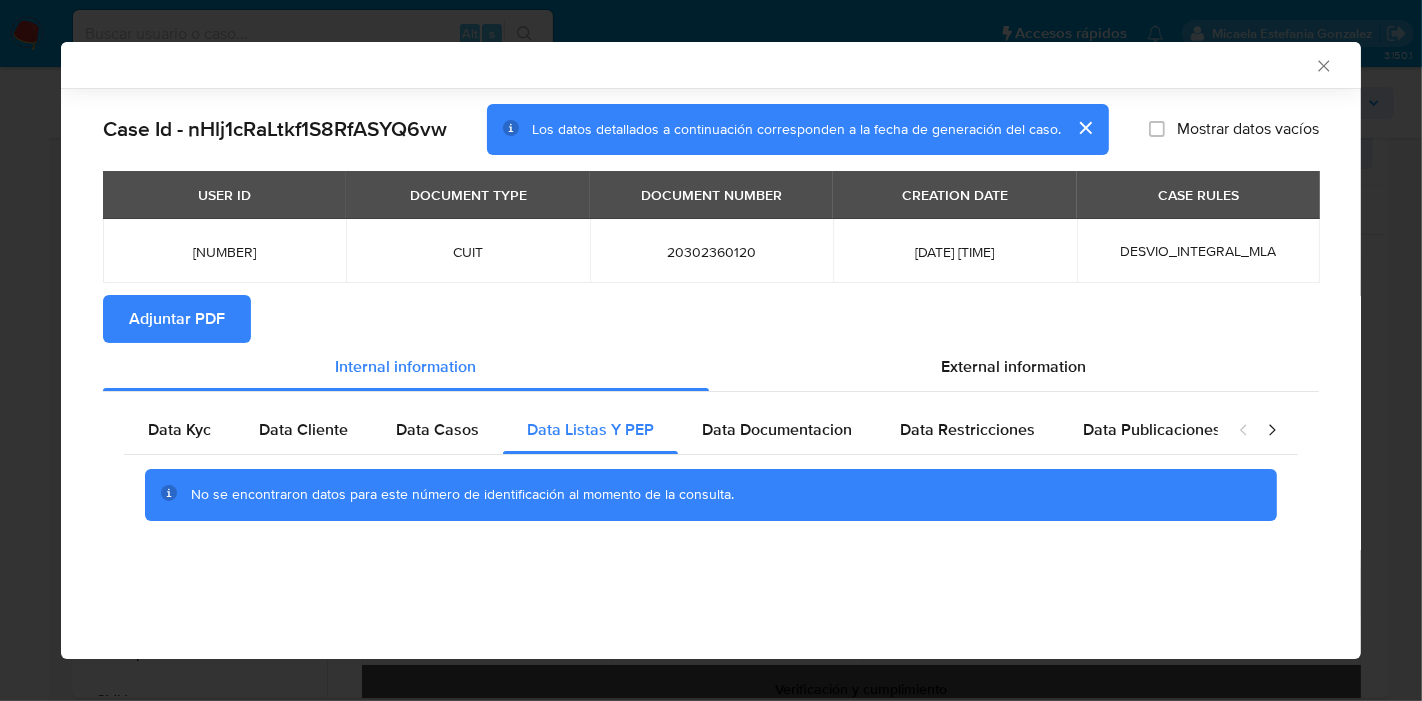 click on "No se encontraron datos para este número de identificación al momento de la consulta." at bounding box center (710, 495) 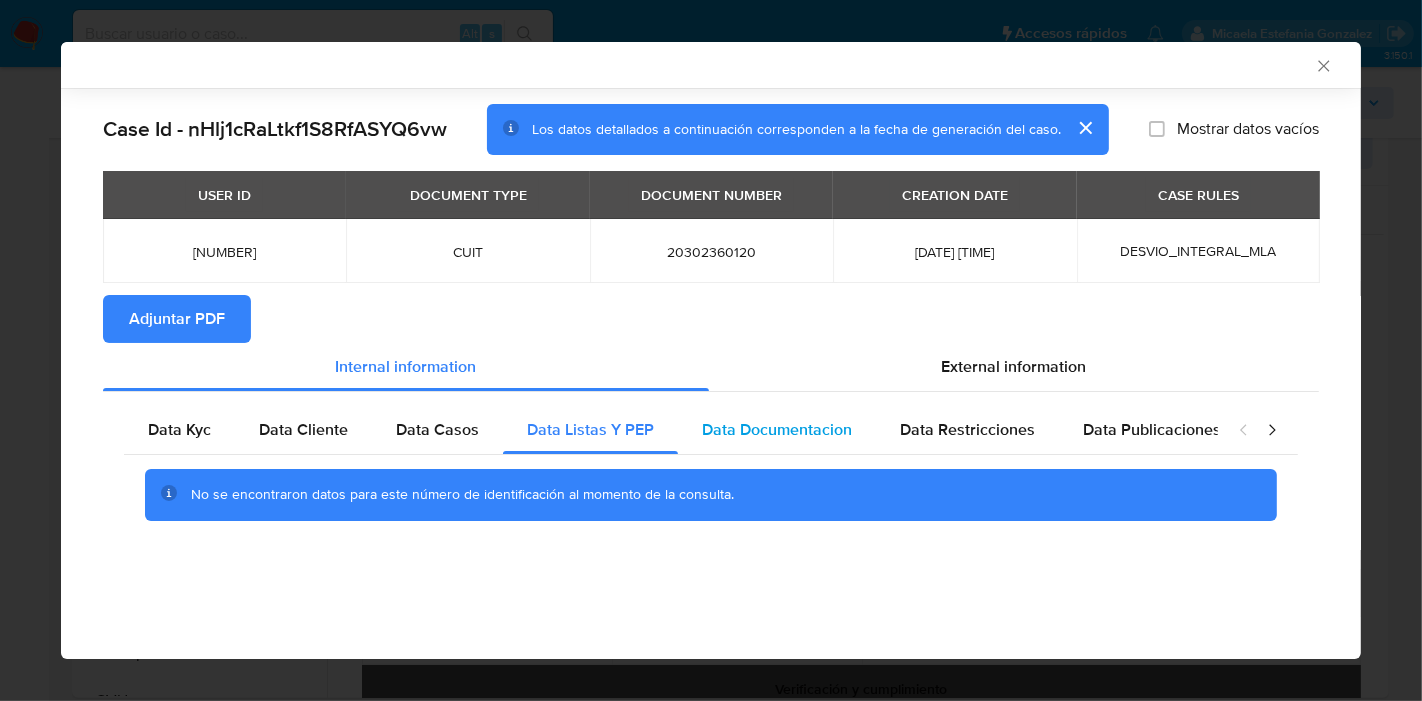 click on "Data Documentacion" at bounding box center (777, 430) 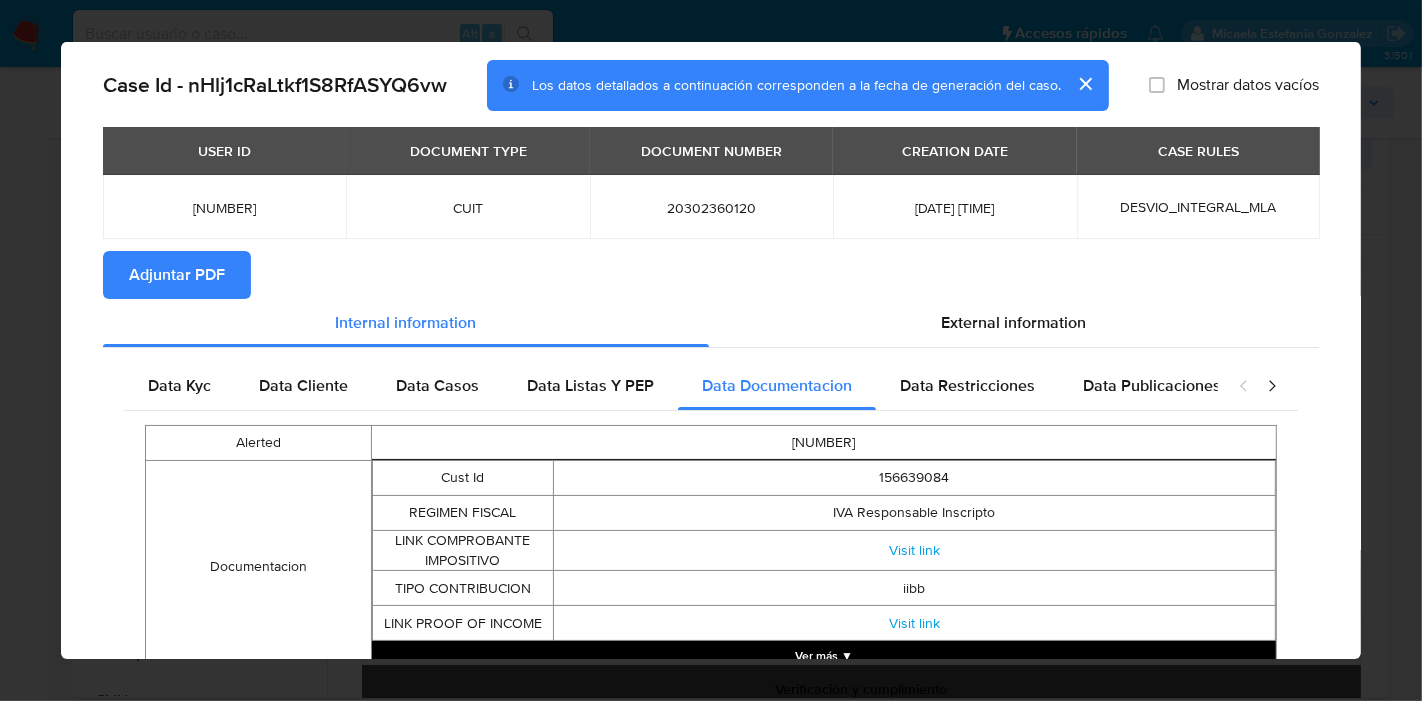 scroll, scrollTop: 161, scrollLeft: 0, axis: vertical 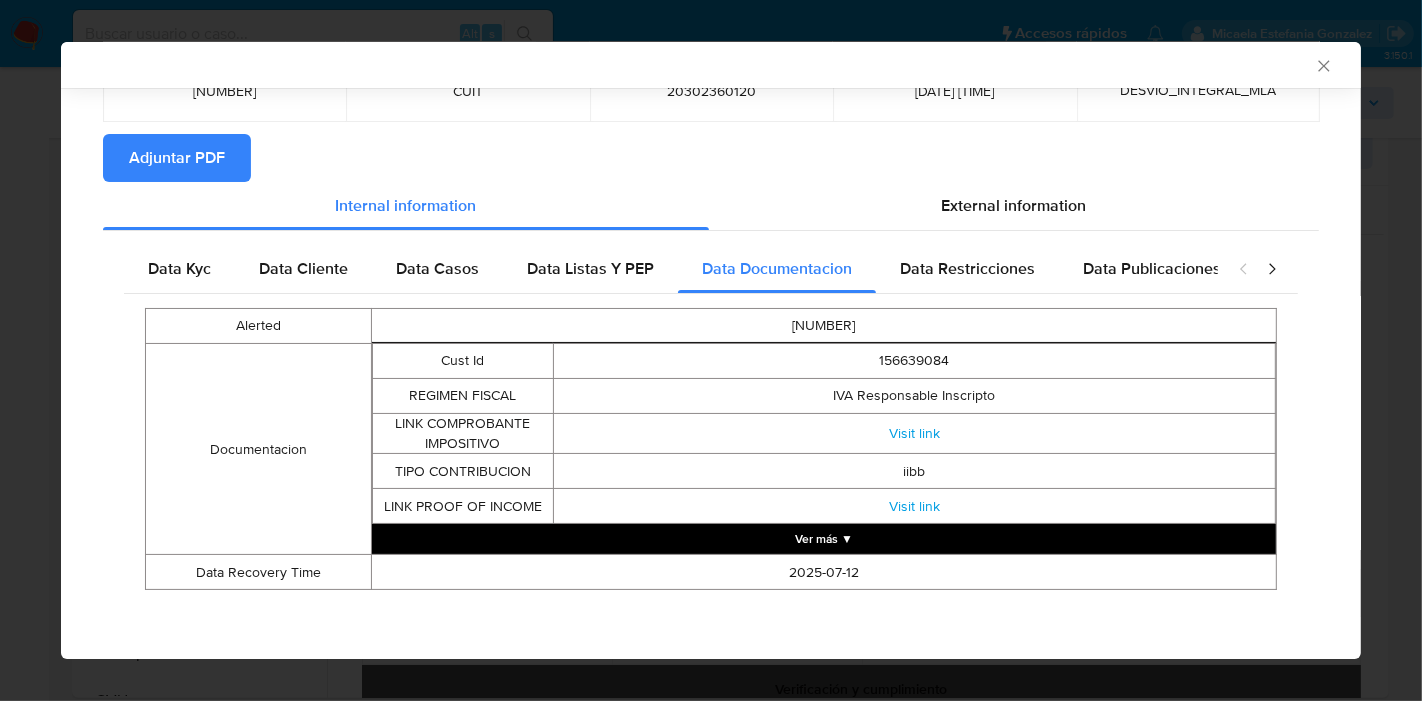 click on "156639084" at bounding box center (914, 361) 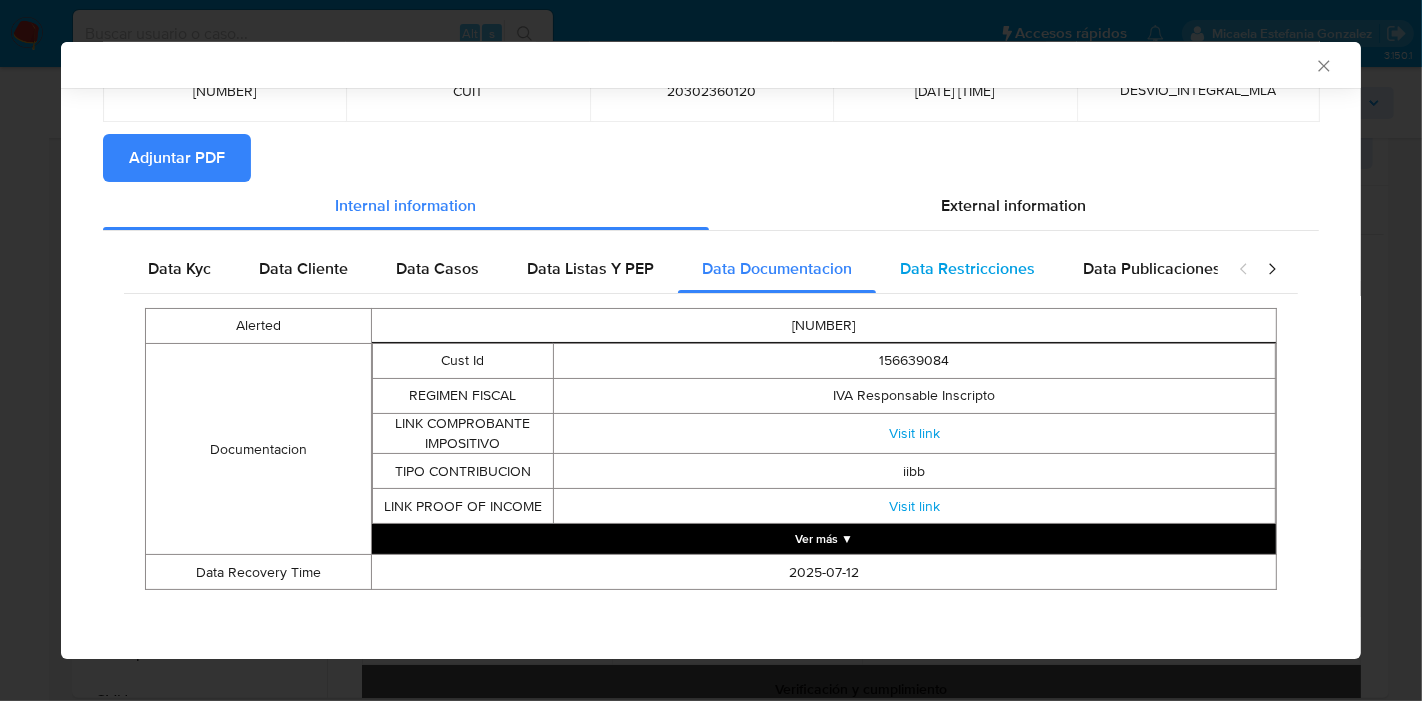 click on "Data Restricciones" at bounding box center [967, 268] 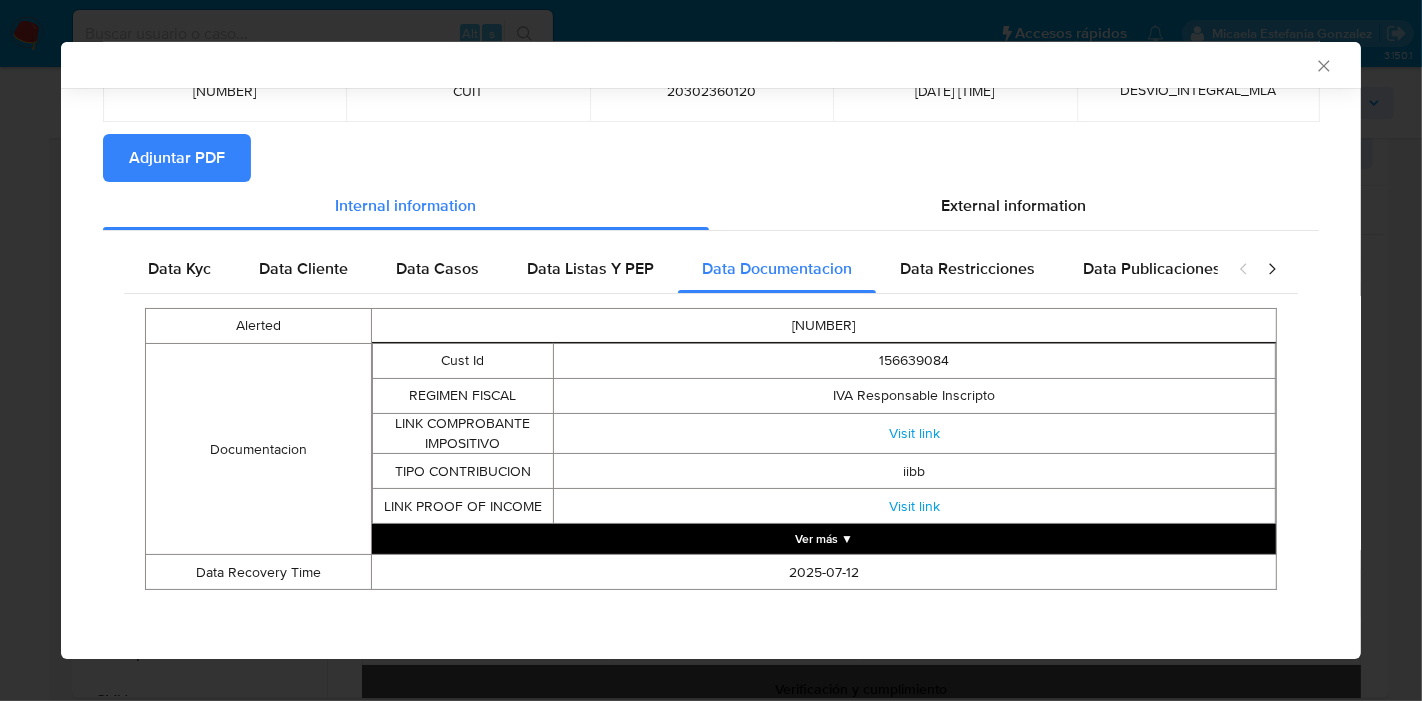 scroll, scrollTop: 0, scrollLeft: 0, axis: both 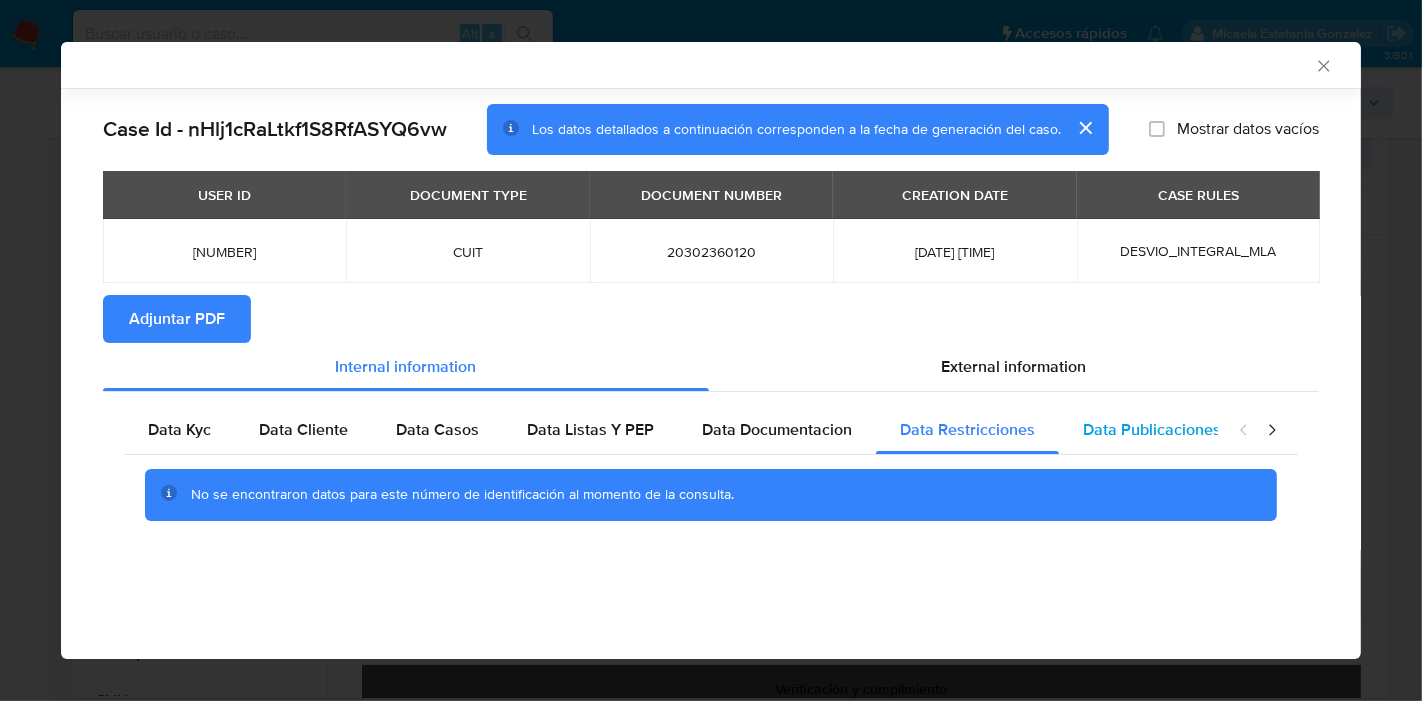 click on "Data Publicaciones" at bounding box center (1152, 429) 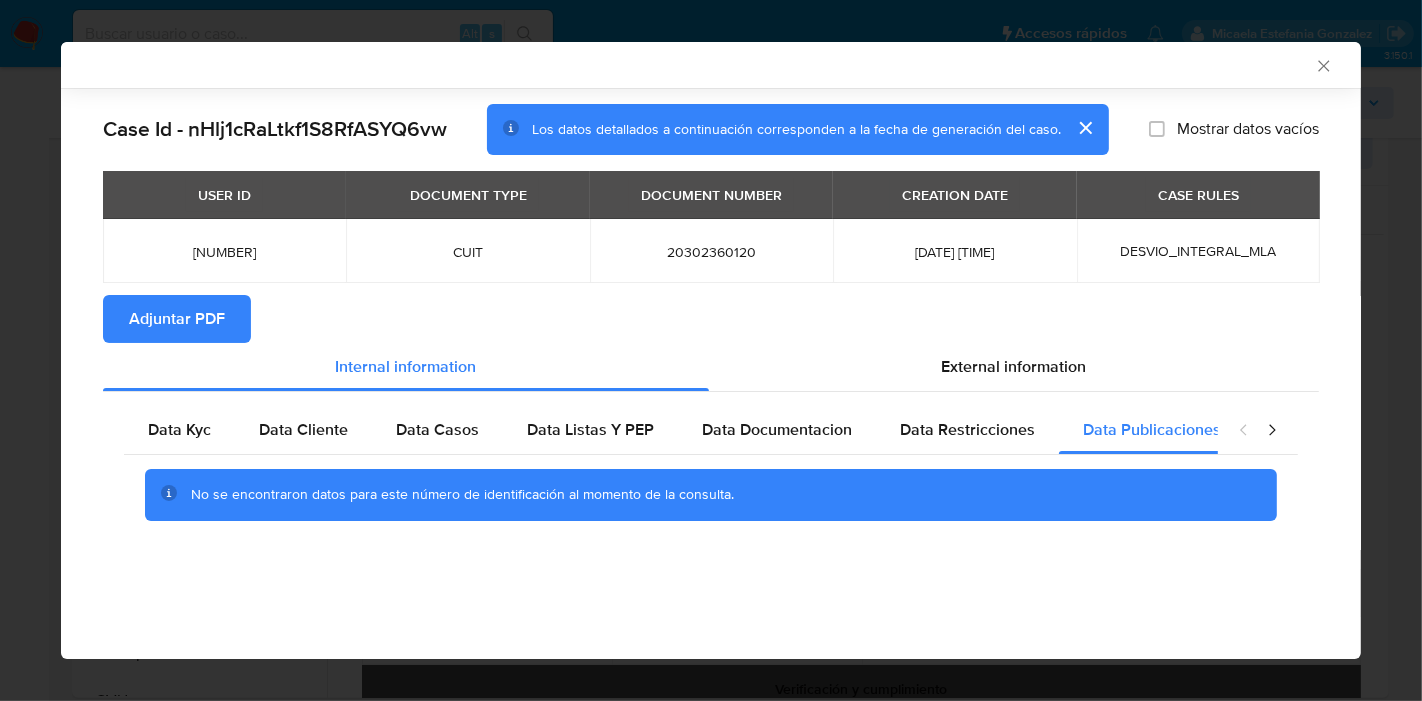 click 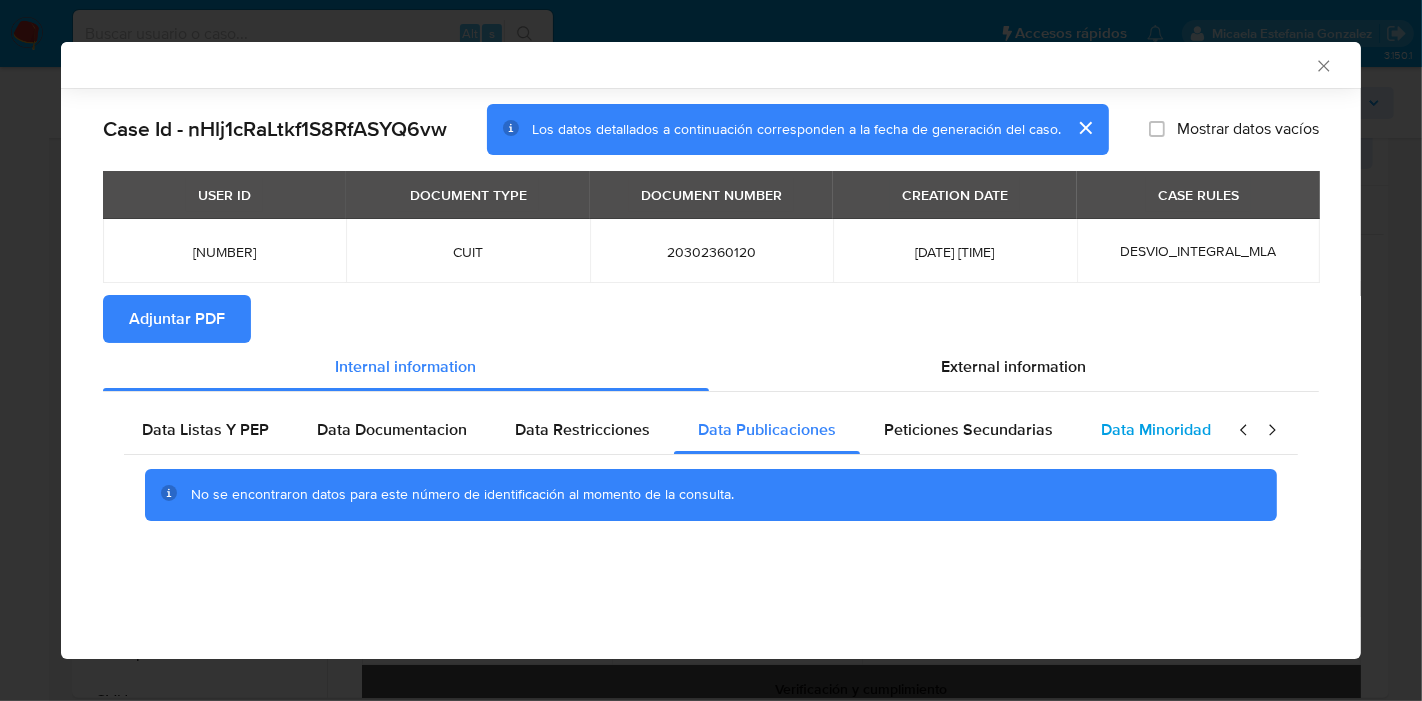 scroll, scrollTop: 0, scrollLeft: 391, axis: horizontal 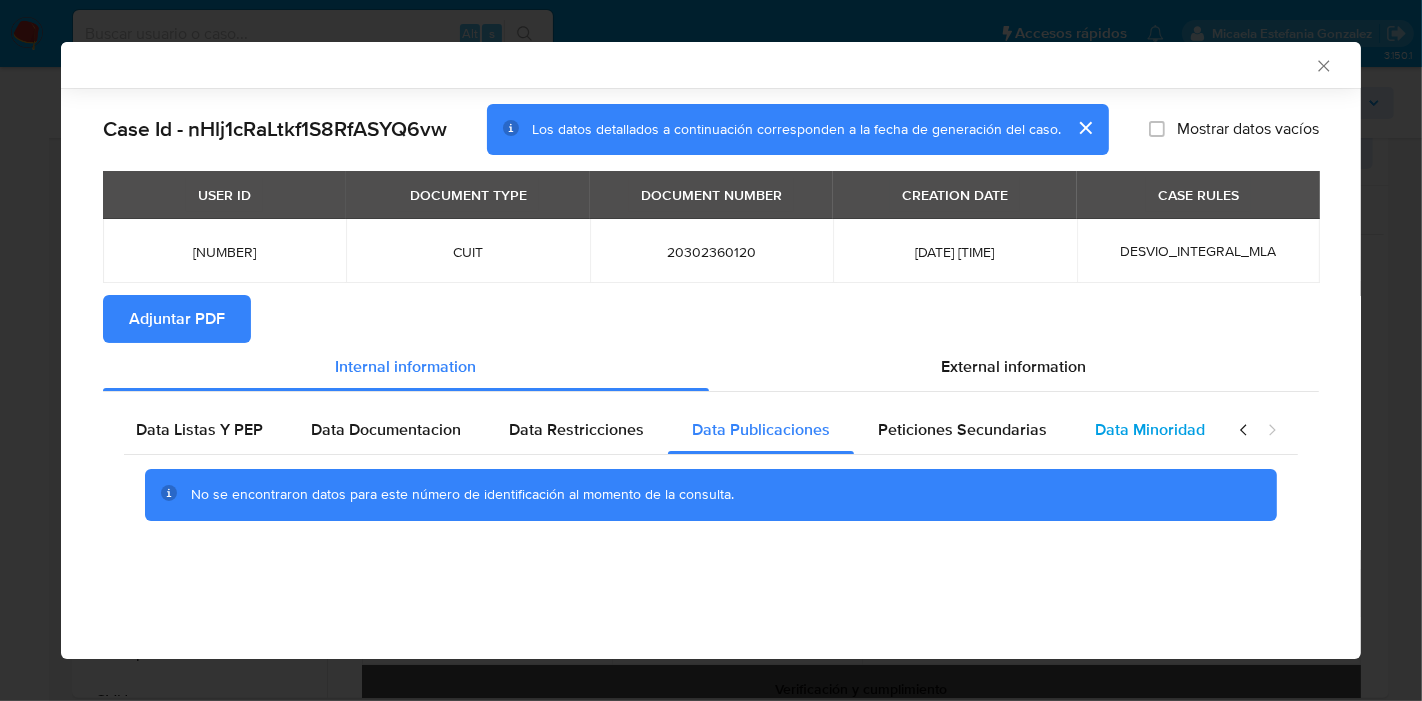 click on "Data Minoridad" at bounding box center [1150, 430] 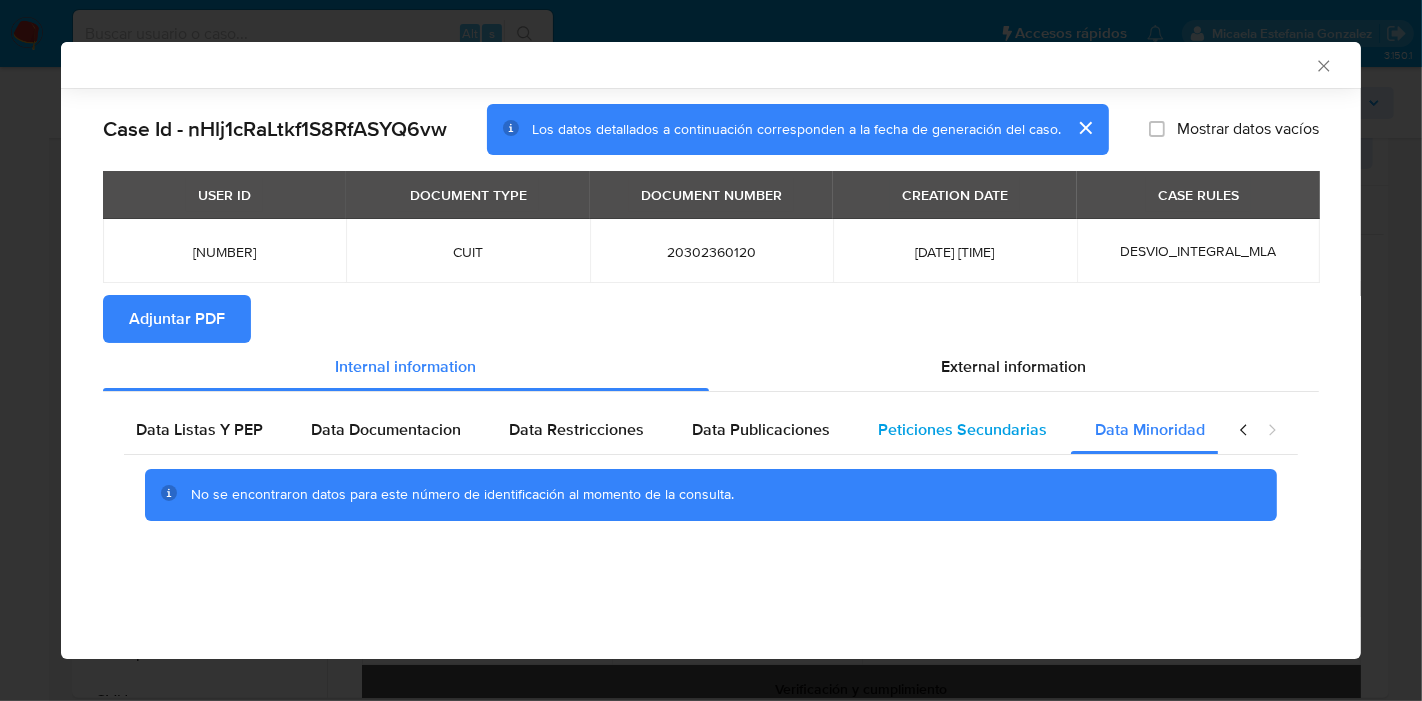 click on "Peticiones Secundarias" at bounding box center [962, 430] 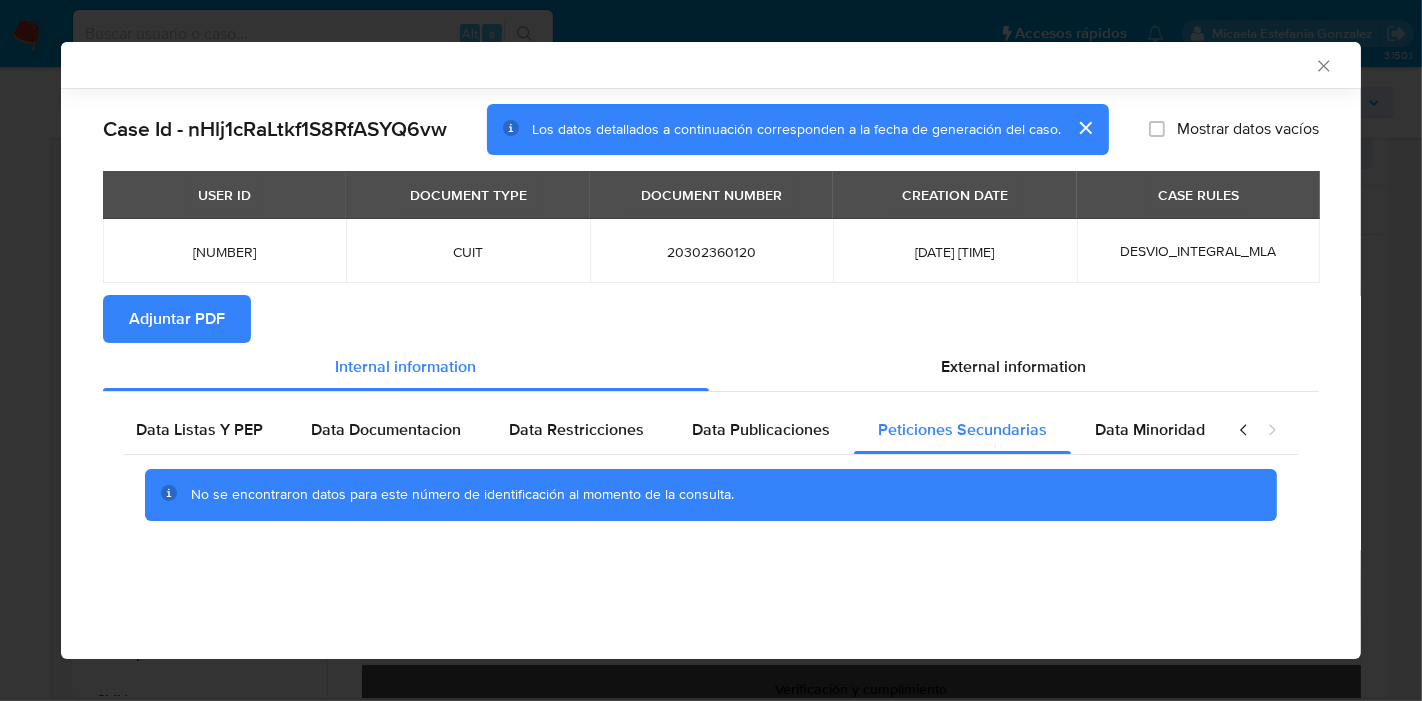 click 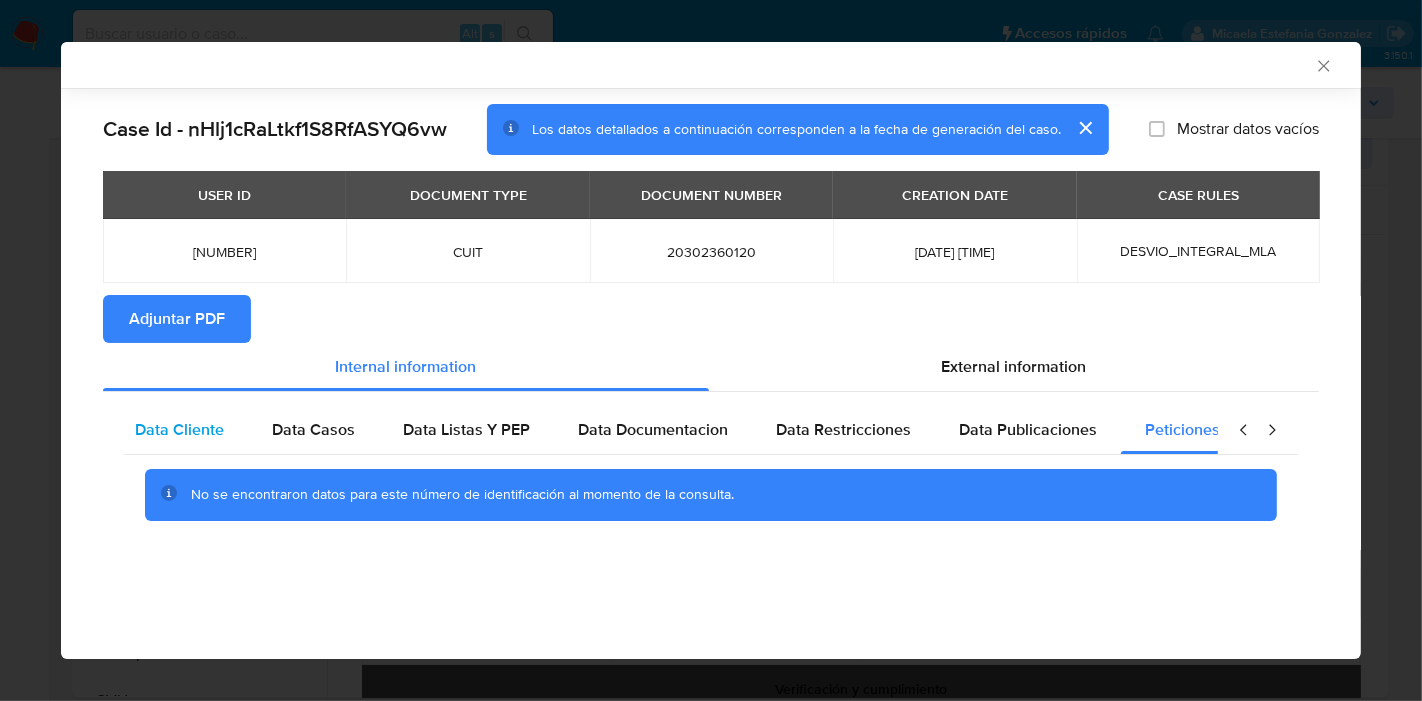 scroll, scrollTop: 0, scrollLeft: 0, axis: both 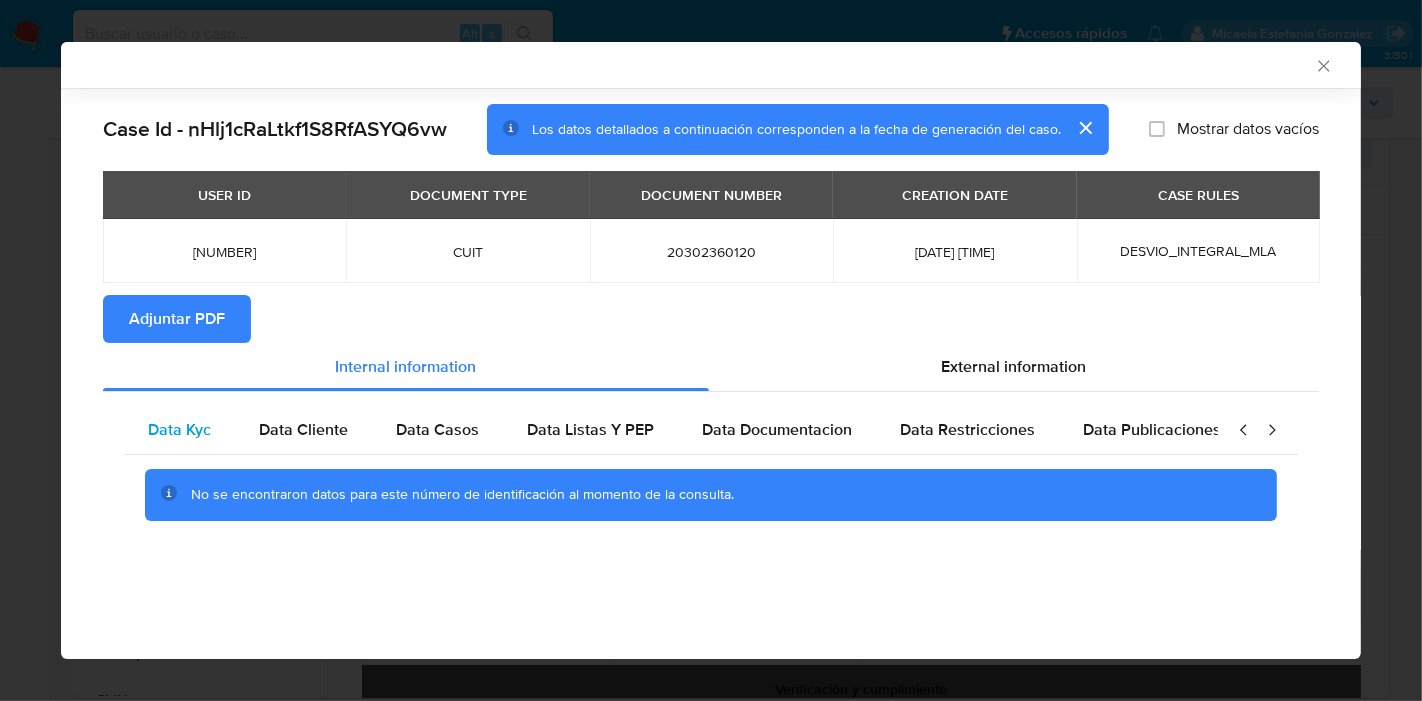 click on "Data Kyc" at bounding box center [179, 429] 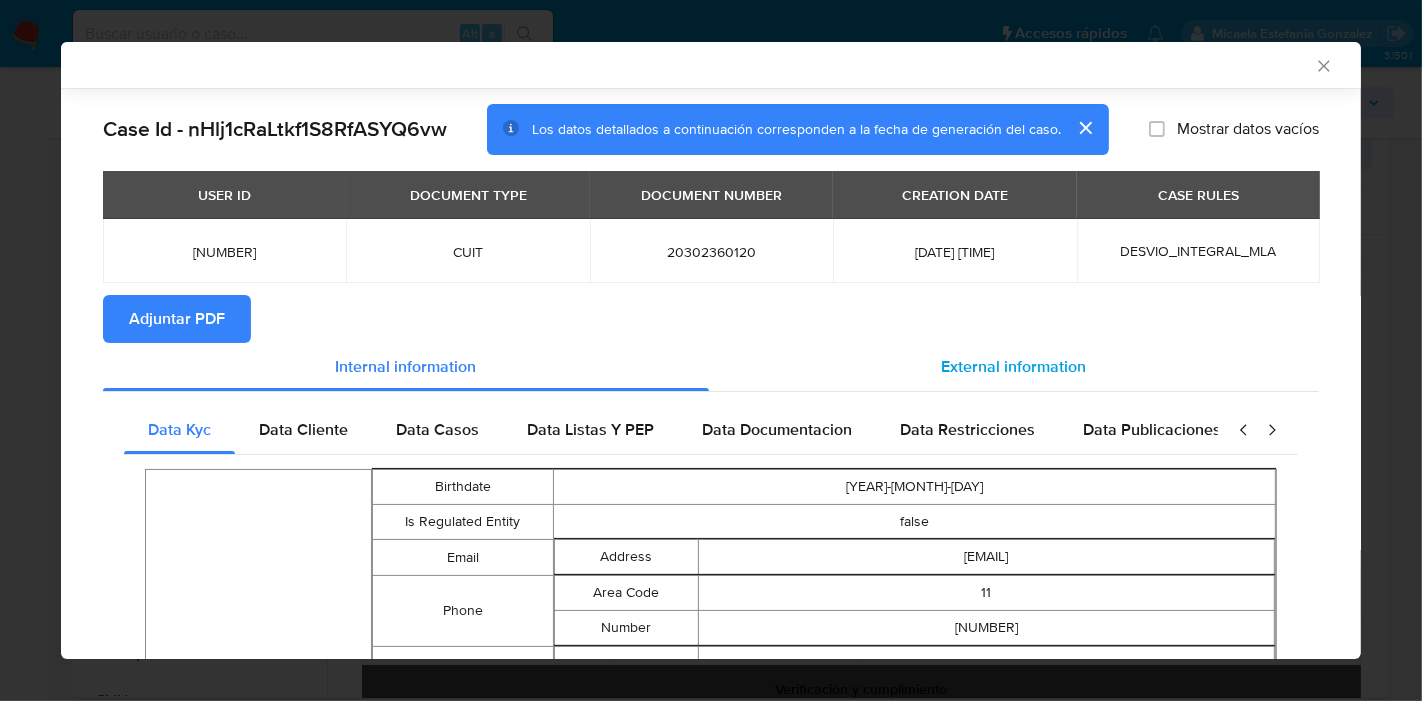 click on "External information" at bounding box center (1014, 367) 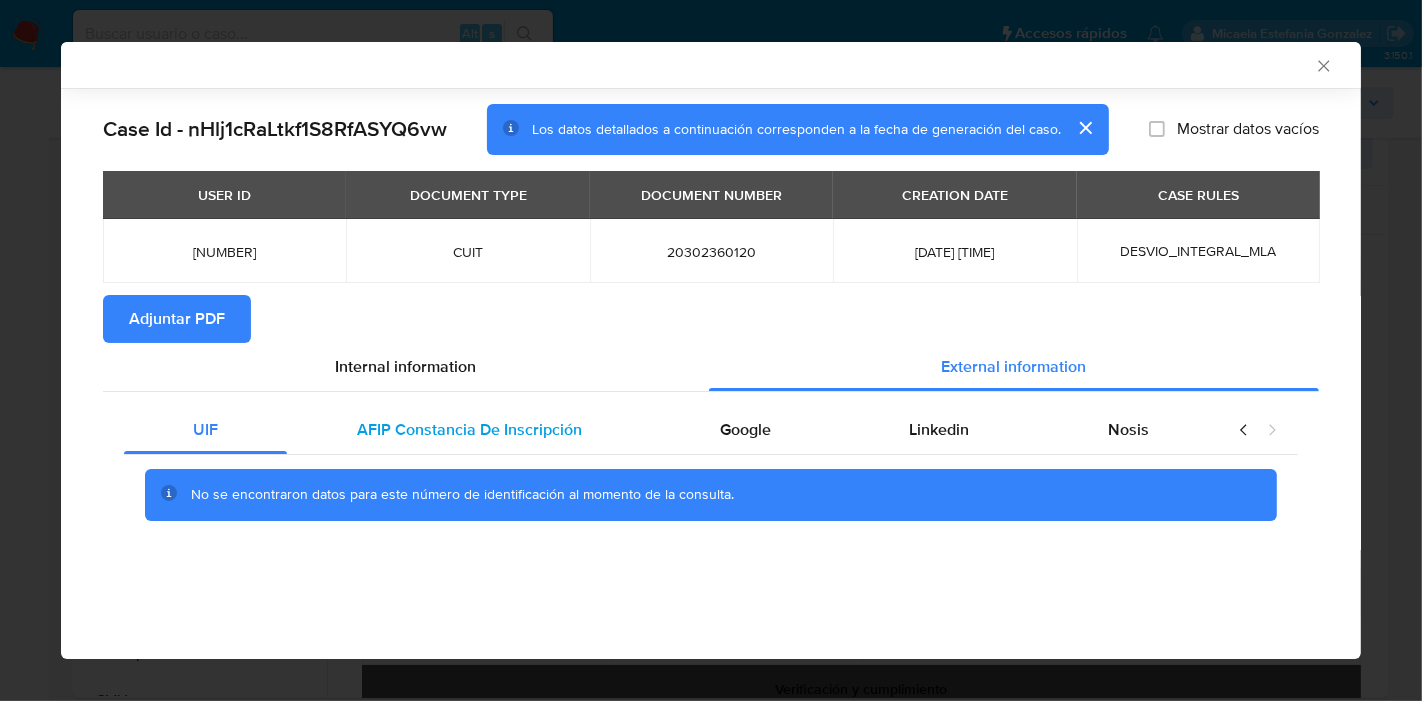 click on "AFIP Constancia De Inscripción" at bounding box center [468, 430] 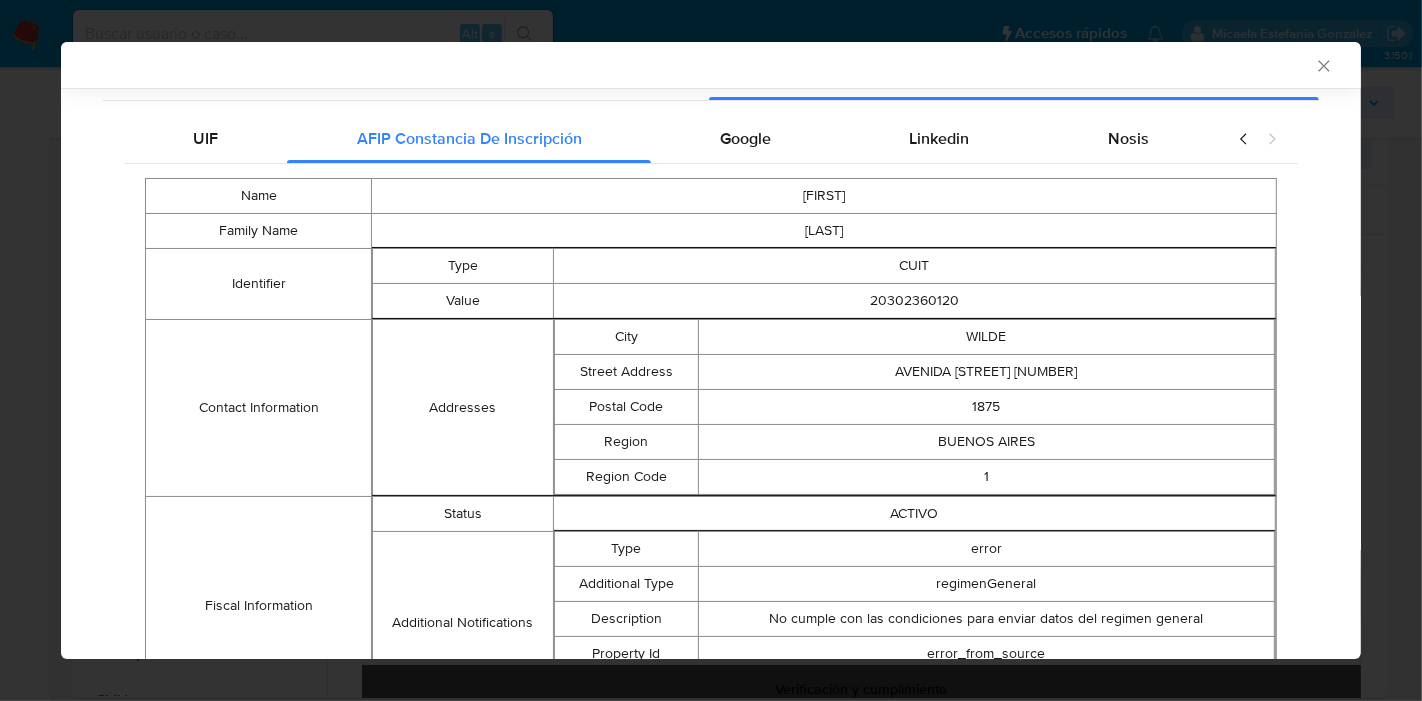 scroll, scrollTop: 120, scrollLeft: 0, axis: vertical 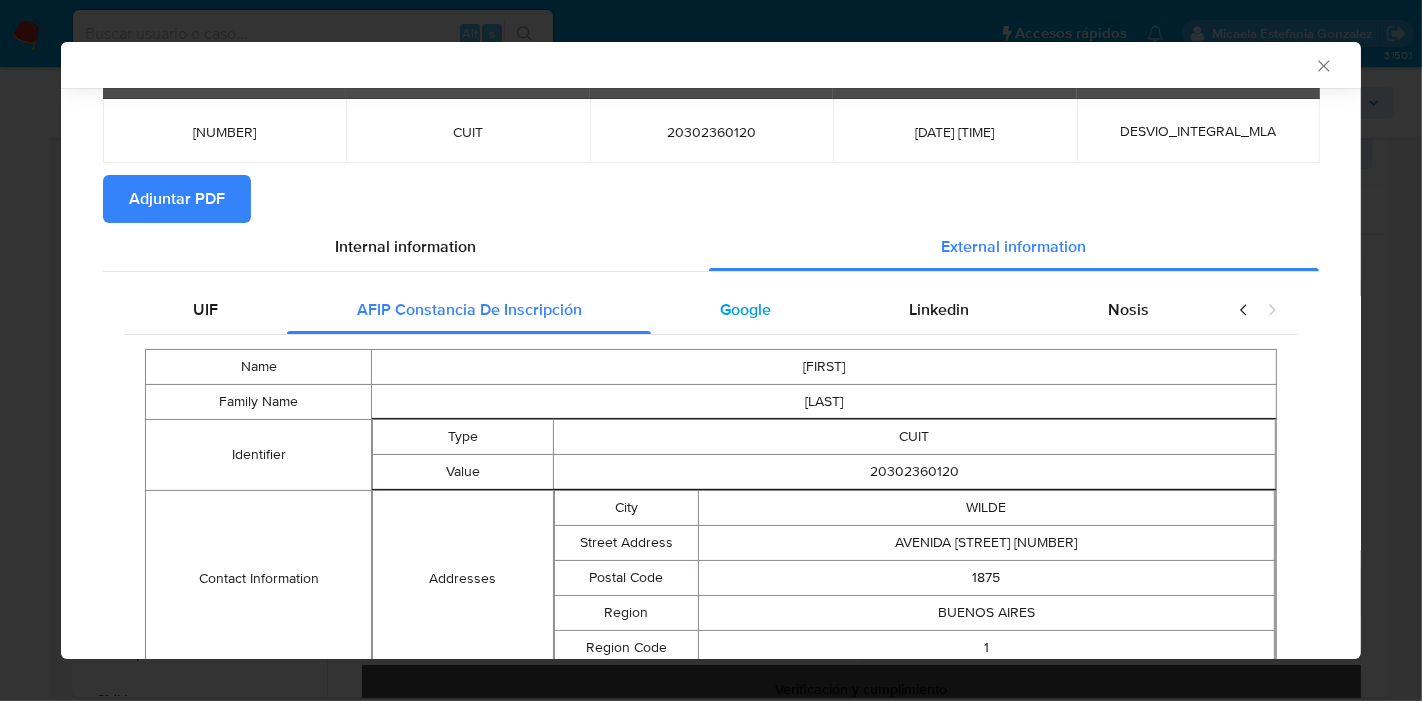 click on "Google" at bounding box center (745, 310) 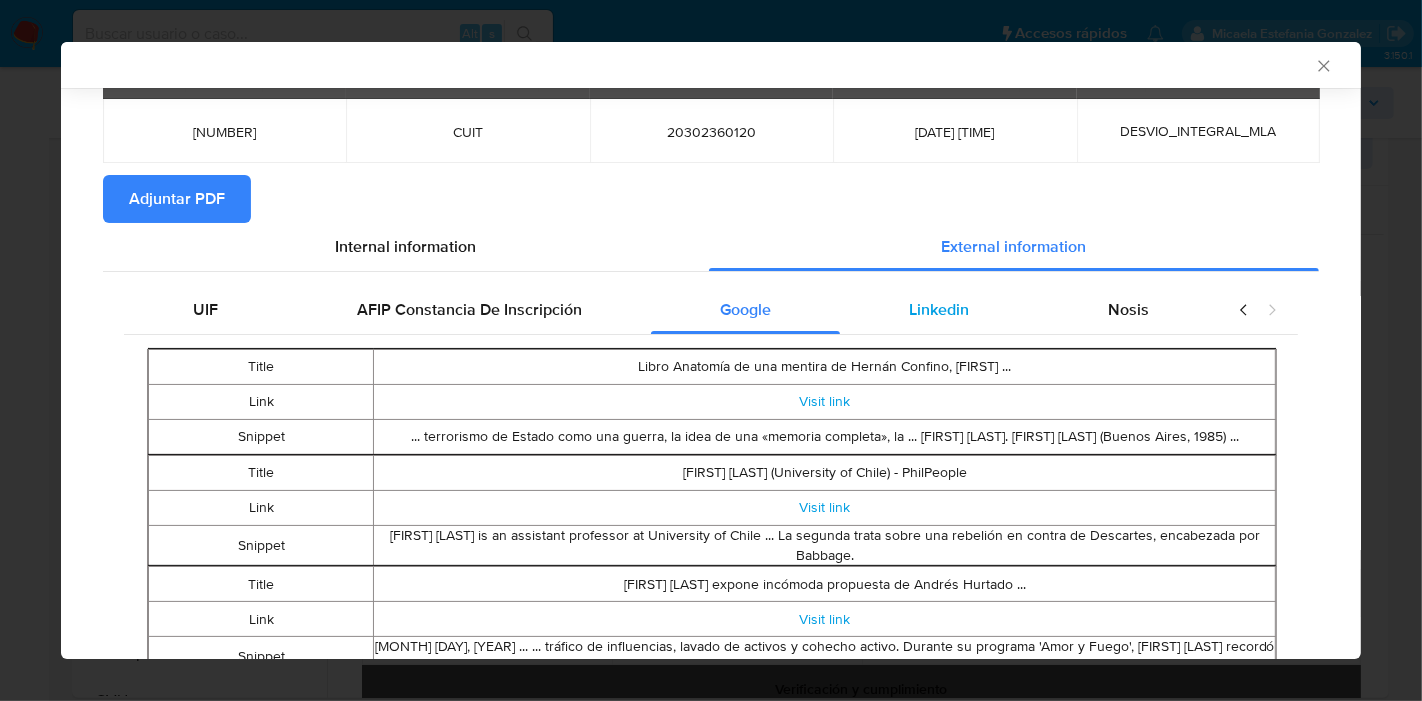 click on "Linkedin" at bounding box center [939, 309] 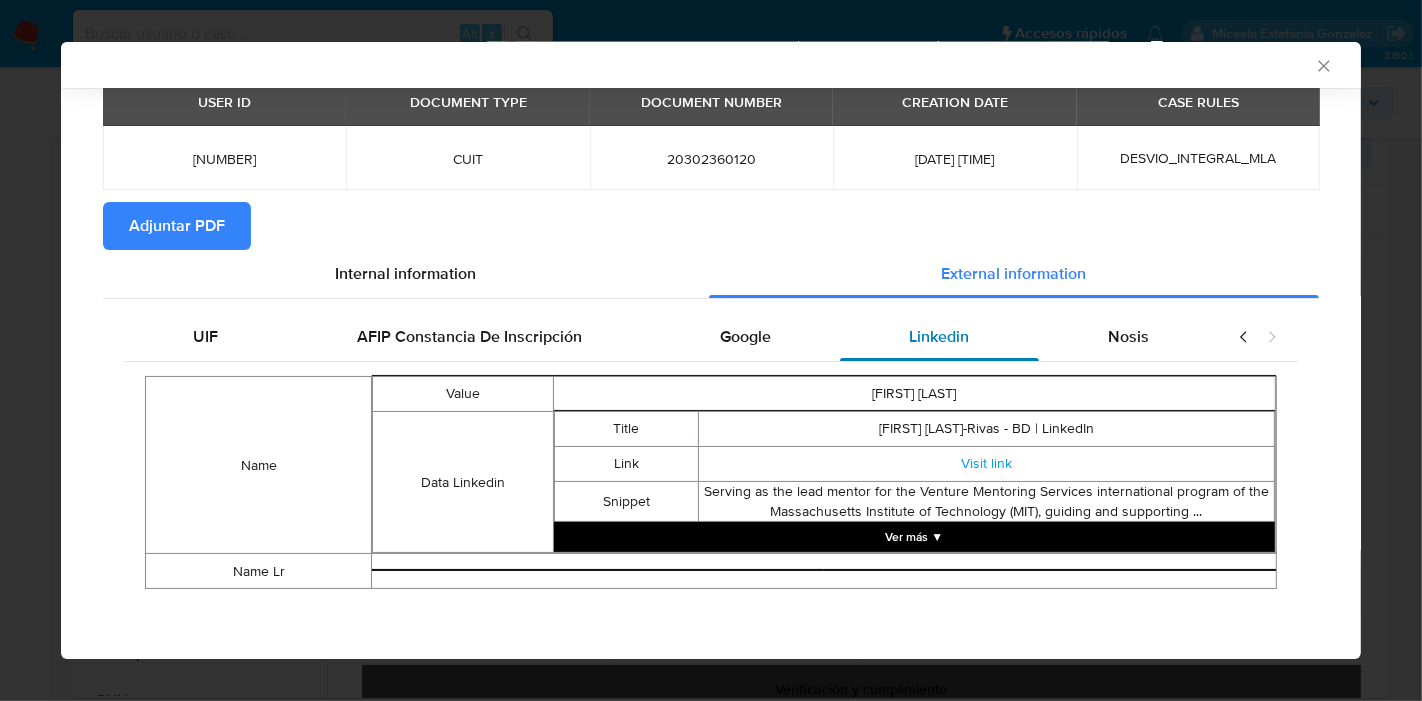 scroll, scrollTop: 93, scrollLeft: 0, axis: vertical 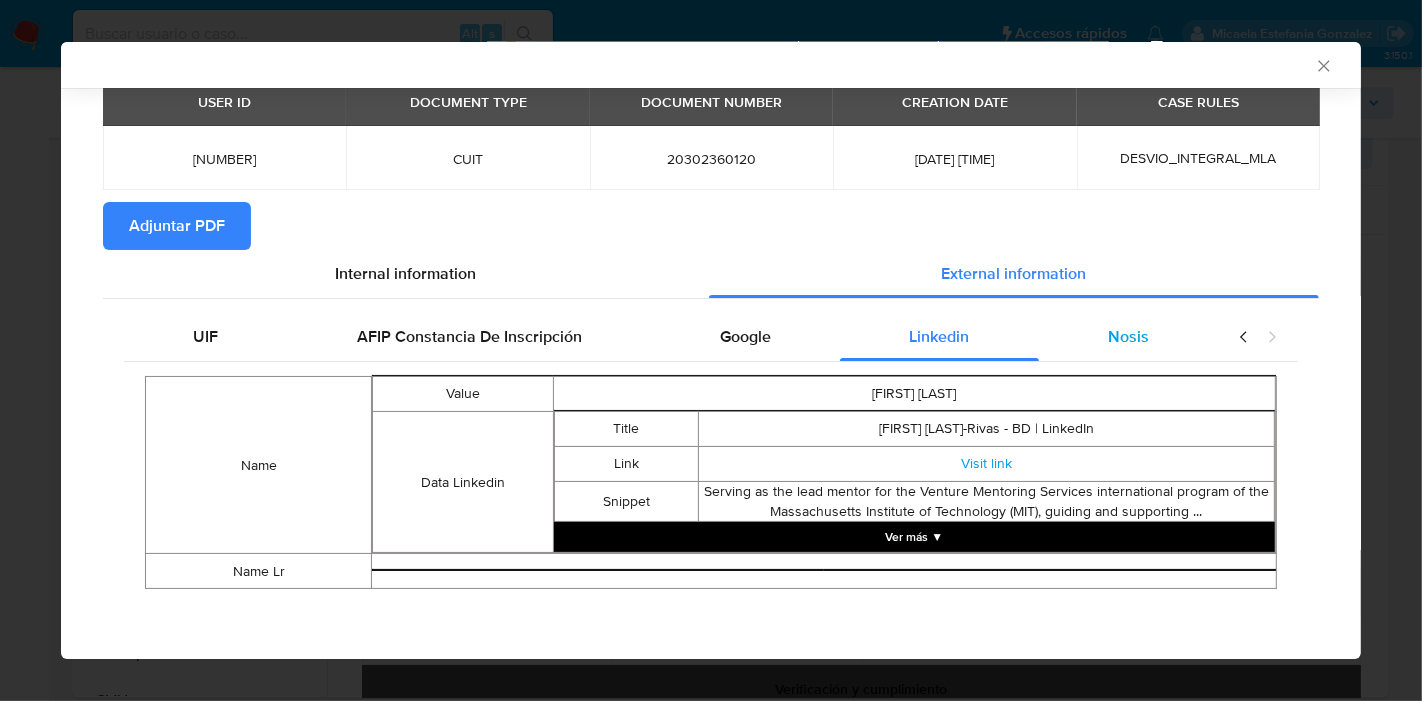 click on "Nosis" at bounding box center (1128, 336) 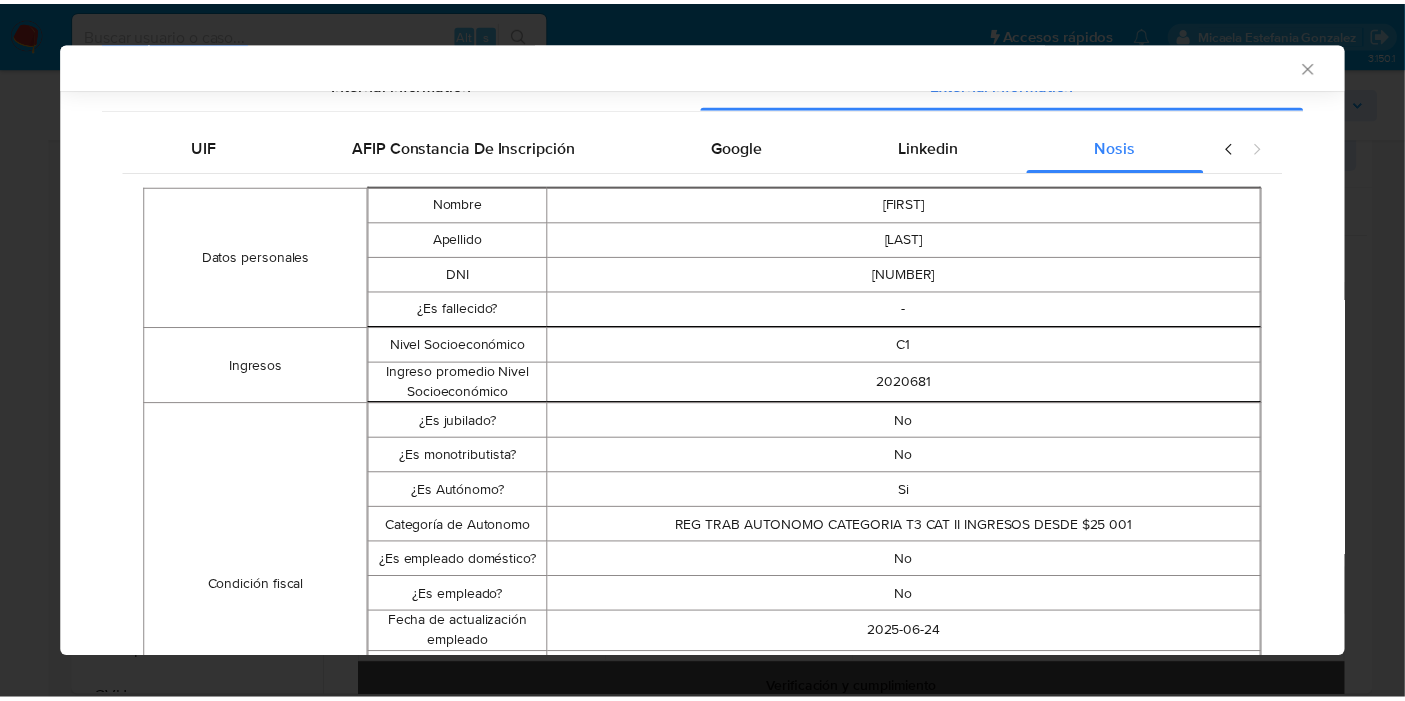 scroll, scrollTop: 0, scrollLeft: 0, axis: both 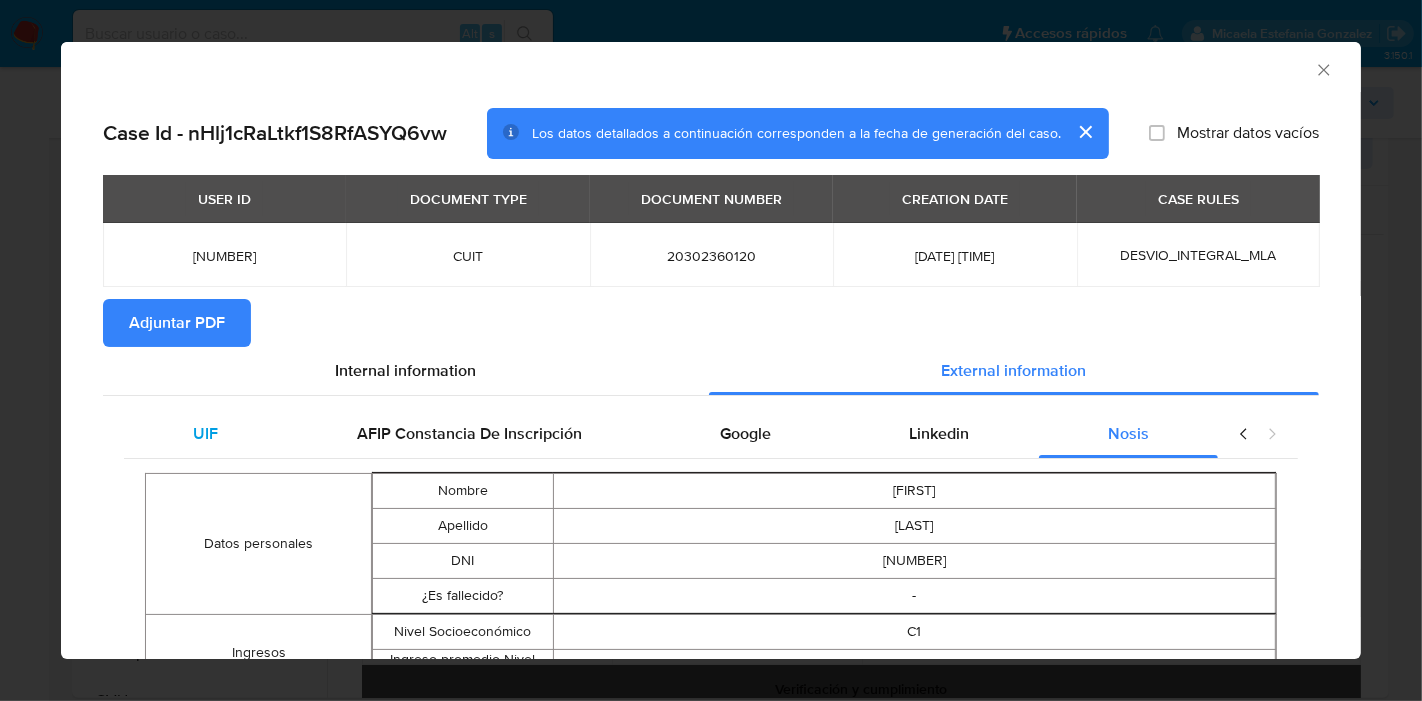 click on "UIF" at bounding box center (205, 434) 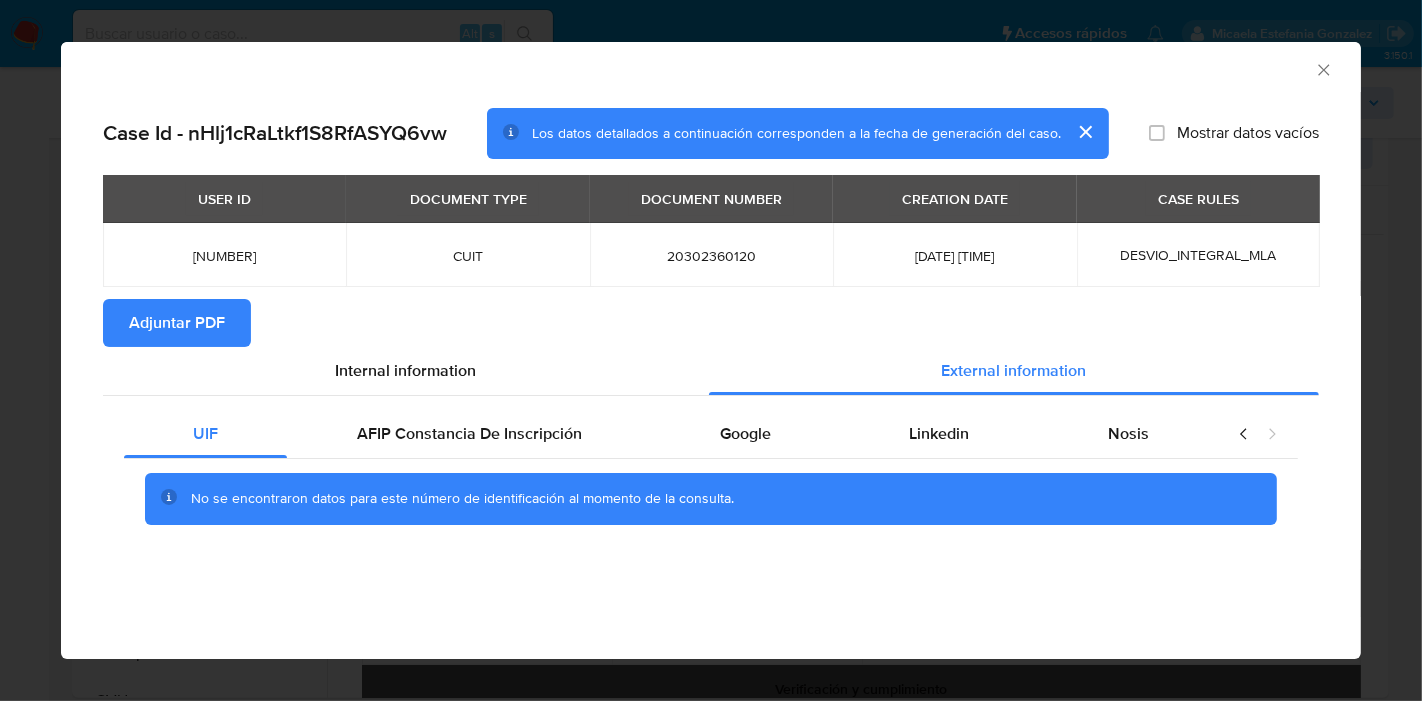 click on "UIF AFIP Constancia De Inscripción Google Linkedin Nosis No se encontraron datos para este número de identificación al momento de la consulta." at bounding box center [711, 474] 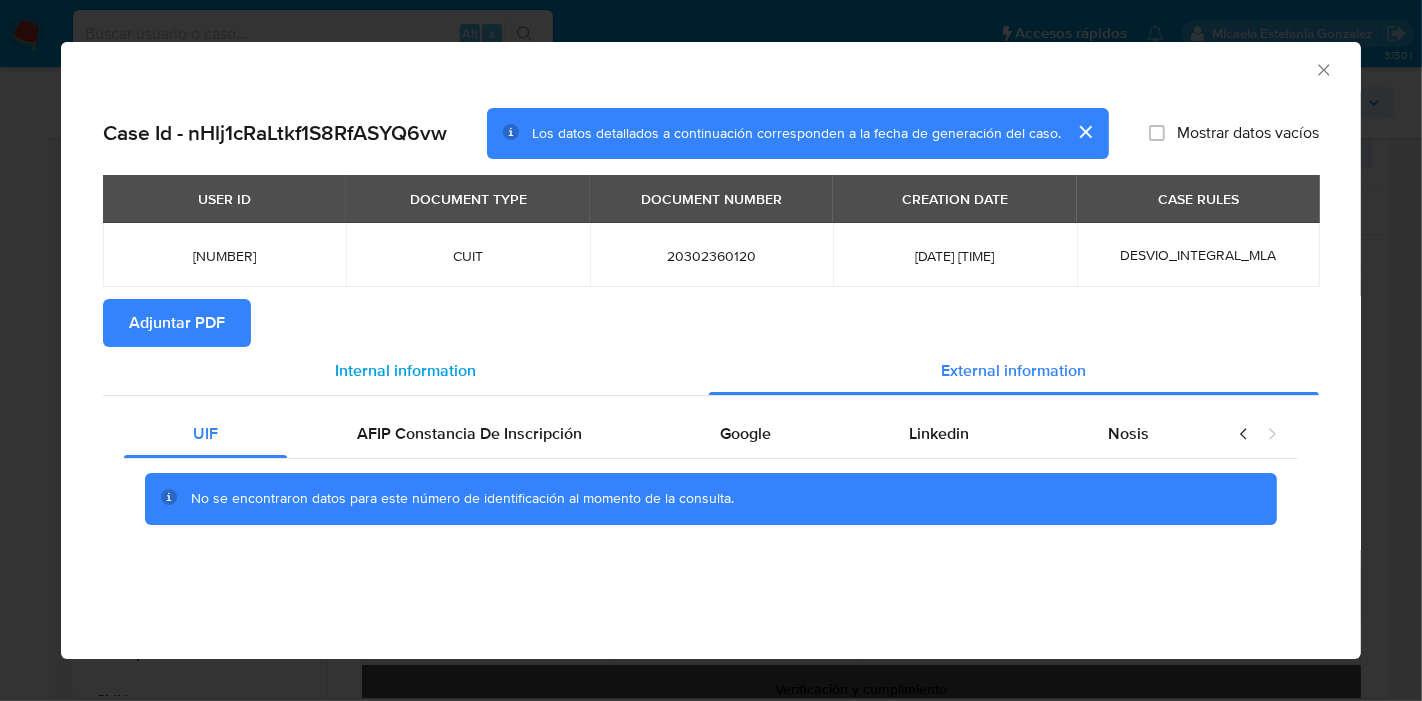click on "Internal information" at bounding box center (406, 370) 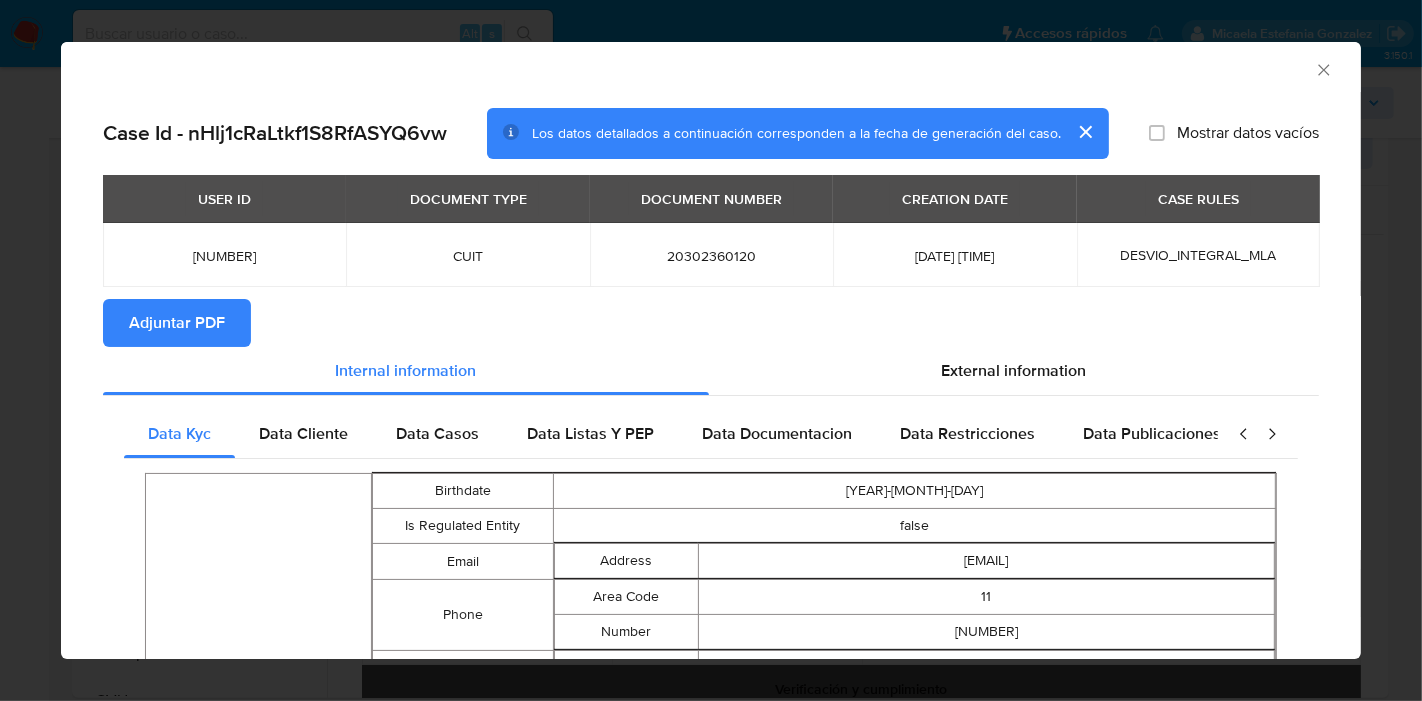 click on "Adjuntar PDF" at bounding box center [711, 323] 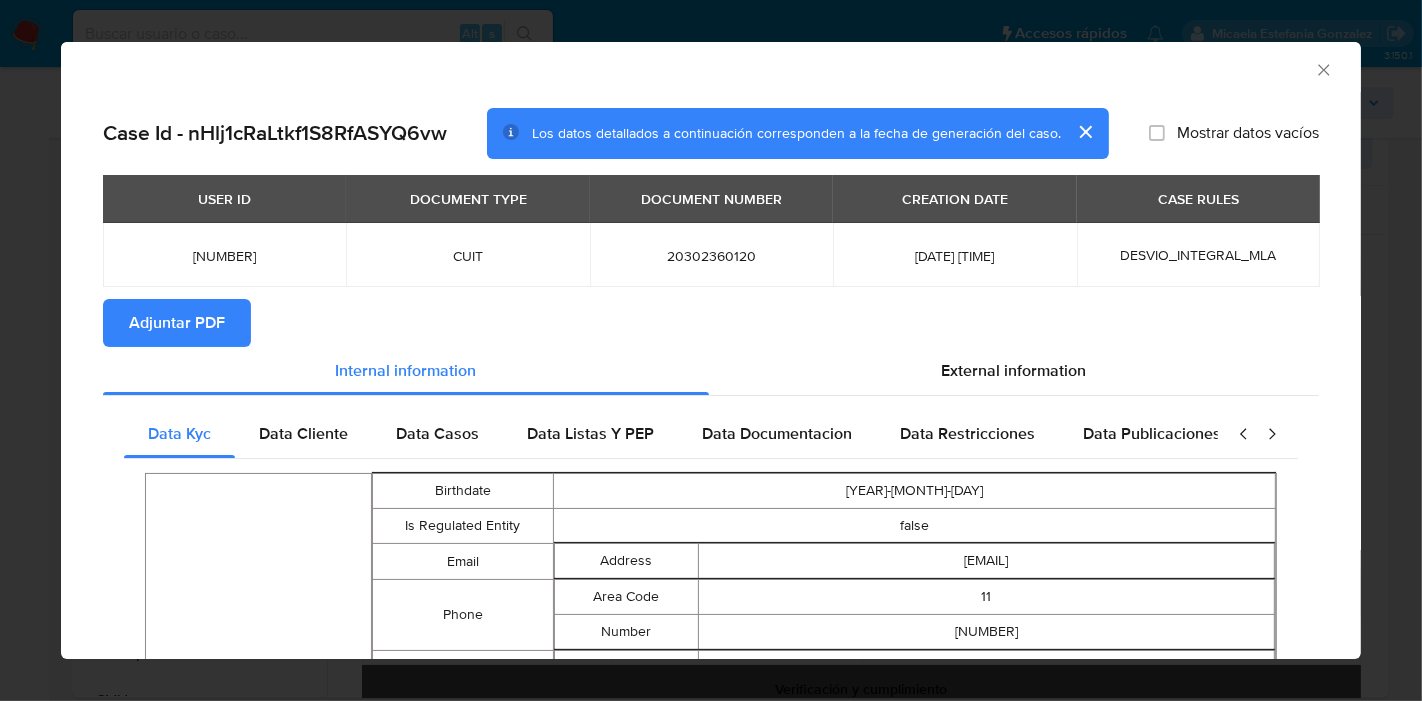 drag, startPoint x: 1330, startPoint y: 67, endPoint x: 1310, endPoint y: 69, distance: 20.09975 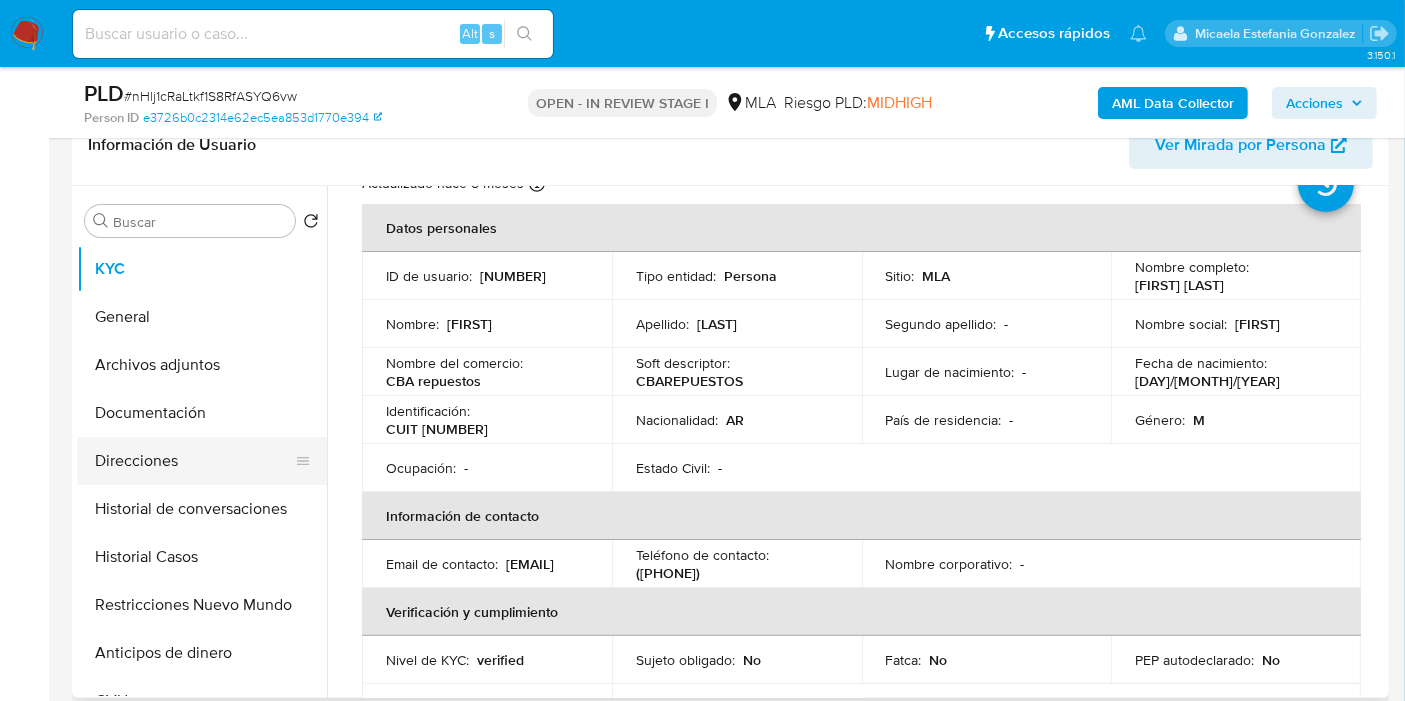 scroll, scrollTop: 111, scrollLeft: 0, axis: vertical 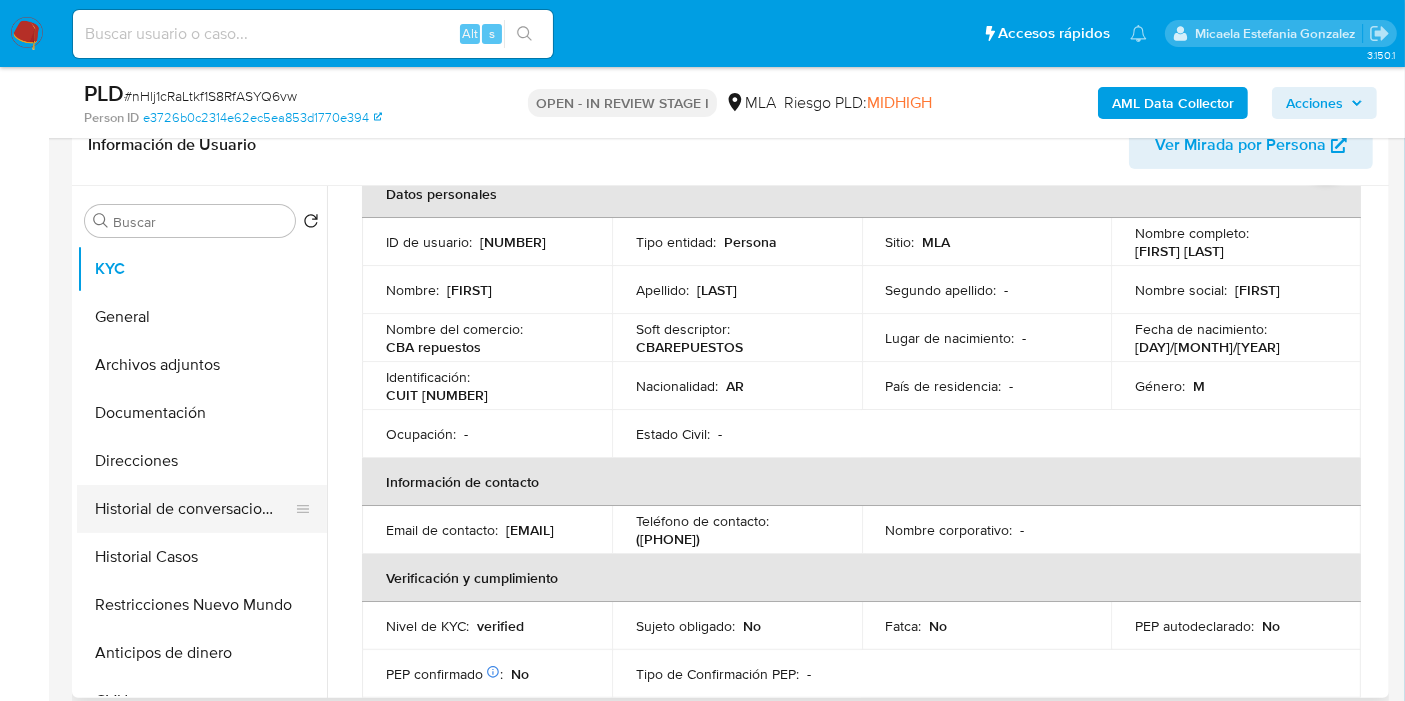 click on "Historial de conversaciones" at bounding box center (194, 509) 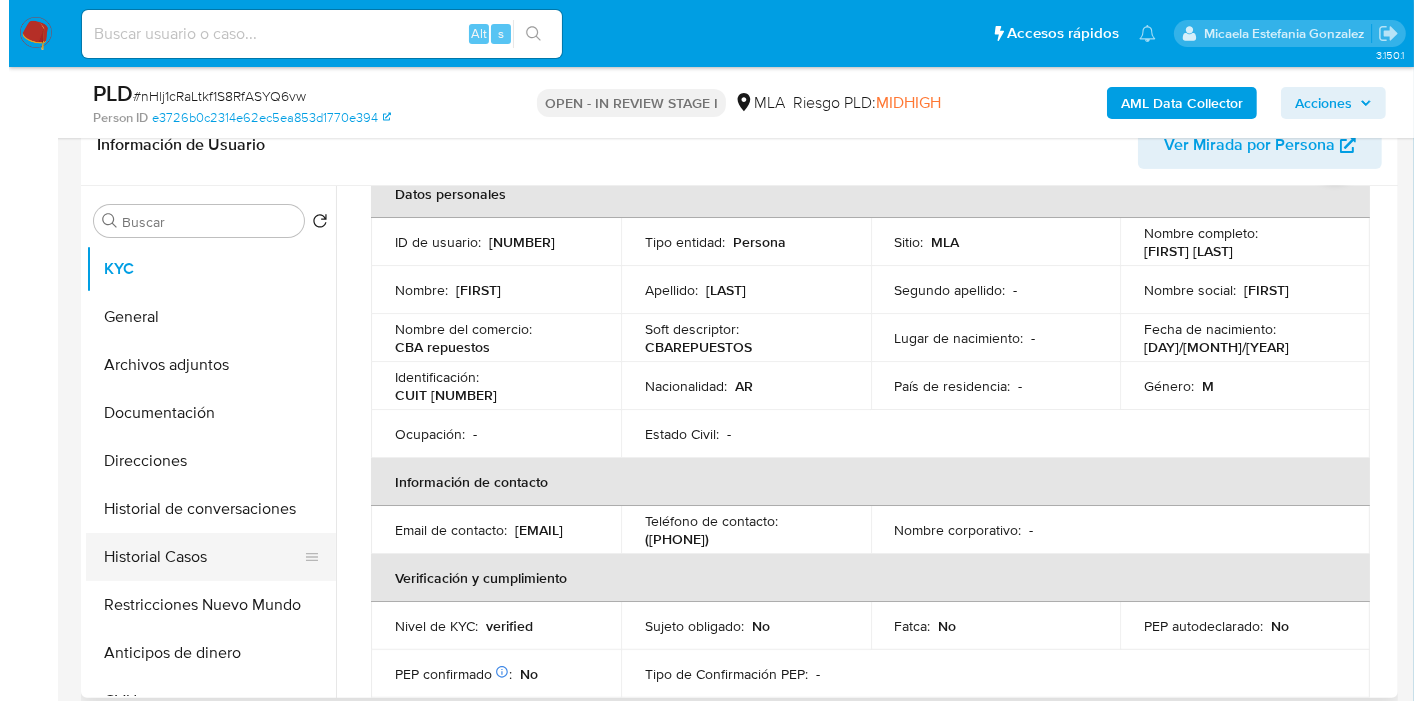 scroll, scrollTop: 0, scrollLeft: 0, axis: both 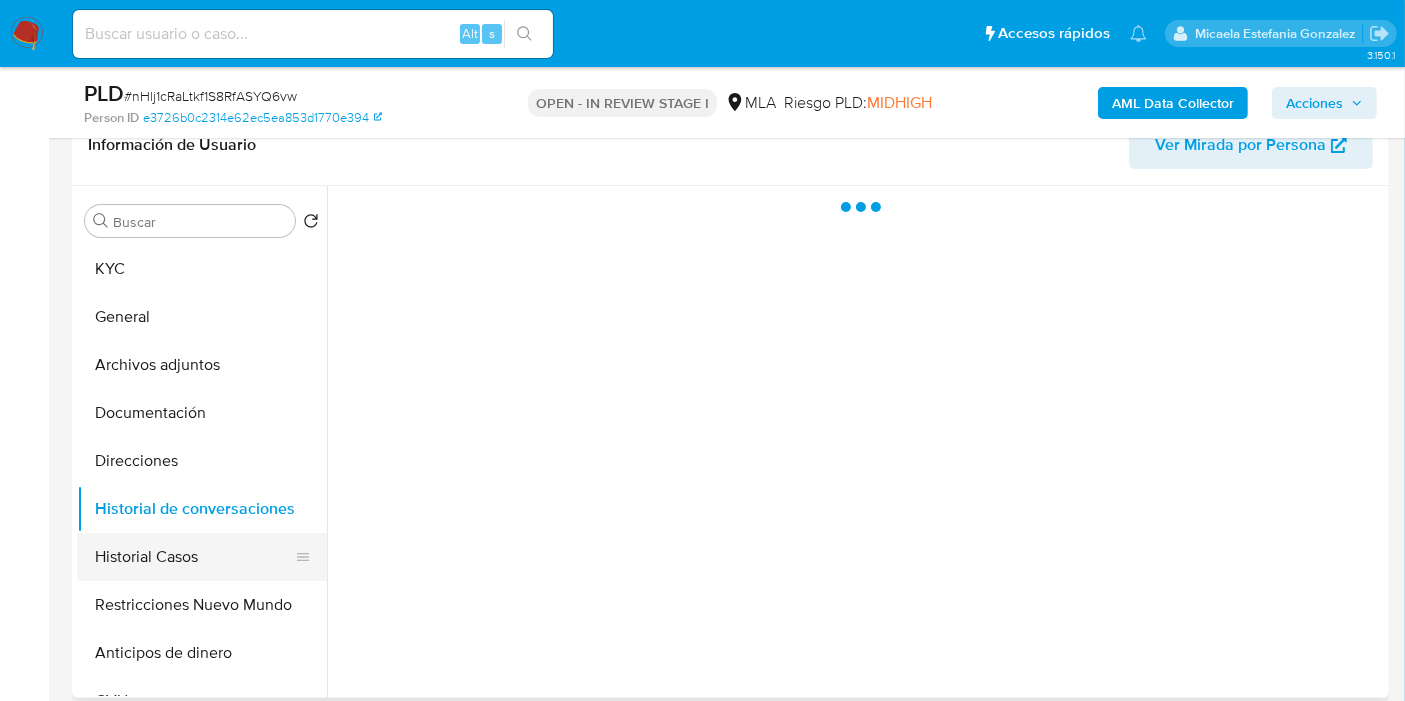 click on "Historial Casos" at bounding box center [194, 557] 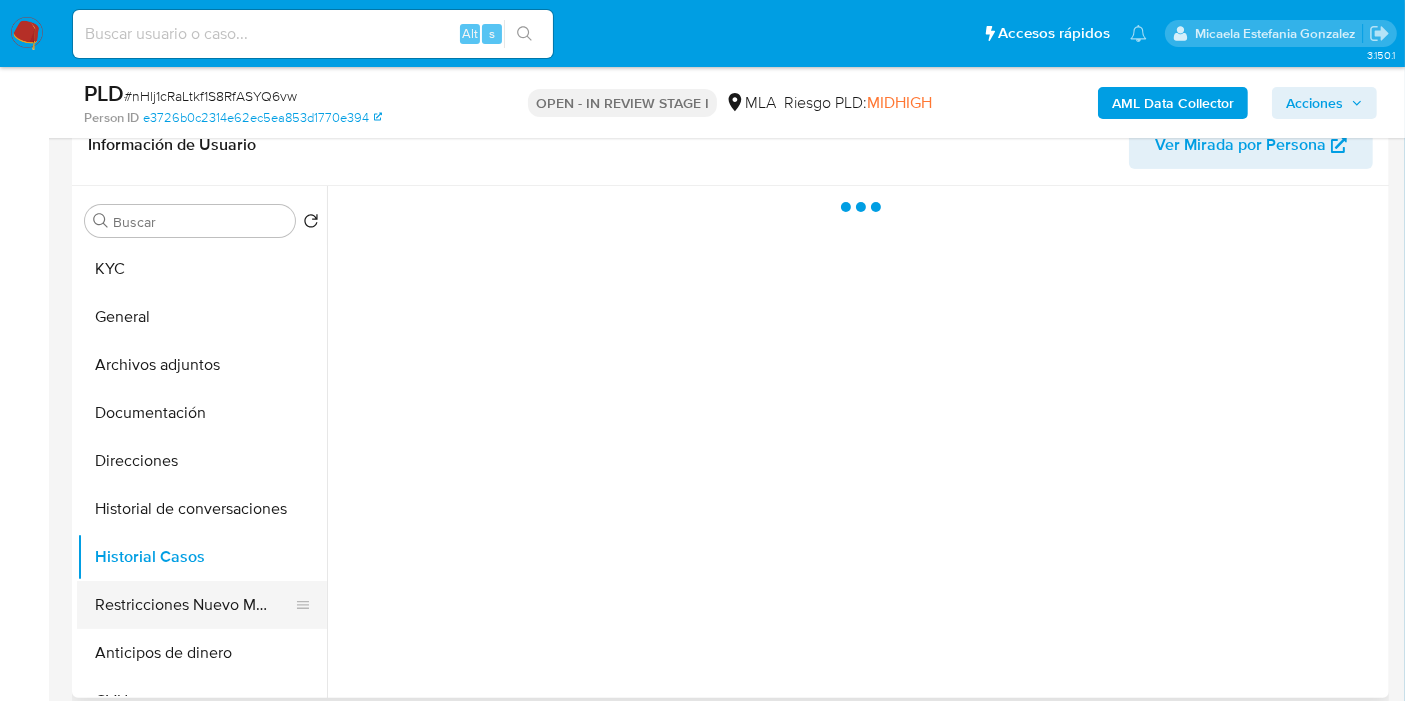click on "Restricciones Nuevo Mundo" at bounding box center [194, 605] 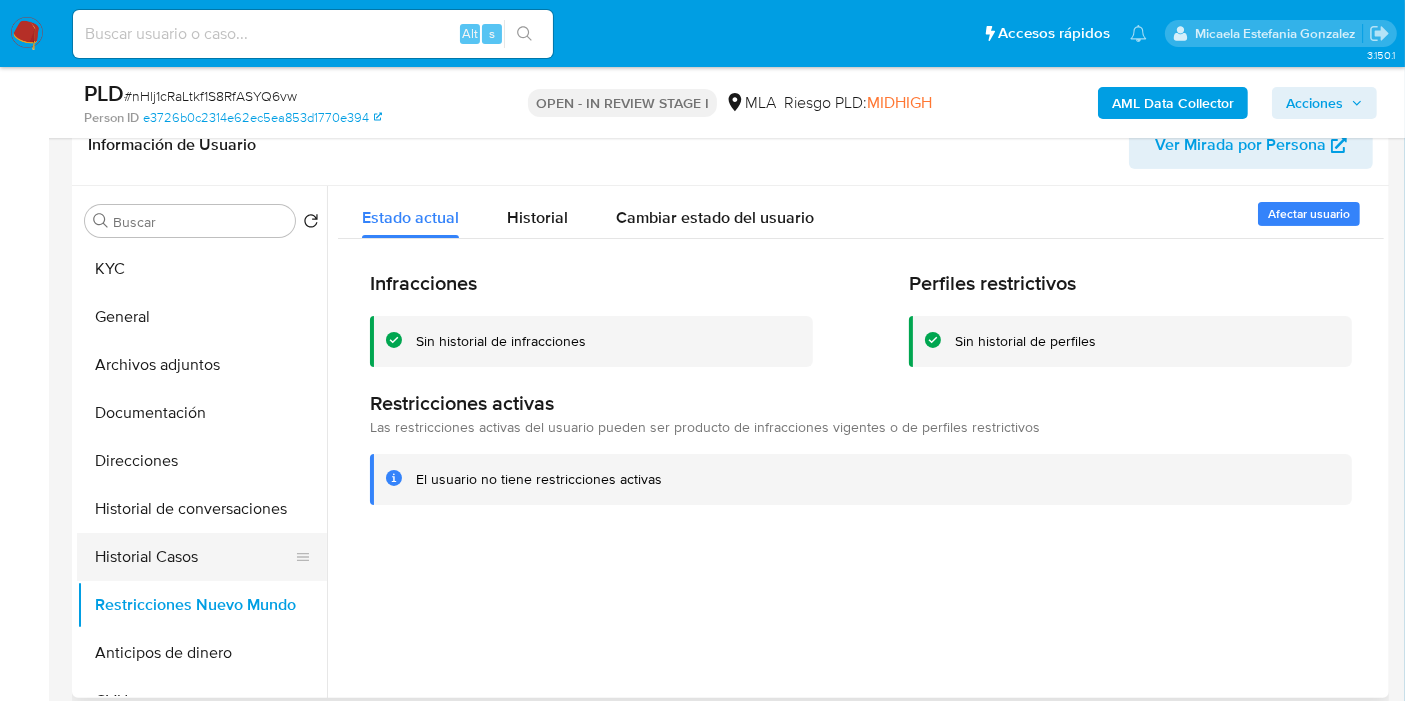 click on "Historial Casos" at bounding box center (194, 557) 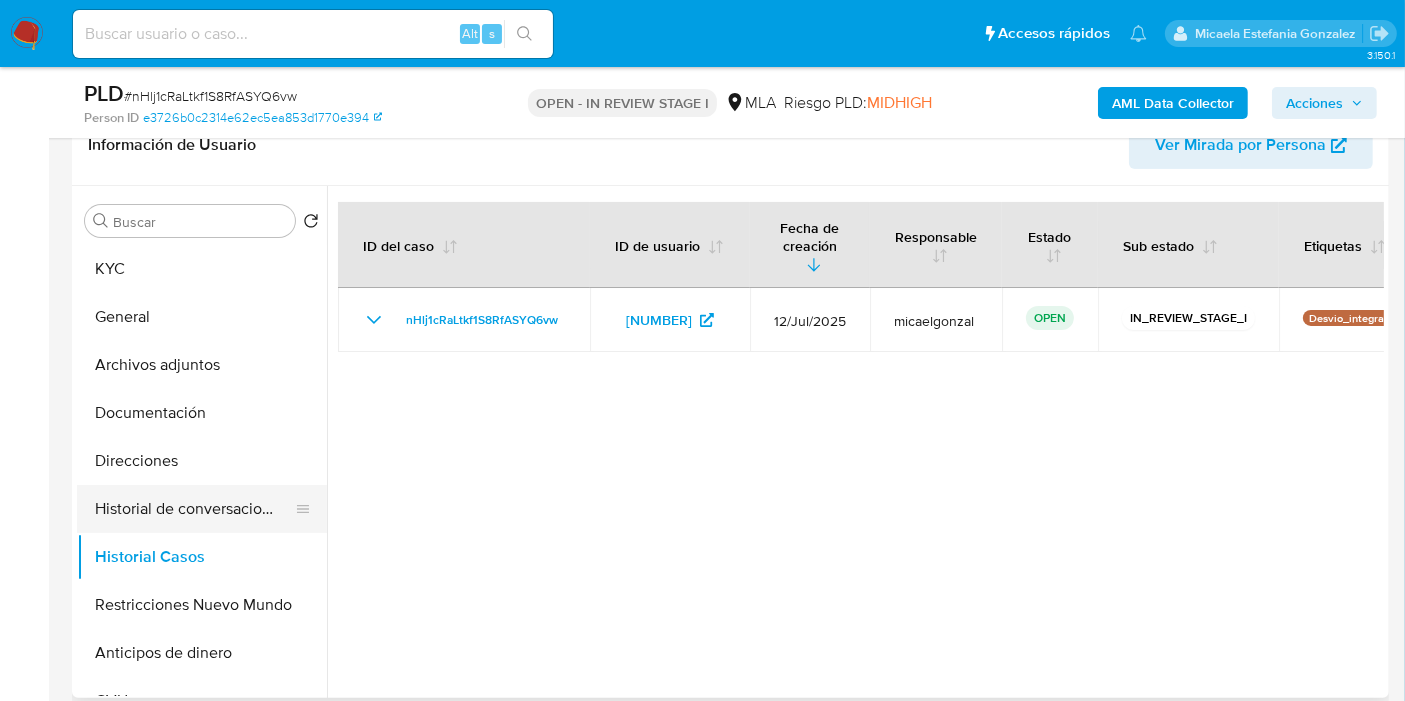 click on "Historial de conversaciones" at bounding box center [194, 509] 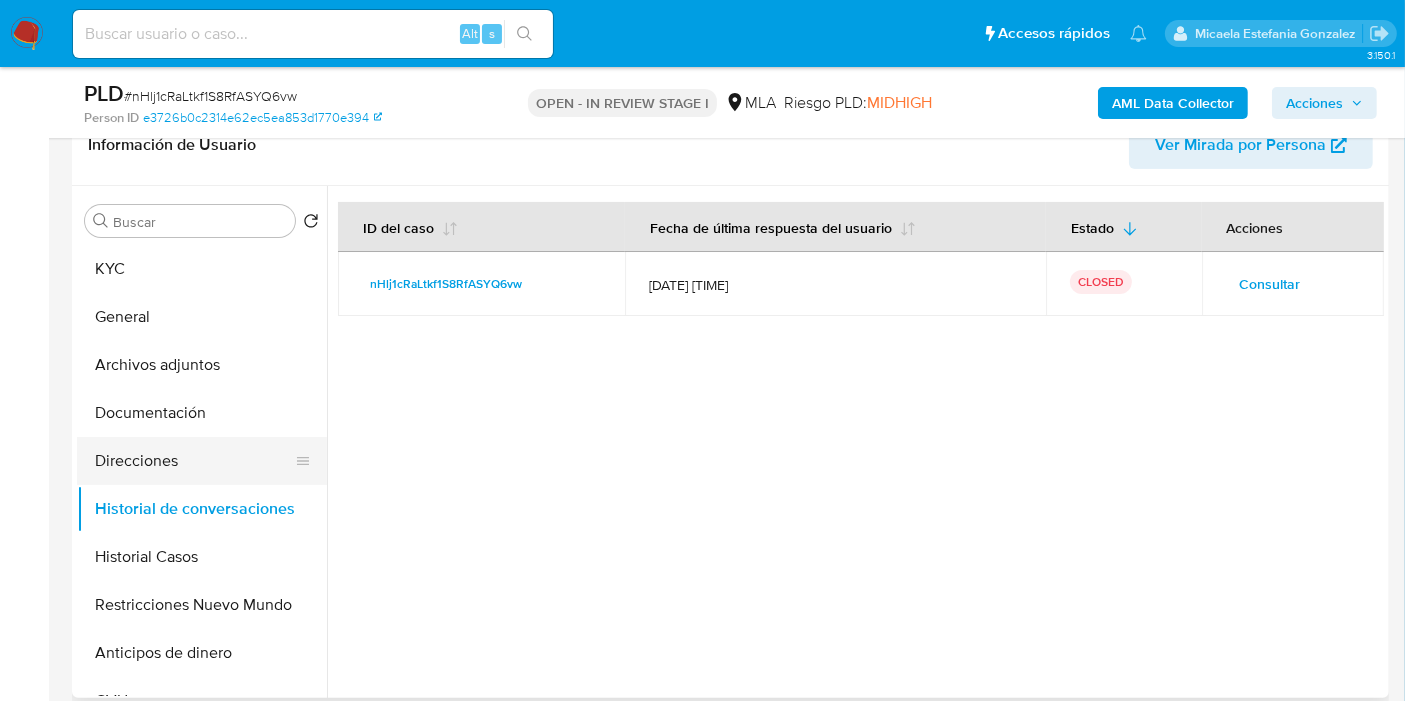 click on "Direcciones" at bounding box center [194, 461] 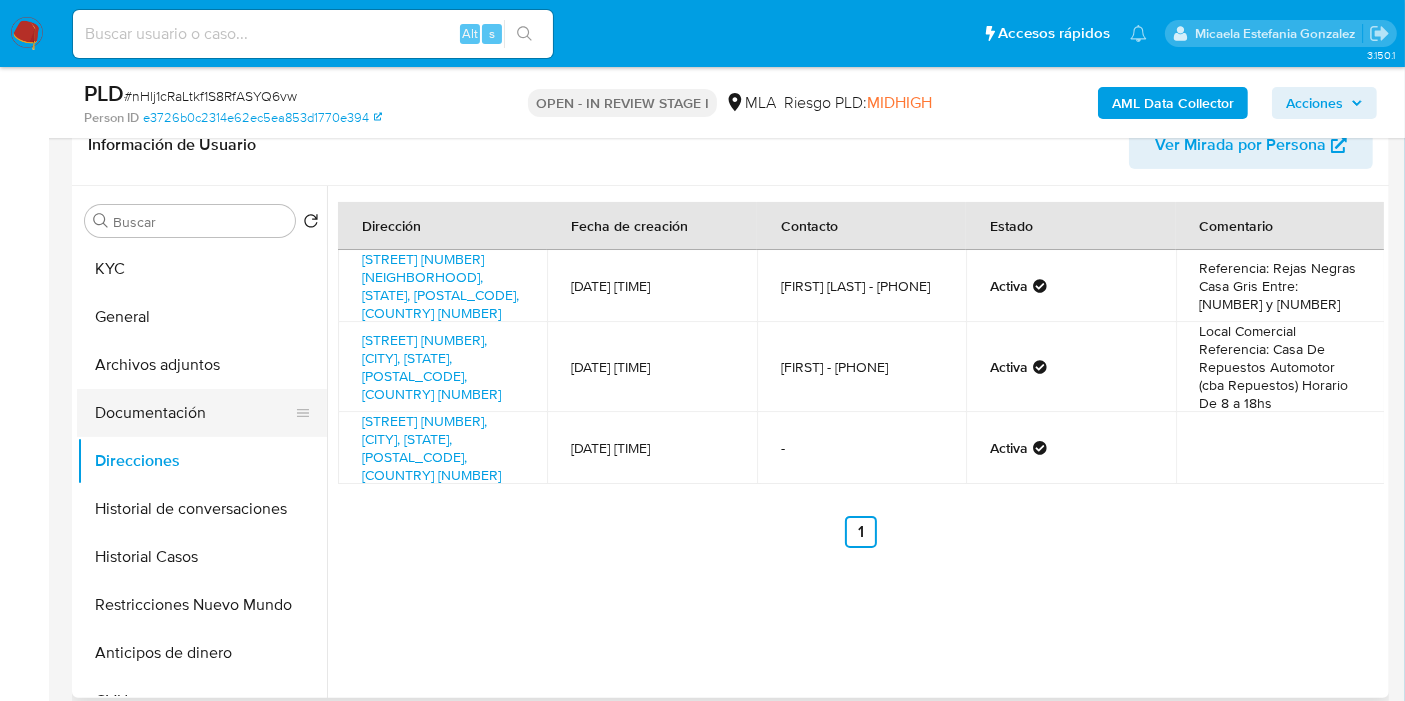 click on "Documentación" at bounding box center (194, 413) 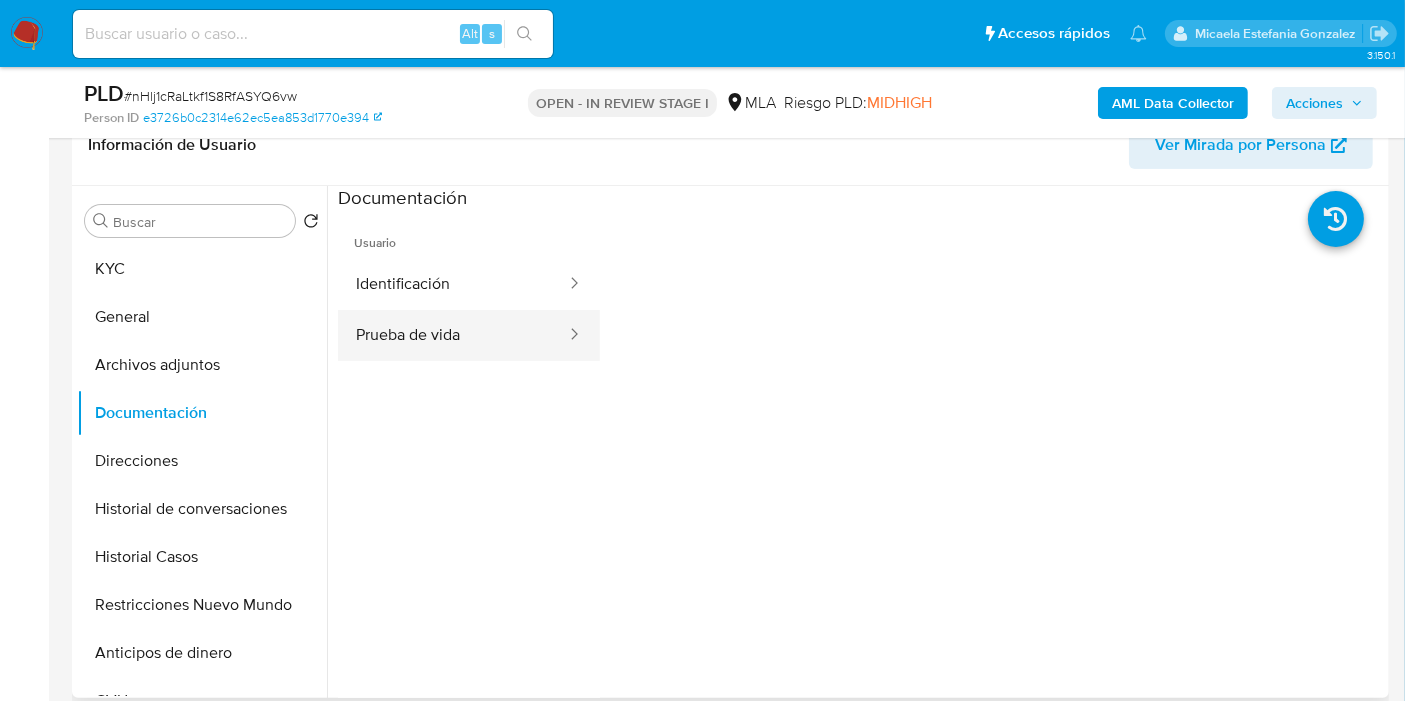 click on "Prueba de vida" at bounding box center [453, 335] 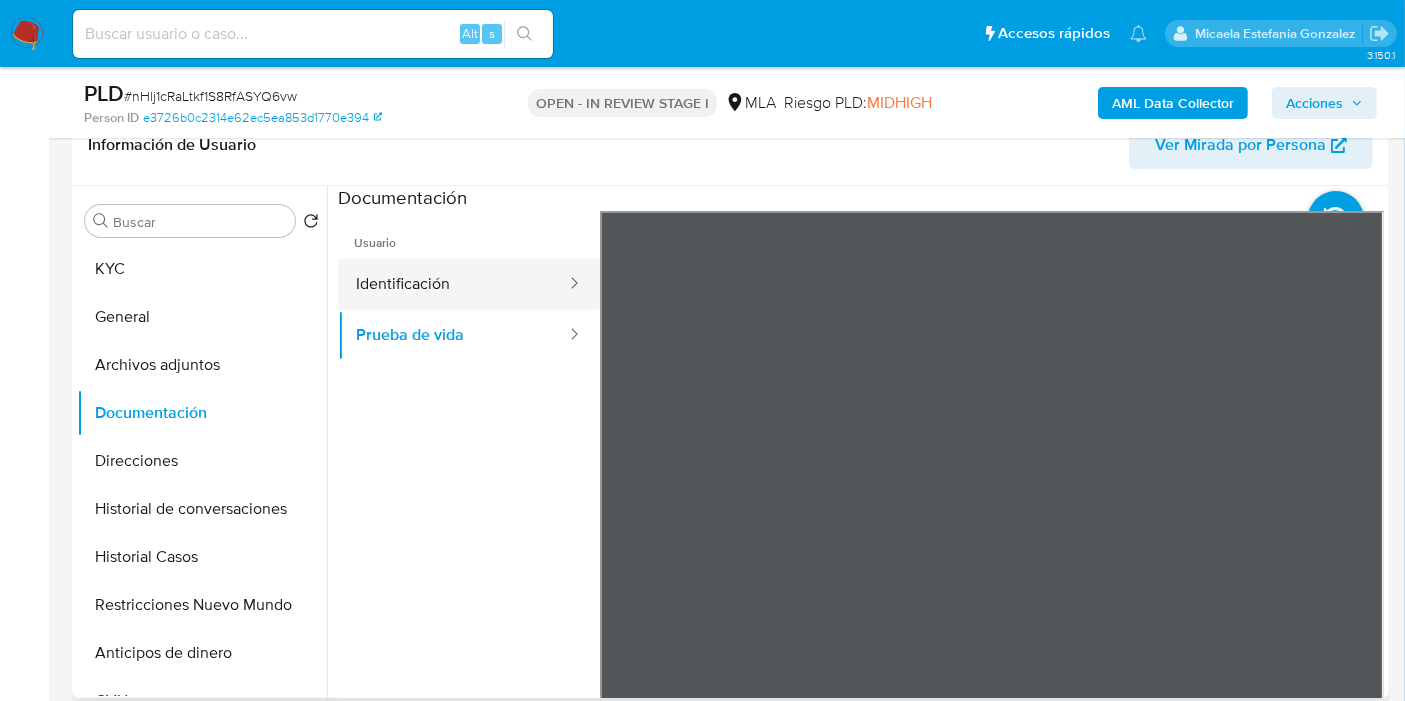 click on "Identificación" at bounding box center (453, 284) 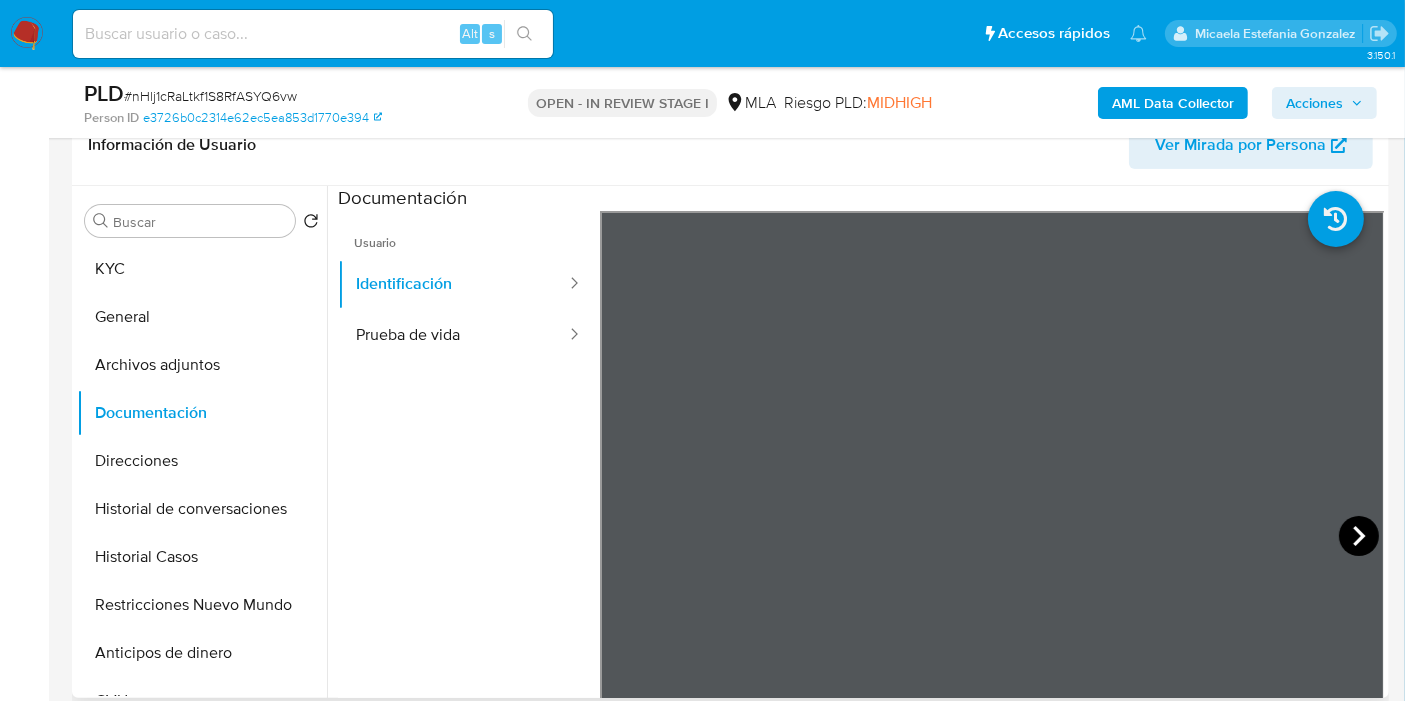 click 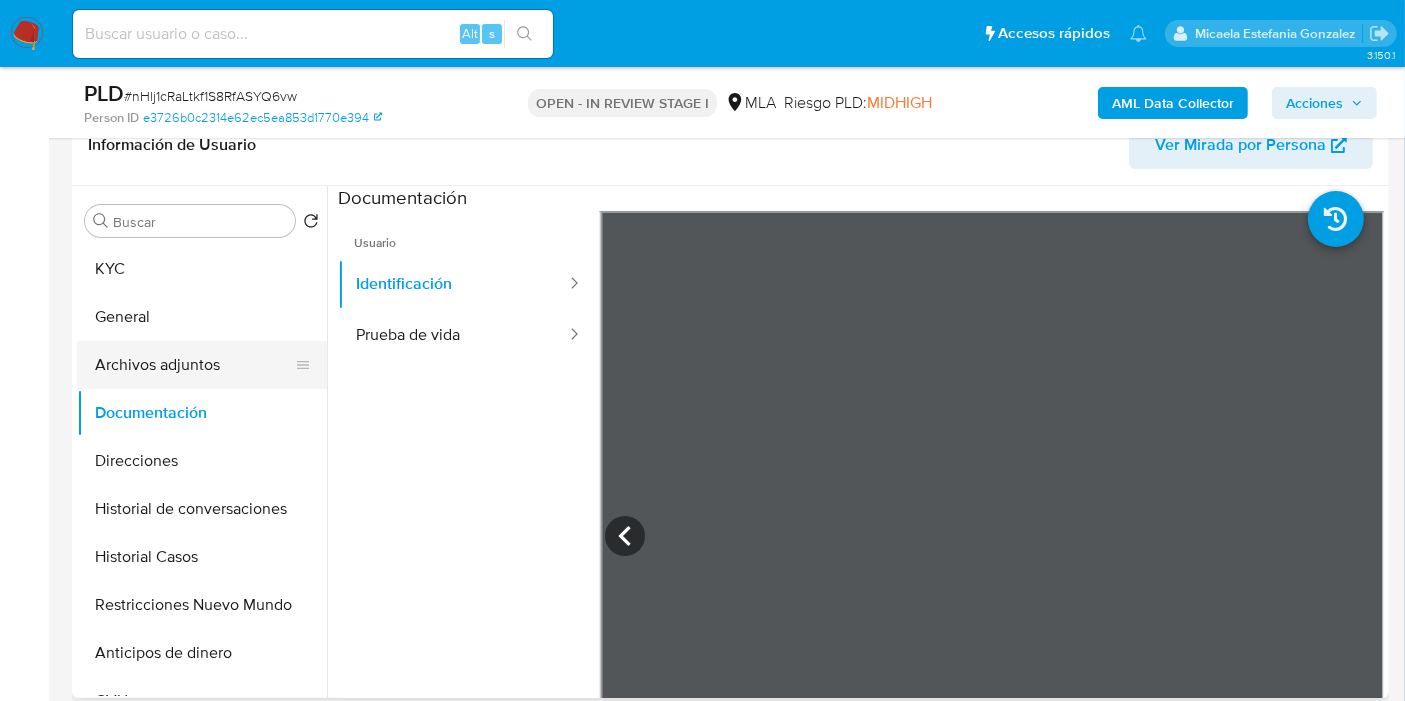 click on "Archivos adjuntos" at bounding box center (194, 365) 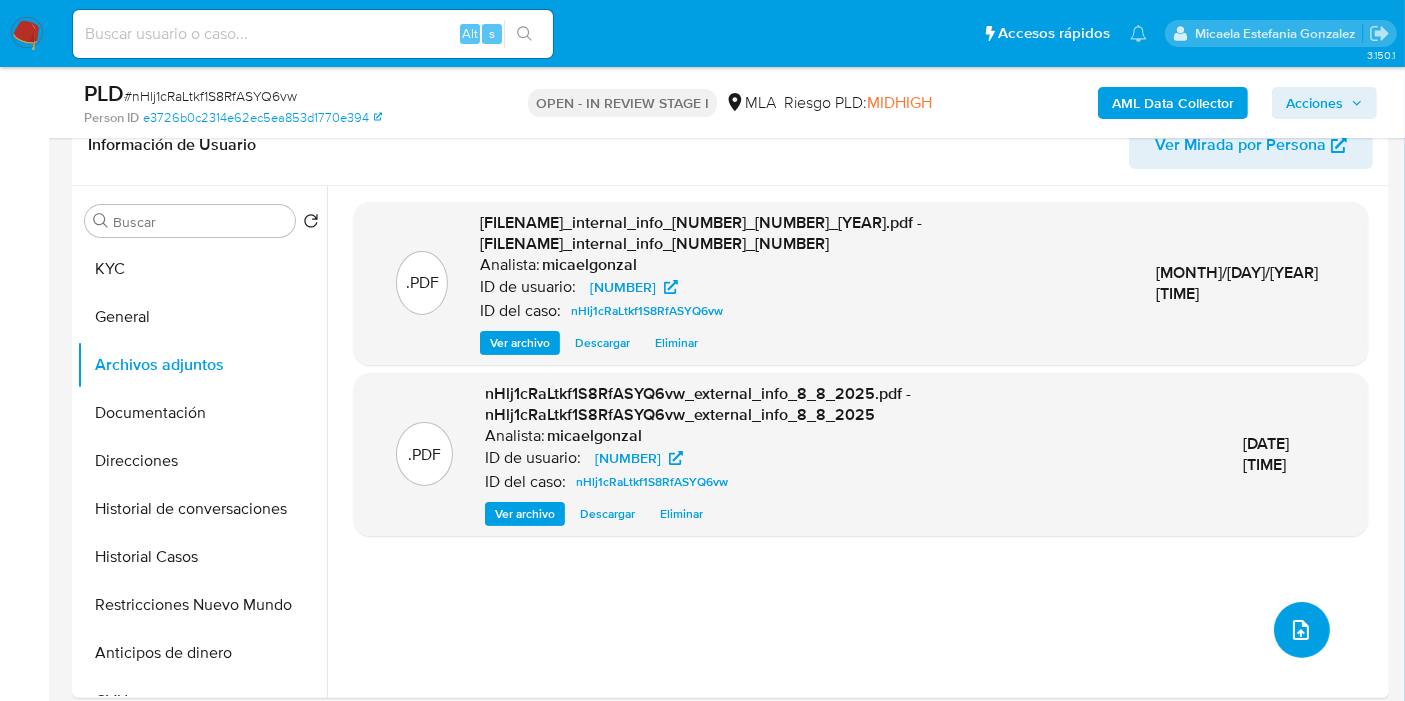 click at bounding box center [1302, 630] 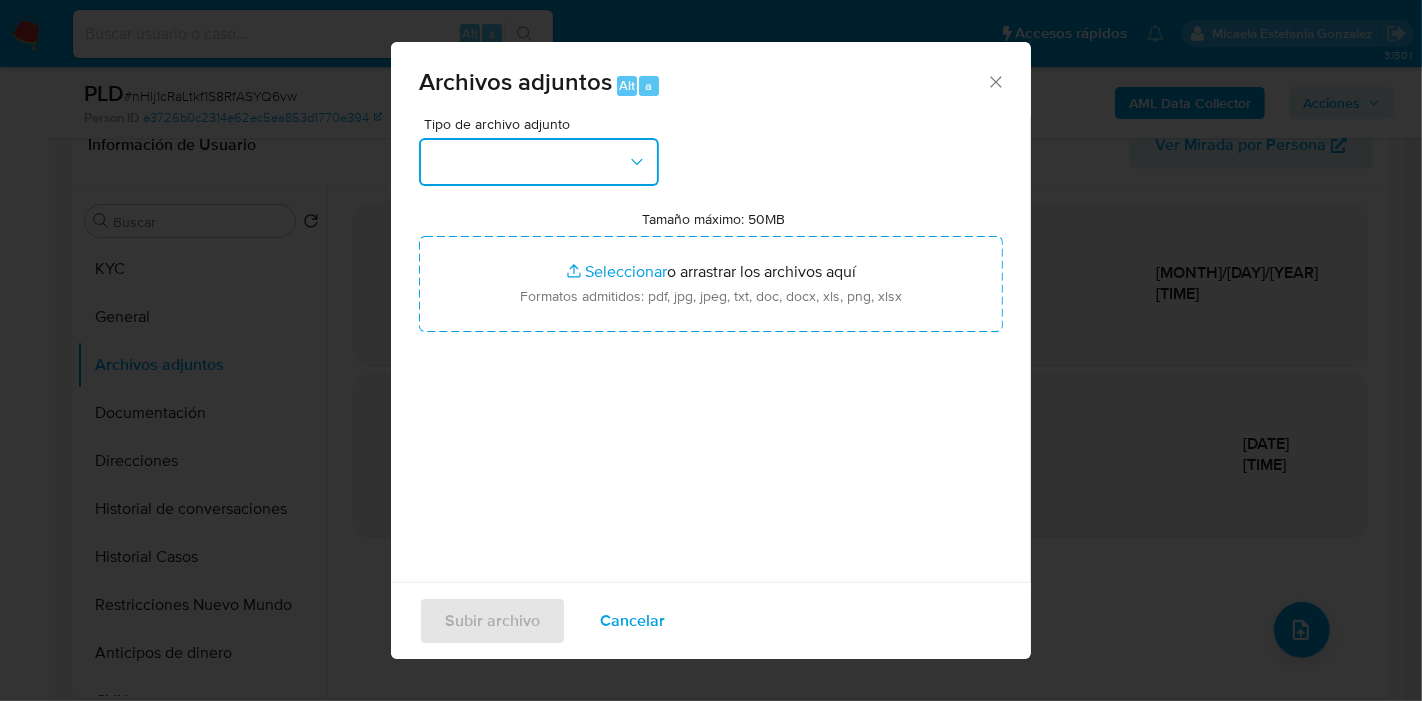 click at bounding box center (539, 162) 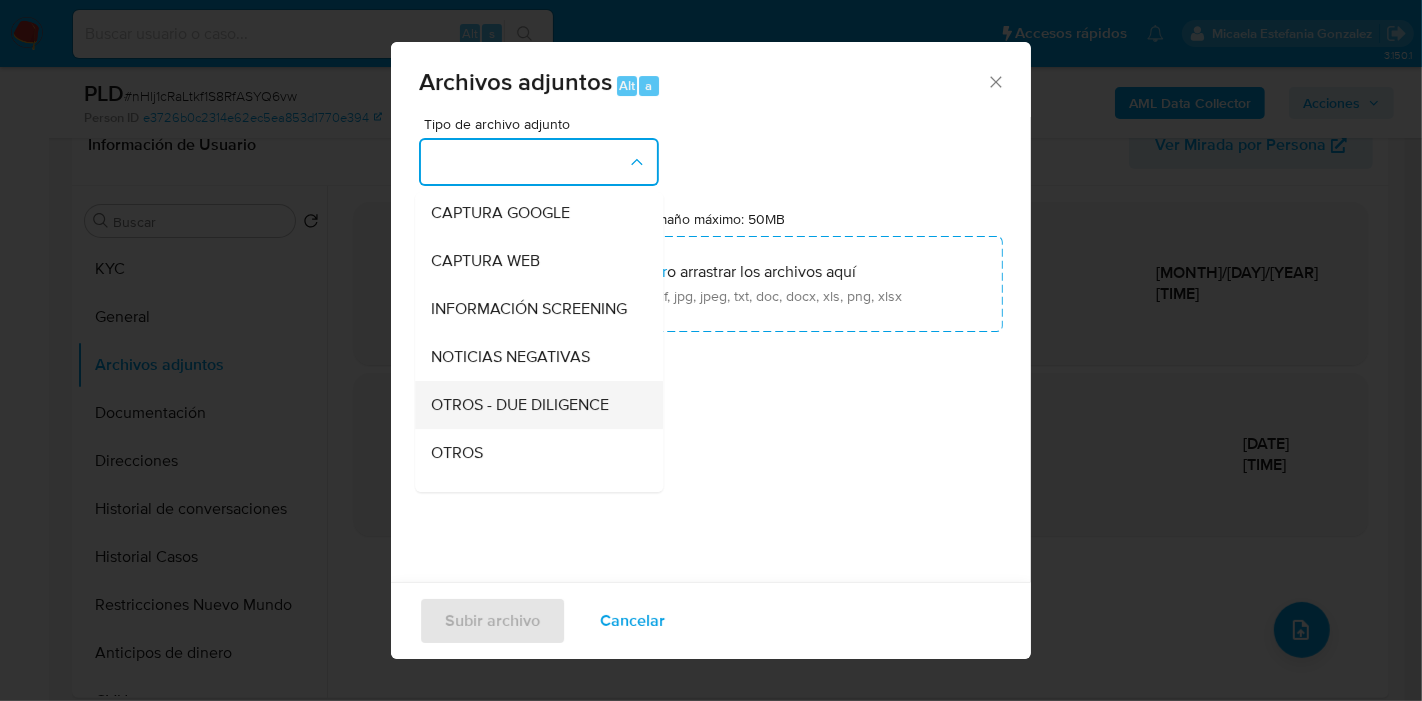 scroll, scrollTop: 333, scrollLeft: 0, axis: vertical 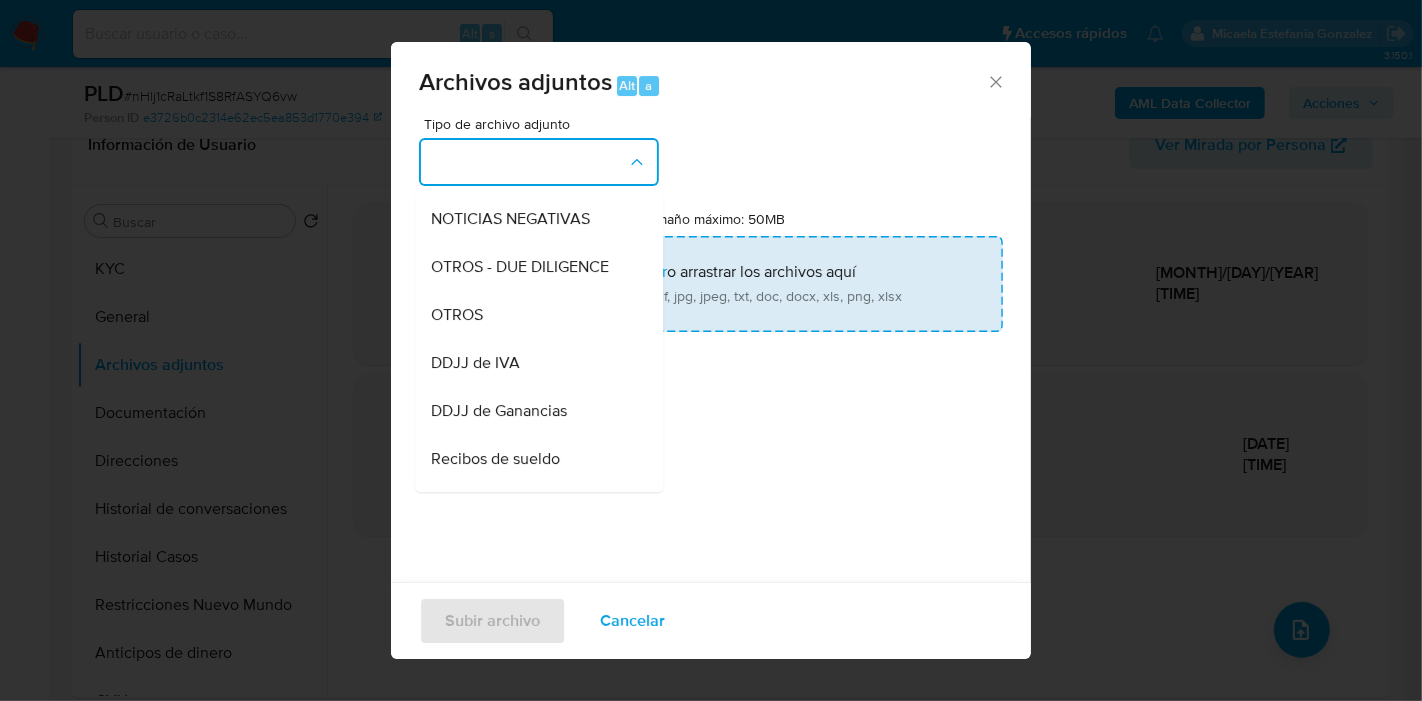 click on "Tamaño máximo: 50MB Seleccionar archivos" at bounding box center [711, 284] 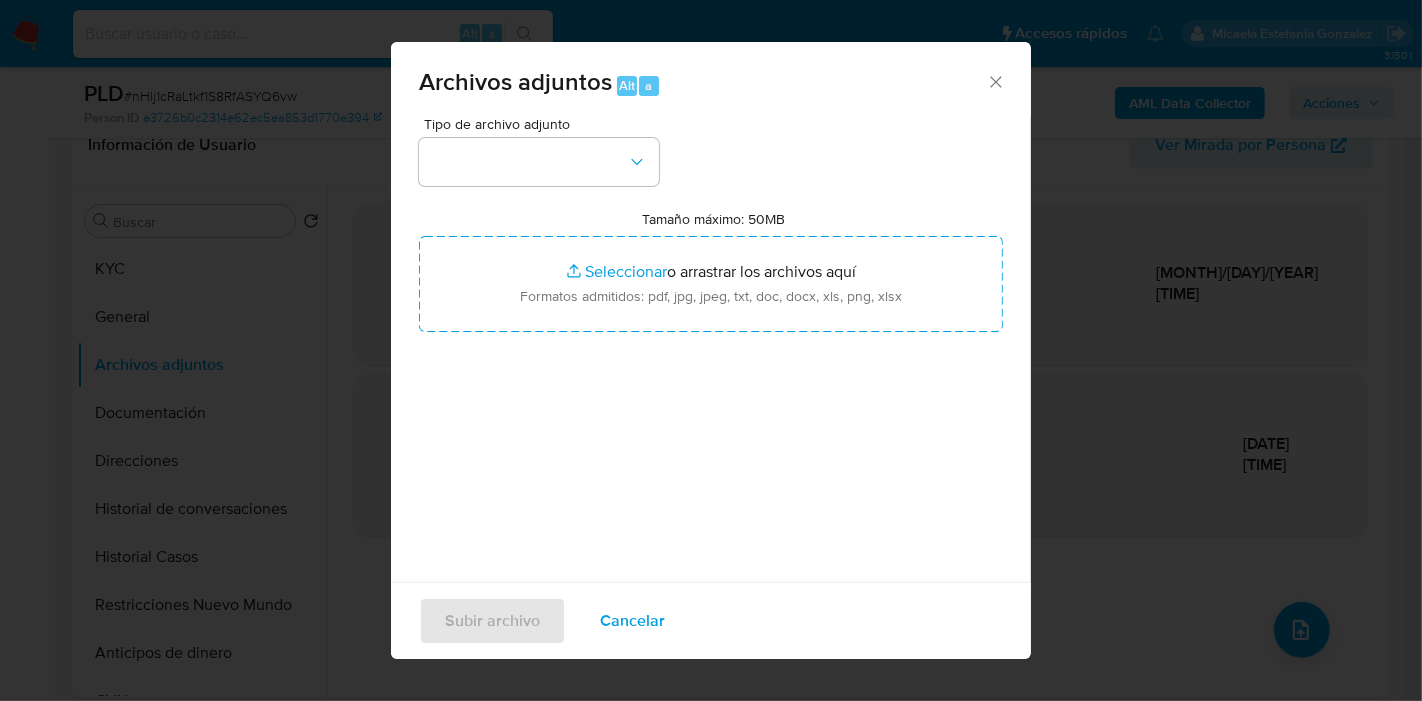 type on "C:\fakepath\DDJJ IIBB - Abril 2025.pdf" 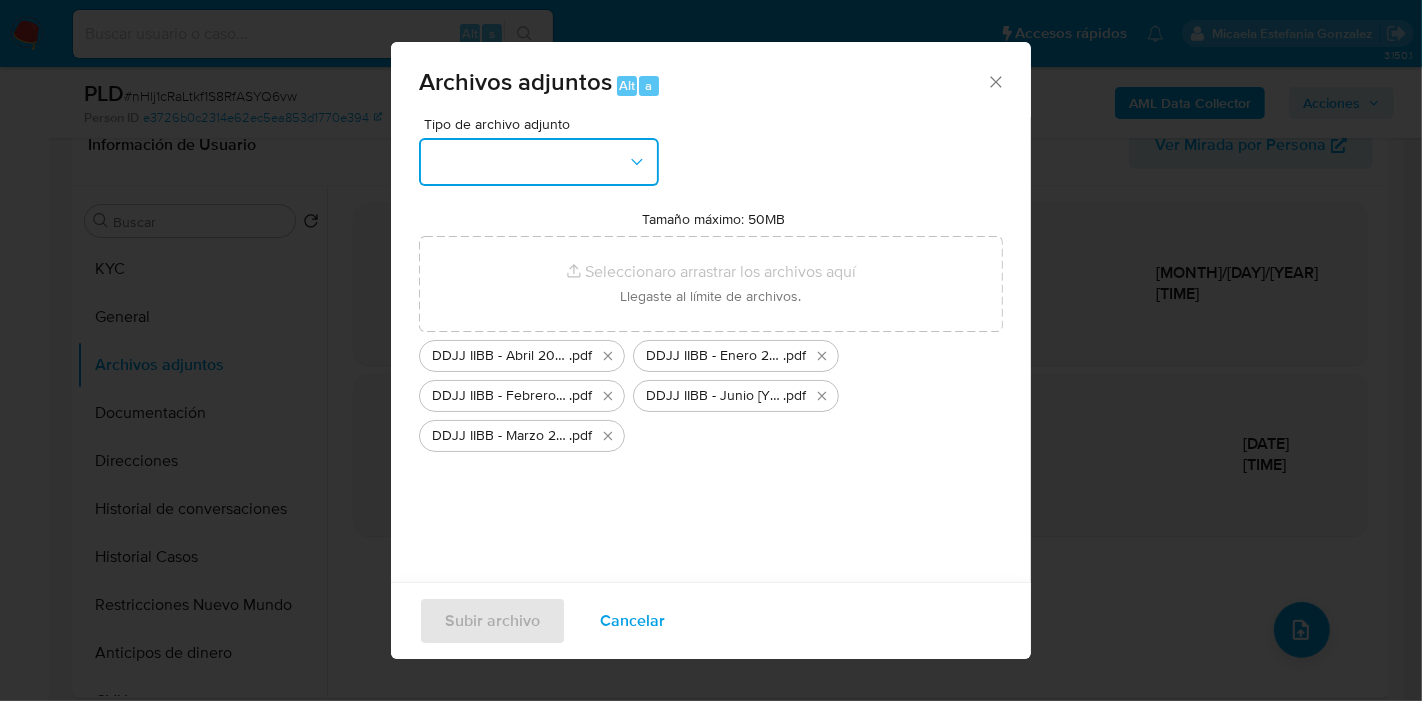 click at bounding box center [539, 162] 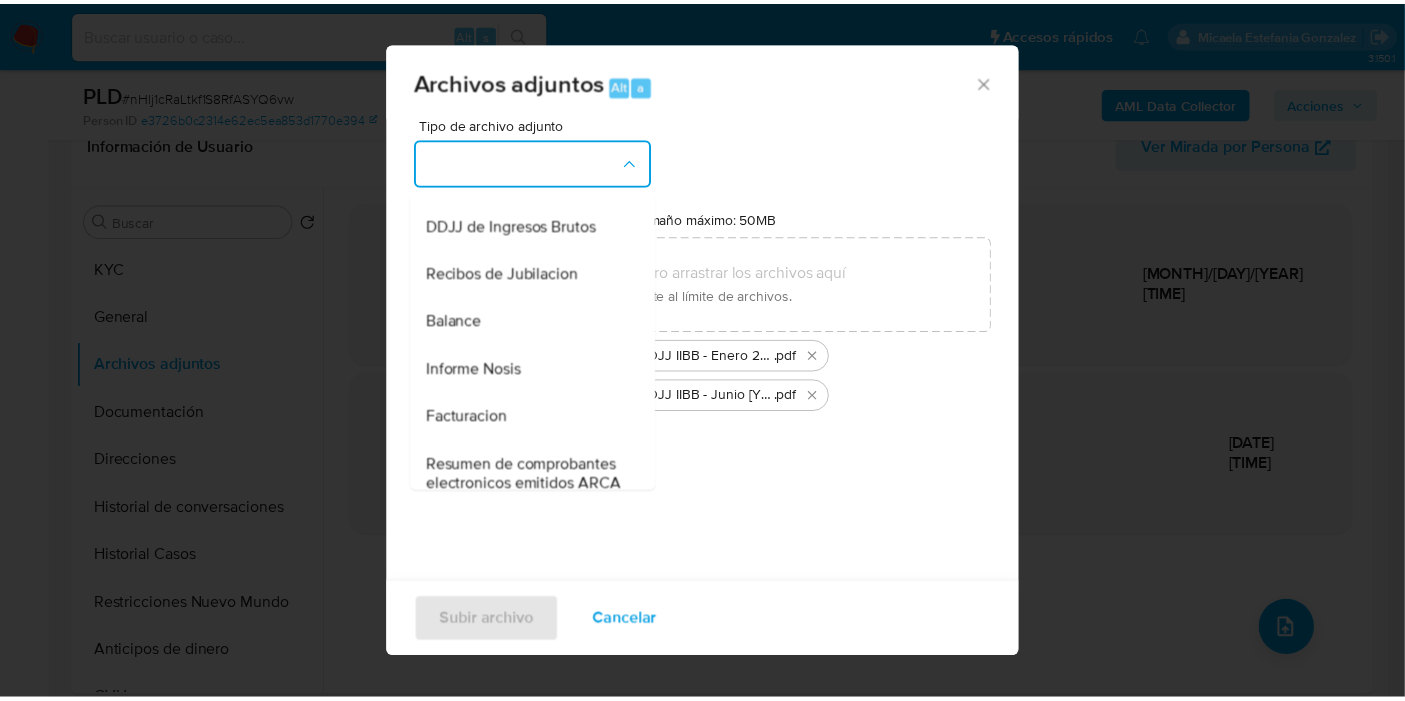 scroll, scrollTop: 666, scrollLeft: 0, axis: vertical 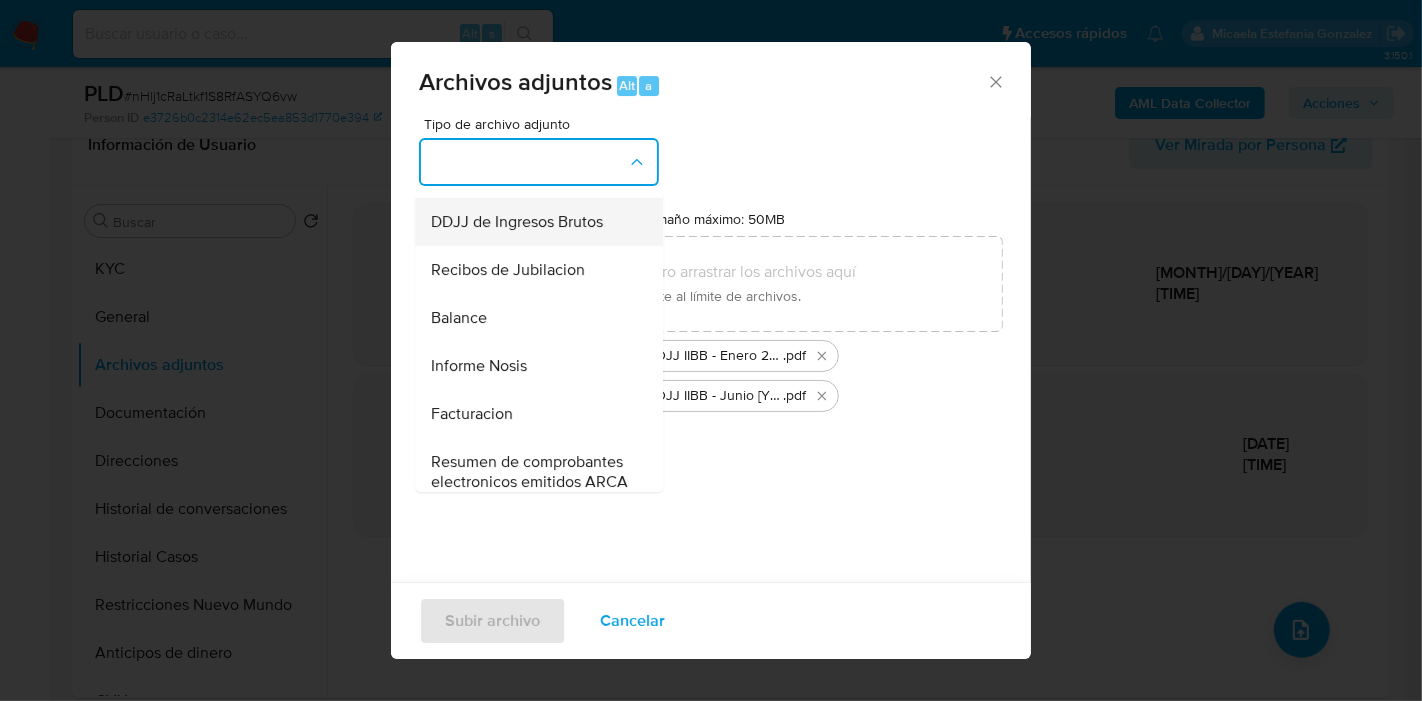 click on "DDJJ de Ingresos Brutos" at bounding box center [517, 222] 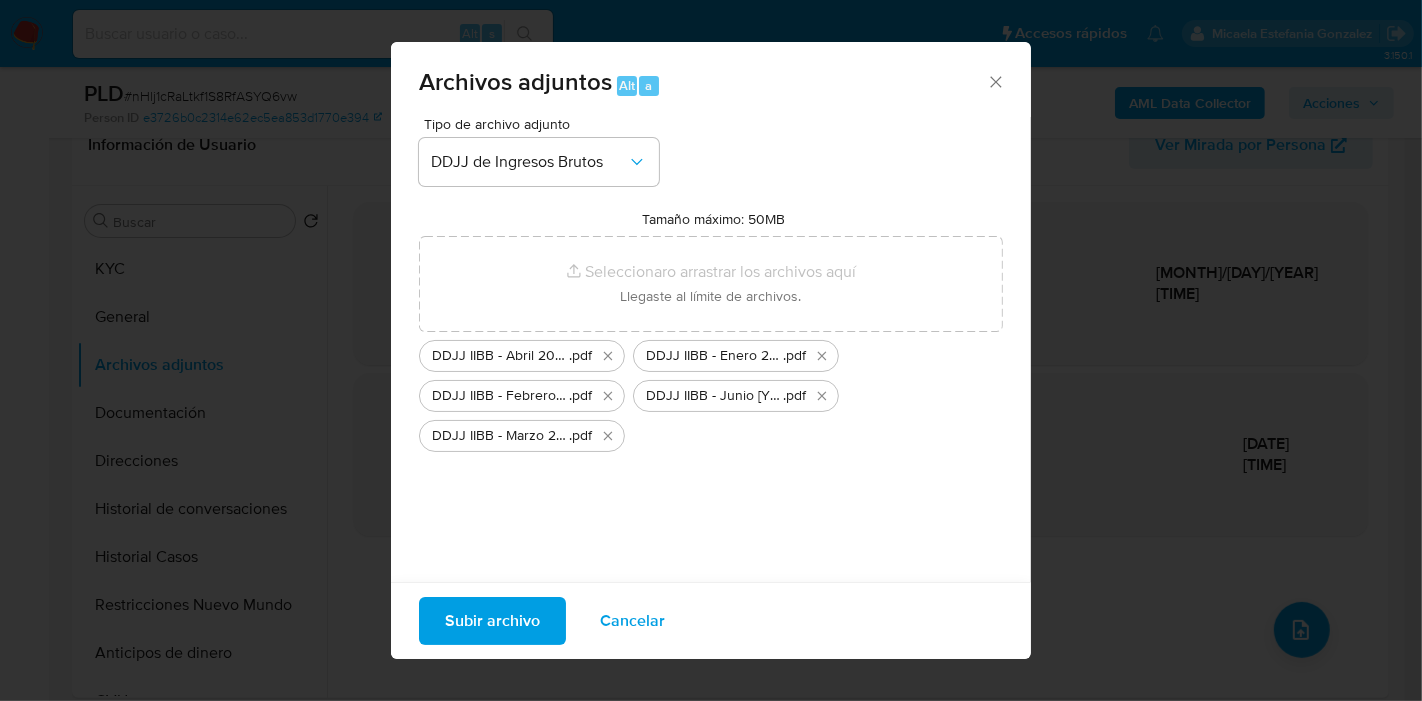 click on "Subir archivo" at bounding box center (492, 621) 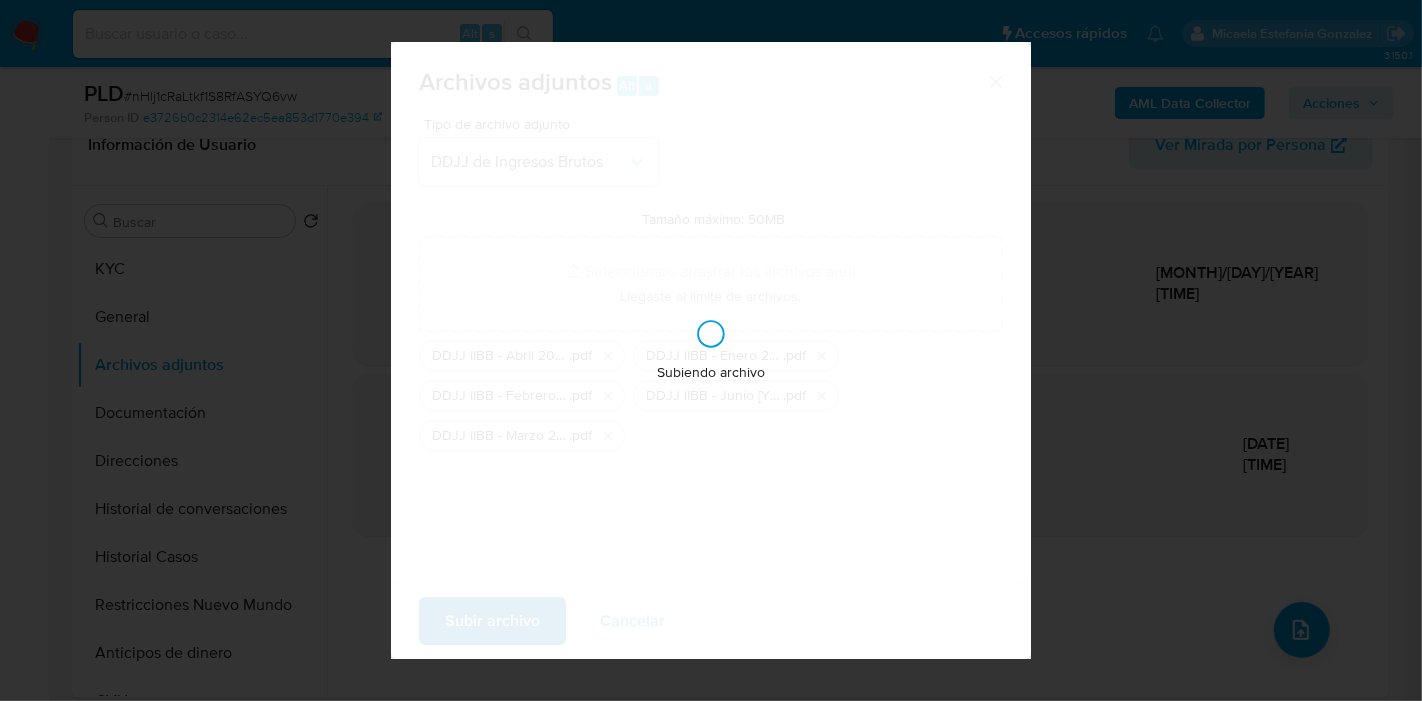click on "Subiendo archivo" at bounding box center [711, 350] 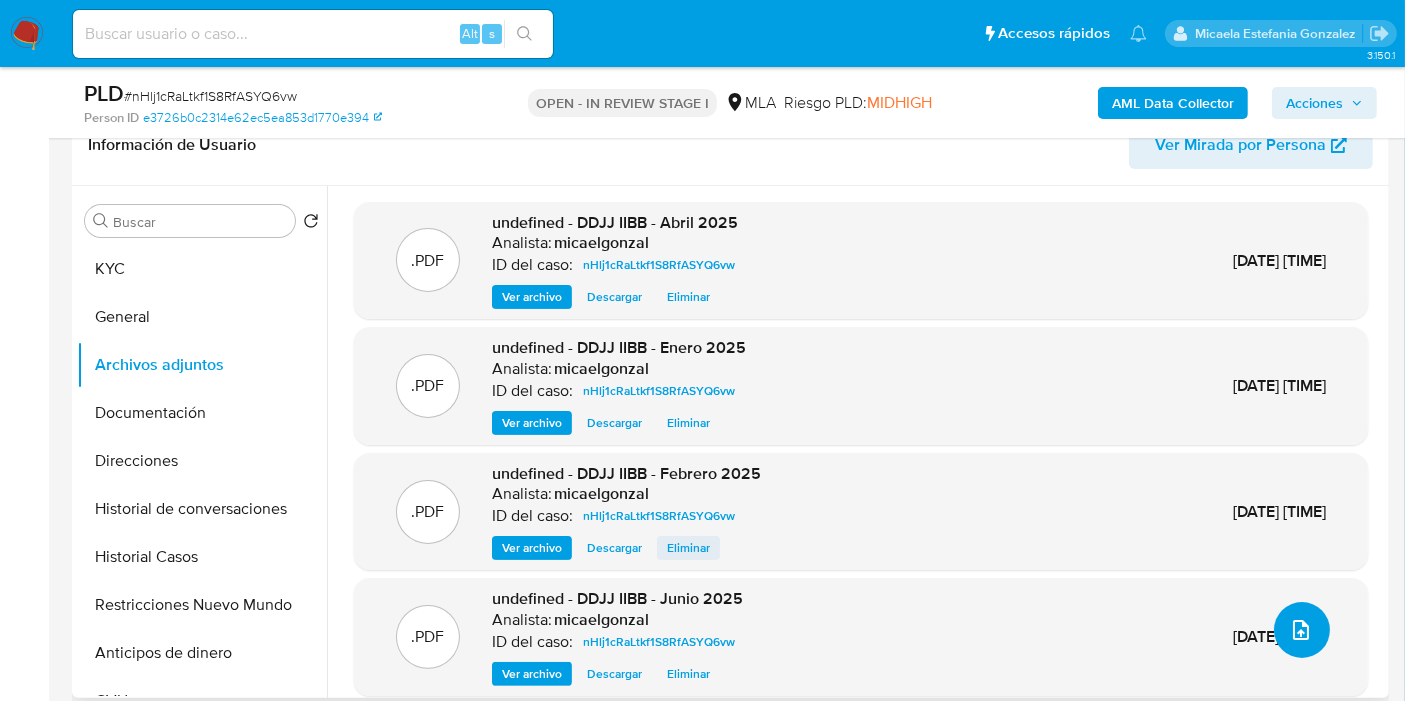scroll, scrollTop: 16, scrollLeft: 0, axis: vertical 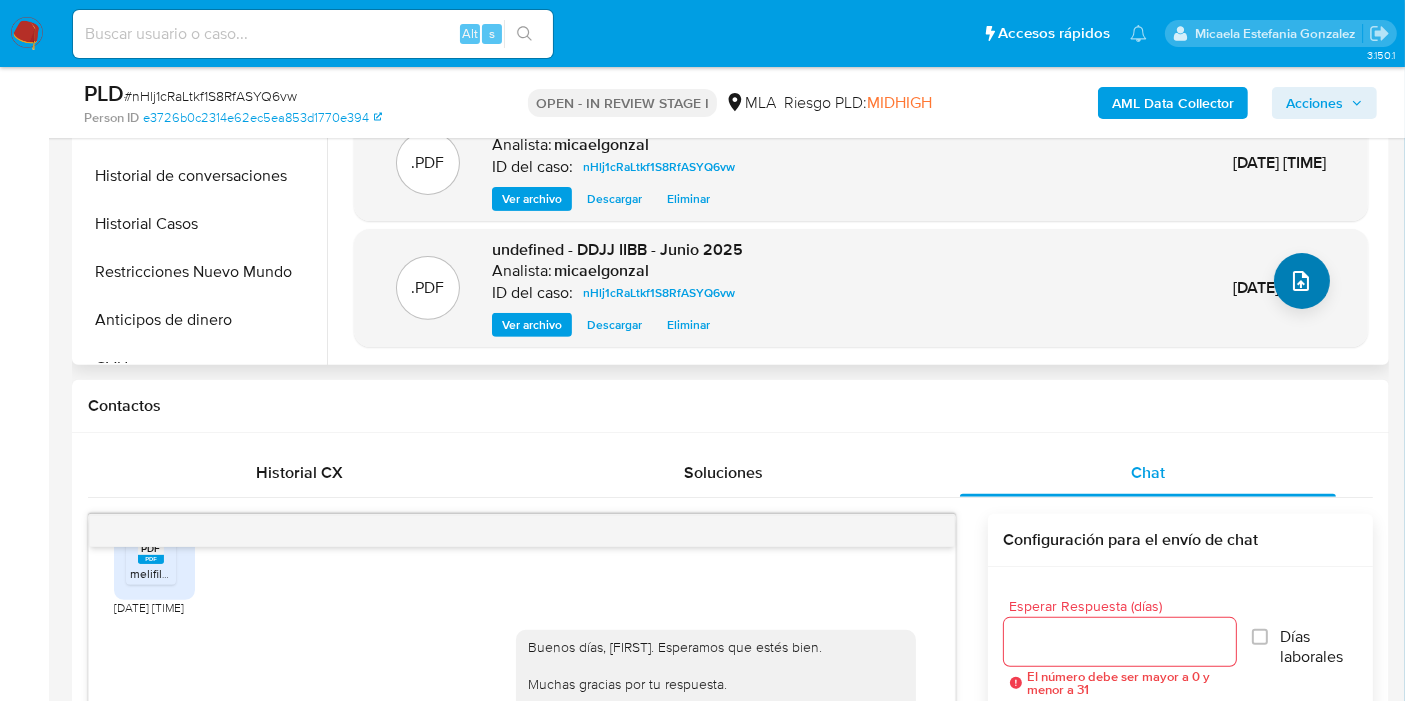 drag, startPoint x: 1265, startPoint y: 271, endPoint x: 1292, endPoint y: 281, distance: 28.79236 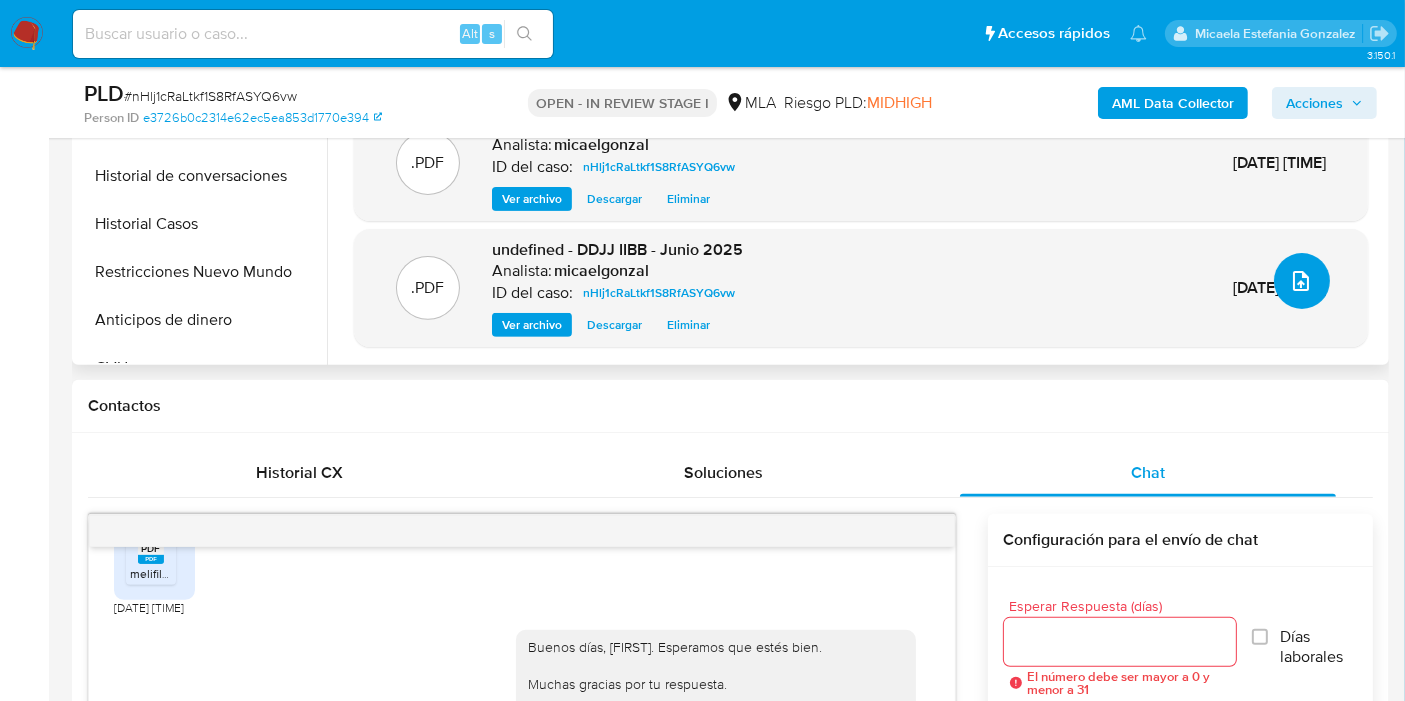 click 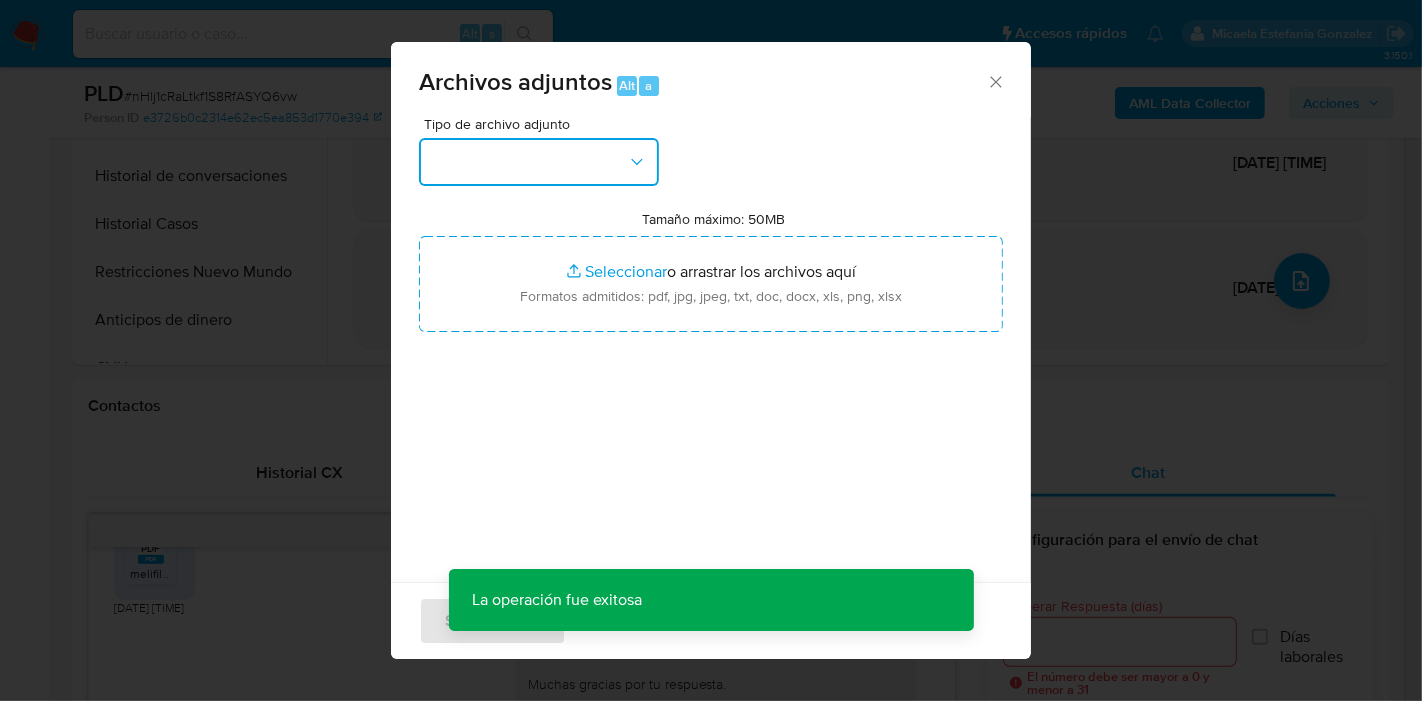 click at bounding box center [539, 162] 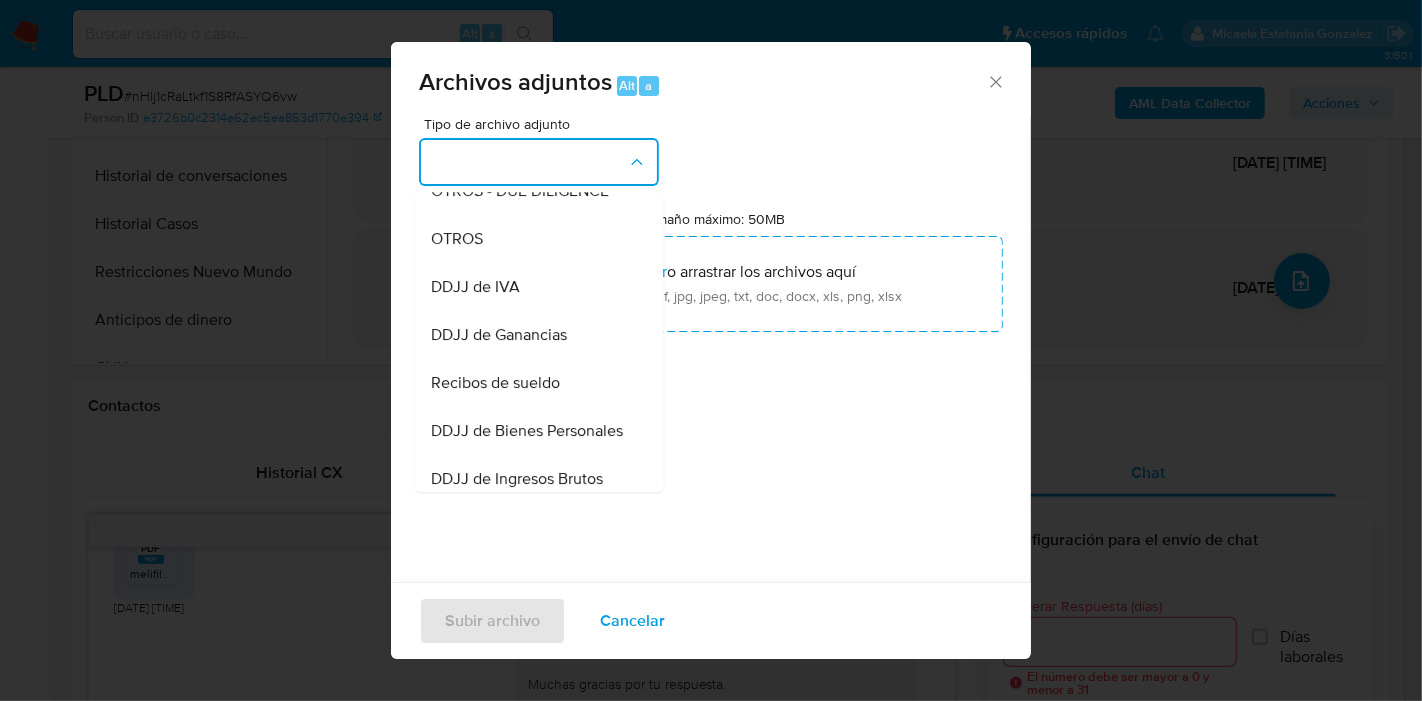scroll, scrollTop: 444, scrollLeft: 0, axis: vertical 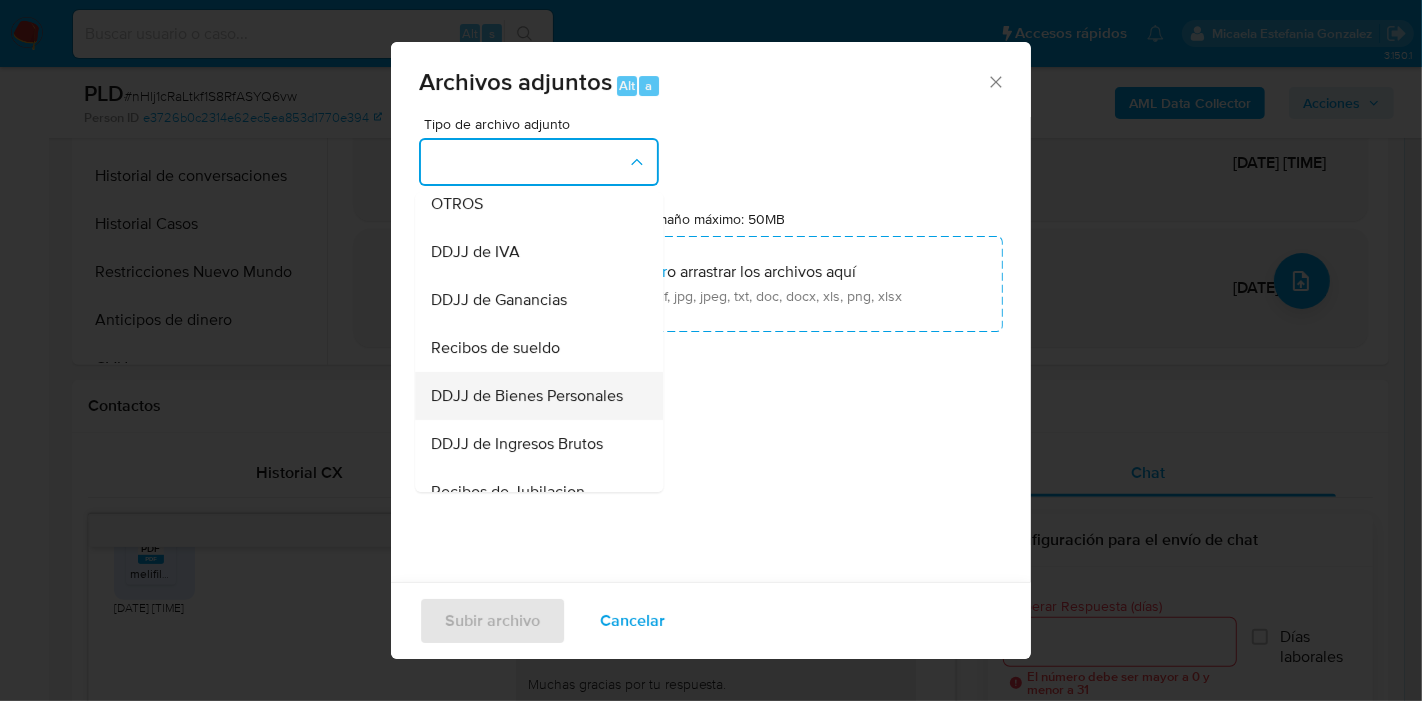 click on "DDJJ de Bienes Personales" at bounding box center (527, 396) 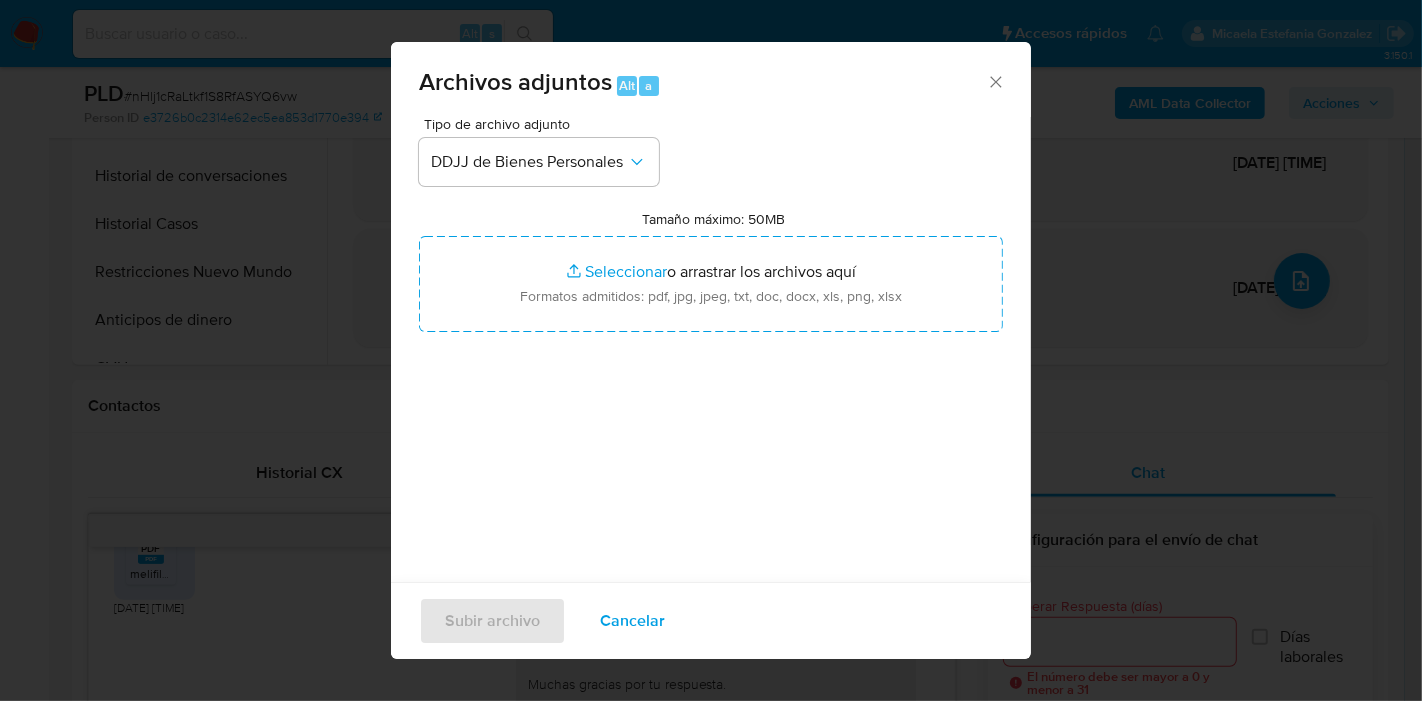 click on "Tipo de archivo adjunto DDJJ de Bienes Personales Tamaño máximo: 50MB Seleccionar archivos Seleccionar  o arrastrar los archivos aquí Formatos admitidos: pdf, jpg, jpeg, txt, doc, docx, xls, png, xlsx" at bounding box center (711, 353) 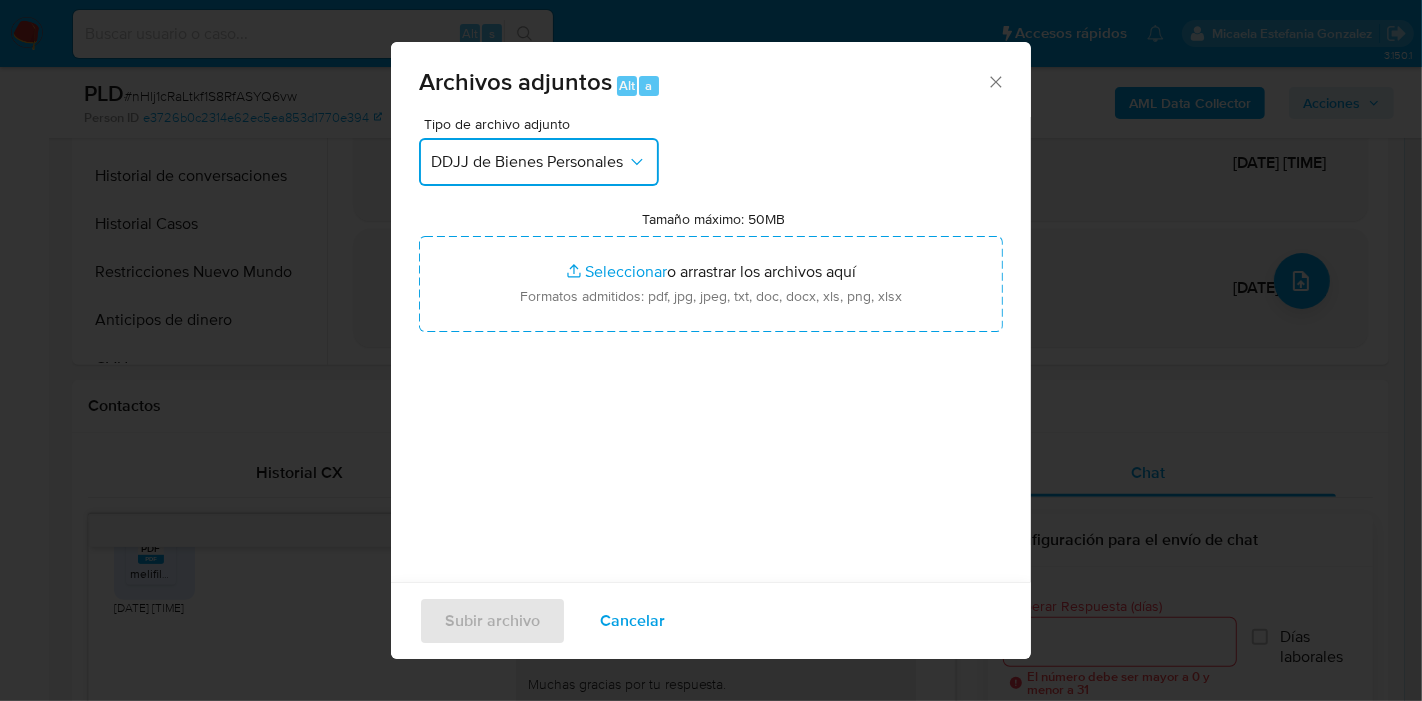 click on "DDJJ de Bienes Personales" at bounding box center [529, 162] 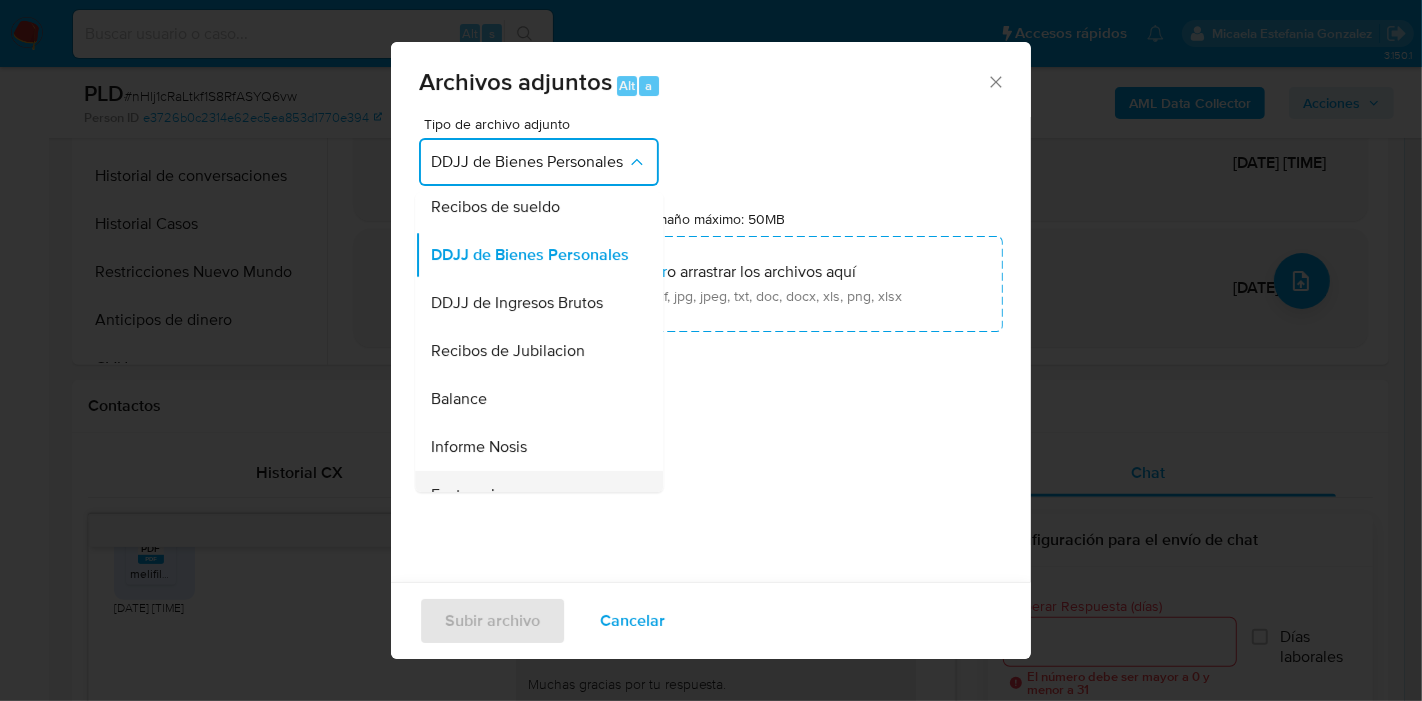 scroll, scrollTop: 696, scrollLeft: 0, axis: vertical 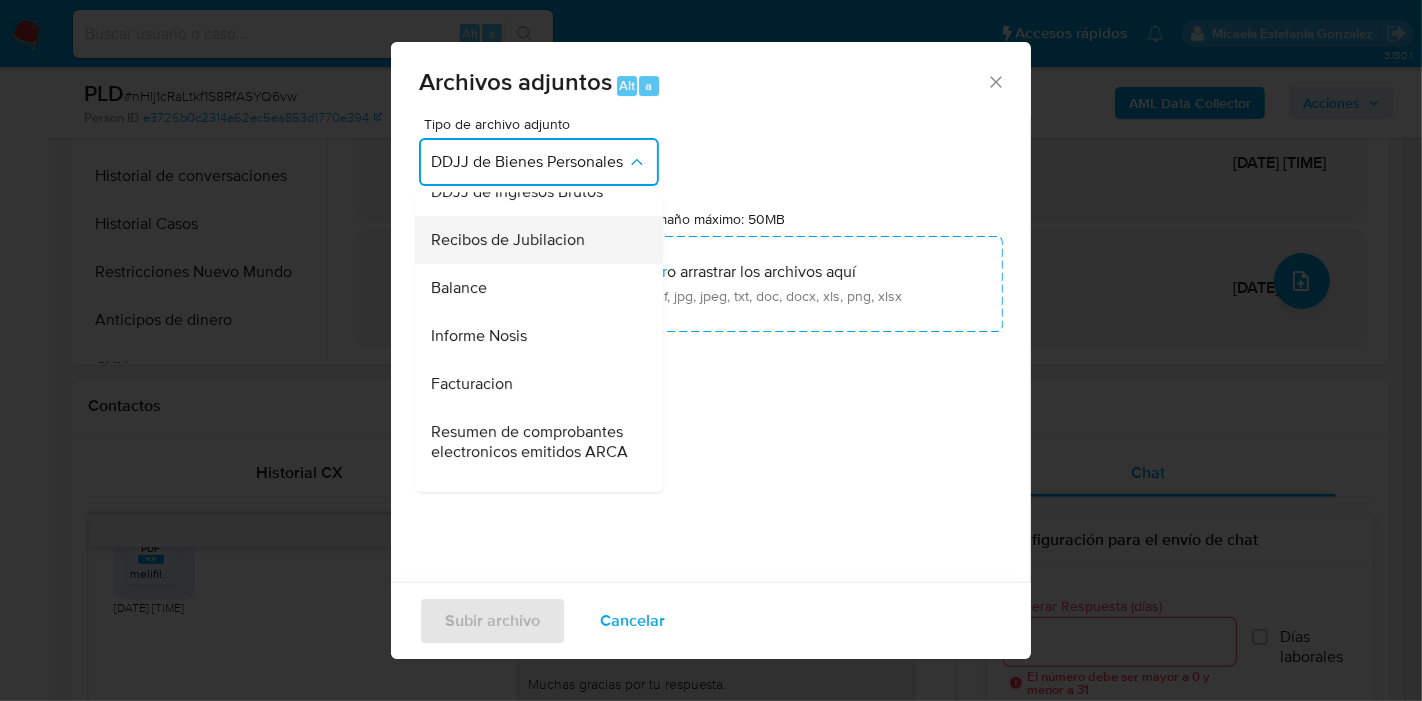 click on "Recibos de Jubilacion" at bounding box center (533, 240) 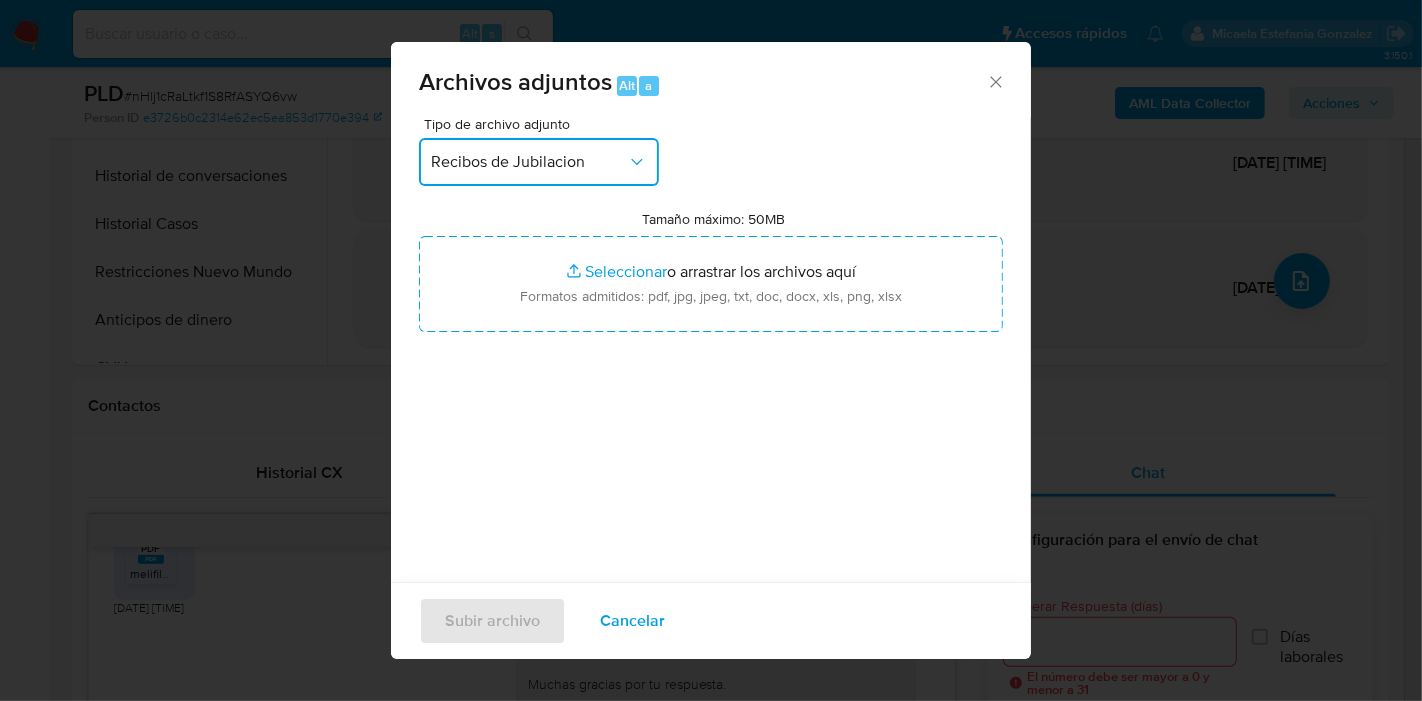 click on "Recibos de Jubilacion" at bounding box center (539, 162) 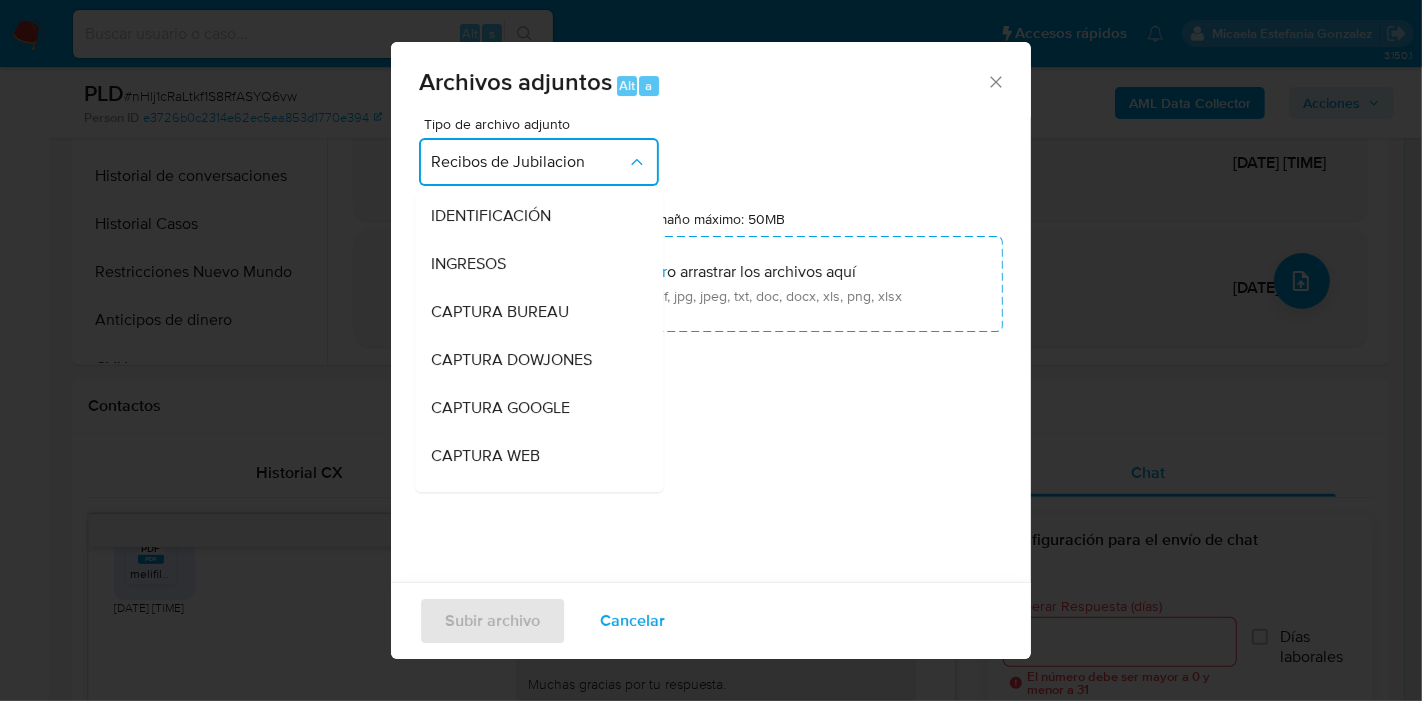 scroll, scrollTop: 634, scrollLeft: 0, axis: vertical 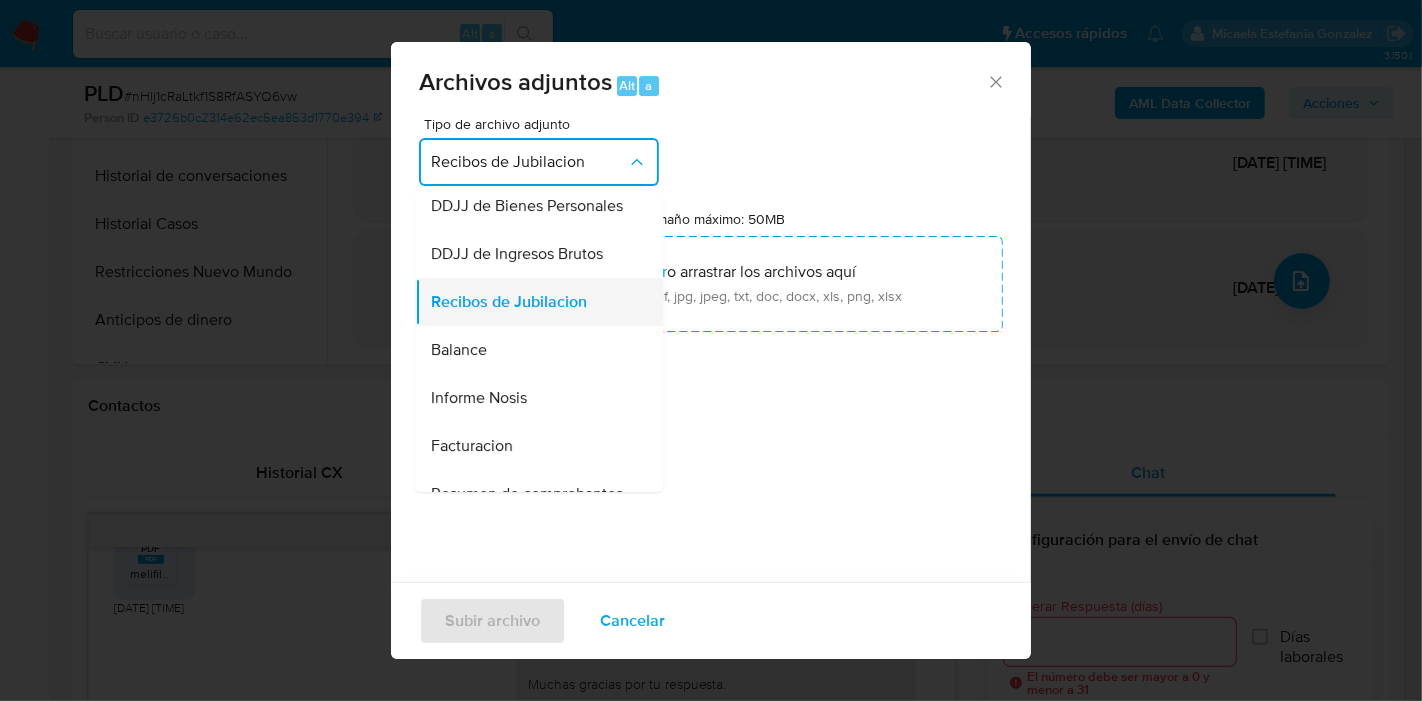 click on "Recibos de Jubilacion" at bounding box center [533, 302] 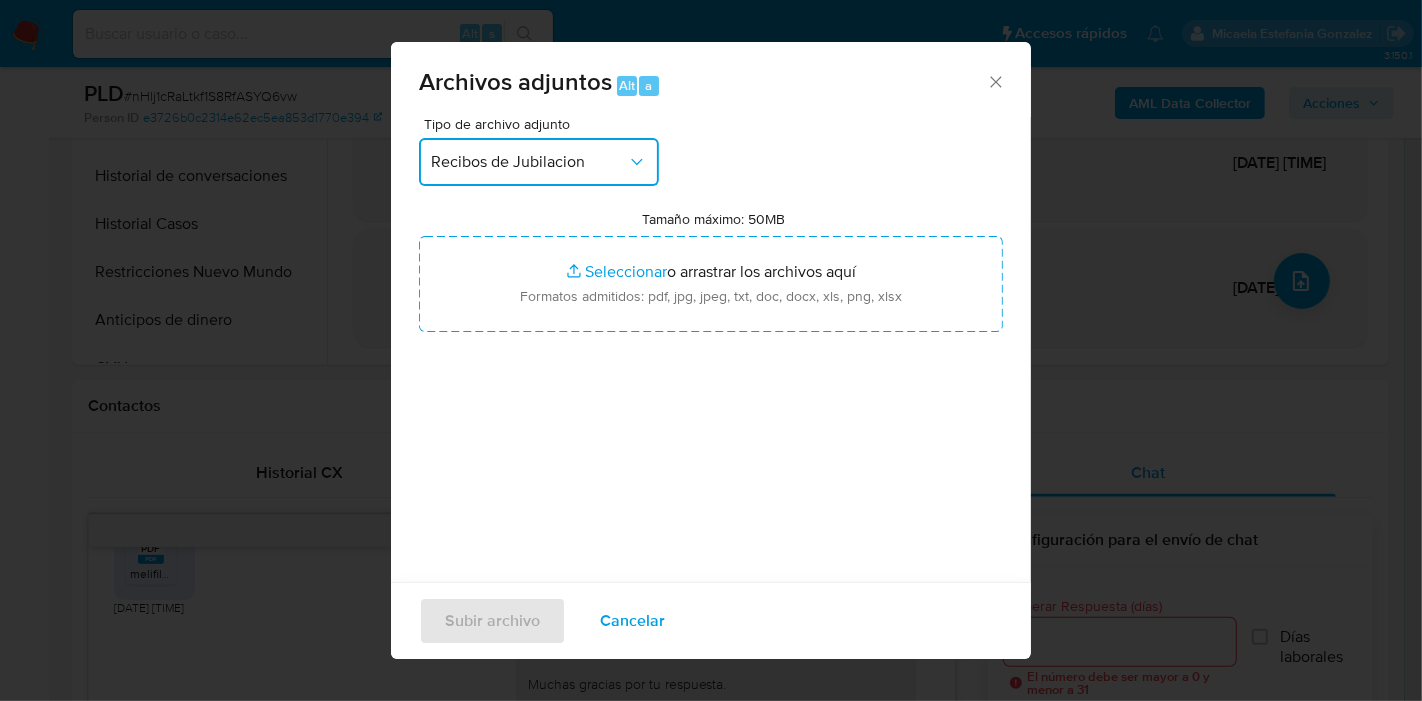 click on "Recibos de Jubilacion" at bounding box center [529, 162] 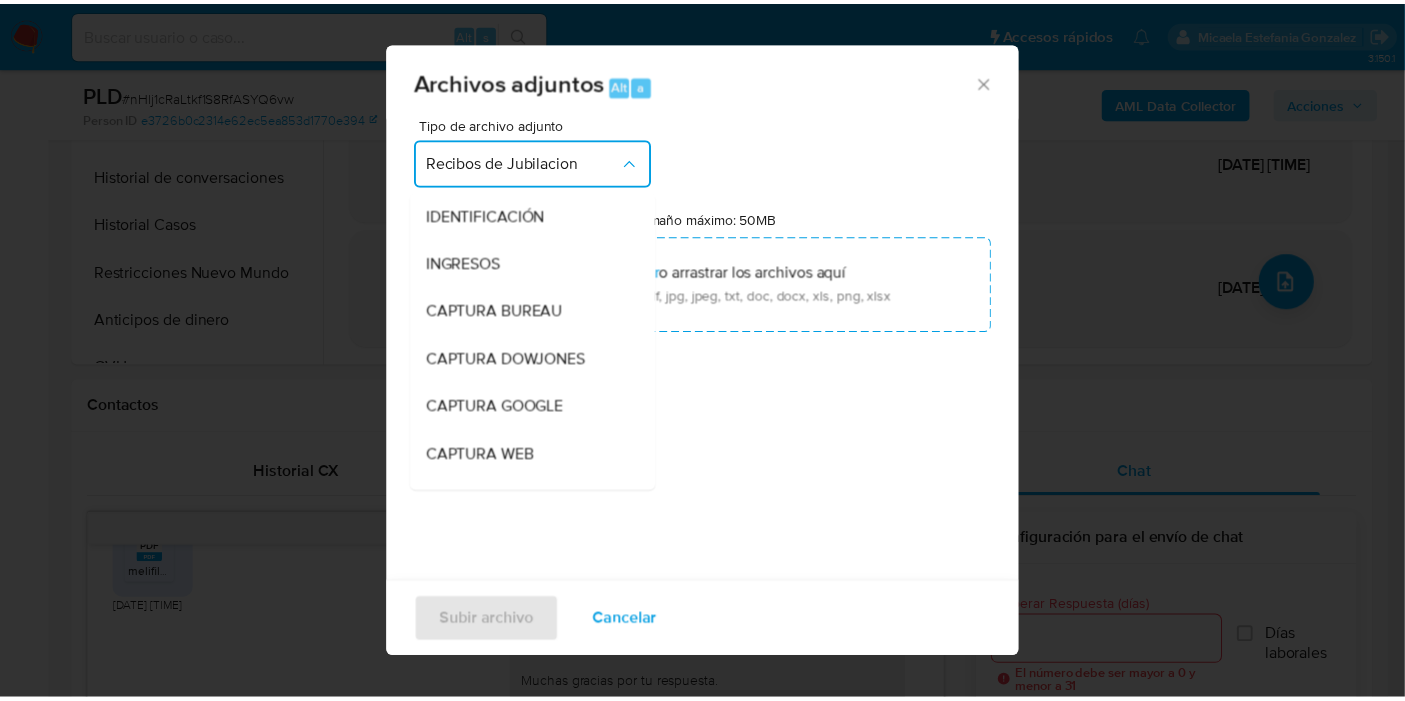 scroll, scrollTop: 634, scrollLeft: 0, axis: vertical 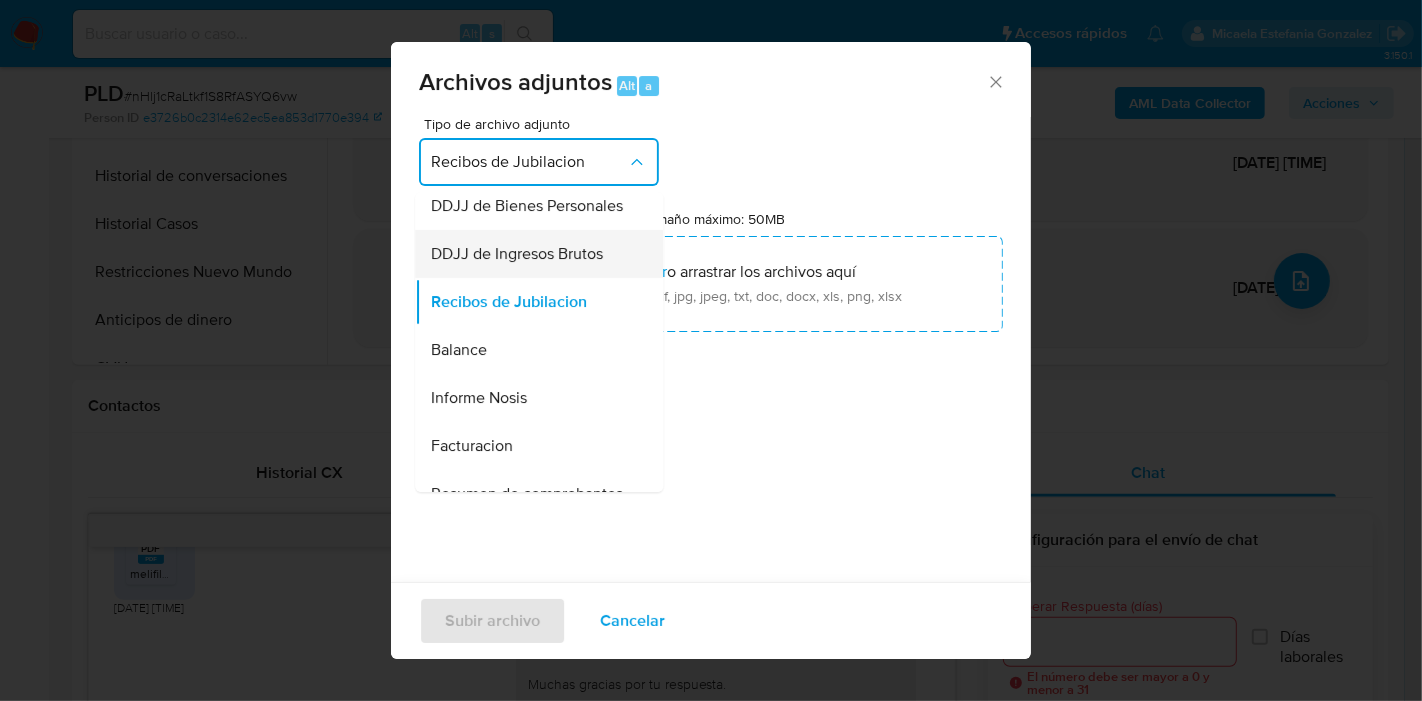 click on "DDJJ de Ingresos Brutos" at bounding box center (533, 254) 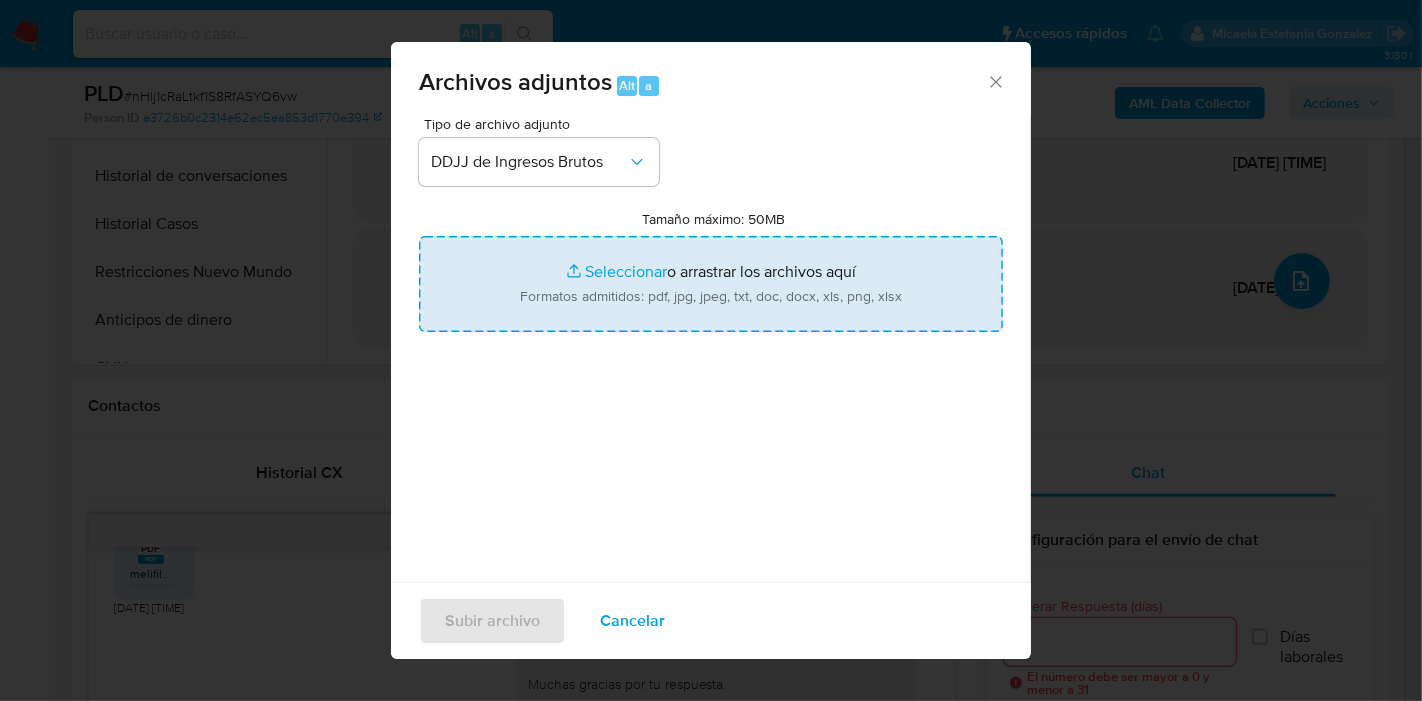 click on "Tamaño máximo: 50MB Seleccionar archivos" at bounding box center (711, 284) 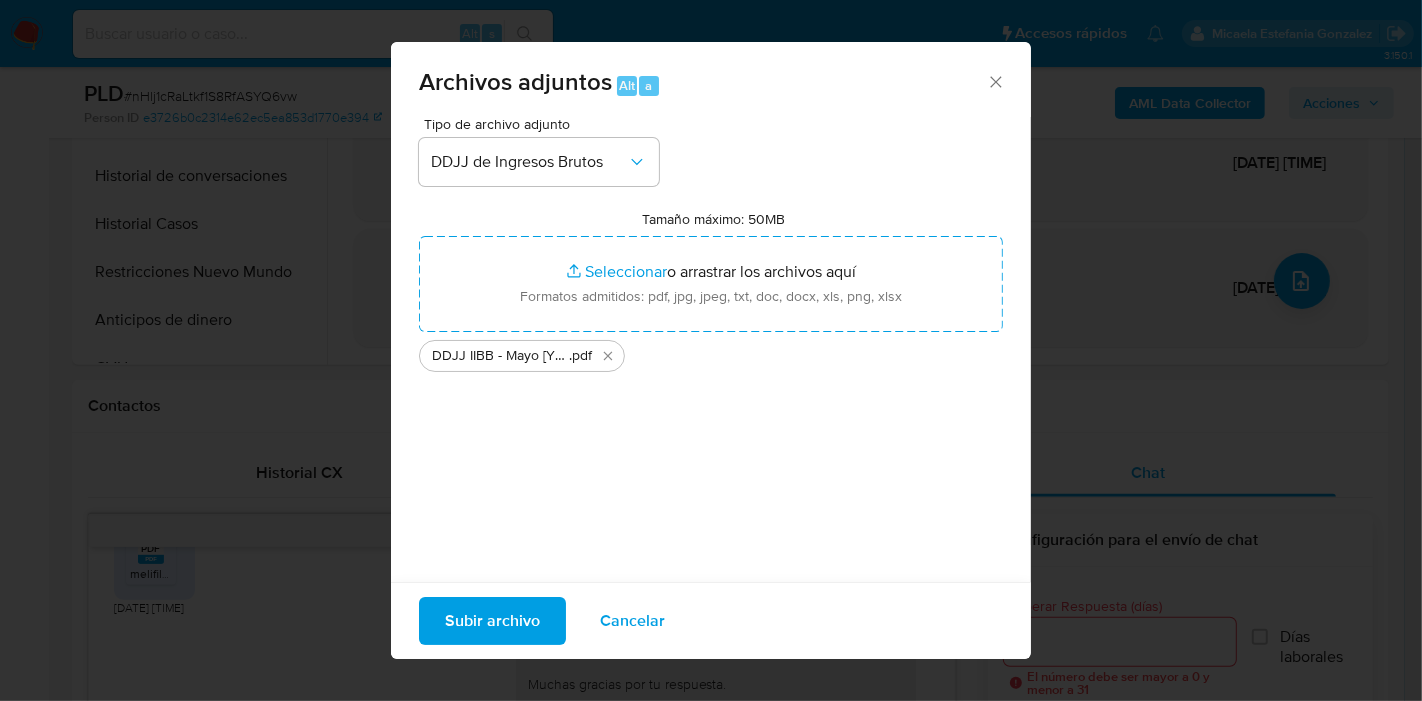 click on "Subir archivo" at bounding box center (492, 621) 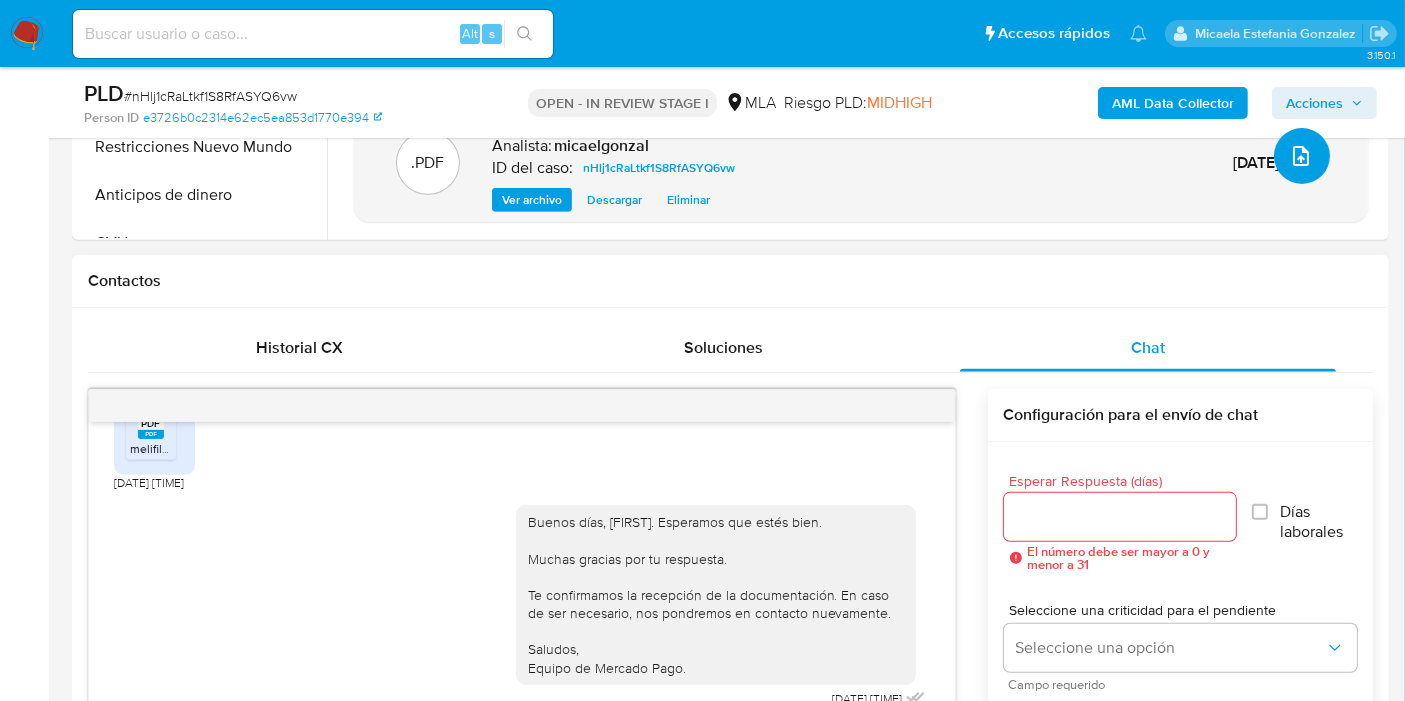 scroll, scrollTop: 1000, scrollLeft: 0, axis: vertical 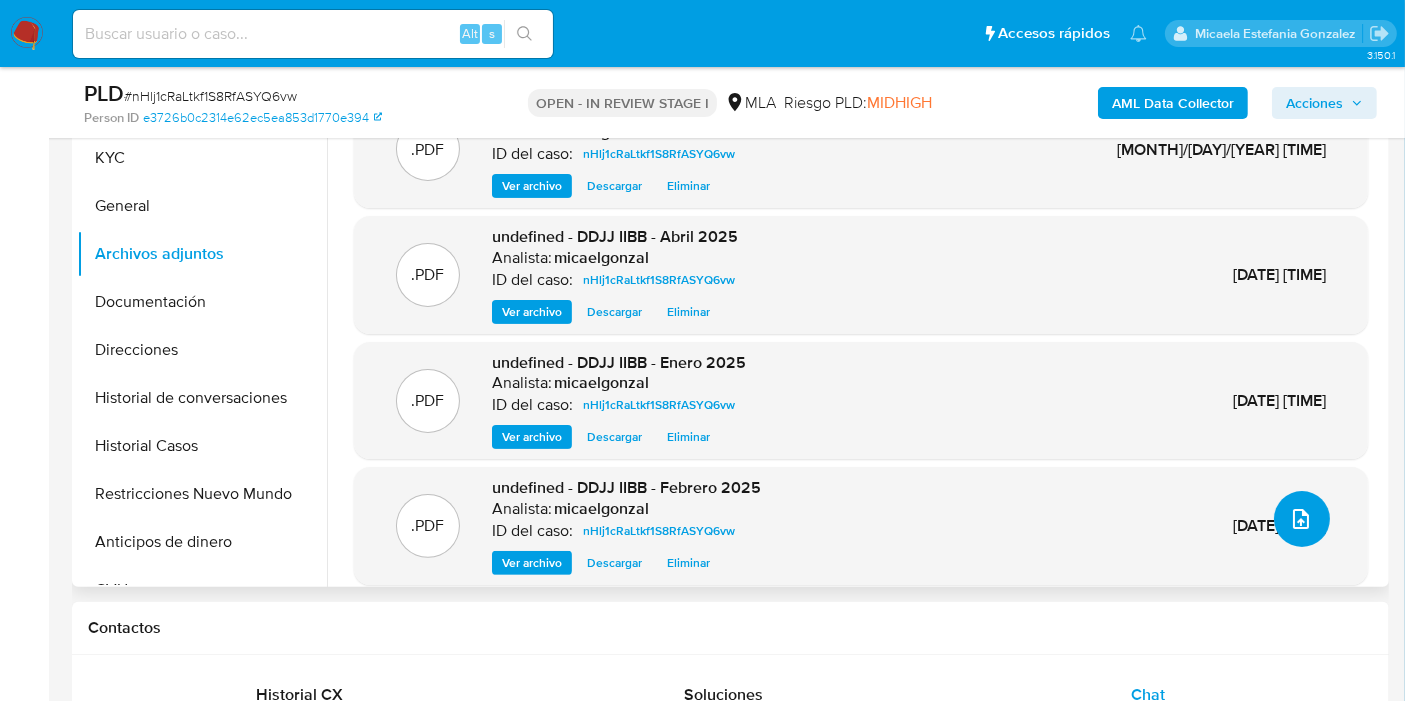 click at bounding box center (1302, 519) 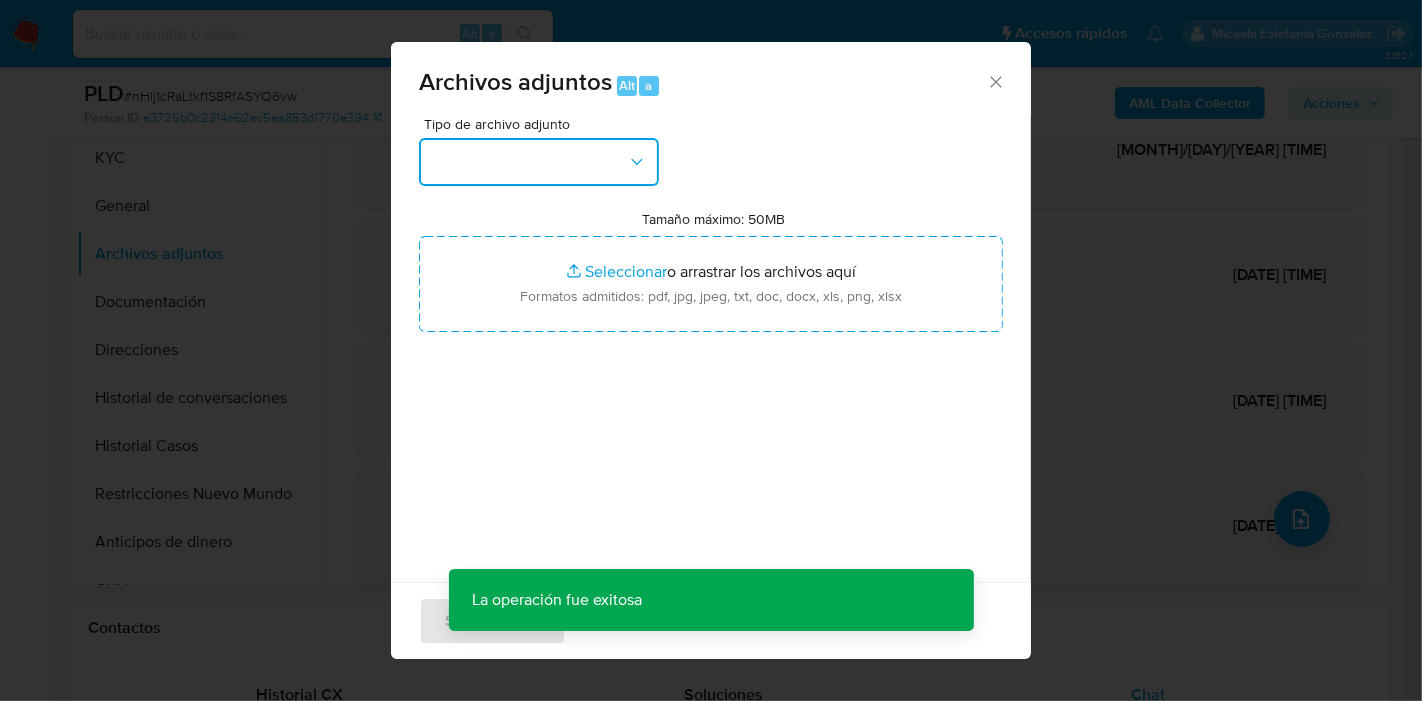 click at bounding box center [539, 162] 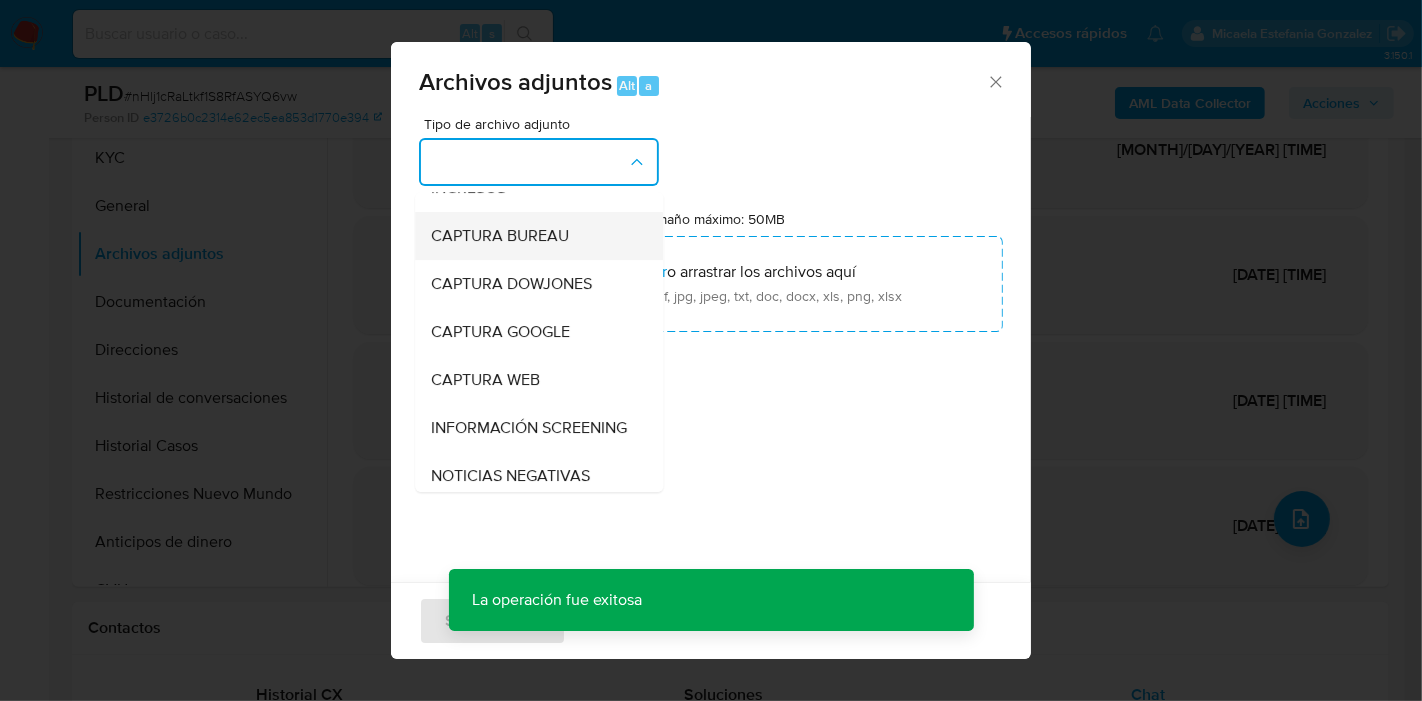 scroll, scrollTop: 111, scrollLeft: 0, axis: vertical 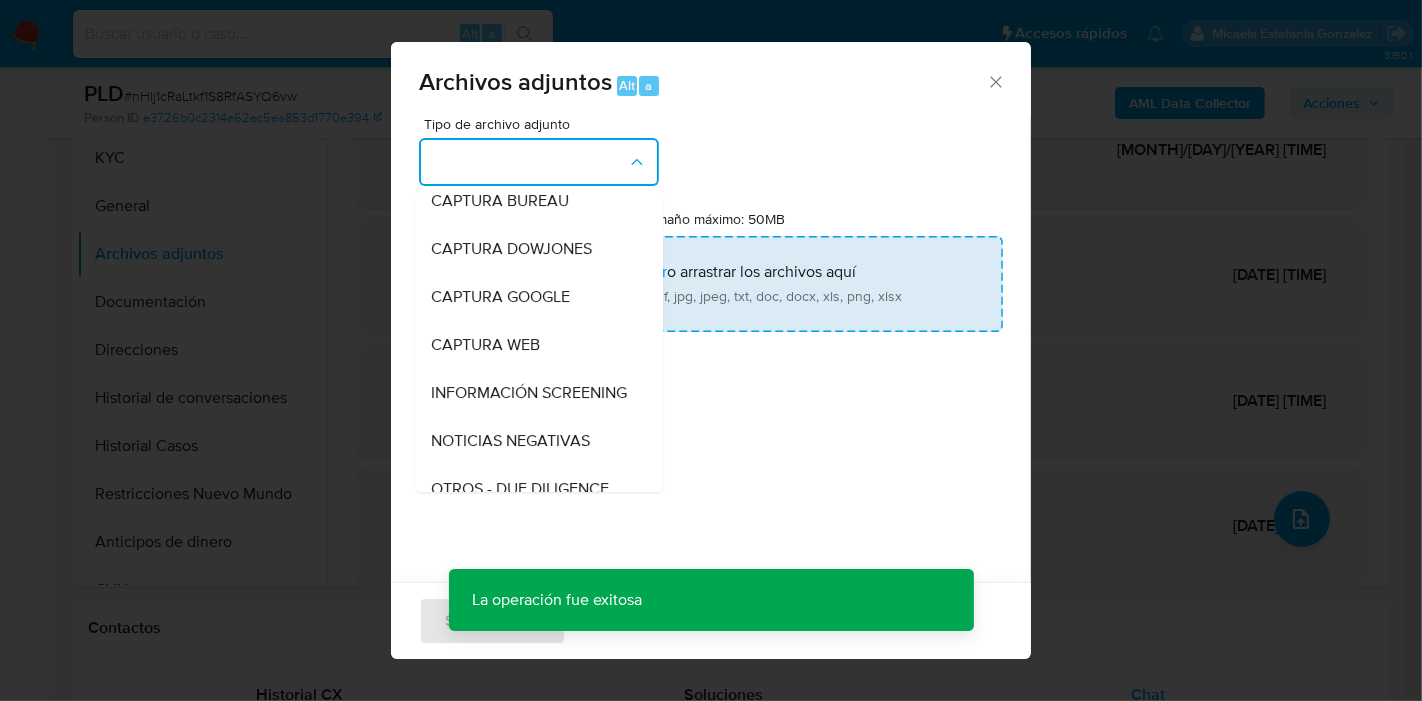 click on "Tamaño máximo: 50MB Seleccionar archivos" at bounding box center [711, 284] 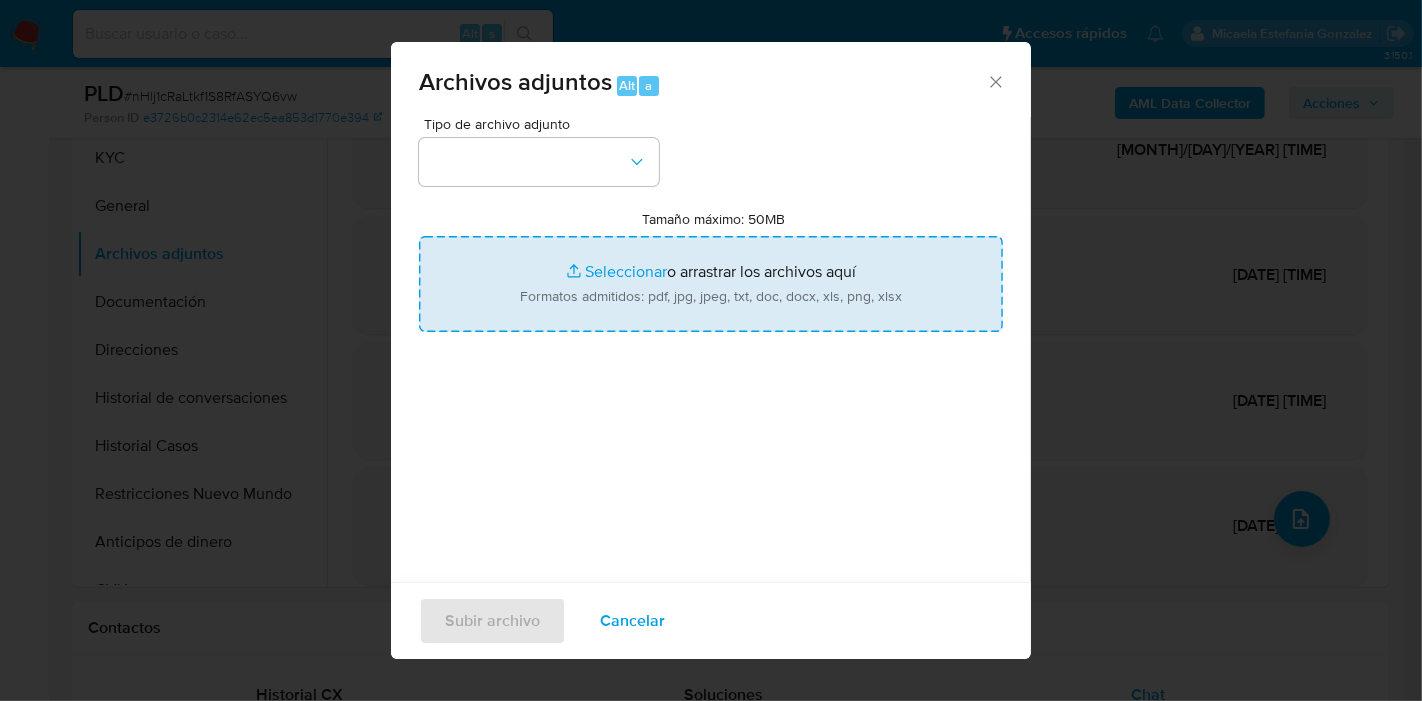 type on "C:\fakepath\Calculador - DDJJ IIBB.xlsx" 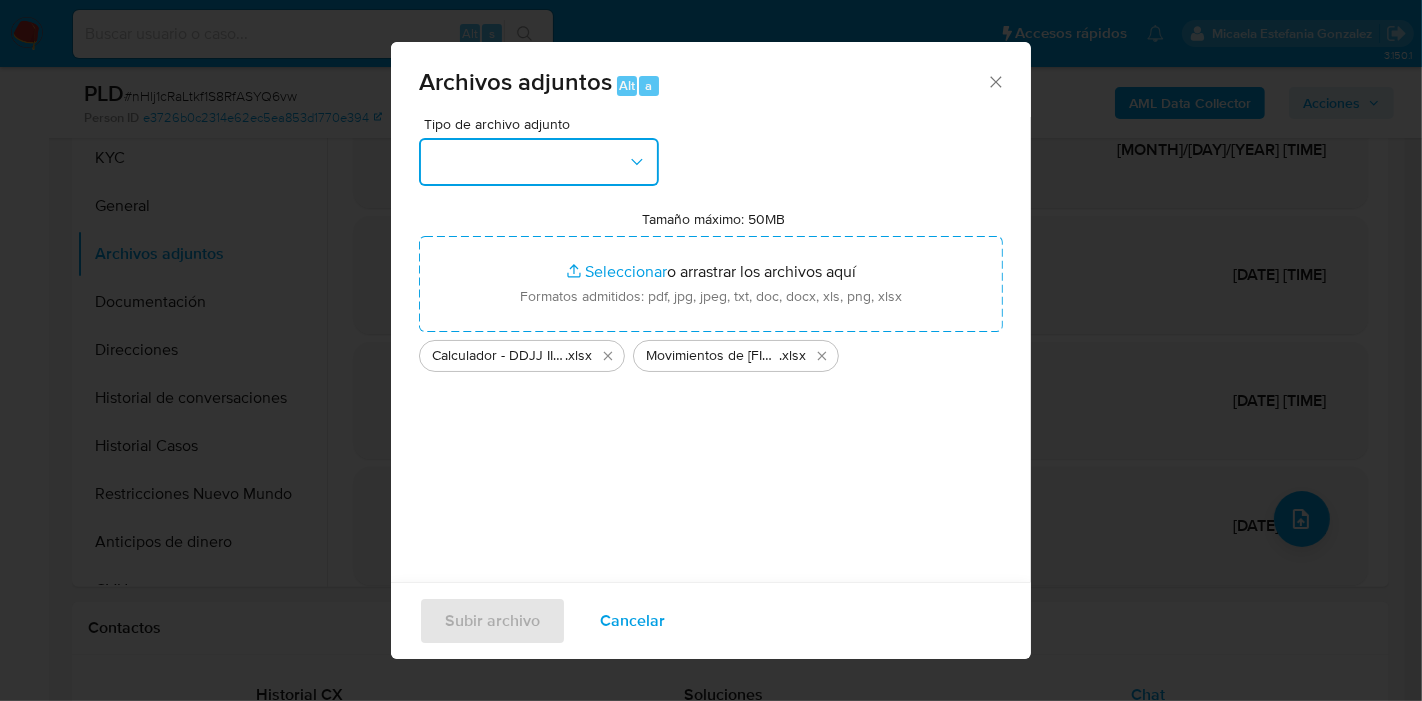 click at bounding box center (539, 162) 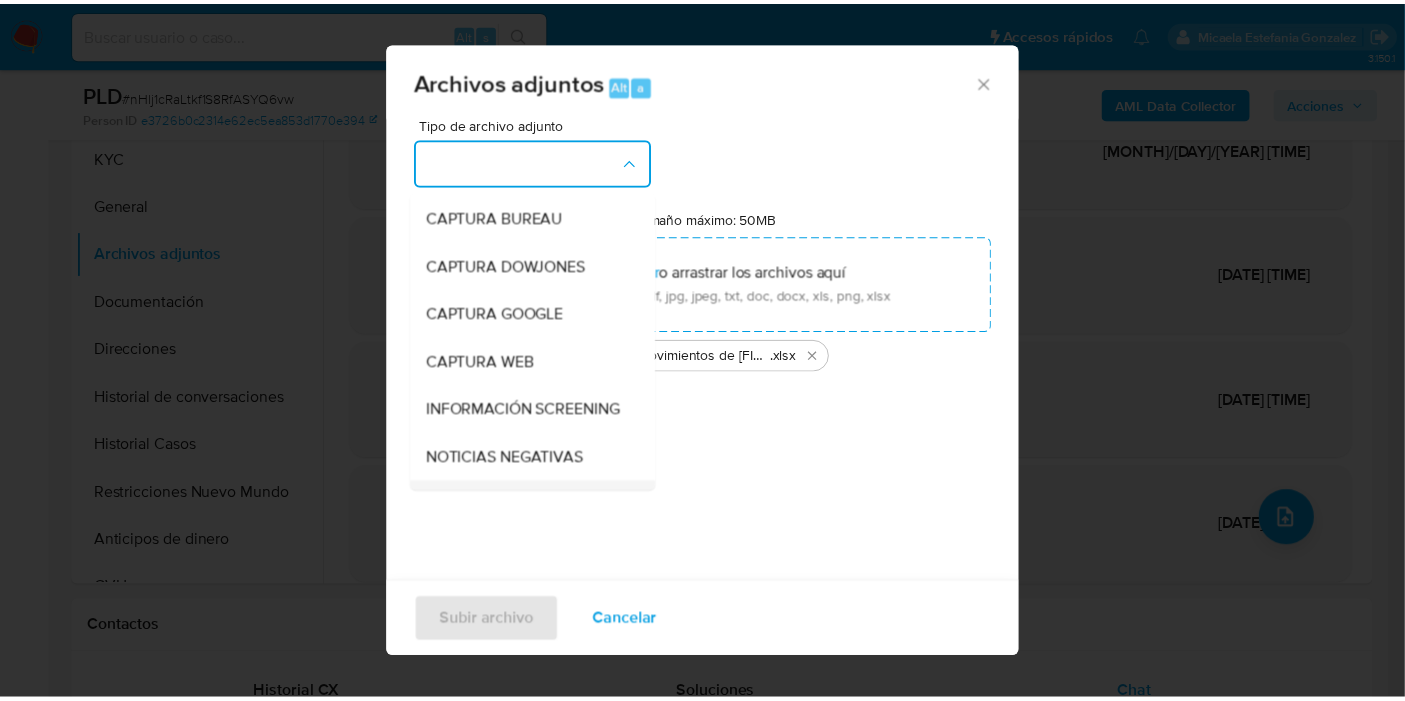 scroll, scrollTop: 222, scrollLeft: 0, axis: vertical 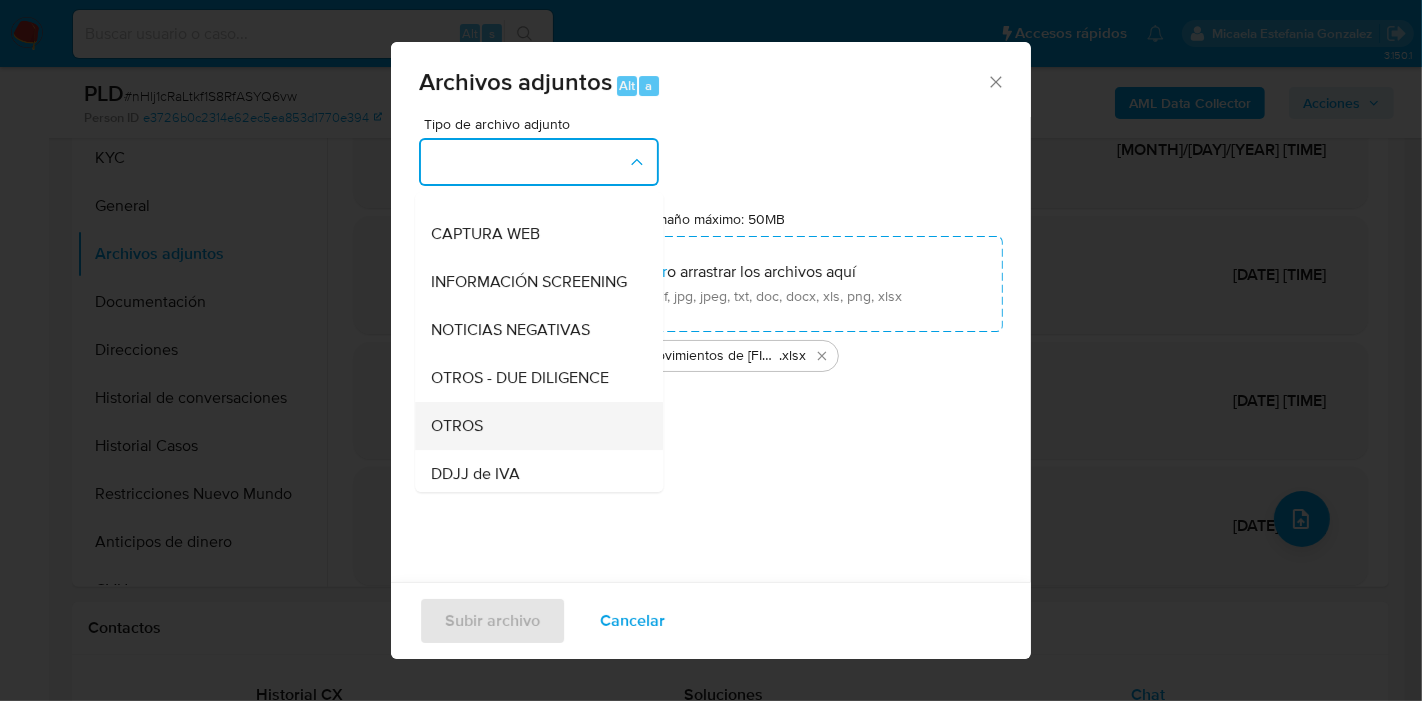 click on "OTROS" at bounding box center (533, 426) 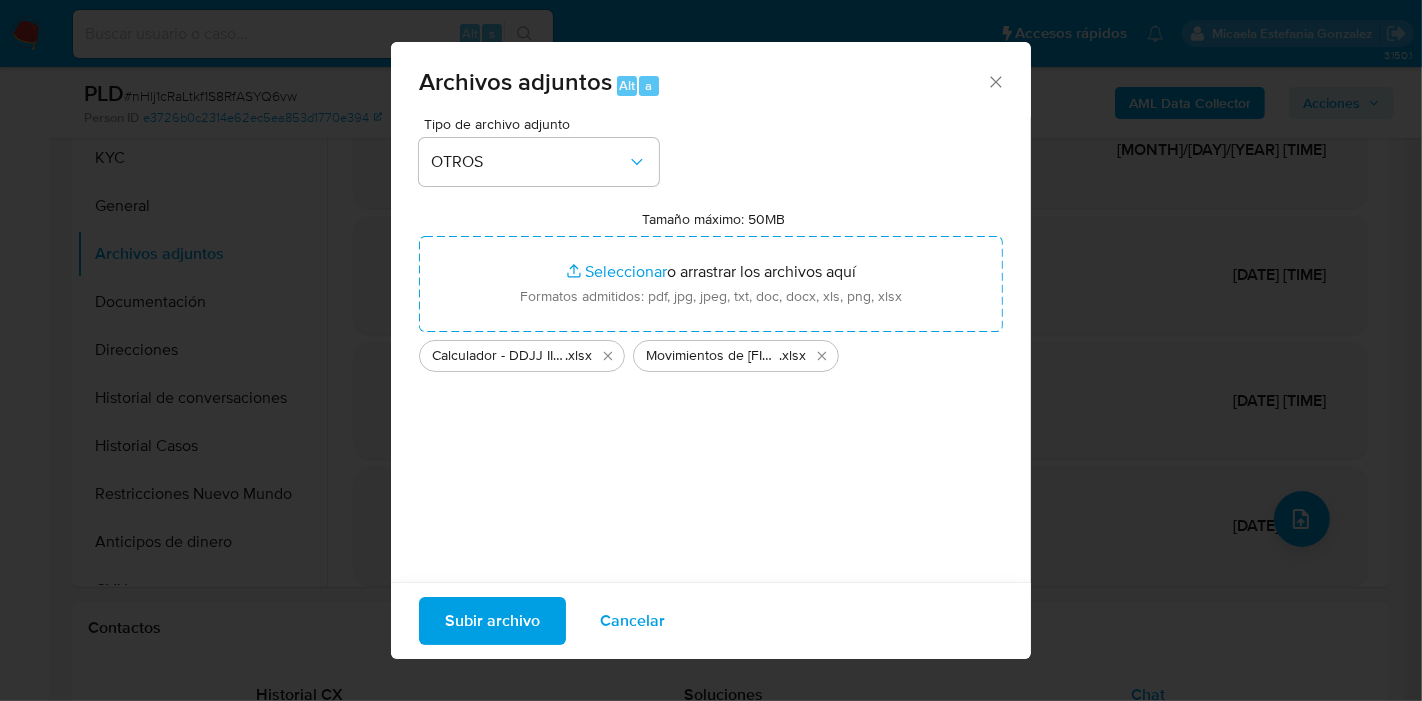 click on "Subir archivo" at bounding box center (492, 621) 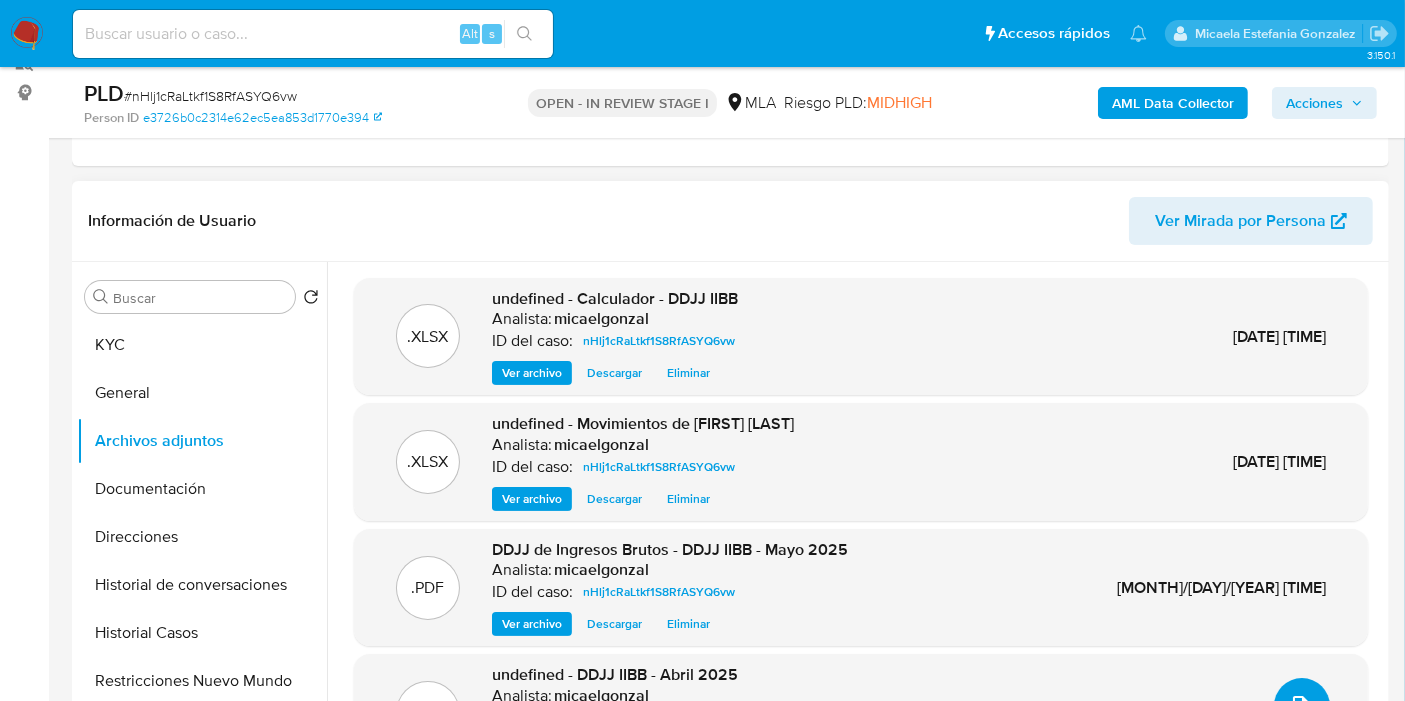 scroll, scrollTop: 222, scrollLeft: 0, axis: vertical 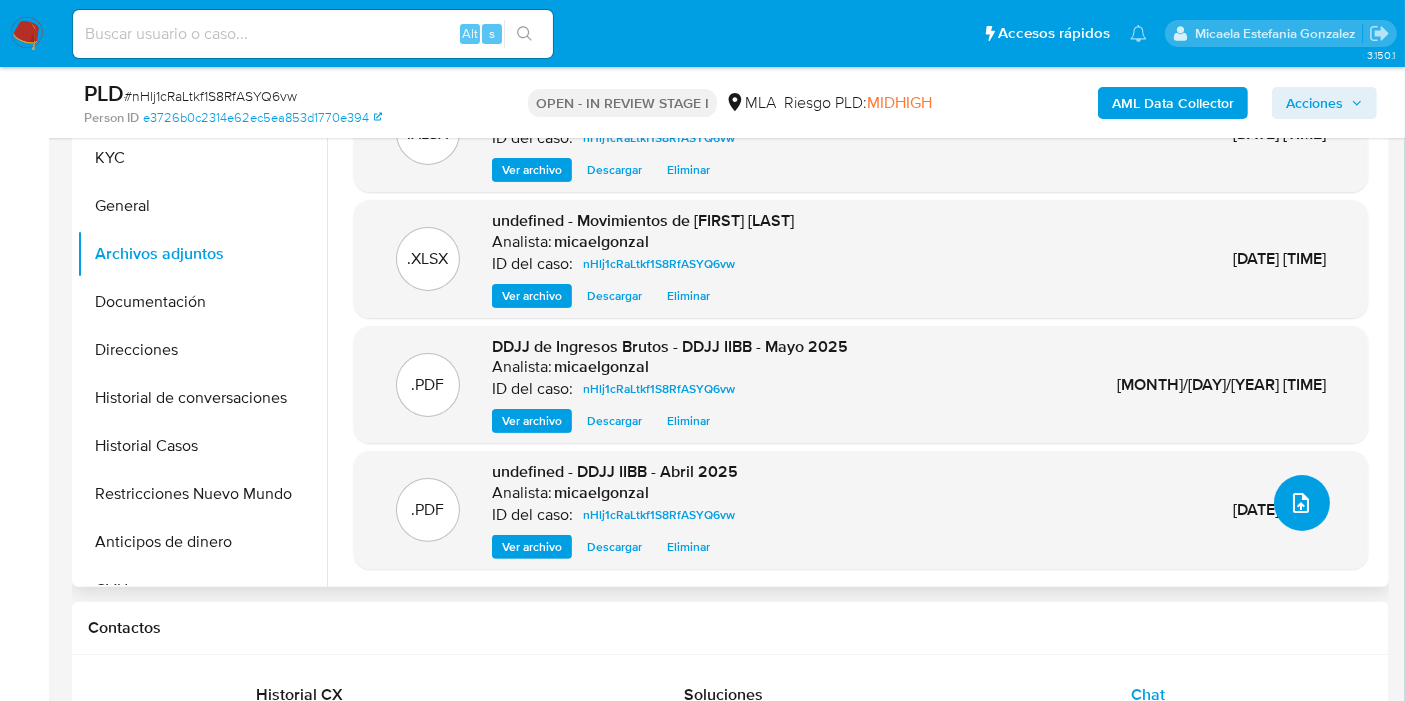 click at bounding box center (1302, 503) 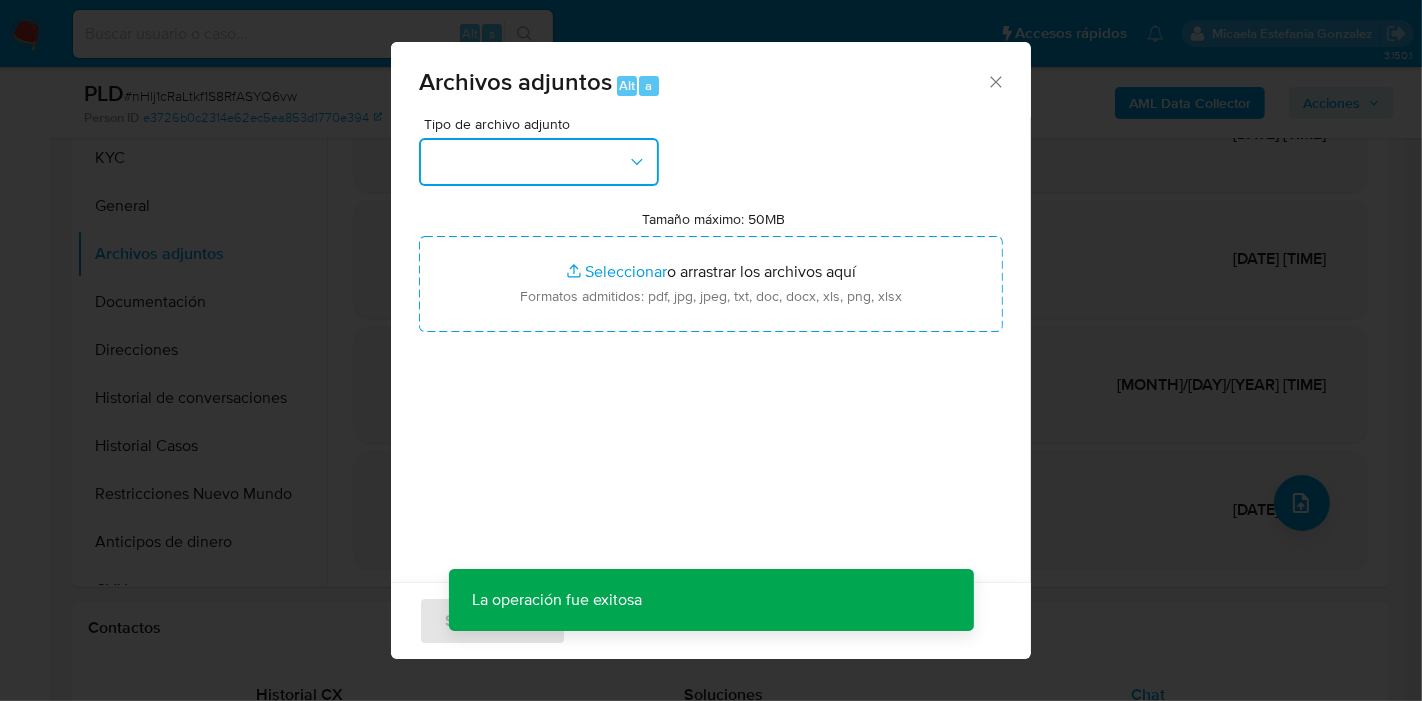 click at bounding box center (539, 162) 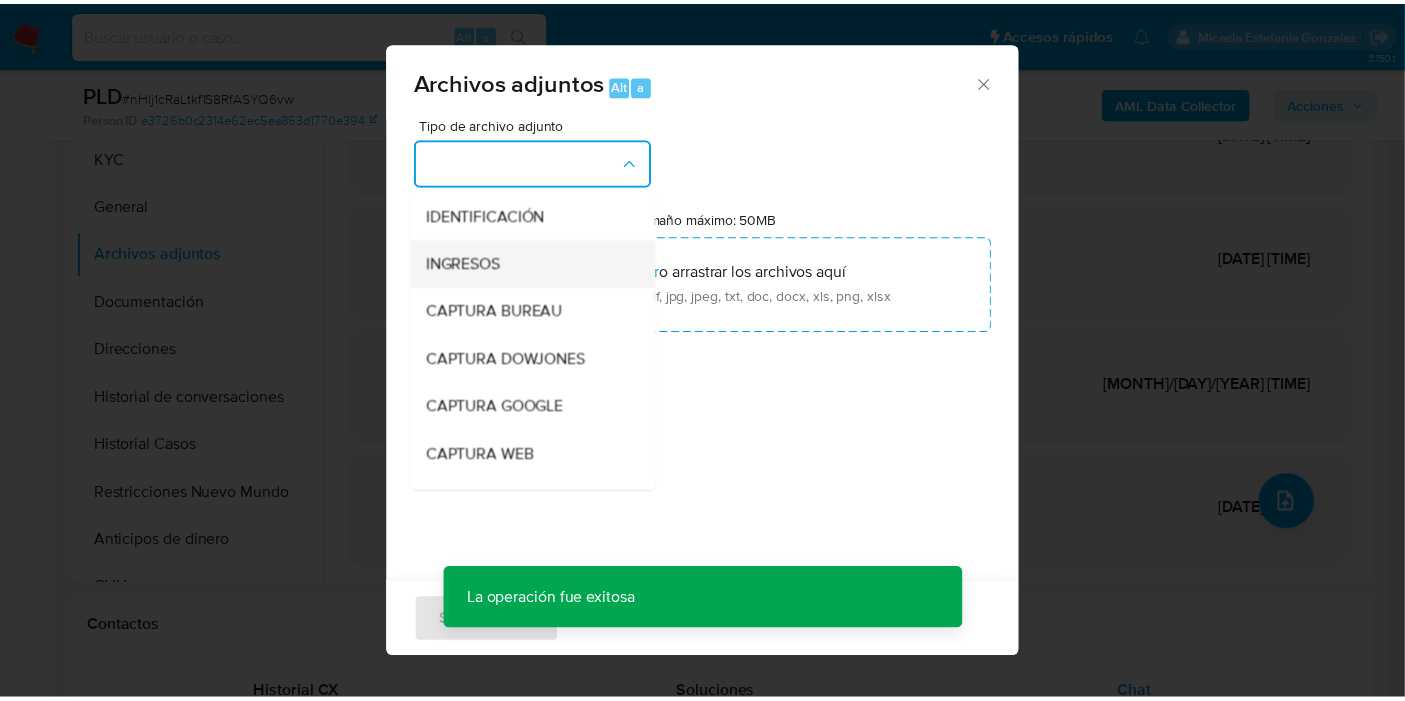 scroll, scrollTop: 222, scrollLeft: 0, axis: vertical 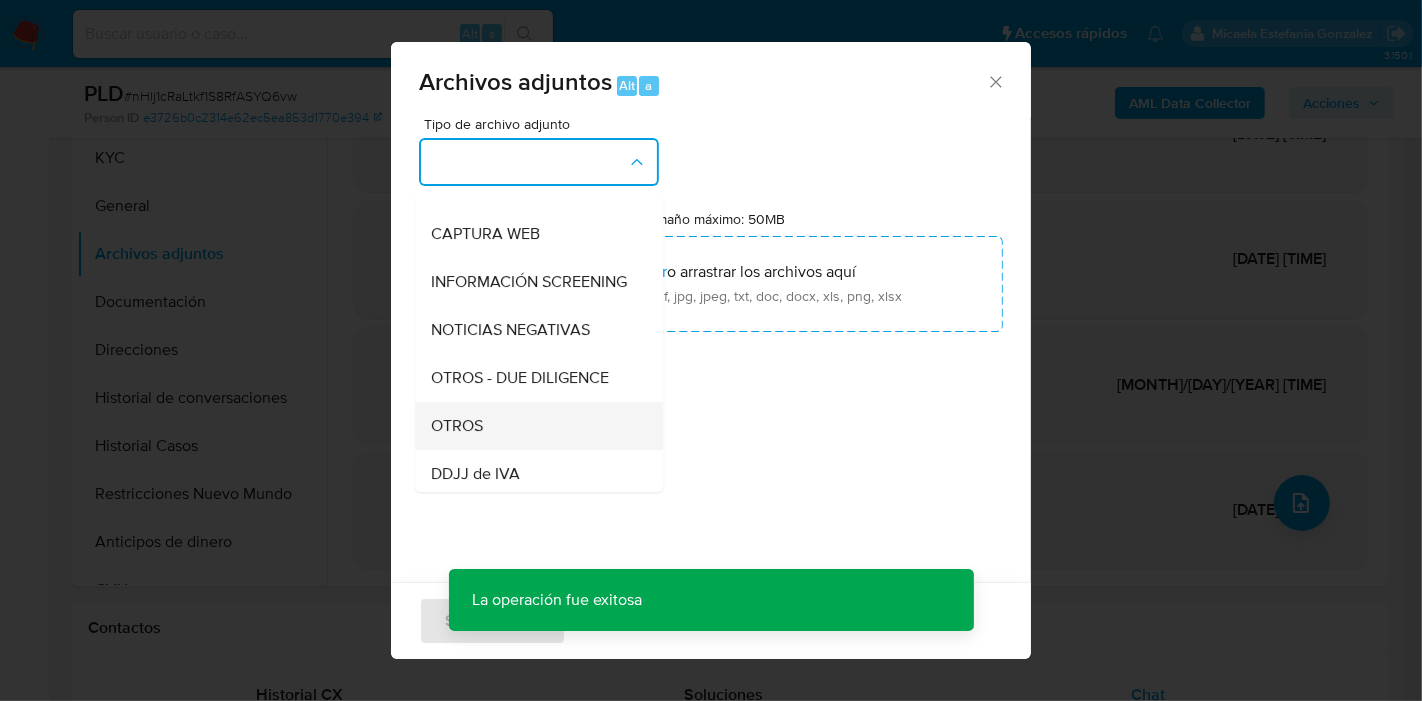 drag, startPoint x: 517, startPoint y: 412, endPoint x: 527, endPoint y: 438, distance: 27.856777 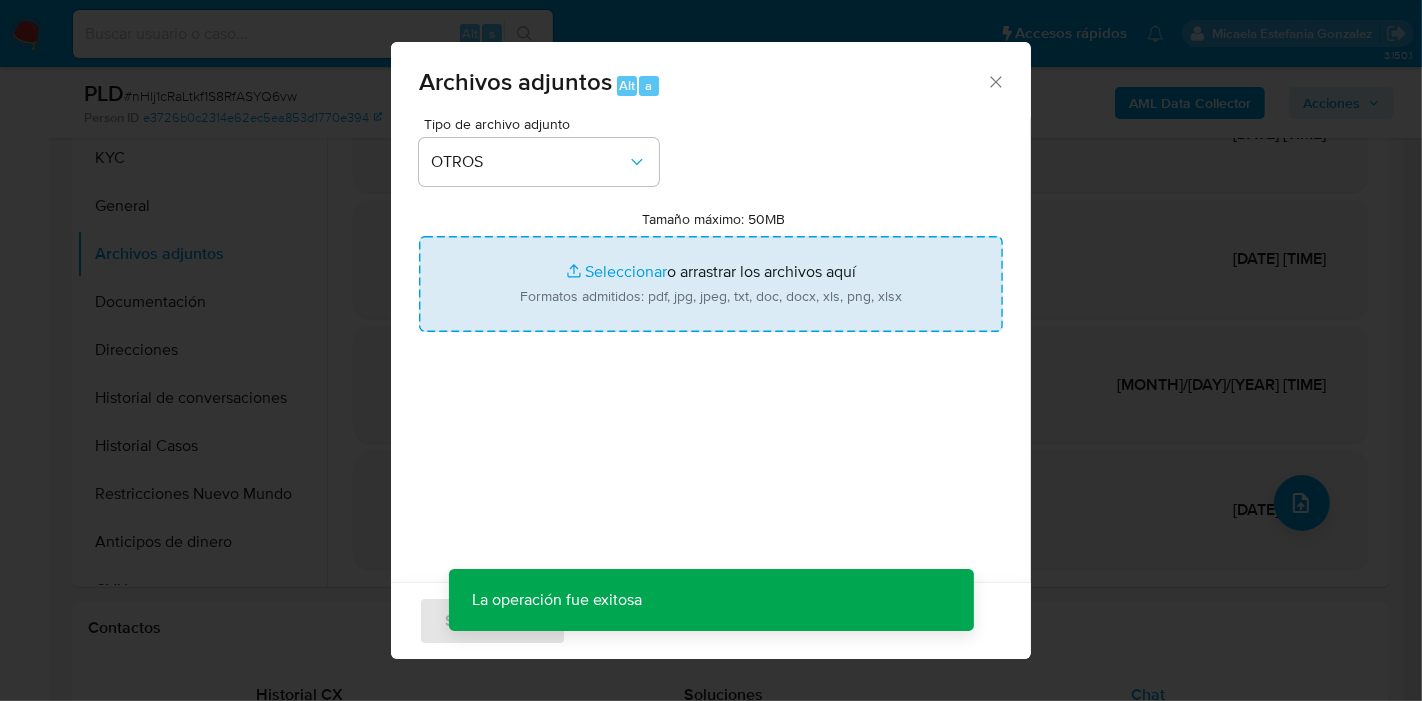 click on "Tamaño máximo: 50MB Seleccionar archivos" at bounding box center (711, 284) 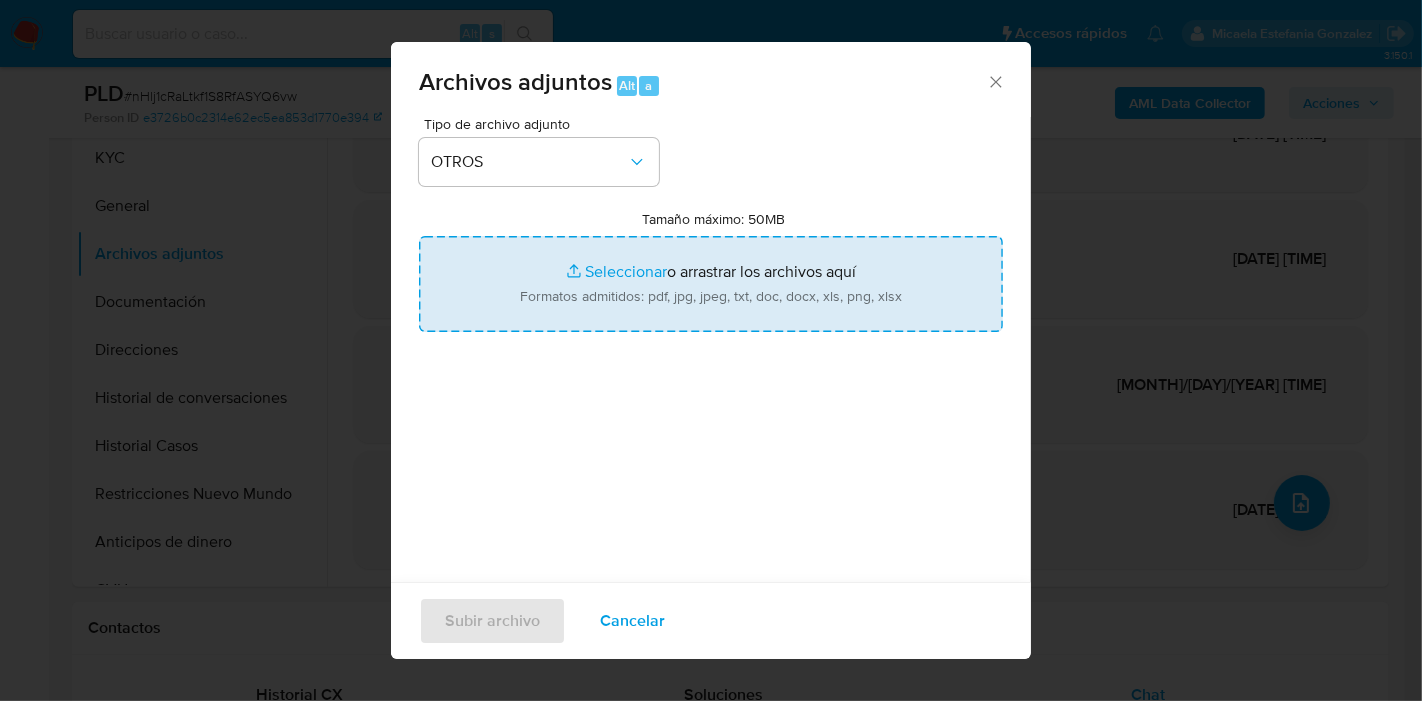 type on "C:\fakepath\Caselog nHlj1cRaLtkf1S8RfASYQ6vw_2025_07_18_02_41_42.docx" 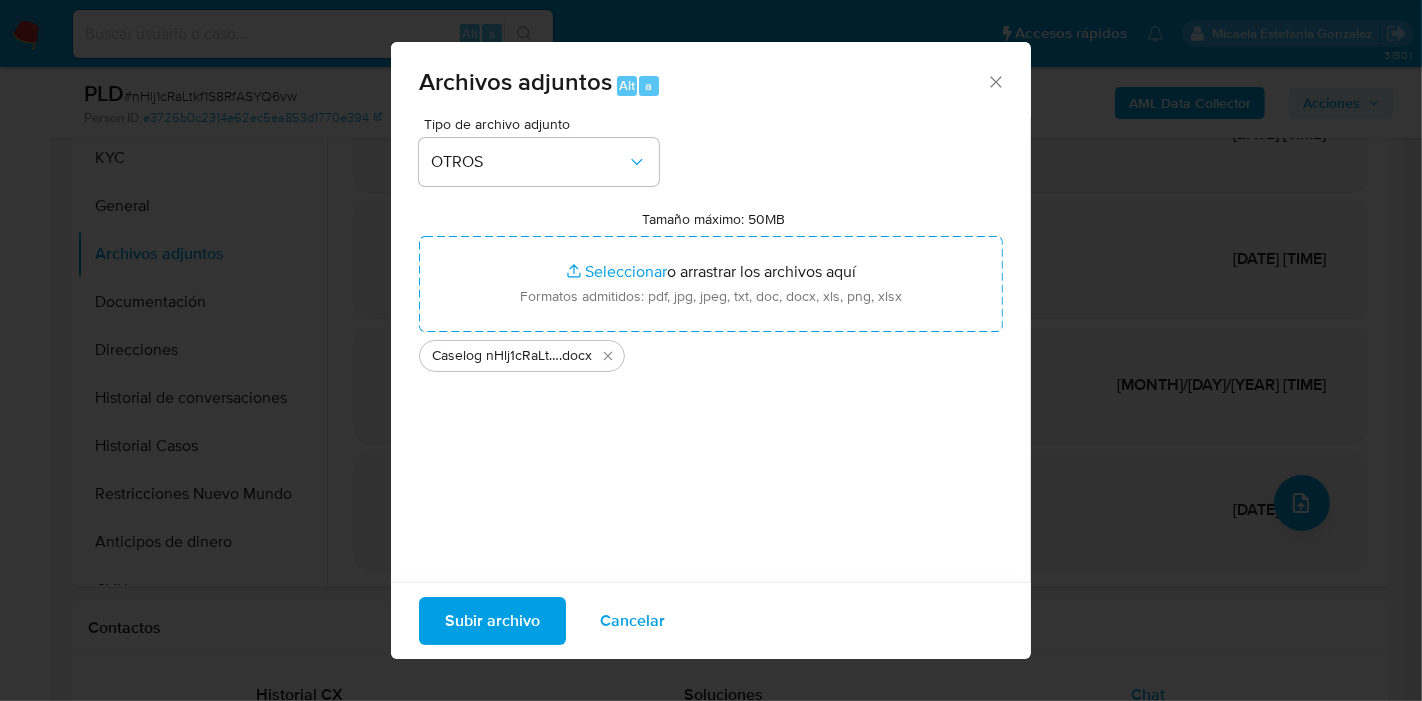 click on "Tipo de archivo adjunto OTROS Tamaño máximo: 50MB Seleccionar archivos Seleccionar  o arrastrar los archivos aquí Formatos admitidos: pdf, jpg, jpeg, txt, doc, docx, xls, png, xlsx Caselog nHlj1cRaLtkf1S8RfASYQ6vw_2025_07_18_02_41_42 .docx" at bounding box center (711, 353) 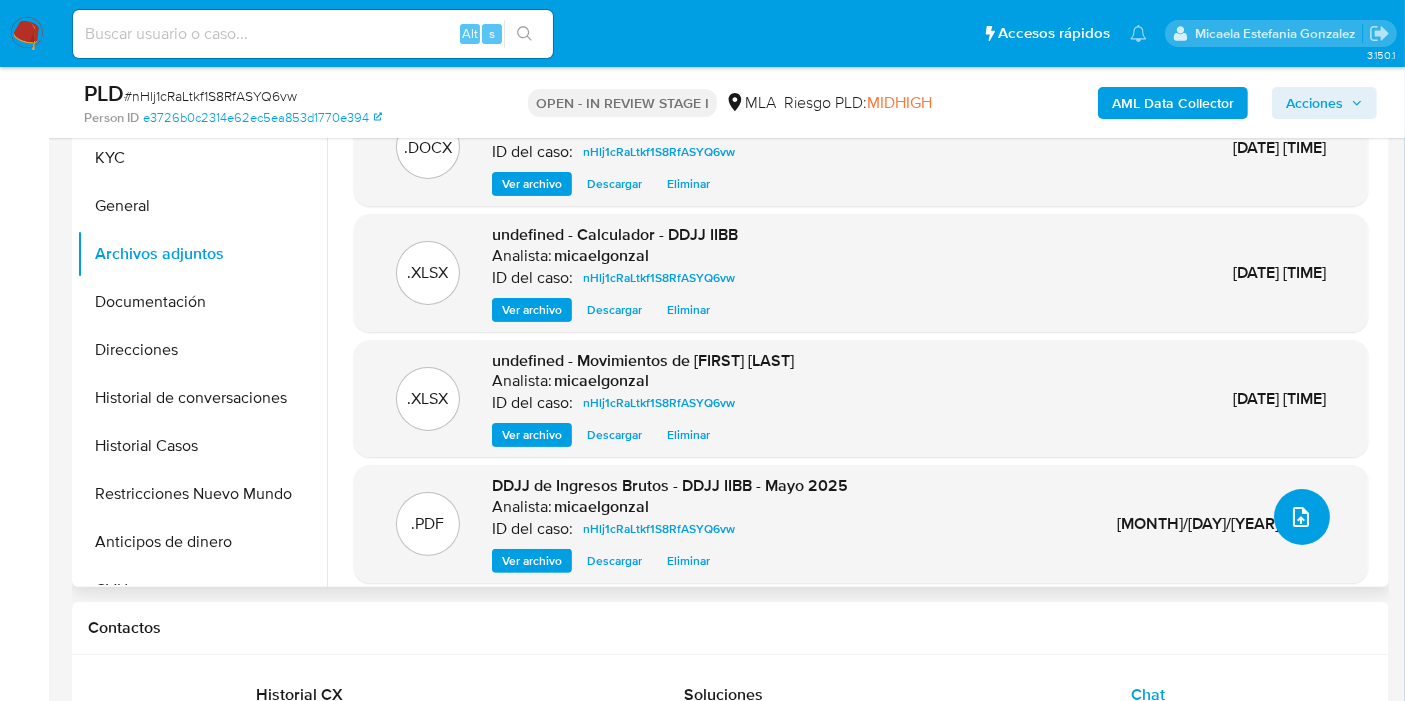 scroll, scrollTop: 0, scrollLeft: 0, axis: both 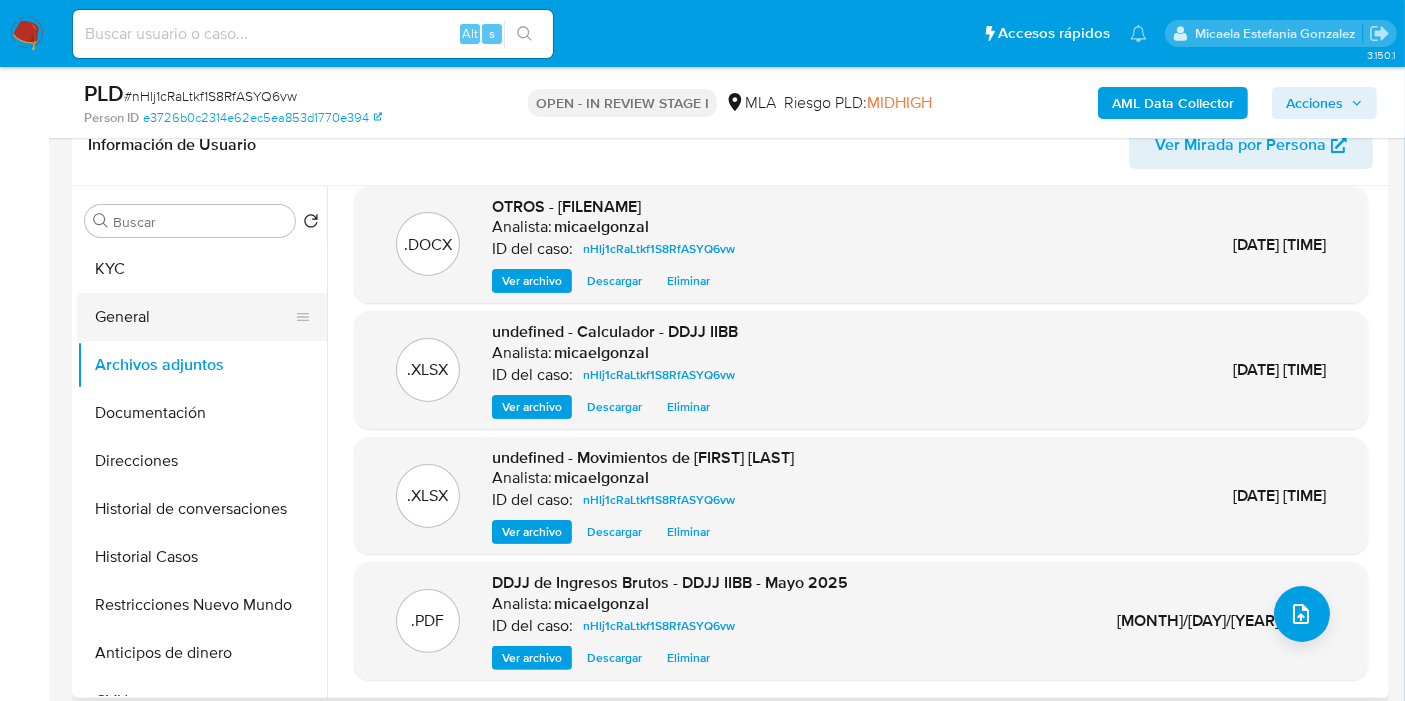 click on "General" at bounding box center [194, 317] 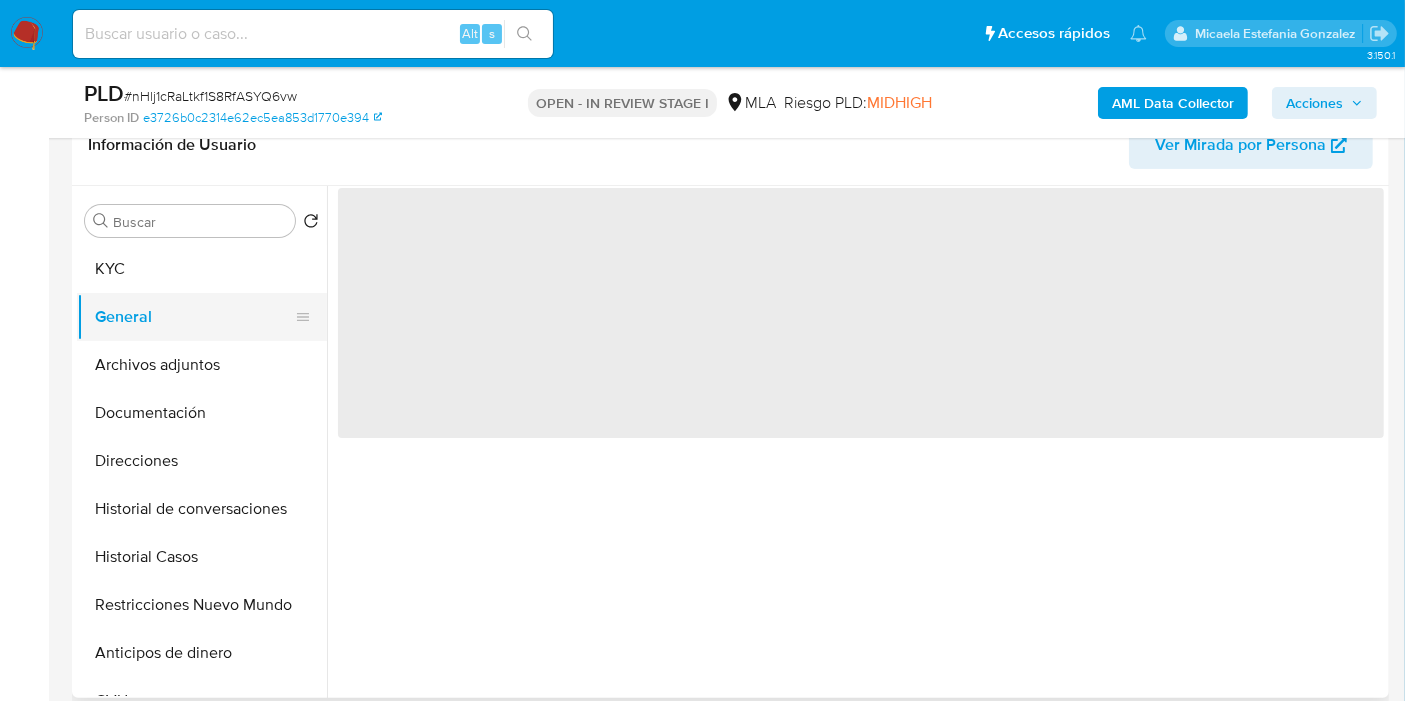 scroll, scrollTop: 0, scrollLeft: 0, axis: both 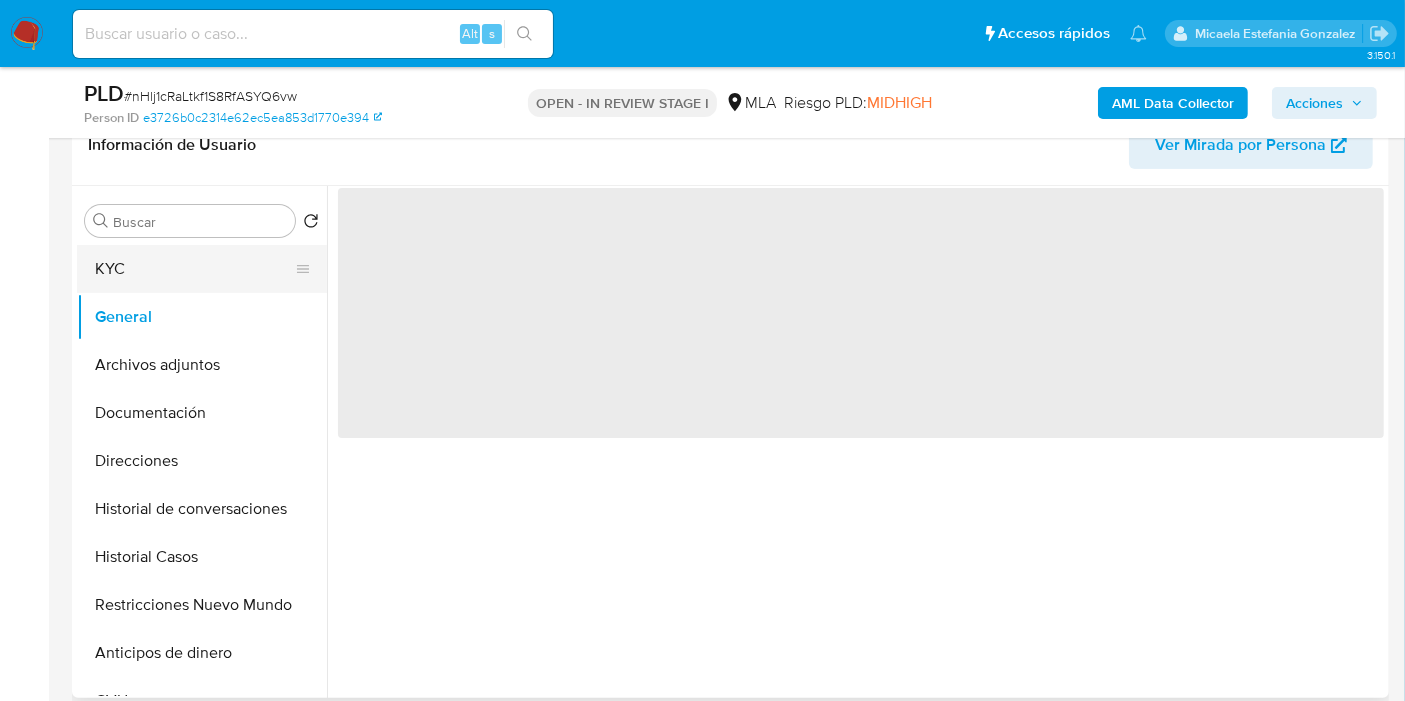 click on "KYC" at bounding box center (194, 269) 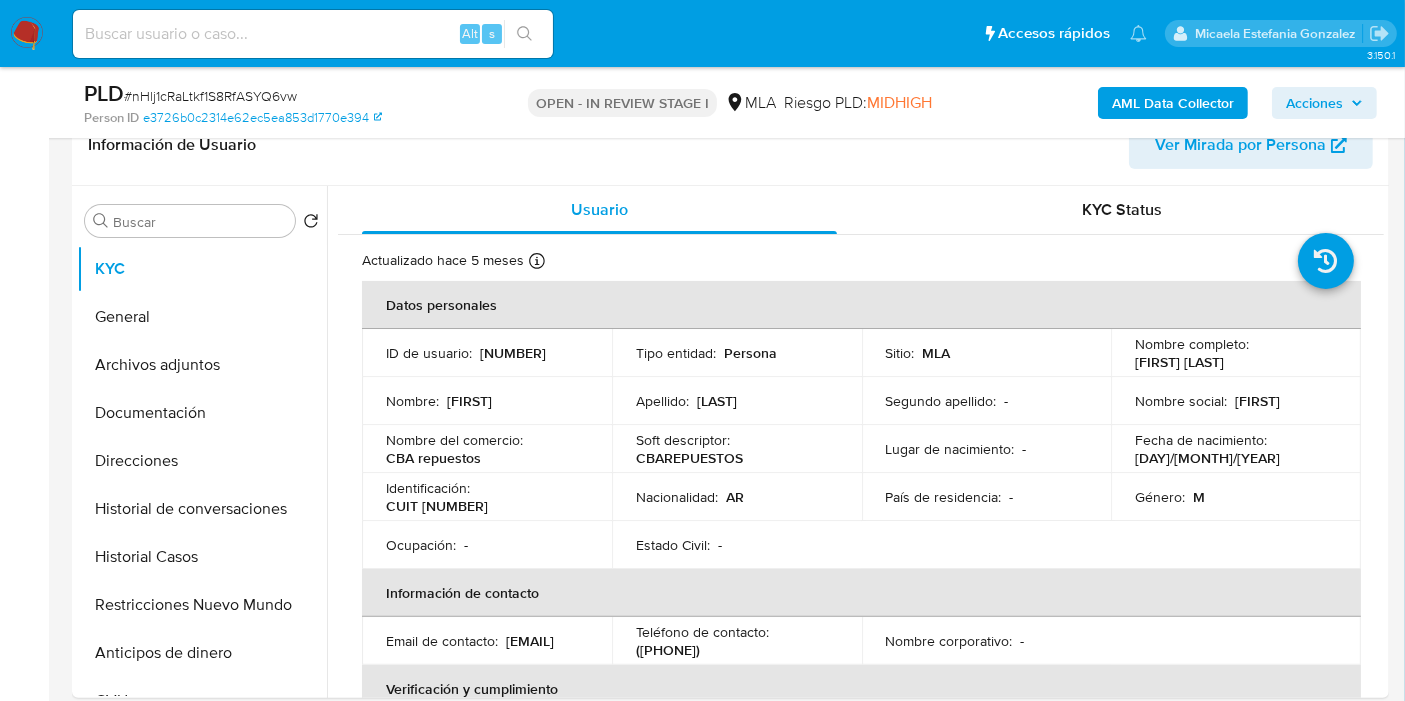 click on "Acciones" at bounding box center (1314, 103) 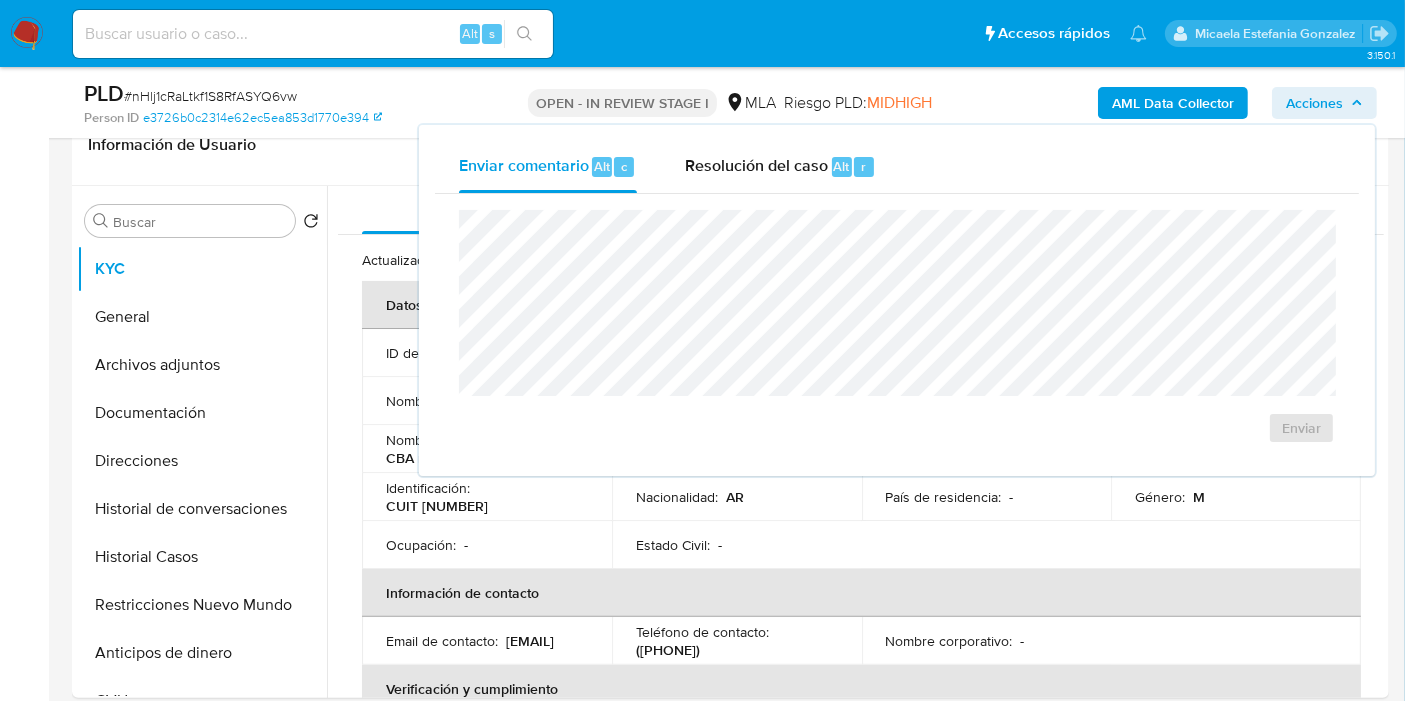 click on "Enviar comentario Alt c Resolución del caso Alt r Enviar" at bounding box center (897, 300) 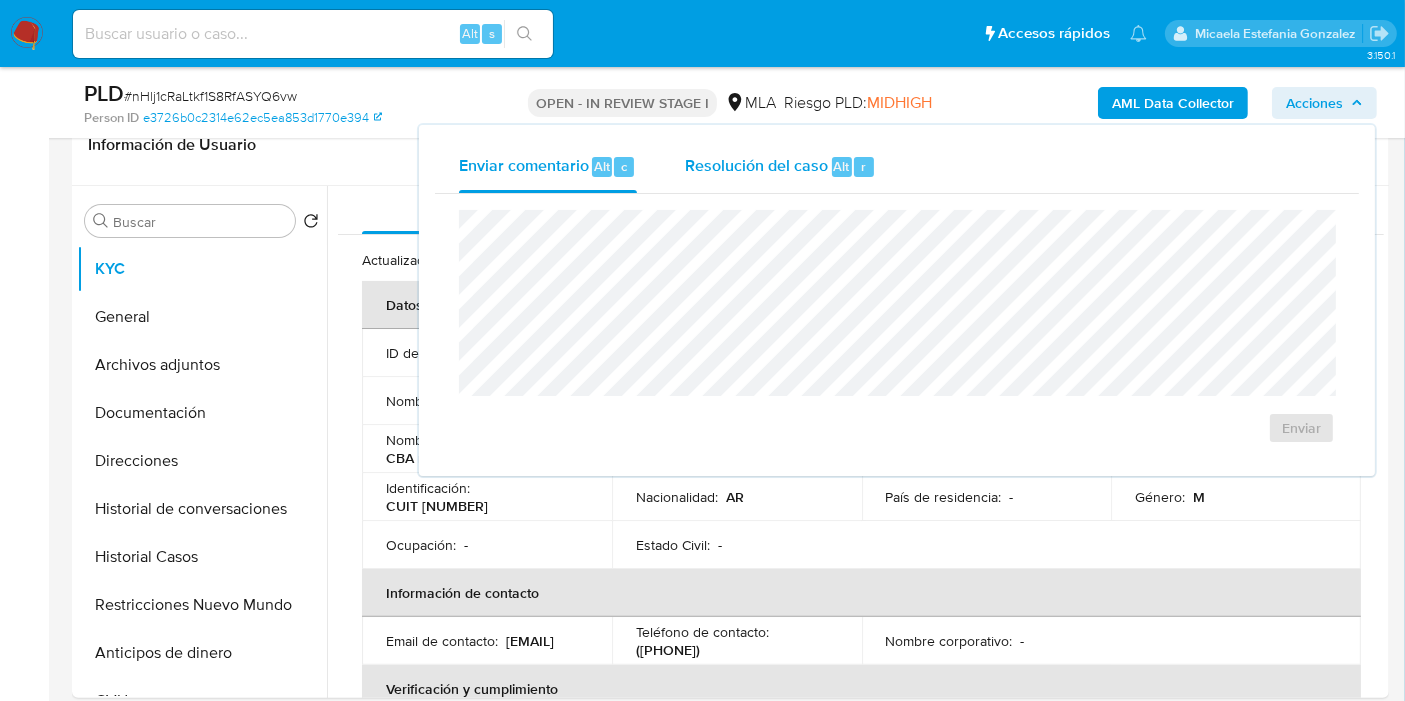 click on "Resolución del caso" at bounding box center (756, 165) 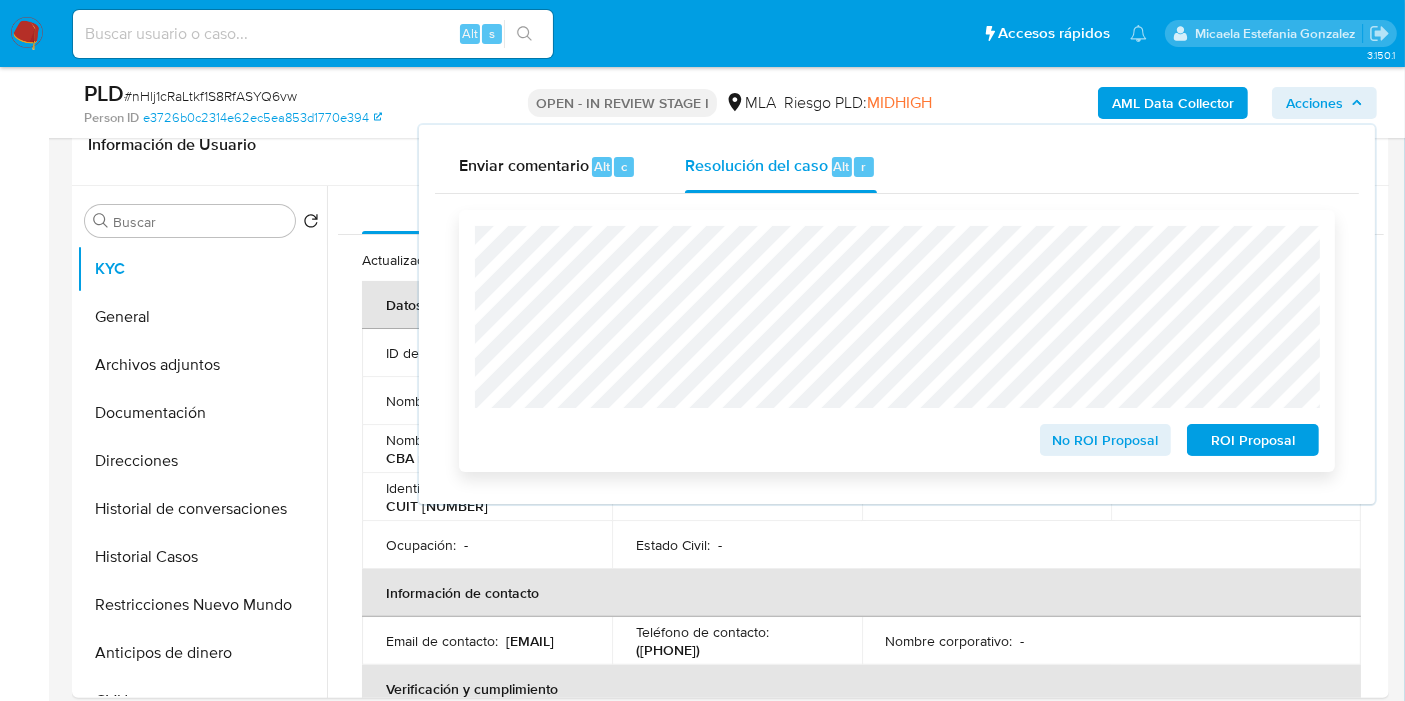 click on "No ROI Proposal" at bounding box center (1106, 440) 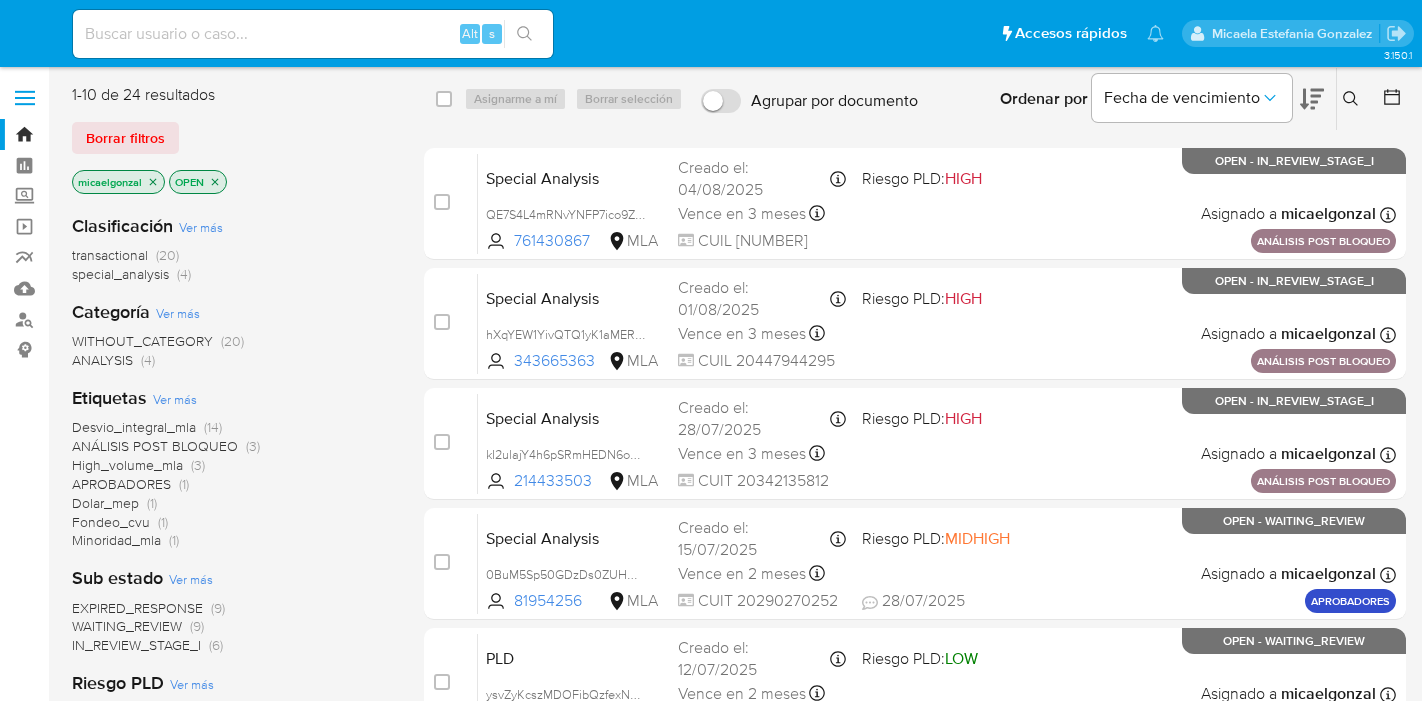 scroll, scrollTop: 0, scrollLeft: 0, axis: both 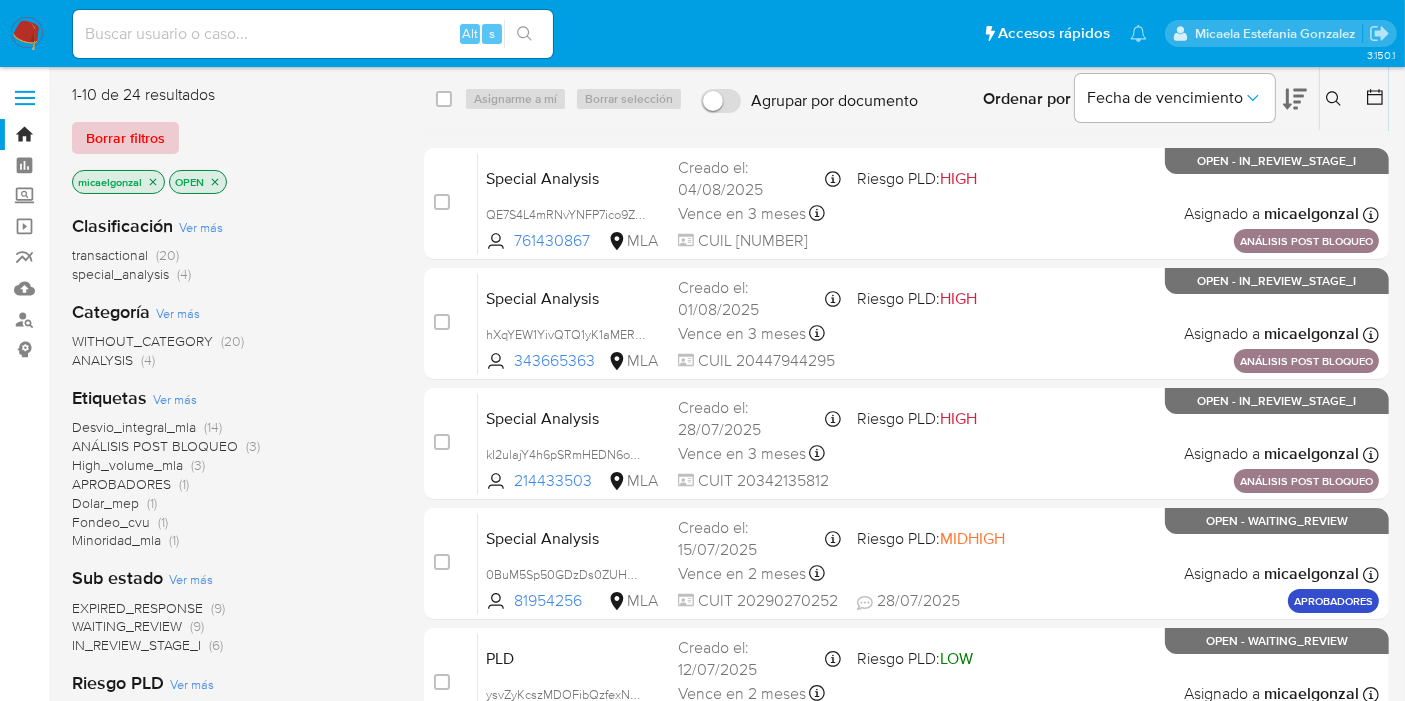 click on "Borrar filtros" at bounding box center [125, 138] 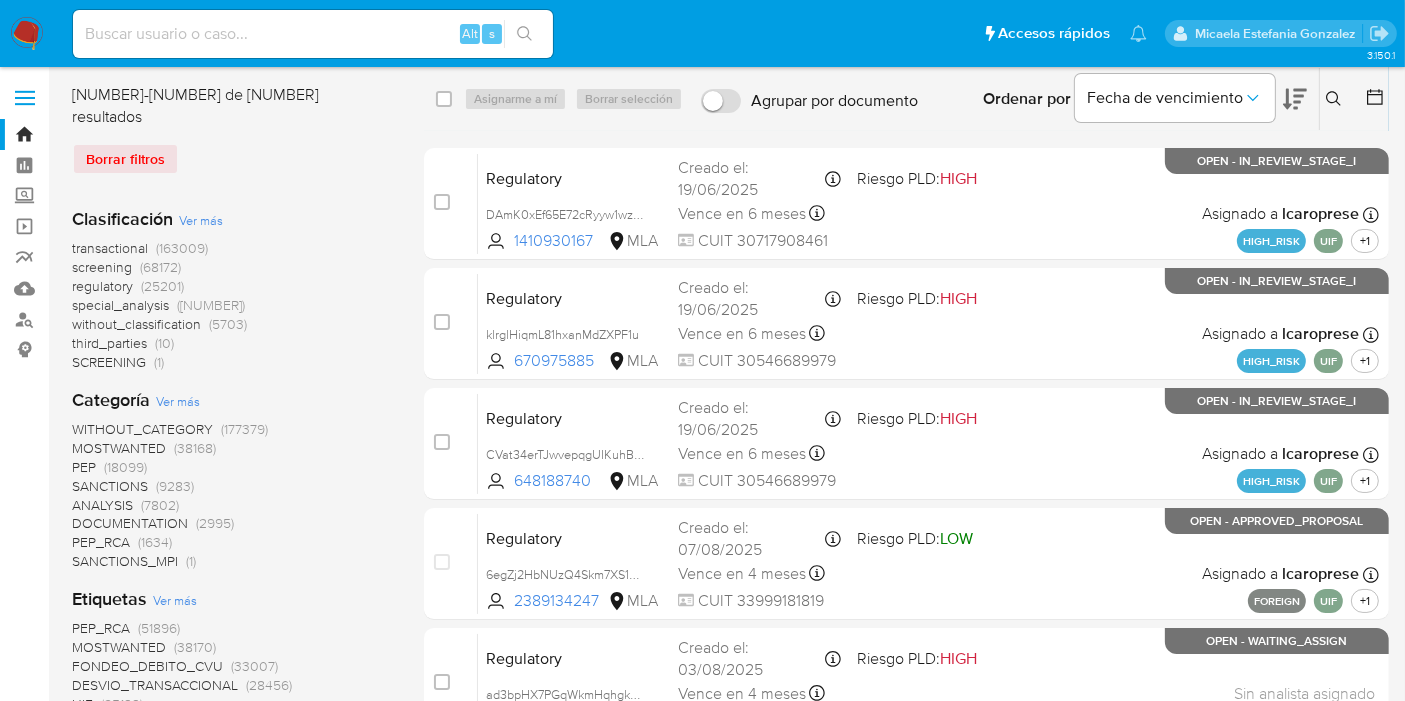 click at bounding box center [1336, 99] 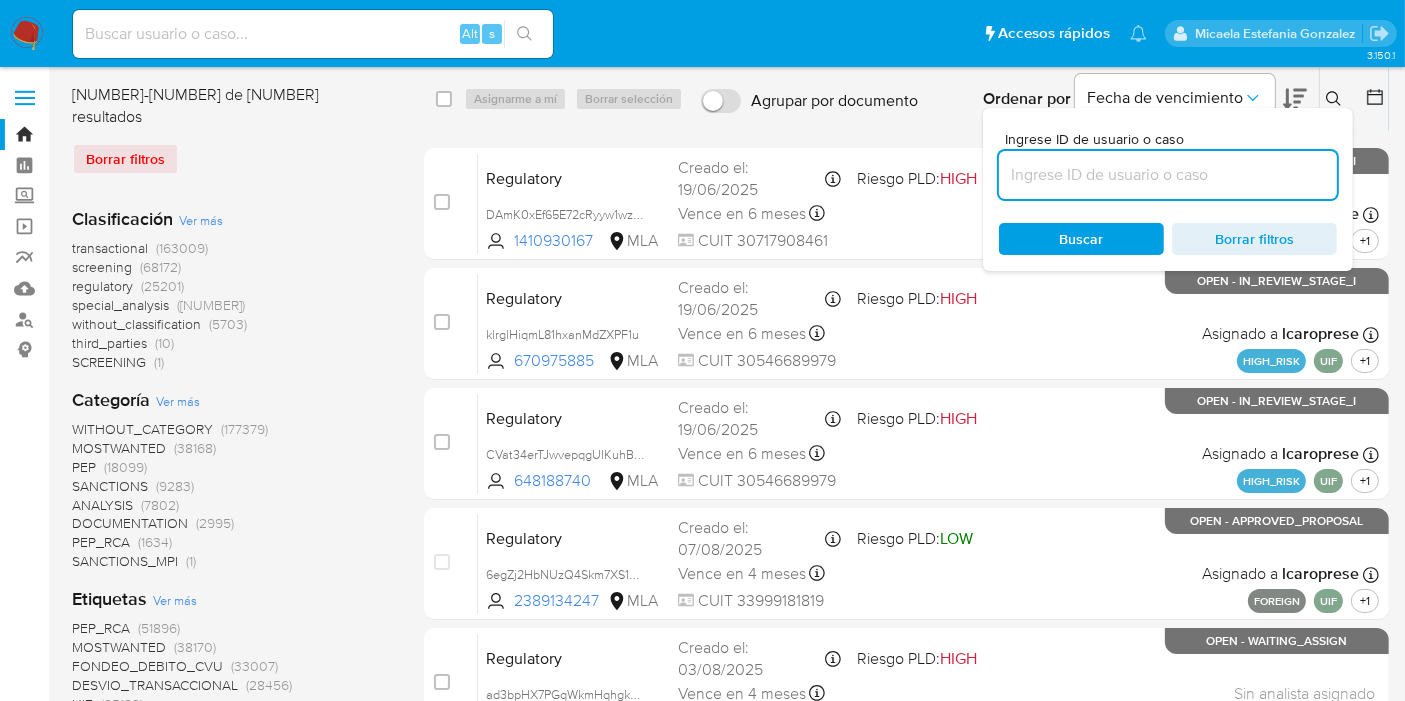 click at bounding box center [1168, 175] 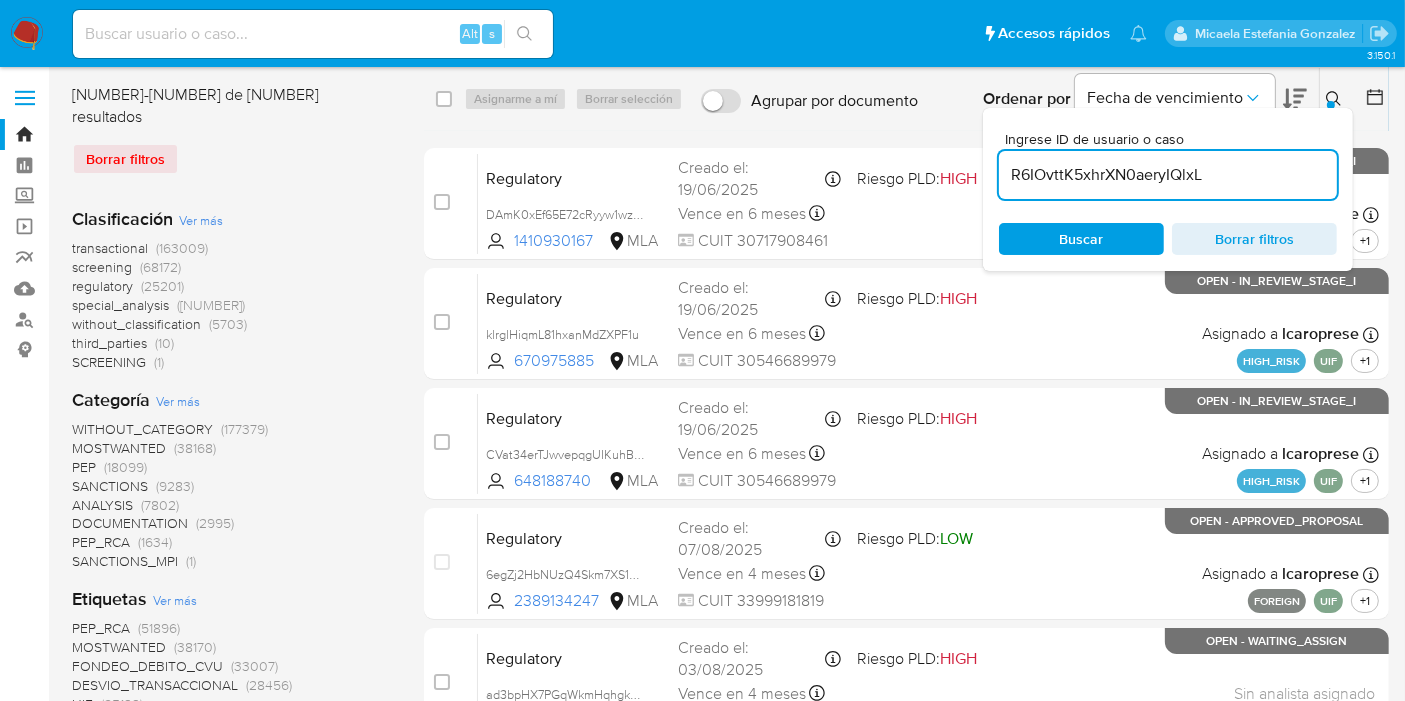 type on "R6IOvttK5xhrXN0aeryIQlxL" 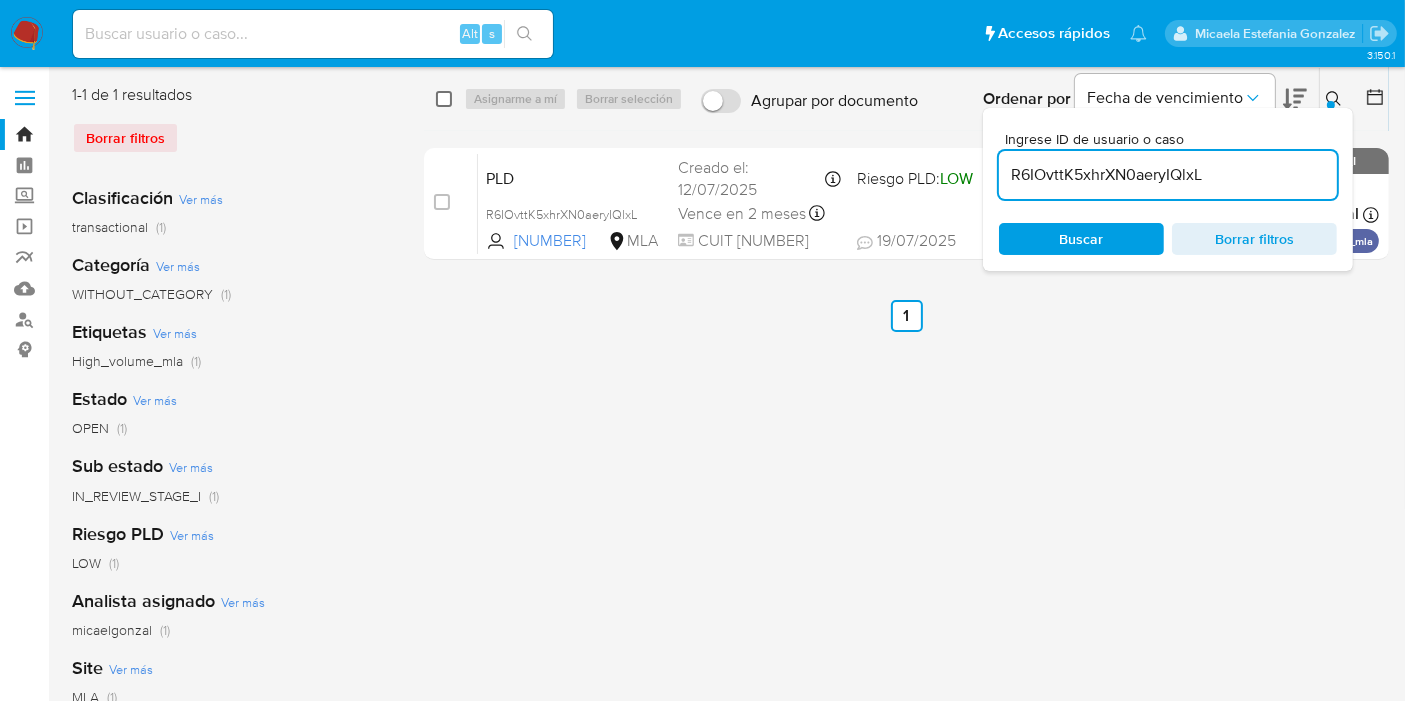 click at bounding box center (444, 99) 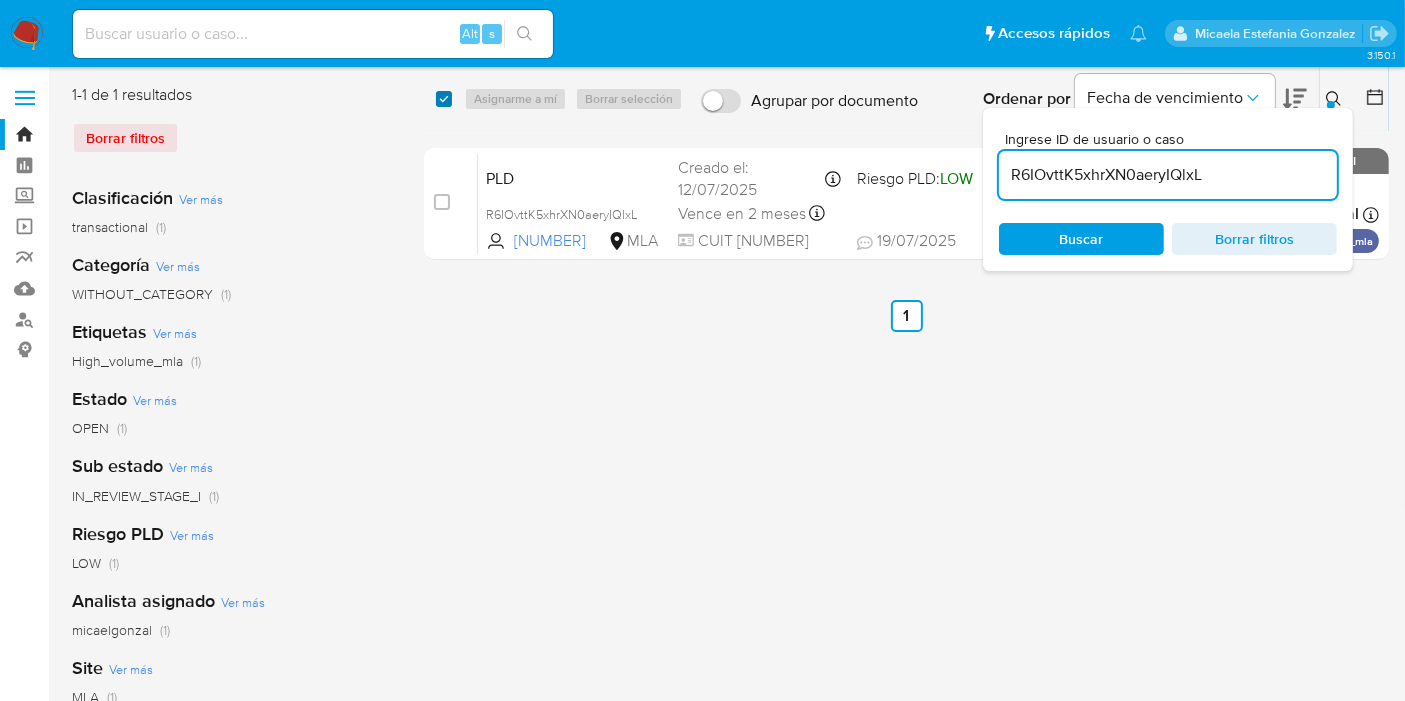 checkbox on "true" 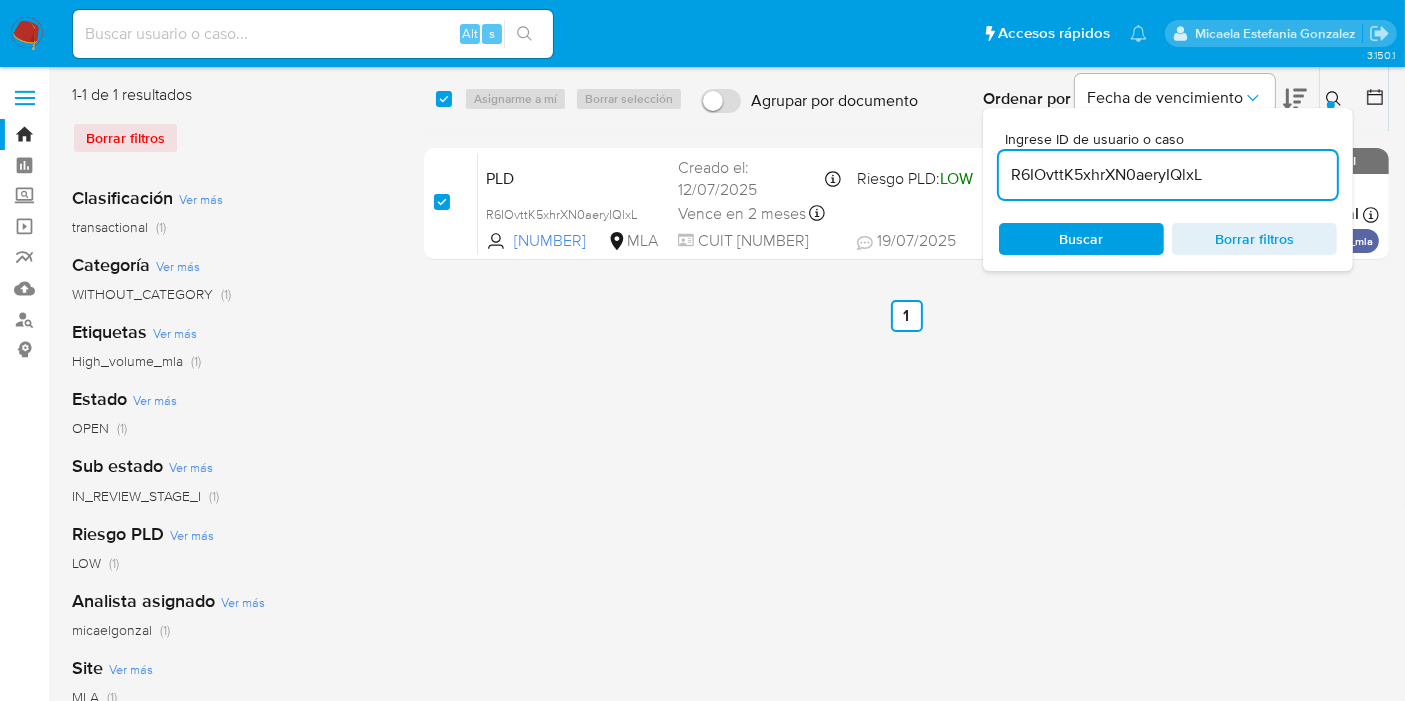 checkbox on "true" 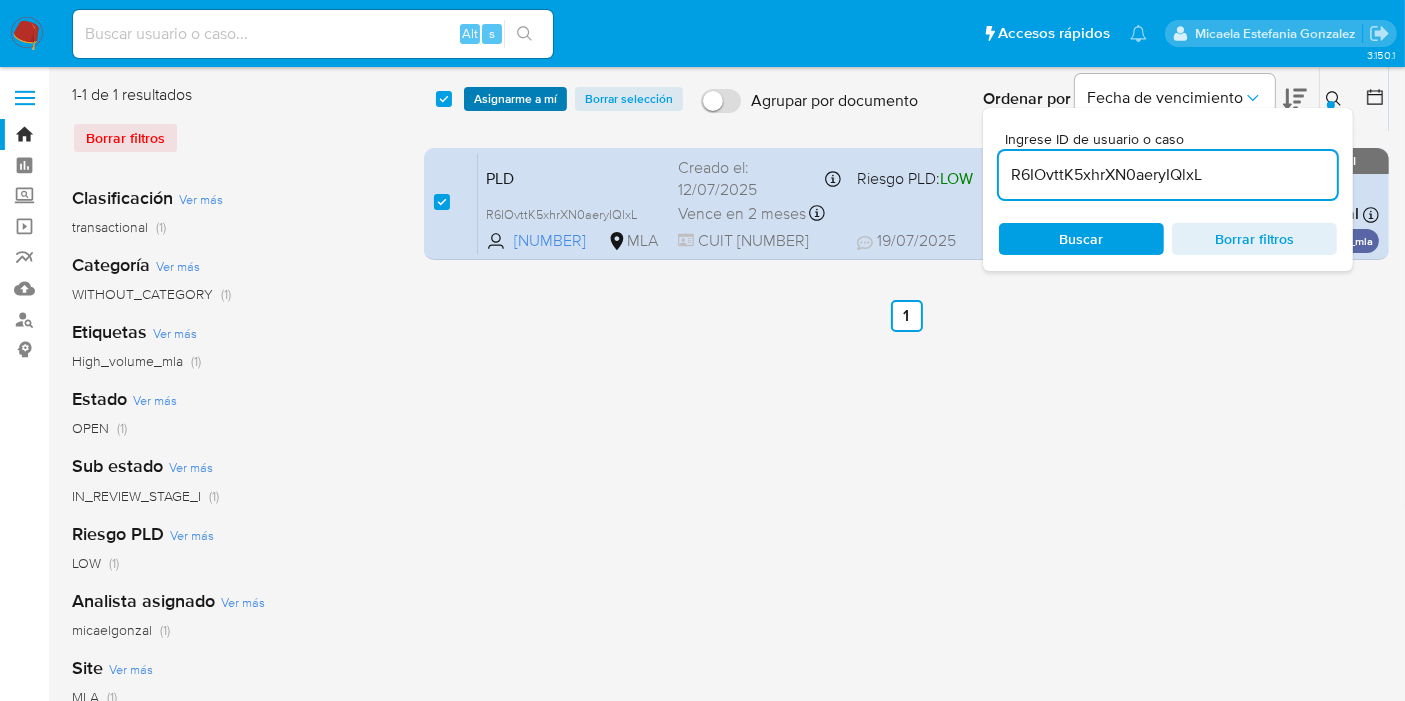 click on "Asignarme a mí" at bounding box center (515, 99) 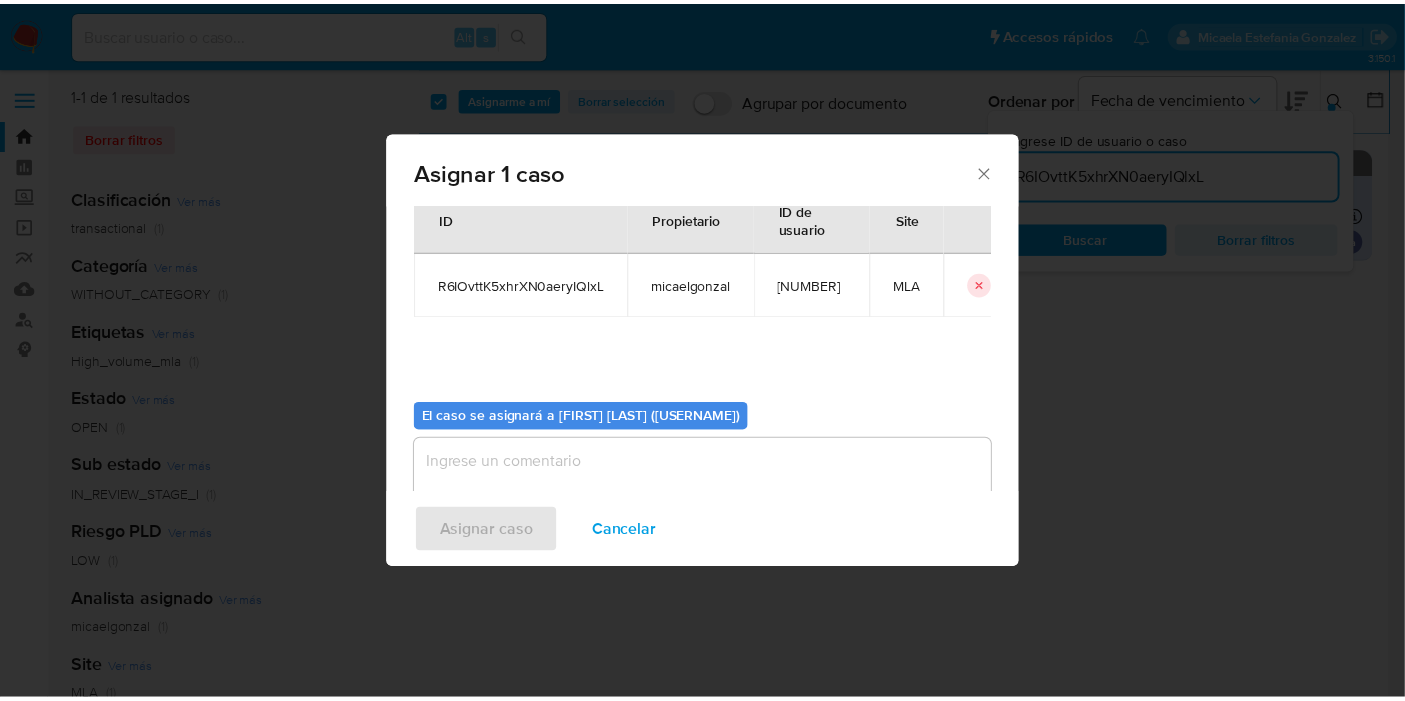 scroll, scrollTop: 102, scrollLeft: 0, axis: vertical 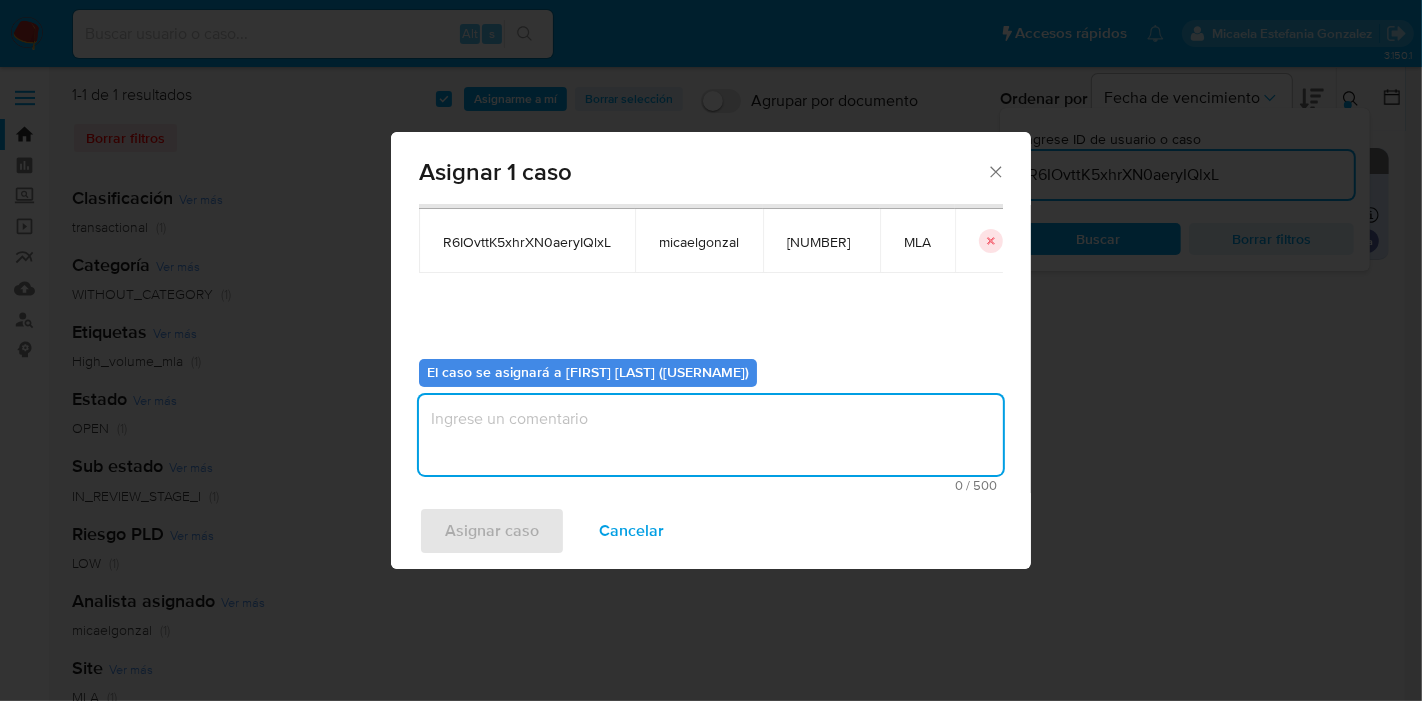 click at bounding box center (711, 435) 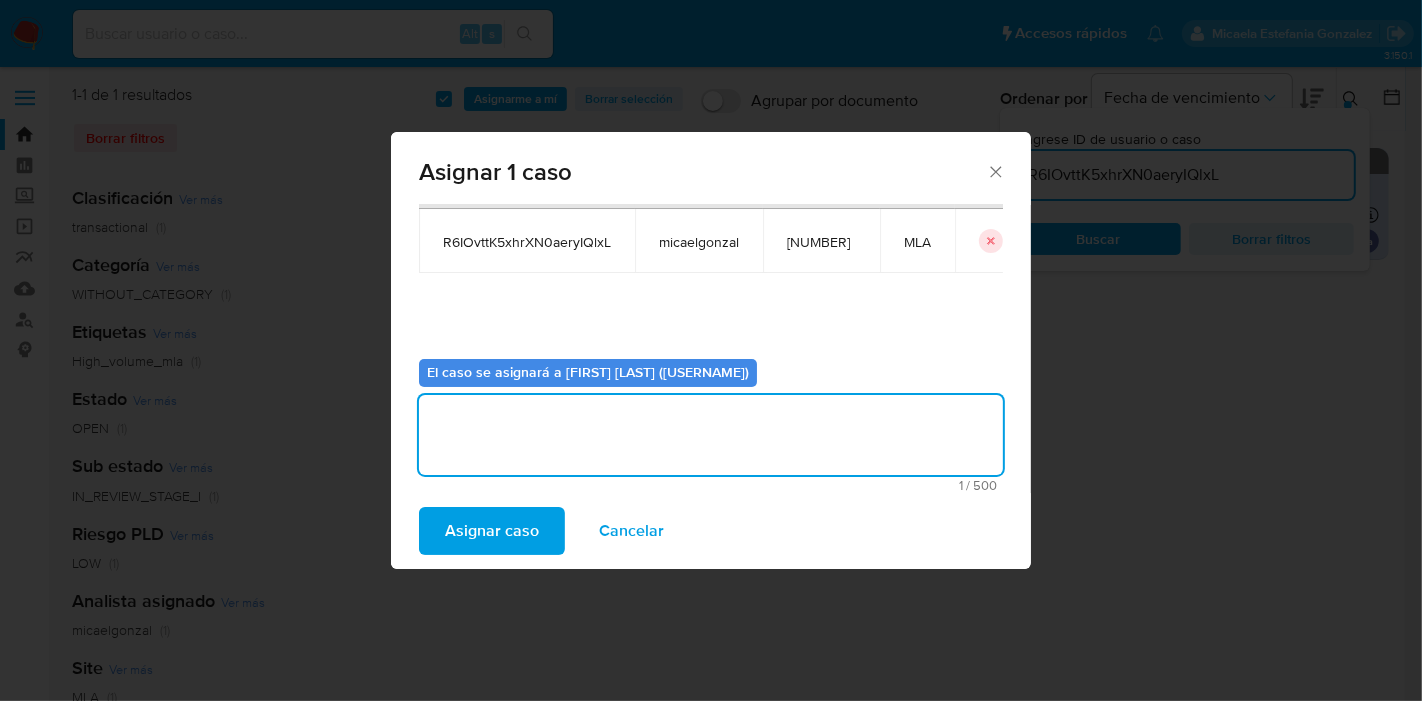 click on "Asignar caso" at bounding box center (492, 531) 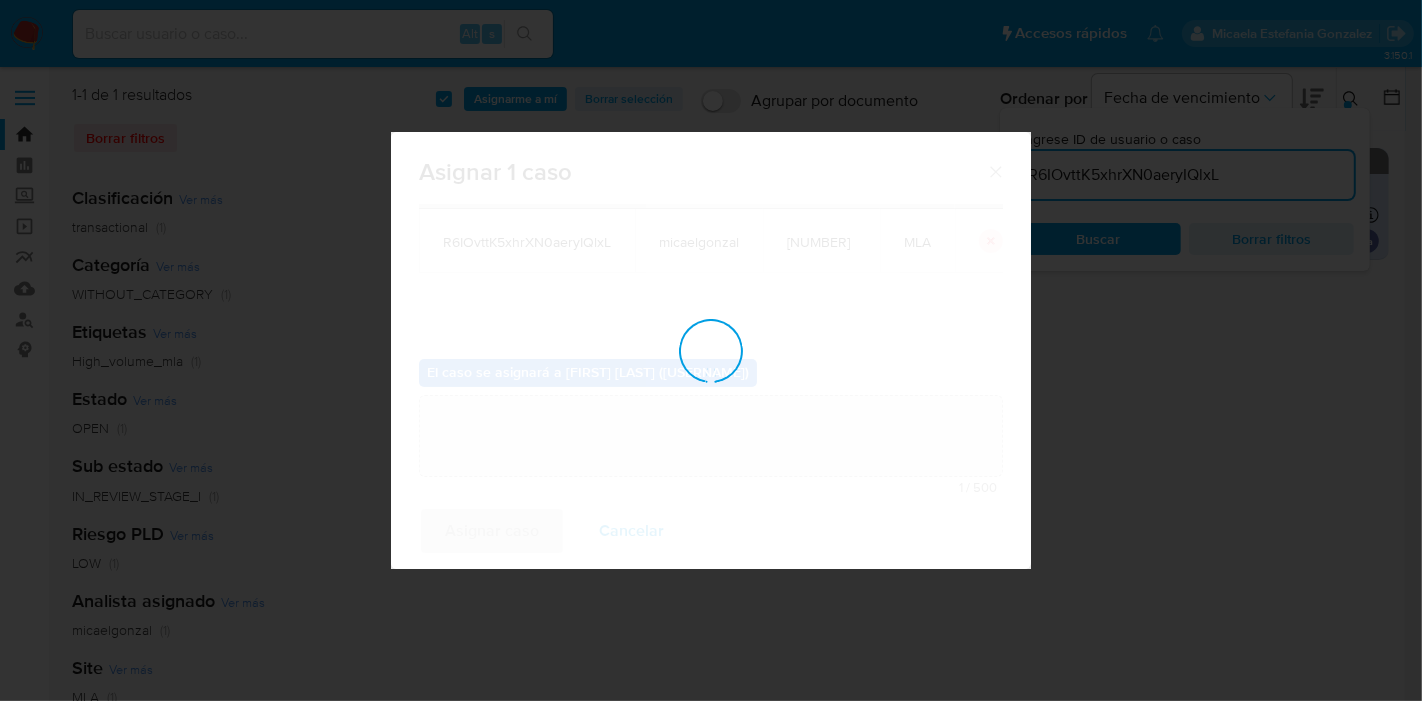 type 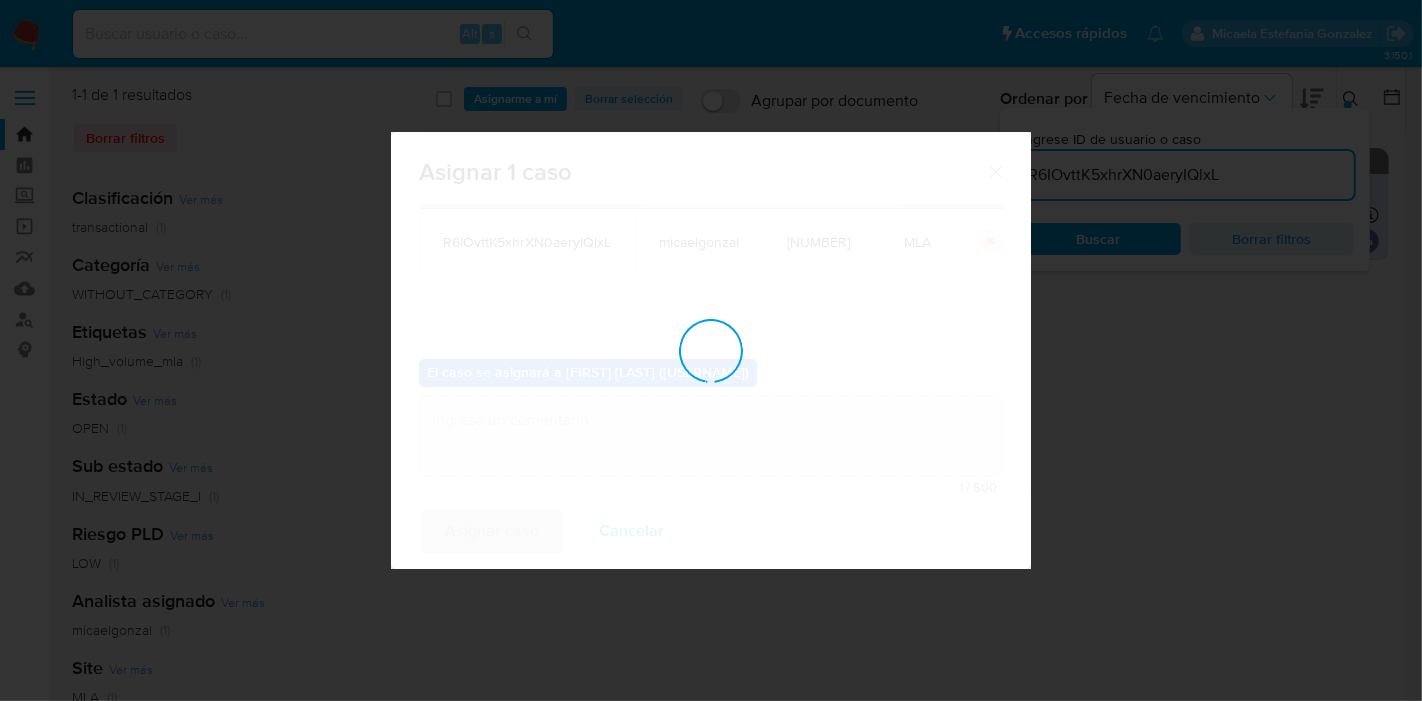 checkbox on "false" 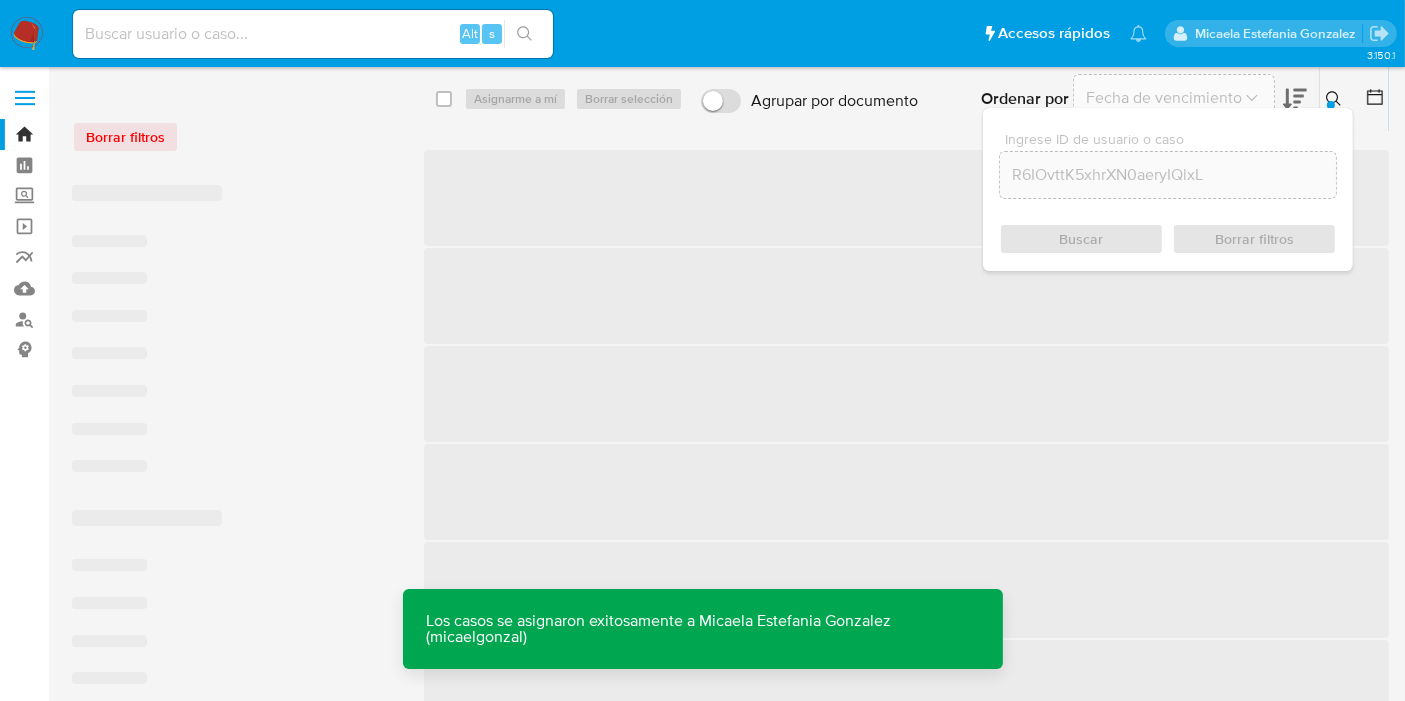 click at bounding box center [313, 34] 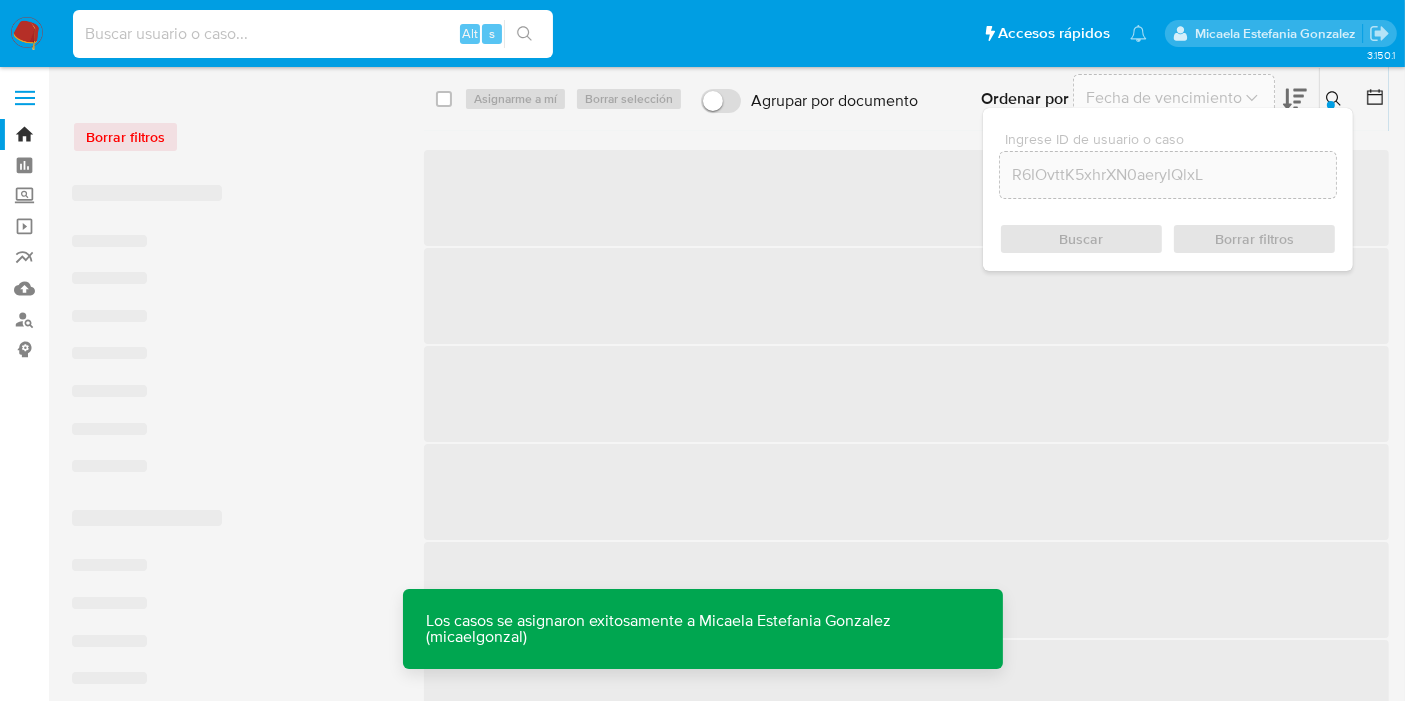 paste on "R6IOvttK5xhrXN0aeryIQlxL" 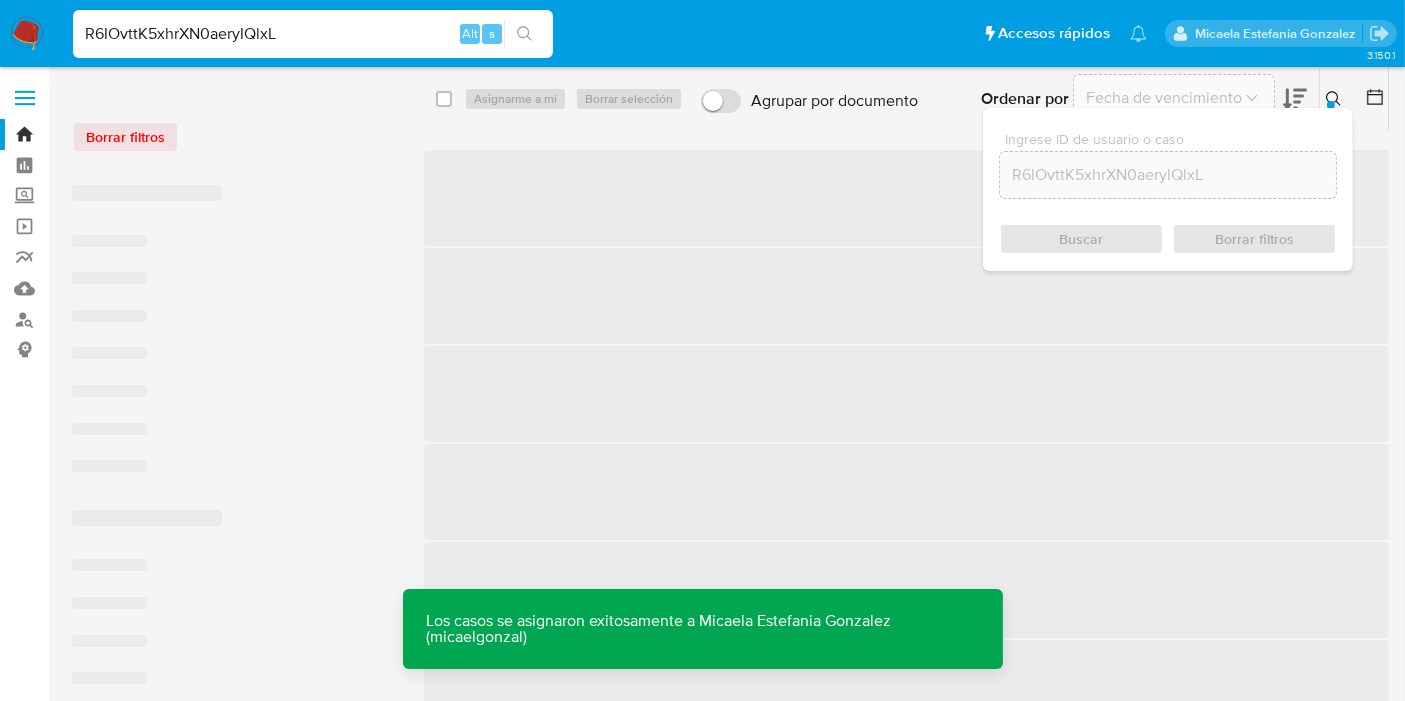 type on "R6IOvttK5xhrXN0aeryIQlxL" 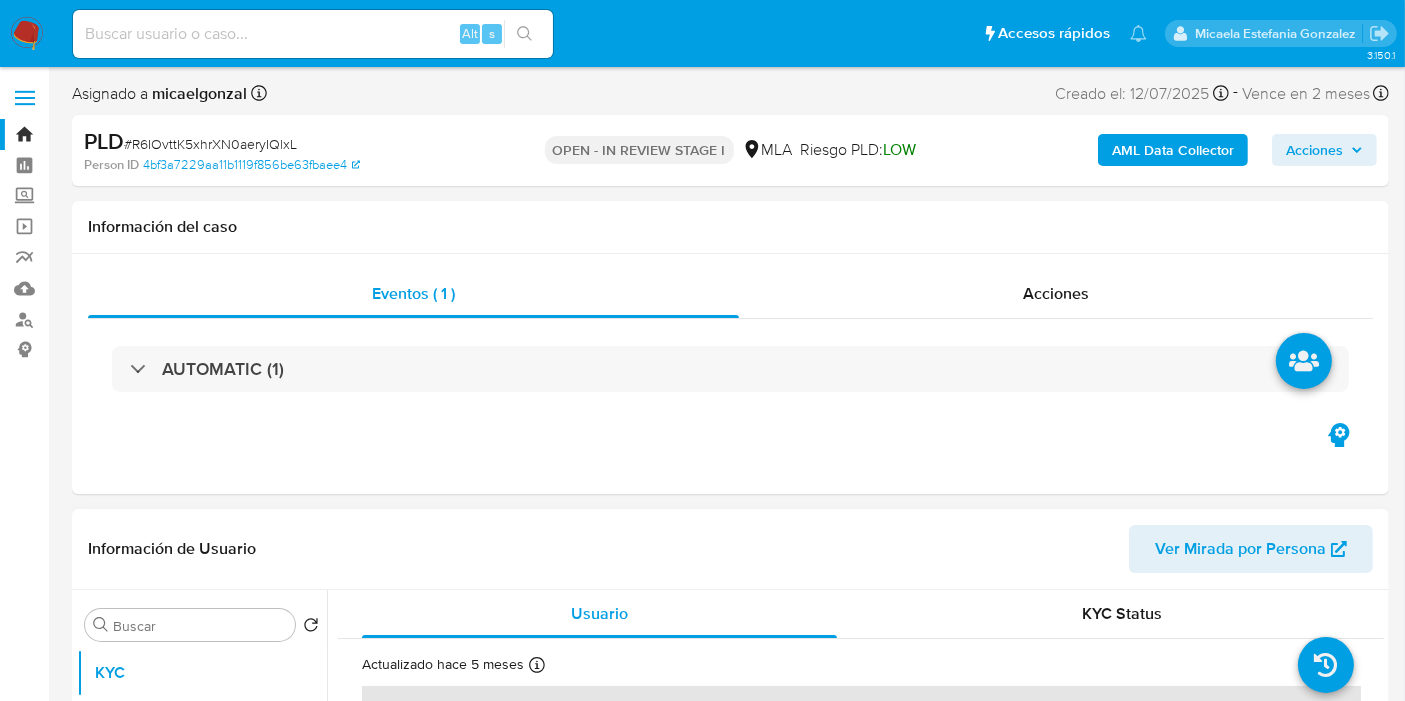 select on "10" 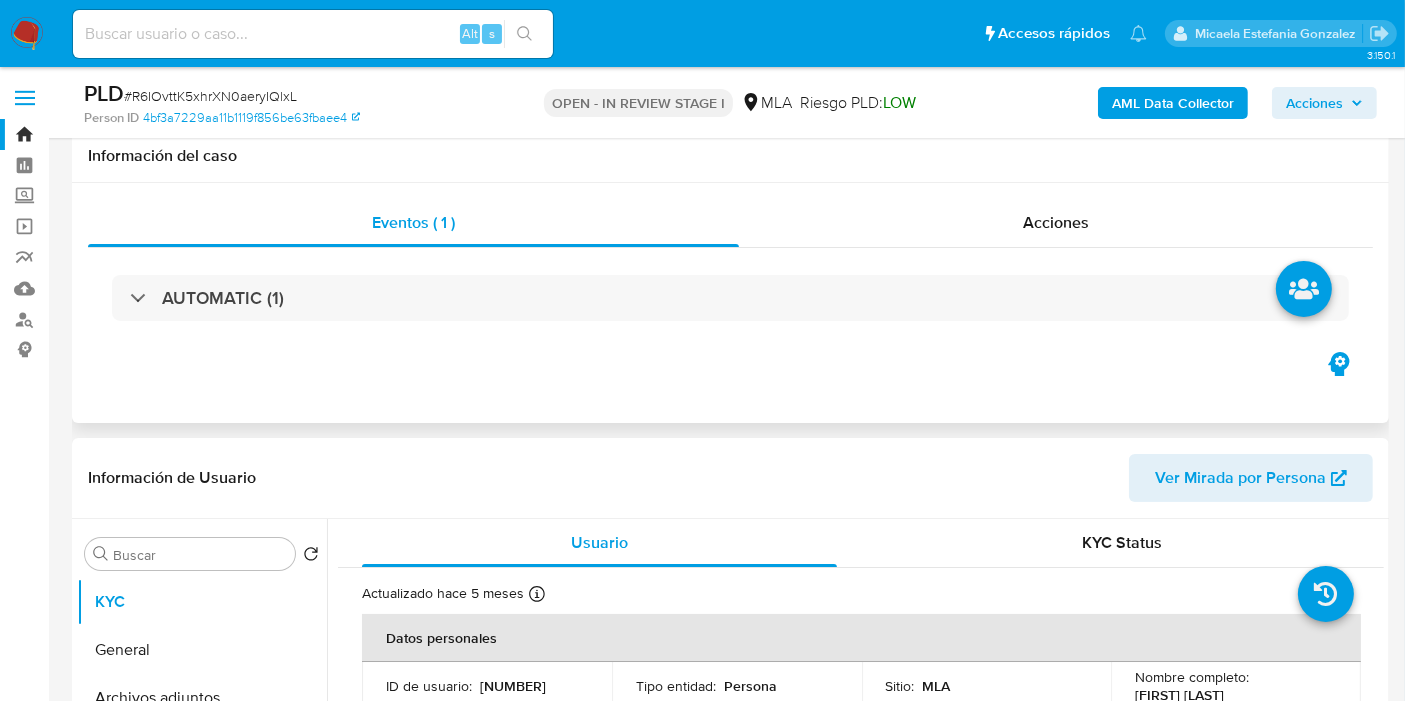 scroll, scrollTop: 444, scrollLeft: 0, axis: vertical 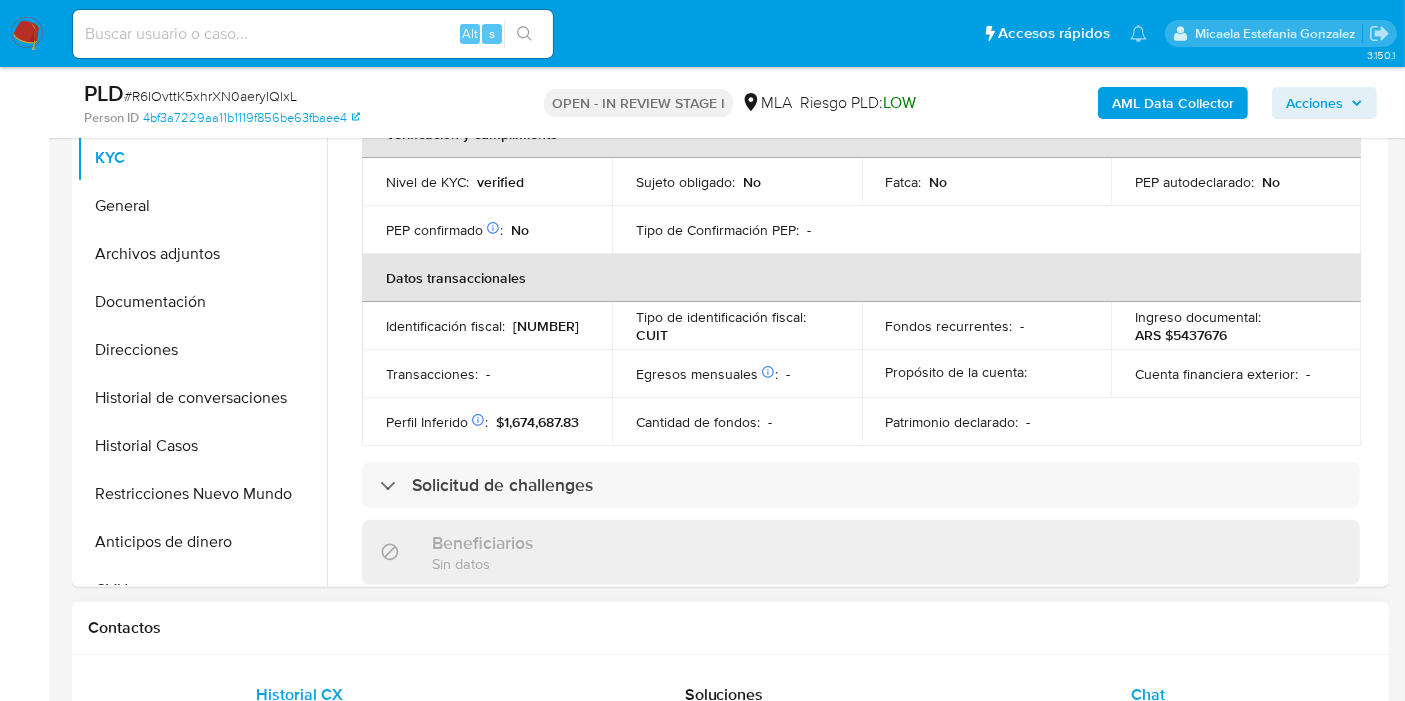 click on "Chat" at bounding box center (1148, 695) 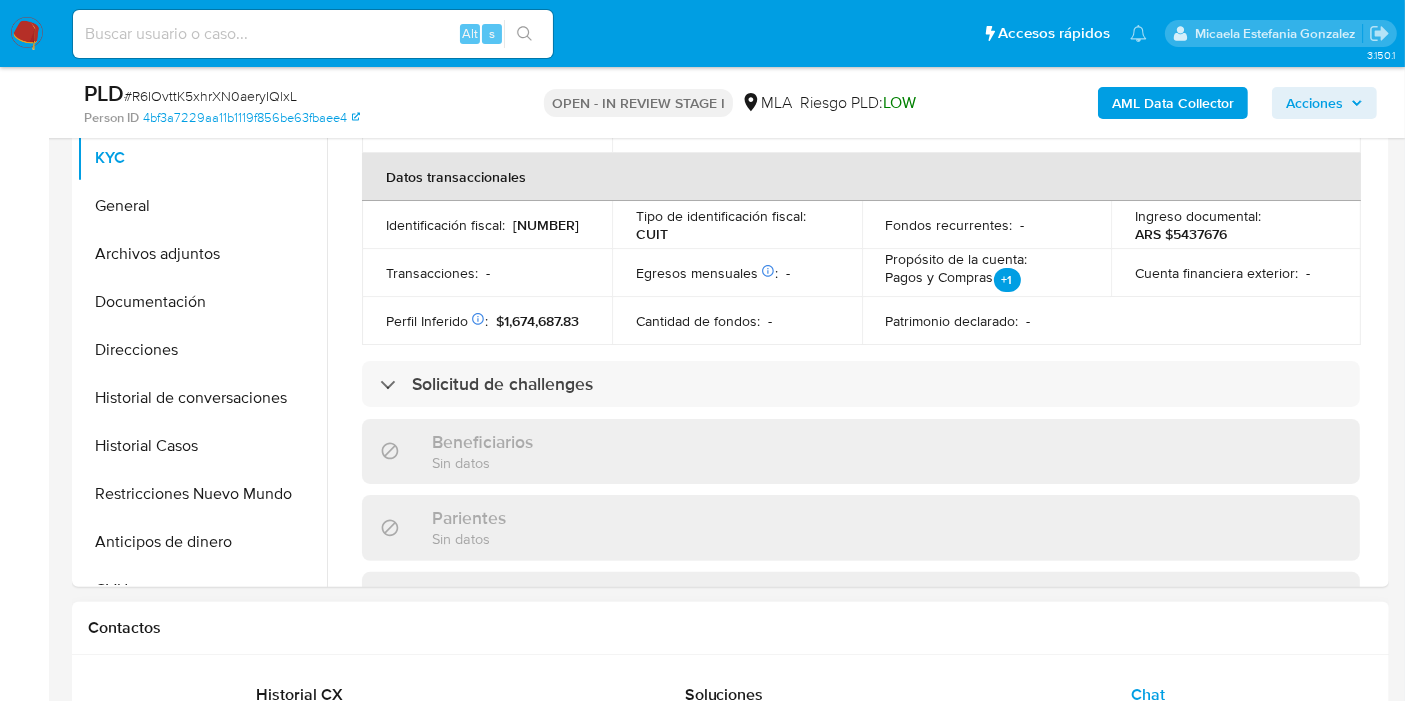 scroll, scrollTop: 777, scrollLeft: 0, axis: vertical 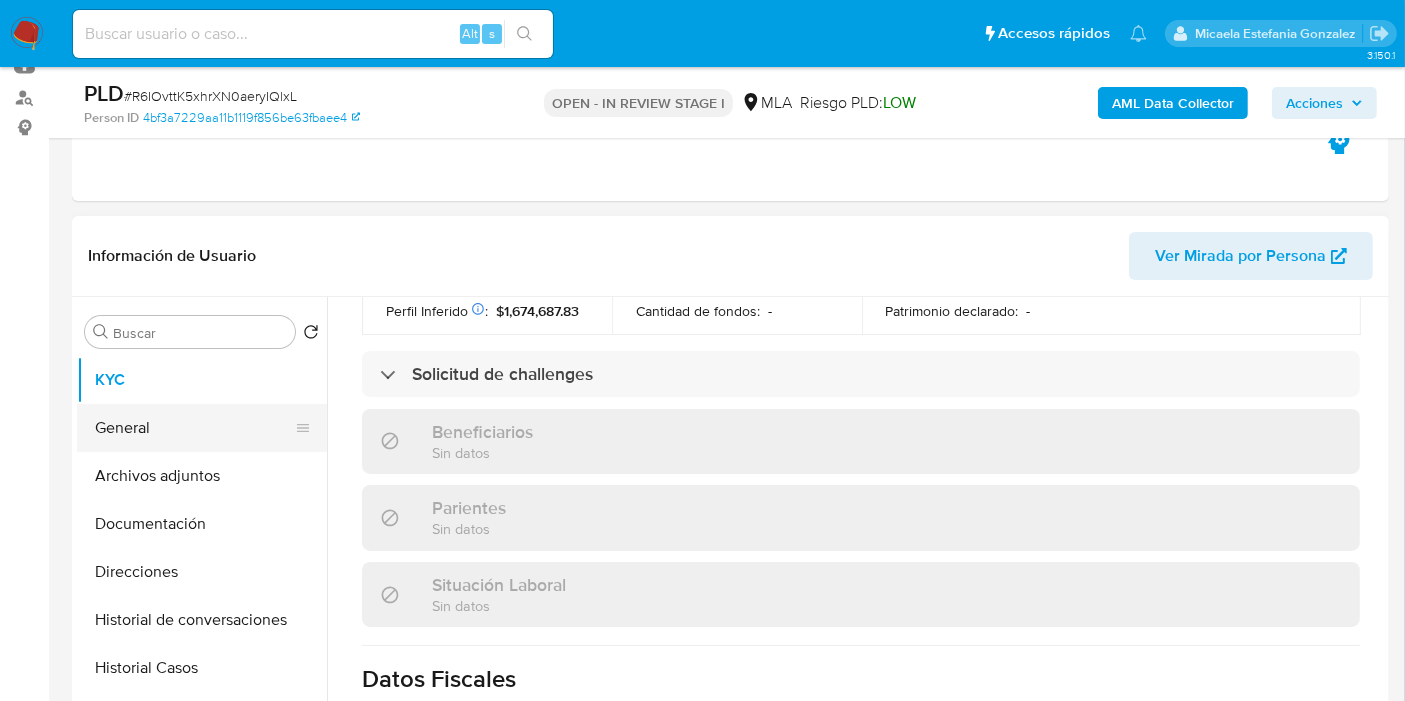 click on "General" at bounding box center (194, 428) 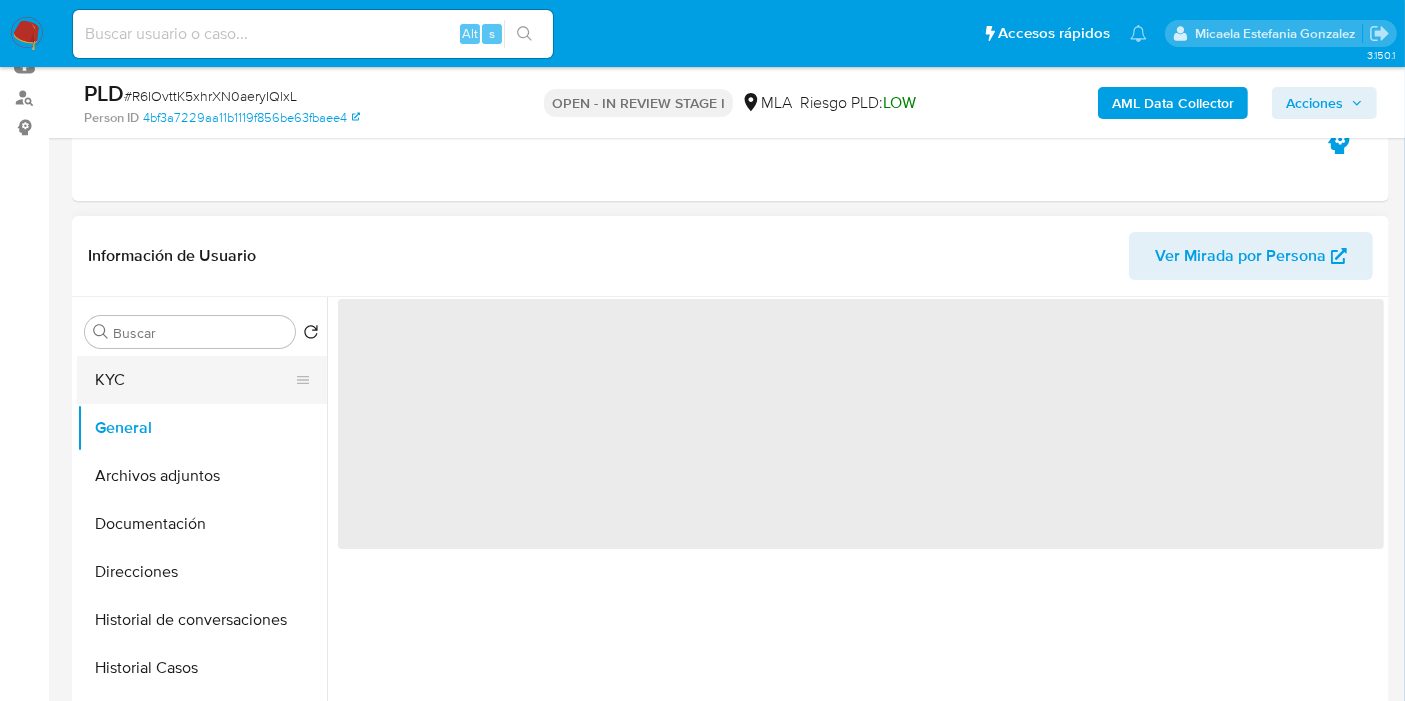 scroll, scrollTop: 0, scrollLeft: 0, axis: both 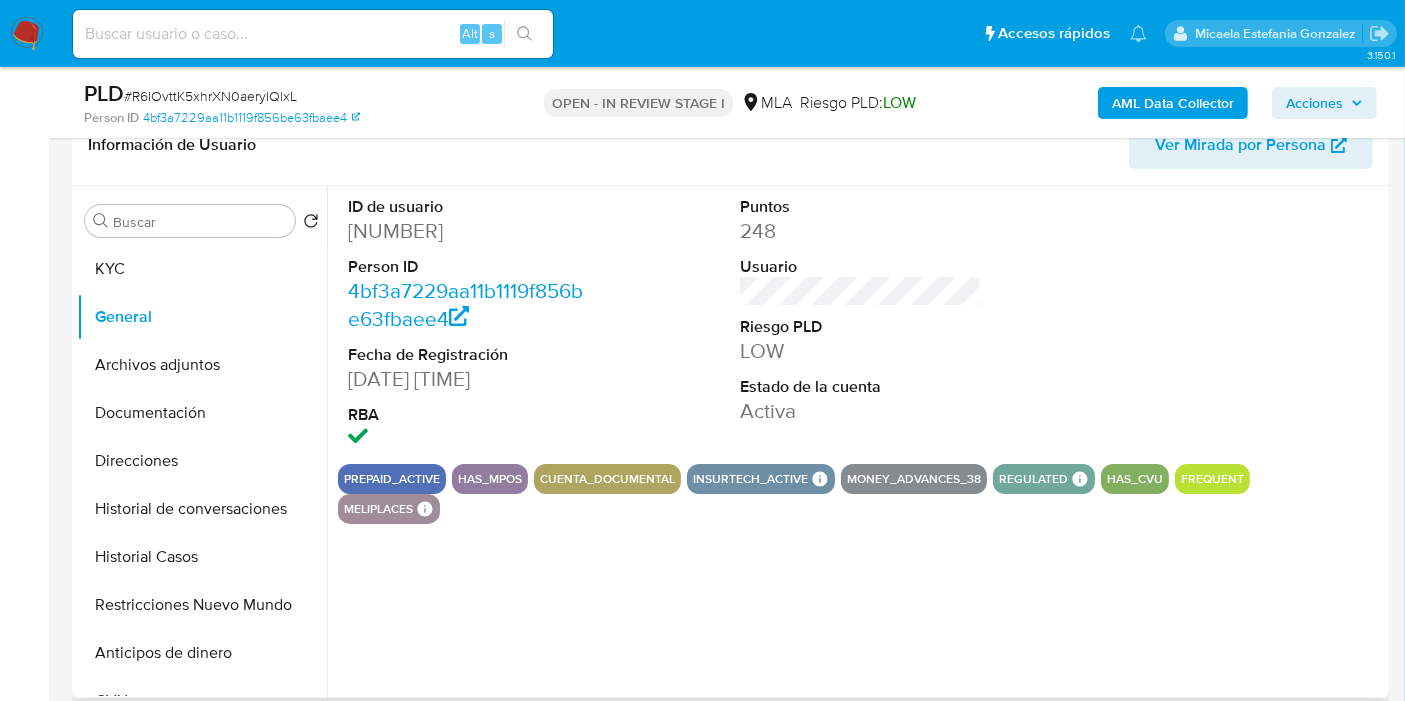 click on "[NUMBER]" at bounding box center [469, 231] 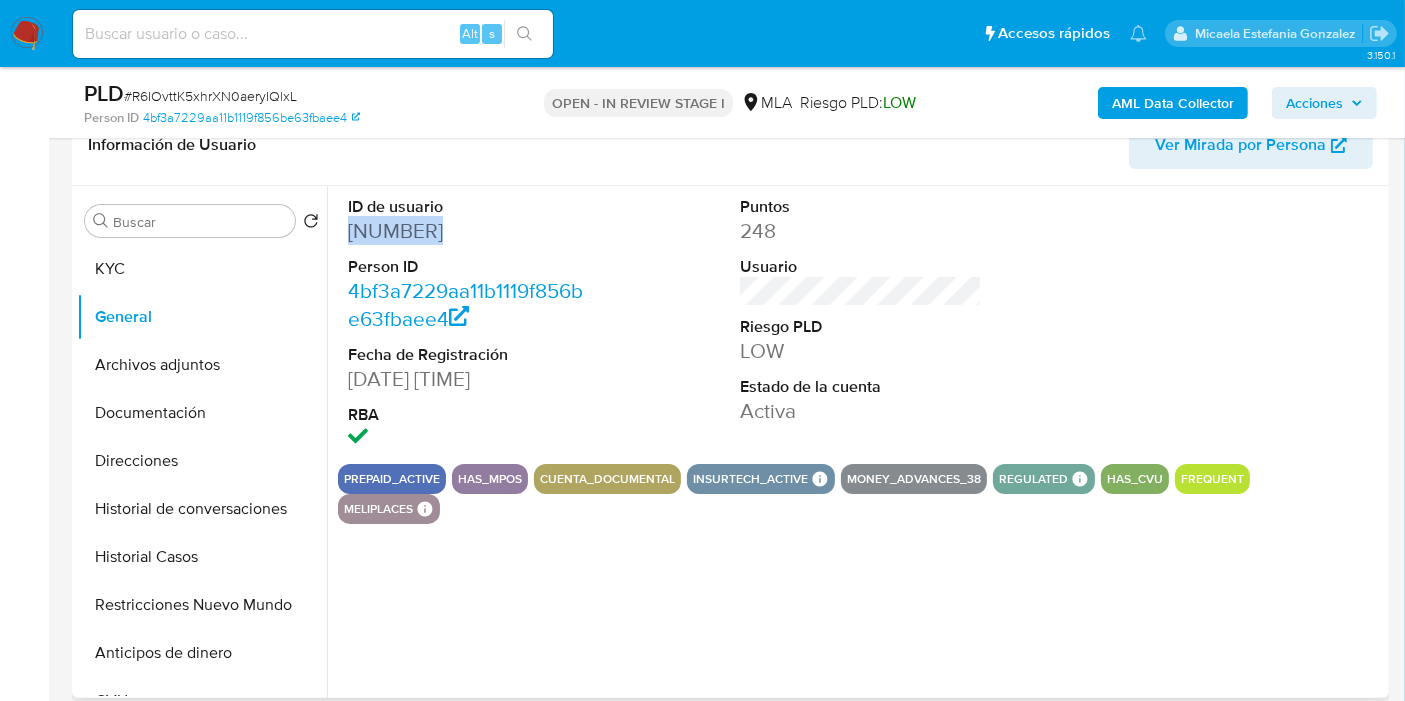 click on "[NUMBER]" at bounding box center (469, 231) 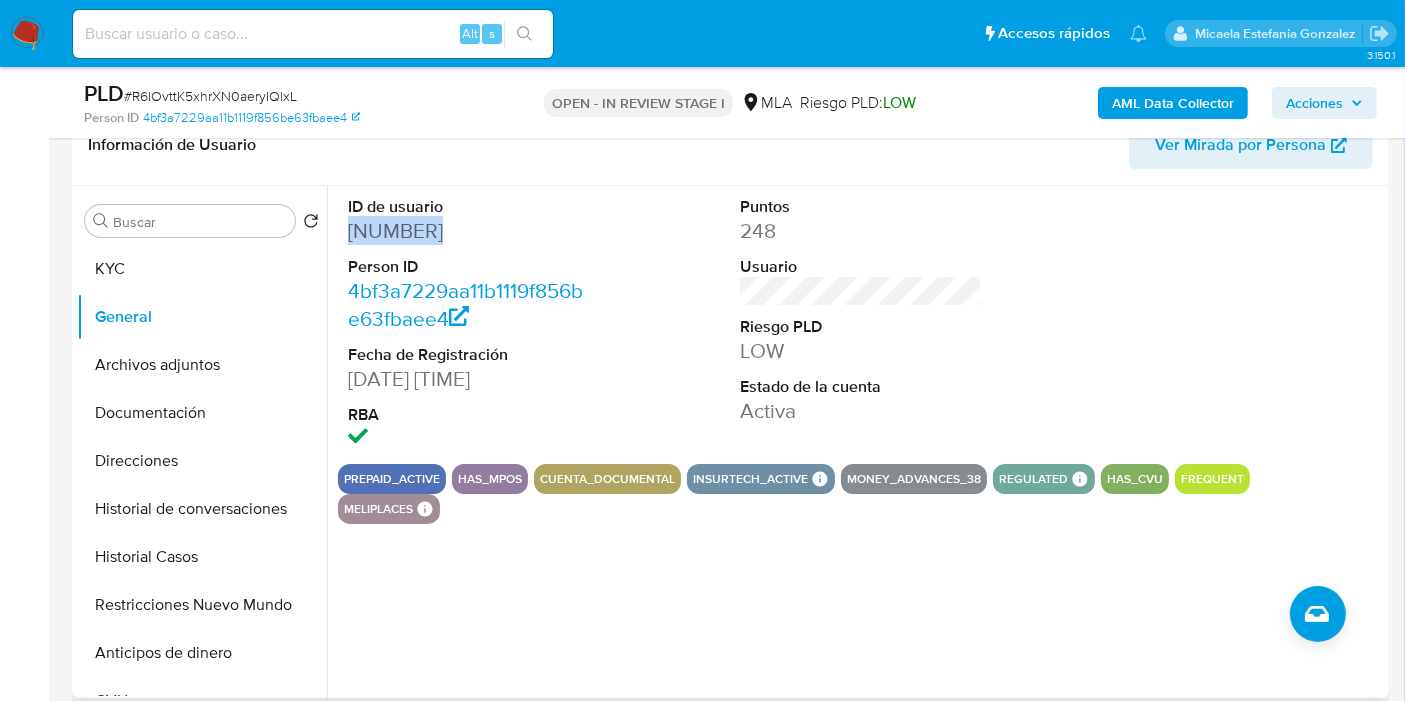 copy on "[NUMBER]" 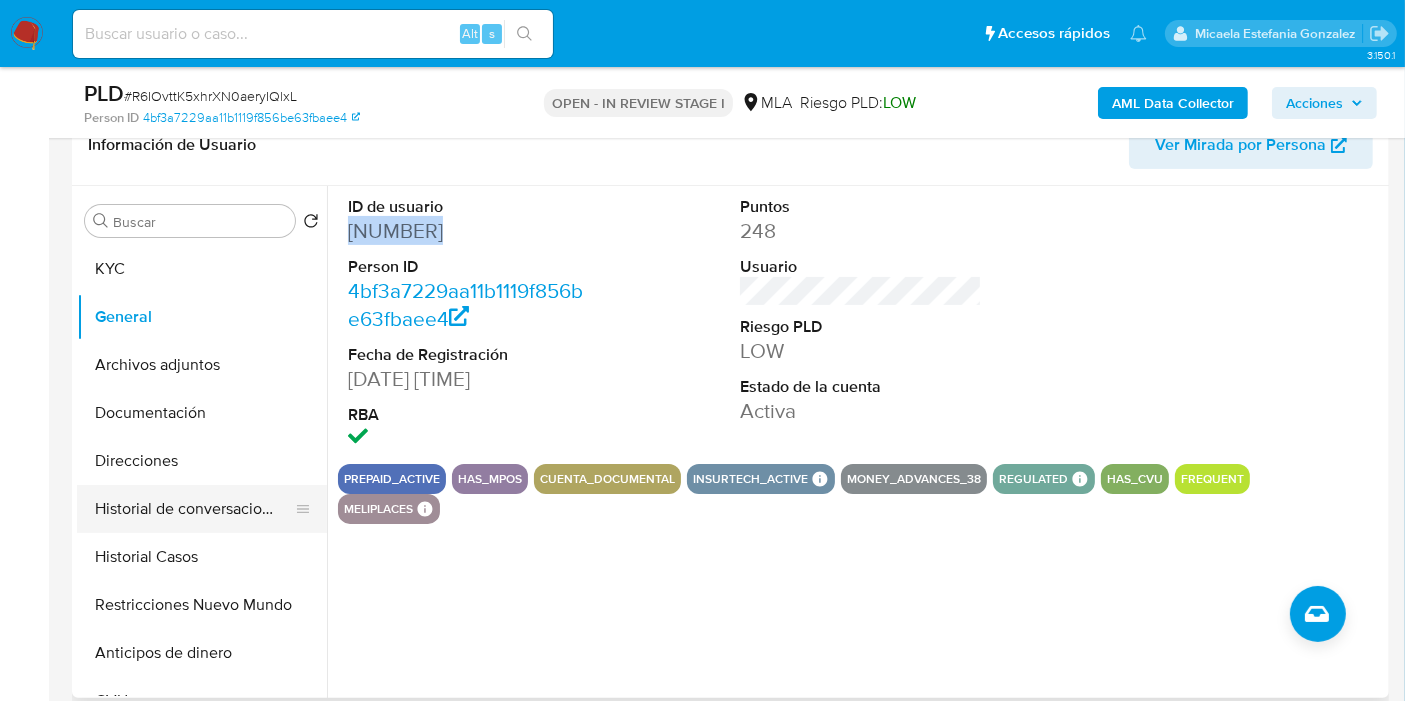 click on "Historial de conversaciones" at bounding box center [194, 509] 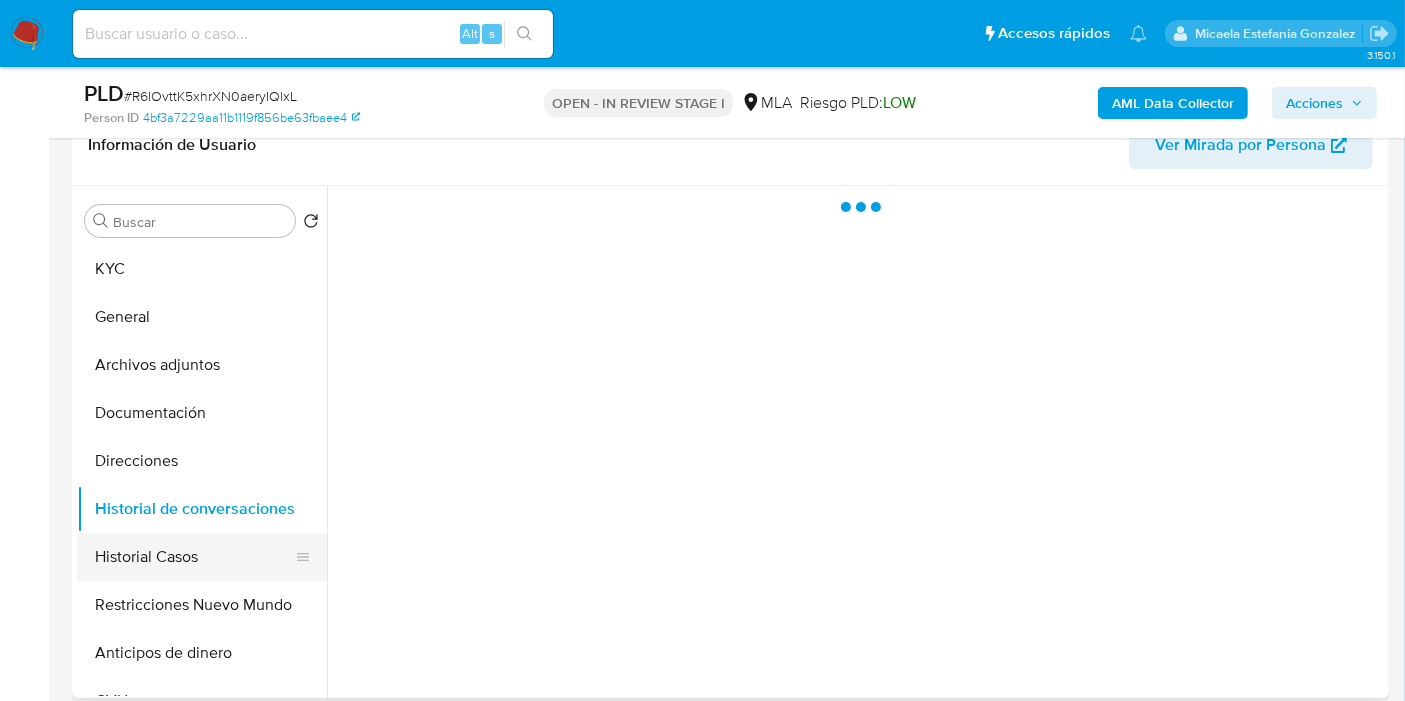 click on "Historial Casos" at bounding box center [194, 557] 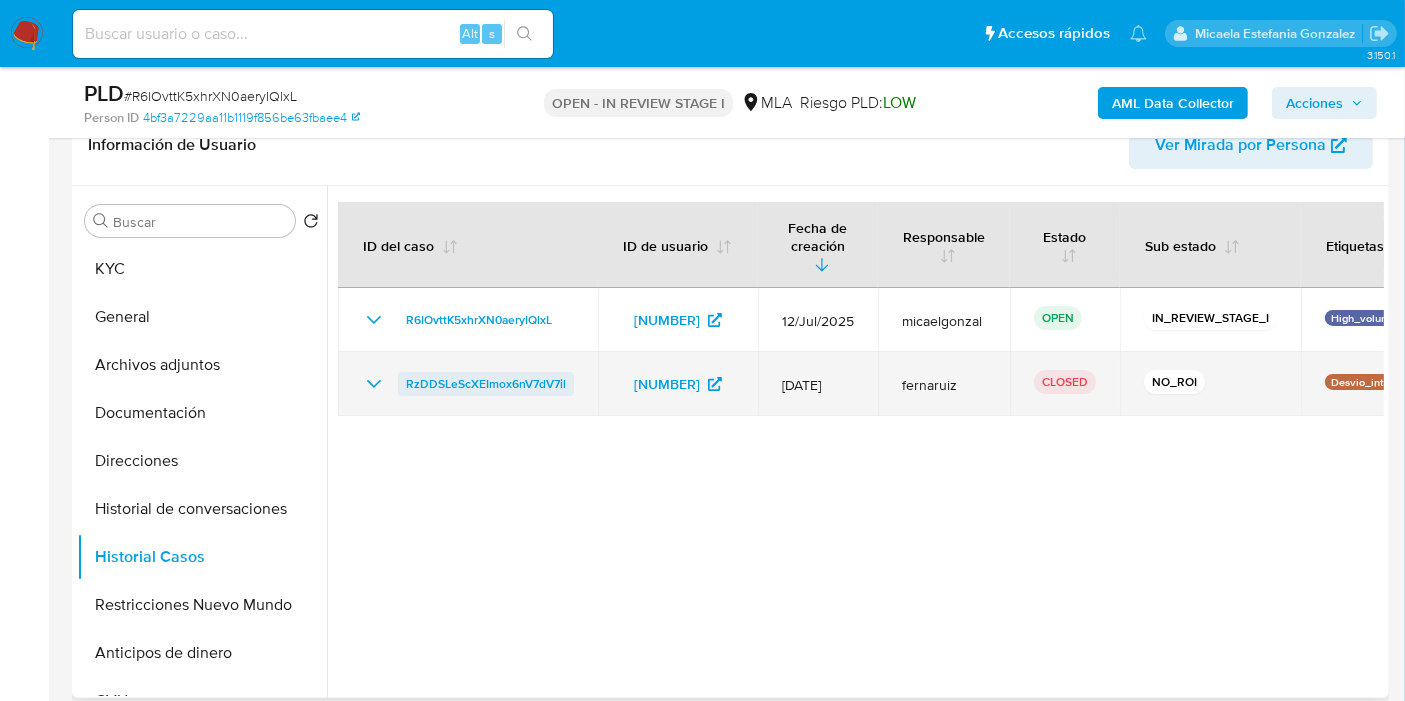 click on "RzDDSLeScXEImox6nV7dV7il" at bounding box center [486, 384] 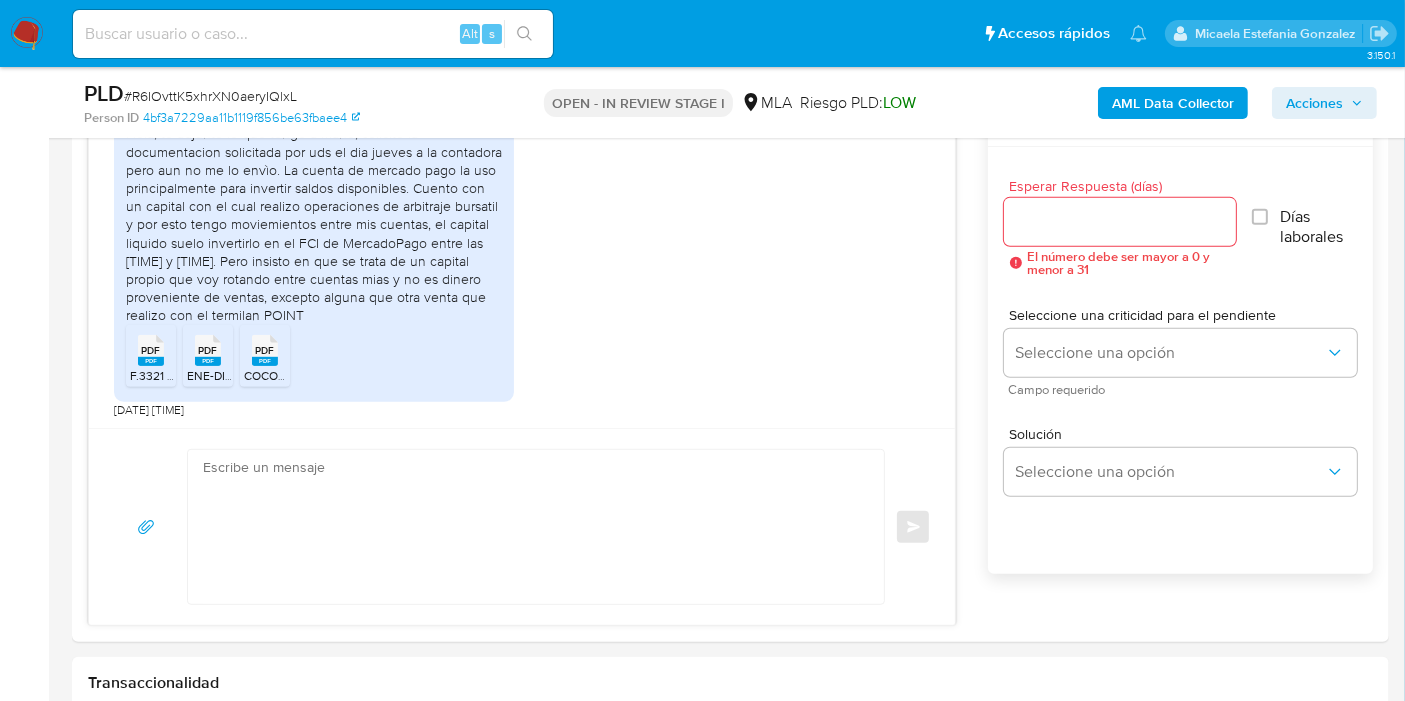scroll, scrollTop: 1111, scrollLeft: 0, axis: vertical 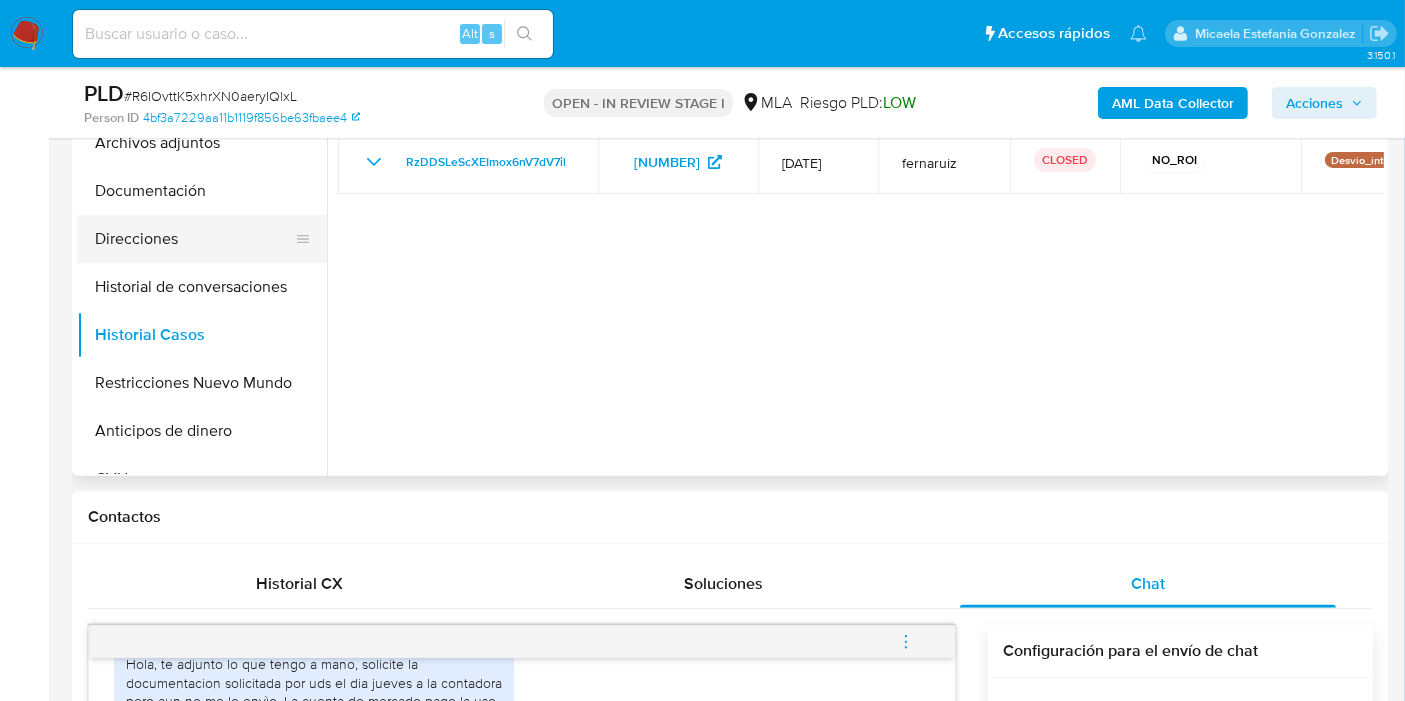 click on "Direcciones" at bounding box center [194, 239] 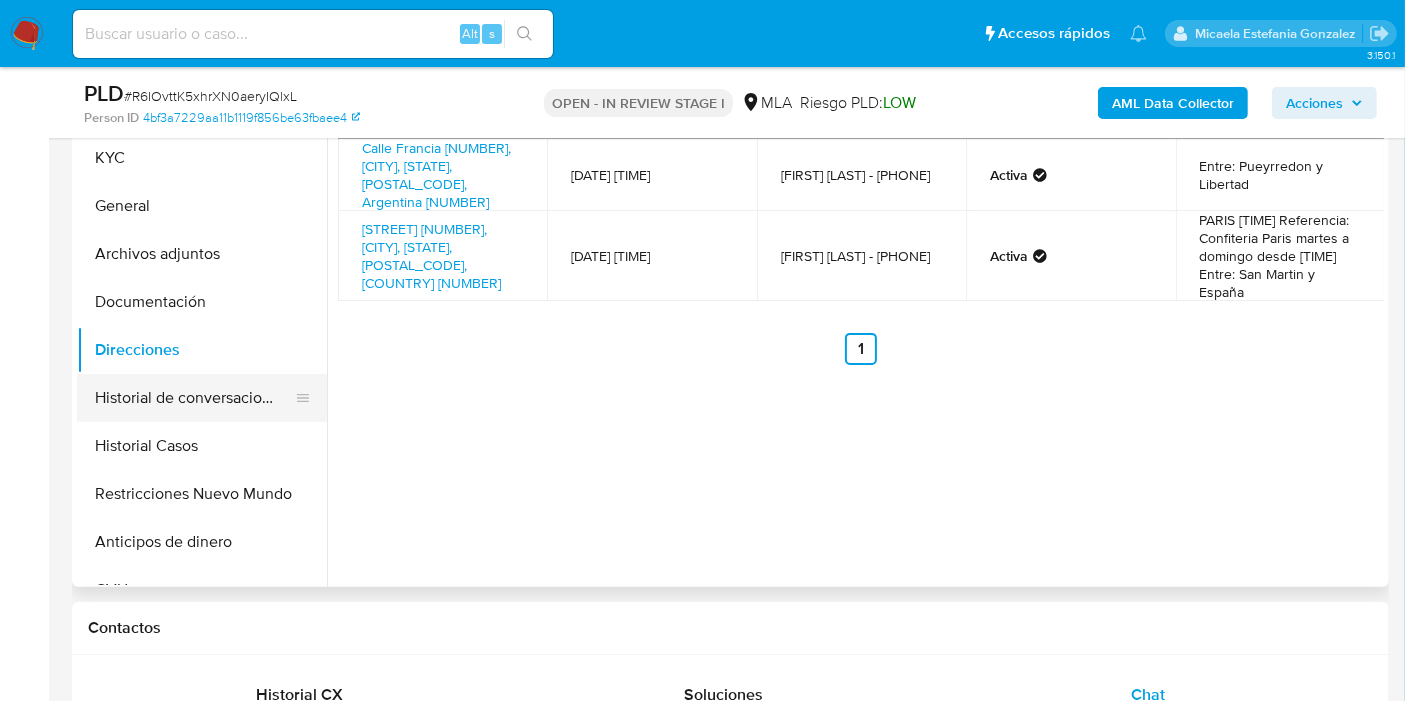 scroll, scrollTop: 222, scrollLeft: 0, axis: vertical 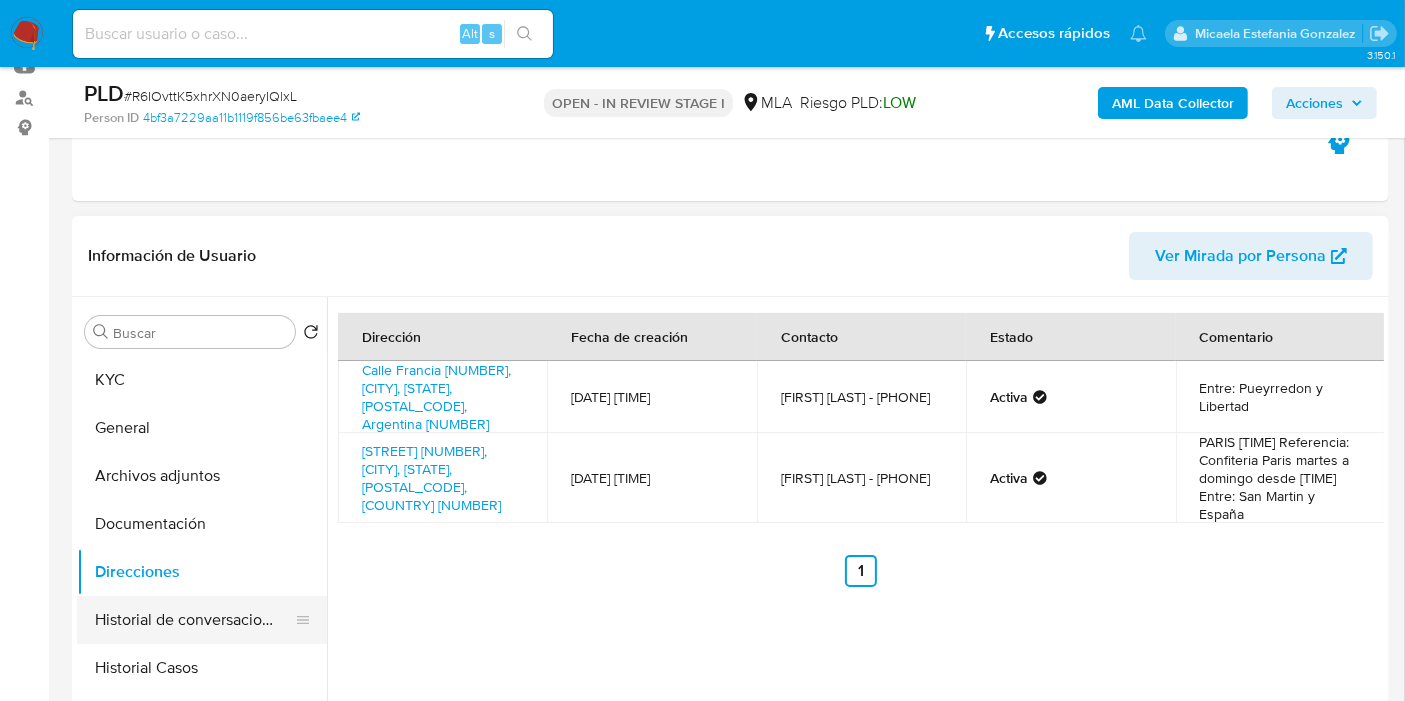 click on "KYC" at bounding box center [202, 380] 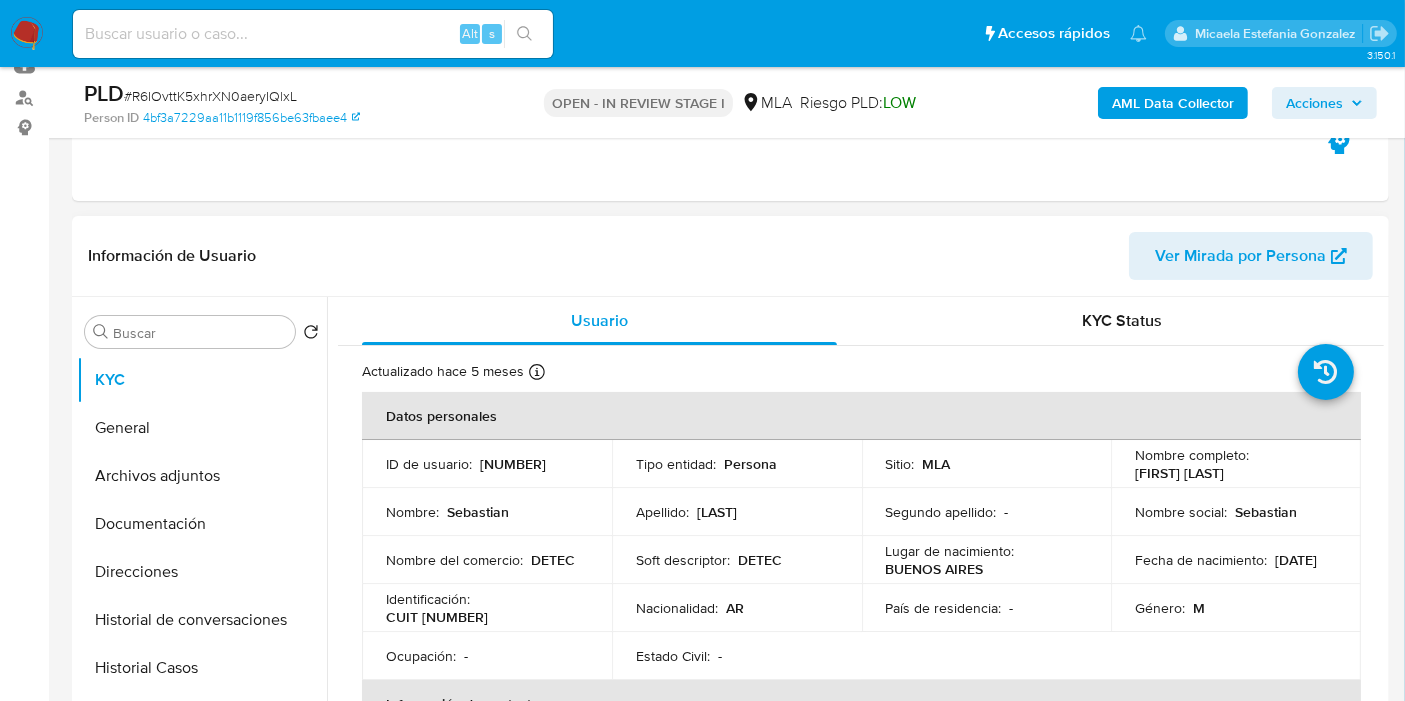 click on "CUIT [NUMBER]" at bounding box center [437, 617] 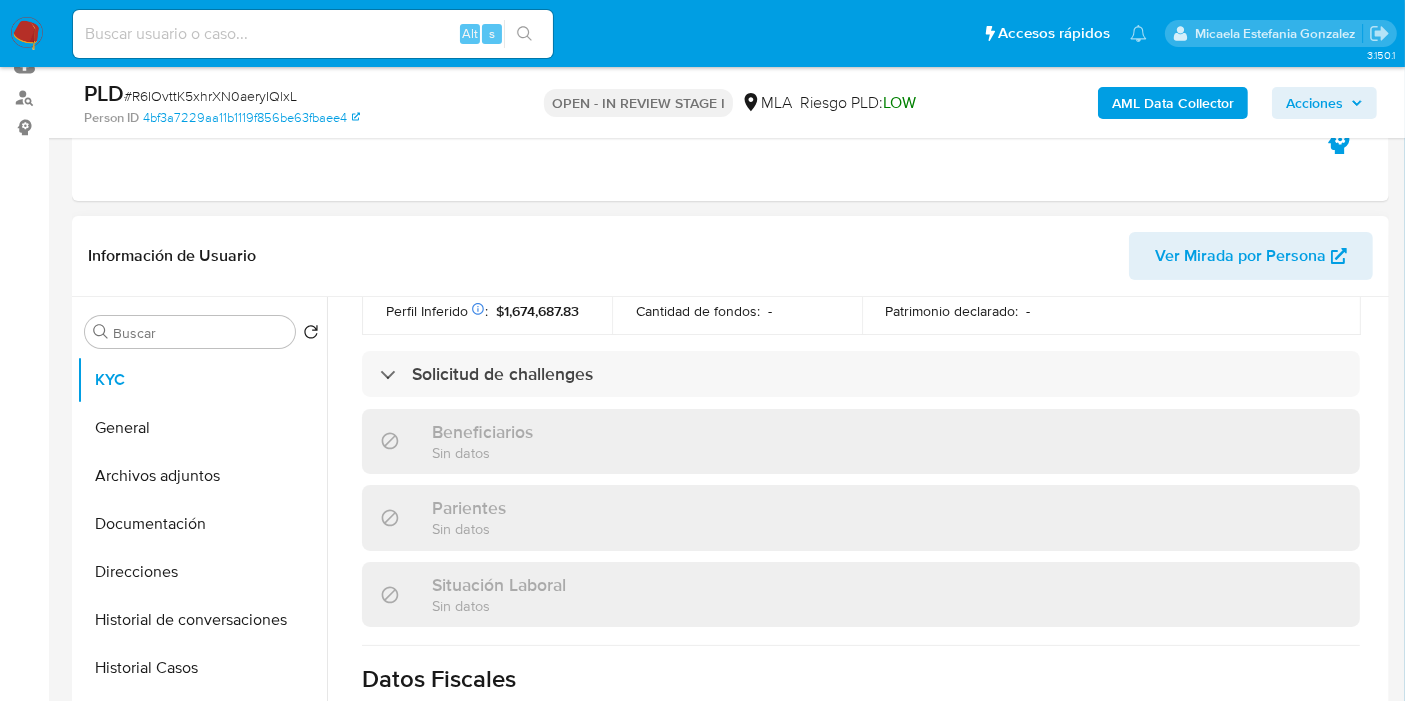 scroll, scrollTop: 1083, scrollLeft: 0, axis: vertical 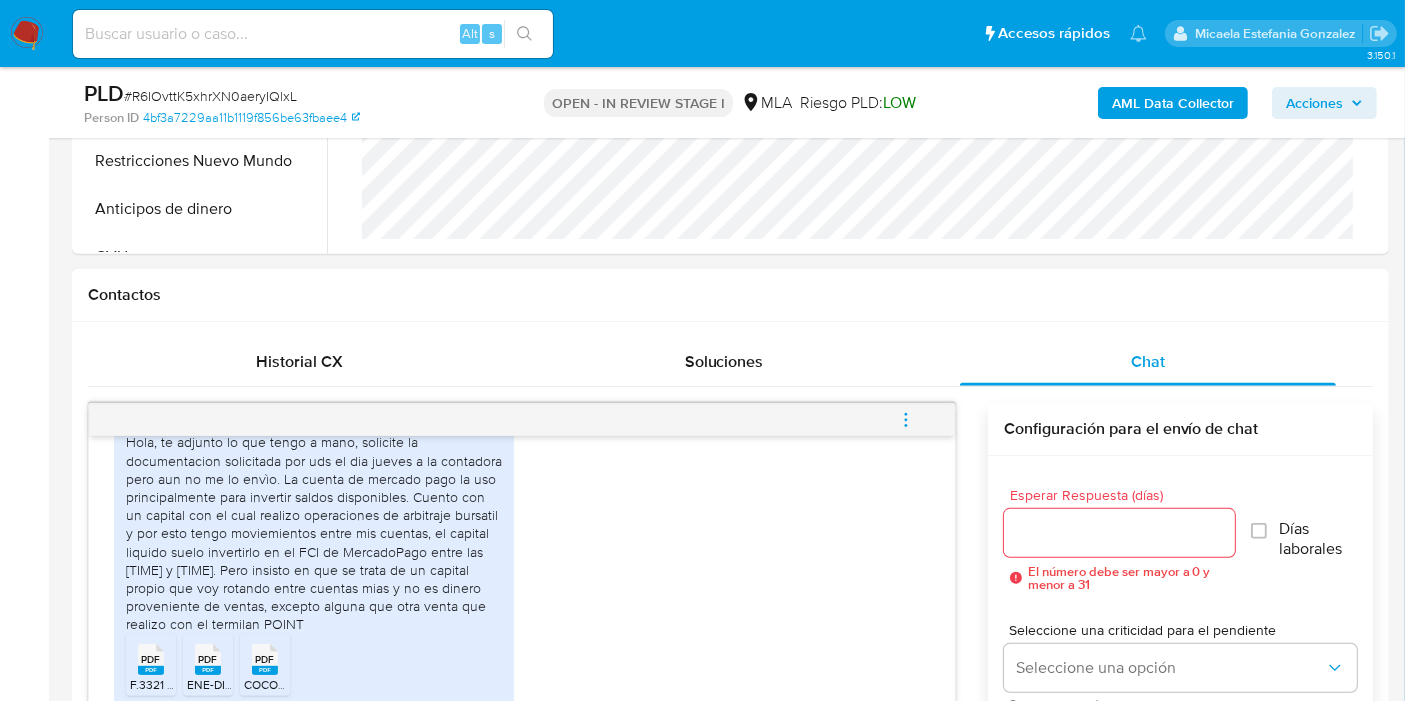 click on "Hola, te adjunto lo que tengo a mano, solicite la documentacion solicitada por uds el dia jueves a la contadora pero aun no me lo envìo. La cuenta de mercado pago la uso principalmente para invertir saldos disponibles. Cuento con un capital con el cual realizo operaciones de arbitraje bursatil y por esto tengo moviemientos entre mis cuentas, el capital liquido suelo invertirlo en el FCI de MercadoPago entre las 17 y 19hs. Pero insisto en que se trata de un capital propio que voy rotando entre cuentas mias y no es dinero proveniente de ventas, excepto alguna que otra venta que realizo con el termilan POINT" at bounding box center [314, 533] 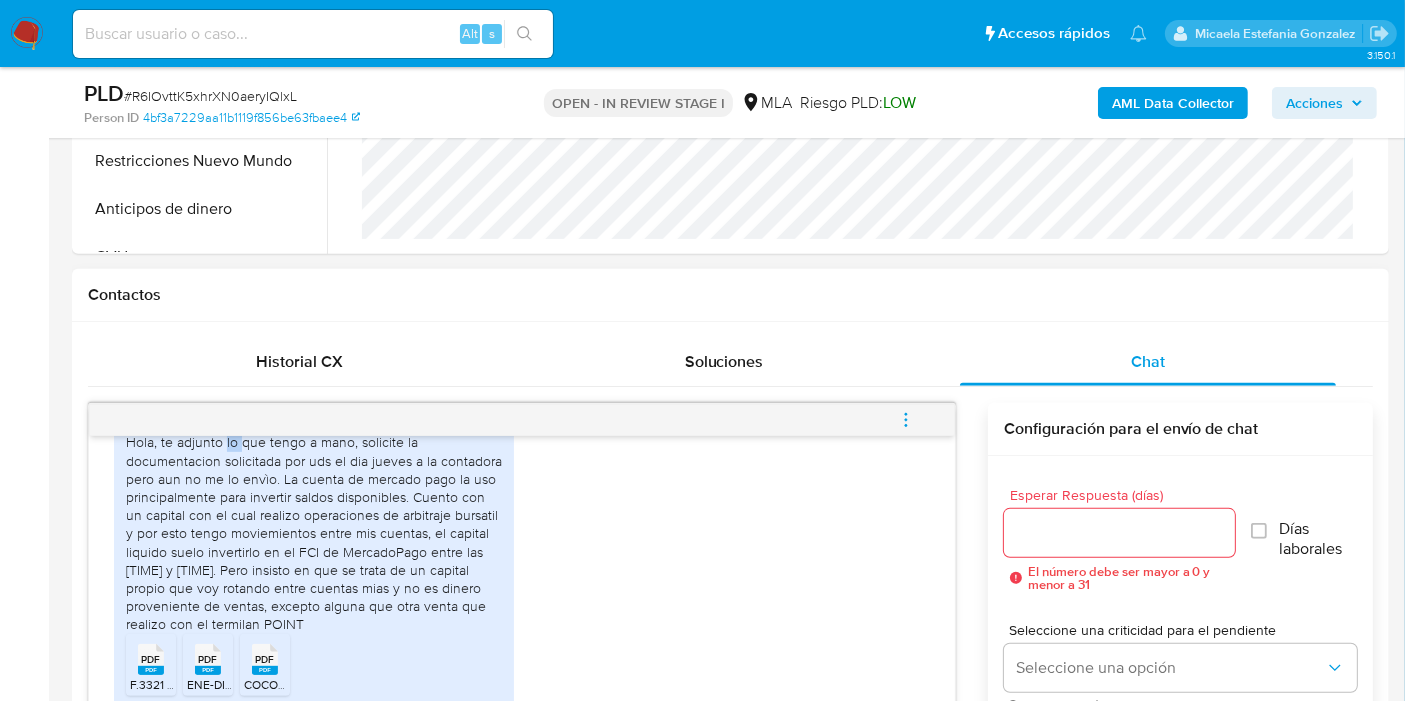click on "Hola, te adjunto lo que tengo a mano, solicite la documentacion solicitada por uds el dia jueves a la contadora pero aun no me lo envìo. La cuenta de mercado pago la uso principalmente para invertir saldos disponibles. Cuento con un capital con el cual realizo operaciones de arbitraje bursatil y por esto tengo moviemientos entre mis cuentas, el capital liquido suelo invertirlo en el FCI de MercadoPago entre las 17 y 19hs. Pero insisto en que se trata de un capital propio que voy rotando entre cuentas mias y no es dinero proveniente de ventas, excepto alguna que otra venta que realizo con el termilan POINT" at bounding box center [314, 533] 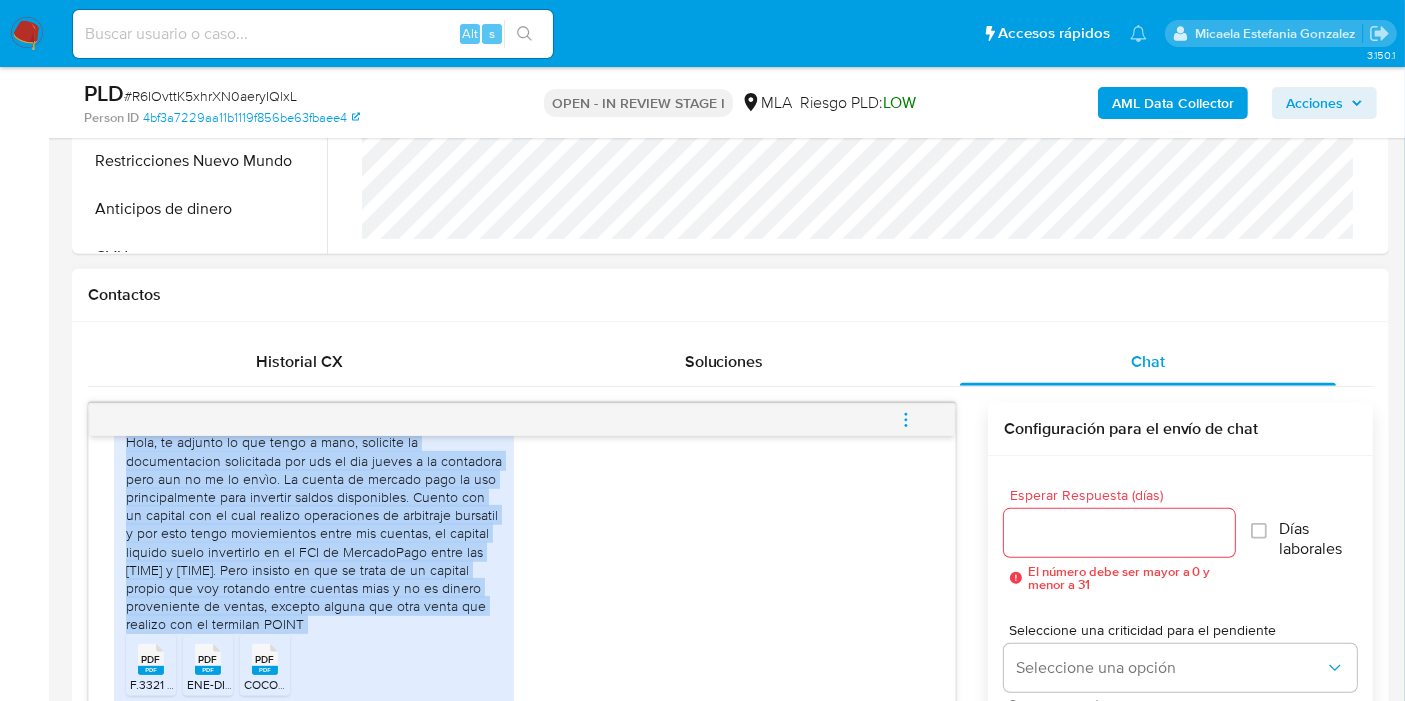 click on "Hola, te adjunto lo que tengo a mano, solicite la documentacion solicitada por uds el dia jueves a la contadora pero aun no me lo envìo. La cuenta de mercado pago la uso principalmente para invertir saldos disponibles. Cuento con un capital con el cual realizo operaciones de arbitraje bursatil y por esto tengo moviemientos entre mis cuentas, el capital liquido suelo invertirlo en el FCI de MercadoPago entre las 17 y 19hs. Pero insisto en que se trata de un capital propio que voy rotando entre cuentas mias y no es dinero proveniente de ventas, excepto alguna que otra venta que realizo con el termilan POINT" at bounding box center (314, 533) 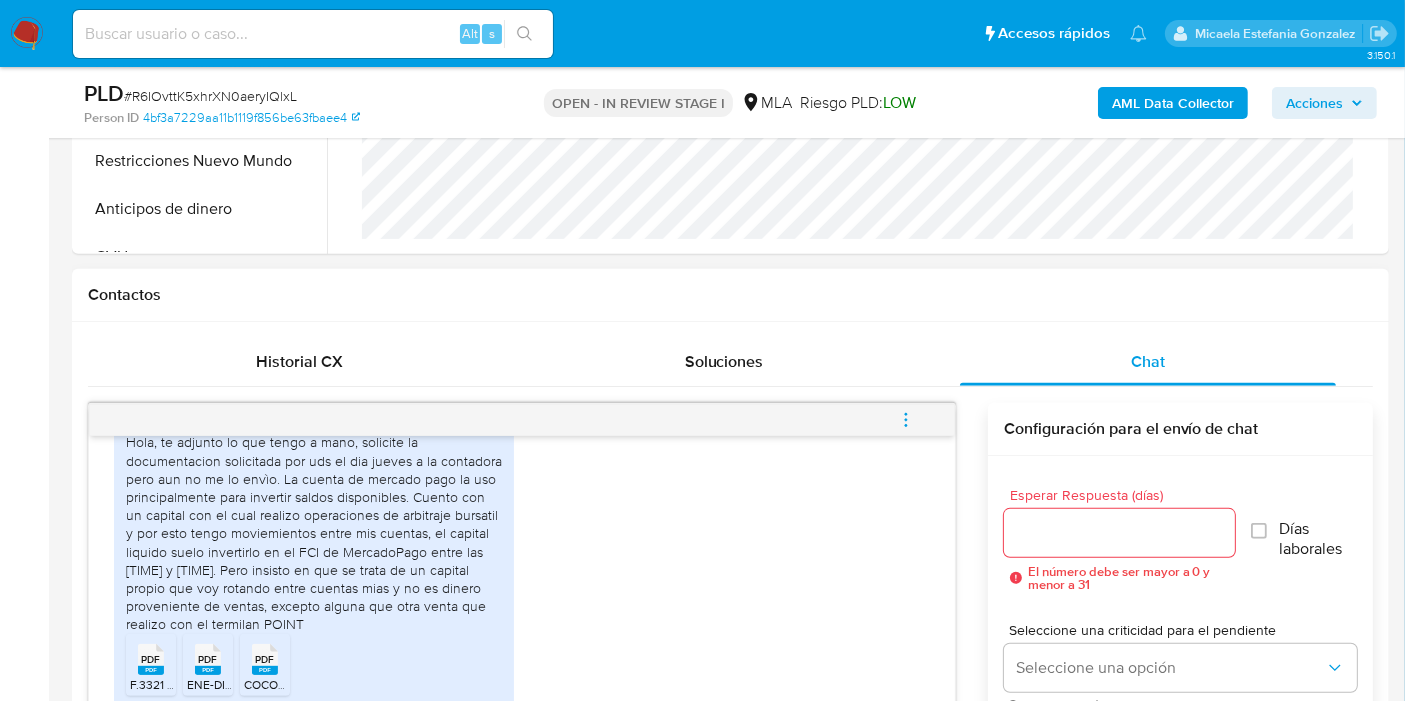 click on "Hola, te adjunto lo que tengo a mano, solicite la documentacion solicitada por uds el dia jueves a la contadora pero aun no me lo envìo. La cuenta de mercado pago la uso principalmente para invertir saldos disponibles. Cuento con un capital con el cual realizo operaciones de arbitraje bursatil y por esto tengo moviemientos entre mis cuentas, el capital liquido suelo invertirlo en el FCI de MercadoPago entre las 17 y 19hs. Pero insisto en que se trata de un capital propio que voy rotando entre cuentas mias y no es dinero proveniente de ventas, excepto alguna que otra venta que realizo con el termilan POINT" at bounding box center [314, 533] 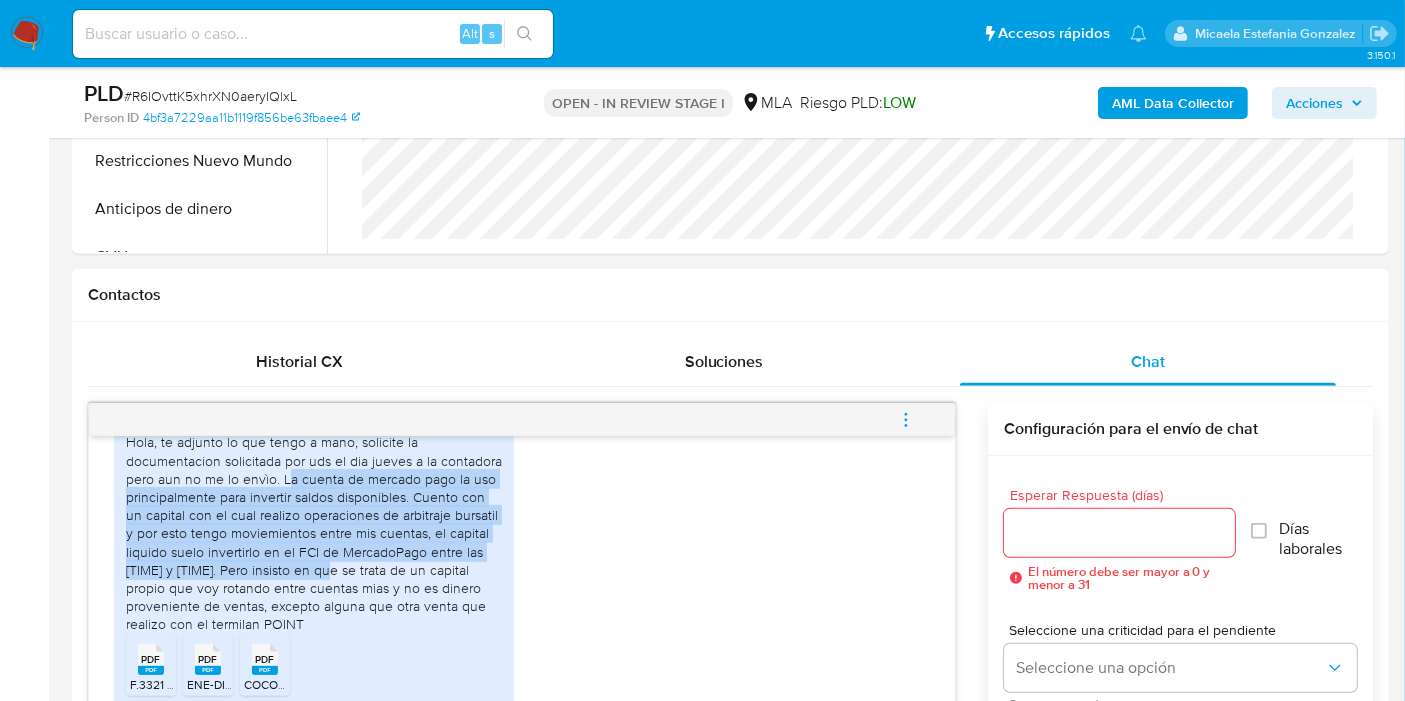 drag, startPoint x: 283, startPoint y: 473, endPoint x: 309, endPoint y: 575, distance: 105.26158 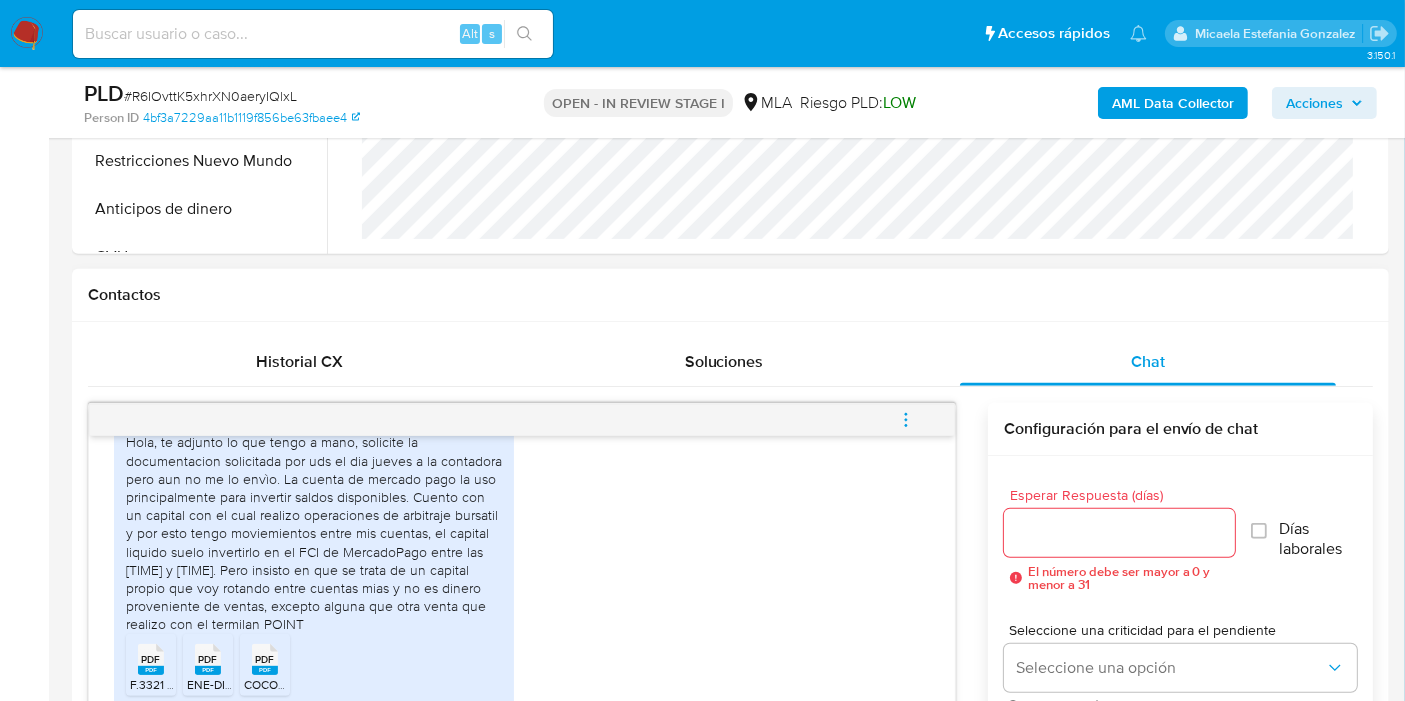 click on "Hola, te adjunto lo que tengo a mano, solicite la documentacion solicitada por uds el dia jueves a la contadora pero aun no me lo envìo. La cuenta de mercado pago la uso principalmente para invertir saldos disponibles. Cuento con un capital con el cual realizo operaciones de arbitraje bursatil y por esto tengo moviemientos entre mis cuentas, el capital liquido suelo invertirlo en el FCI de MercadoPago entre las 17 y 19hs. Pero insisto en que se trata de un capital propio que voy rotando entre cuentas mias y no es dinero proveniente de ventas, excepto alguna que otra venta que realizo con el termilan POINT" at bounding box center [314, 533] 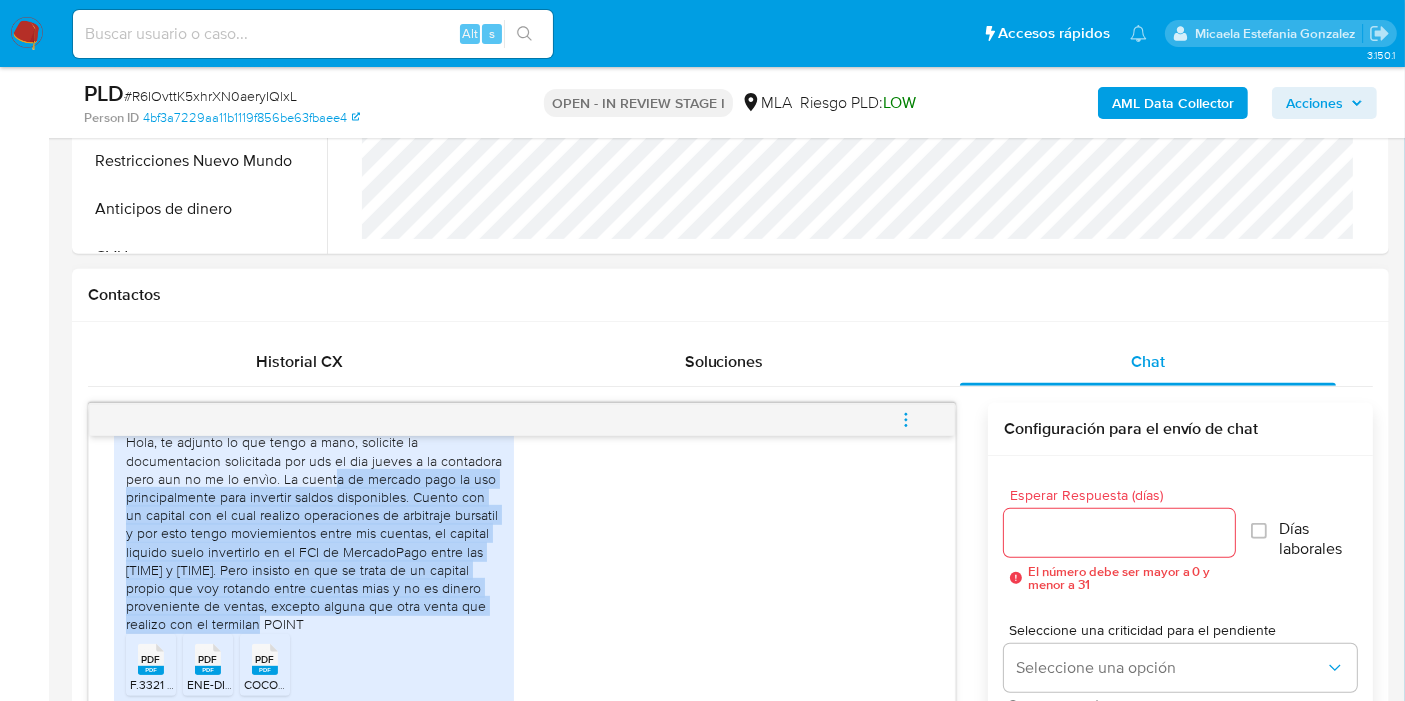 drag, startPoint x: 334, startPoint y: 481, endPoint x: 439, endPoint y: 623, distance: 176.60408 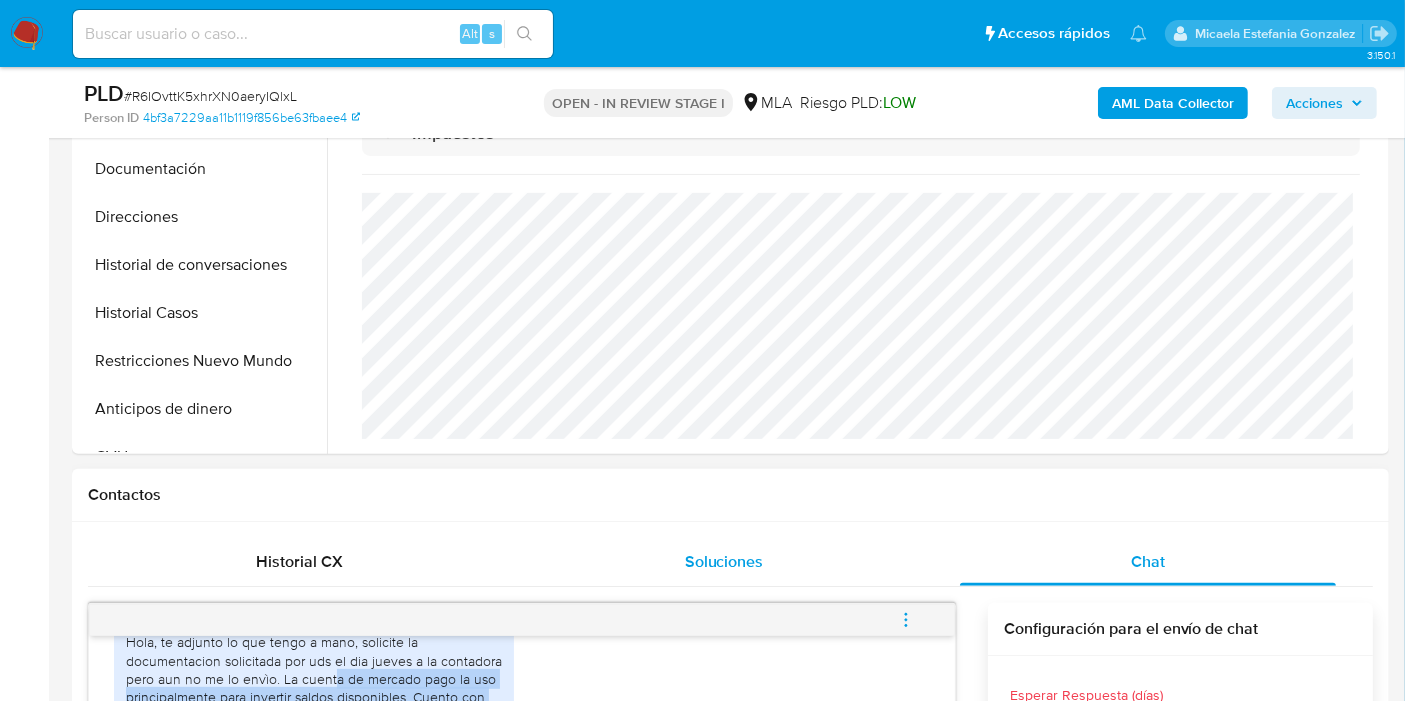 scroll, scrollTop: 444, scrollLeft: 0, axis: vertical 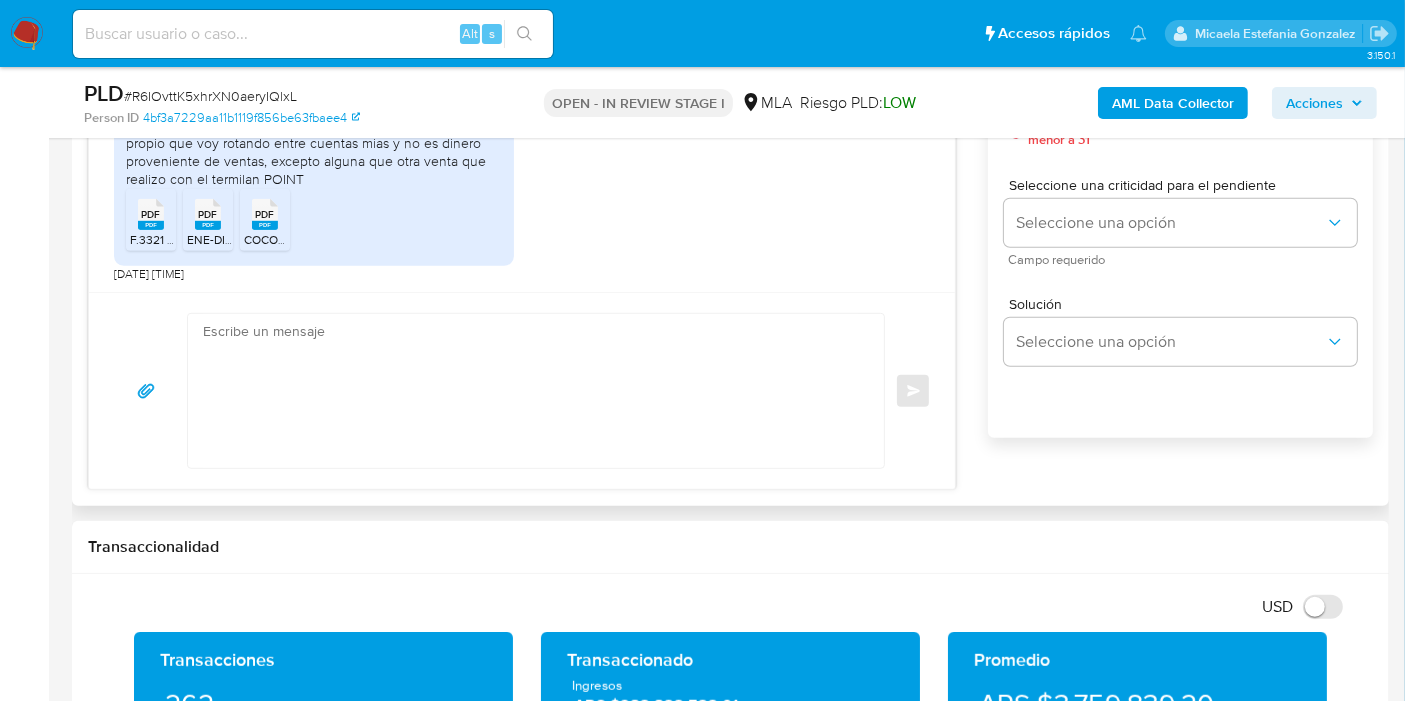 click at bounding box center [531, 391] 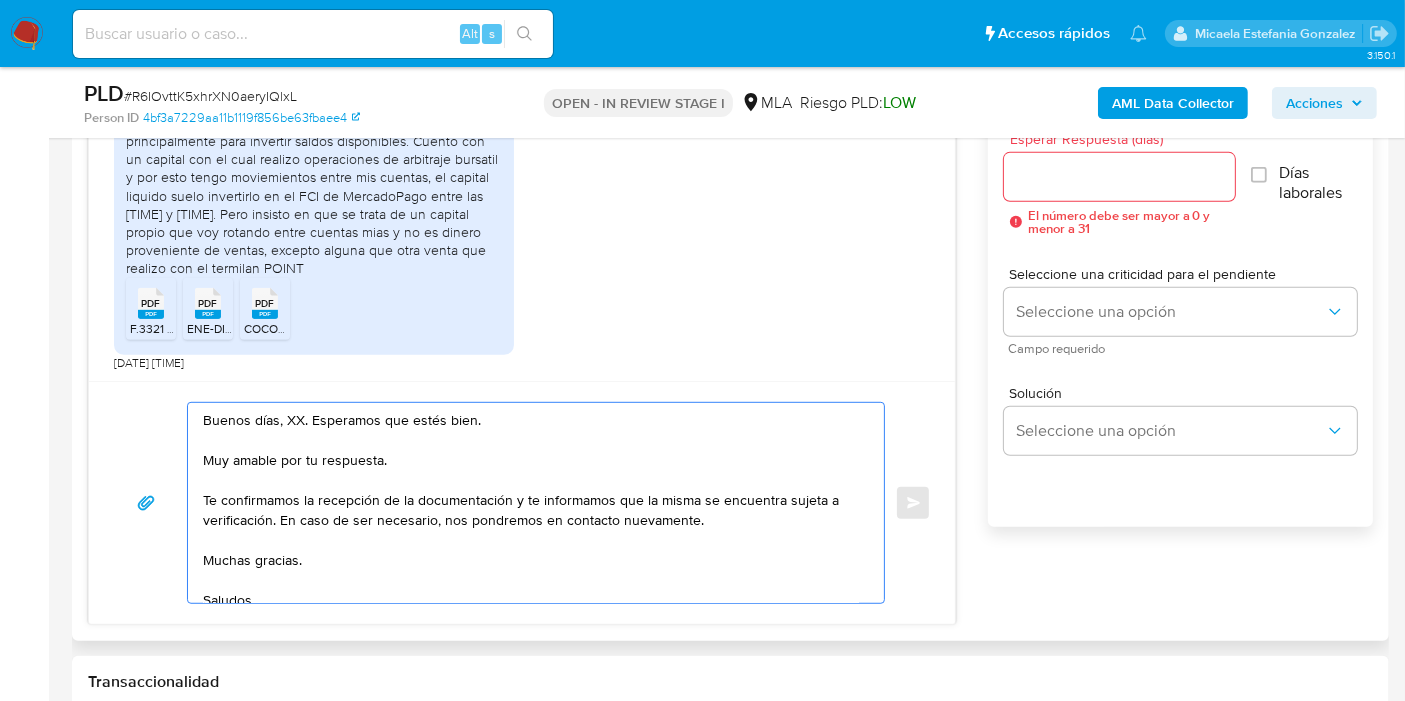 scroll, scrollTop: 888, scrollLeft: 0, axis: vertical 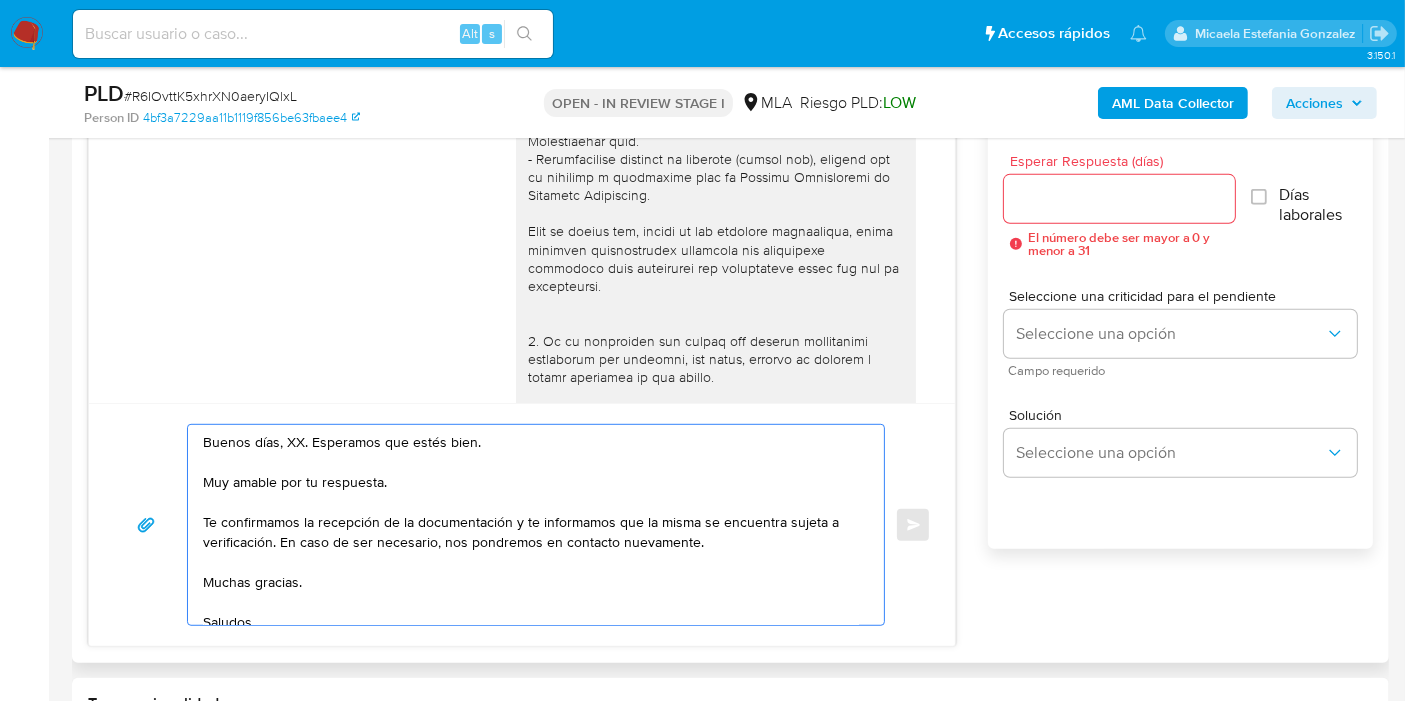 click on "Buenos días, XX. Esperamos que estés bien.
Muy amable por tu respuesta.
Te confirmamos la recepción de la documentación y te informamos que la misma se encuentra sujeta a verificación. En caso de ser necesario, nos pondremos en contacto nuevamente.
Muchas gracias.
Saludos,
Equipo de Mercado Pago." at bounding box center [531, 525] 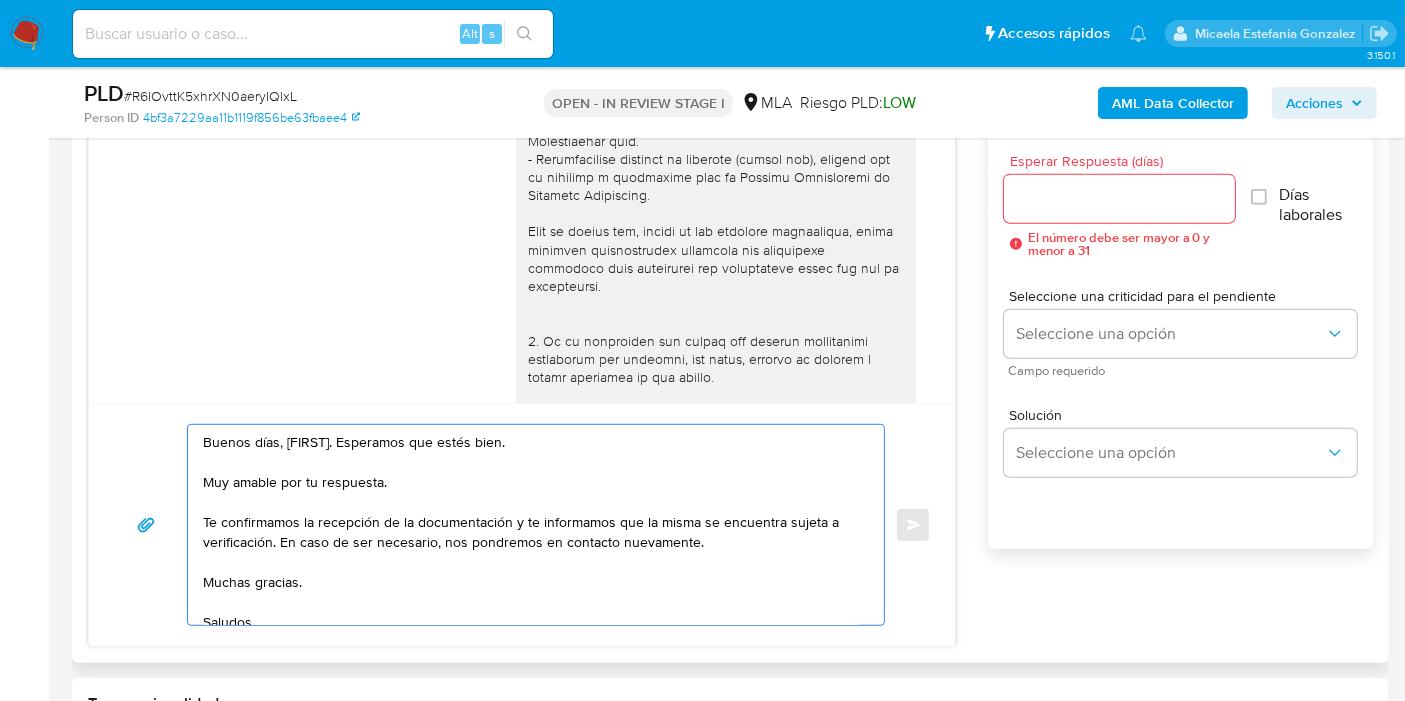 click on "Buenos días, Sebastian. Esperamos que estés bien.
Muy amable por tu respuesta.
Te confirmamos la recepción de la documentación y te informamos que la misma se encuentra sujeta a verificación. En caso de ser necesario, nos pondremos en contacto nuevamente.
Muchas gracias.
Saludos,
Equipo de Mercado Pago." at bounding box center (531, 525) 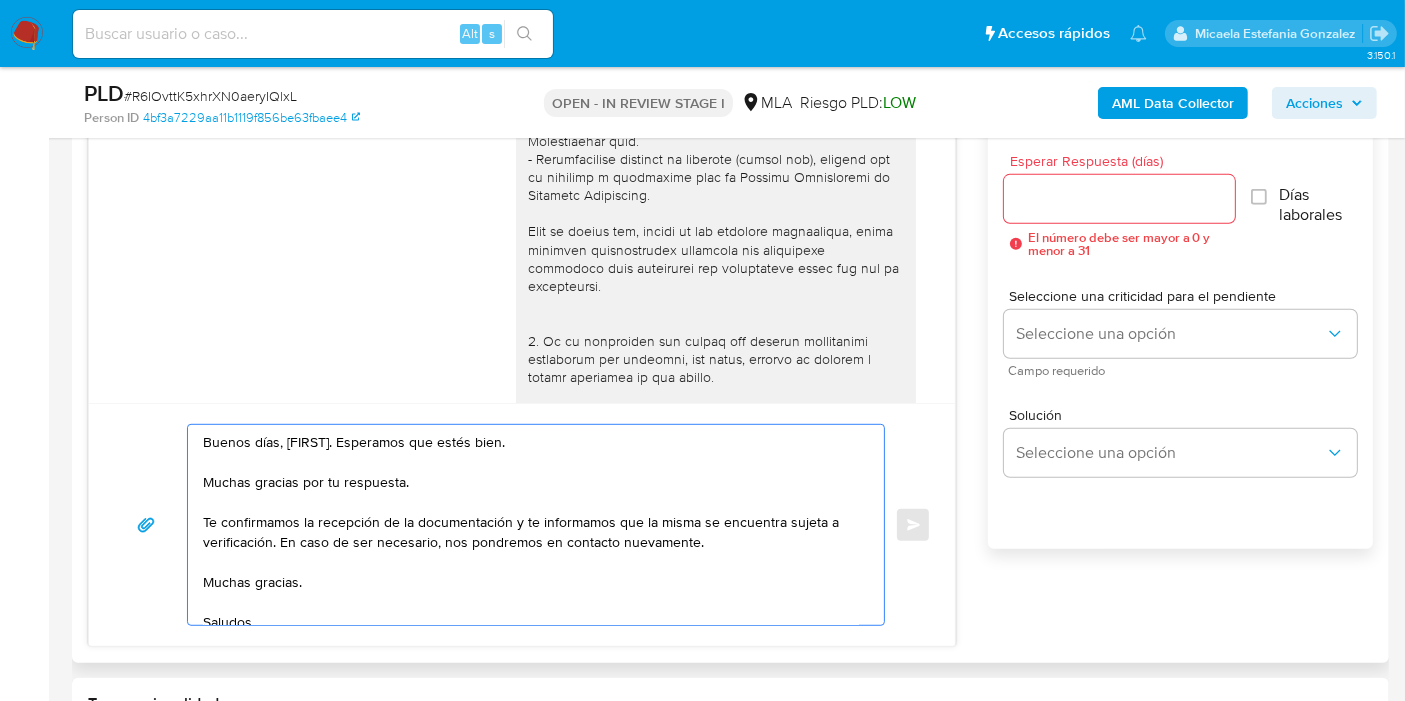 click on "Buenos días, Sebastian. Esperamos que estés bien.
Muchas gracias por tu respuesta.
Te confirmamos la recepción de la documentación y te informamos que la misma se encuentra sujeta a verificación. En caso de ser necesario, nos pondremos en contacto nuevamente.
Muchas gracias.
Saludos,
Equipo de Mercado Pago.
Enviar" at bounding box center (522, 524) 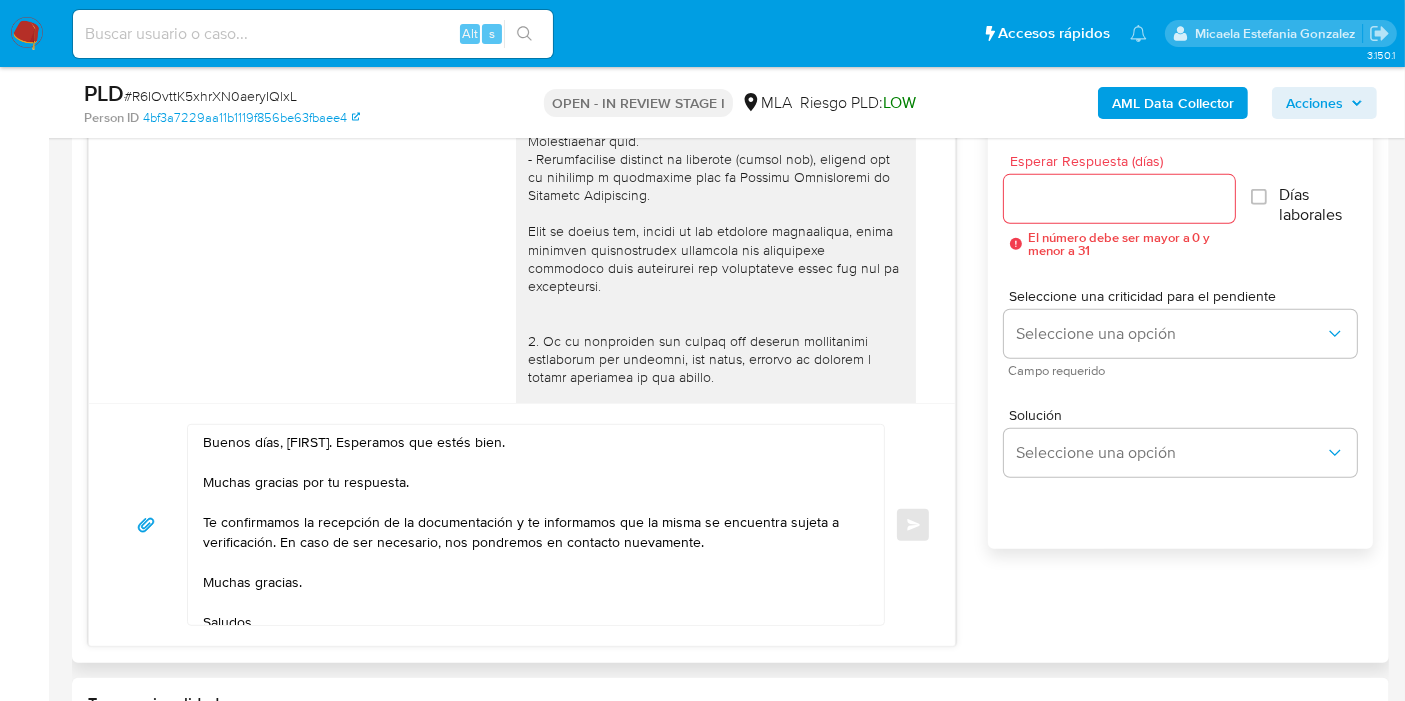 click on "Buenos días, Sebastian. Esperamos que estés bien.
Muchas gracias por tu respuesta.
Te confirmamos la recepción de la documentación y te informamos que la misma se encuentra sujeta a verificación. En caso de ser necesario, nos pondremos en contacto nuevamente.
Muchas gracias.
Saludos,
Equipo de Mercado Pago." at bounding box center (531, 525) 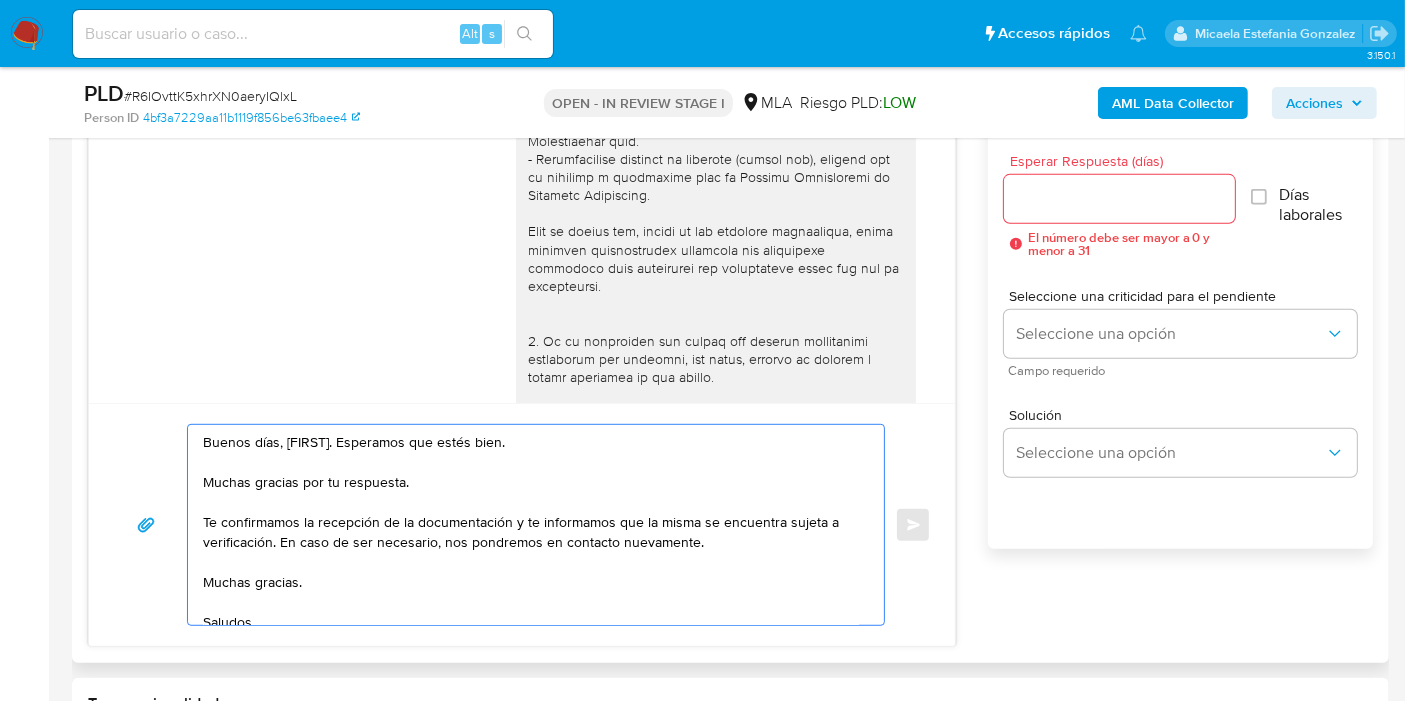 click on "Buenos días, Sebastian. Esperamos que estés bien.
Muchas gracias por tu respuesta.
Te confirmamos la recepción de la documentación y te informamos que la misma se encuentra sujeta a verificación. En caso de ser necesario, nos pondremos en contacto nuevamente.
Muchas gracias.
Saludos,
Equipo de Mercado Pago." at bounding box center [531, 525] 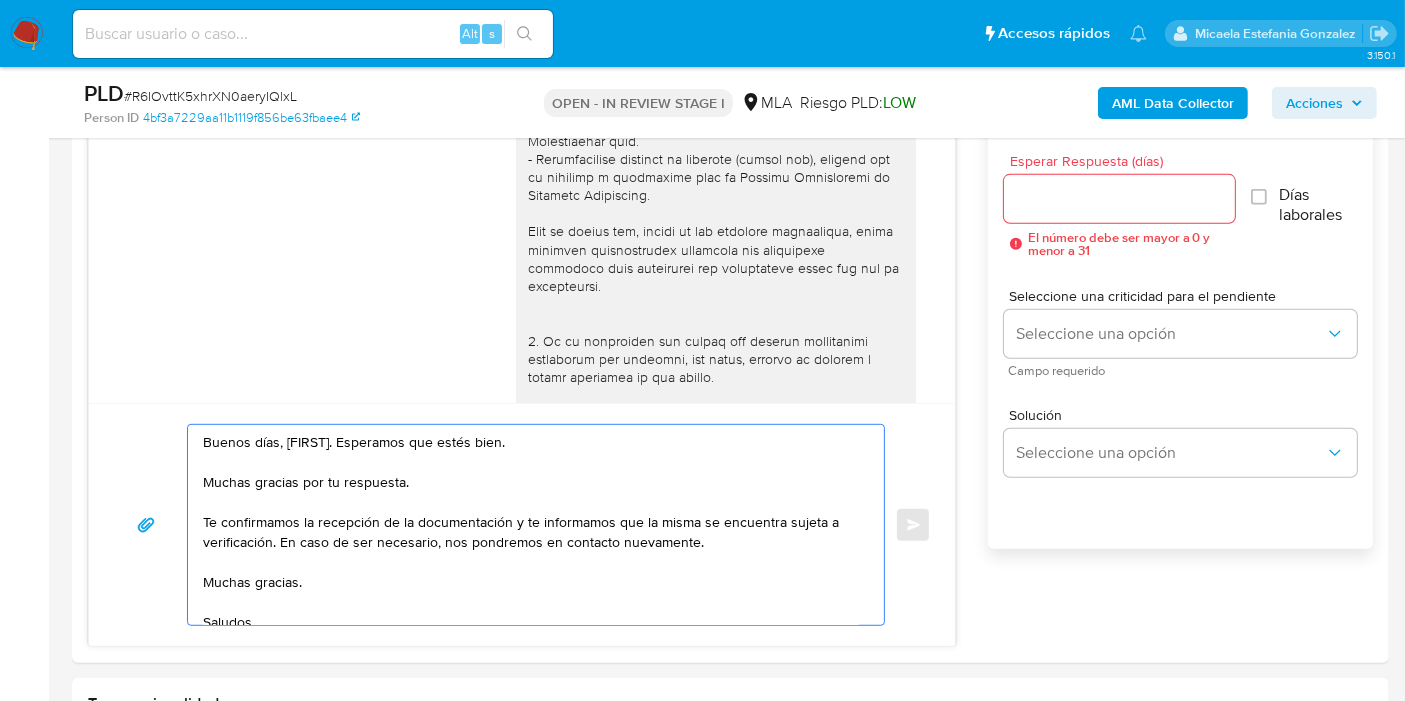 click on "Sebastián" 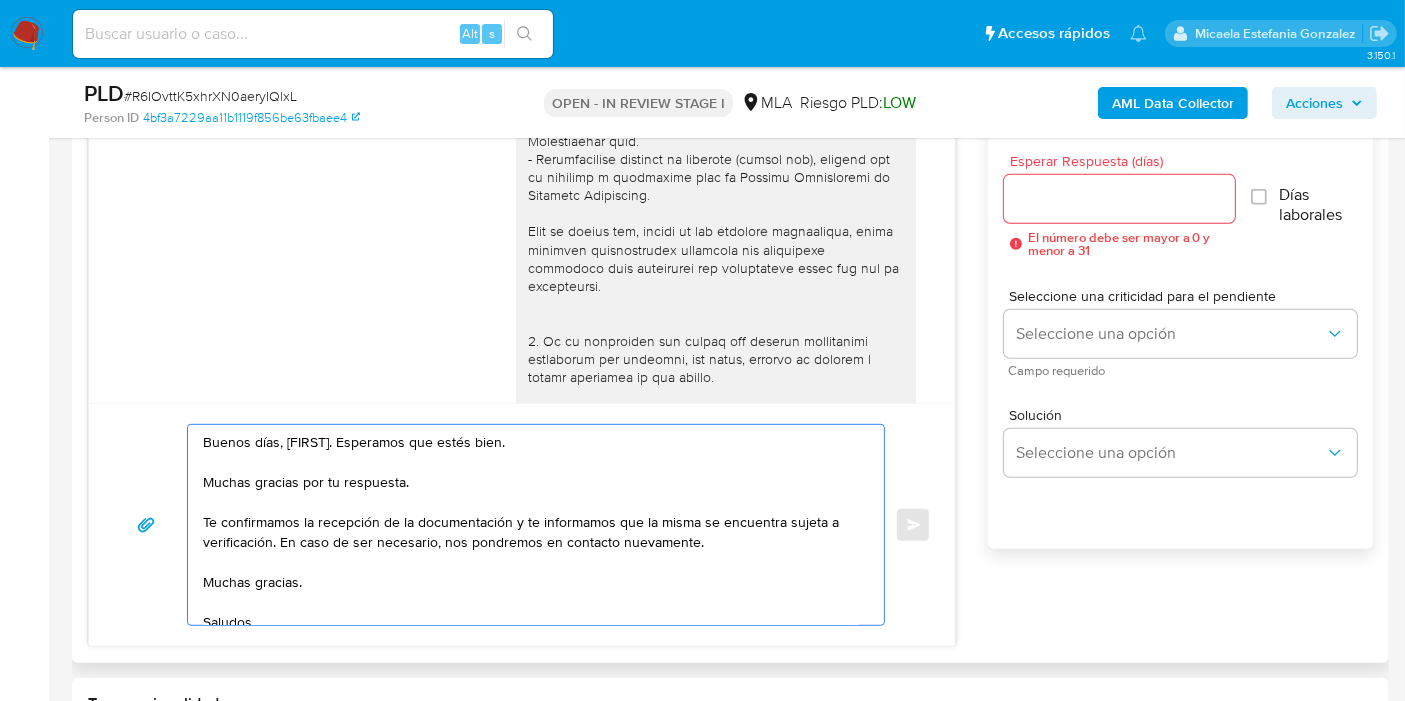 click on "Buenos días, Sebastián. Esperamos que estés bien.
Muchas gracias por tu respuesta.
Te confirmamos la recepción de la documentación y te informamos que la misma se encuentra sujeta a verificación. En caso de ser necesario, nos pondremos en contacto nuevamente.
Muchas gracias.
Saludos,
Equipo de Mercado Pago." at bounding box center [531, 525] 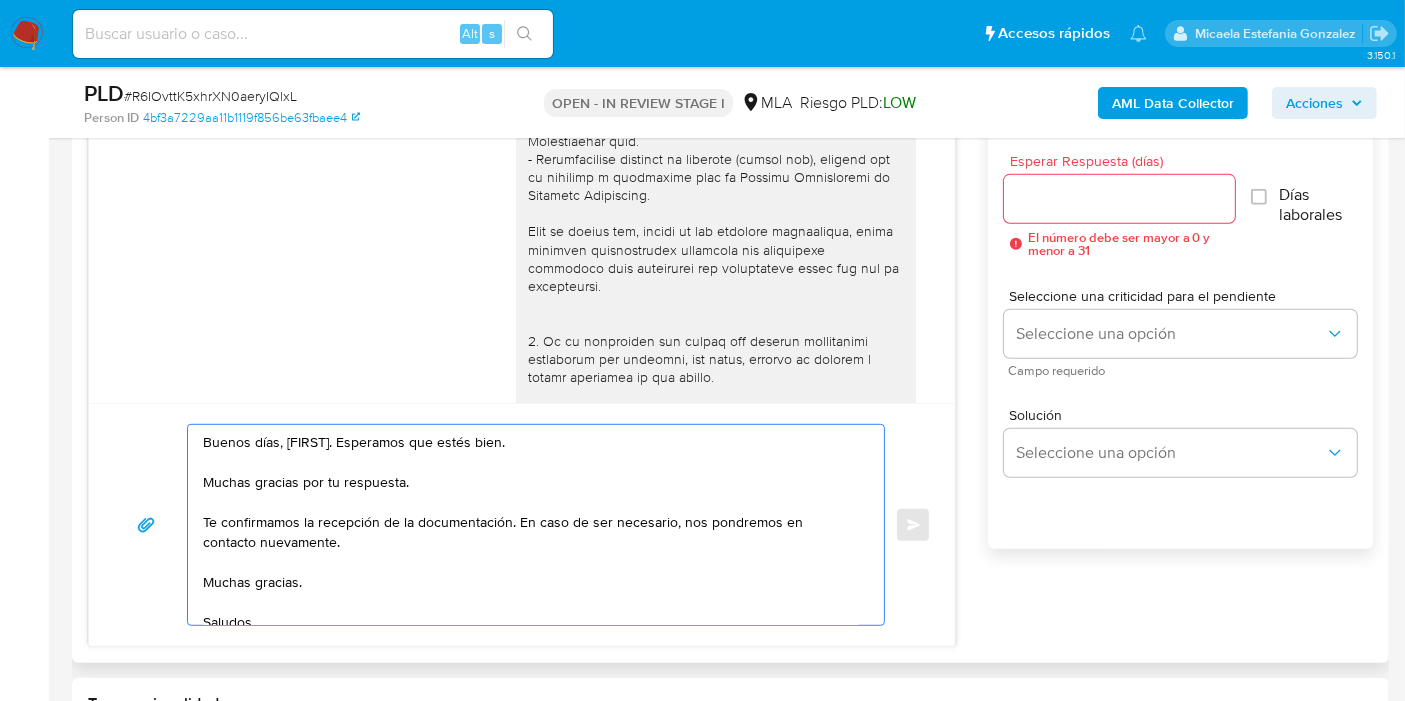 click on "Buenos días, Sebastián. Esperamos que estés bien.
Muchas gracias por tu respuesta.
Te confirmamos la recepción de la documentación. En caso de ser necesario, nos pondremos en contacto nuevamente.
Muchas gracias.
Saludos,
Equipo de Mercado Pago." at bounding box center (531, 525) 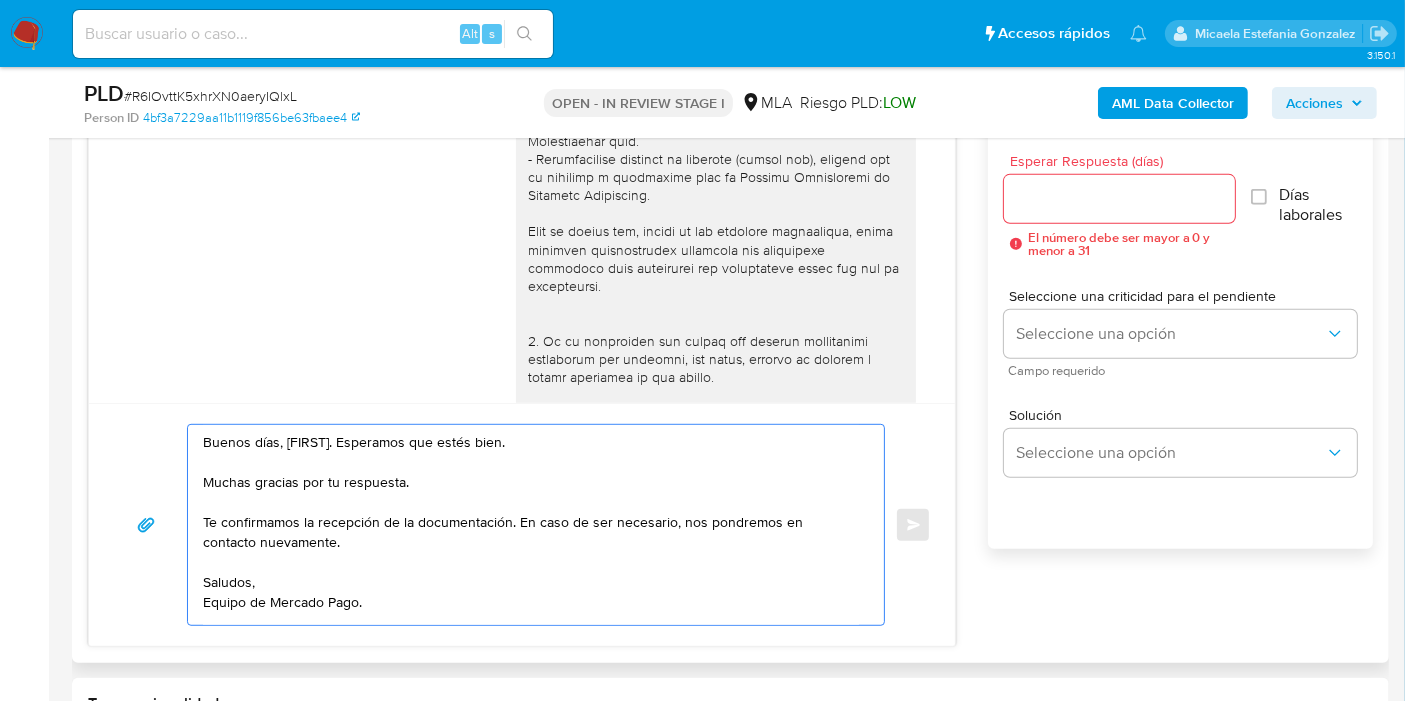 click on "Buenos días, Sebastián. Esperamos que estés bien.
Muchas gracias por tu respuesta.
Te confirmamos la recepción de la documentación. En caso de ser necesario, nos pondremos en contacto nuevamente.
Saludos,
Equipo de Mercado Pago." at bounding box center [531, 525] 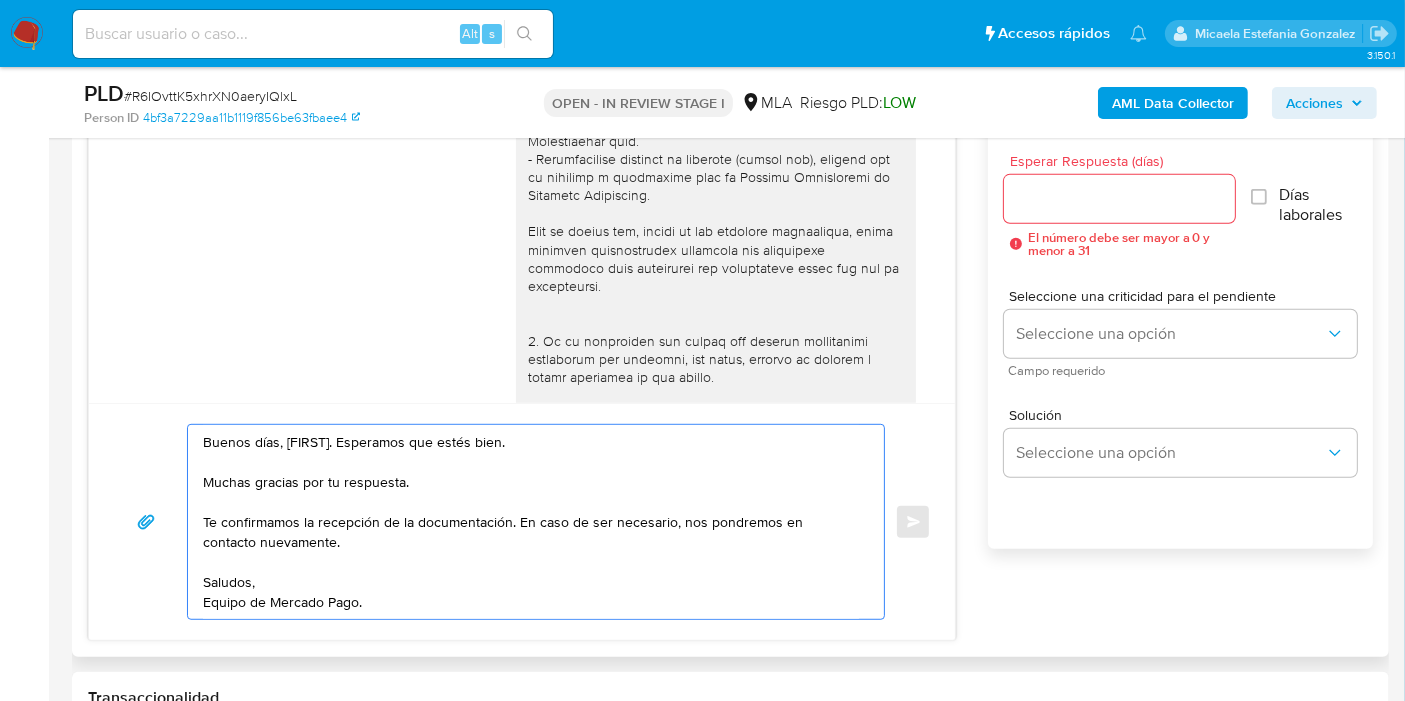 scroll, scrollTop: 1000, scrollLeft: 0, axis: vertical 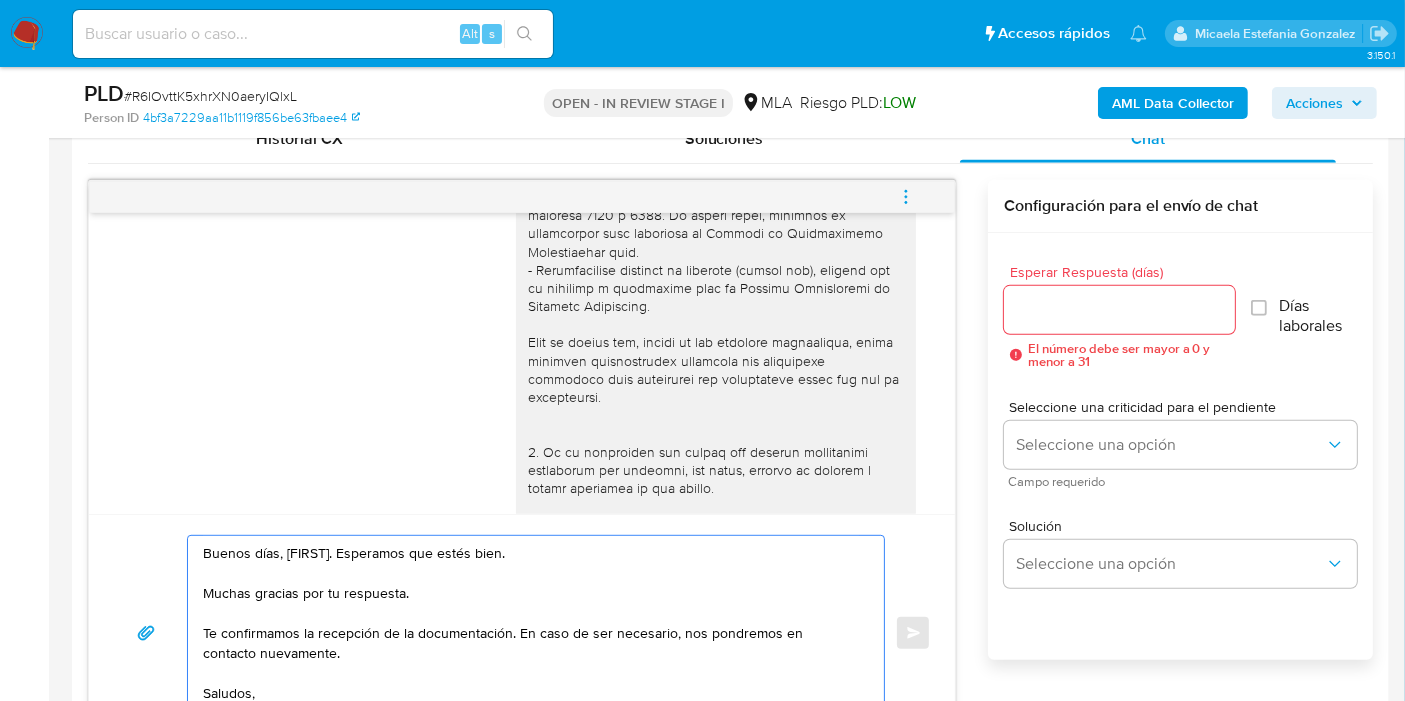 type on "Buenos días, Sebastián. Esperamos que estés bien.
Muchas gracias por tu respuesta.
Te confirmamos la recepción de la documentación. En caso de ser necesario, nos pondremos en contacto nuevamente.
Saludos,
Equipo de Mercado Pago." 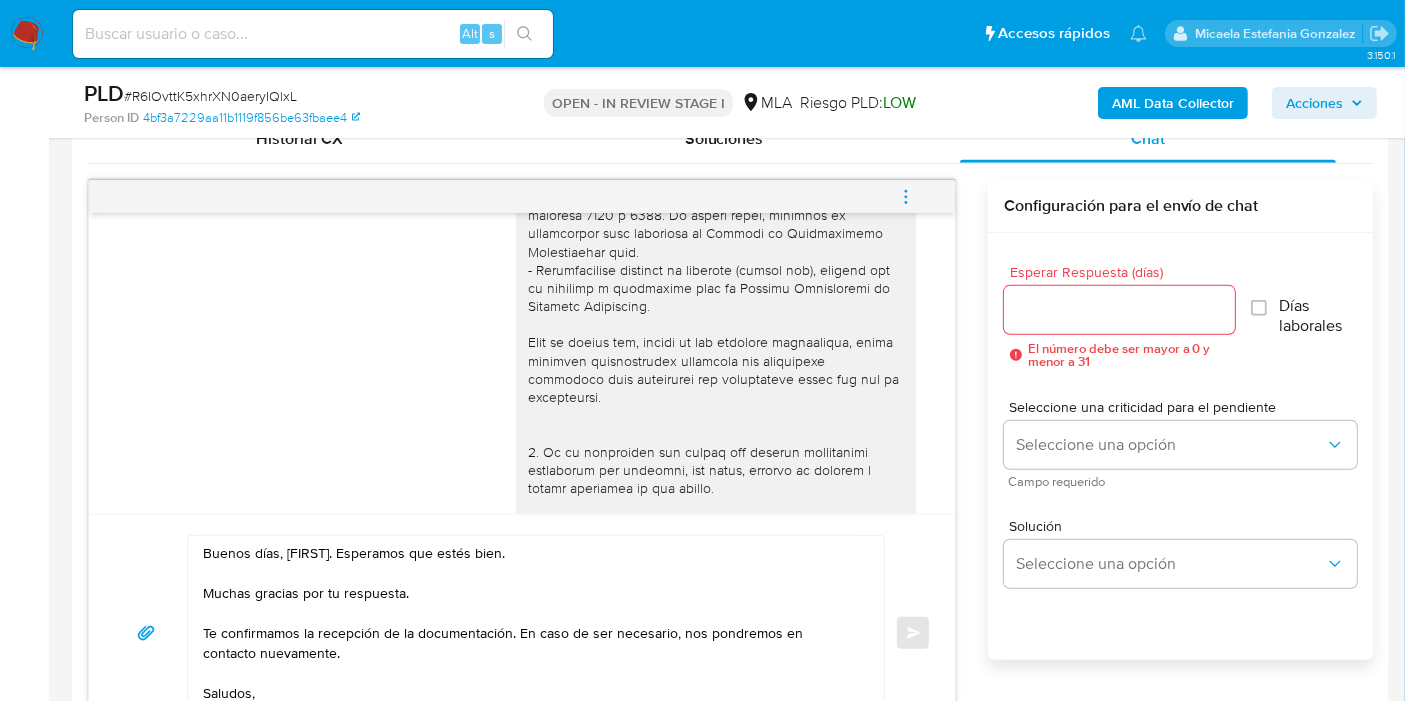 click on "Esperar Respuesta (días)" at bounding box center [1119, 310] 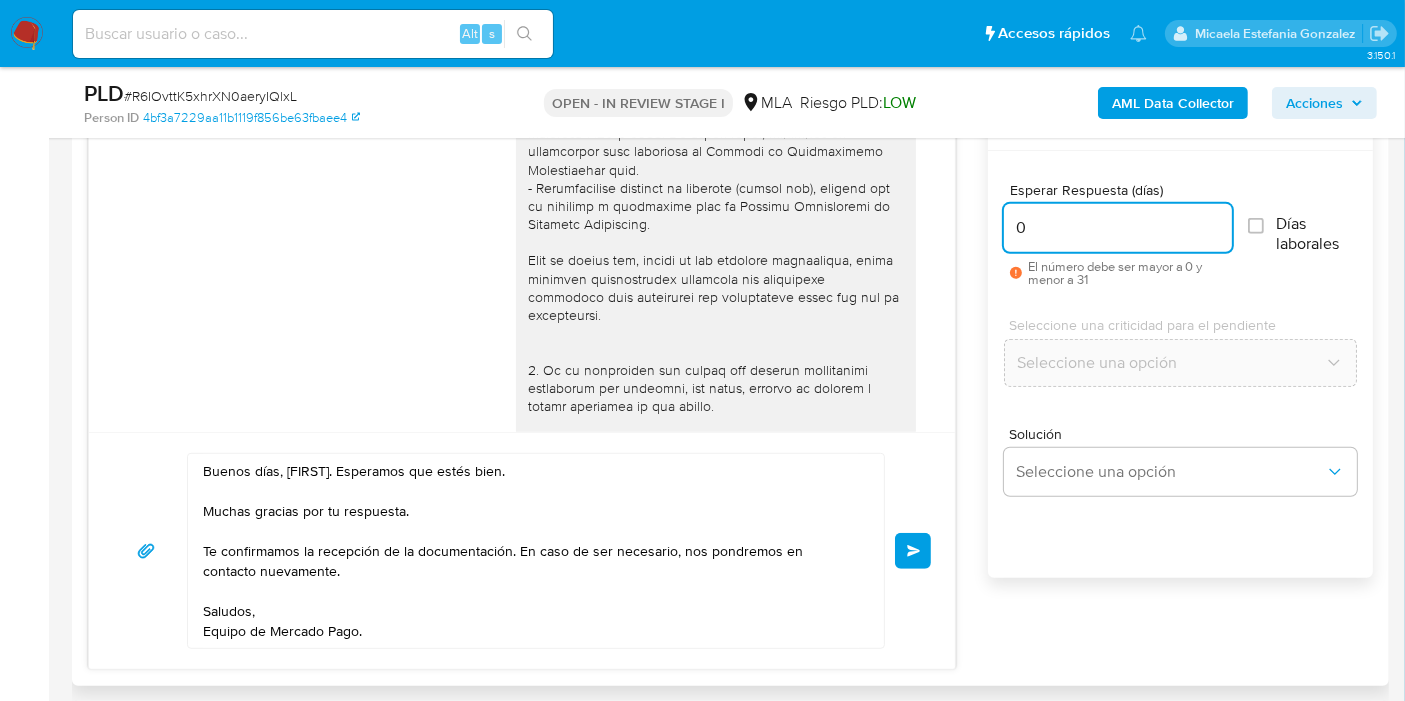 scroll, scrollTop: 1111, scrollLeft: 0, axis: vertical 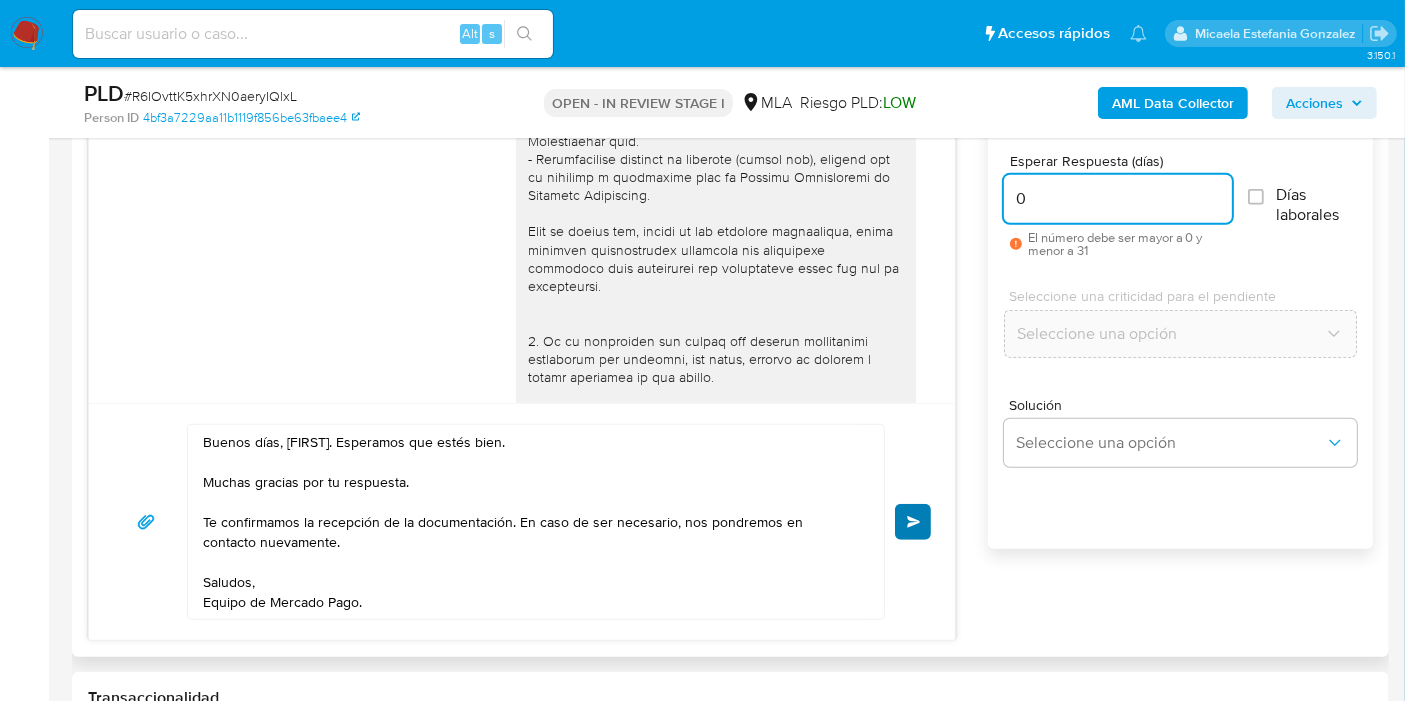 type on "0" 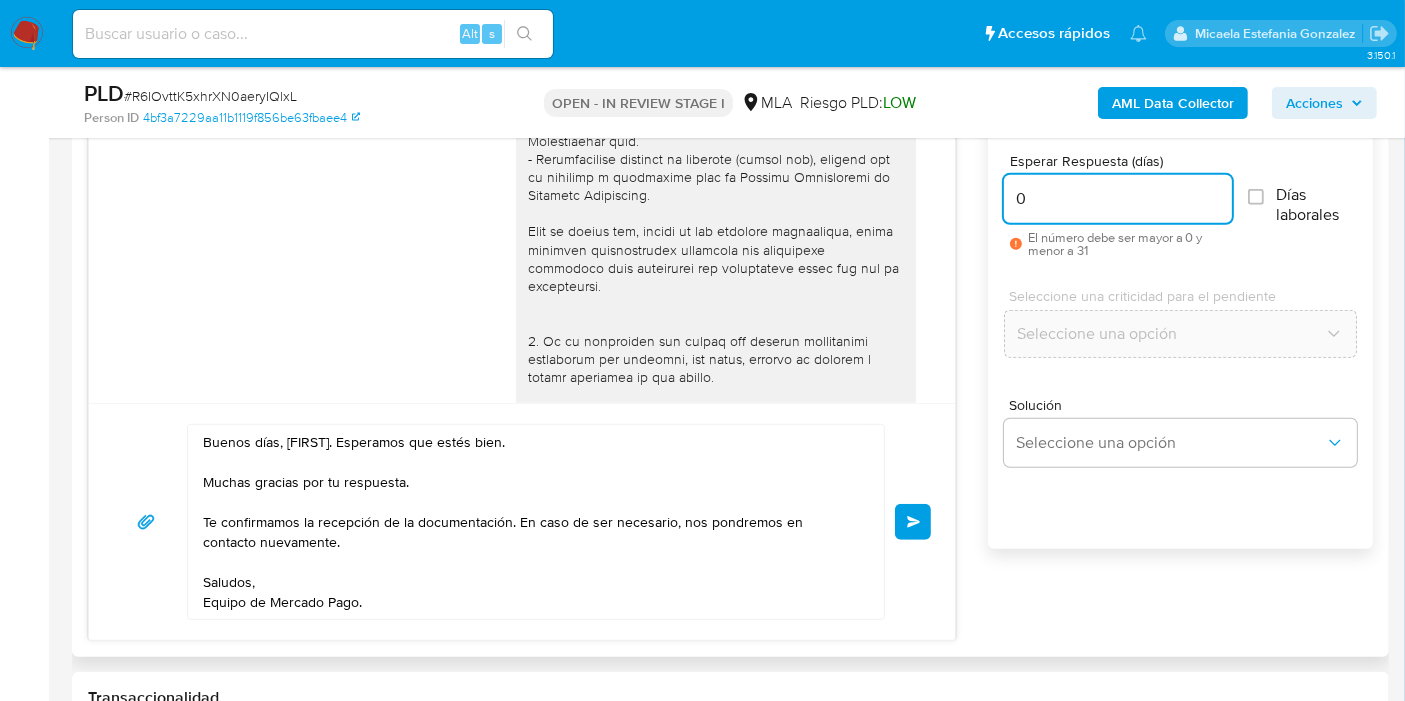 click on "Enviar" at bounding box center (914, 522) 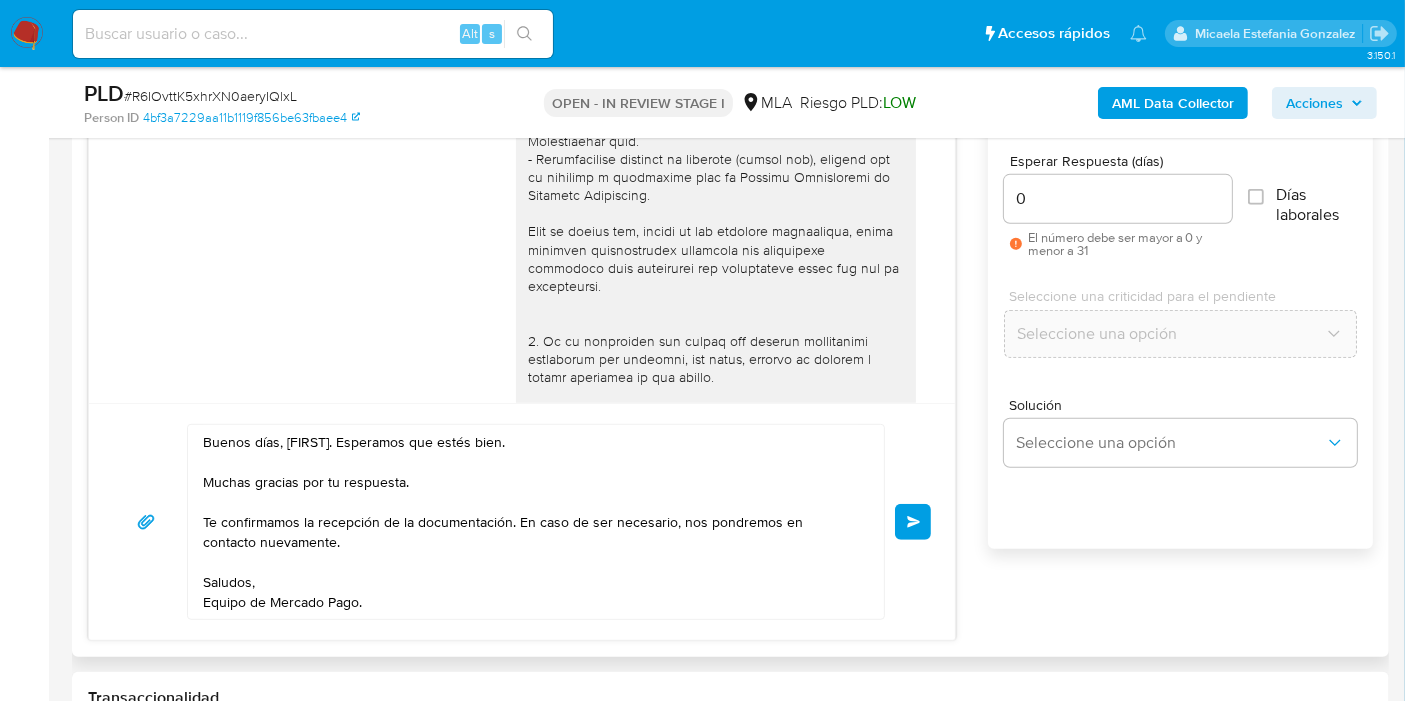 type 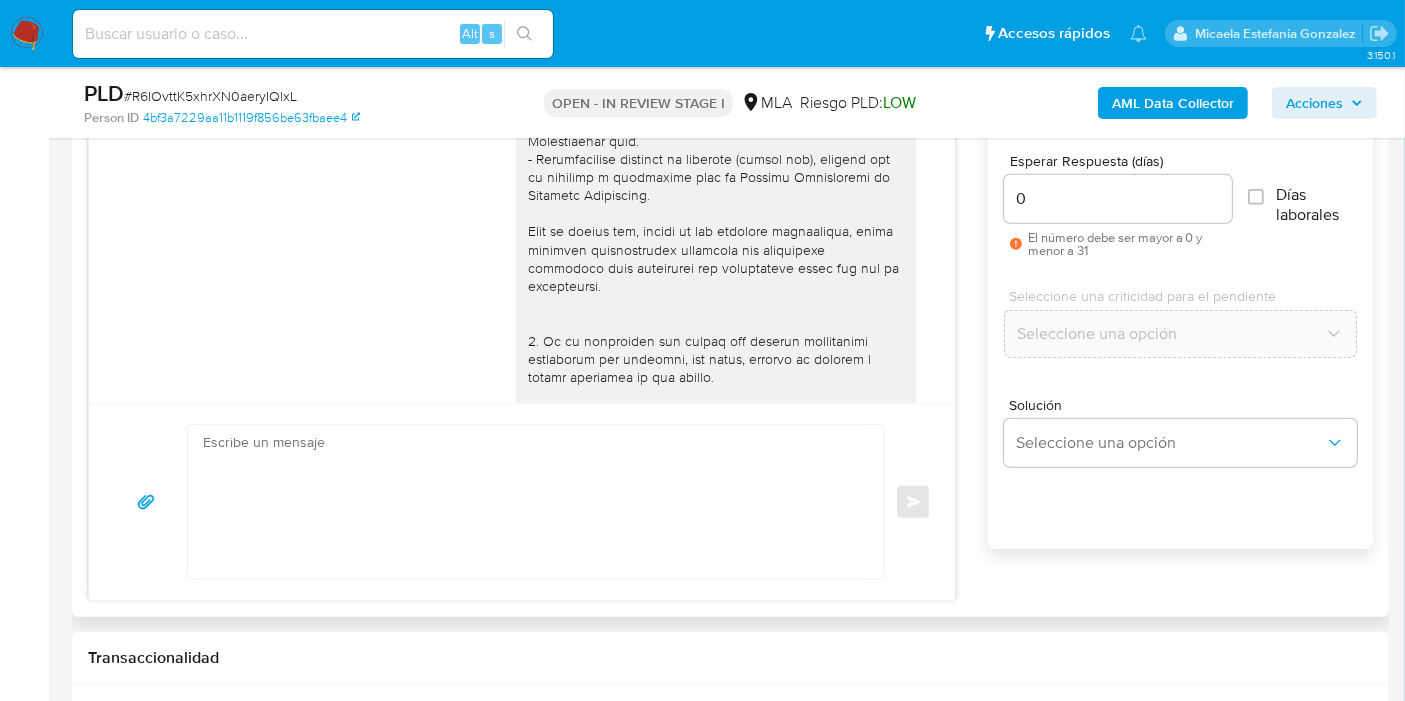 scroll, scrollTop: 1384, scrollLeft: 0, axis: vertical 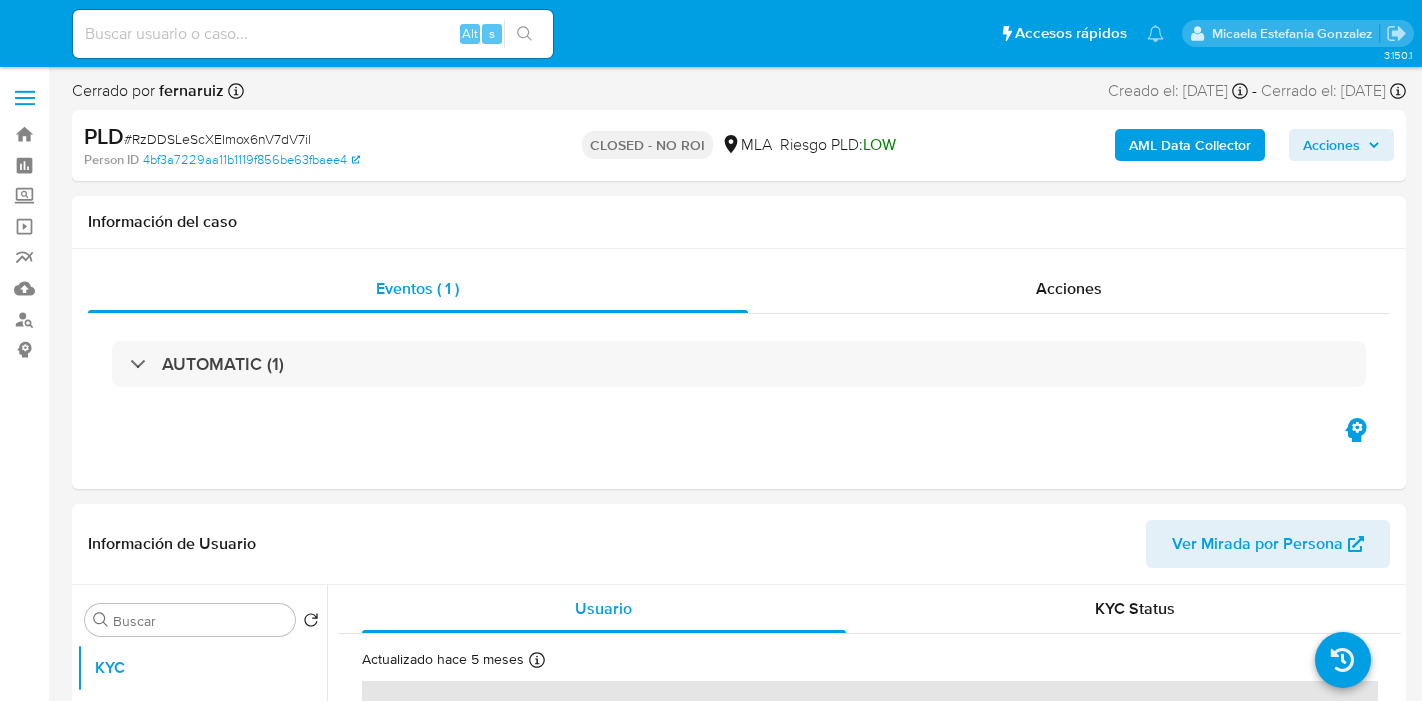 select on "10" 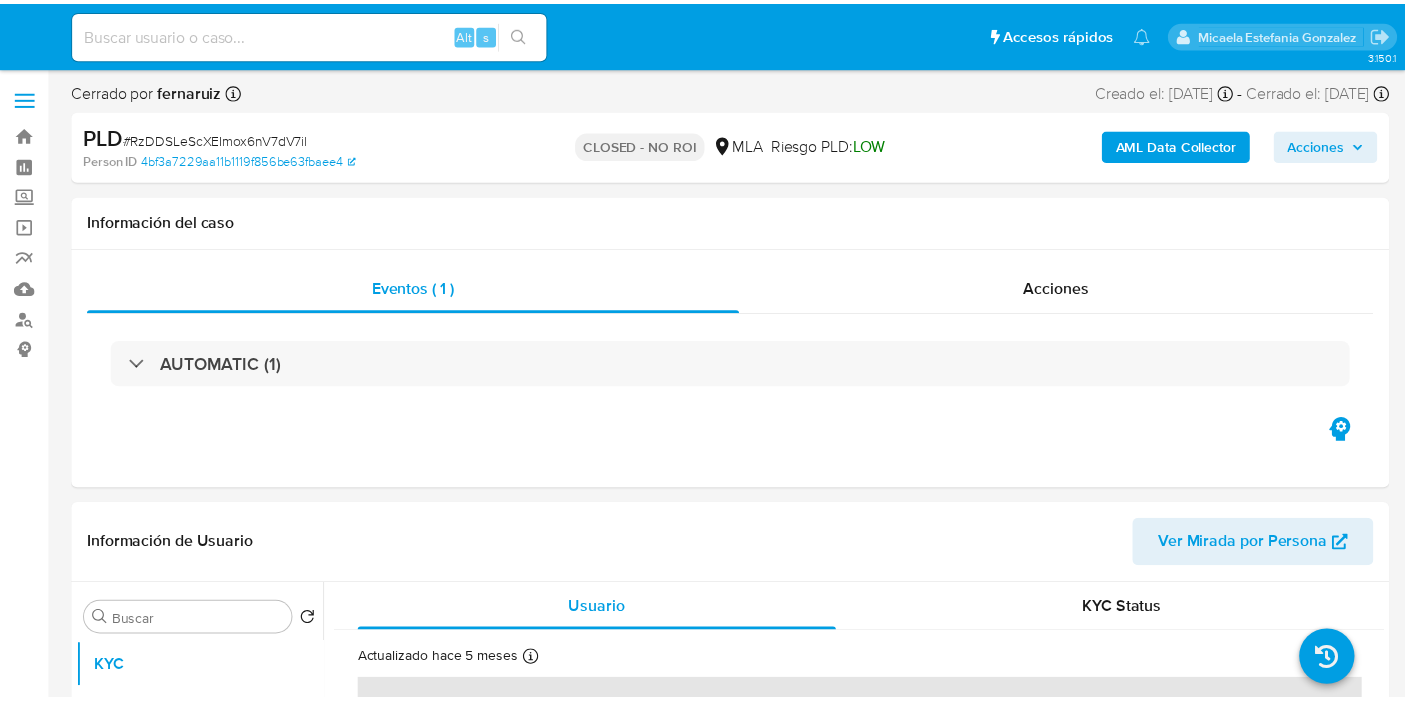 scroll, scrollTop: 0, scrollLeft: 0, axis: both 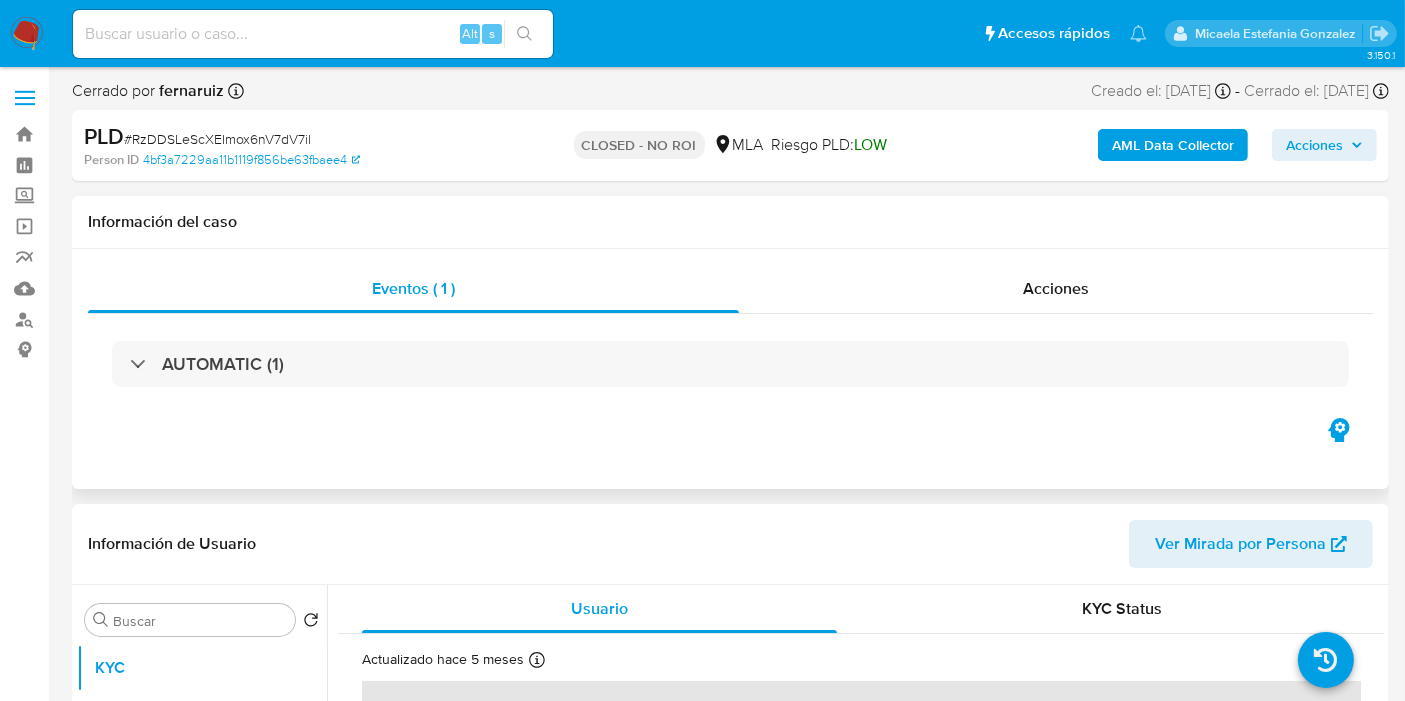 click on "AUTOMATIC (1)" at bounding box center (730, 364) 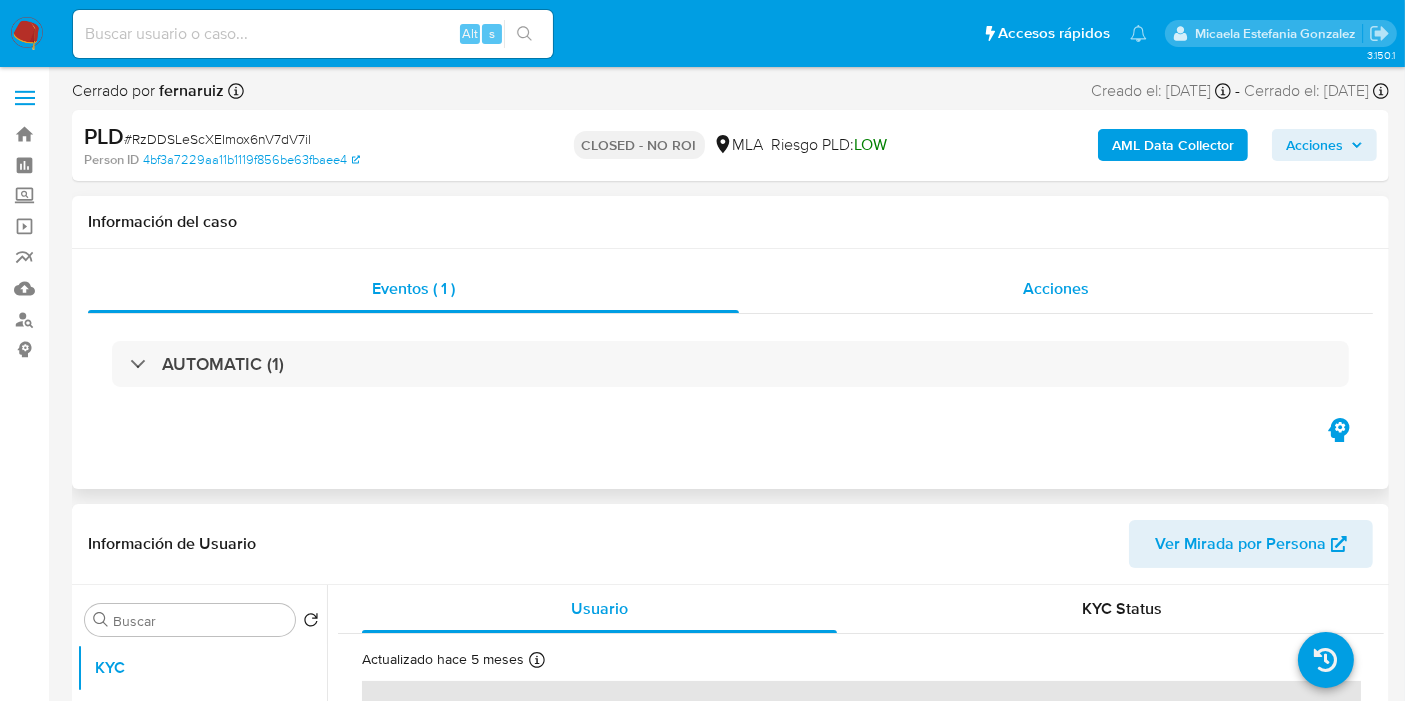 click on "Acciones" at bounding box center (1056, 289) 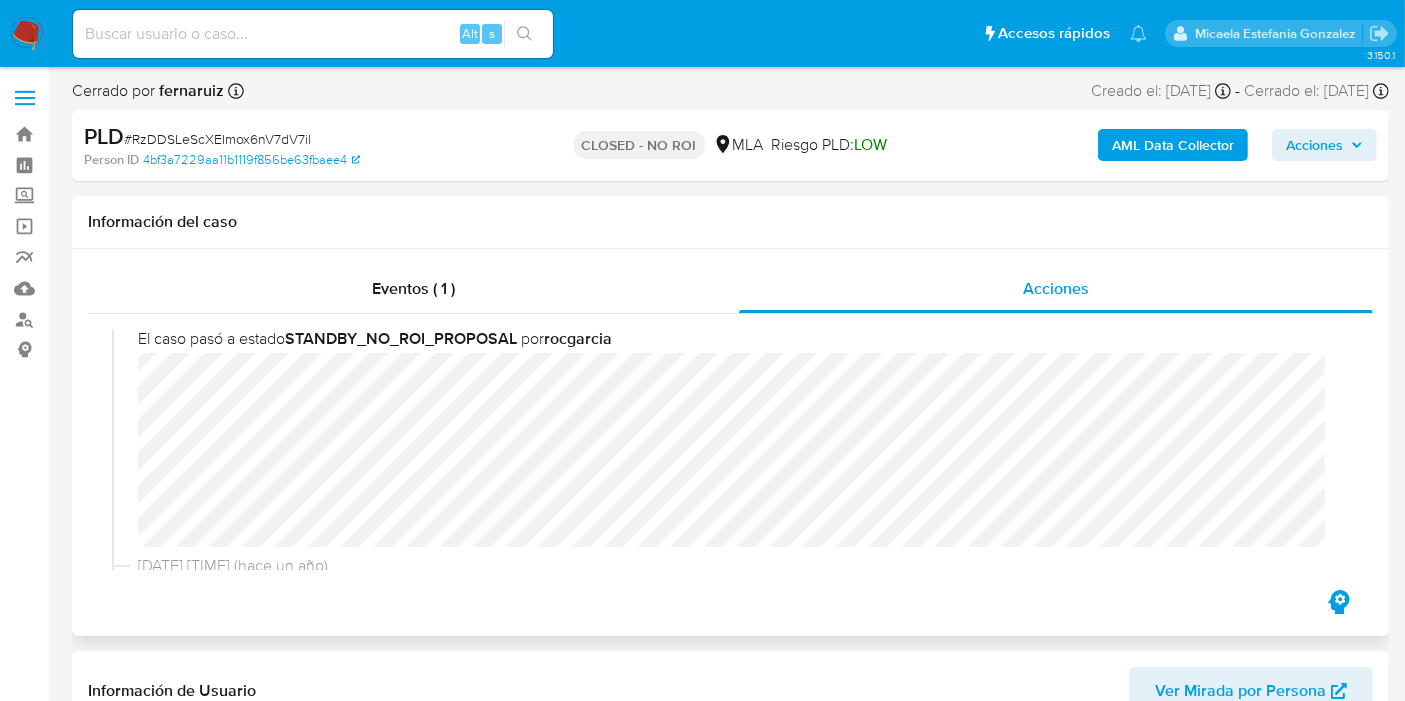 scroll, scrollTop: 333, scrollLeft: 0, axis: vertical 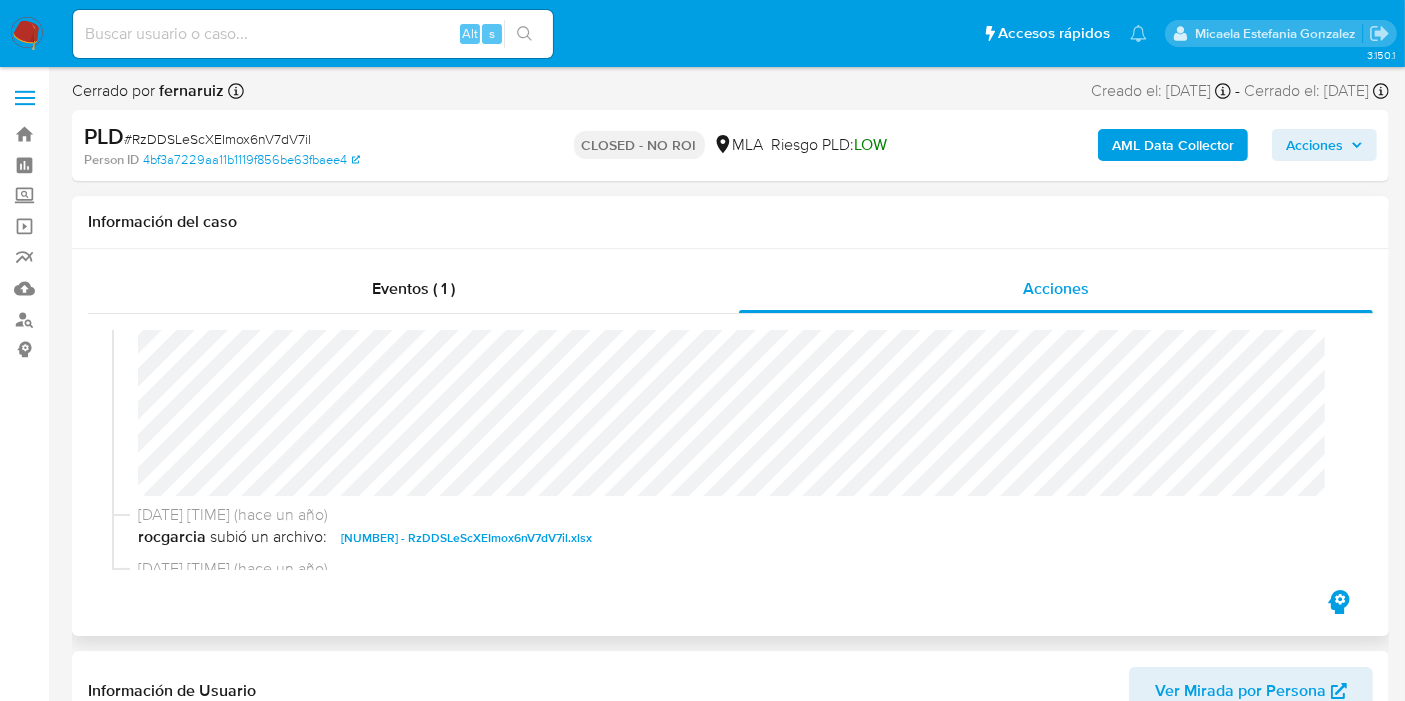 click on "El caso pasó a estado  CLOSED_NO_ROI      por  [USERNAME] [DATE] [TIME] (hace un año) El caso fue asignado a  [USERNAME]  por  [USERNAME] [DATE] [TIME] (hace un año) El caso pasó a estado  OPEN_IN_REVIEW_NO_ROI      por  [USERNAME] [DATE] [TIME] (hace un año) El caso pasó a estado  STANDBY_NO_ROI_PROPOSAL      por  [USERNAME] [DATE] [TIME] (hace un año) [USERNAME]  subió un archivo: [NUMBER] - RzDDSLeScXEImox6nV7dV7il.xlsx [DATE] [TIME] (hace un año) [USERNAME]  cerró la conversación [DATE] [TIME] (hace un año) El caso pasó a estado  OPEN_IN_REVIEW_STAGE_I      por  [USERNAME] [DATE] [TIME] (hace un año) El caso fue asignado a  [USERNAME]  por  [USERNAME] [DATE] [TIME] (hace un año) El caso fue asignado a  [USERNAME]  por  [USERNAME] [DATE] [TIME] (hace un año) El caso pasó a estado  OPEN_IN_REVIEW_STAGE_I      por  [USERNAME] [DATE] [TIME] (hace un año) El caso fue asignado a  [USERNAME]  por  [USERNAME]" at bounding box center (730, 450) 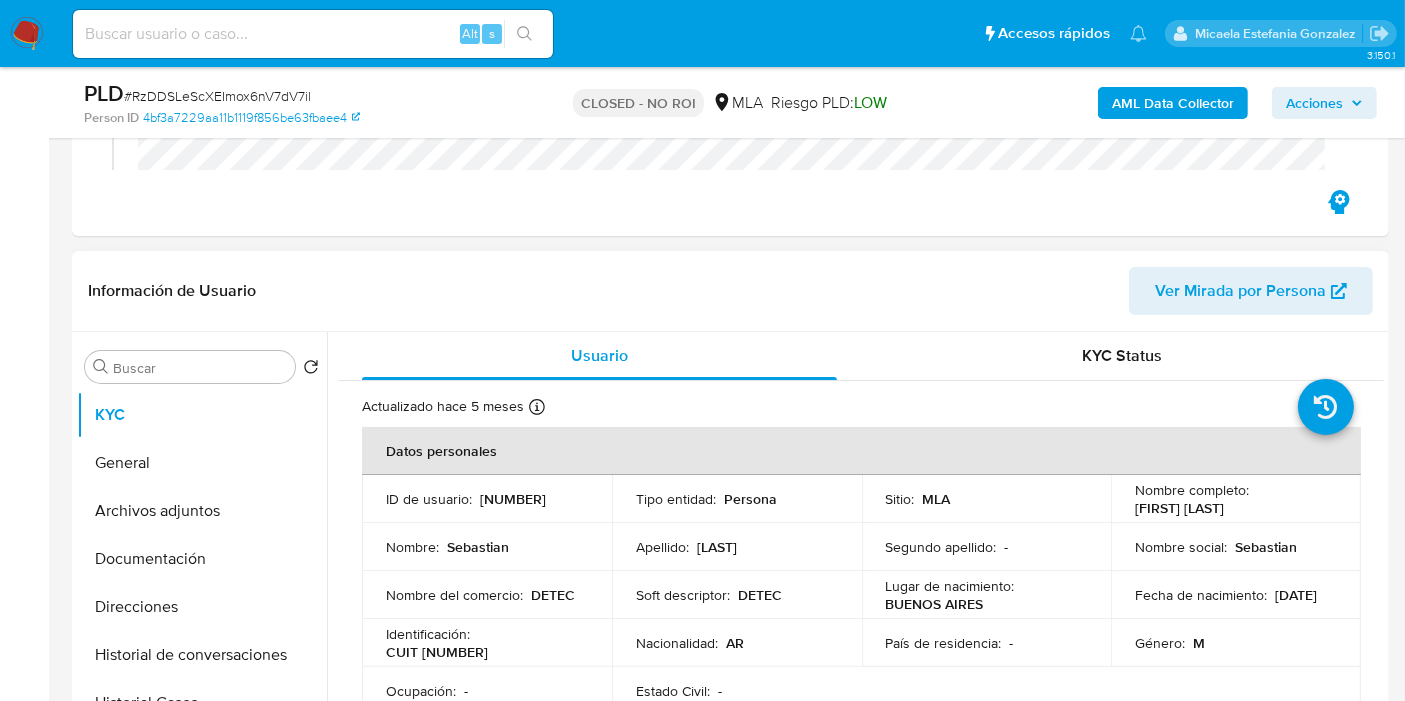 scroll, scrollTop: 333, scrollLeft: 0, axis: vertical 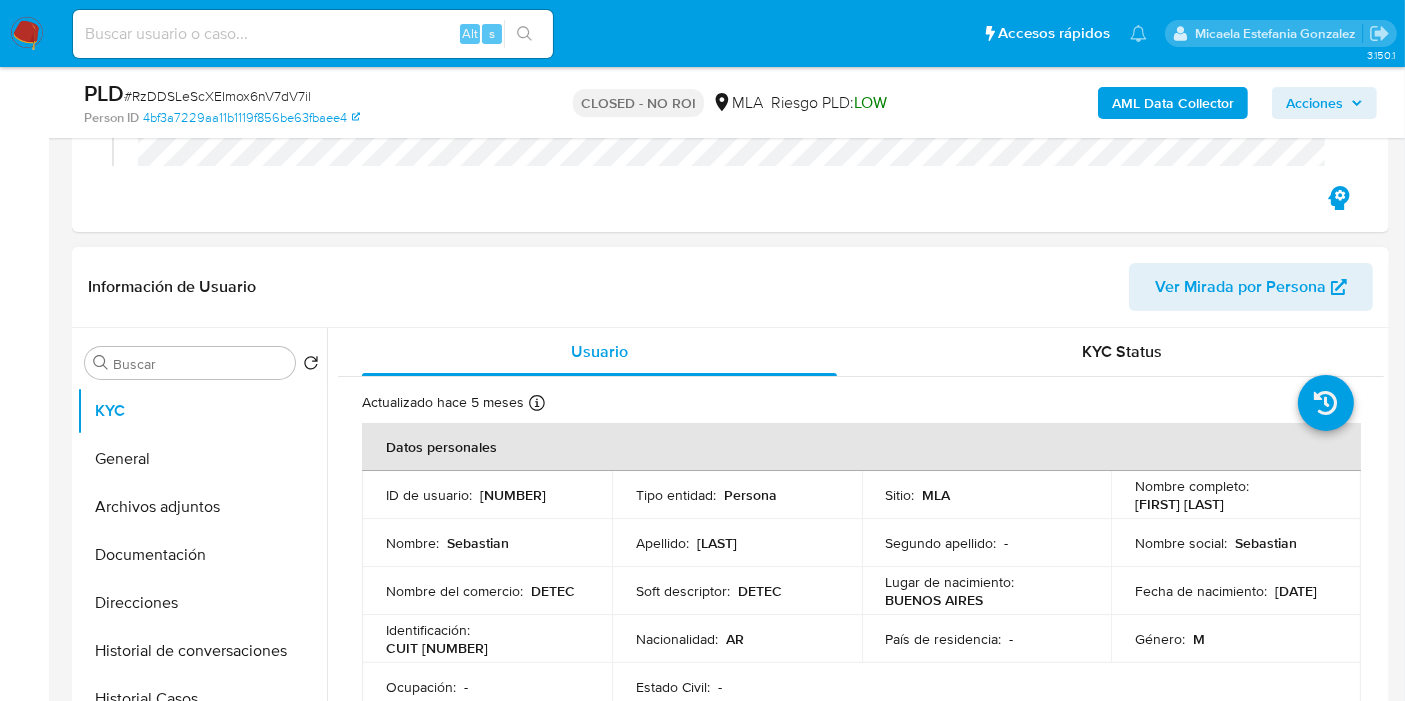 click on "DETEC" at bounding box center (553, 591) 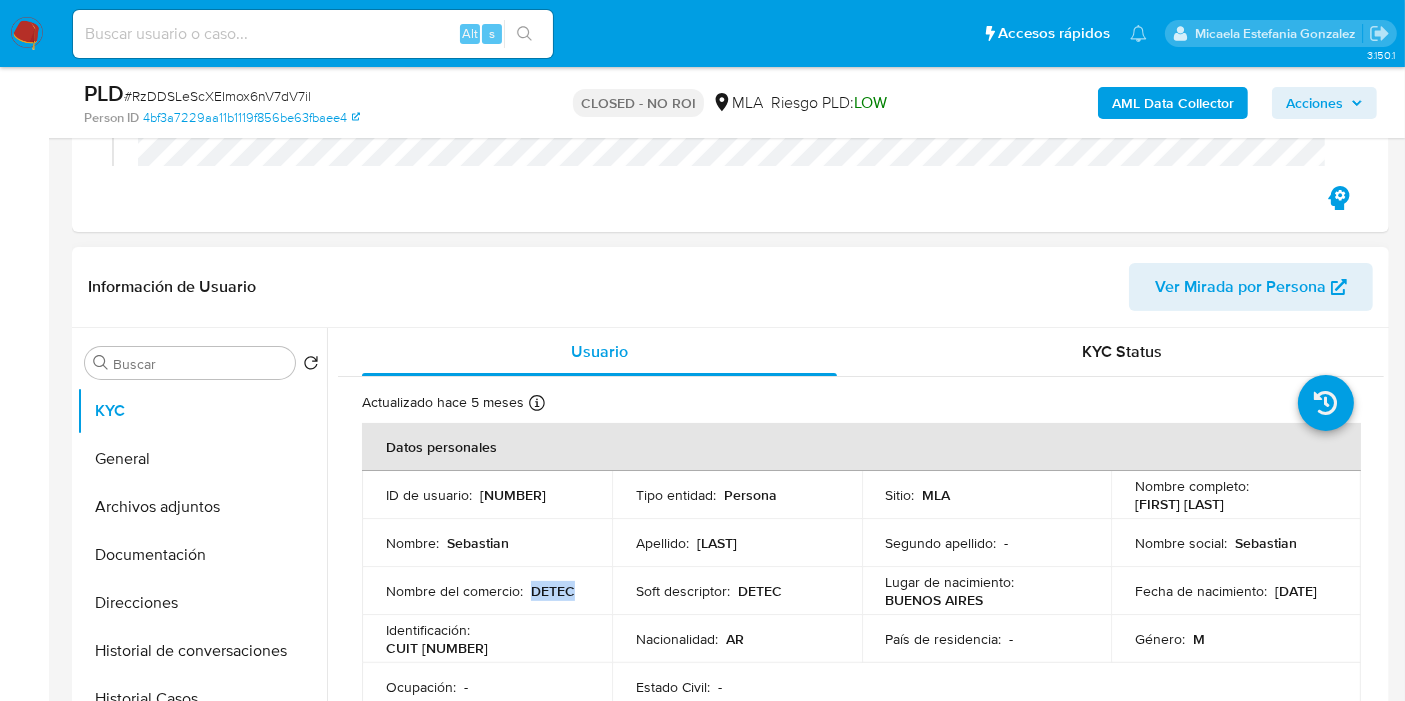 click on "DETEC" at bounding box center (553, 591) 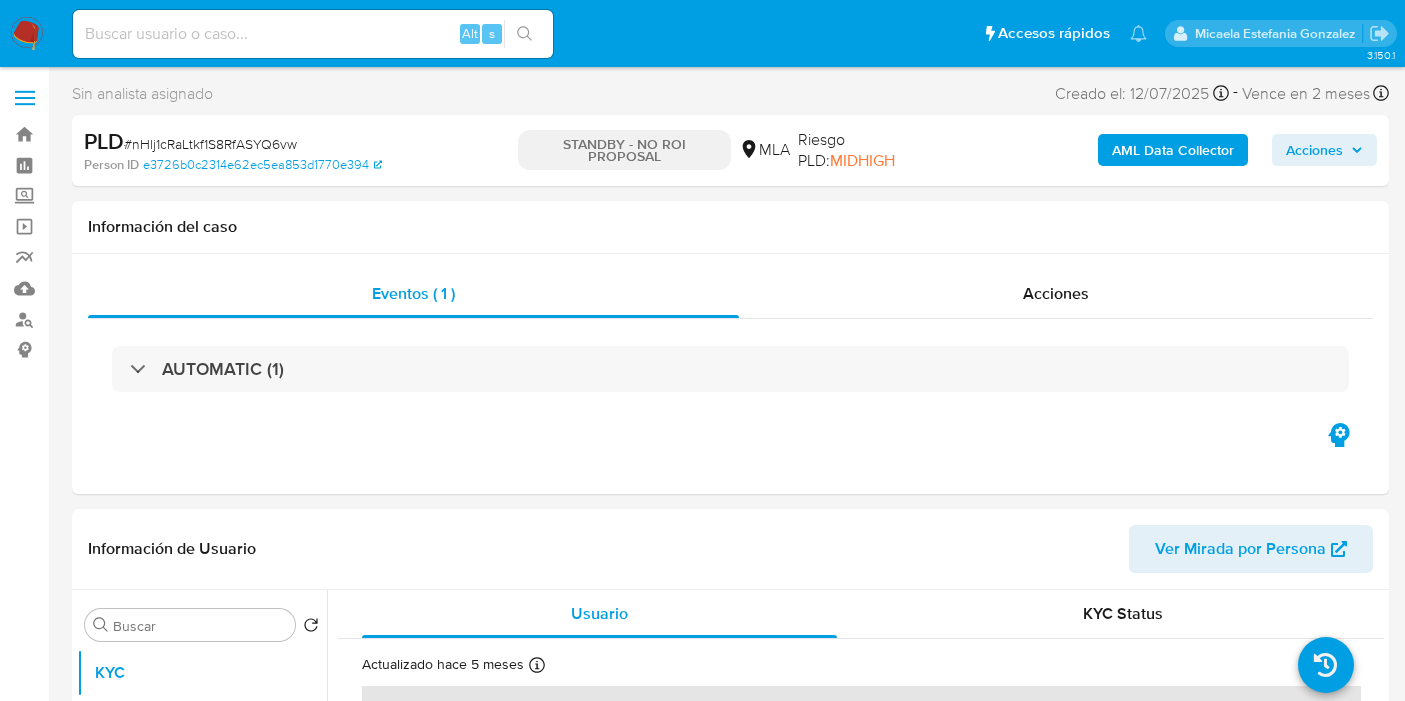 select on "10" 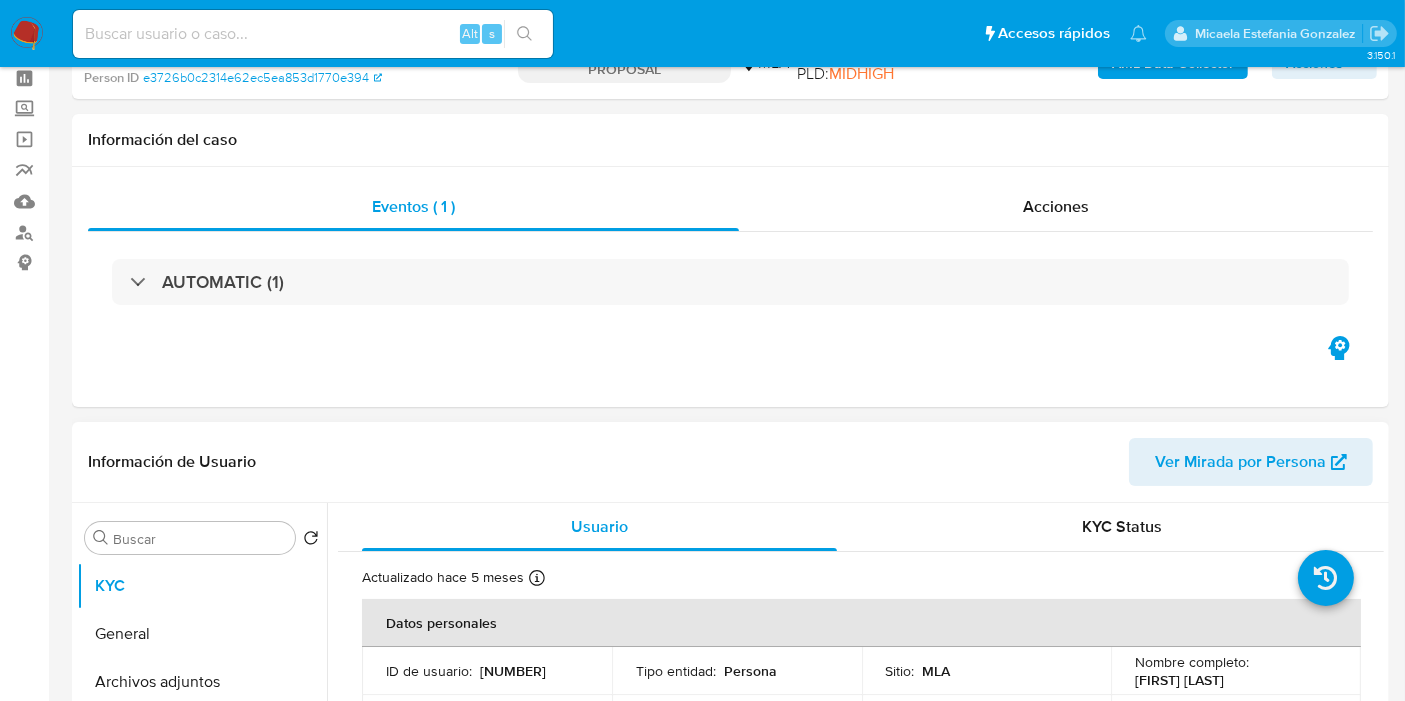scroll, scrollTop: 0, scrollLeft: 0, axis: both 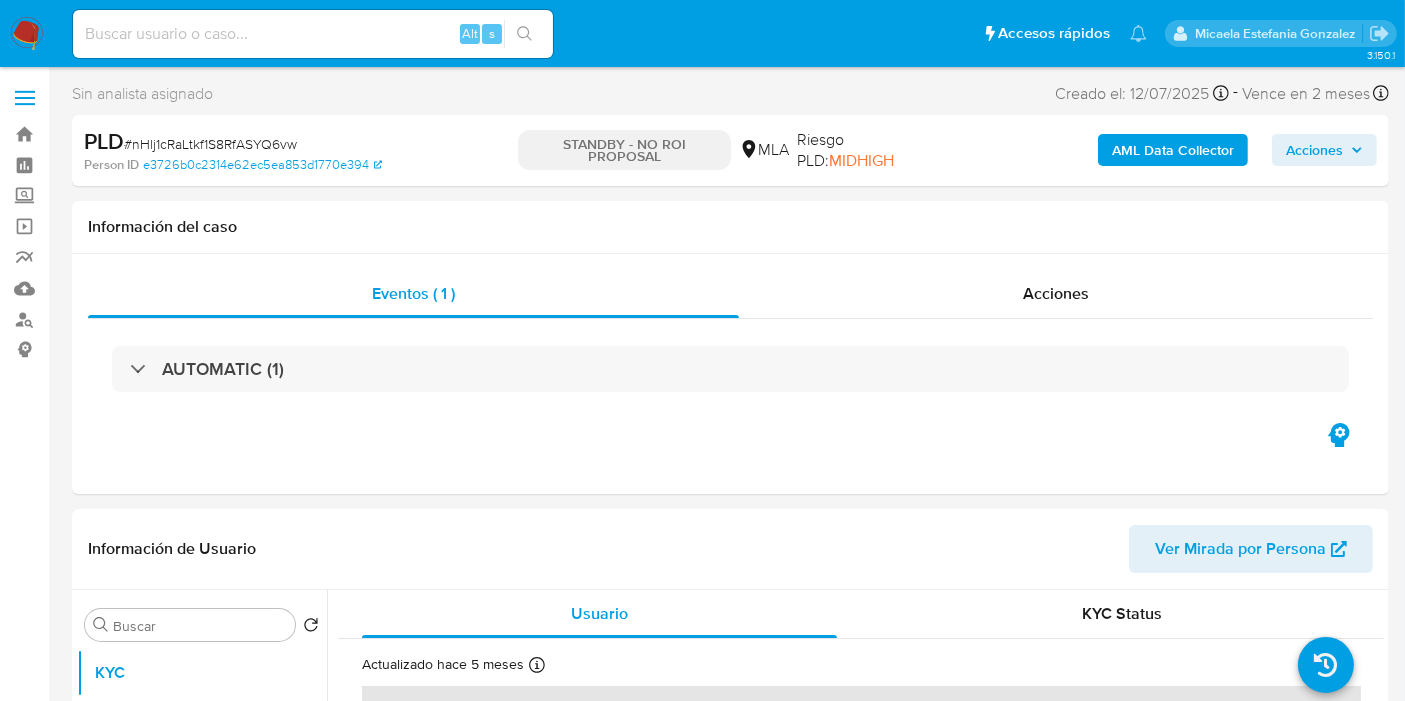 click at bounding box center [27, 34] 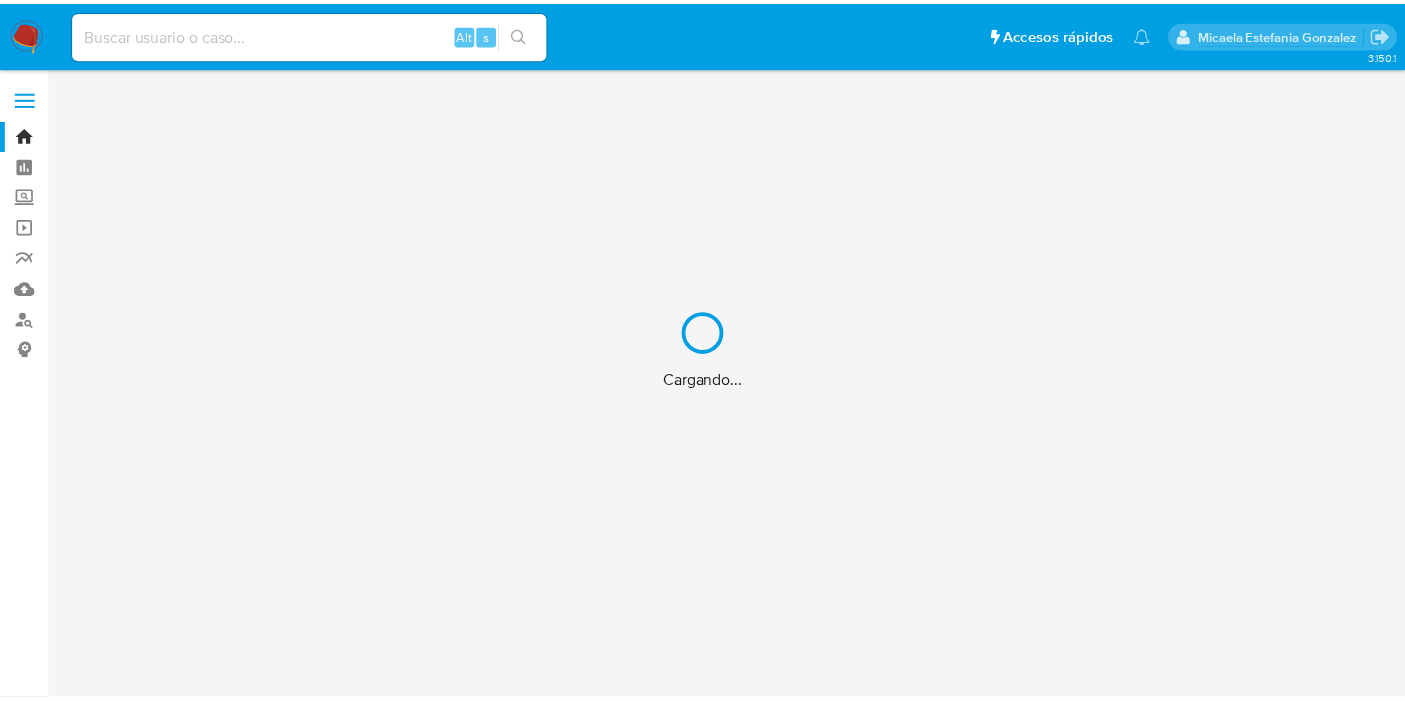 scroll, scrollTop: 0, scrollLeft: 0, axis: both 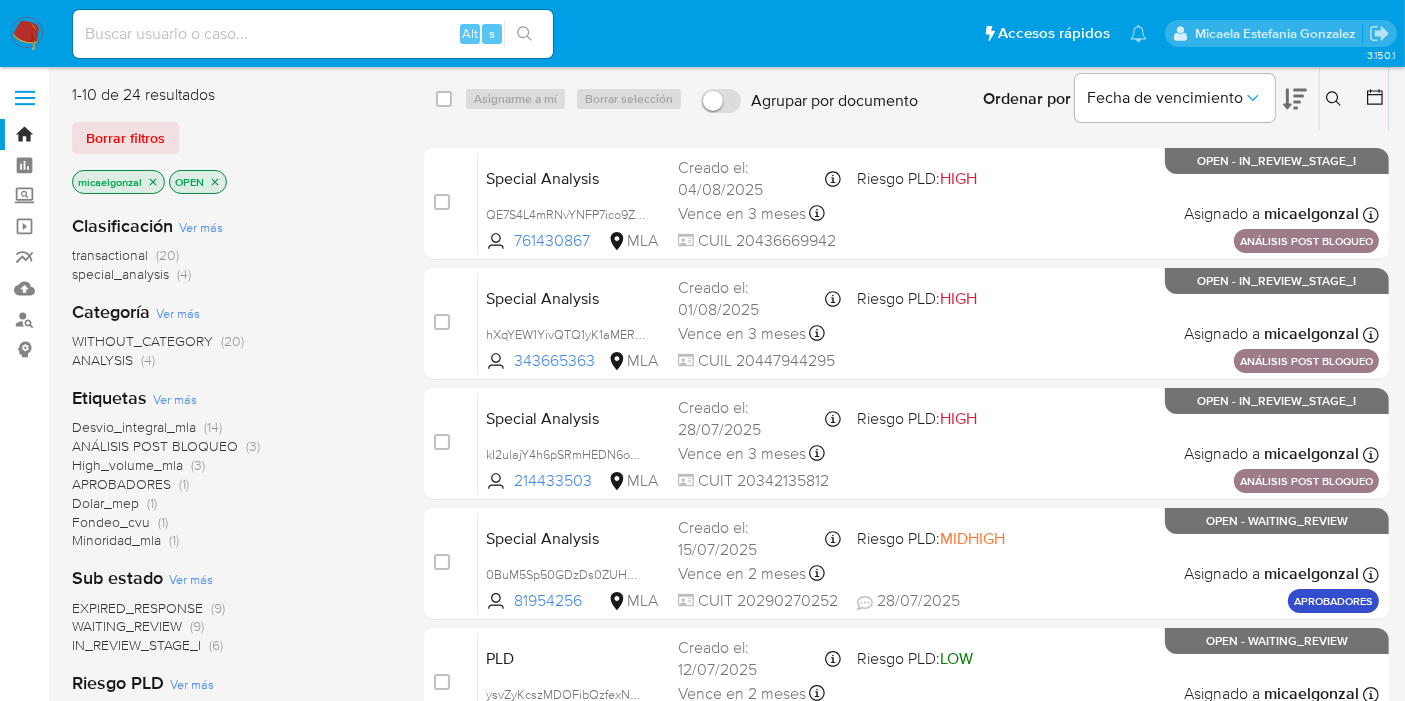 click on "Pausado Ver notificaciones Alt s Accesos rápidos   Presiona las siguientes teclas para acceder a algunas de las funciones Buscar caso o usuario Alt s Volver al home Alt h [NAME] [LAST]" at bounding box center (702, 33) 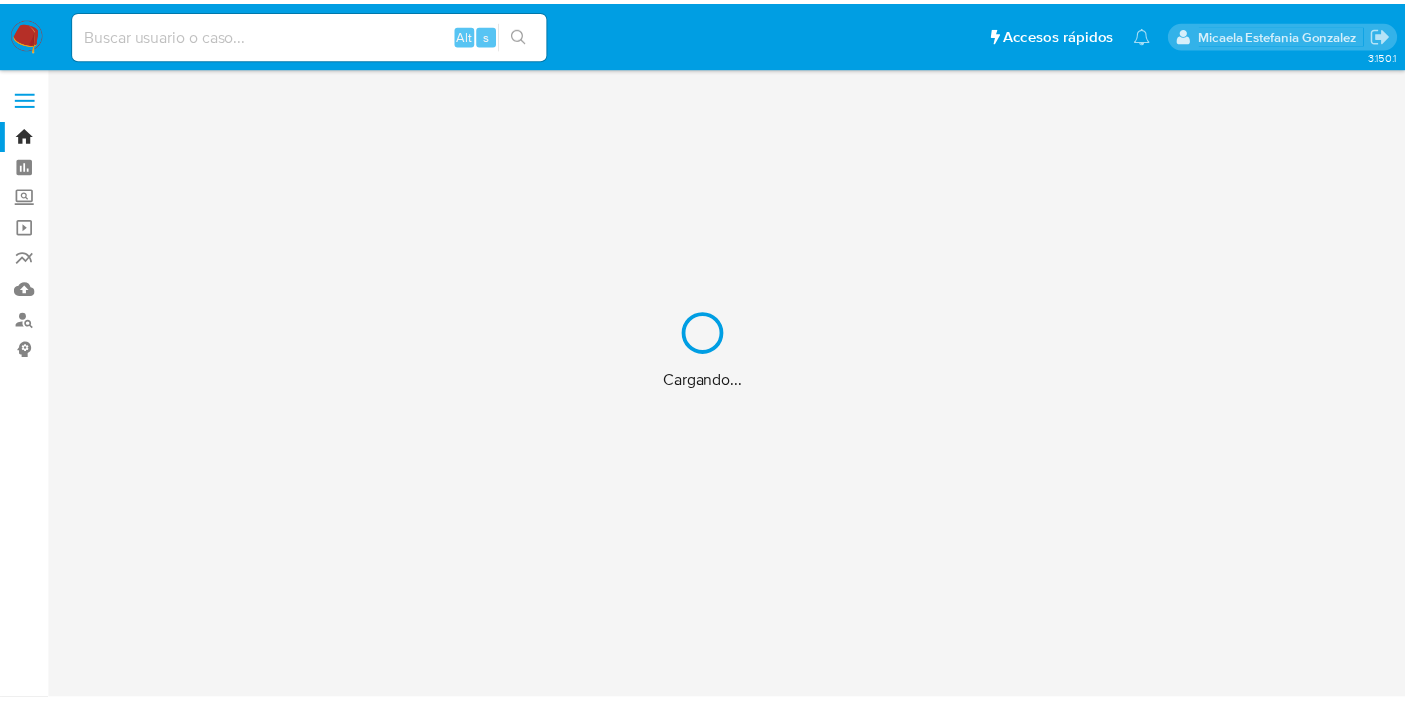 scroll, scrollTop: 0, scrollLeft: 0, axis: both 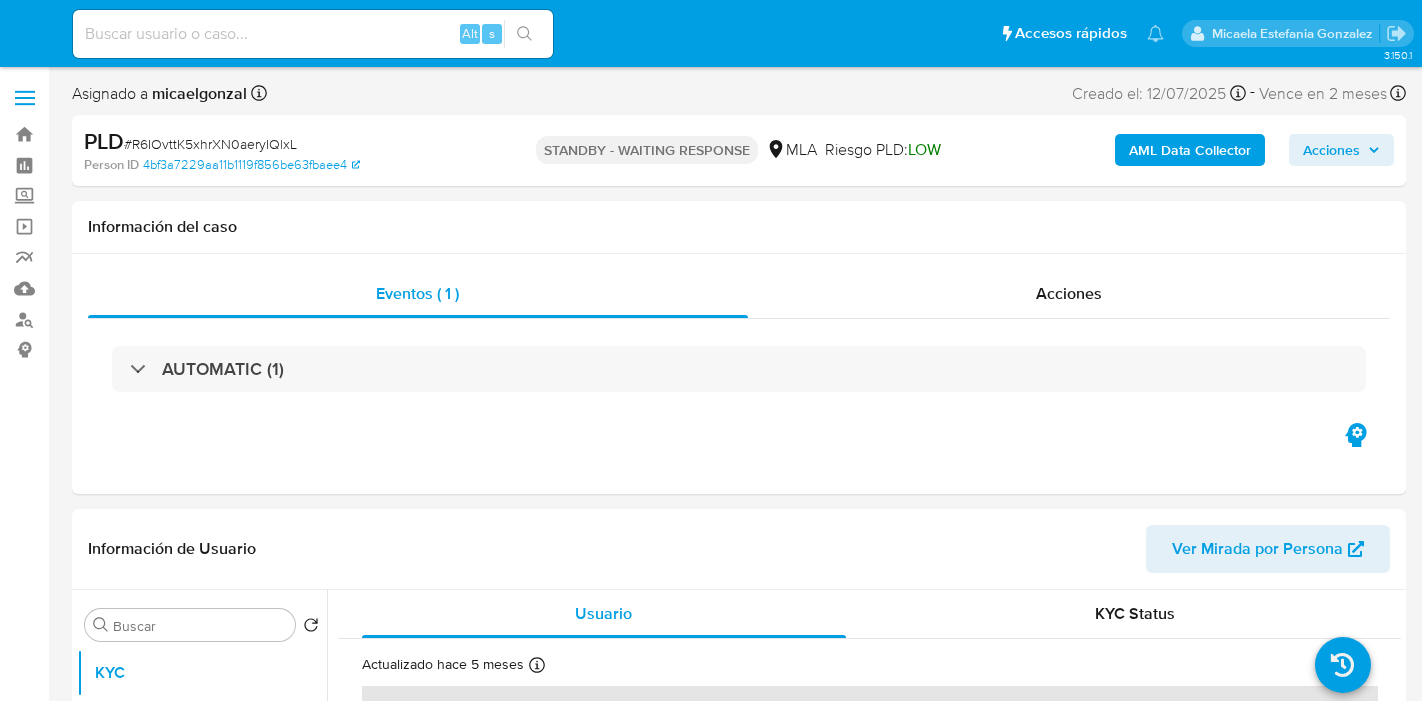 select on "10" 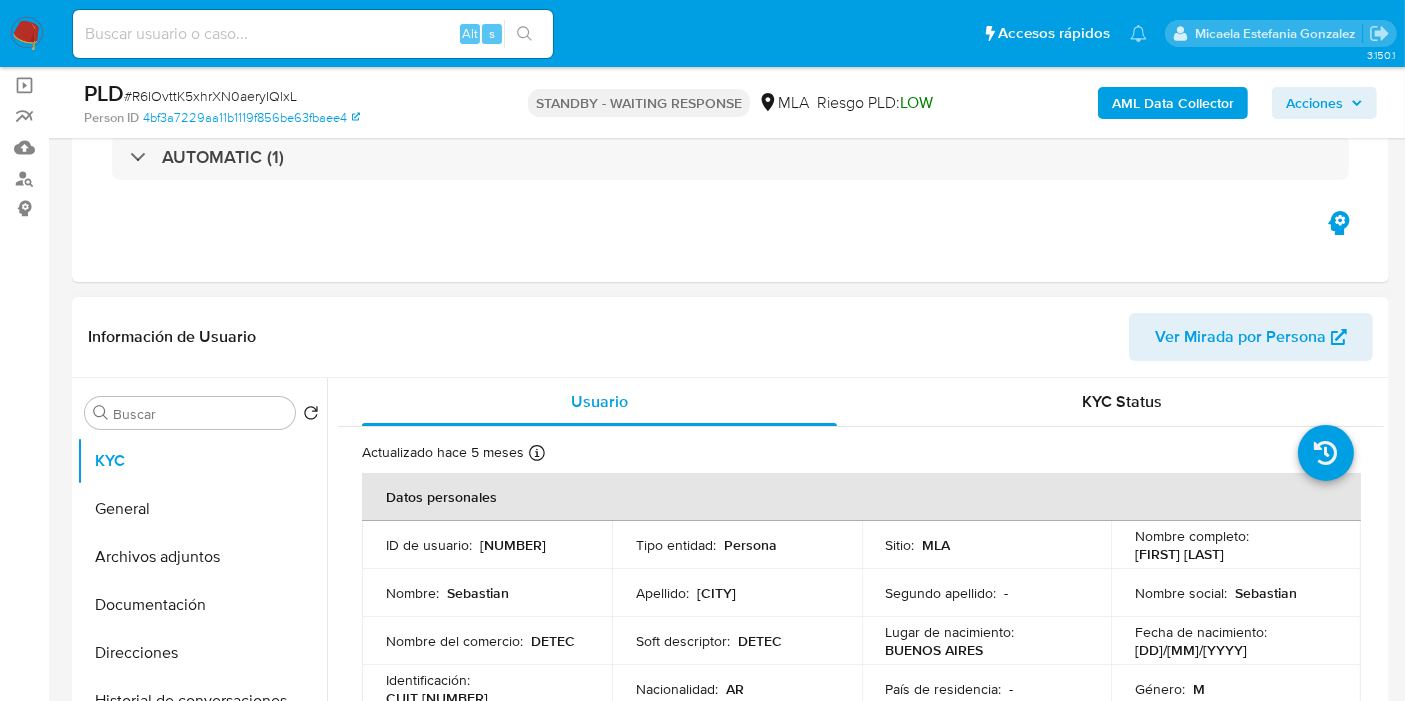 scroll, scrollTop: 222, scrollLeft: 0, axis: vertical 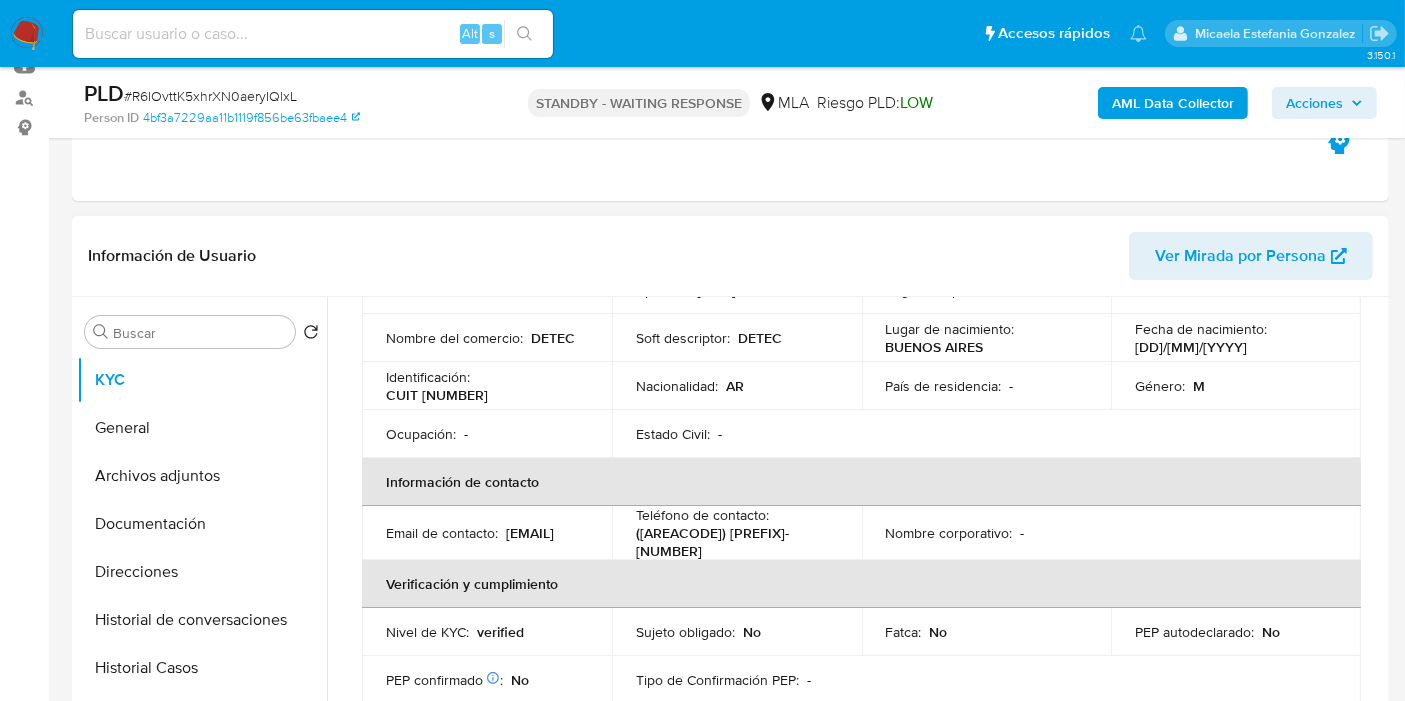click on "CUIT [NUMBER]" at bounding box center [437, 395] 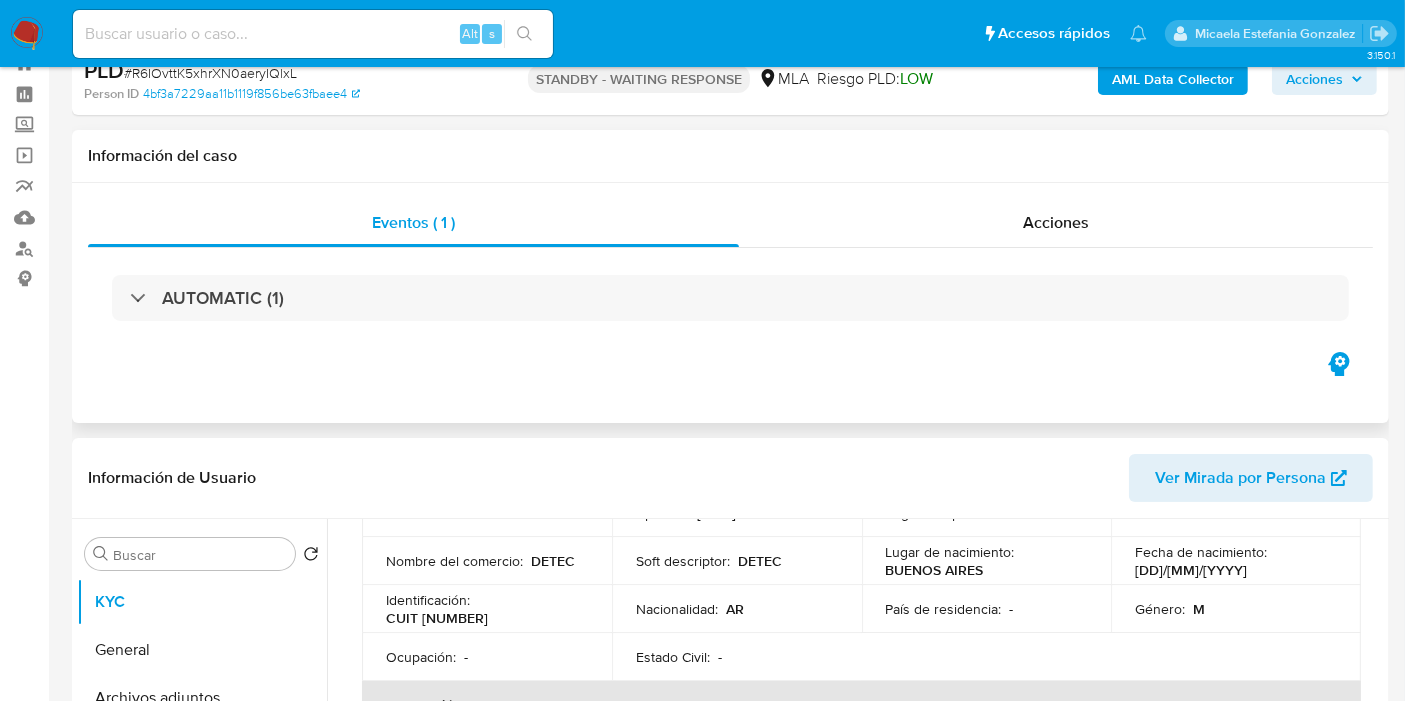 scroll, scrollTop: 0, scrollLeft: 0, axis: both 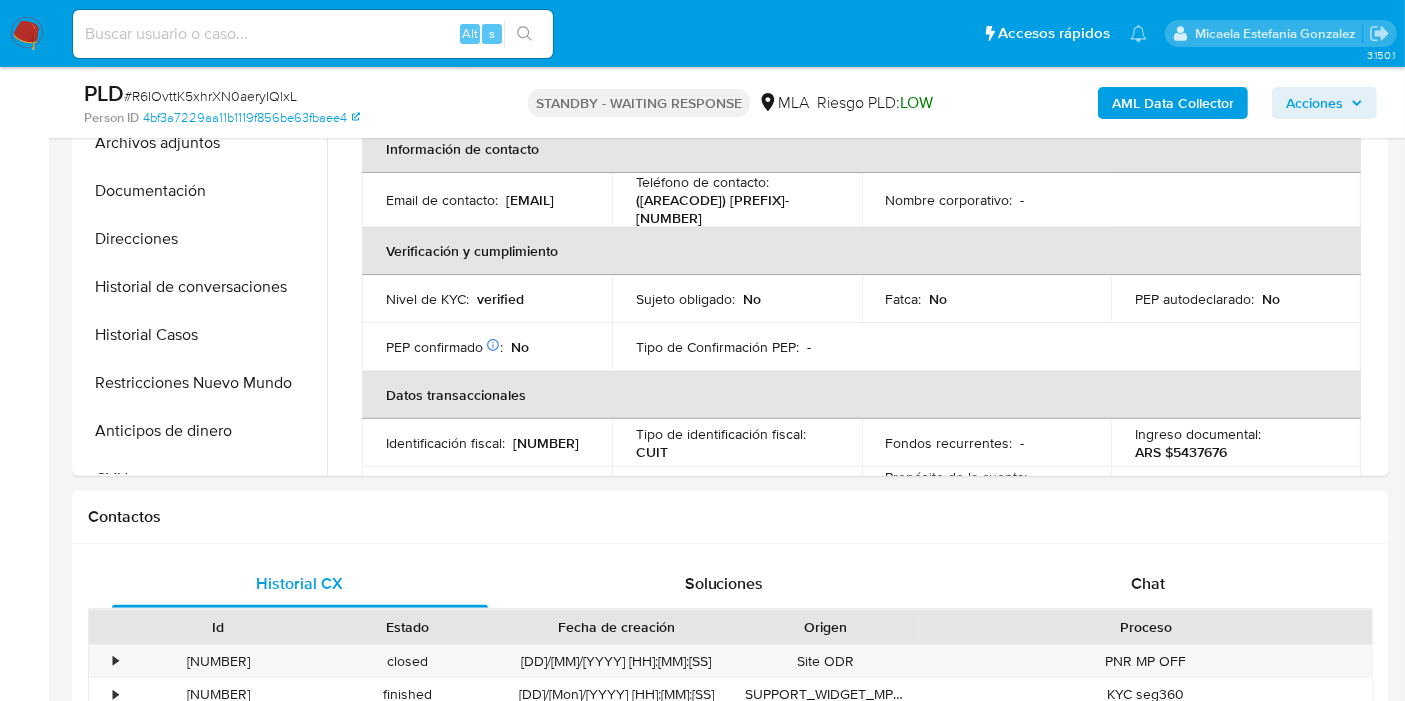 click on "# R6IOvttK5xhrXN0aeryIQlxL" at bounding box center [210, 96] 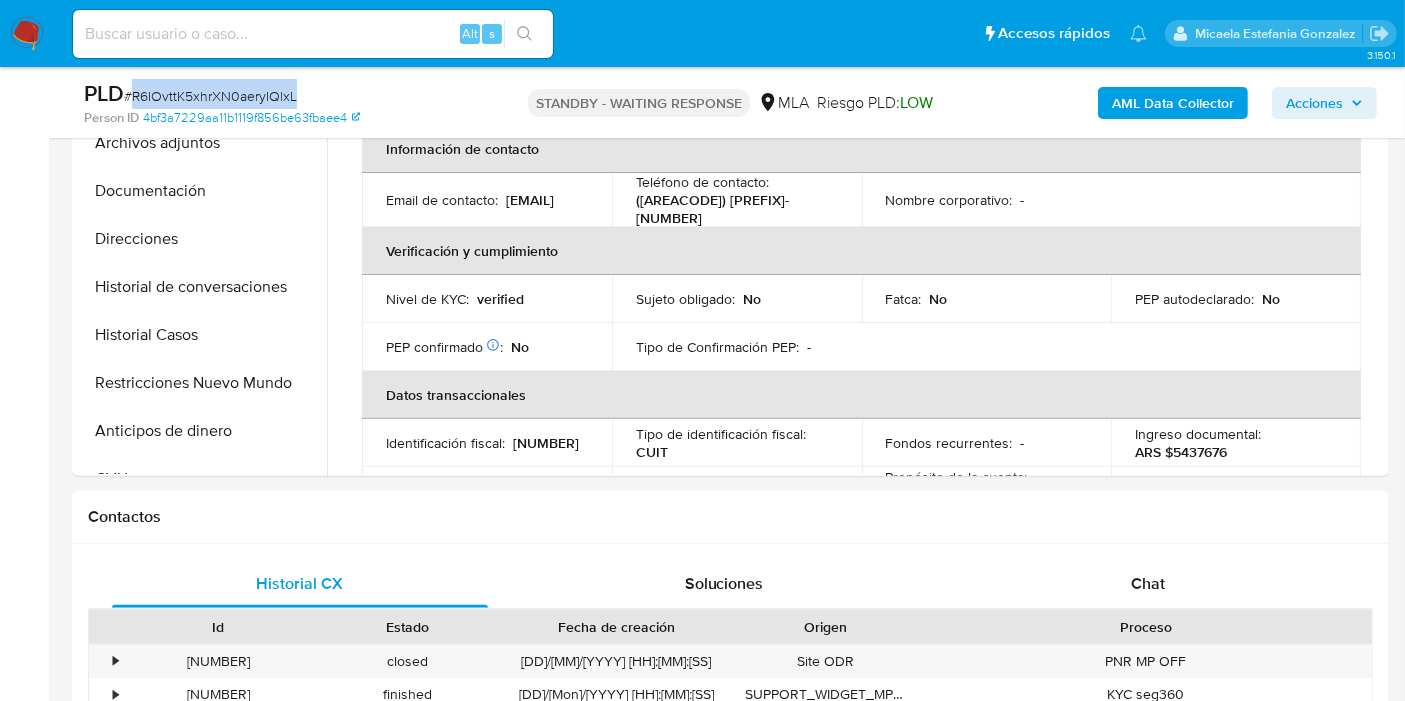 click on "# R6IOvttK5xhrXN0aeryIQlxL" at bounding box center (210, 96) 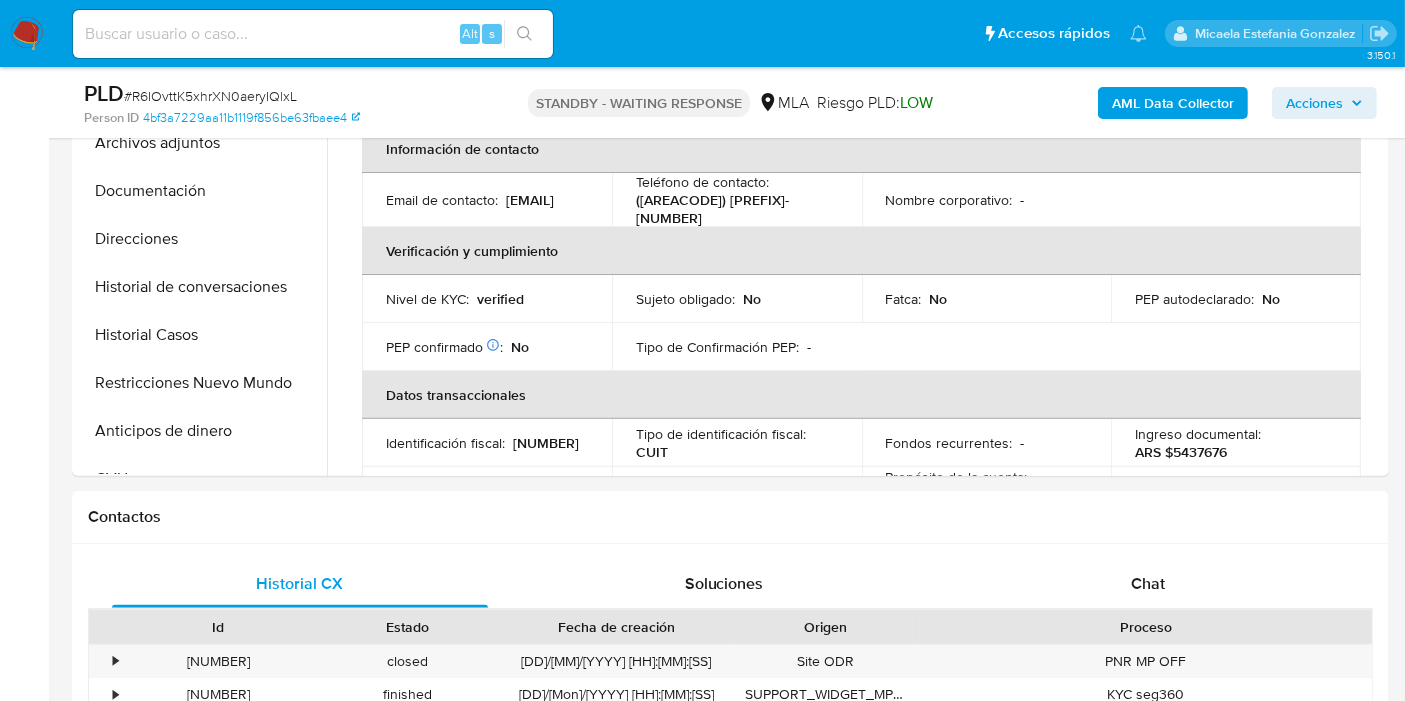 click on "Pausado Ver notificaciones Alt s Accesos rápidos   Presiona las siguientes teclas para acceder a algunas de las funciones Buscar caso o usuario Alt s Volver al home Alt h Agregar un comentario Alt c Ir a la resolucion de un caso Alt r Agregar un archivo adjunto Alt a Micaela Estefania Gonzalez" at bounding box center (702, 33) 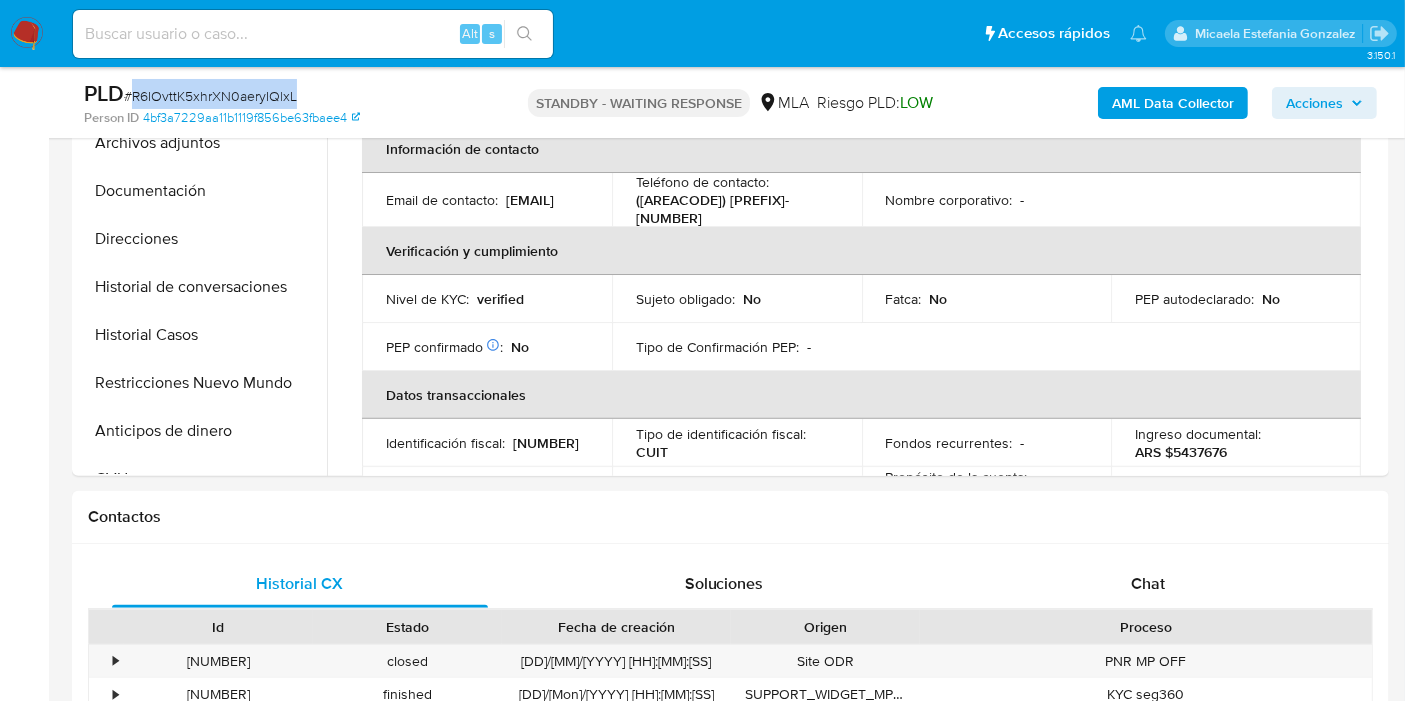 click on "# R6IOvttK5xhrXN0aeryIQlxL" at bounding box center [210, 96] 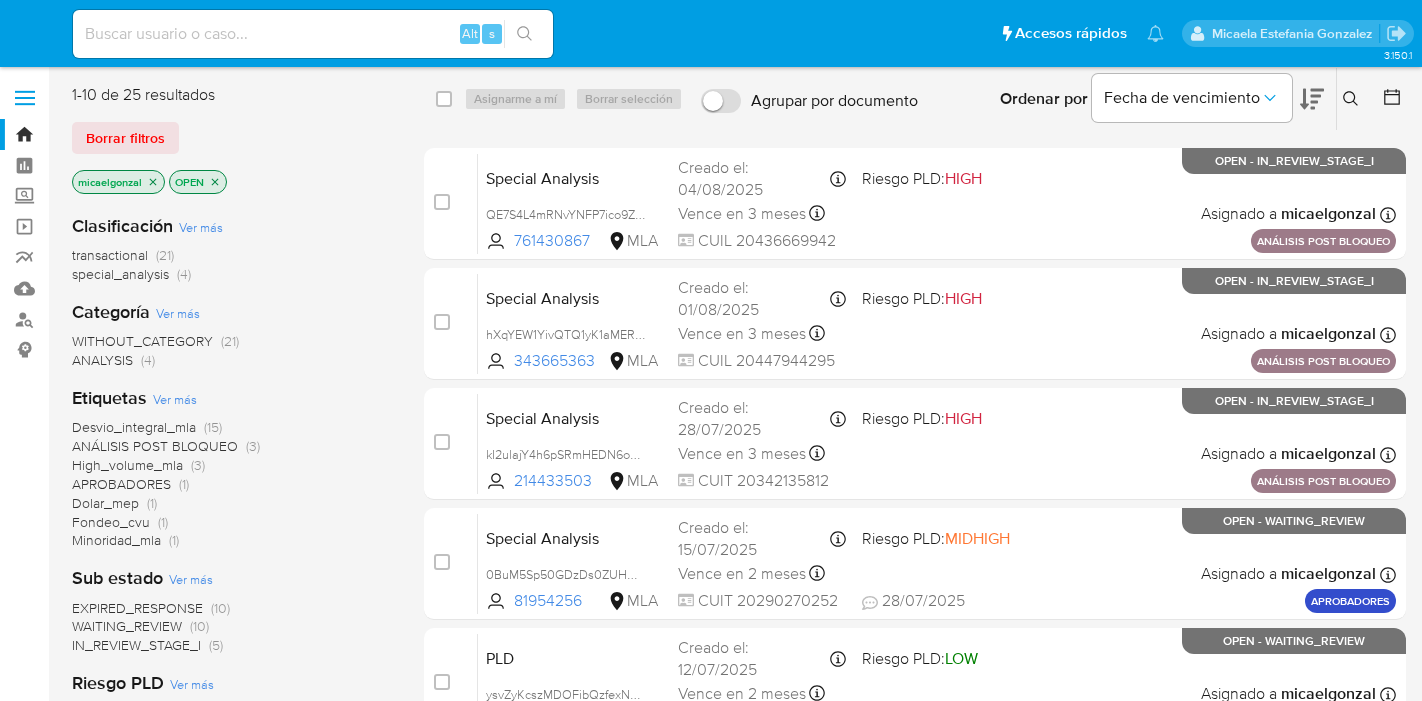 scroll, scrollTop: 0, scrollLeft: 0, axis: both 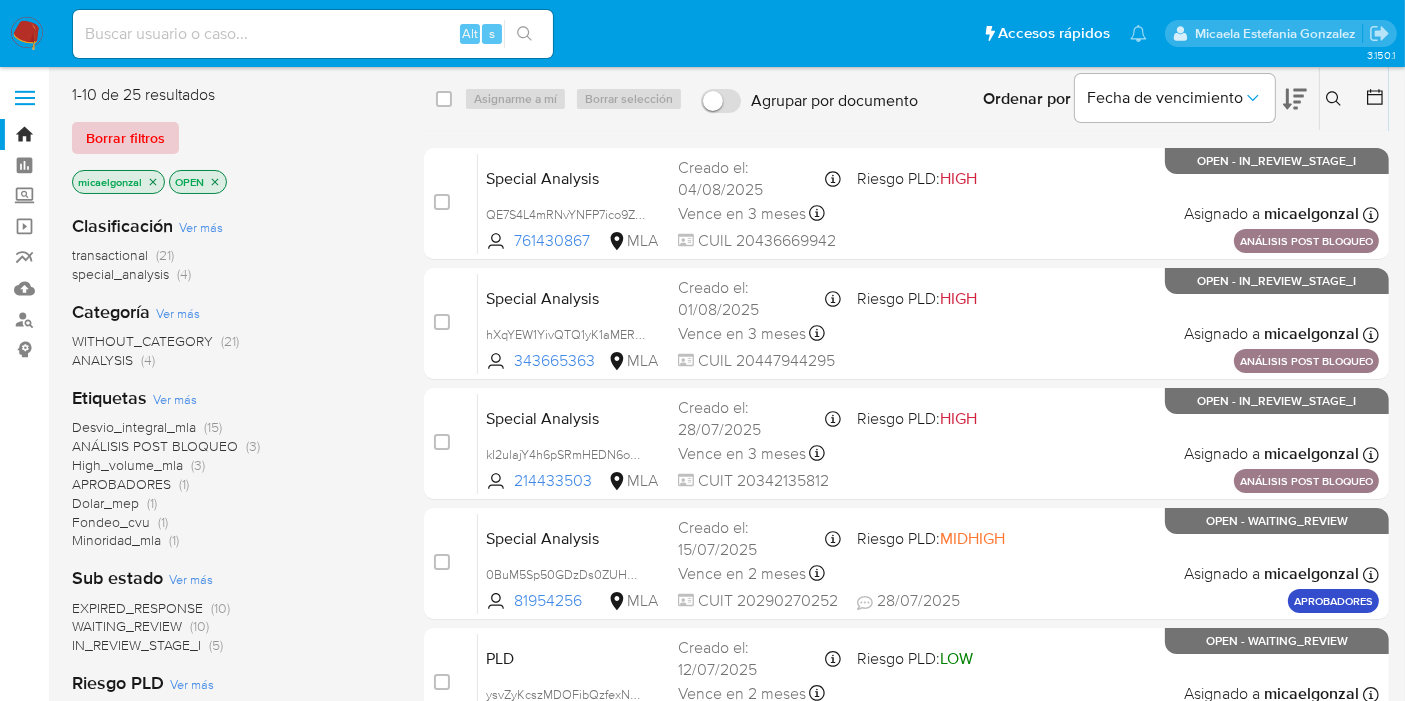 click on "Borrar filtros" at bounding box center [125, 138] 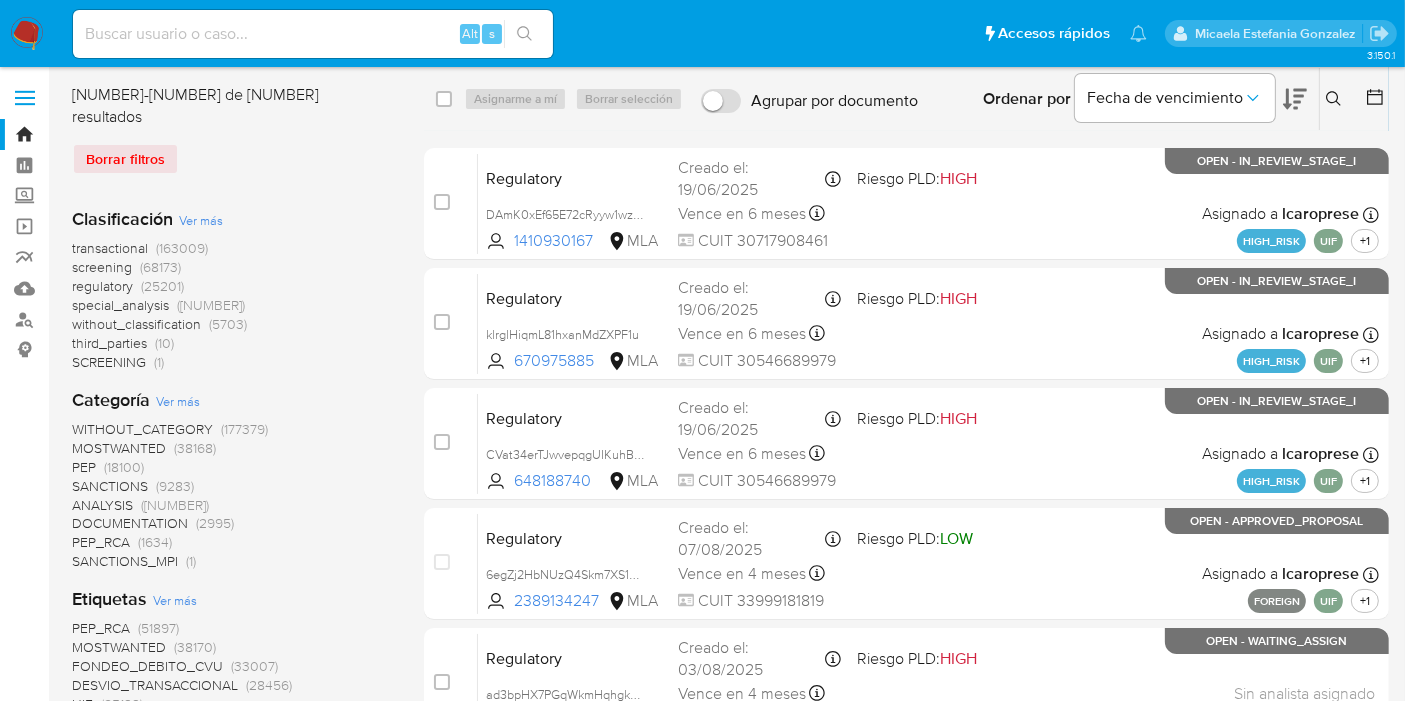 click 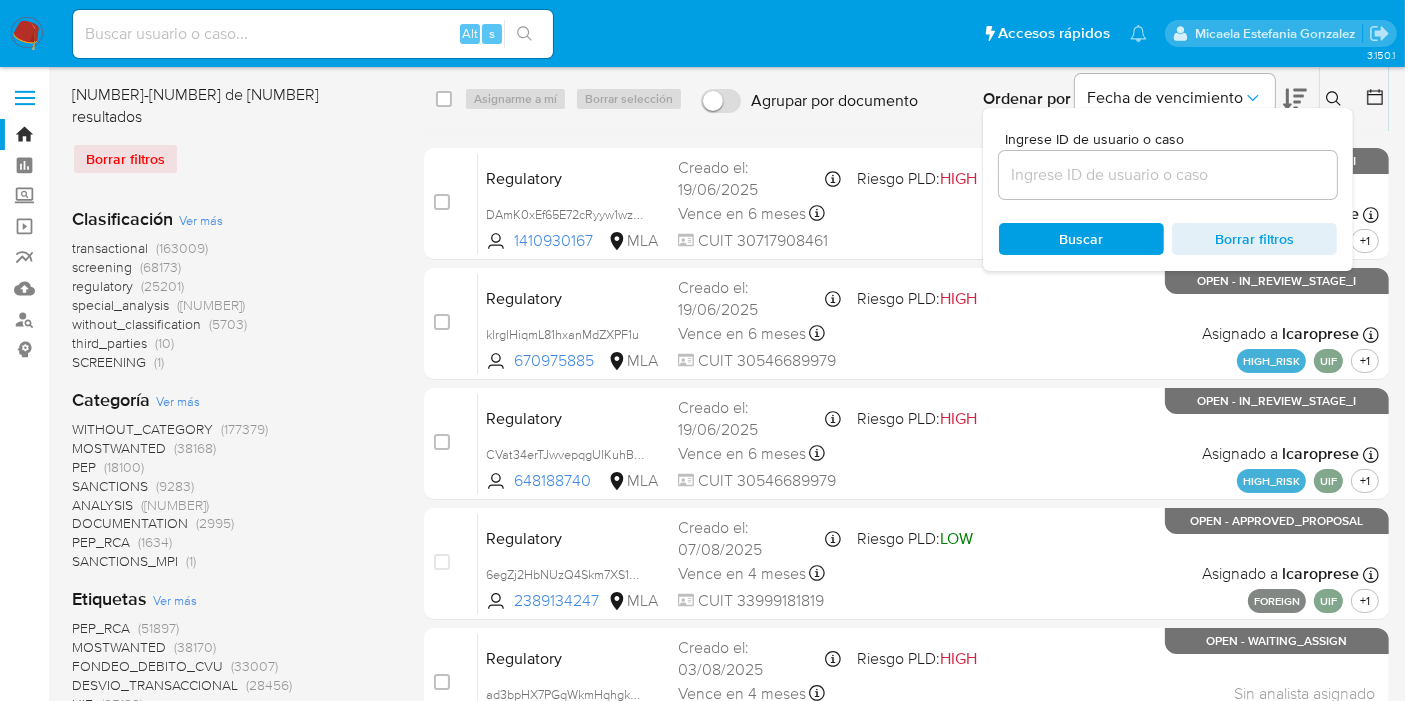 click at bounding box center [1168, 175] 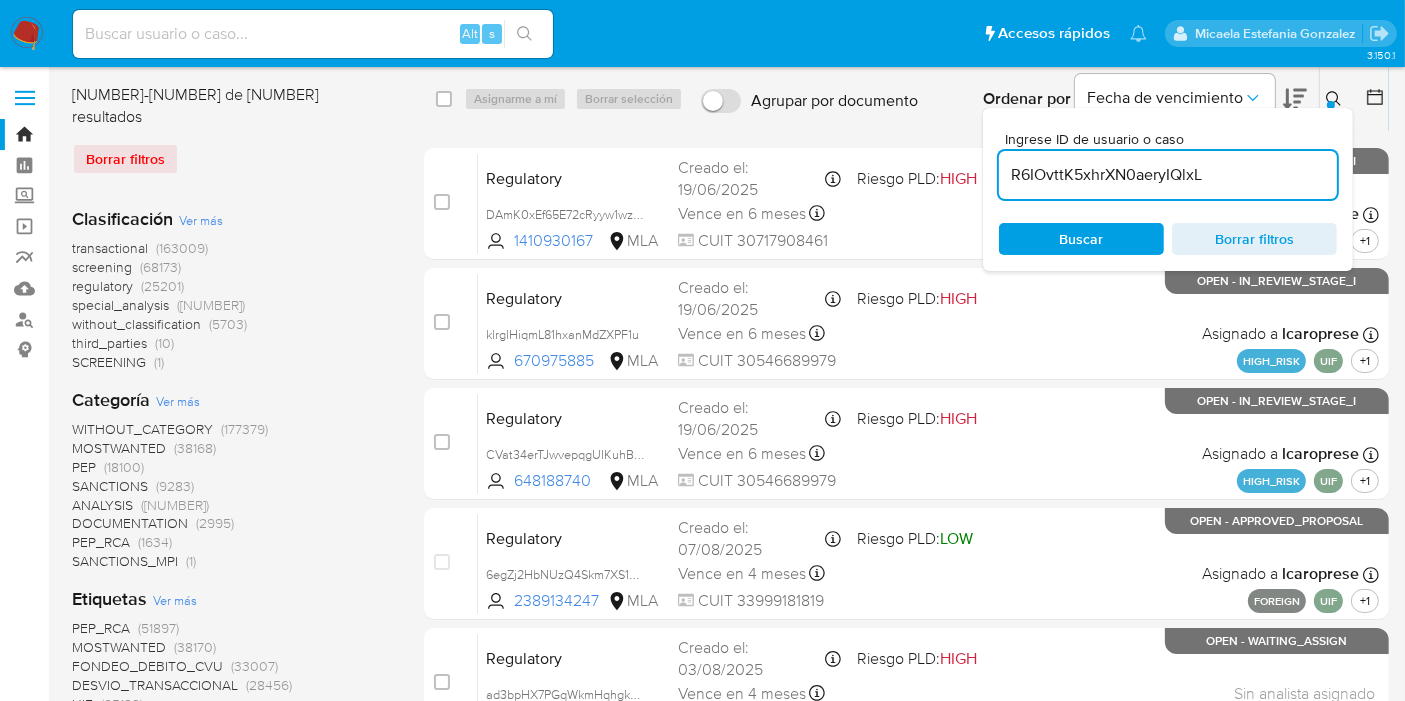 type on "R6IOvttK5xhrXN0aeryIQlxL" 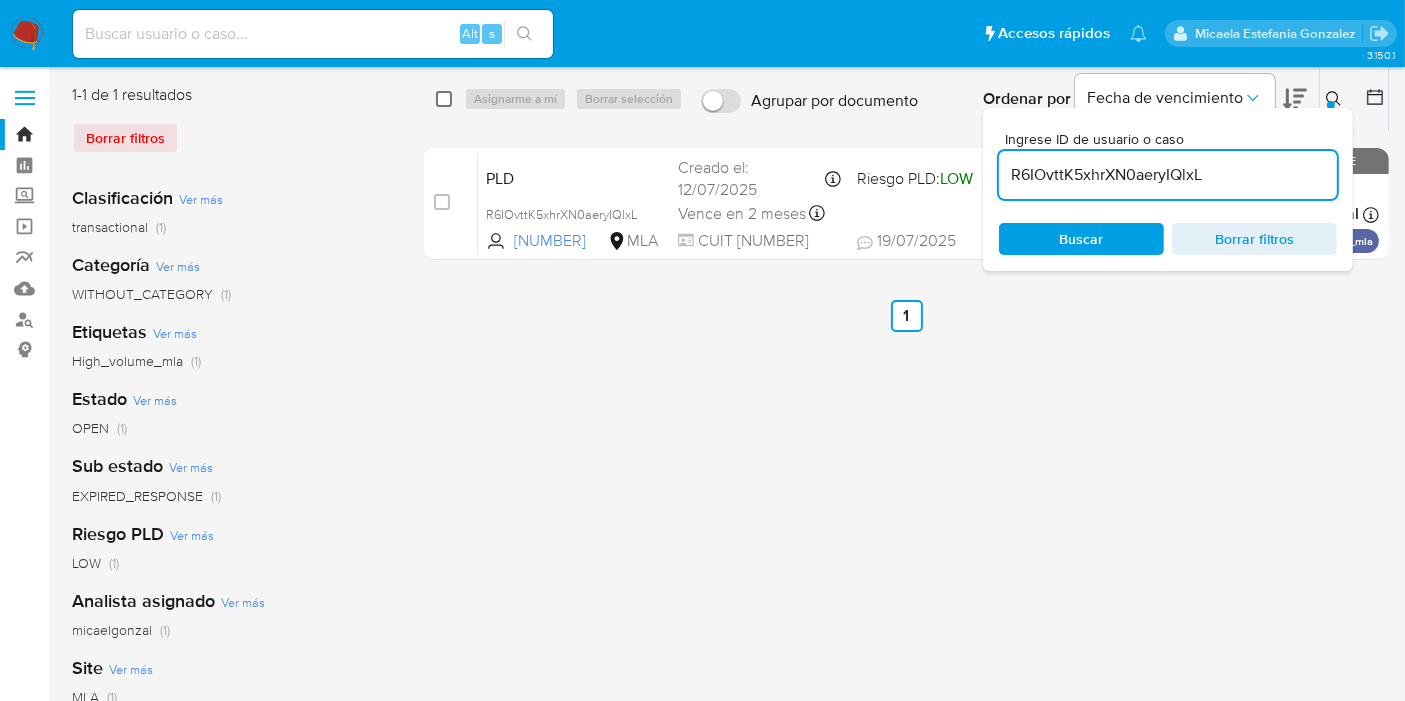 click at bounding box center (444, 99) 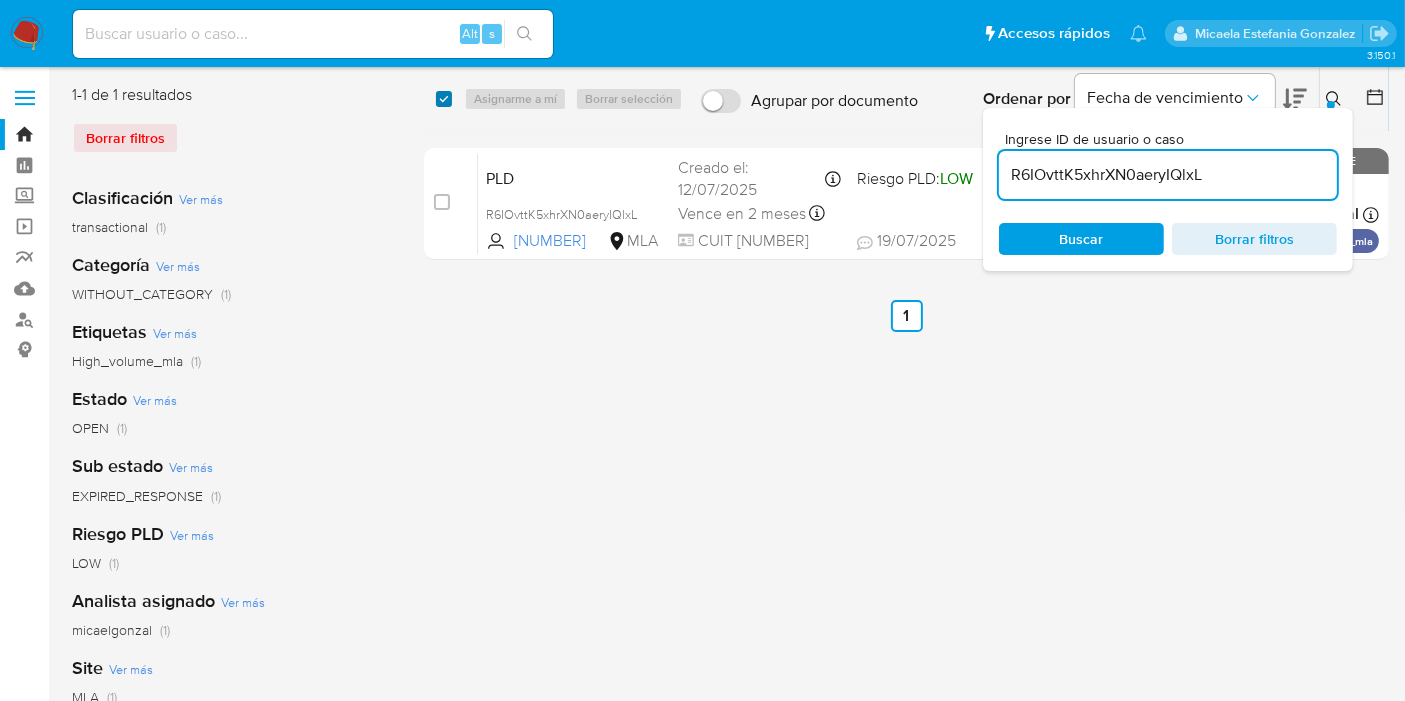 checkbox on "true" 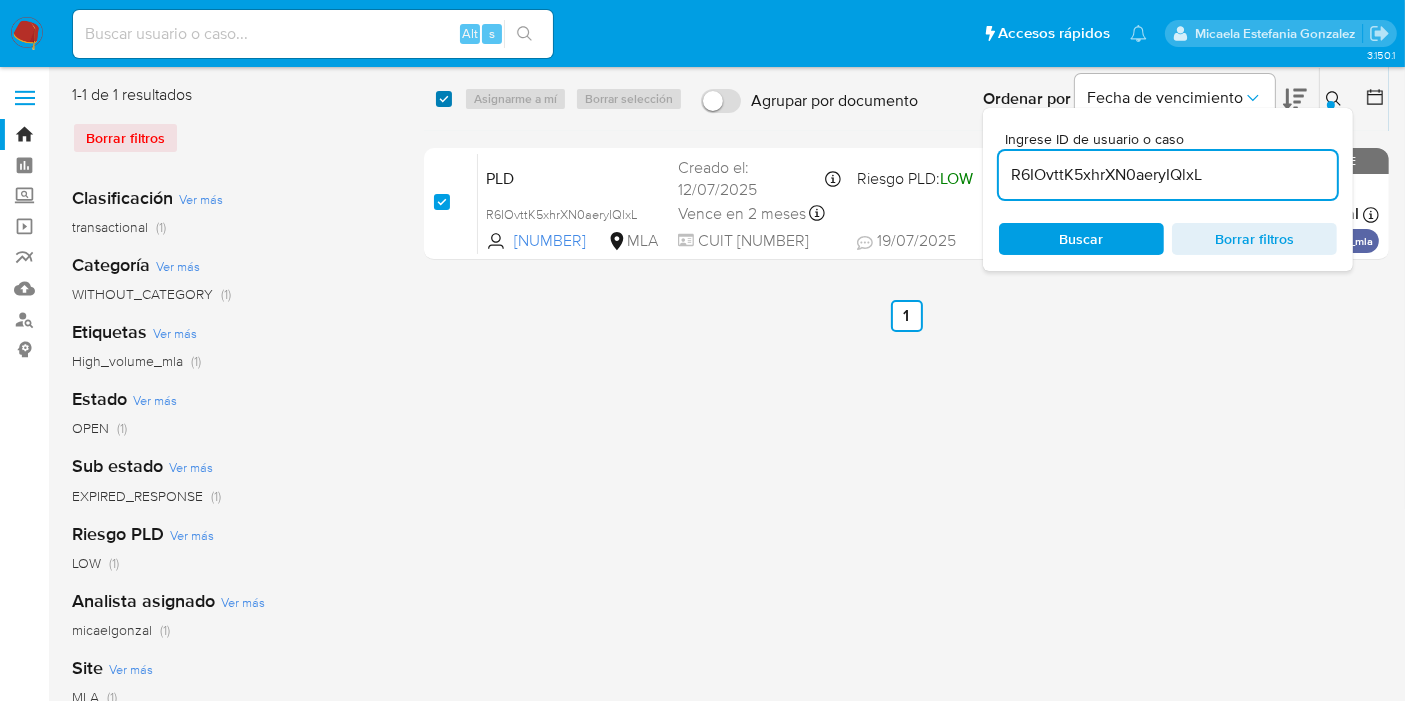checkbox on "true" 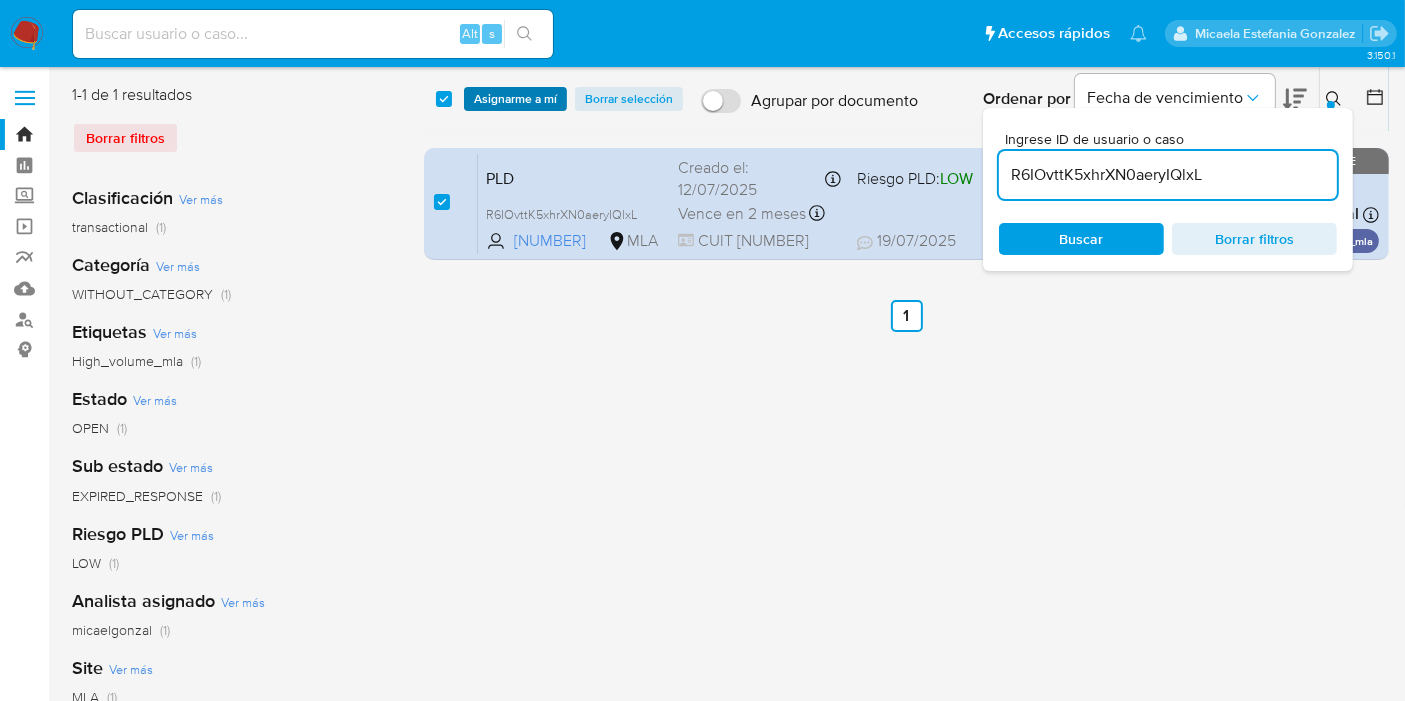 click on "Asignarme a mí" at bounding box center [515, 99] 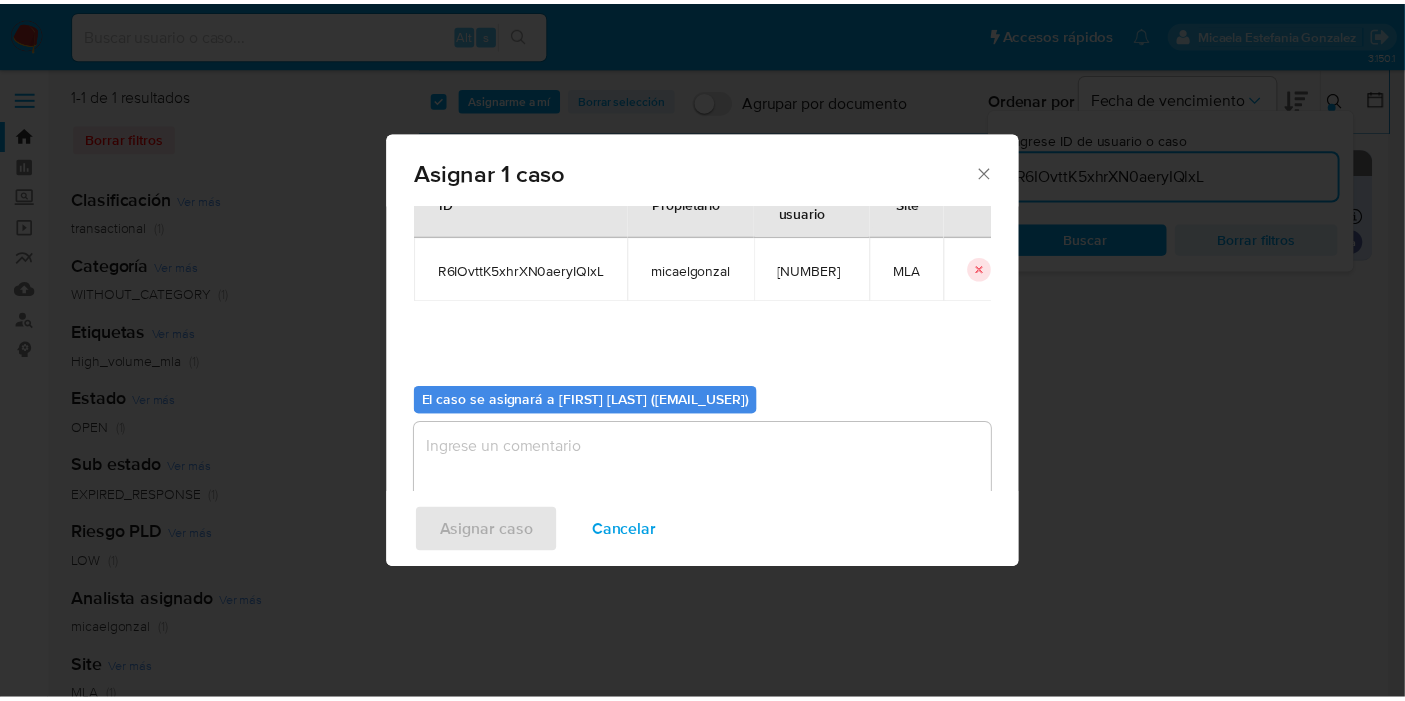 scroll, scrollTop: 102, scrollLeft: 0, axis: vertical 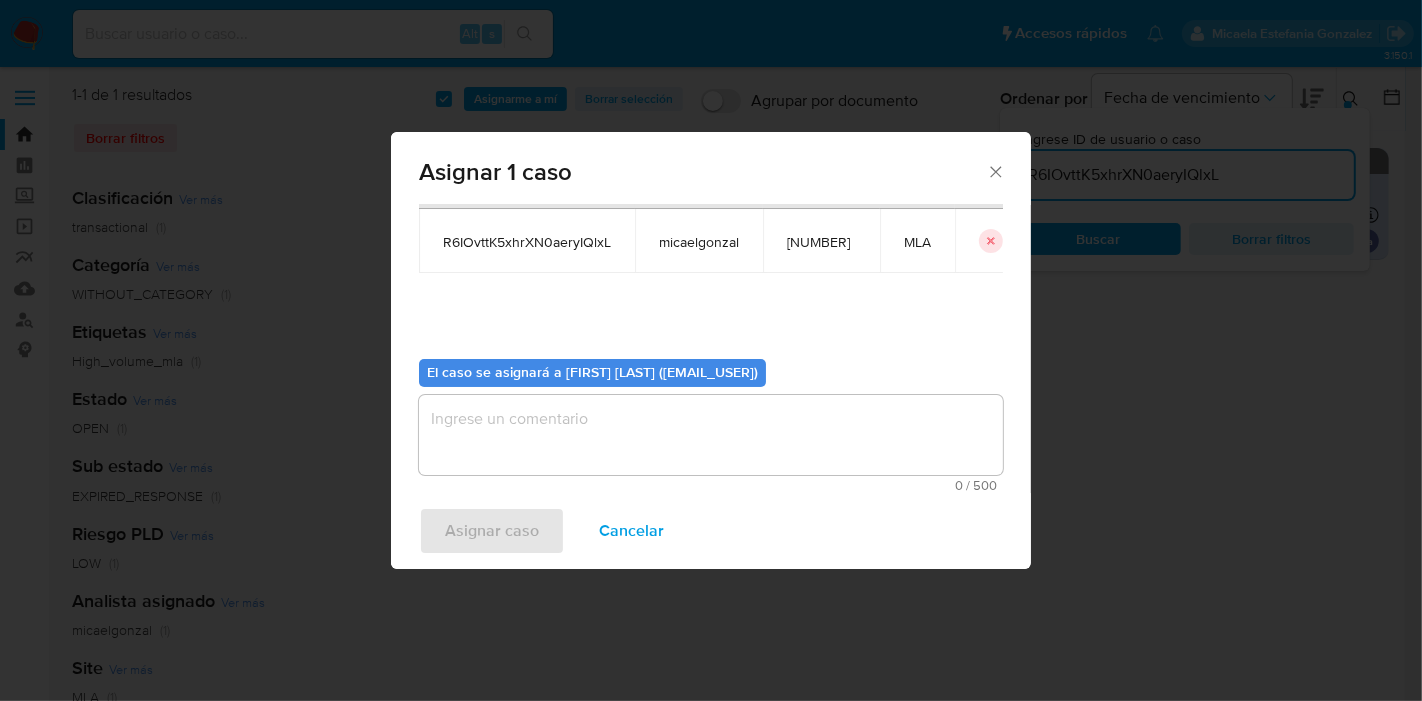 click at bounding box center [711, 435] 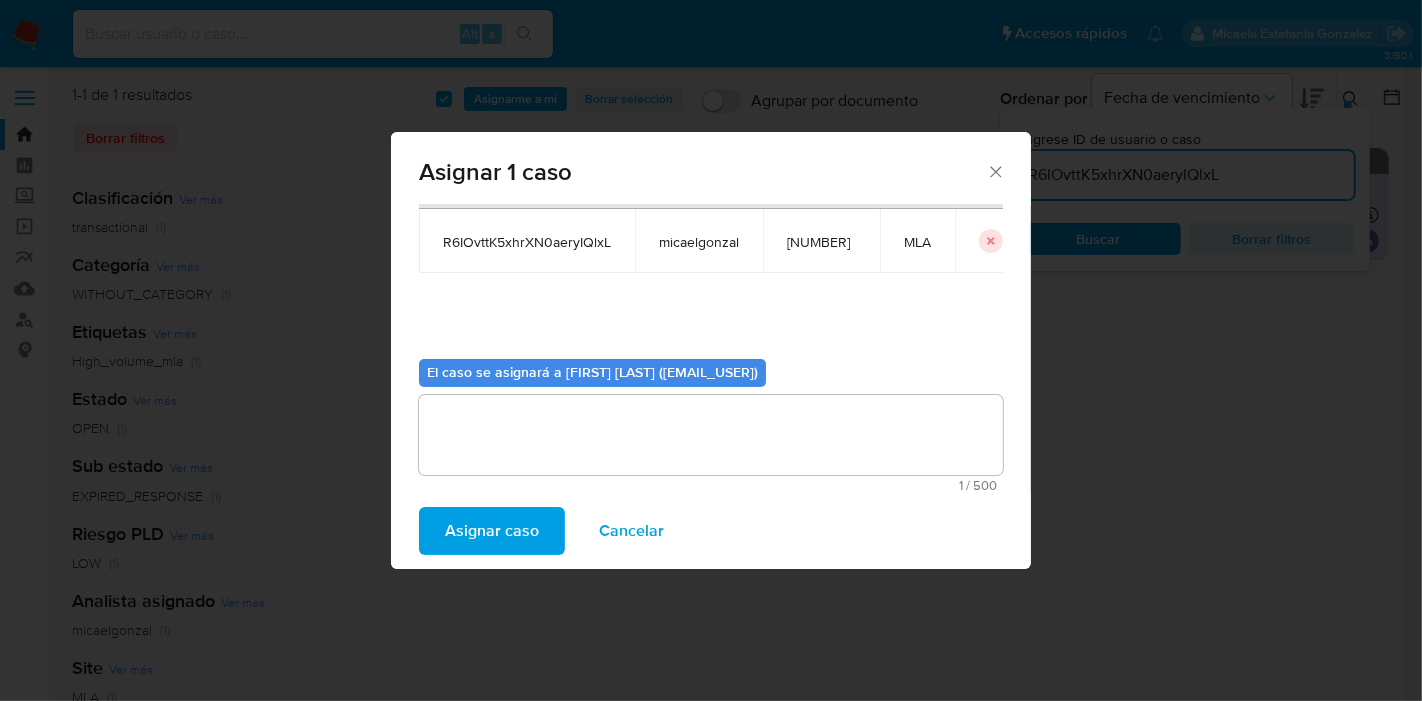 click on "Asignar caso" at bounding box center [492, 531] 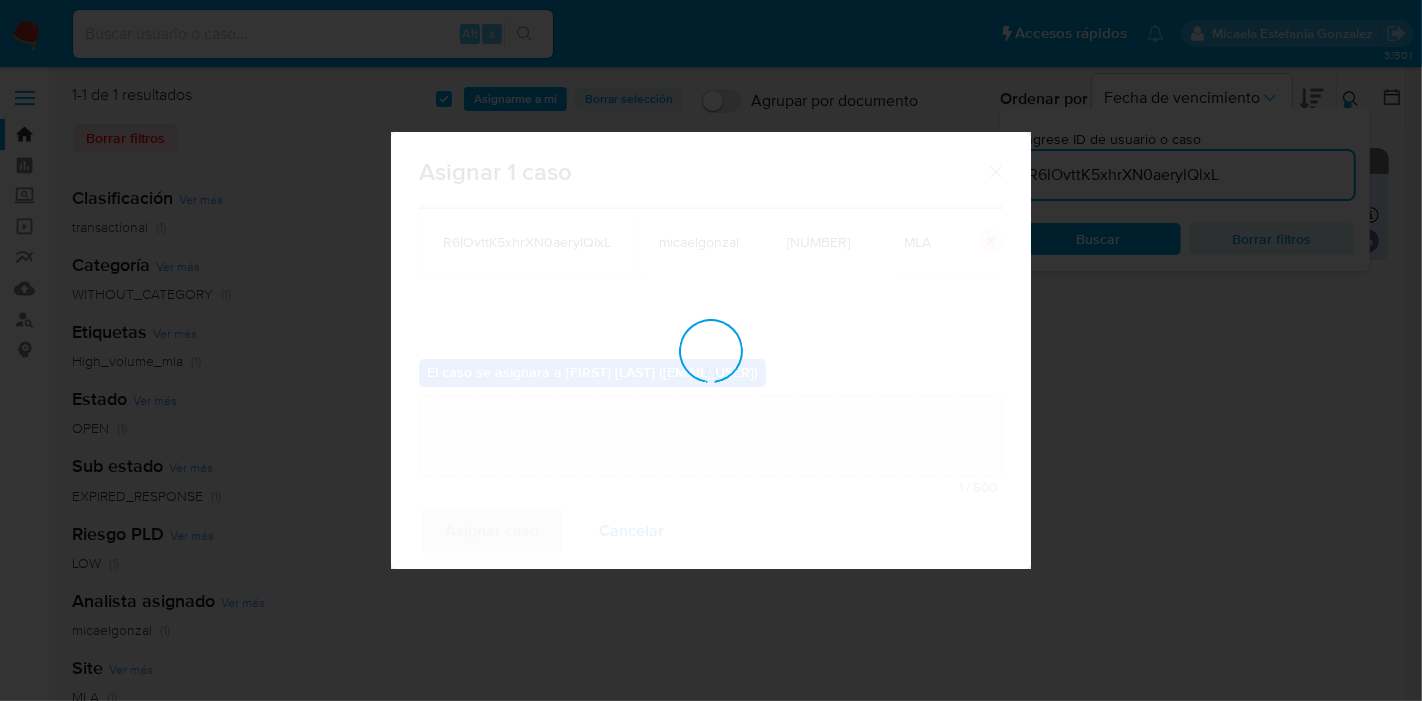 type 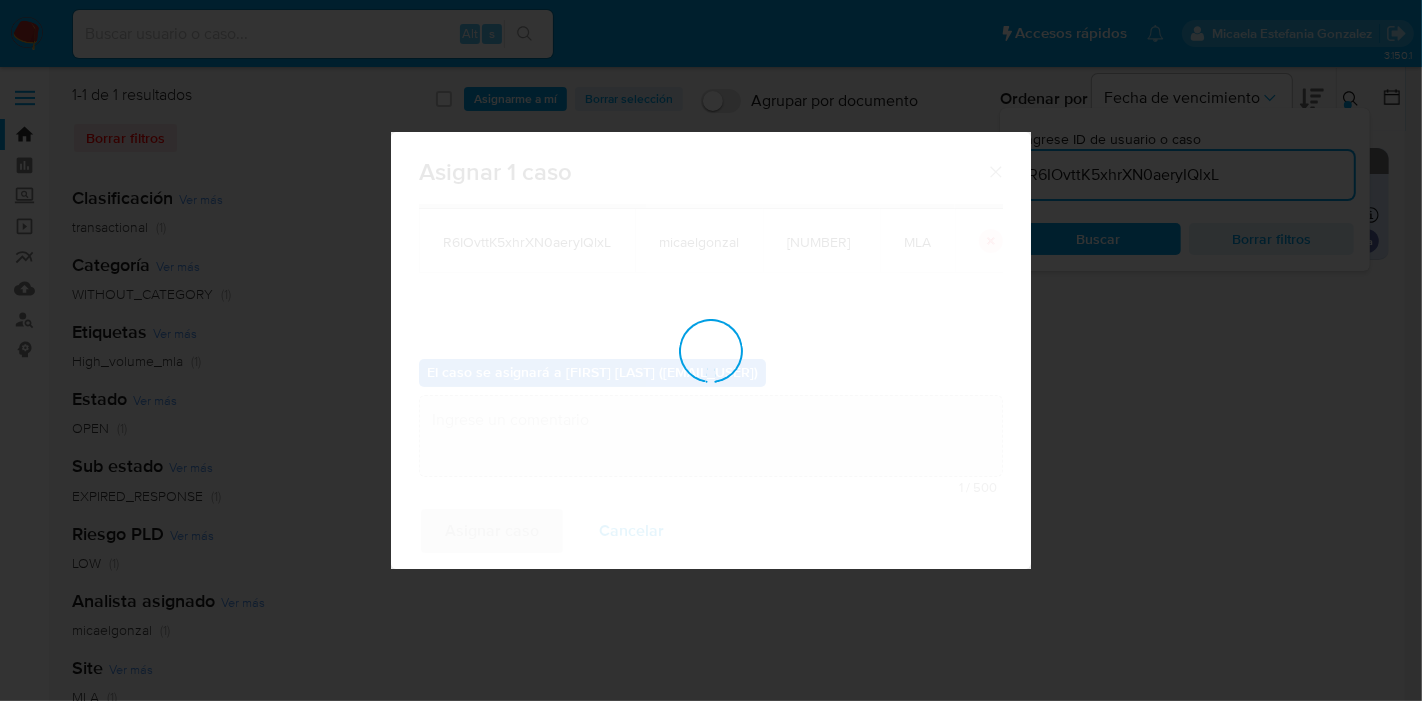 checkbox on "false" 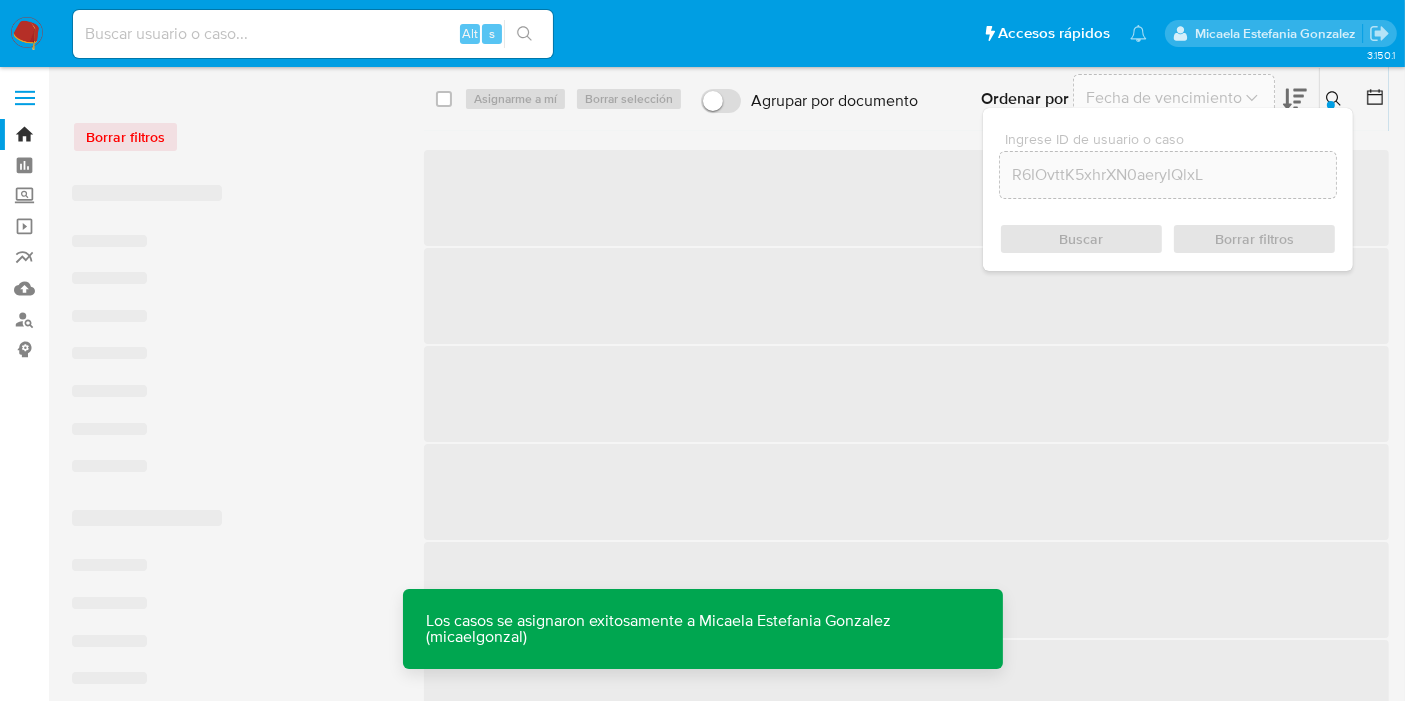 click at bounding box center (313, 34) 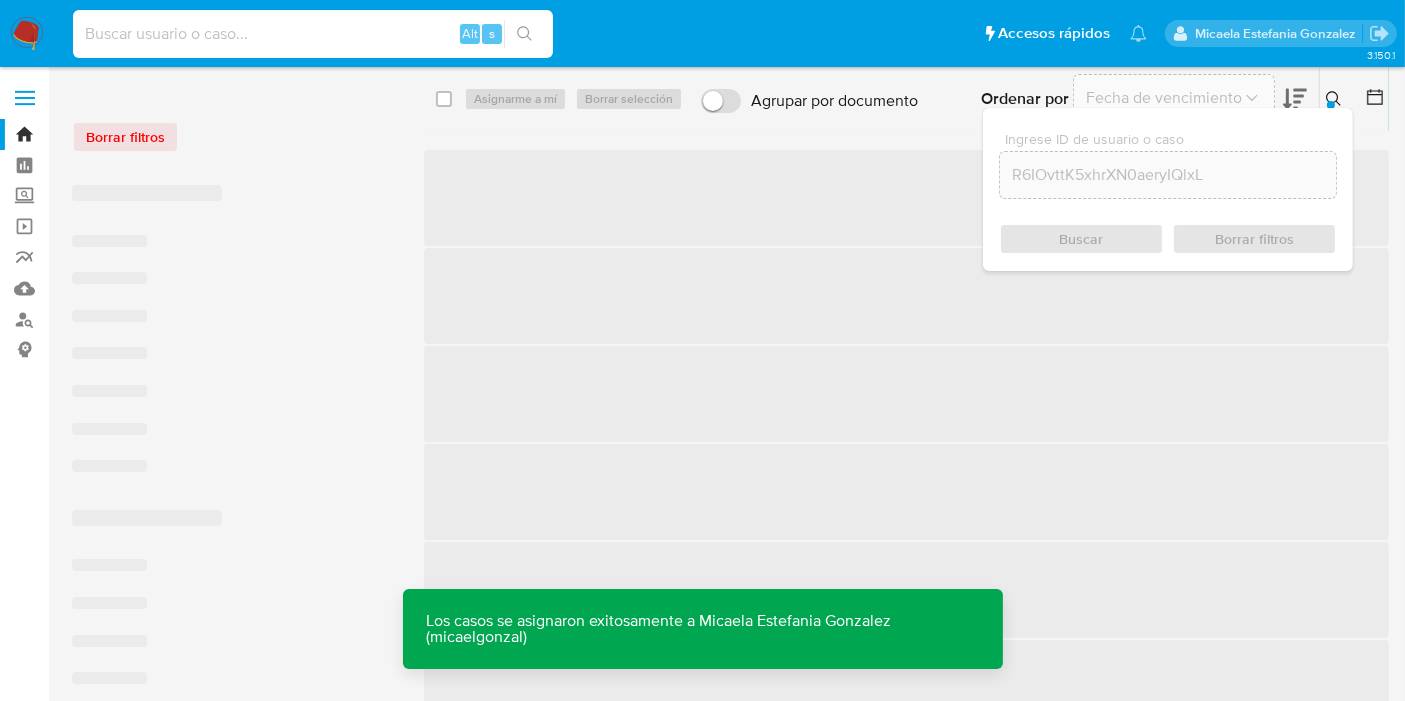 paste on "R6IOvttK5xhrXN0aeryIQlxL" 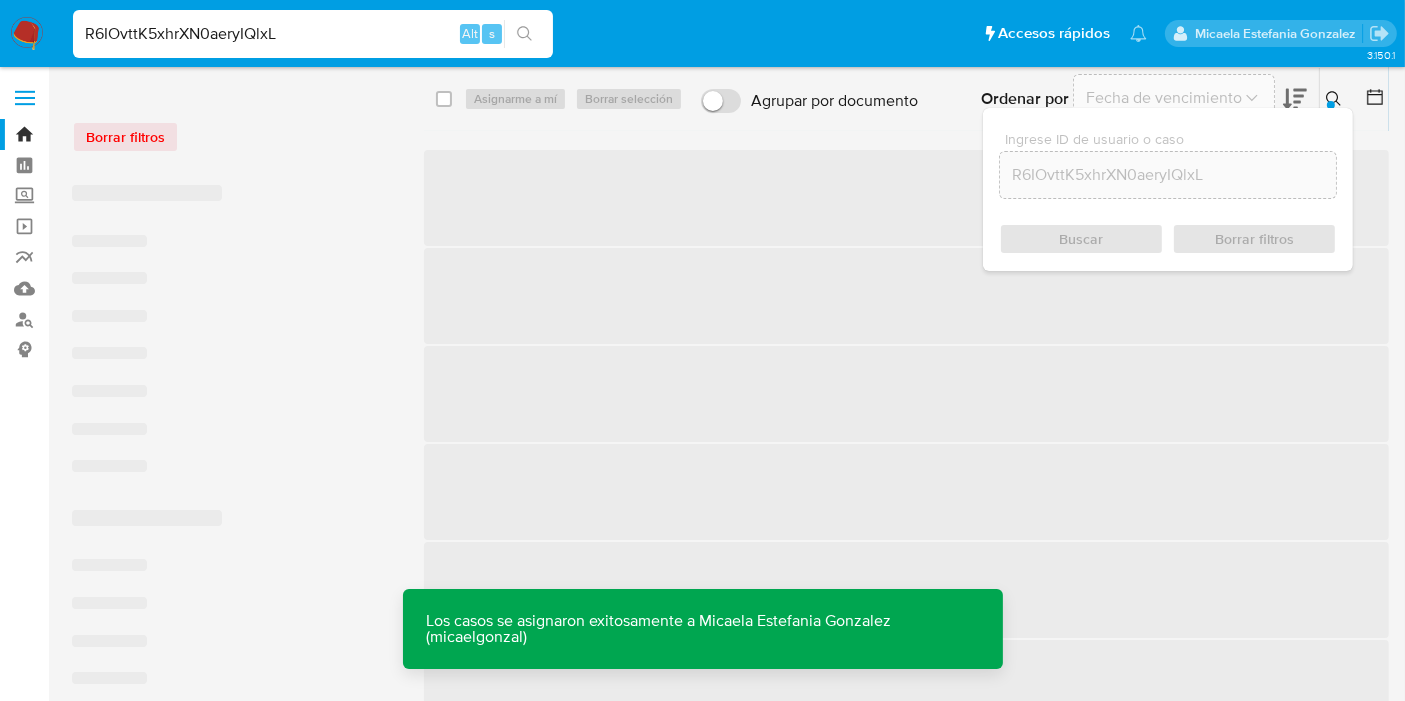 type on "R6IOvttK5xhrXN0aeryIQlxL" 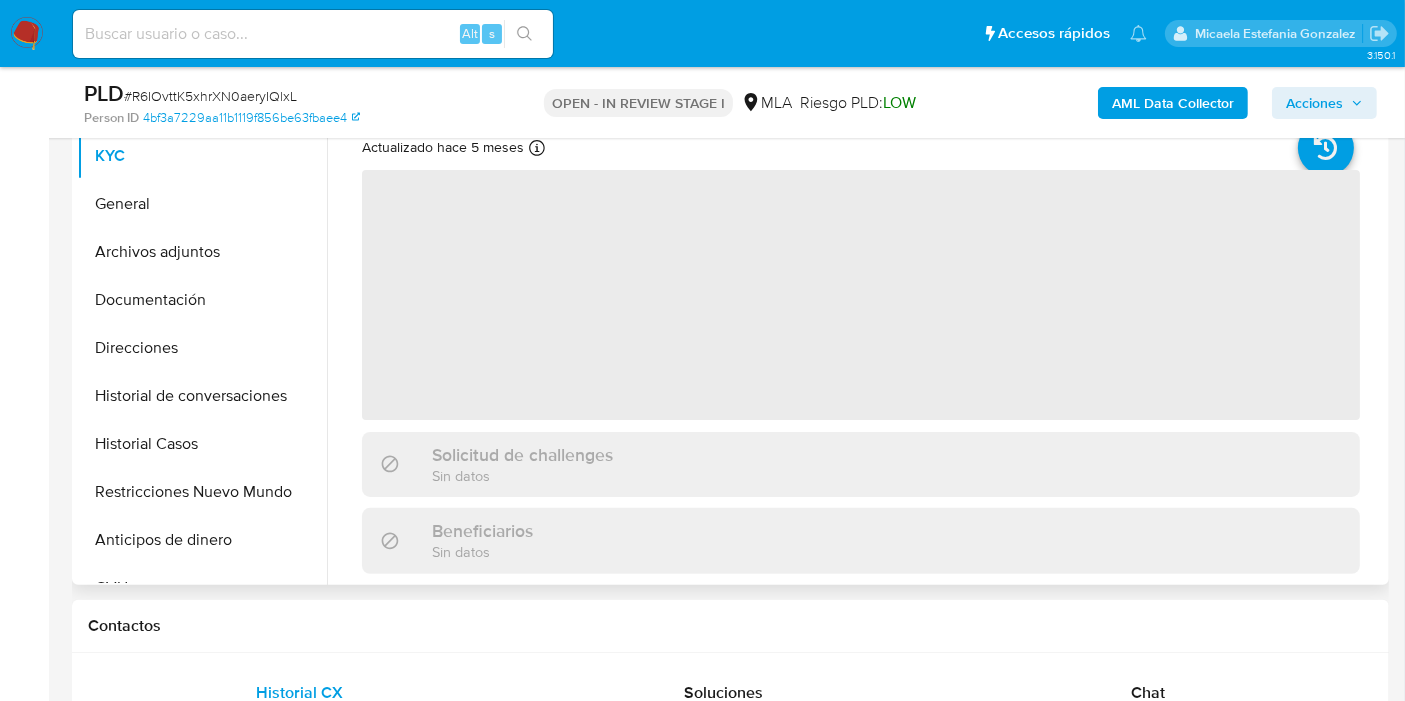 scroll, scrollTop: 555, scrollLeft: 0, axis: vertical 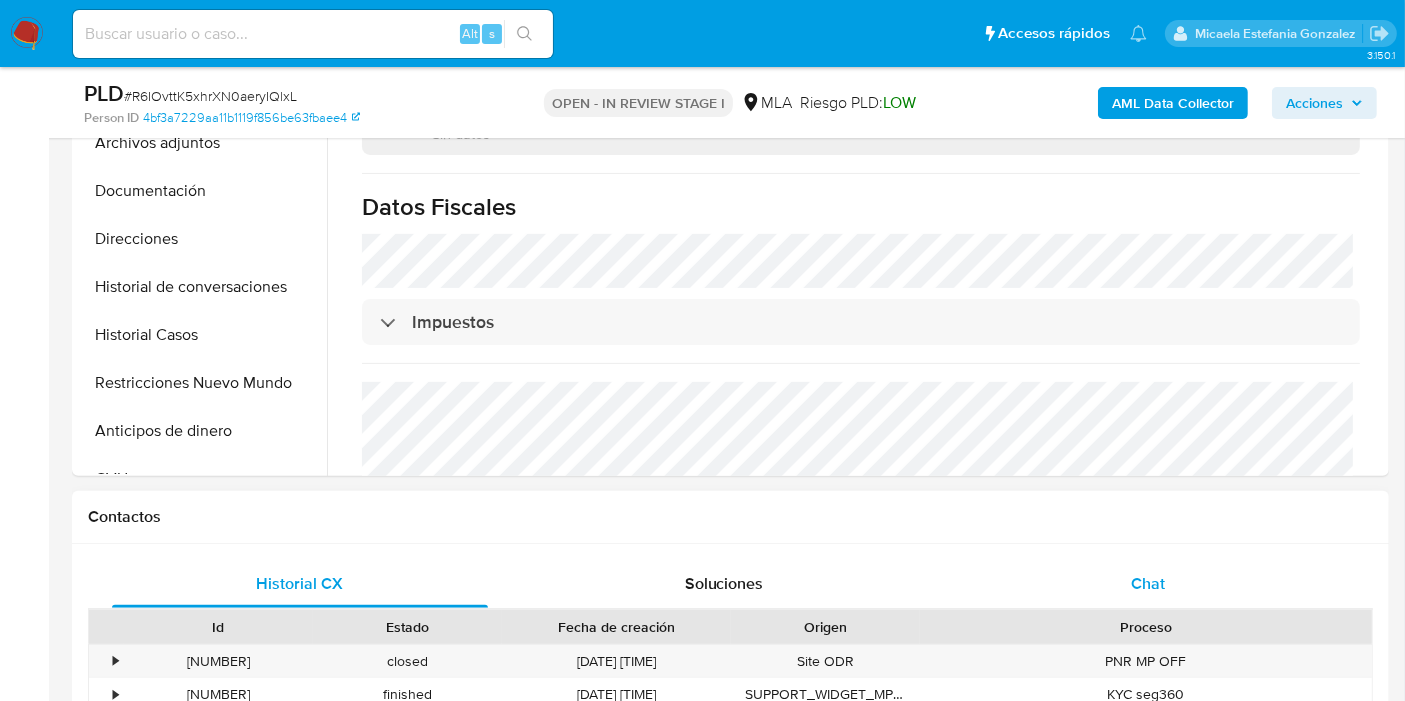 click on "Chat" at bounding box center [1148, 583] 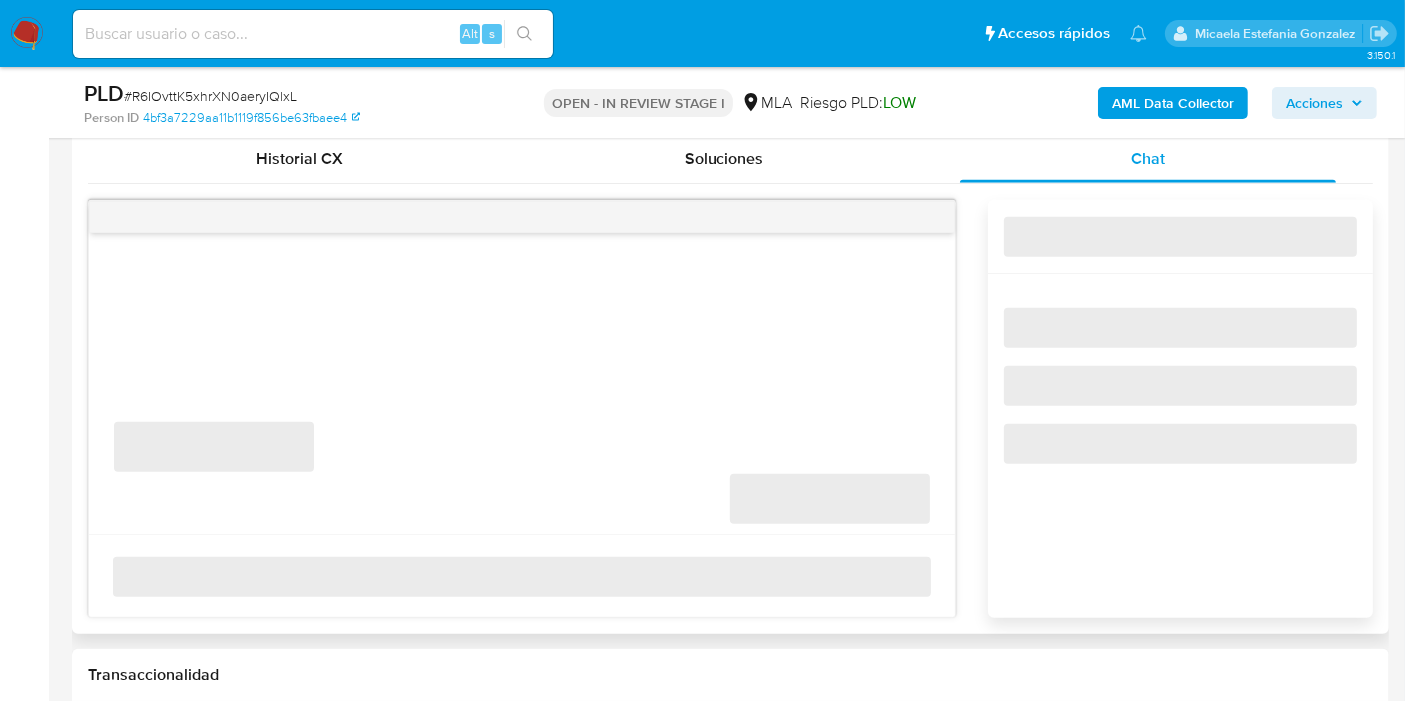 scroll, scrollTop: 1000, scrollLeft: 0, axis: vertical 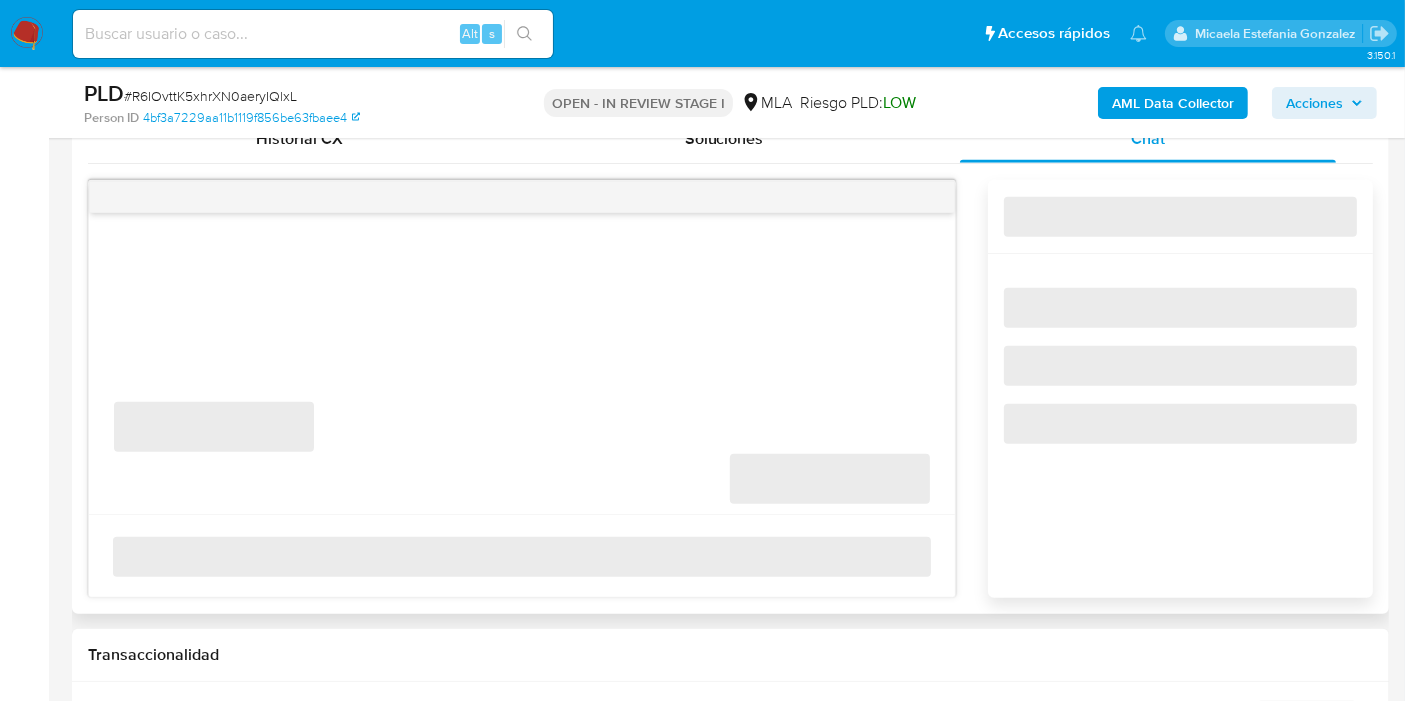 select on "10" 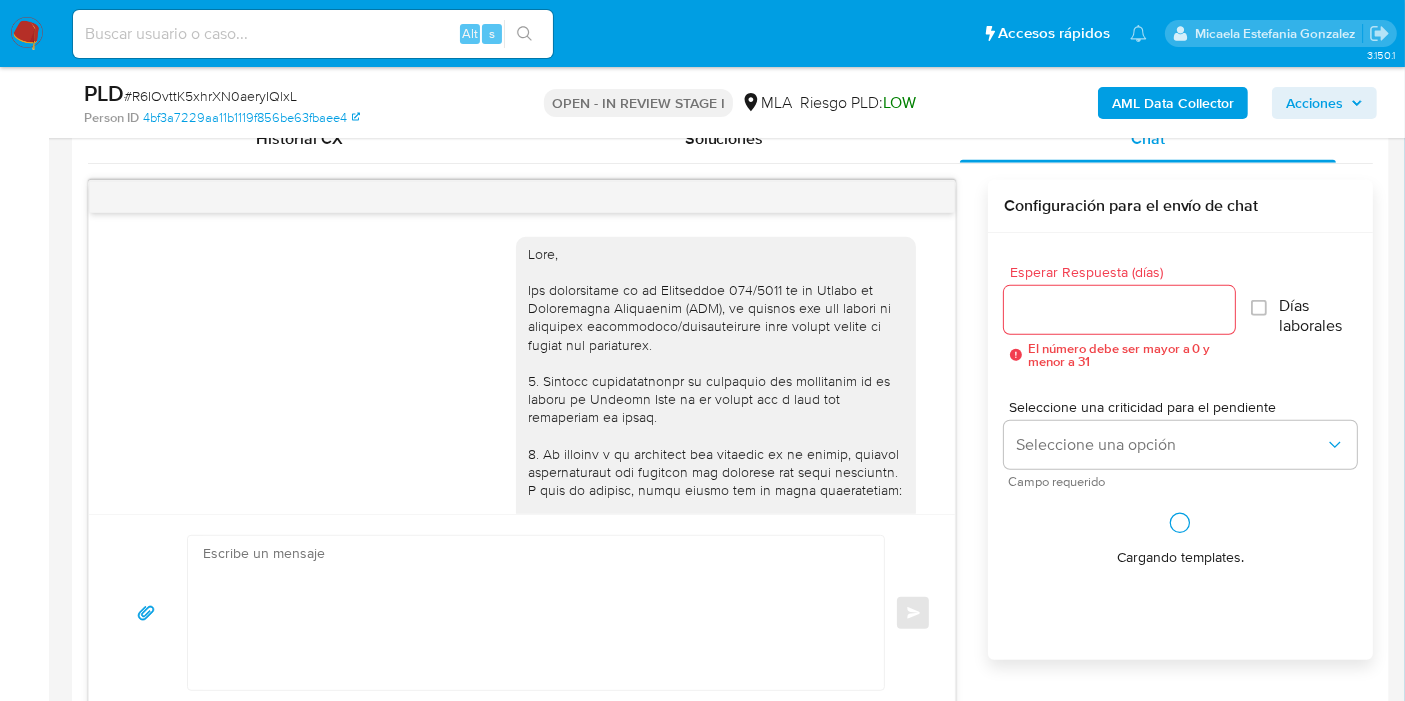 scroll, scrollTop: 1384, scrollLeft: 0, axis: vertical 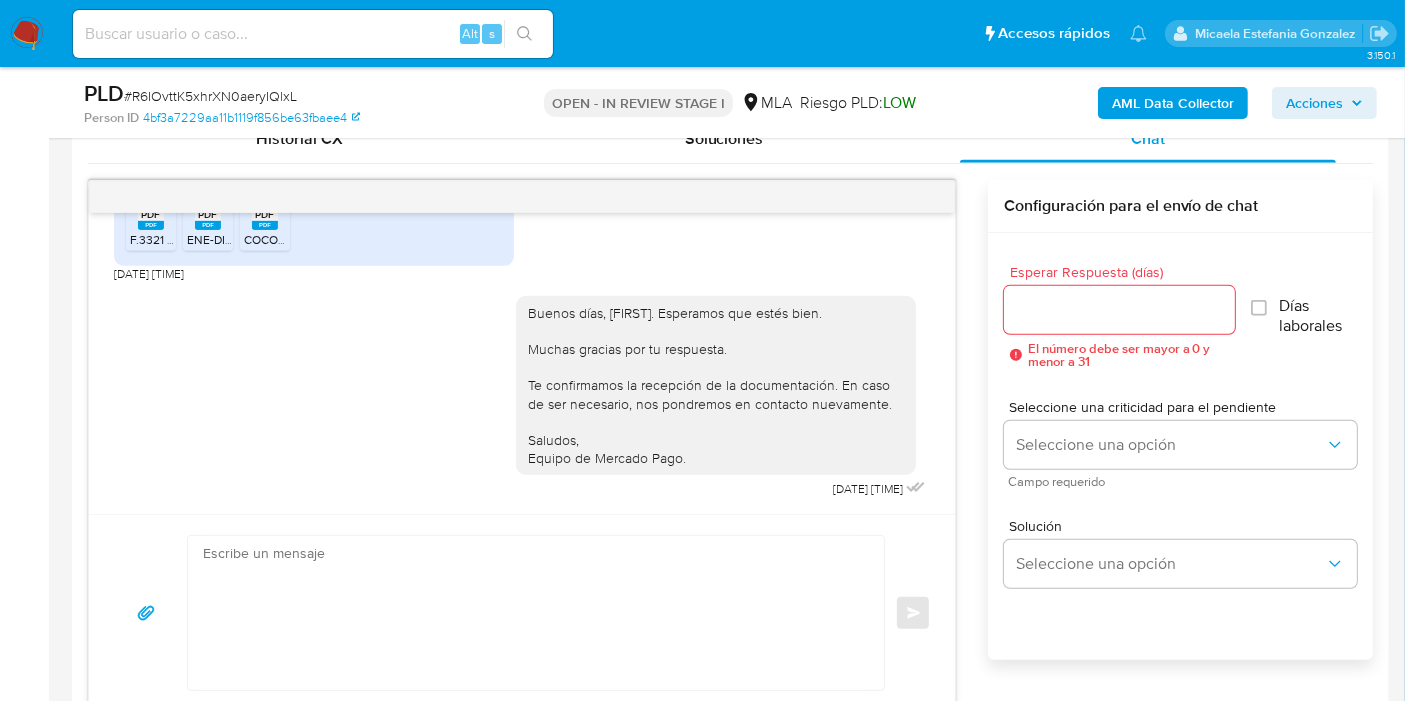 click at bounding box center [522, 197] 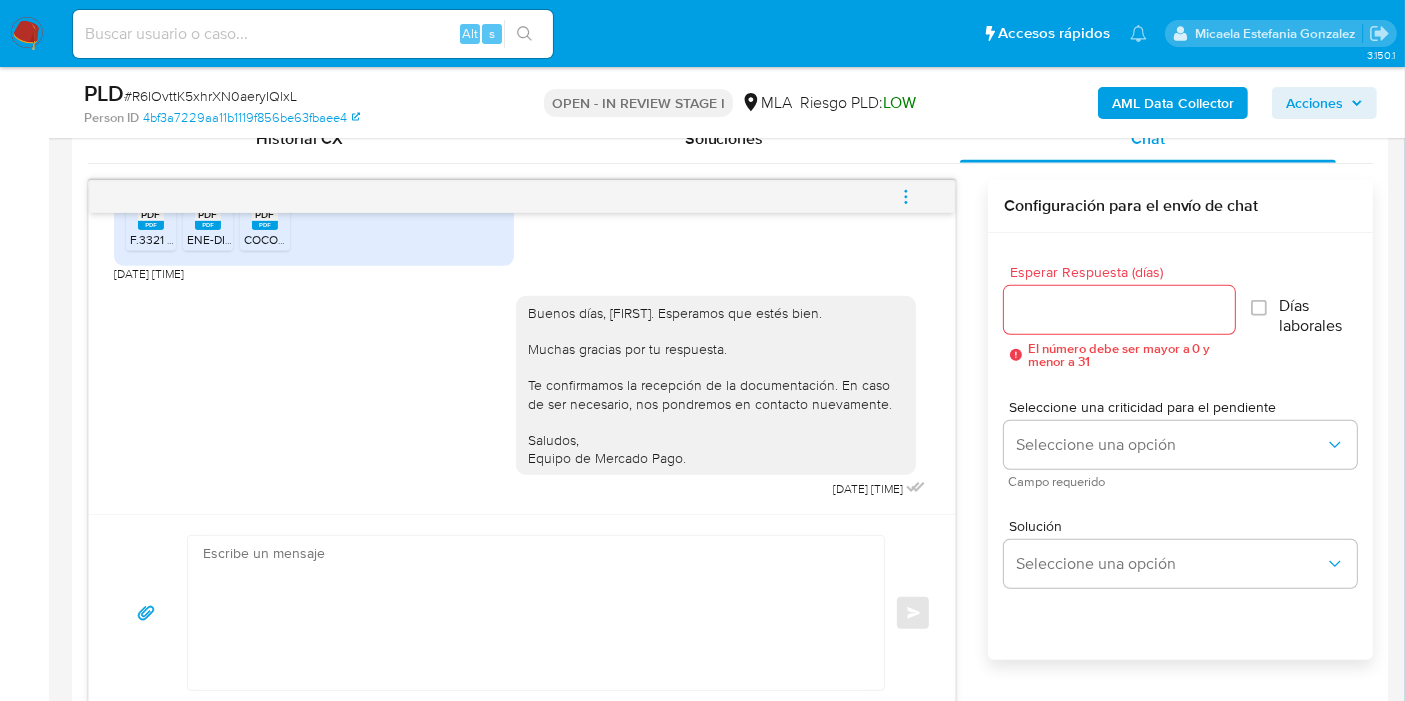 drag, startPoint x: 900, startPoint y: 191, endPoint x: 875, endPoint y: 203, distance: 27.730848 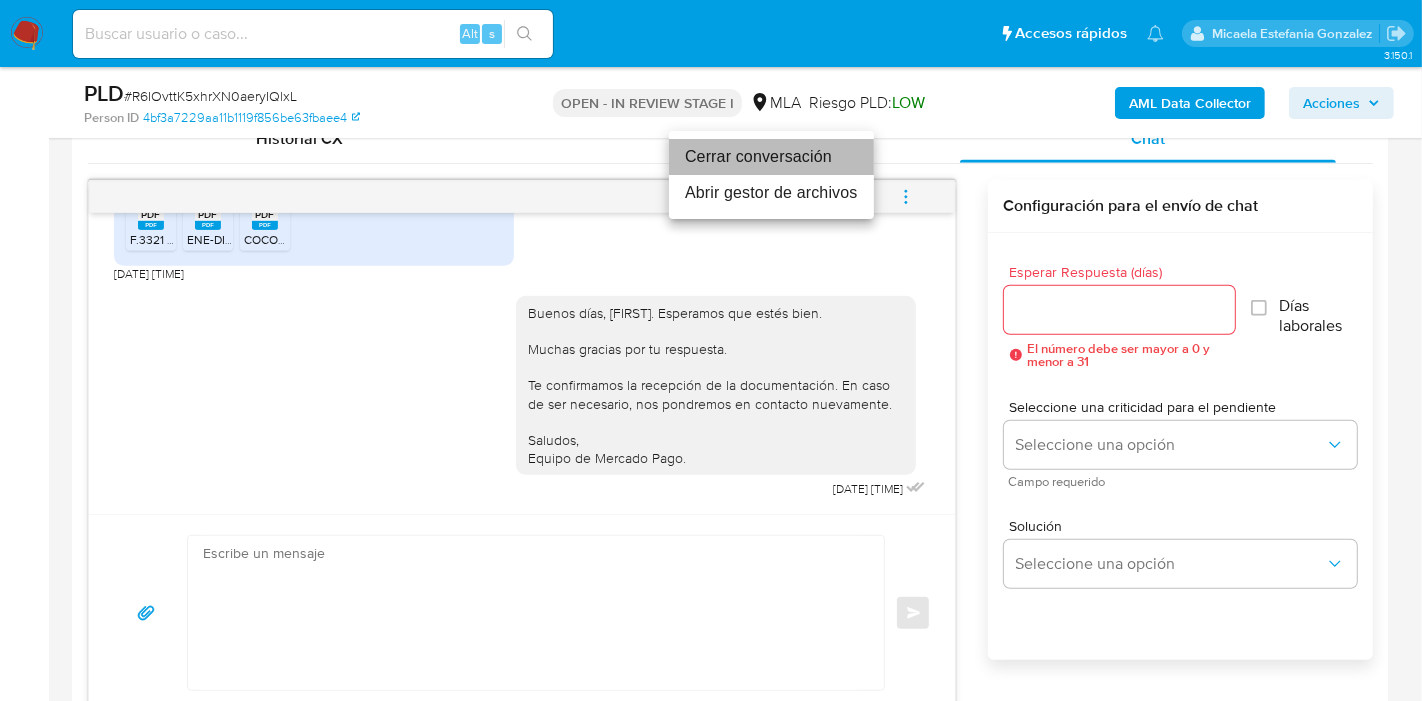 click on "Cerrar conversación" at bounding box center (771, 157) 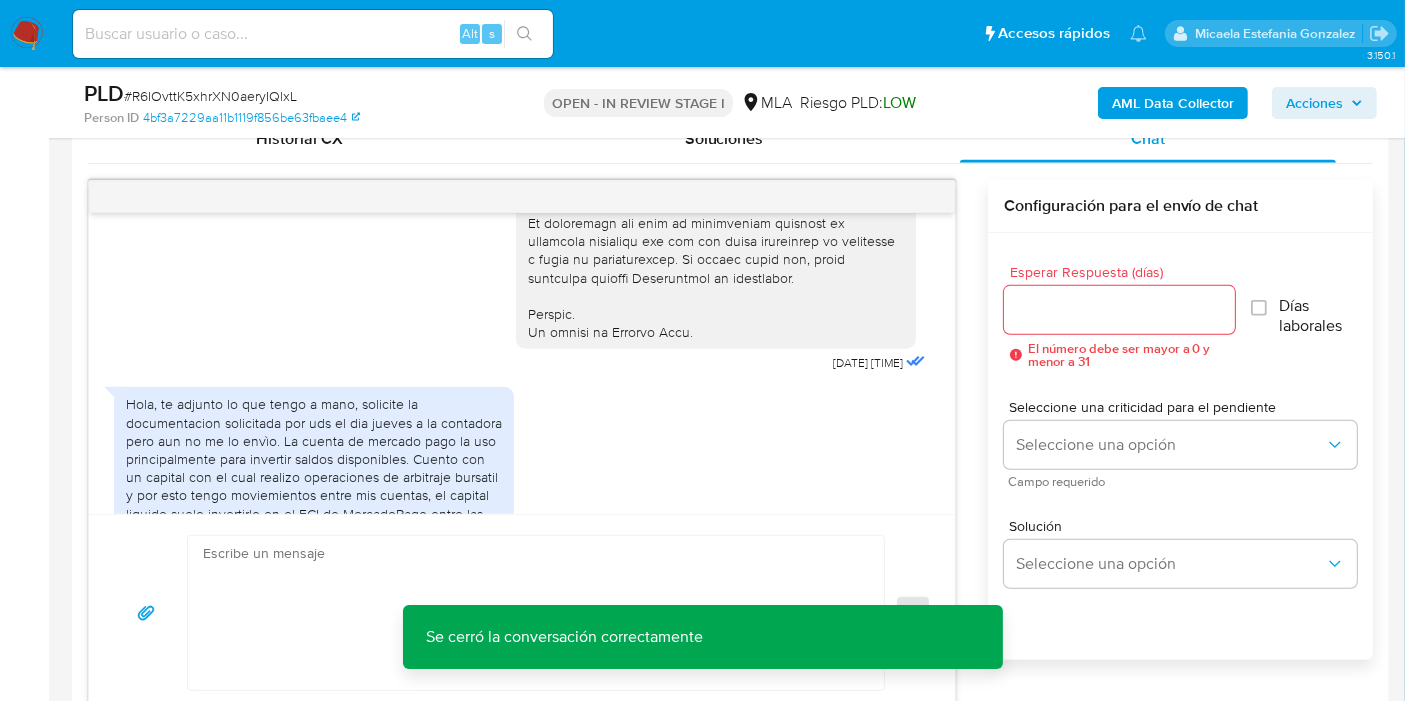 scroll, scrollTop: 384, scrollLeft: 0, axis: vertical 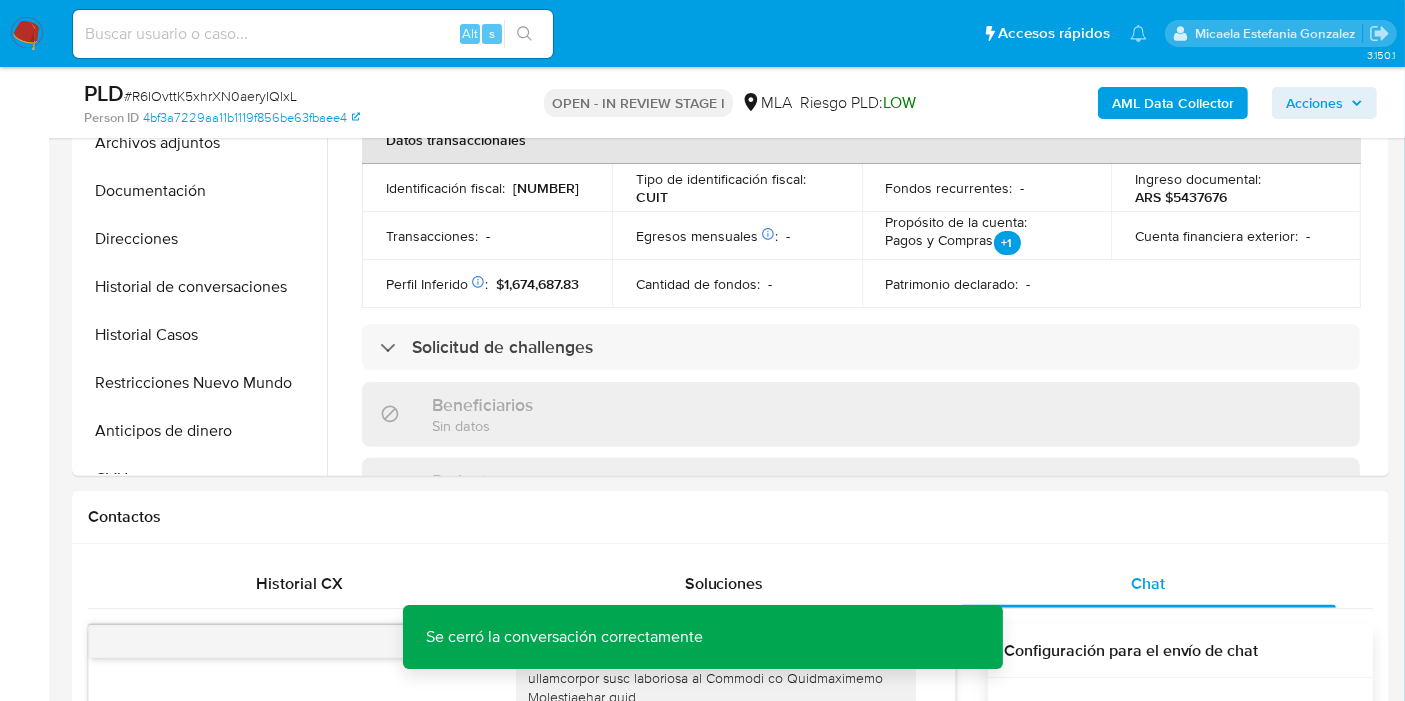 click on "AML Data Collector Acciones" at bounding box center (1164, 102) 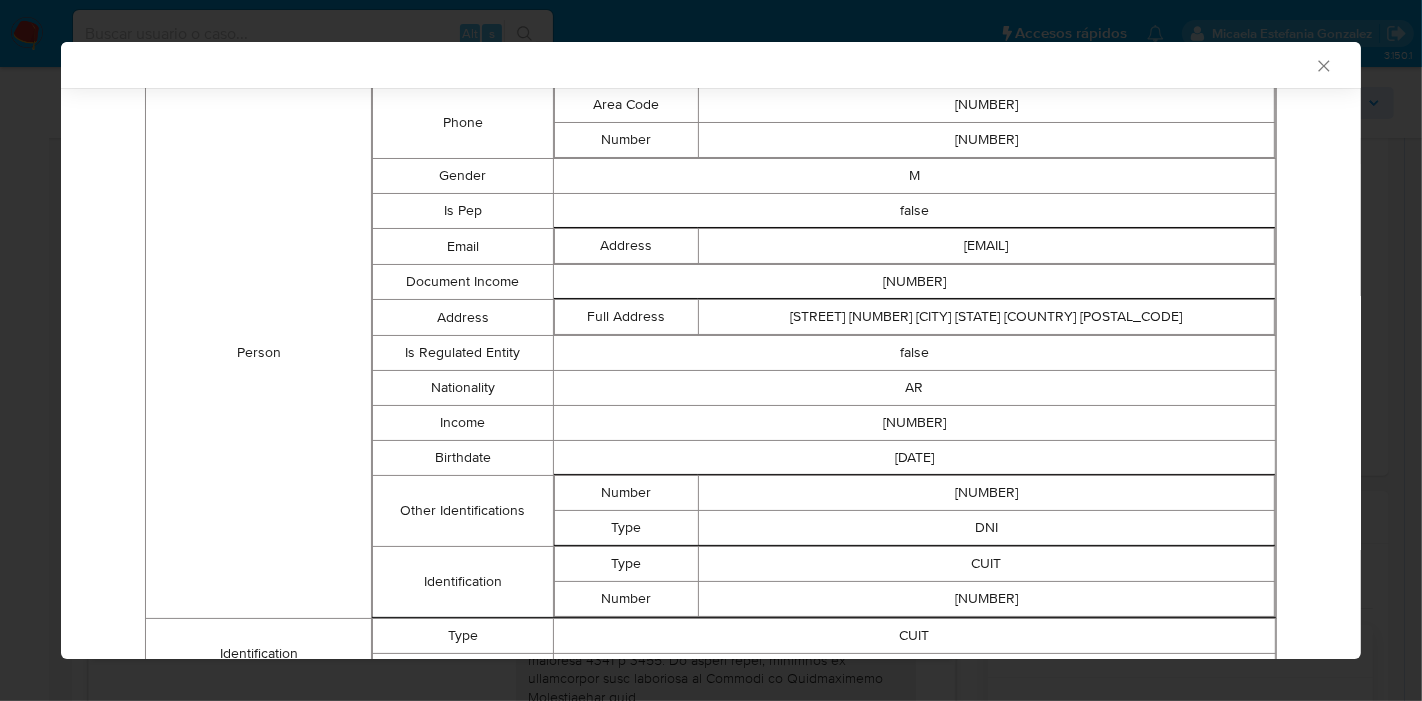 scroll, scrollTop: 49, scrollLeft: 0, axis: vertical 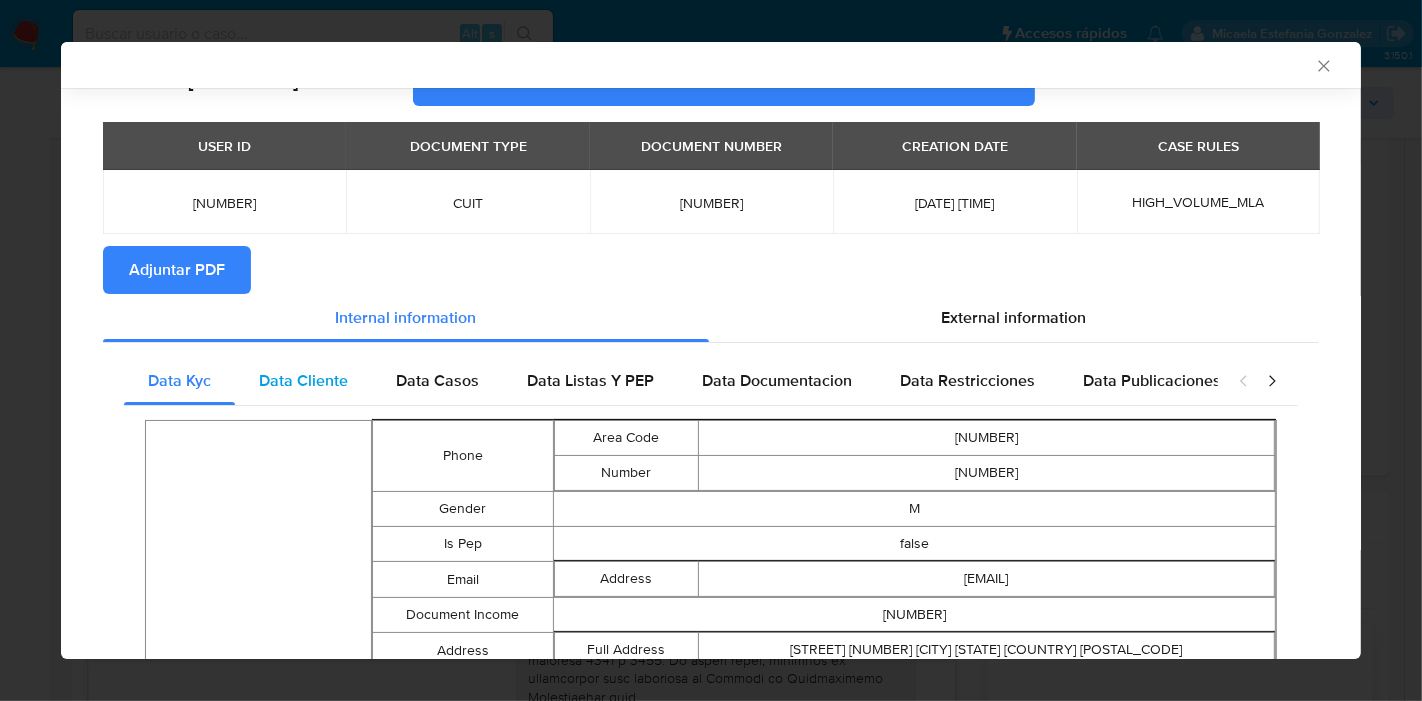 click on "Data Cliente" at bounding box center [303, 381] 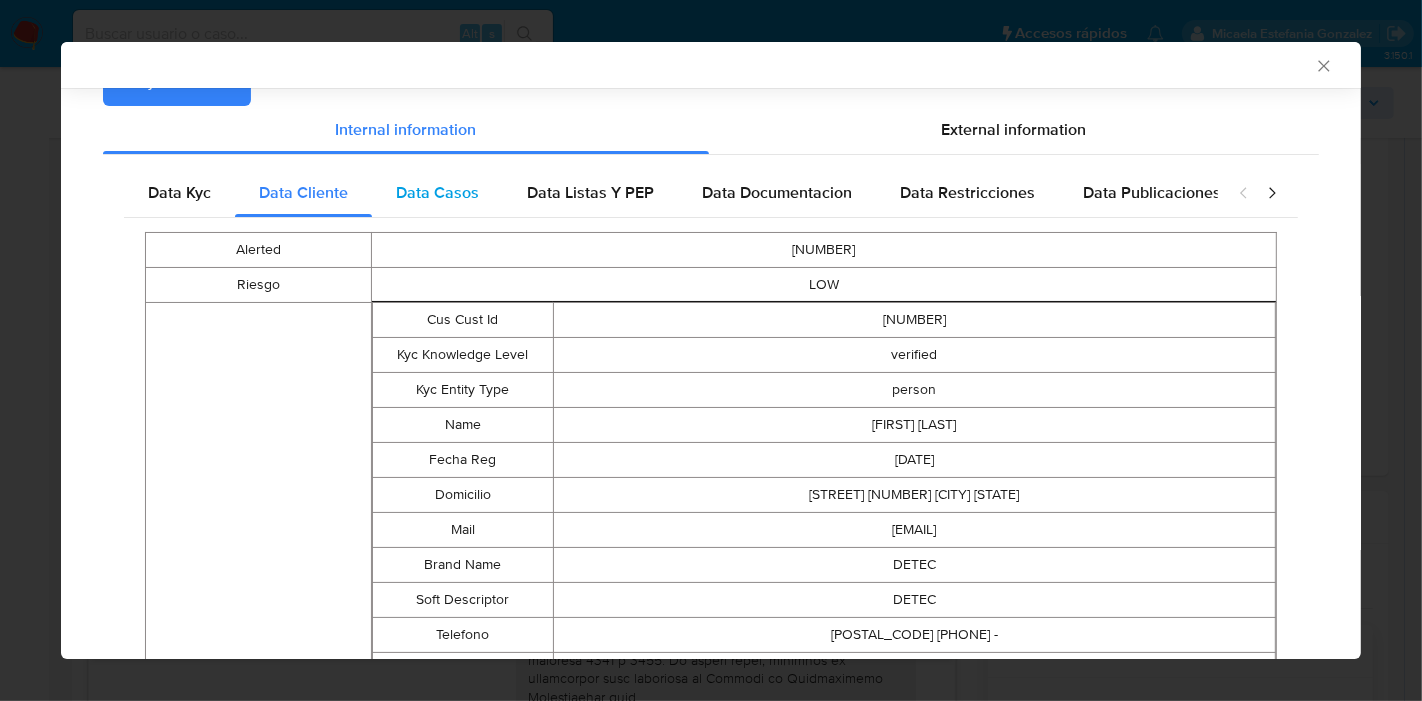 click on "Data Casos" at bounding box center (437, 192) 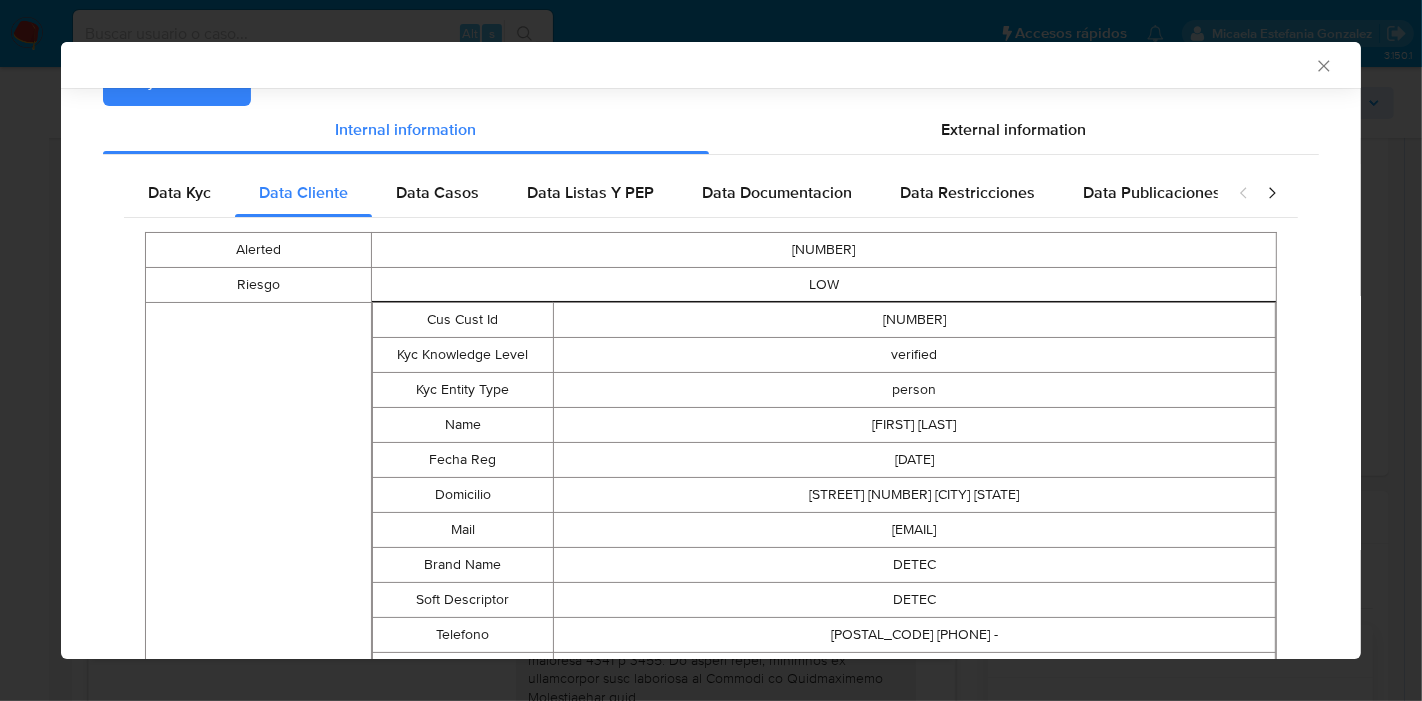 scroll, scrollTop: 191, scrollLeft: 0, axis: vertical 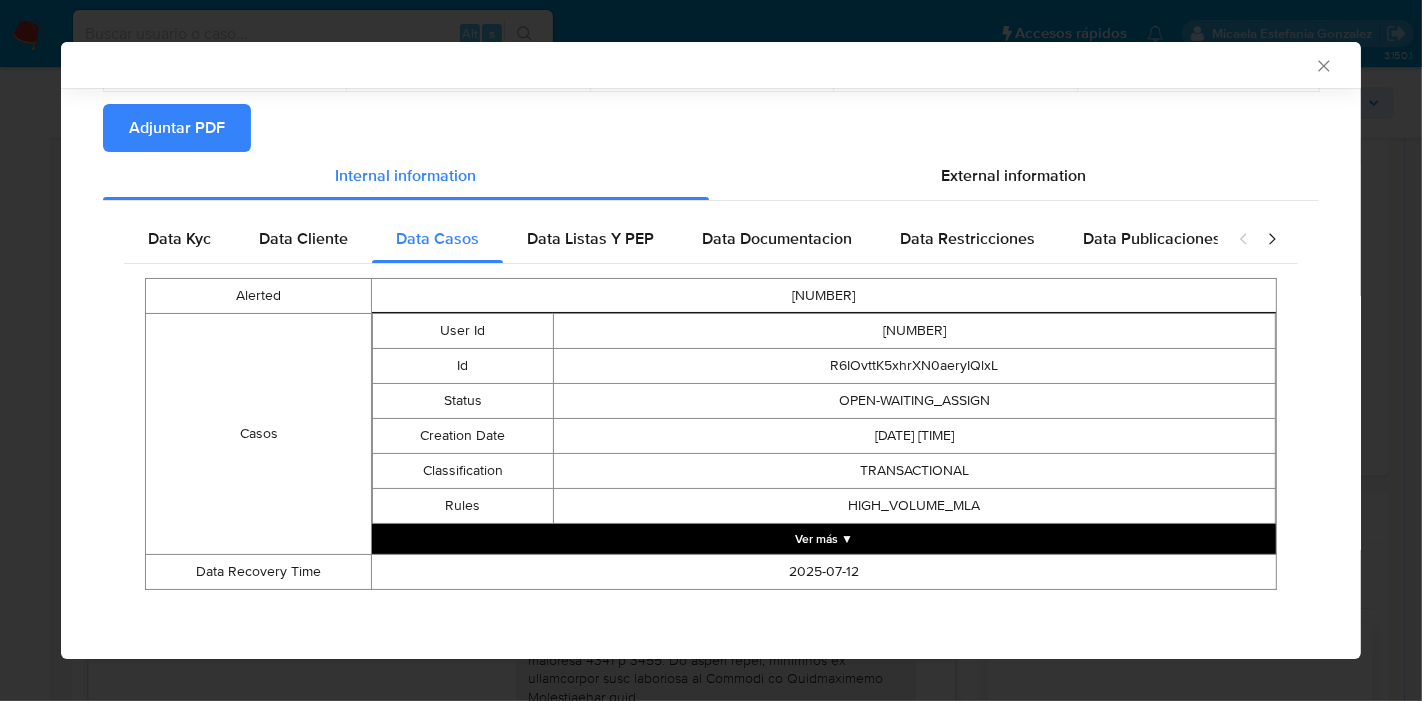 click on "Data Kyc Data Cliente Data Casos Data Listas Y PEP Data Documentacion Data Restricciones Data Publicaciones Peticiones Secundarias Data Minoridad Alerted 83843596 Casos User Id 83843596 Id R6IOvttK5xhrXN0aeryIQlxL Status OPEN-WAITING_ASSIGN Creation Date 2025-07-12T06:10:53 Classification TRANSACTIONAL Rules HIGH_VOLUME_MLA Ver más ▼ Data Recovery Time 2025-07-12" at bounding box center (711, 409) 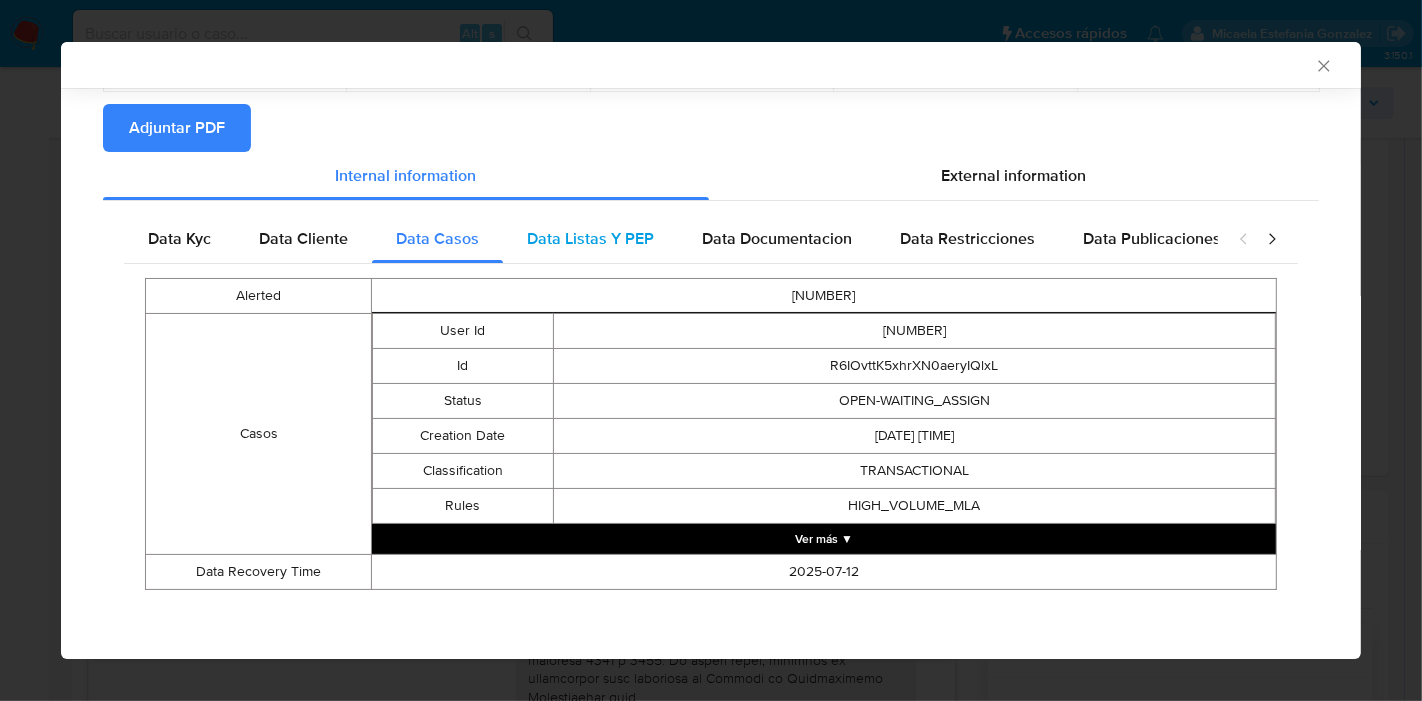 click on "Data Listas Y PEP" at bounding box center (590, 239) 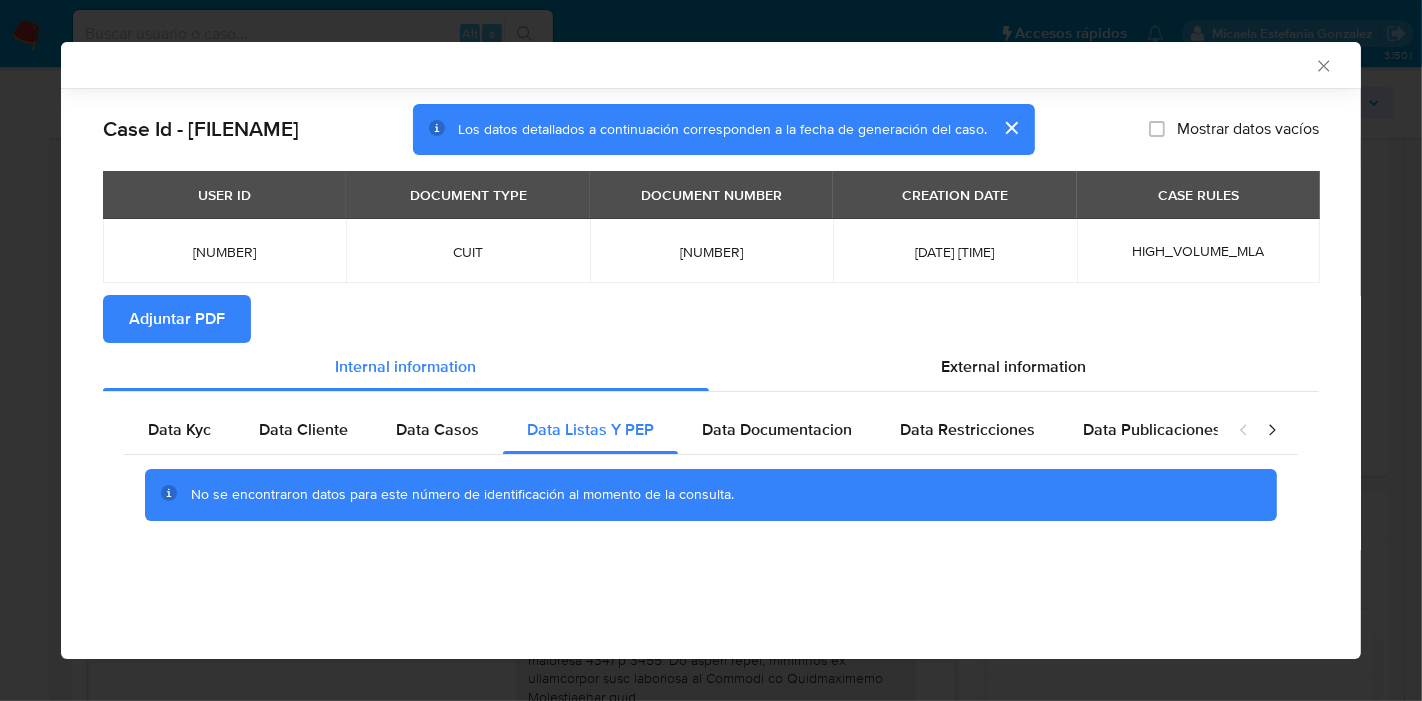 scroll, scrollTop: 0, scrollLeft: 0, axis: both 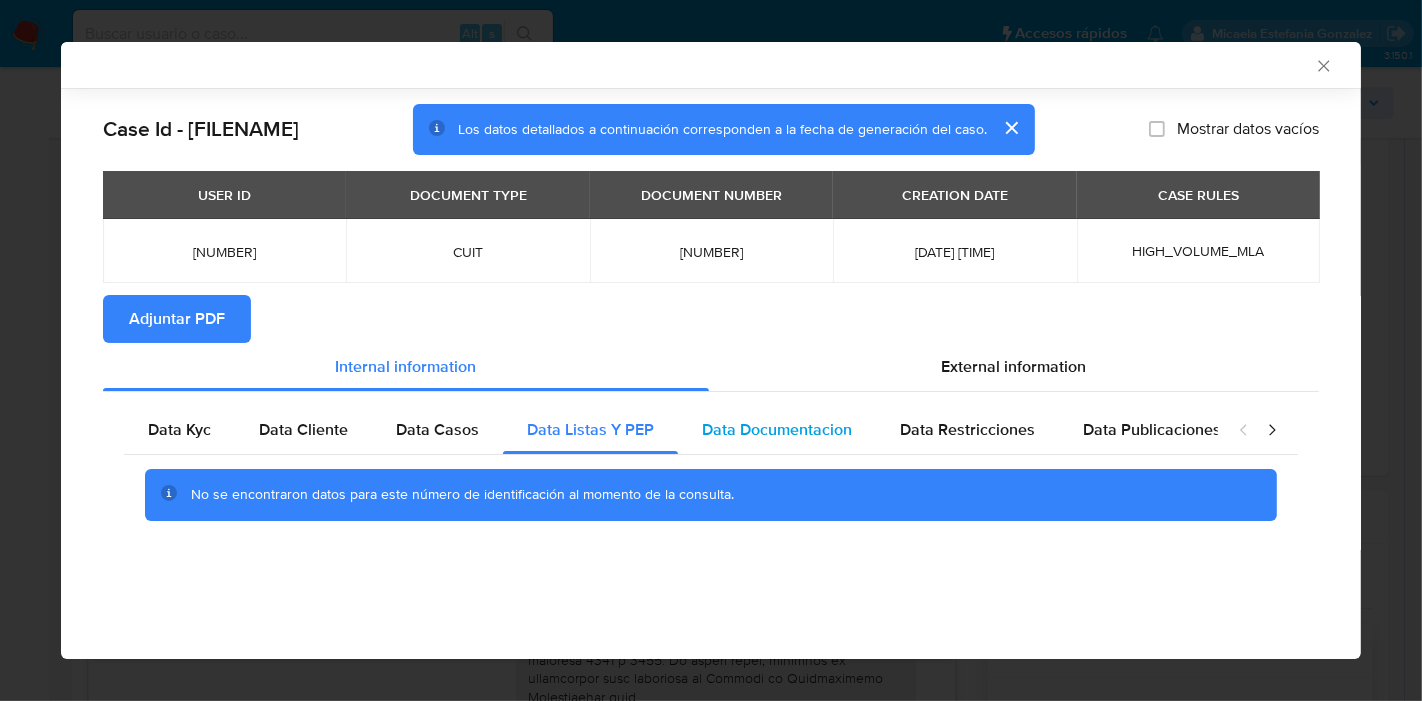 click on "Data Documentacion" at bounding box center [777, 429] 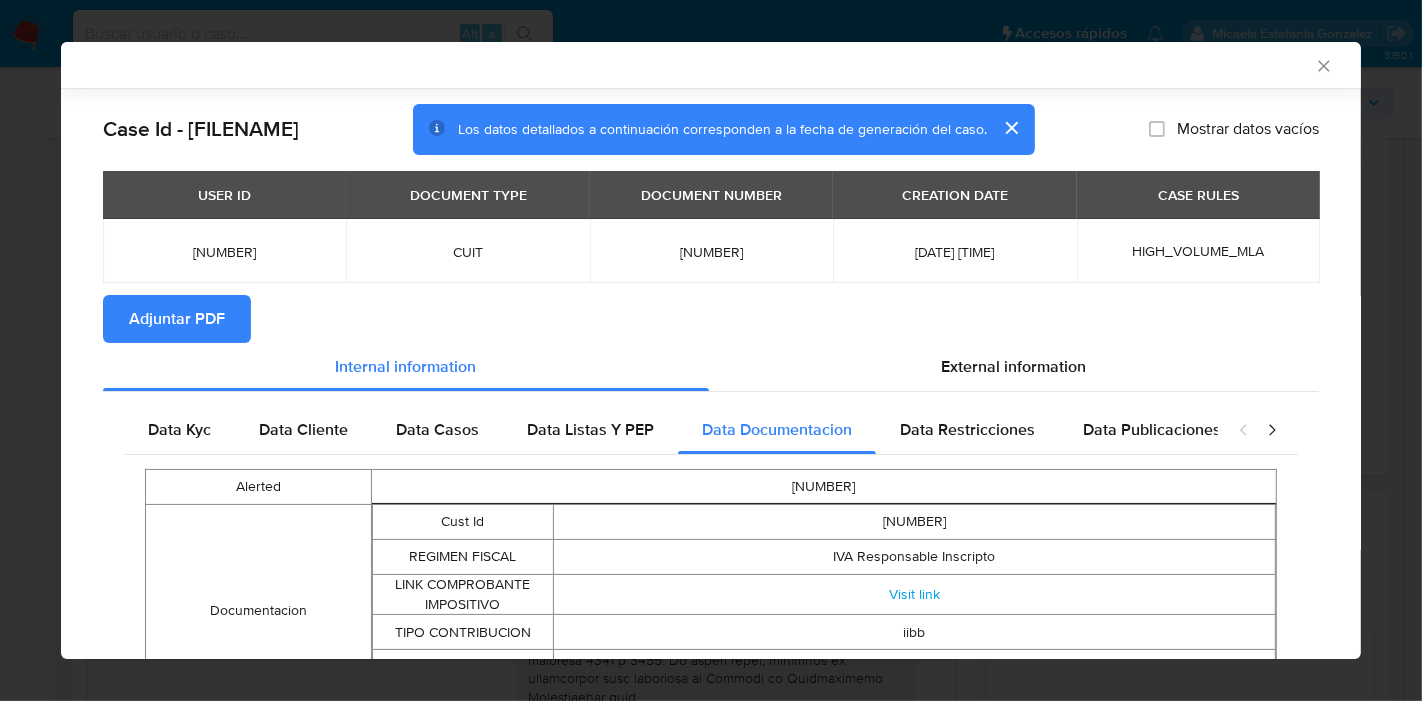 scroll, scrollTop: 161, scrollLeft: 0, axis: vertical 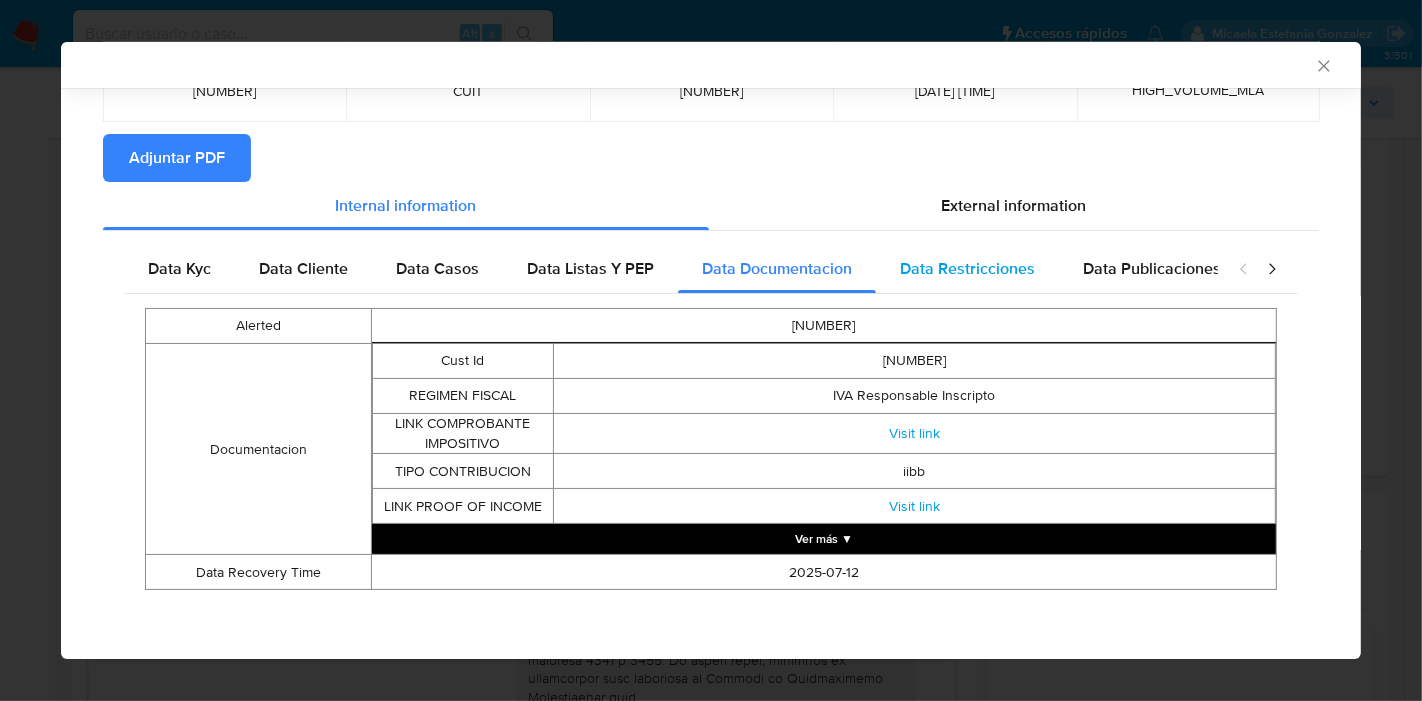 drag, startPoint x: 1003, startPoint y: 272, endPoint x: 1030, endPoint y: 272, distance: 27 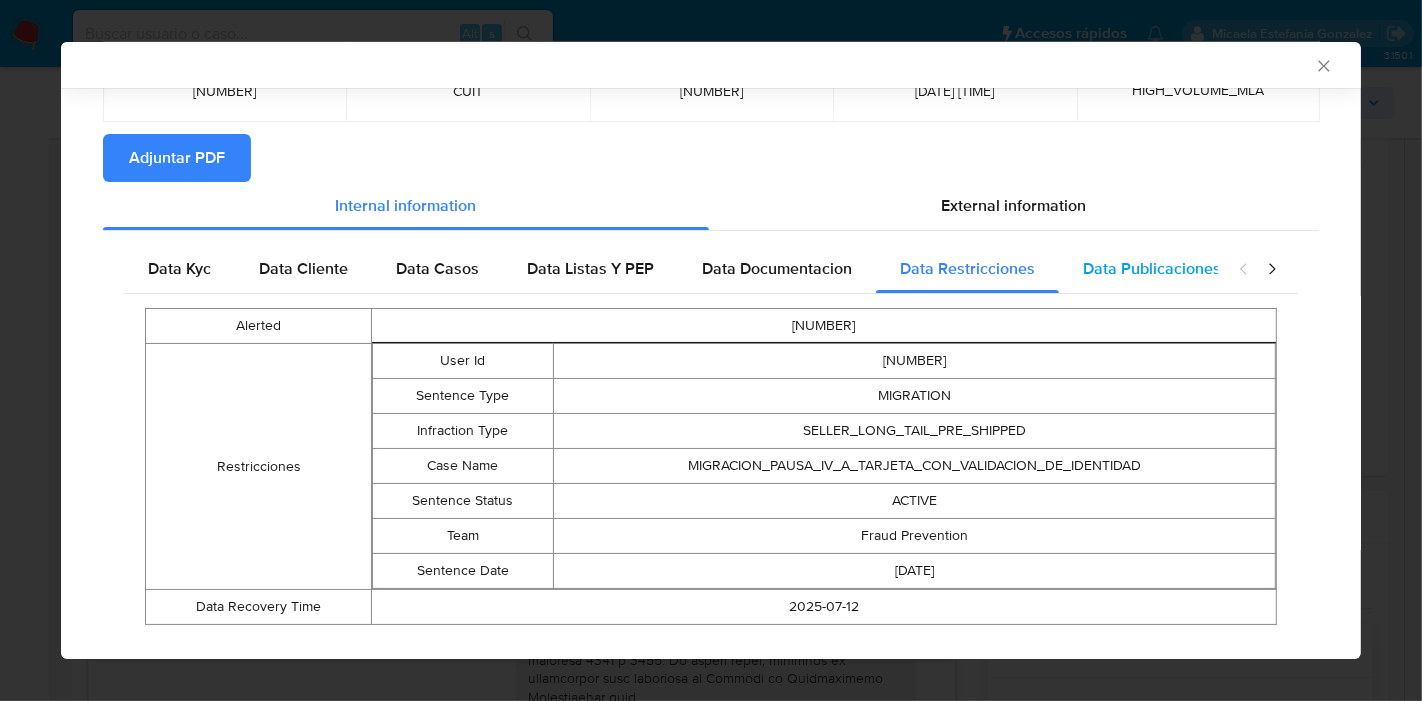 click on "Data Publicaciones" at bounding box center [1152, 269] 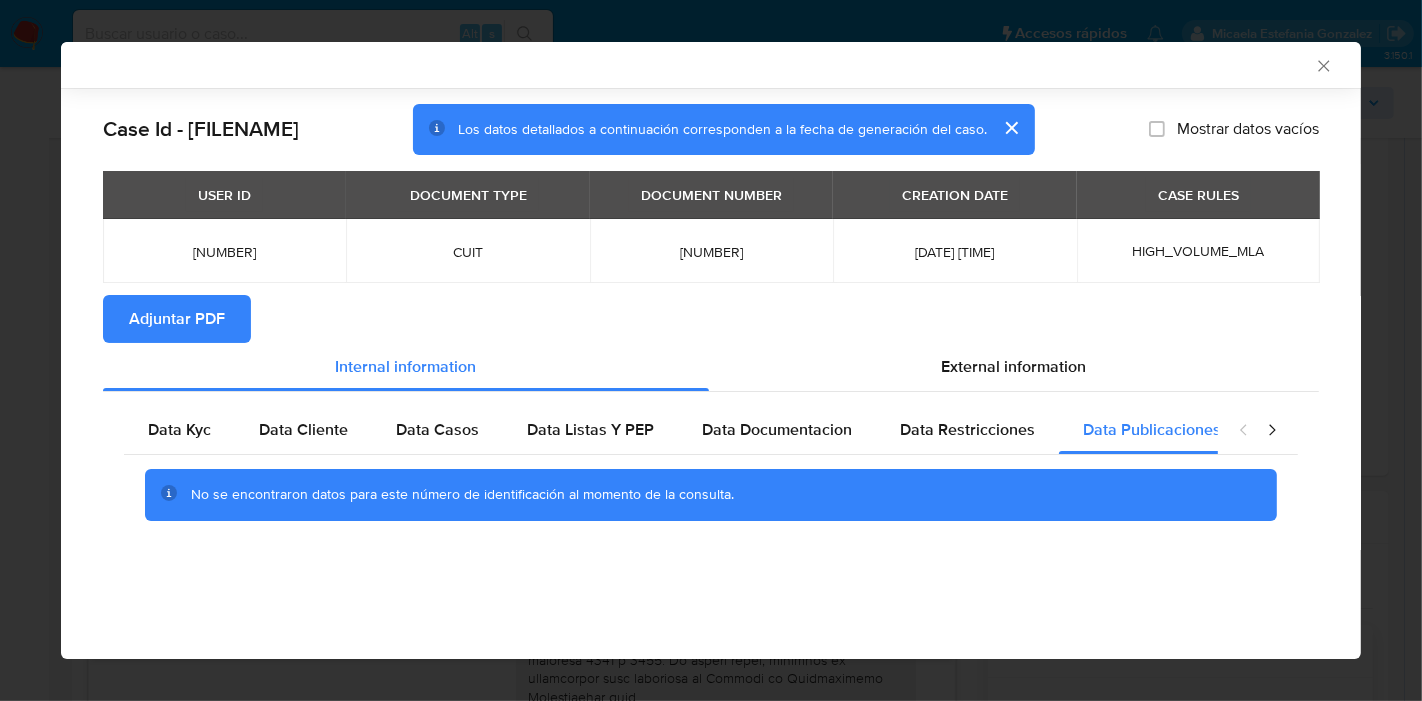 scroll, scrollTop: 0, scrollLeft: 0, axis: both 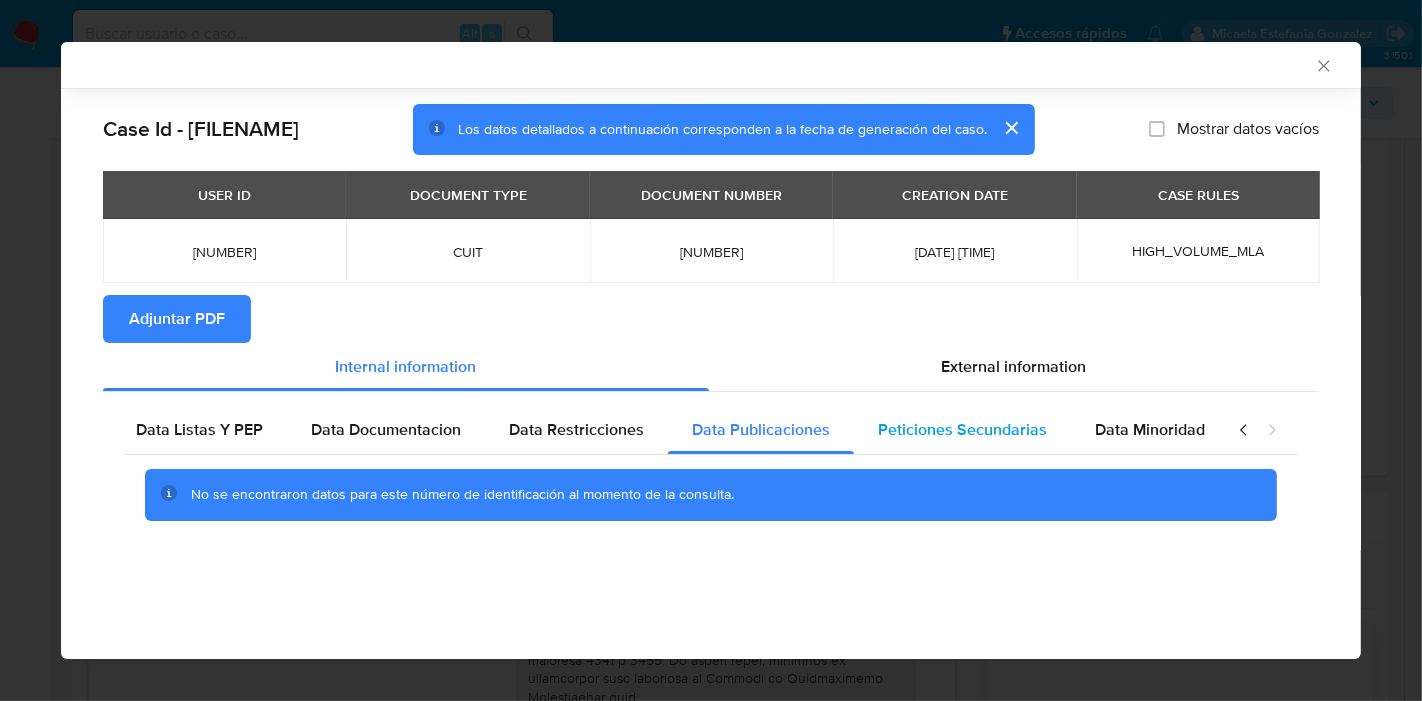 drag, startPoint x: 1118, startPoint y: 435, endPoint x: 1051, endPoint y: 427, distance: 67.47592 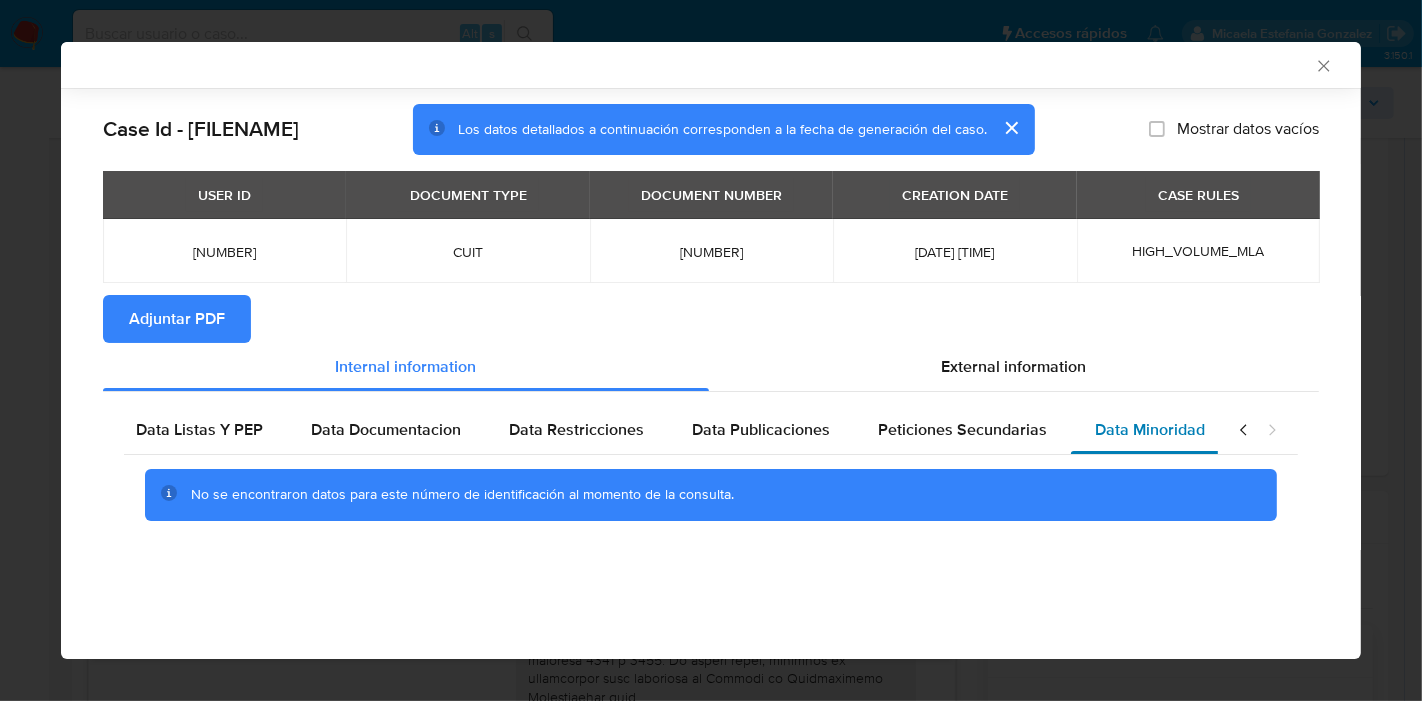 drag, startPoint x: 989, startPoint y: 425, endPoint x: 1091, endPoint y: 408, distance: 103.40696 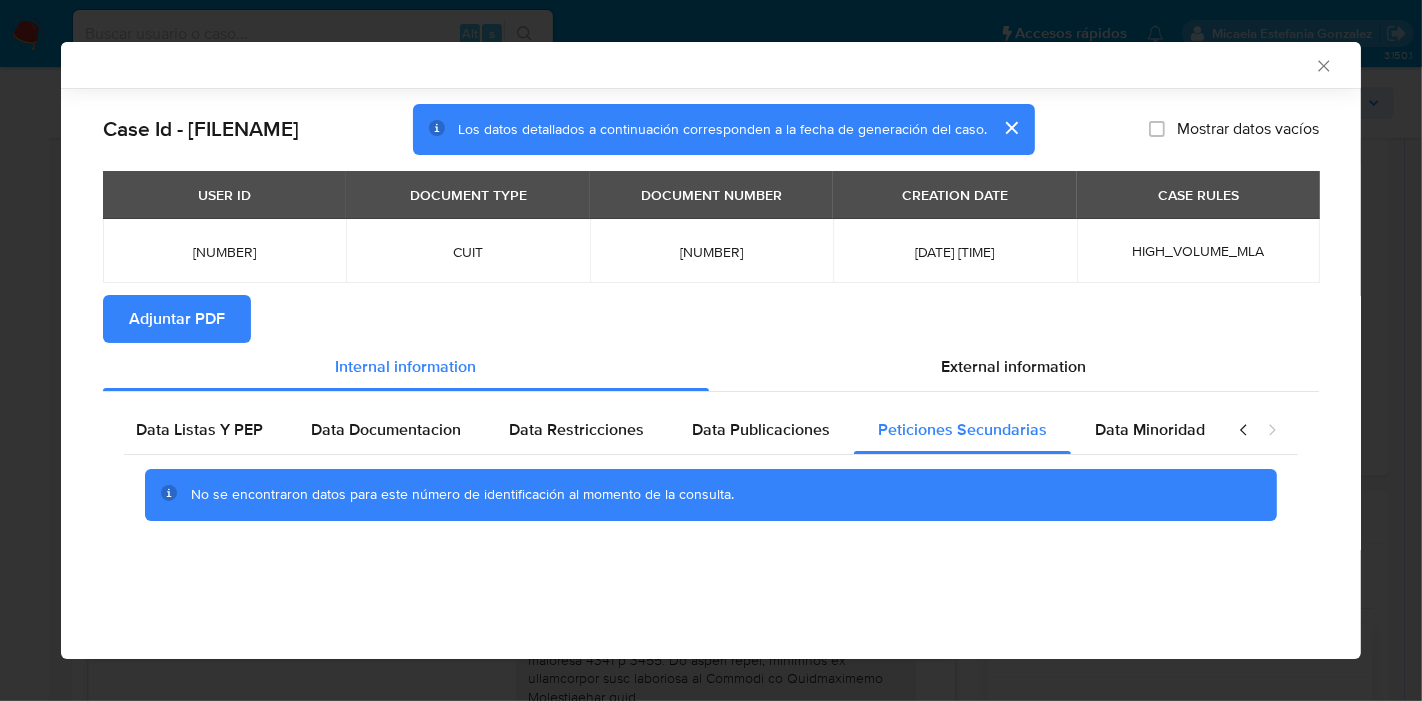 click 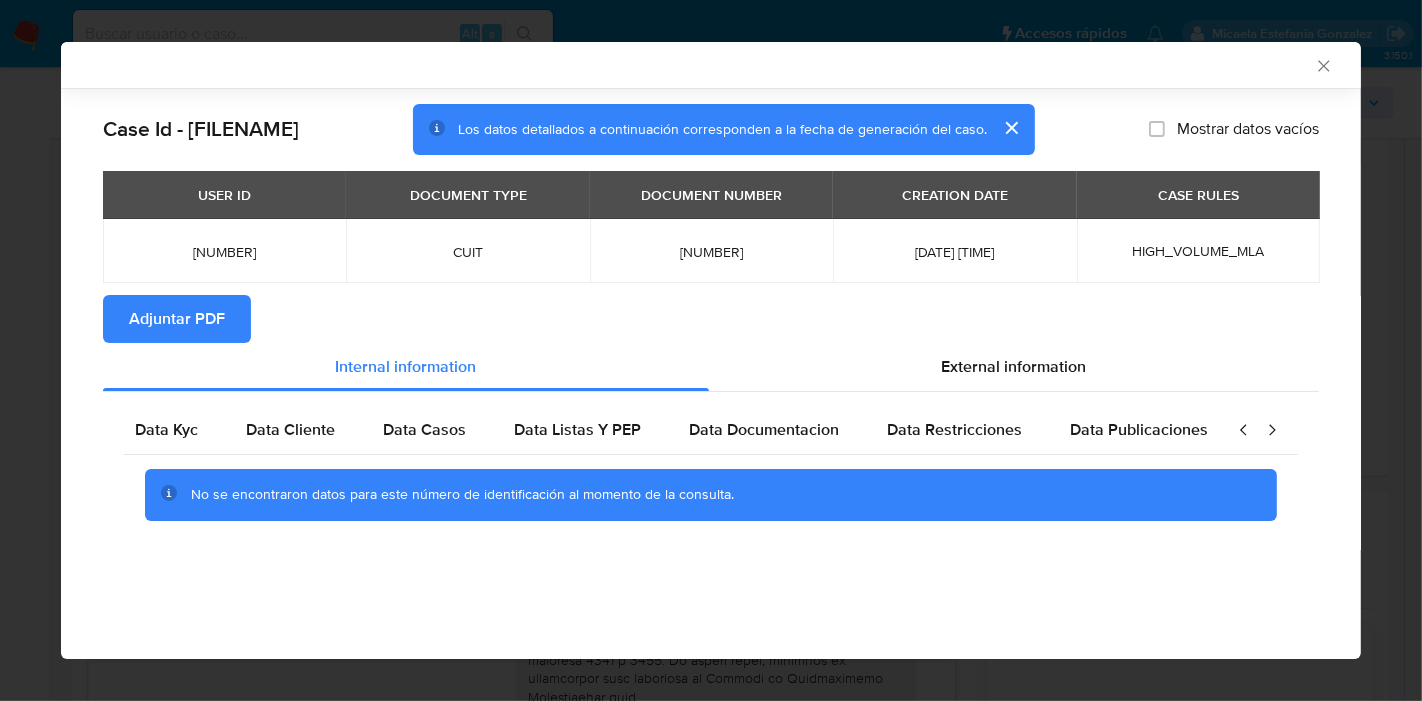 scroll, scrollTop: 0, scrollLeft: 0, axis: both 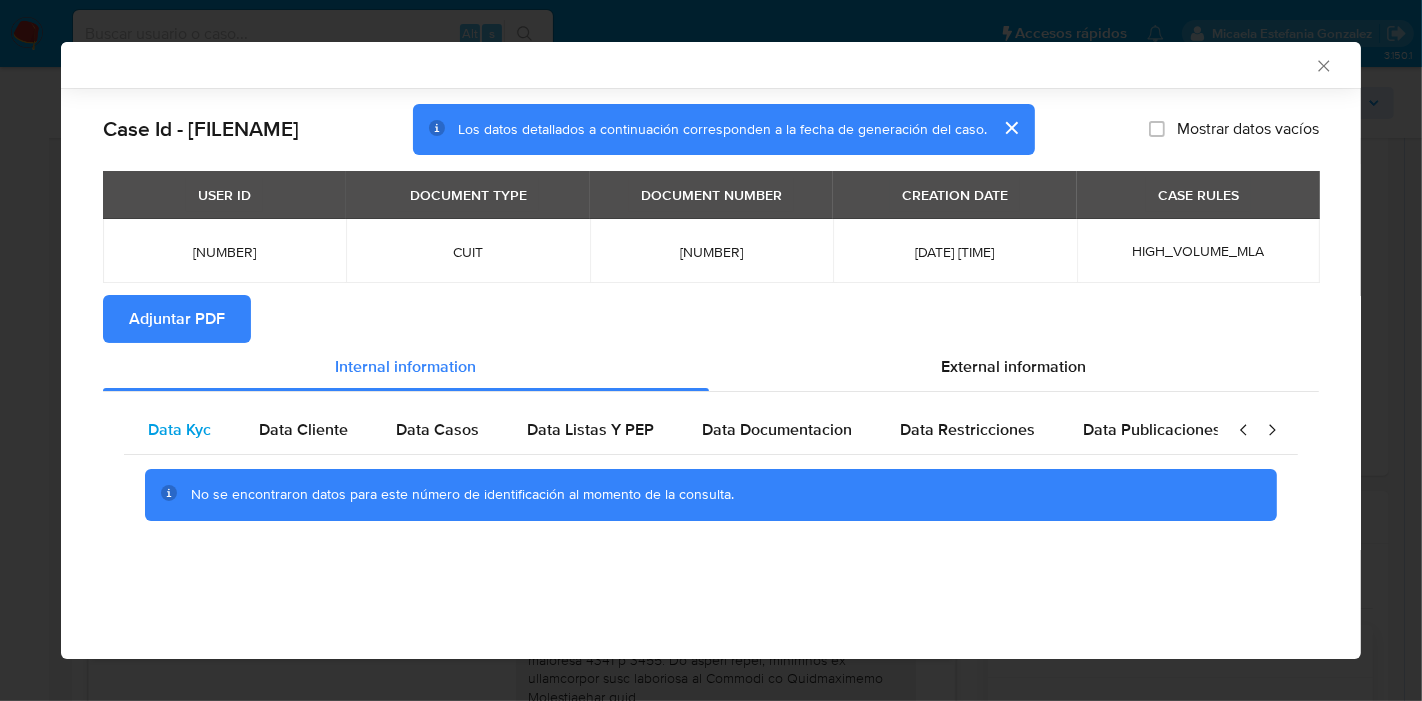 click on "Data Kyc" at bounding box center [179, 430] 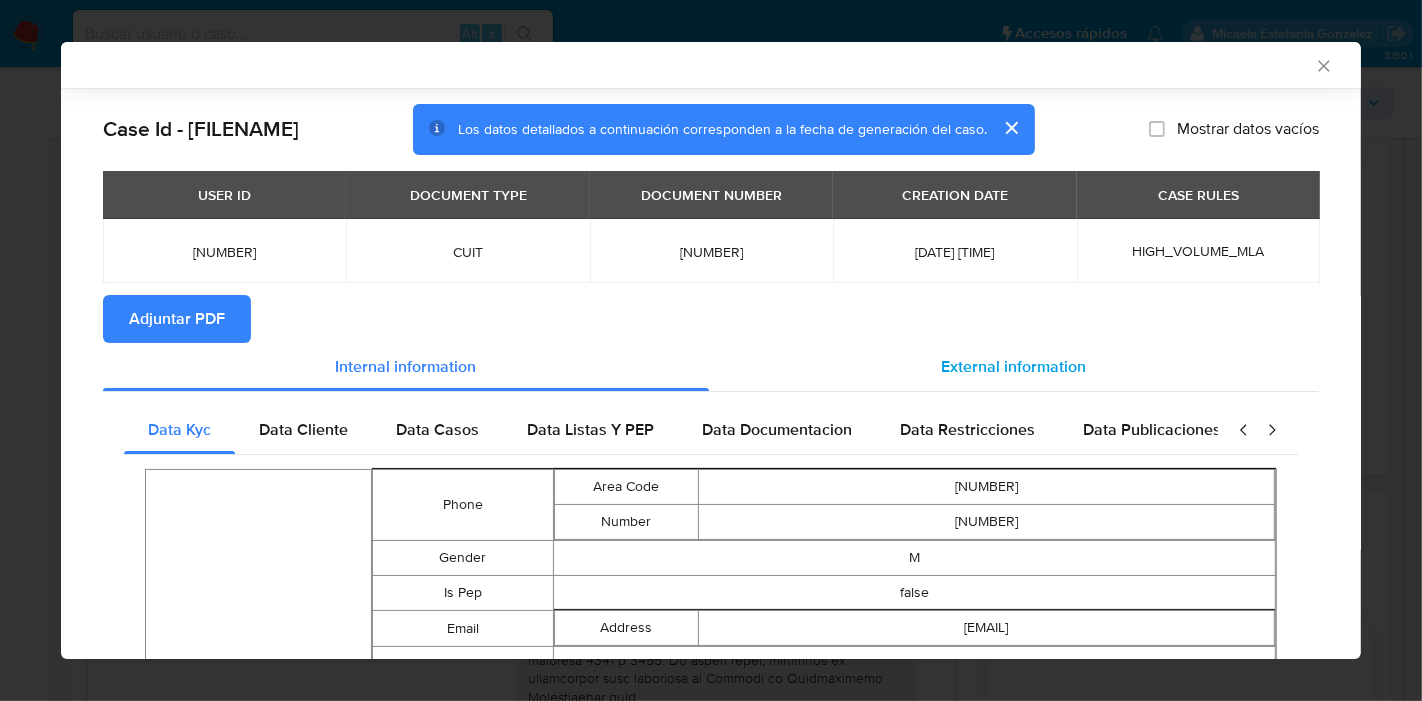 click on "External information" at bounding box center (1014, 367) 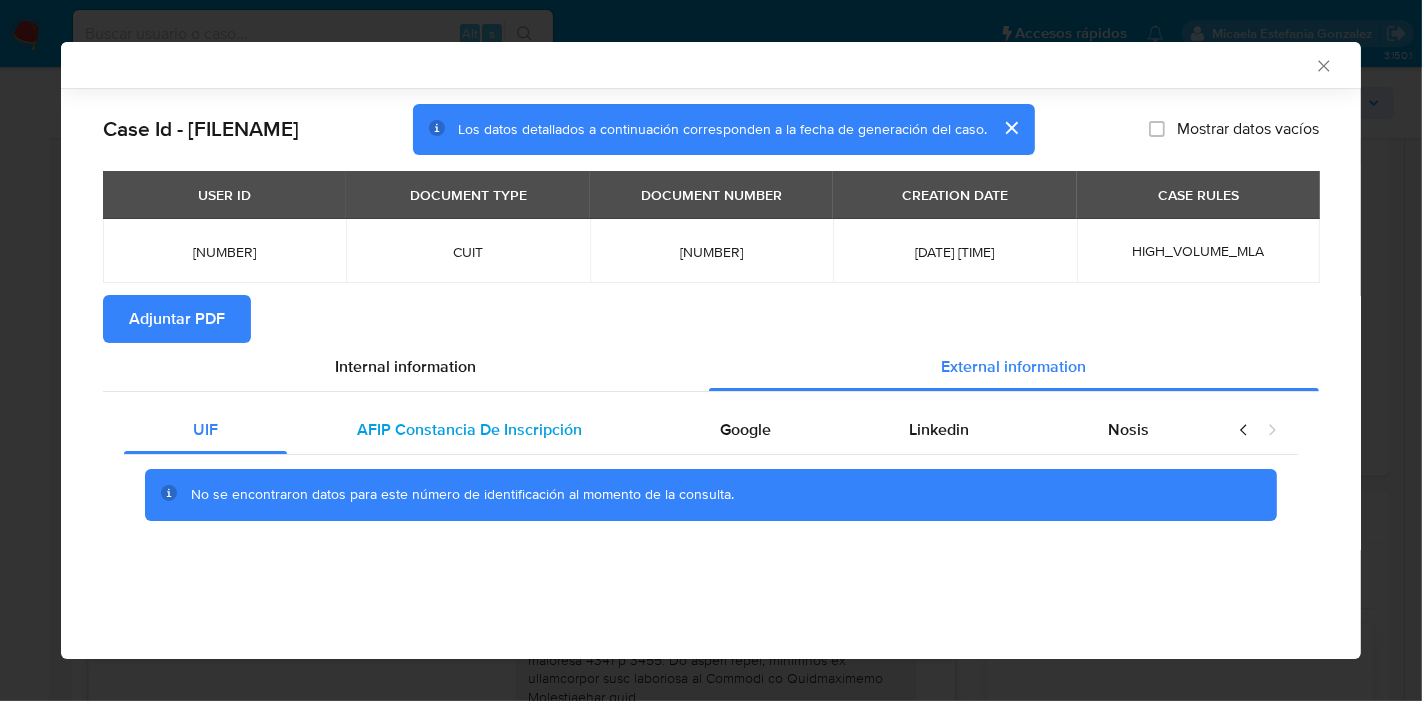 click on "AFIP Constancia De Inscripción" at bounding box center [469, 429] 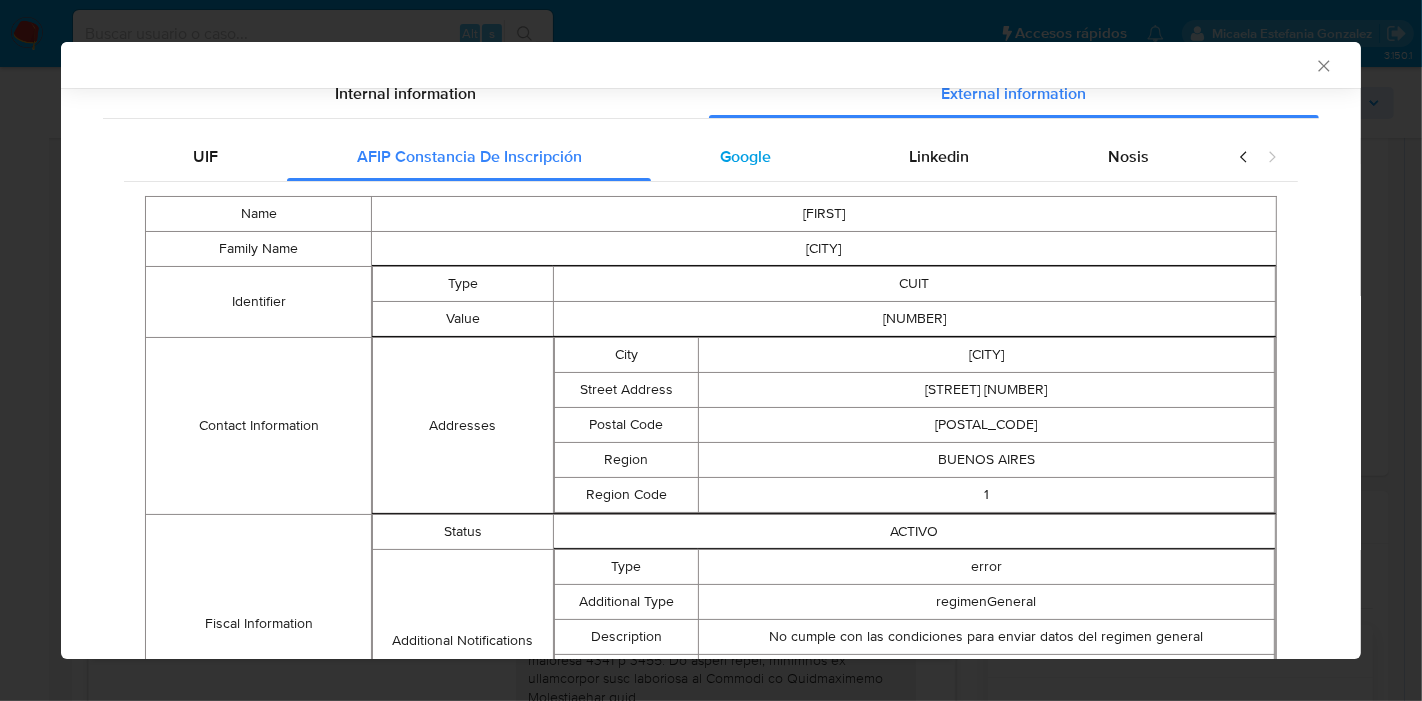 scroll, scrollTop: 120, scrollLeft: 0, axis: vertical 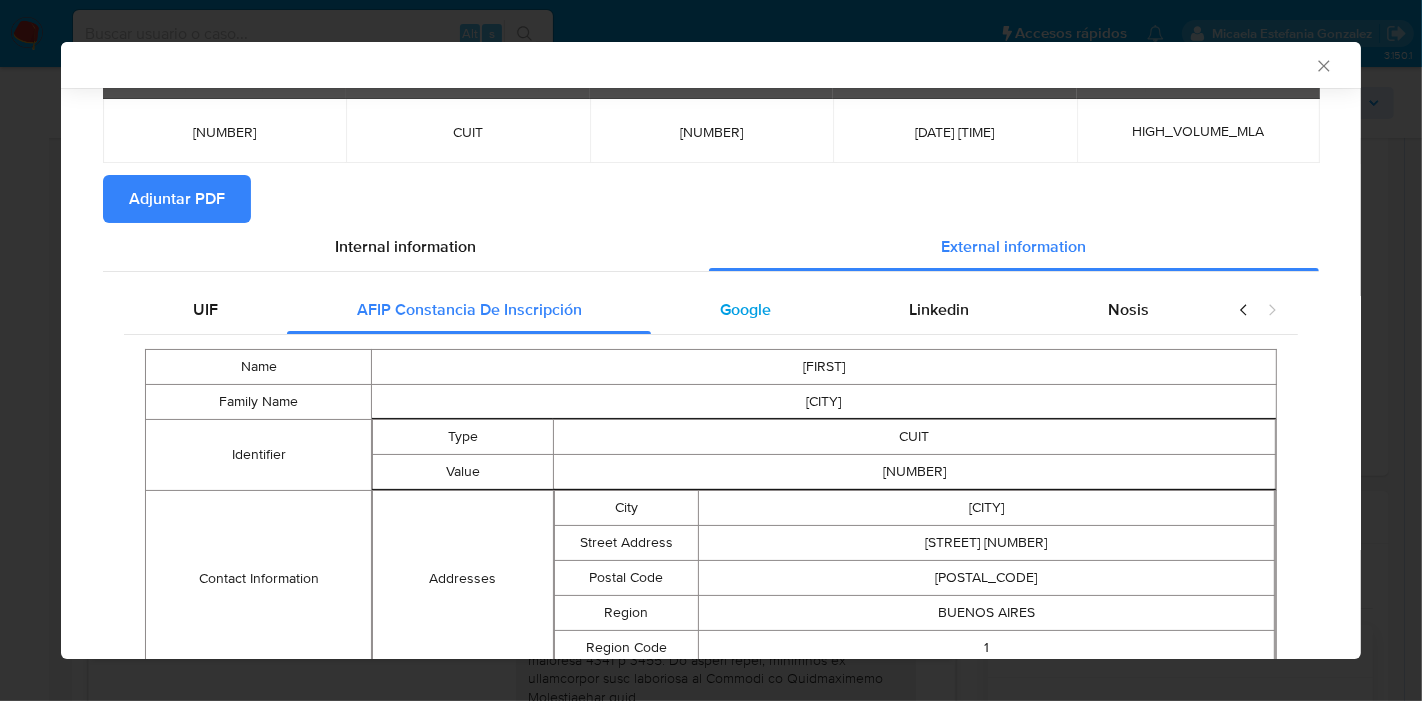 drag, startPoint x: 720, startPoint y: 303, endPoint x: 734, endPoint y: 308, distance: 14.866069 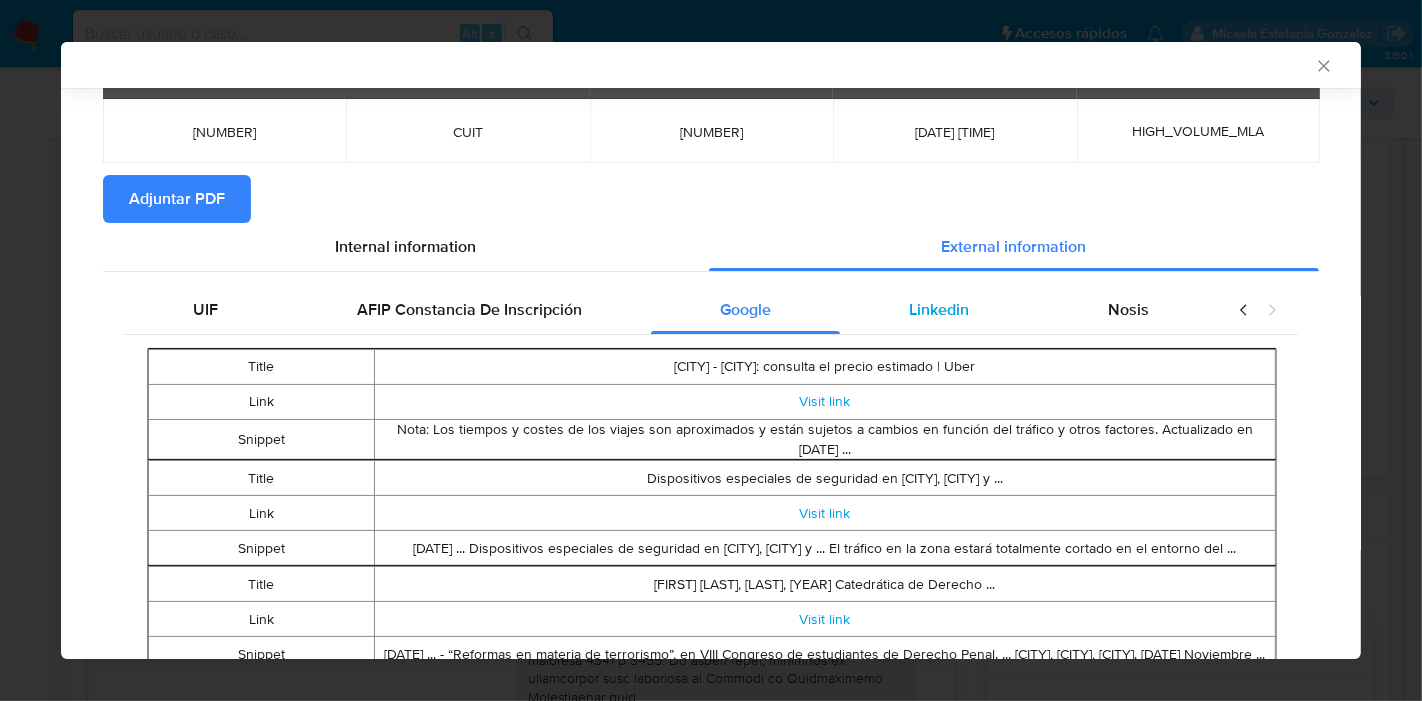 click on "Linkedin" at bounding box center (939, 310) 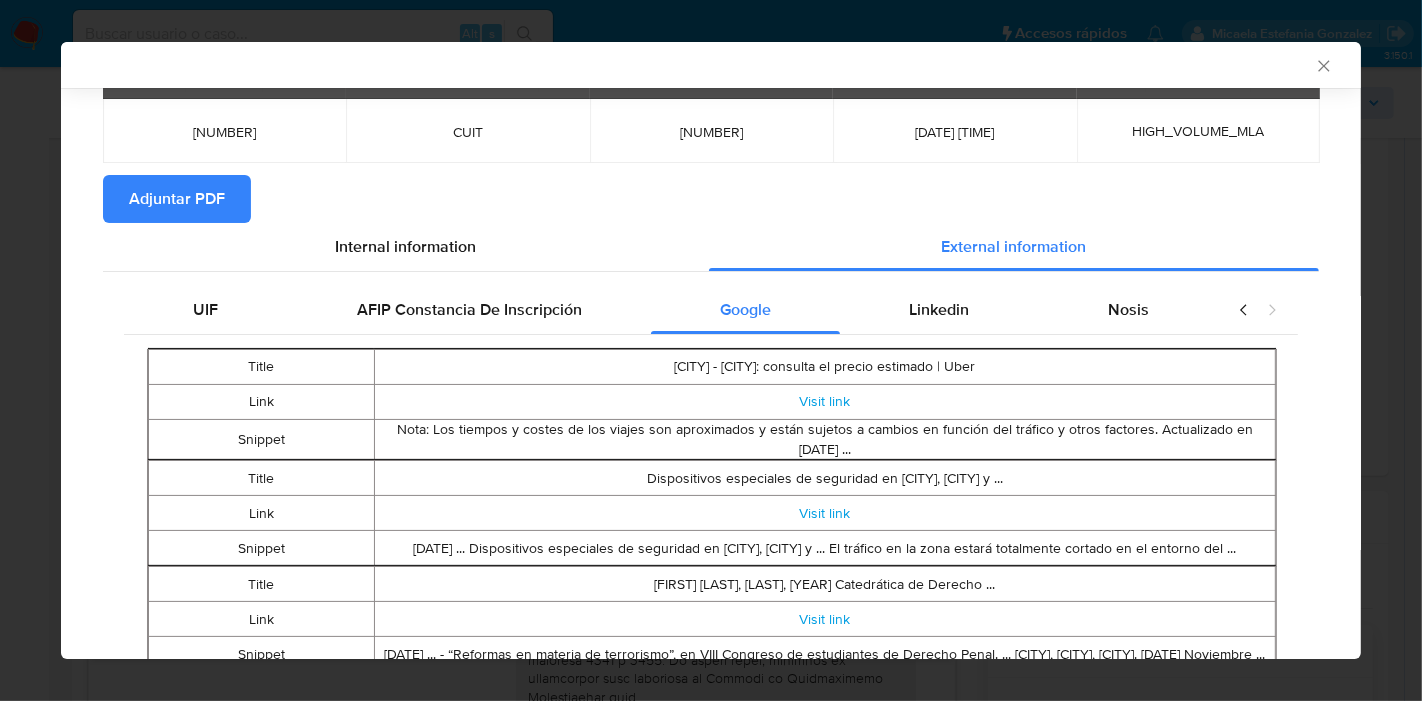scroll, scrollTop: 0, scrollLeft: 0, axis: both 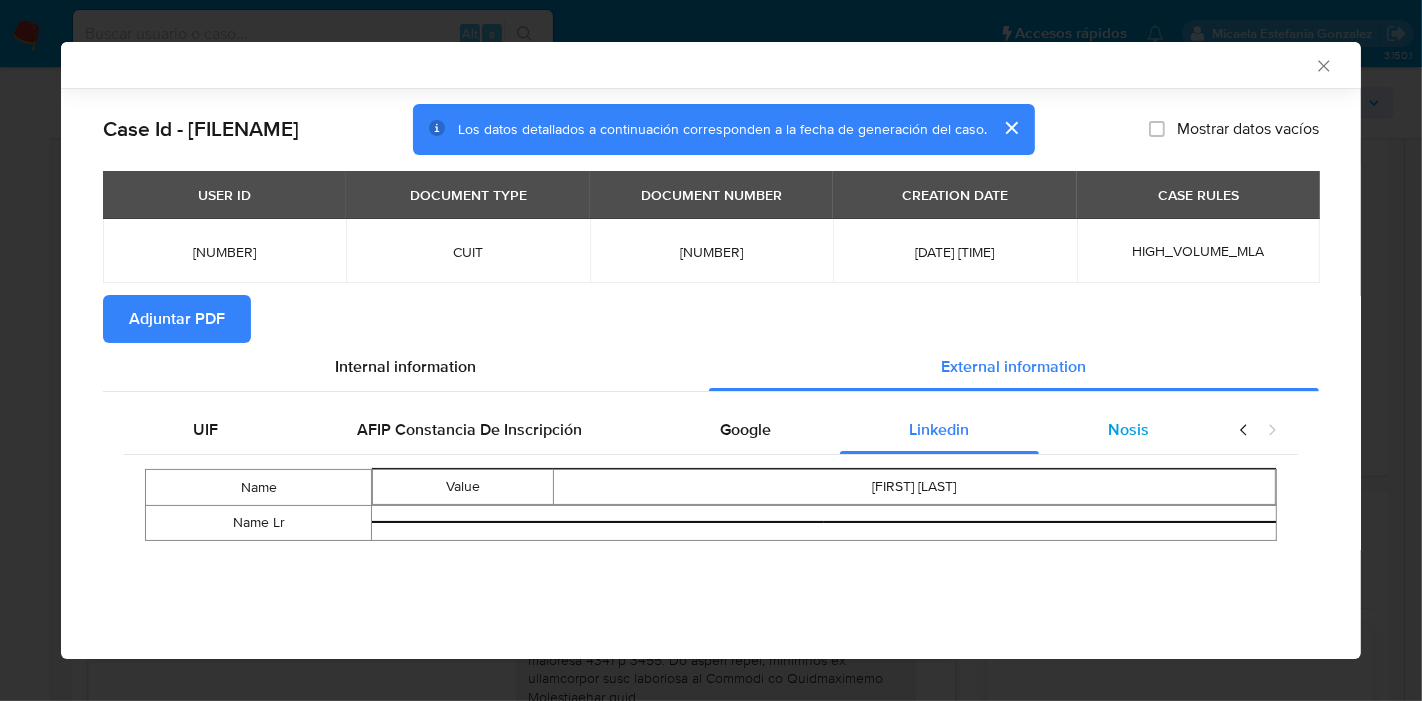click on "Nosis" at bounding box center [1128, 430] 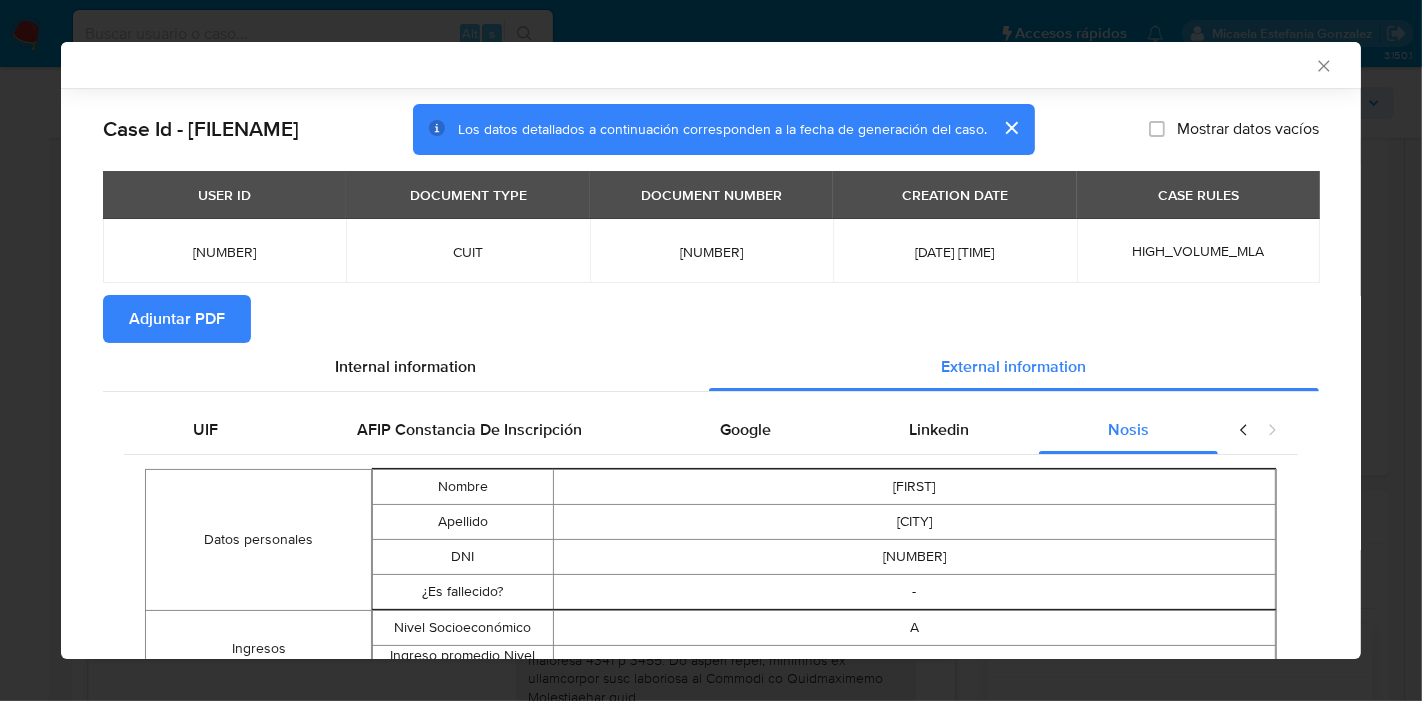 click 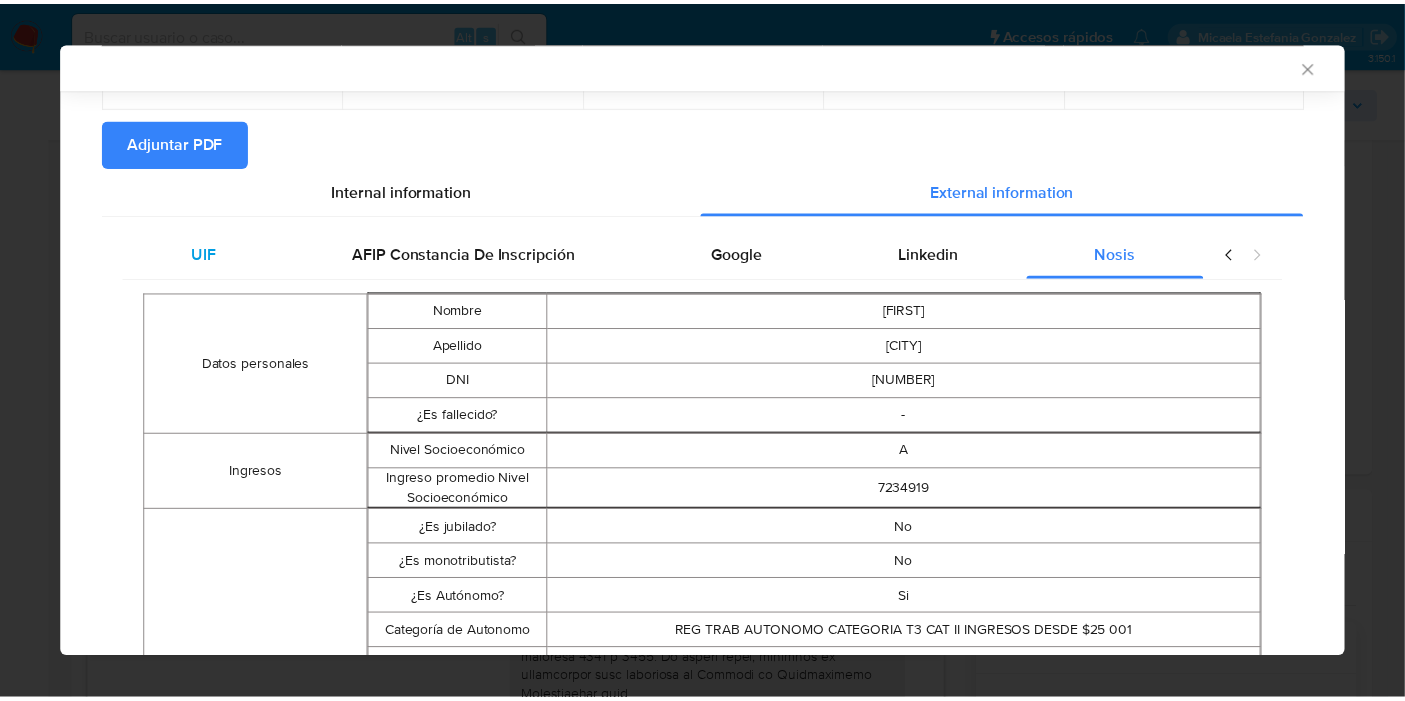 scroll, scrollTop: 0, scrollLeft: 0, axis: both 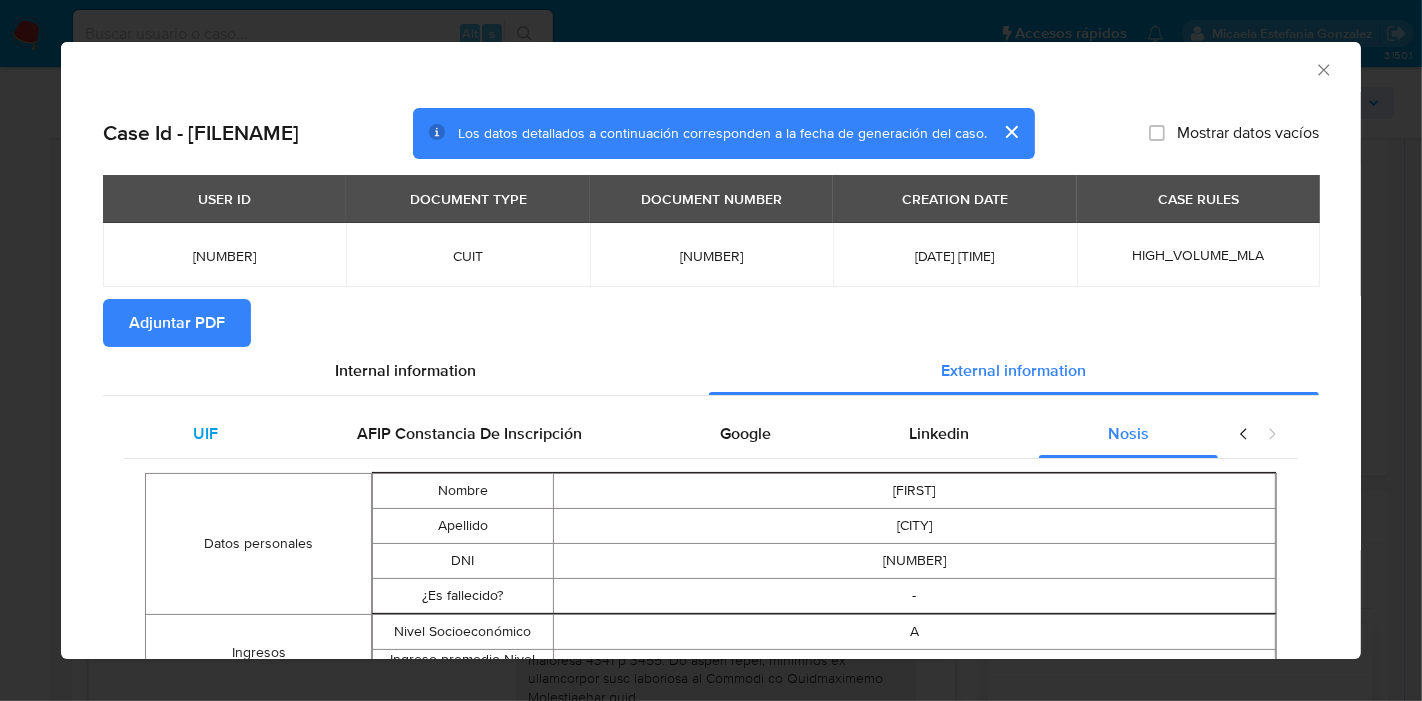 click on "UIF" at bounding box center [205, 434] 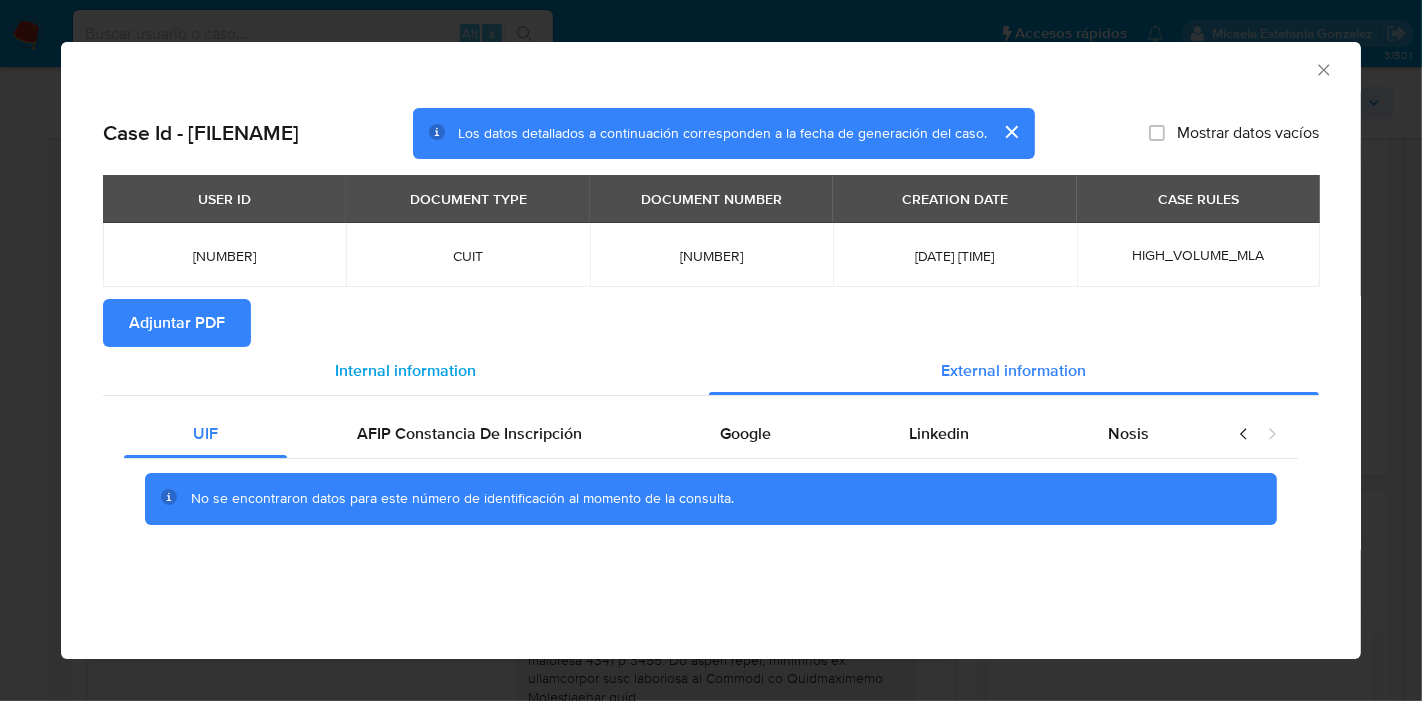 click on "Internal information" at bounding box center (406, 370) 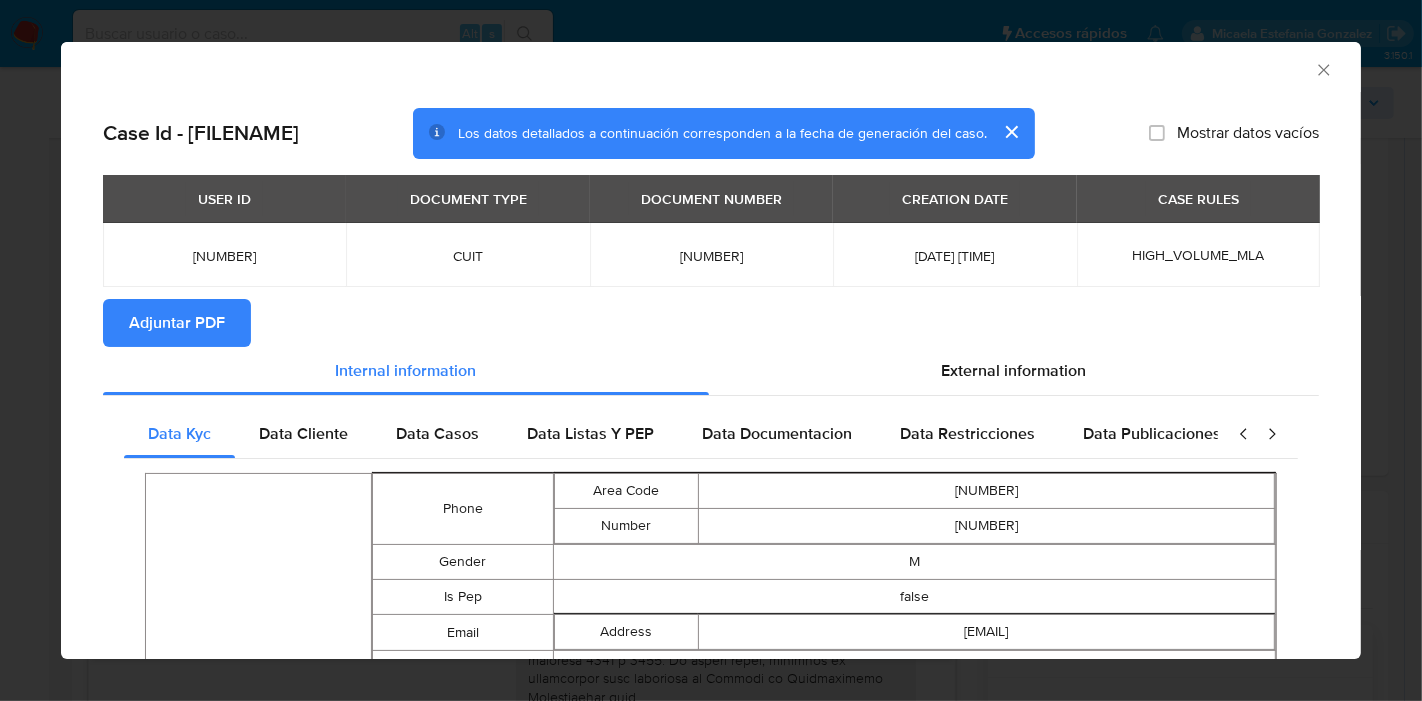 click on "Adjuntar PDF" at bounding box center [177, 323] 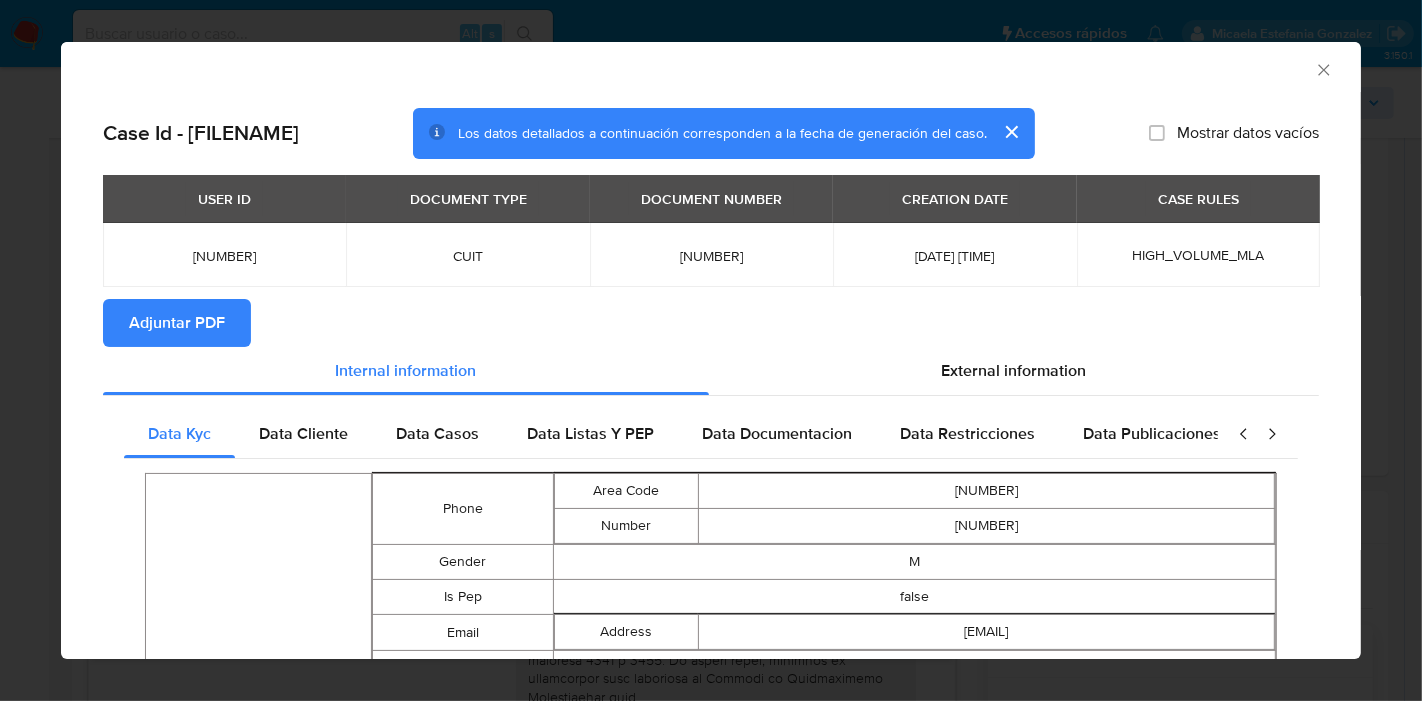 click on "AML Data Collector Case Id - R6IOvttK5xhrXN0aeryIQlxL Los datos detallados a continuación corresponden a la fecha de generación del caso. Mostrar datos vacíos USER ID DOCUMENT TYPE DOCUMENT NUMBER CREATION DATE CASE RULES 83843596 CUIT 20305869571 2025-07-12 06:10:53 HIGH_VOLUME_MLA   Adjuntar PDF   Internal Info Las siguientes tablas no tienen datos Data Listas Y PEP   Data Publicaciones   Peticiones Secundarias   Data Minoridad   Data Kyc Person Phone Area Code 2923 Number 570645 Gender M Is Pep false Email Address sb@tecnoalfa.com.ar Document Income 5437676 Address Full Address Francia 445 Pigüé Buenos Aires Argentina 8170 Declared Address - - - Additional Info - - - Is Regulated Entity false Nationality AR Income 5437676 Birthdate 1984-01-20 Other Identifications Number 30586957 Type DNI Identification Type CUIT Number 20305869571 Identification Type CUIT Number 20305869571 Fiscal Identity Taxpayer Type IVA Responsable Inscripto Names Preferred Full Sebastian Bilbao Legal Sebastian Bilbao Brand DETEC" at bounding box center (711, 350) 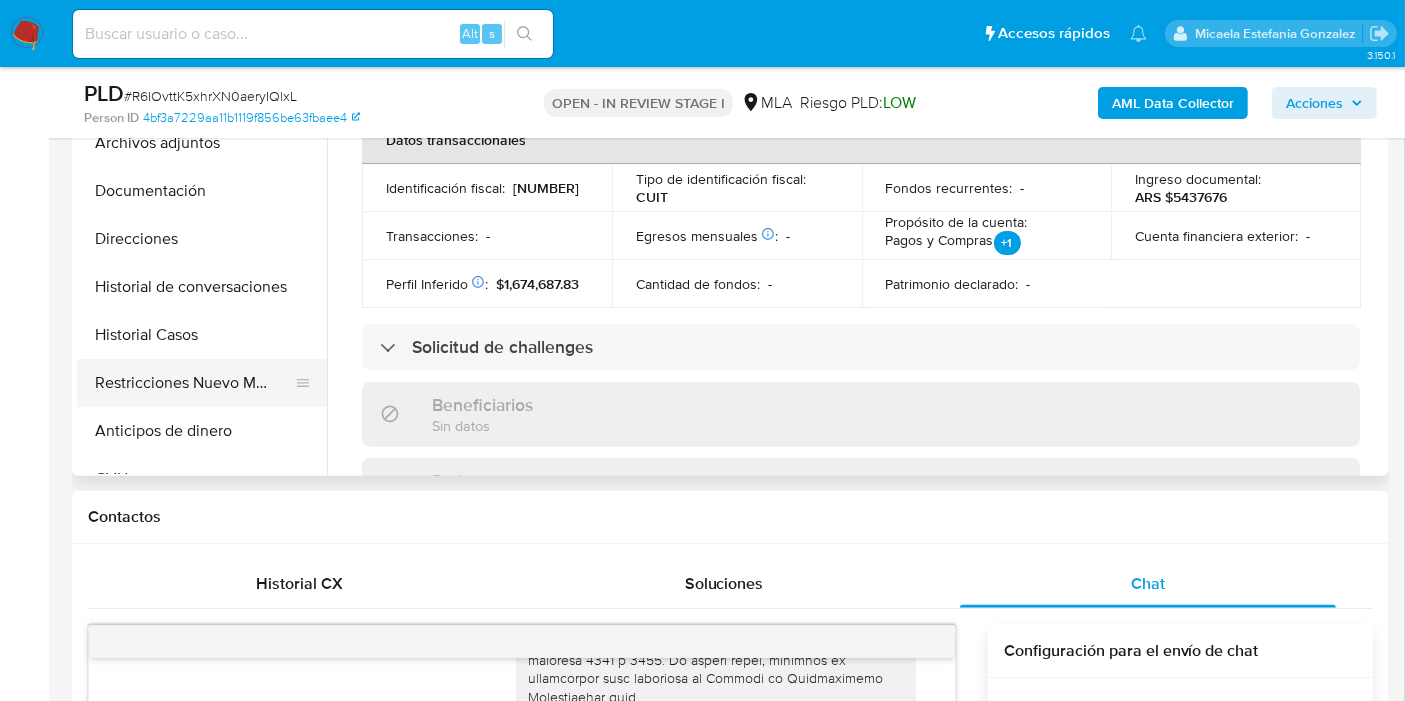 click on "Restricciones Nuevo Mundo" at bounding box center [194, 383] 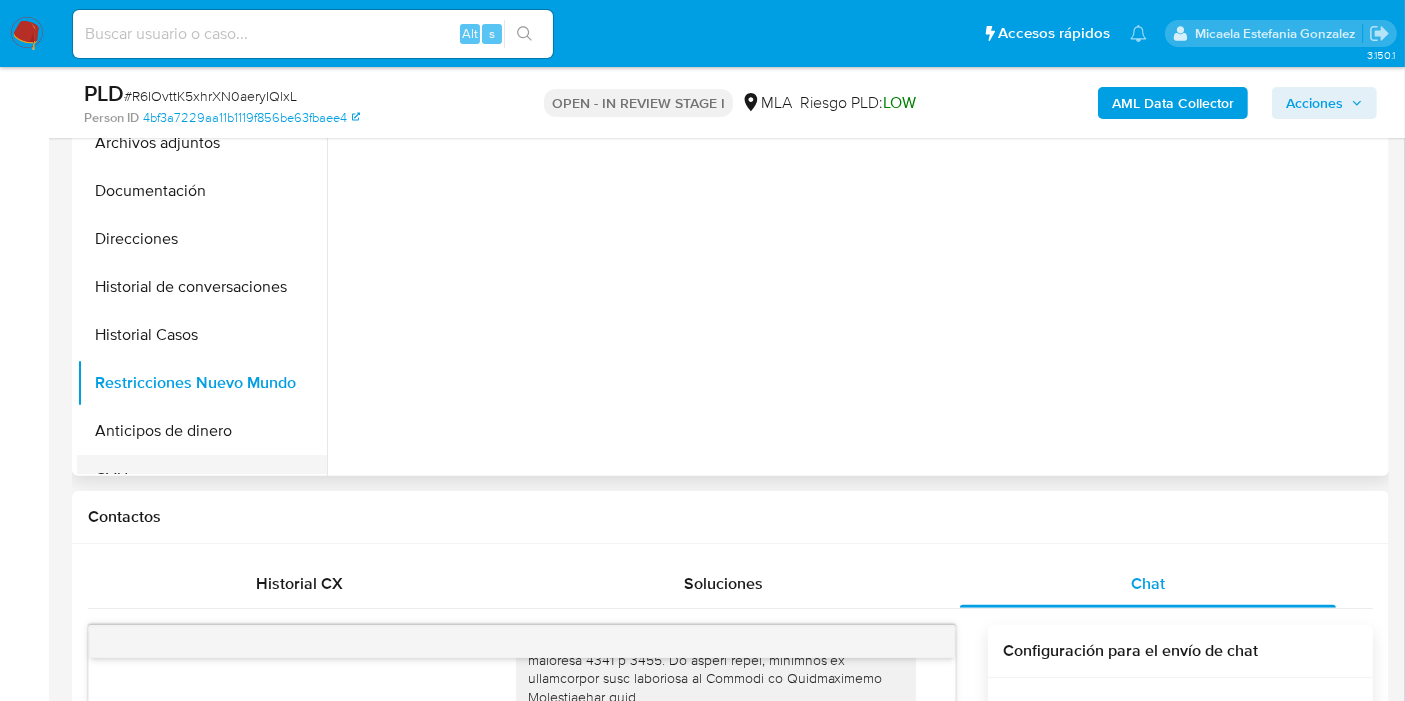 scroll, scrollTop: 0, scrollLeft: 0, axis: both 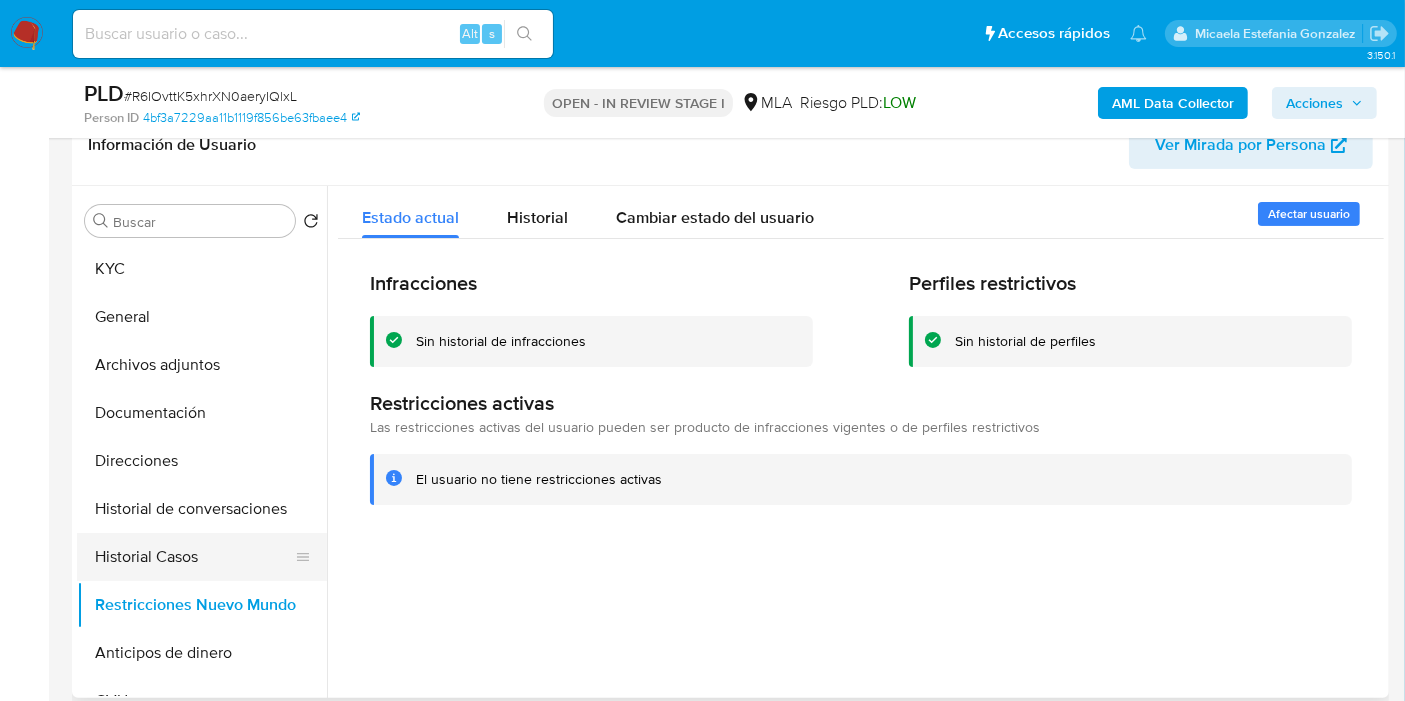click on "Historial Casos" at bounding box center (194, 557) 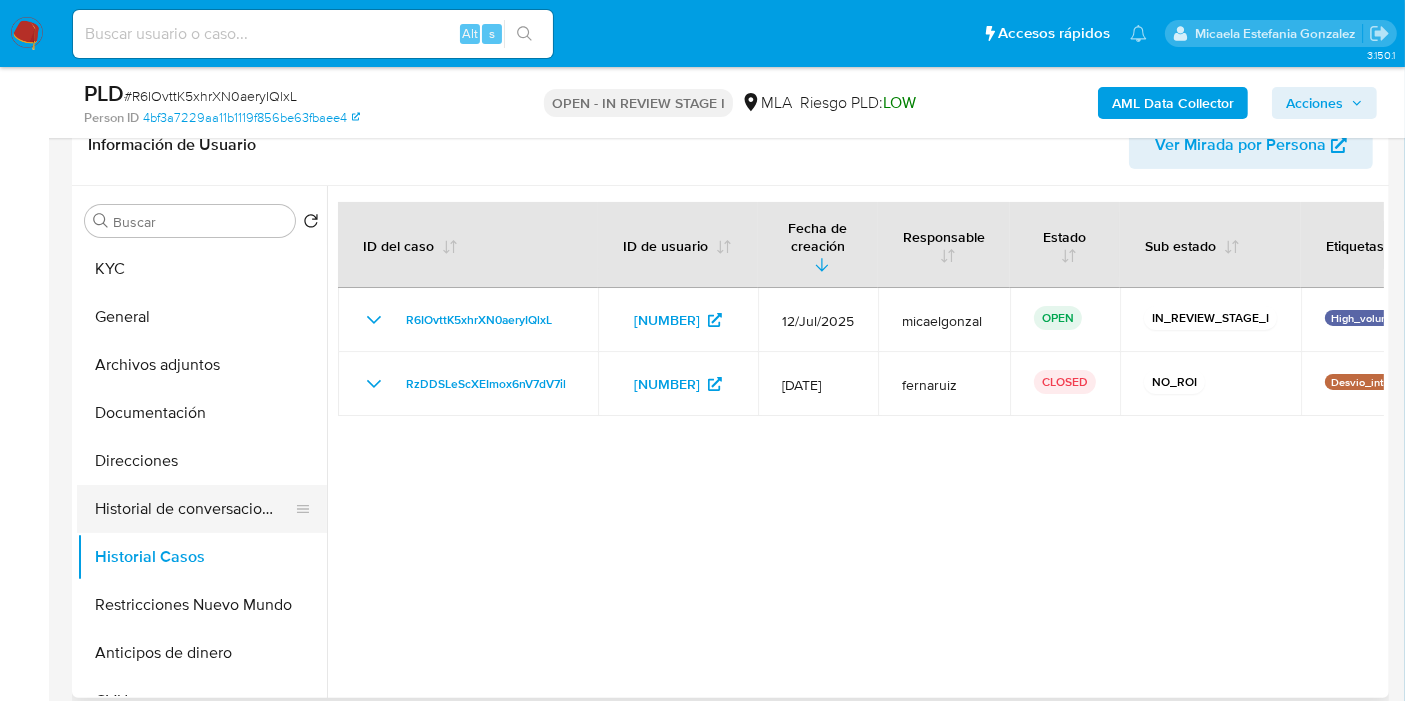 click on "Historial de conversaciones" at bounding box center [194, 509] 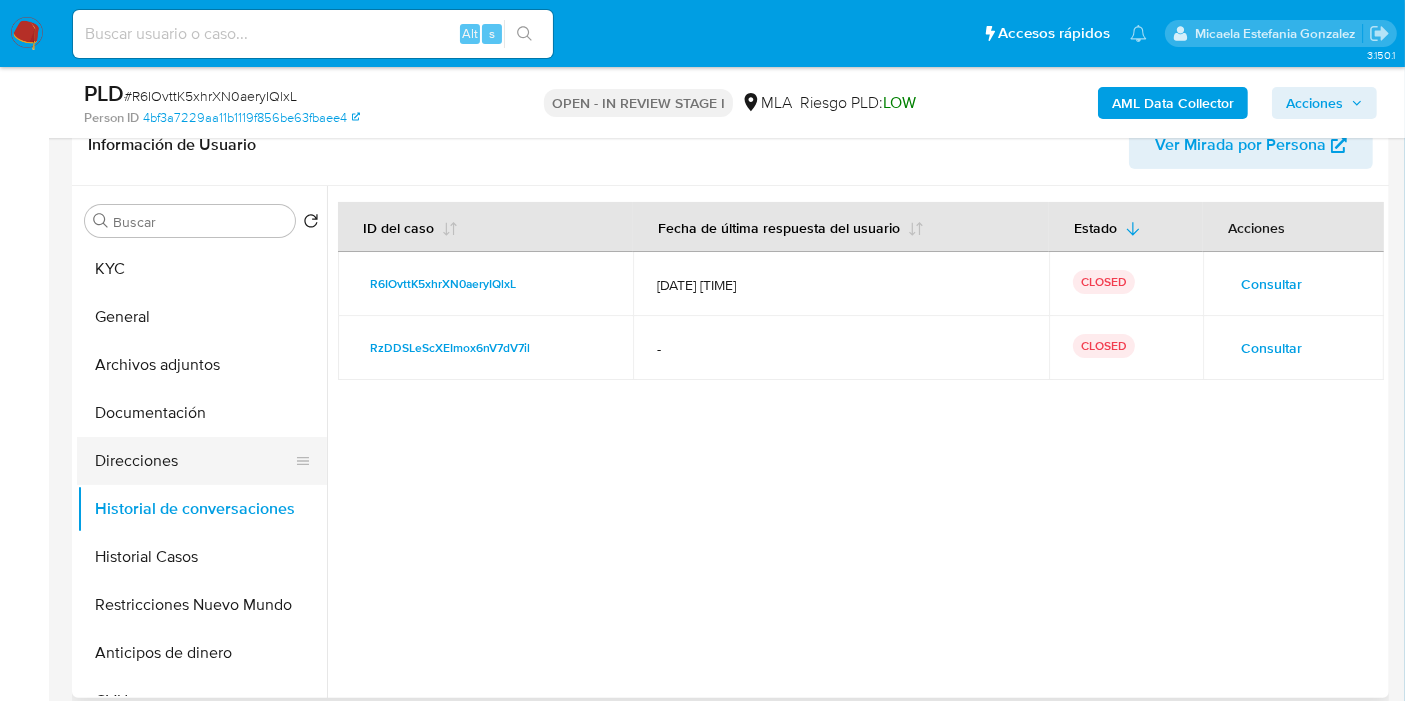 click on "Direcciones" at bounding box center [194, 461] 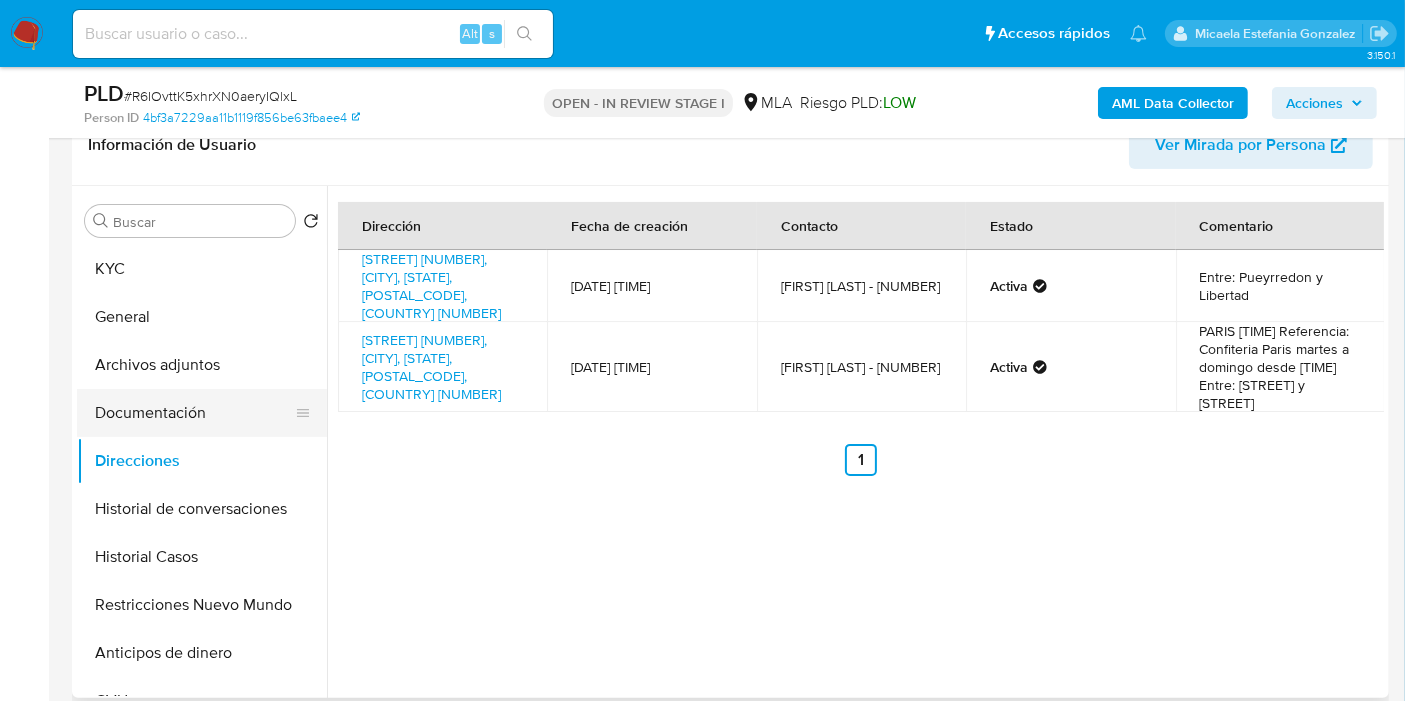 click on "Documentación" at bounding box center [194, 413] 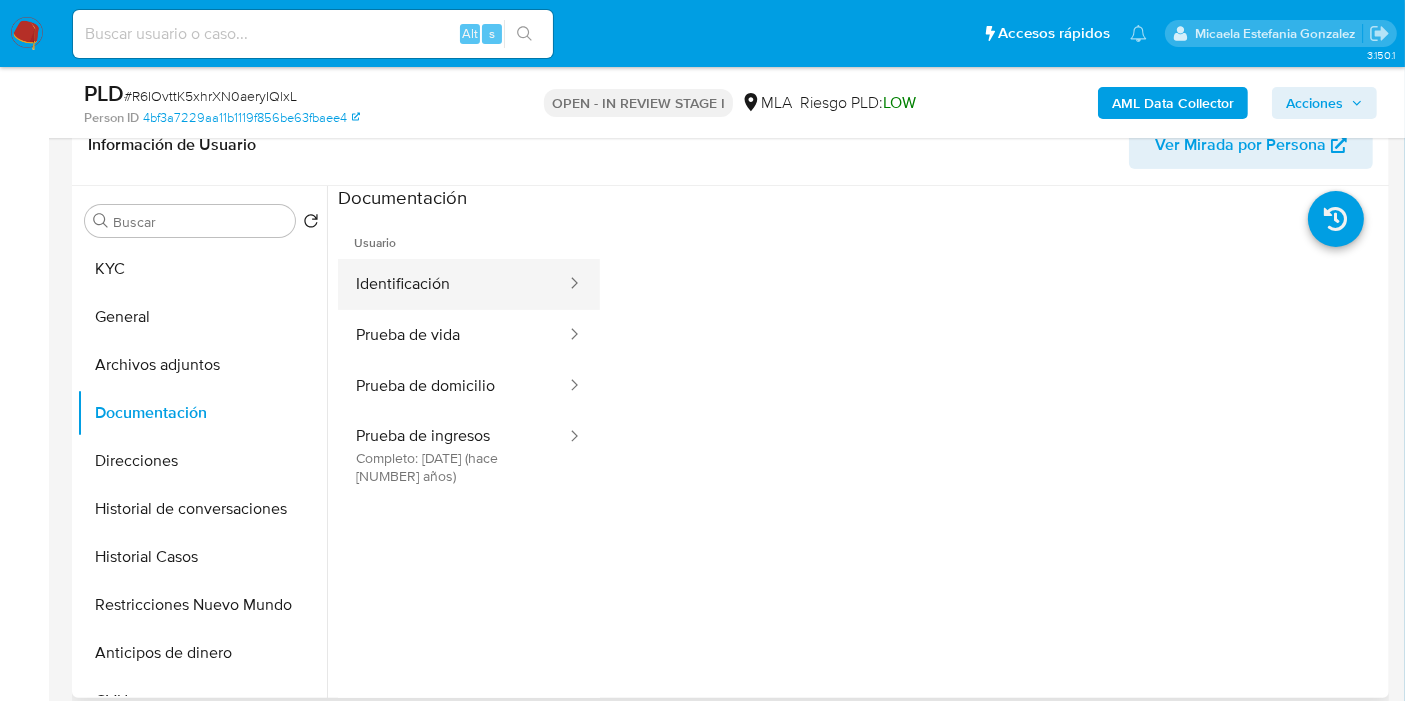 click on "Identificación" at bounding box center (453, 284) 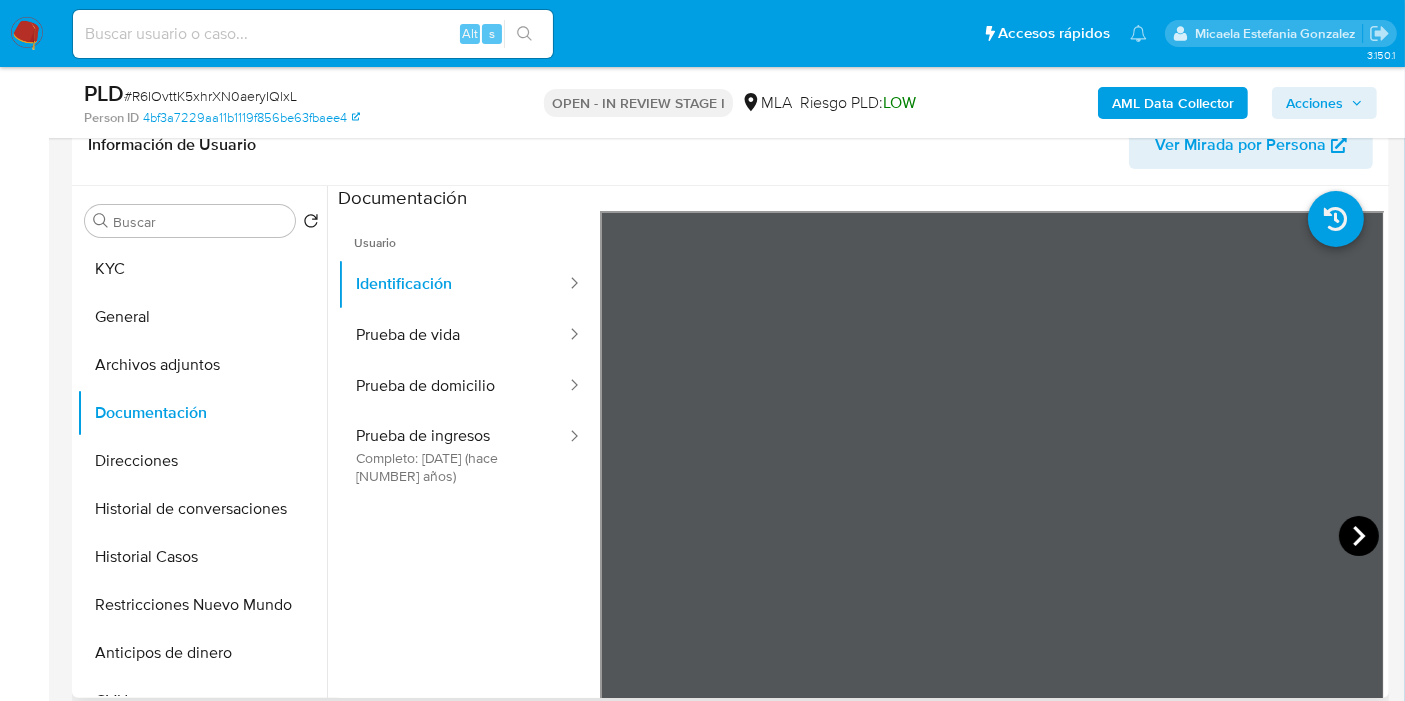 click 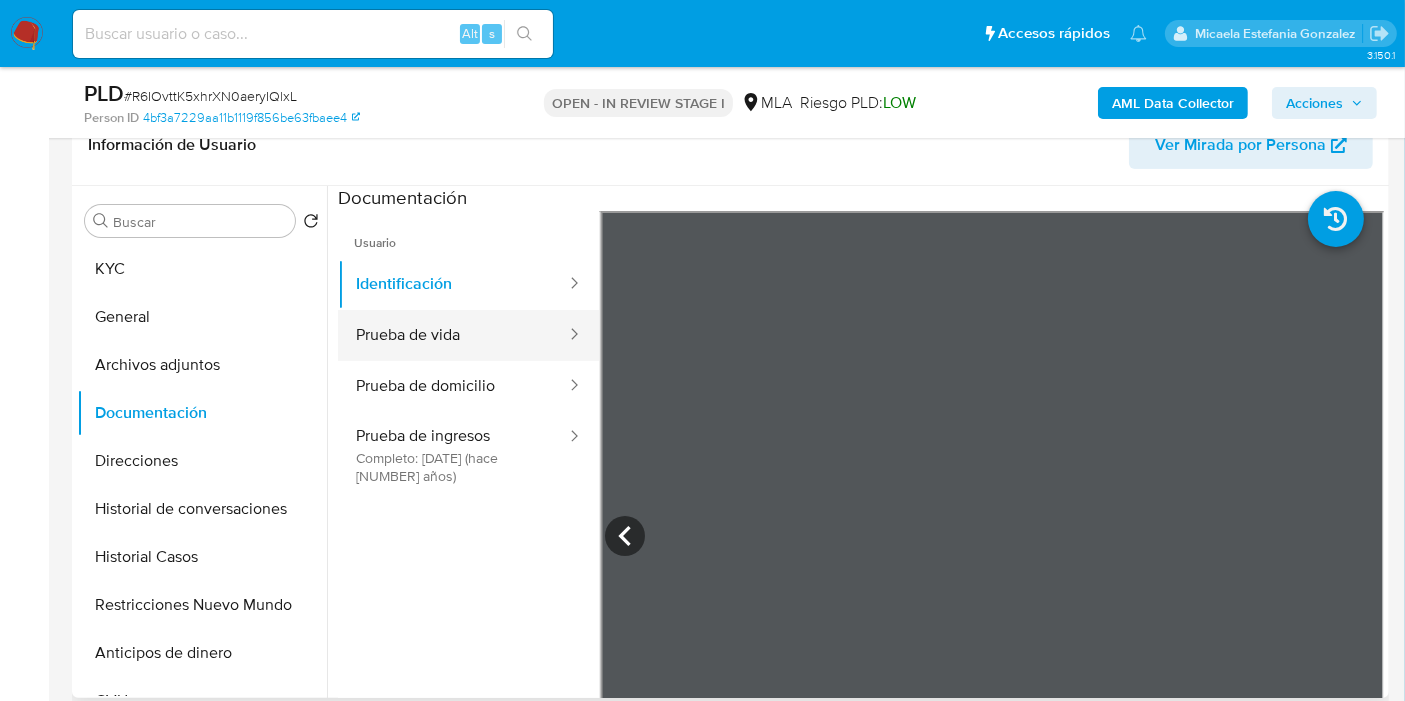 click on "Prueba de vida" at bounding box center (453, 335) 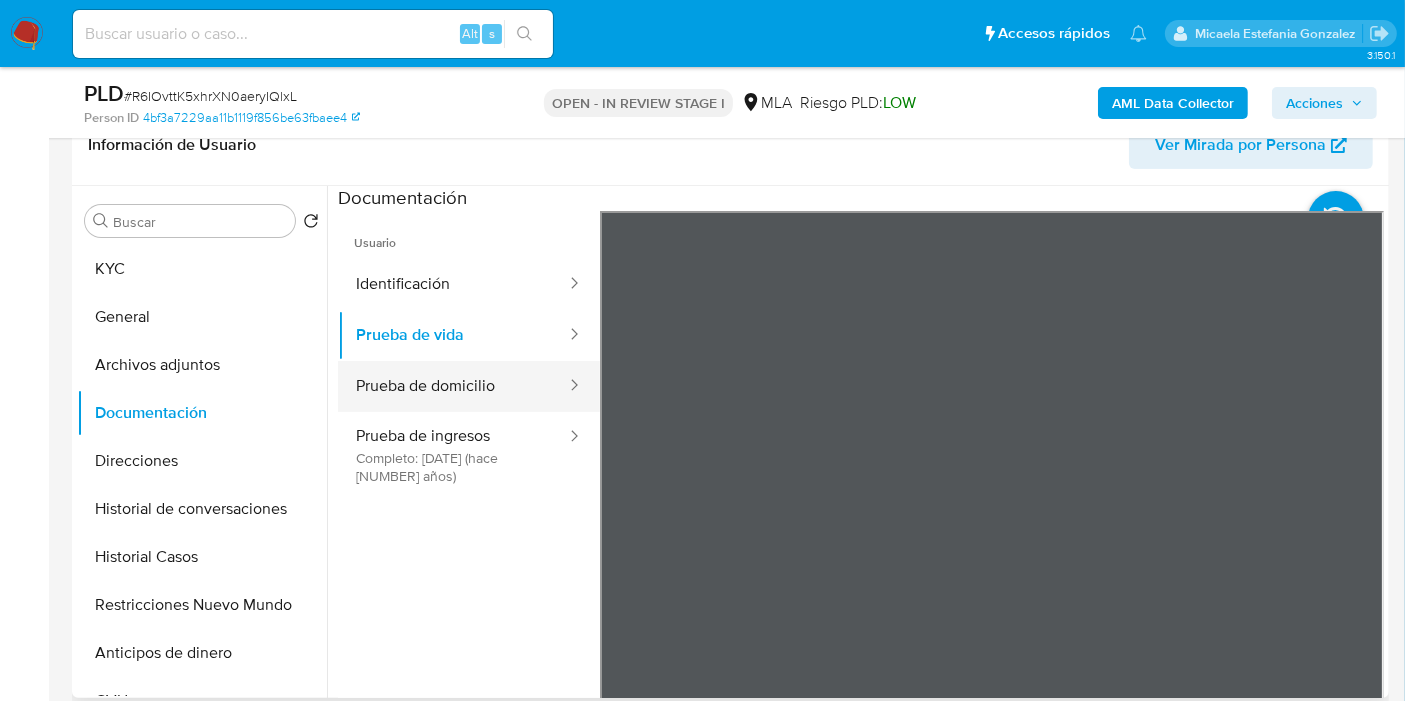 click on "Prueba de domicilio" at bounding box center [453, 386] 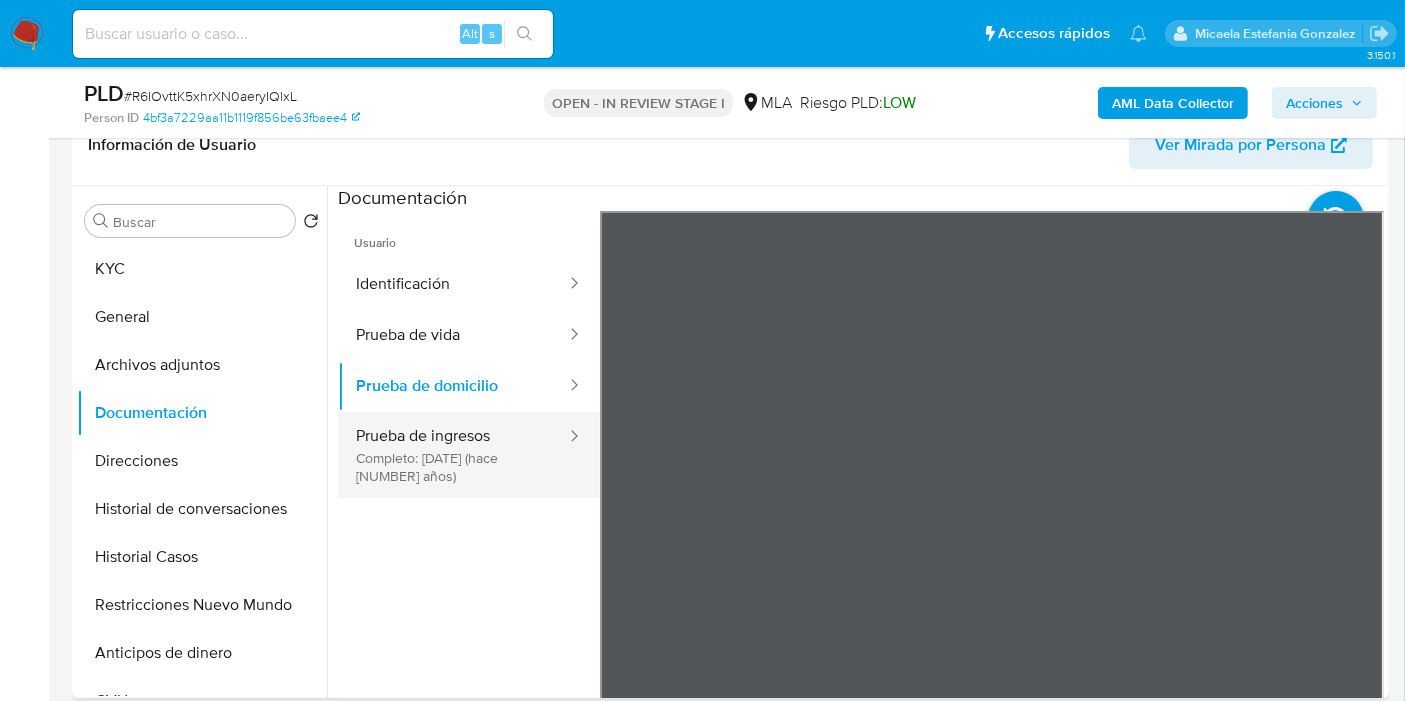 click on "Prueba de ingresos Completo: 31/03/2021 (hace 4 años)" at bounding box center [453, 455] 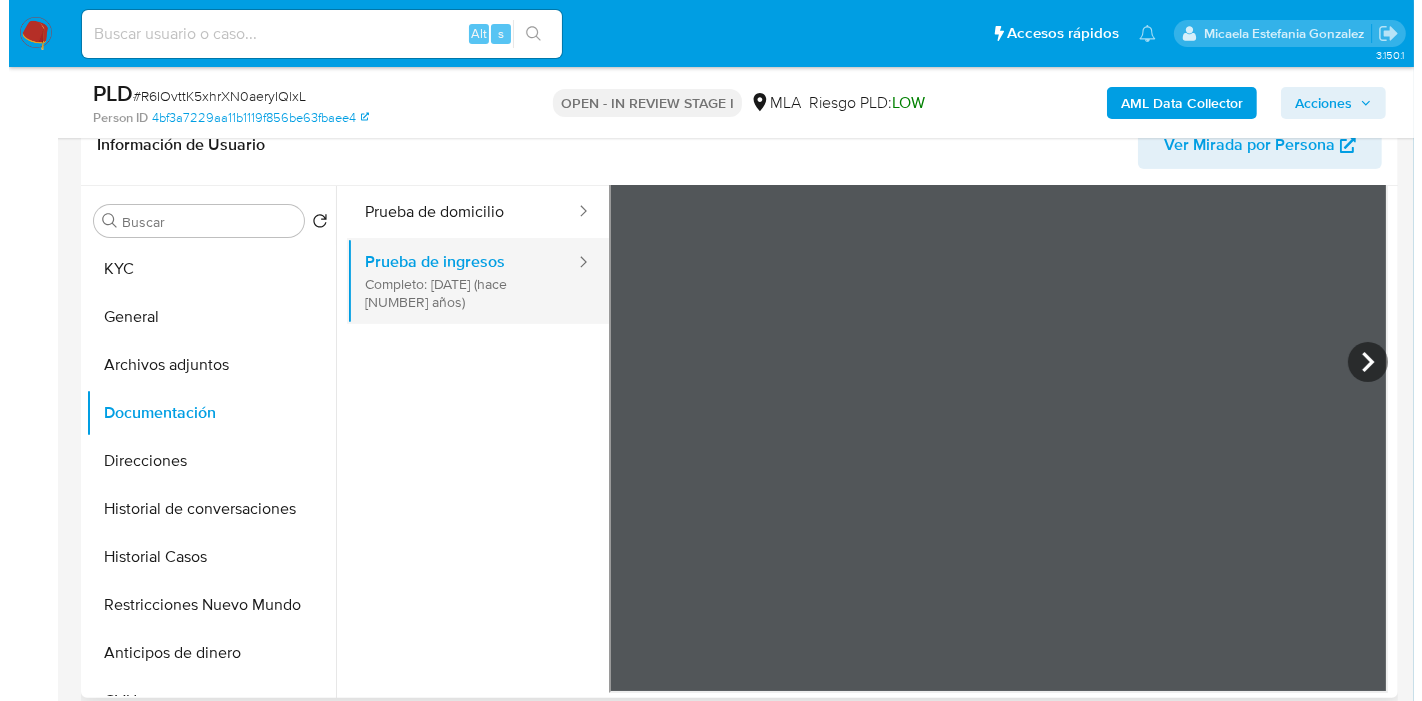 scroll, scrollTop: 0, scrollLeft: 0, axis: both 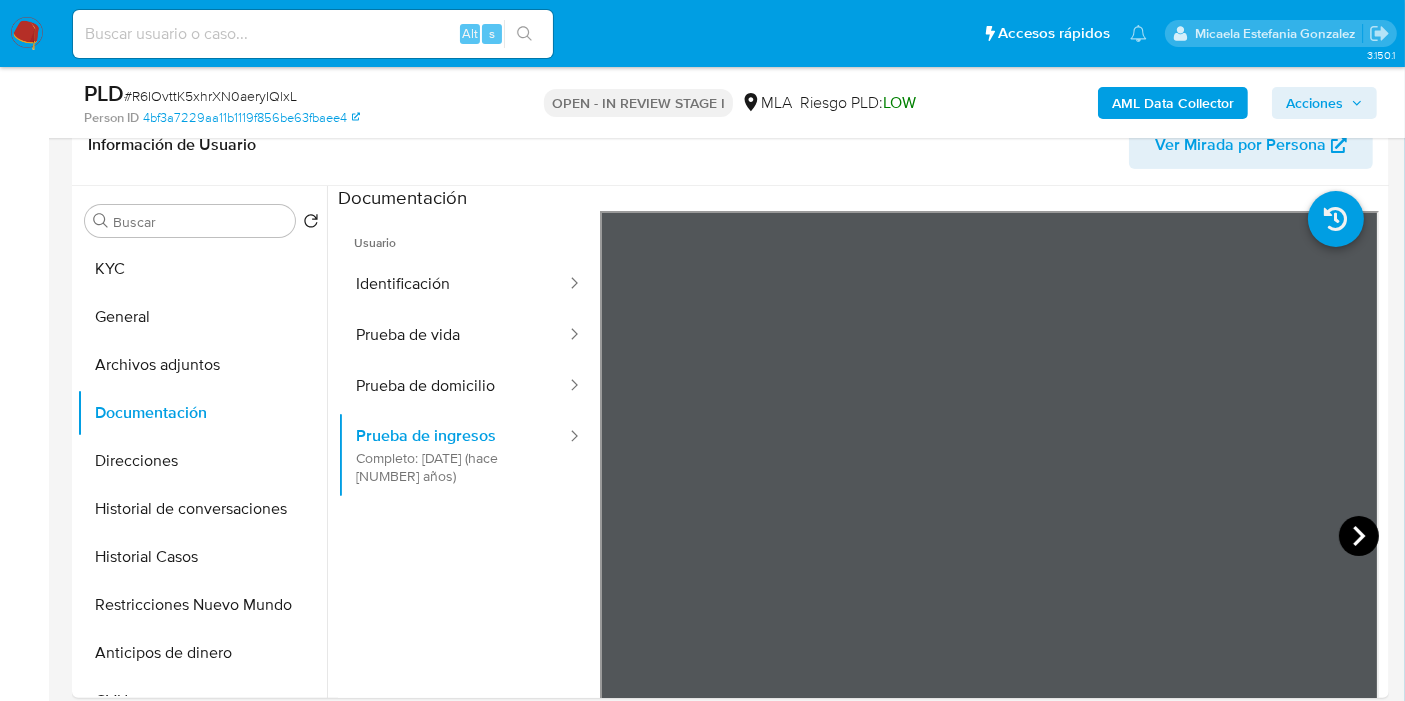 click 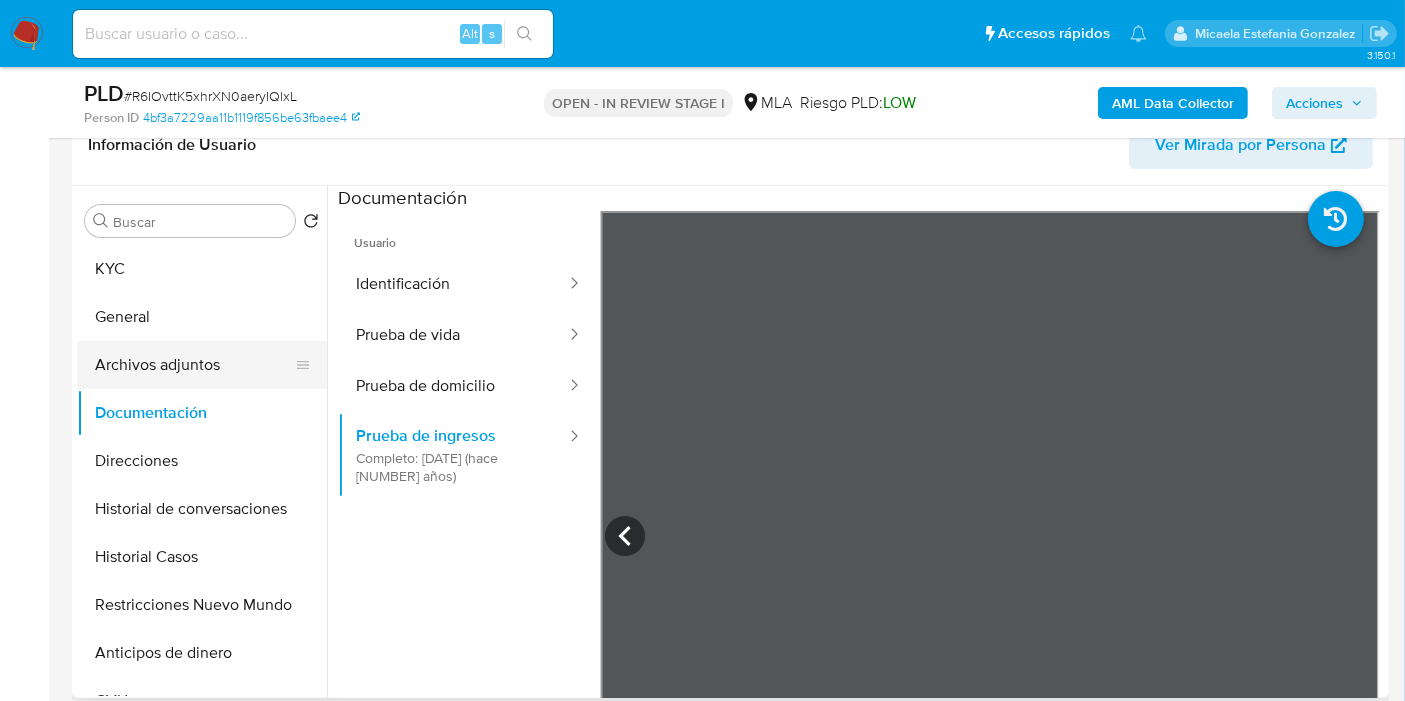 click on "Archivos adjuntos" at bounding box center [194, 365] 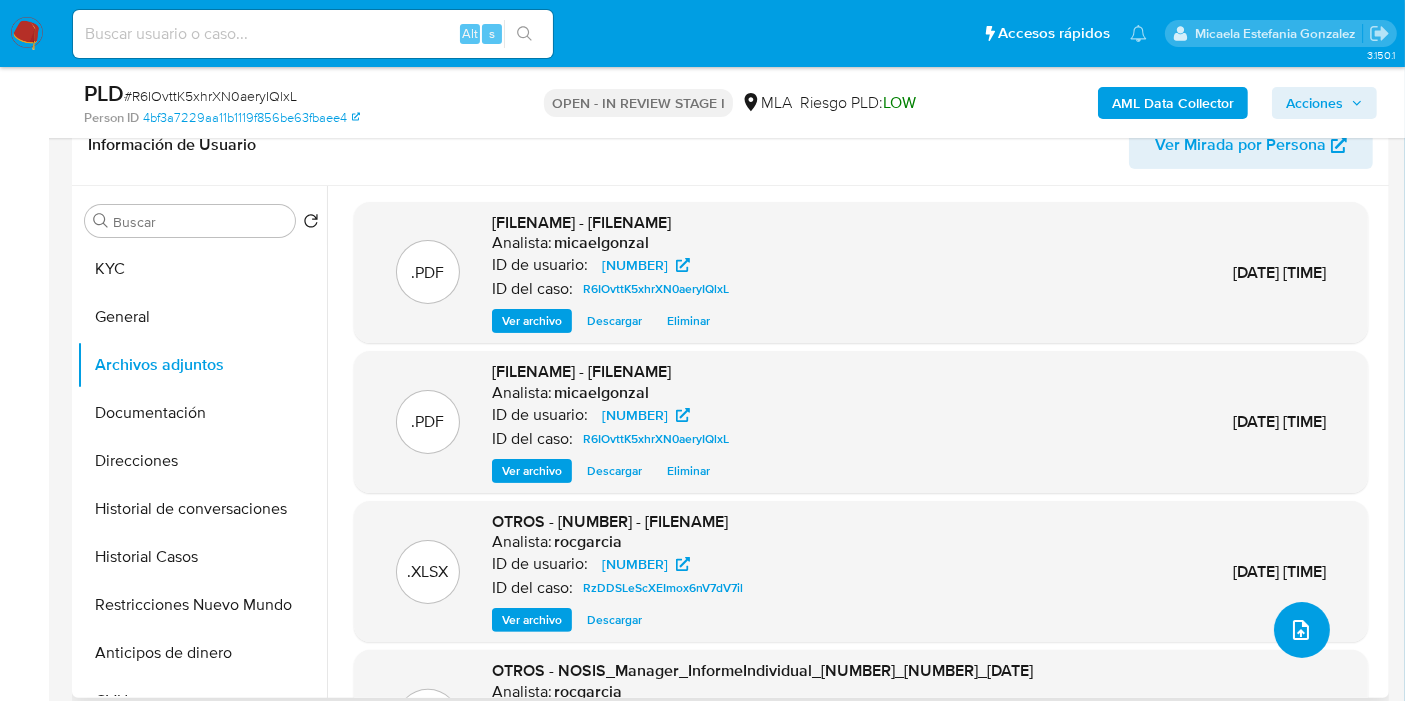 click 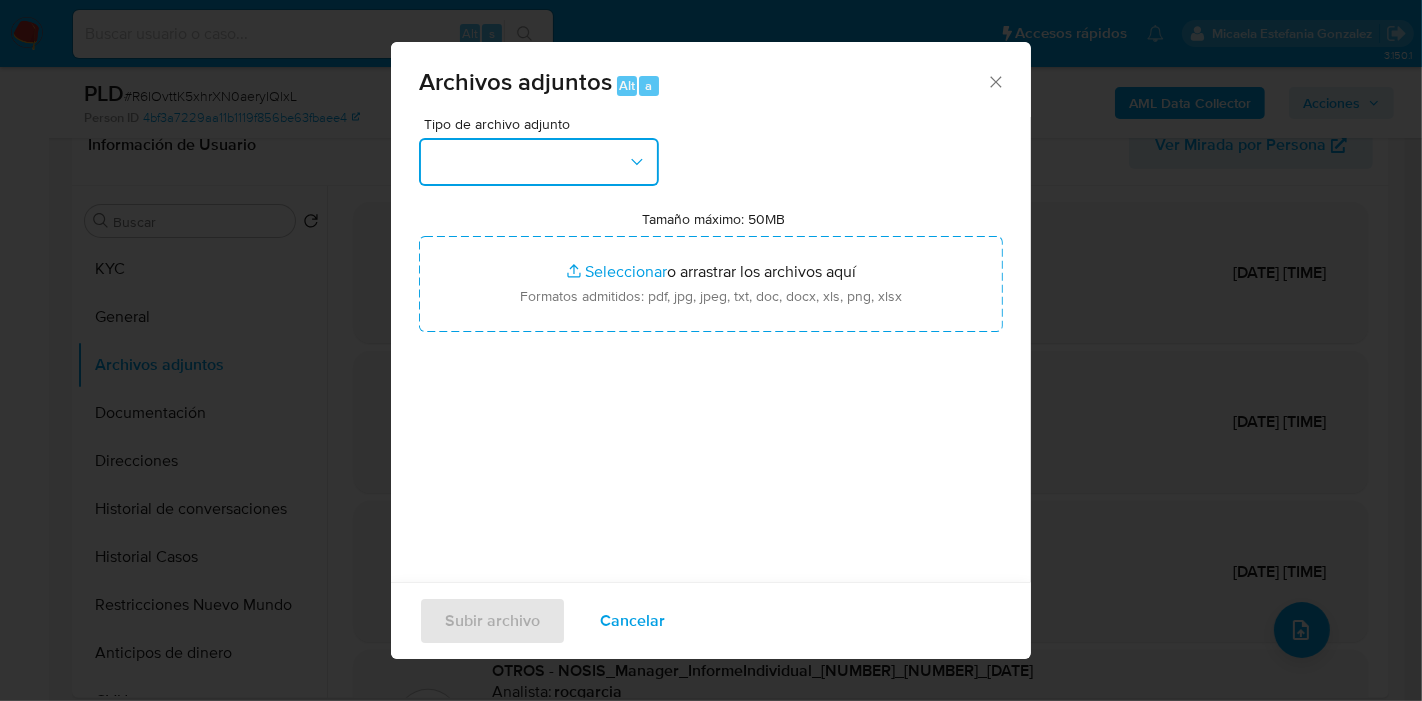 click at bounding box center [539, 162] 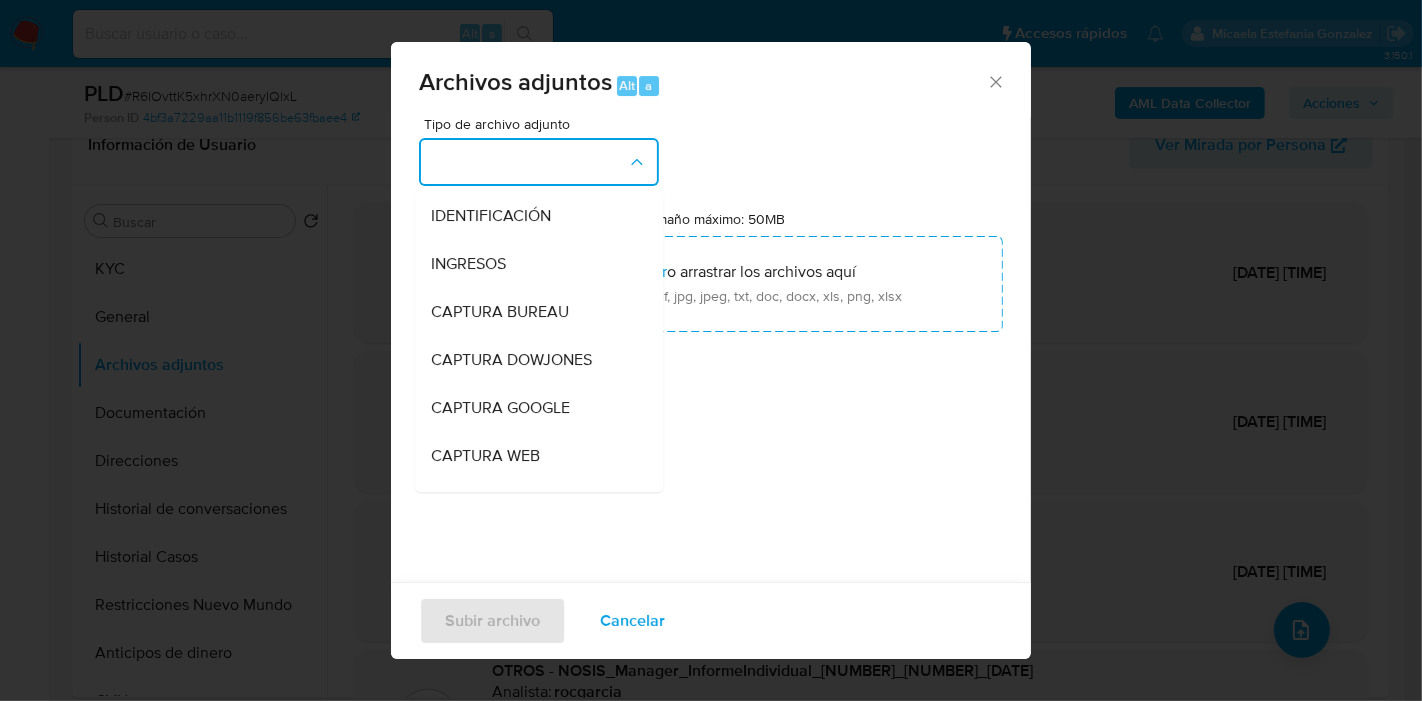 click on "Tipo de archivo adjunto IDENTIFICACIÓN INGRESOS CAPTURA BUREAU CAPTURA DOWJONES CAPTURA GOOGLE CAPTURA WEB INFORMACIÓN SCREENING NOTICIAS NEGATIVAS OTROS - DUE DILIGENCE OTROS DDJJ de IVA DDJJ de Ganancias  Recibos de sueldo DDJJ de Bienes Personales DDJJ de Ingresos Brutos Recibos de Jubilacion Balance Informe Nosis Facturacion Resumen de comprobantes electronicos emitidos ARCA Libros de IVA Tamaño máximo: 50MB Seleccionar archivos Seleccionar  o arrastrar los archivos aquí Formatos admitidos: pdf, jpg, jpeg, txt, doc, docx, xls, png, xlsx" at bounding box center (711, 353) 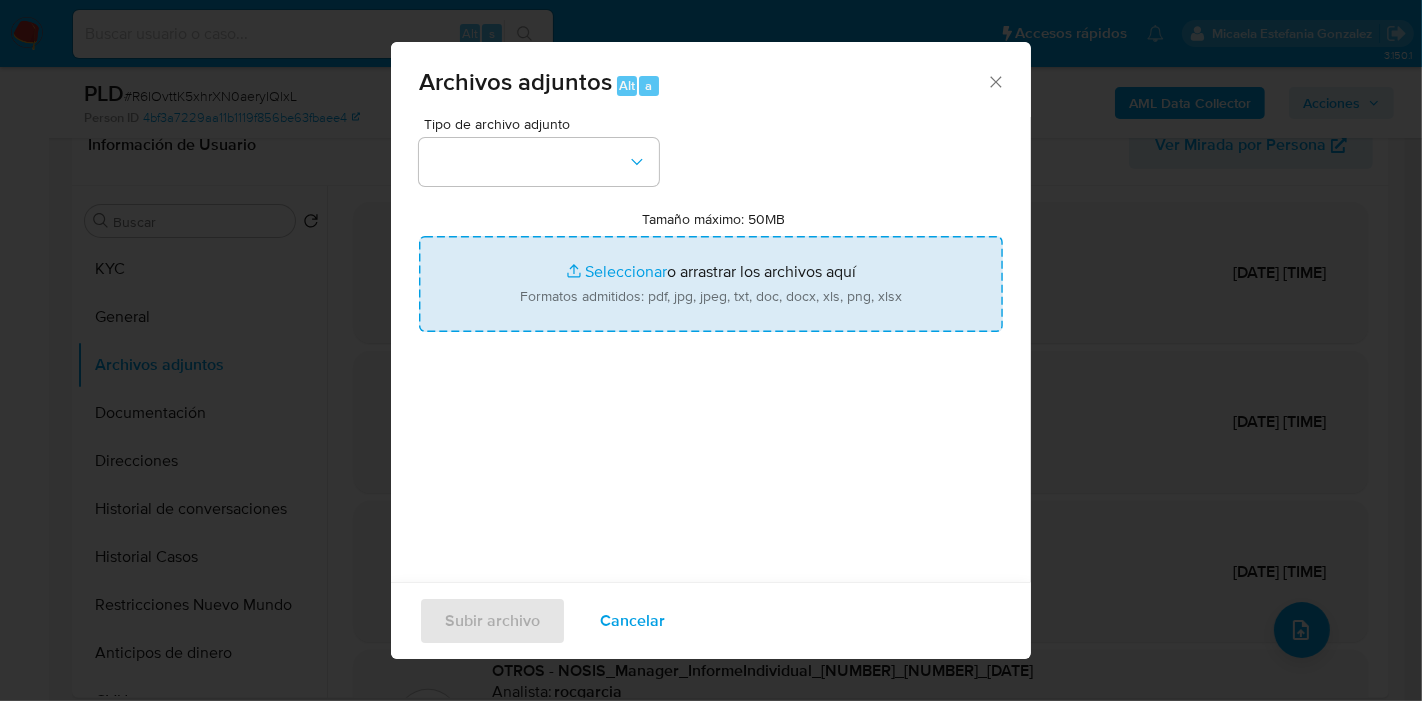 click on "Tamaño máximo: 50MB Seleccionar archivos" at bounding box center (711, 284) 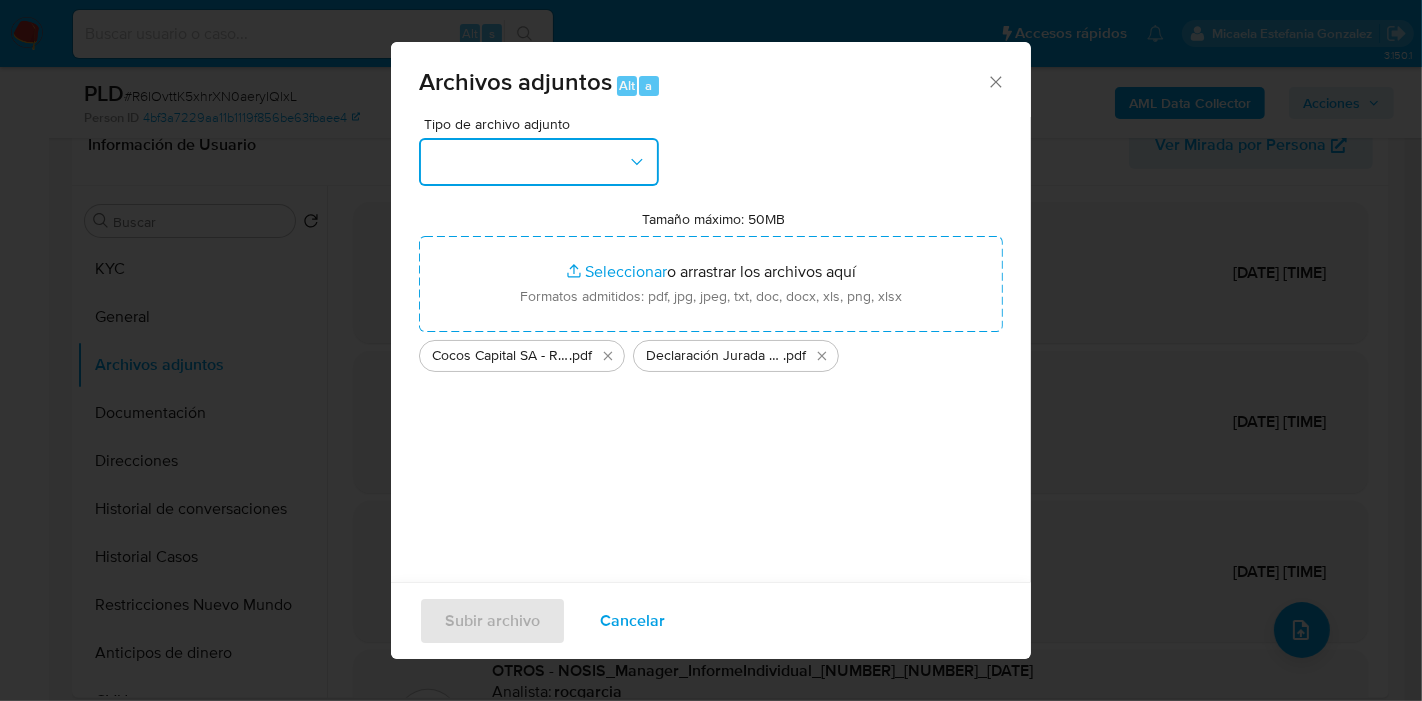 drag, startPoint x: 917, startPoint y: 308, endPoint x: 446, endPoint y: 149, distance: 497.11368 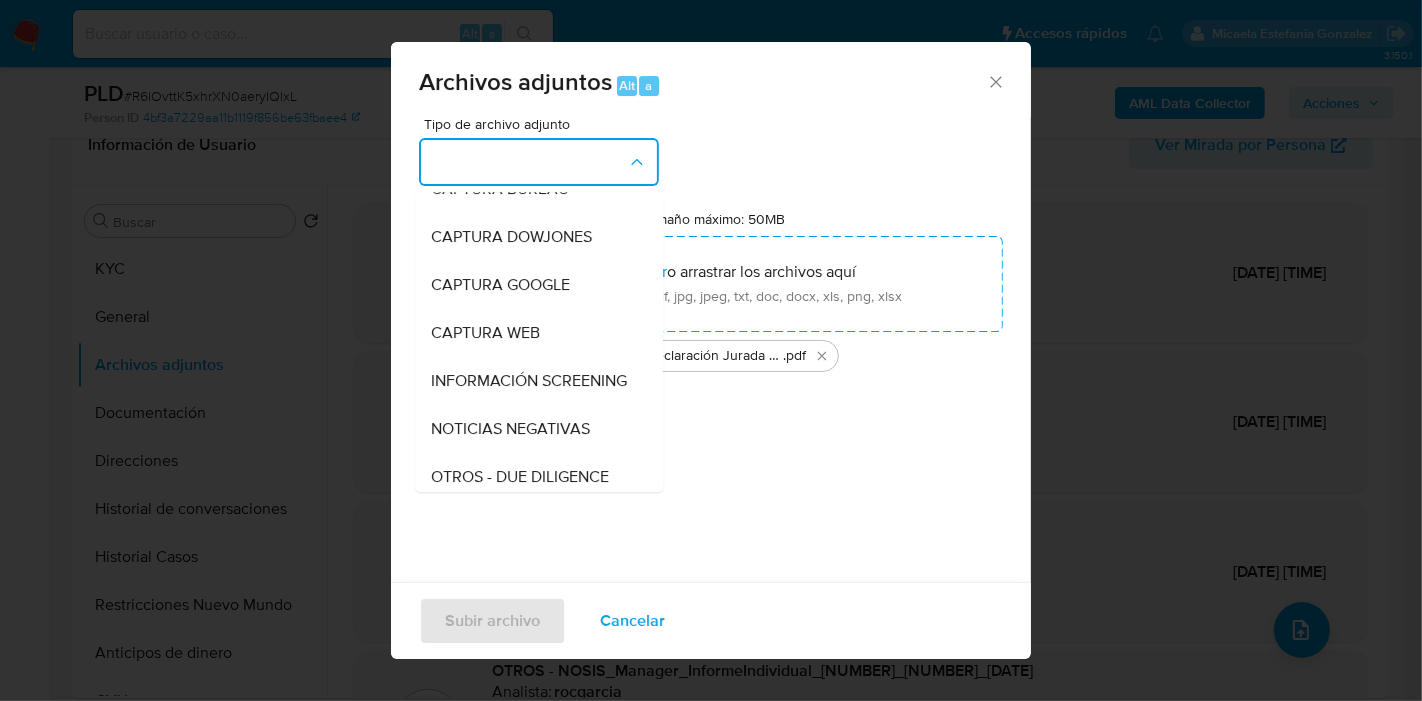 scroll, scrollTop: 0, scrollLeft: 0, axis: both 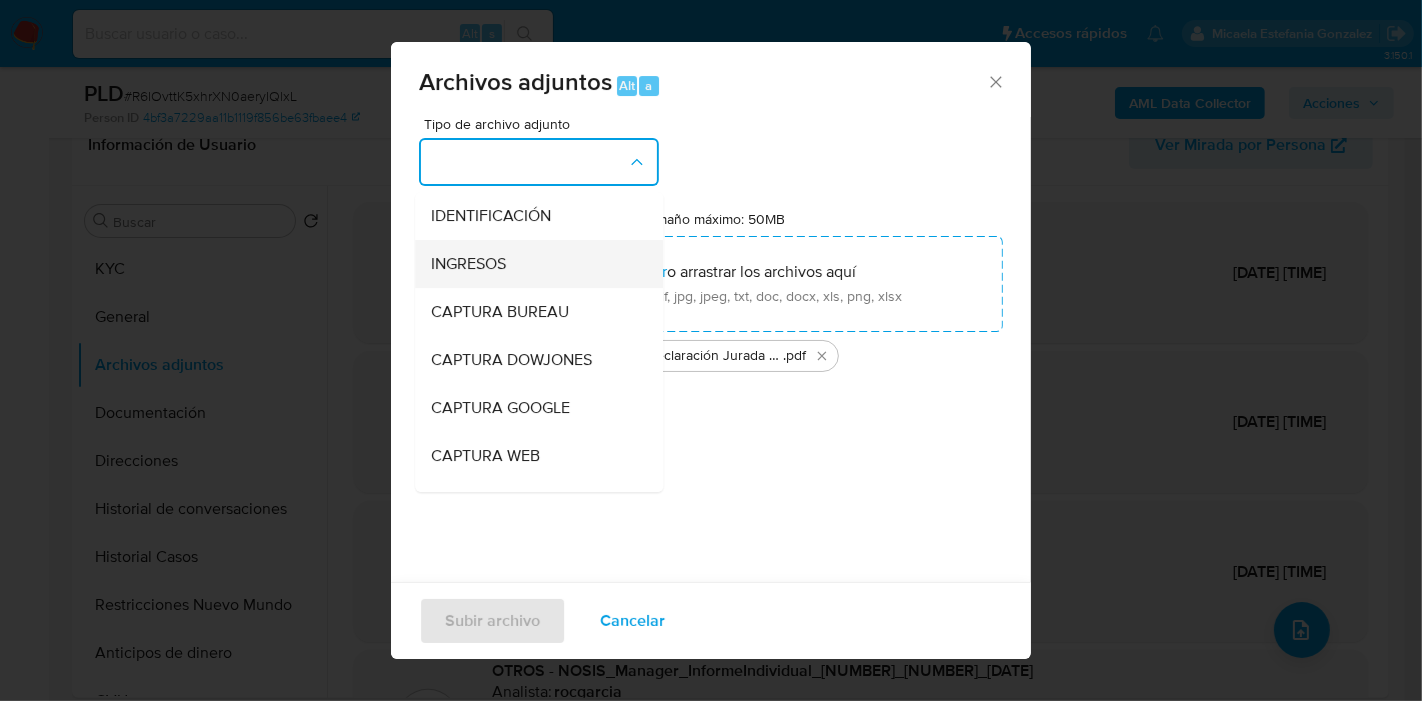 click on "INGRESOS" at bounding box center (533, 264) 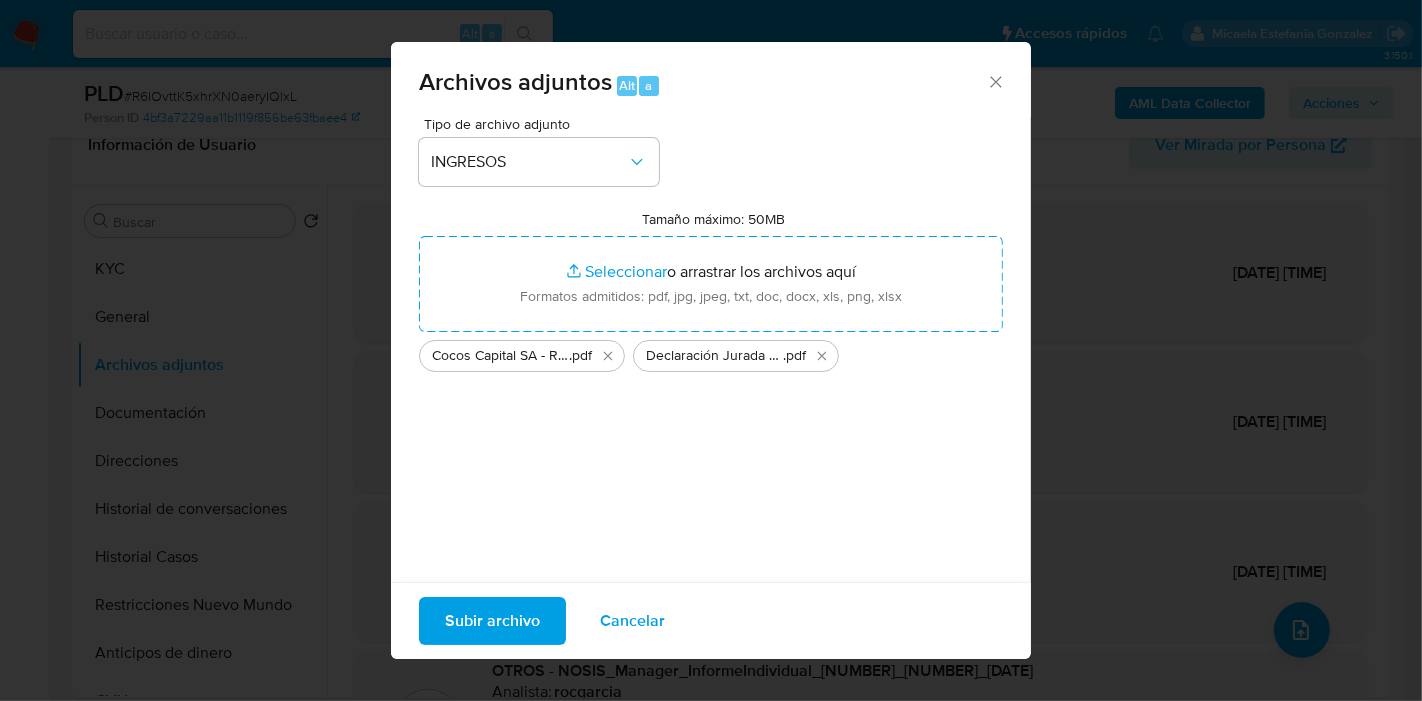 click on "Subir archivo" at bounding box center [492, 621] 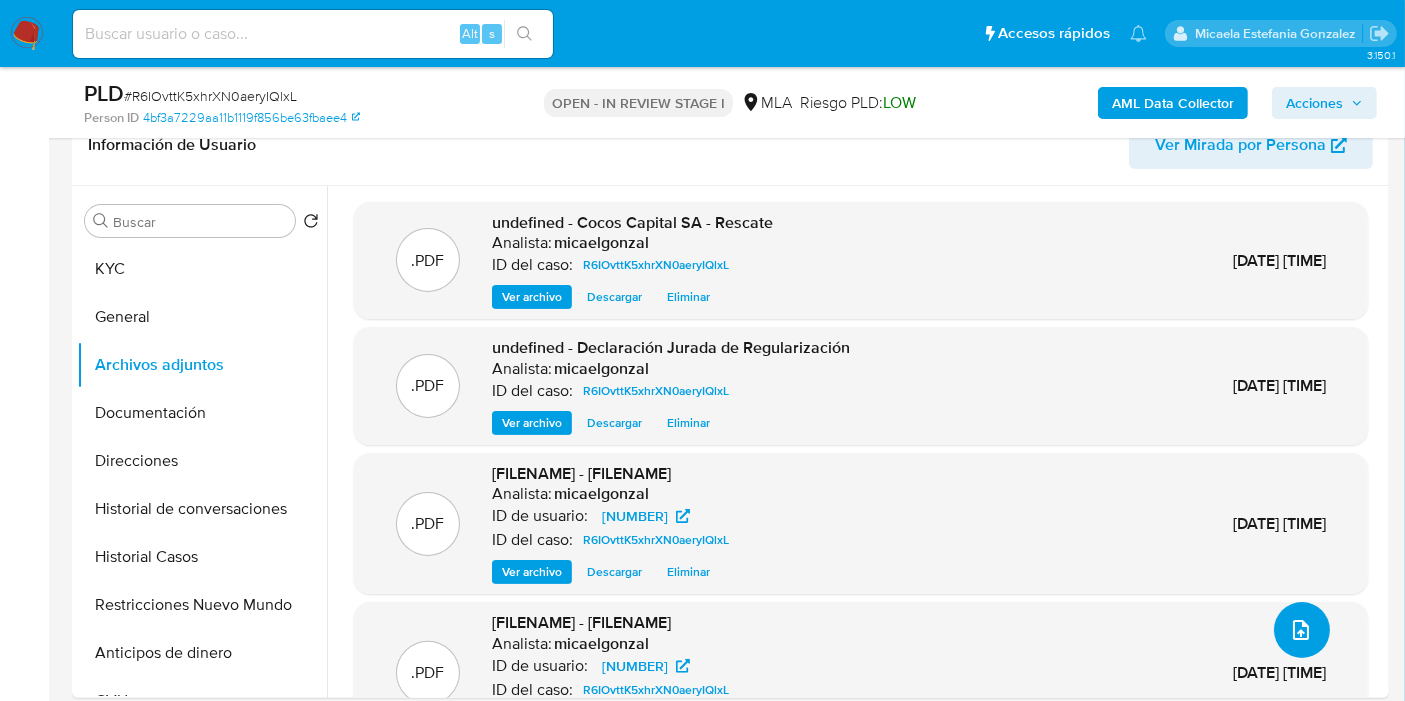 click 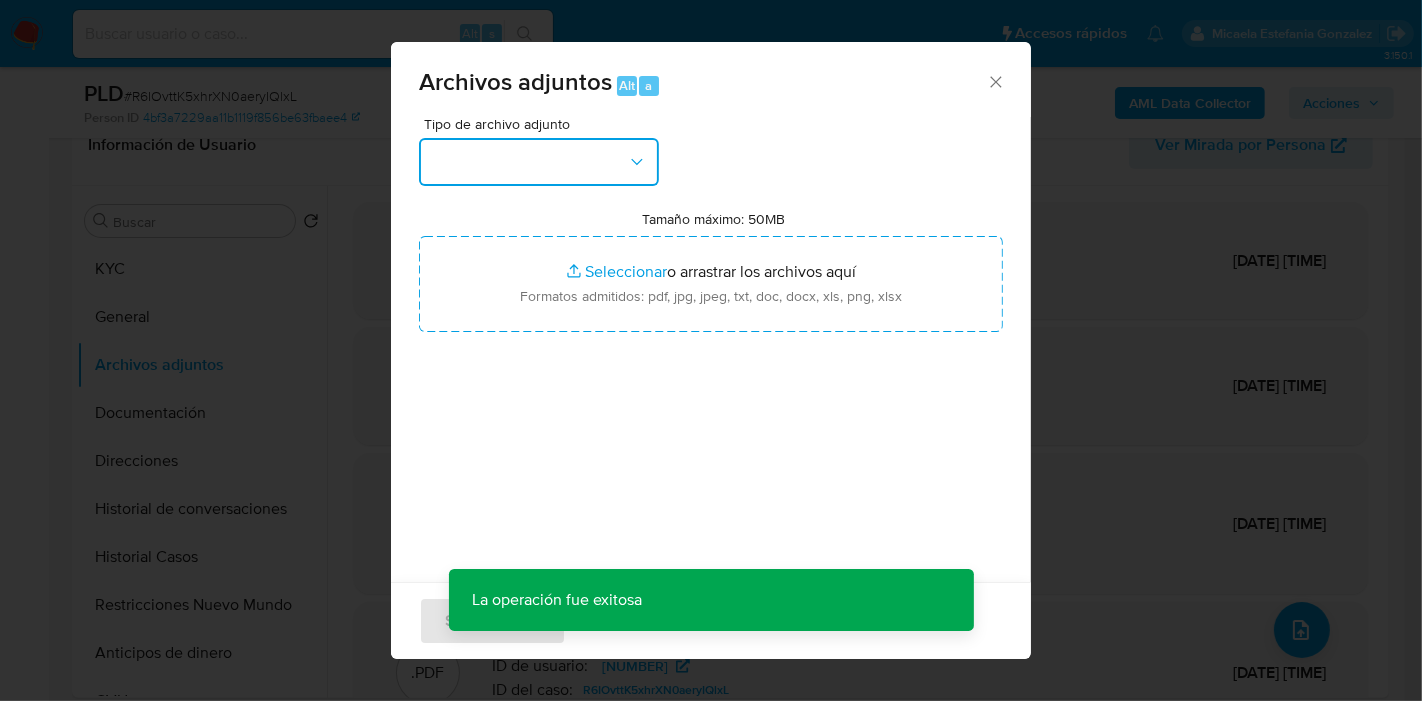 click 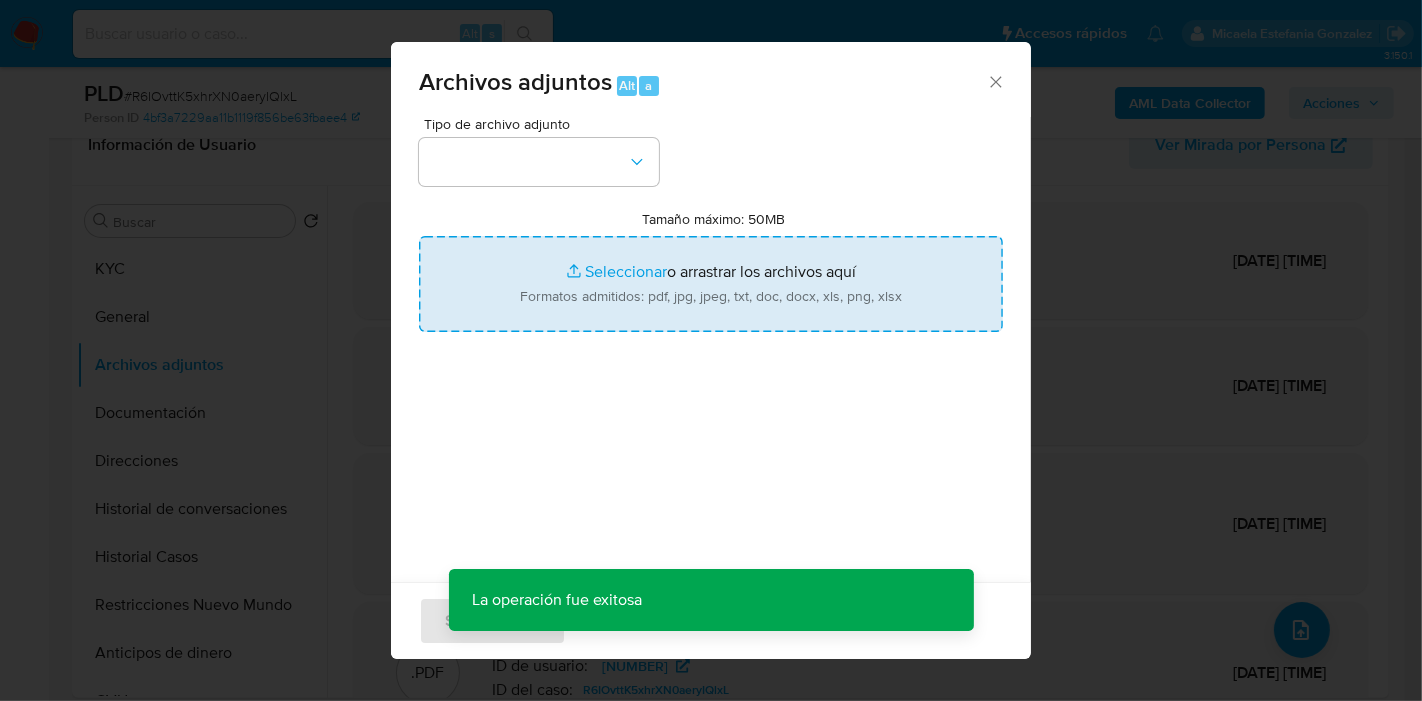 drag, startPoint x: 913, startPoint y: 467, endPoint x: 845, endPoint y: 259, distance: 218.83327 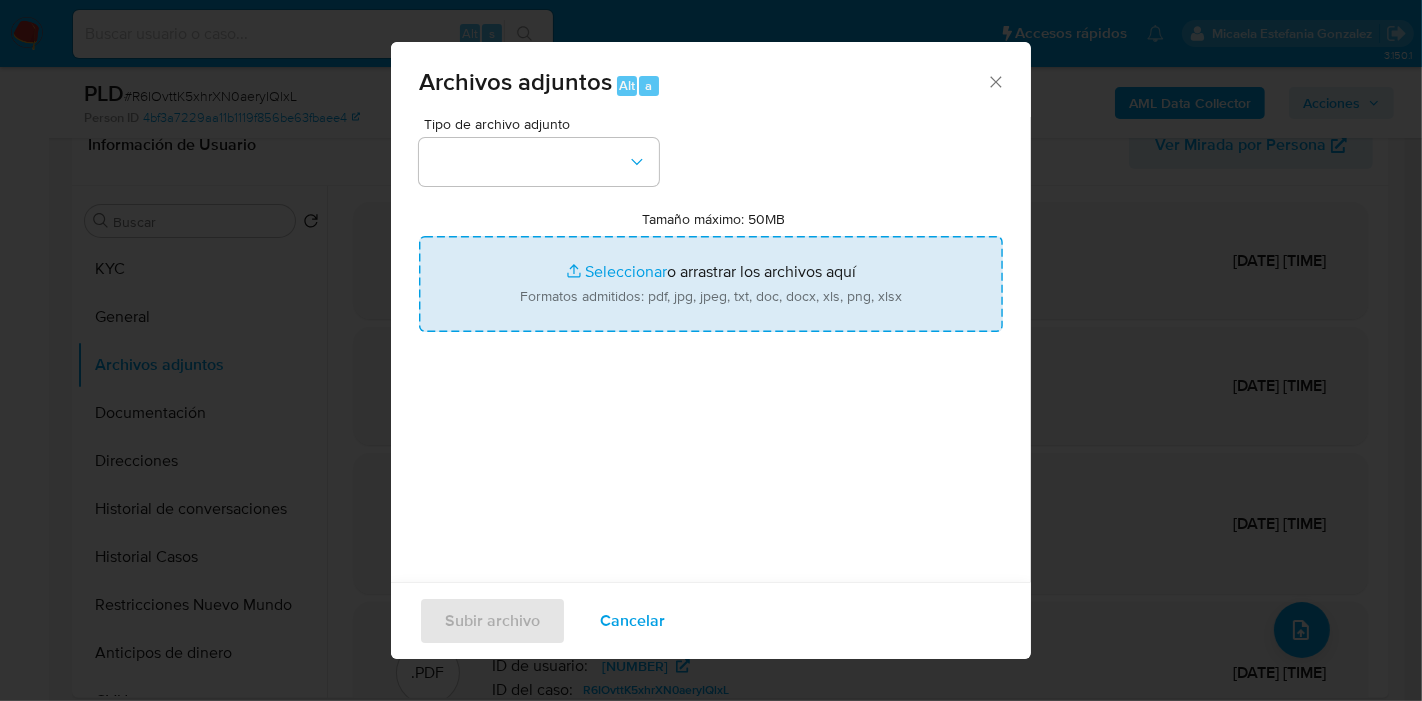type on "C:\fakepath\DDJJ IVA de enero - diciembre 2024.pdf" 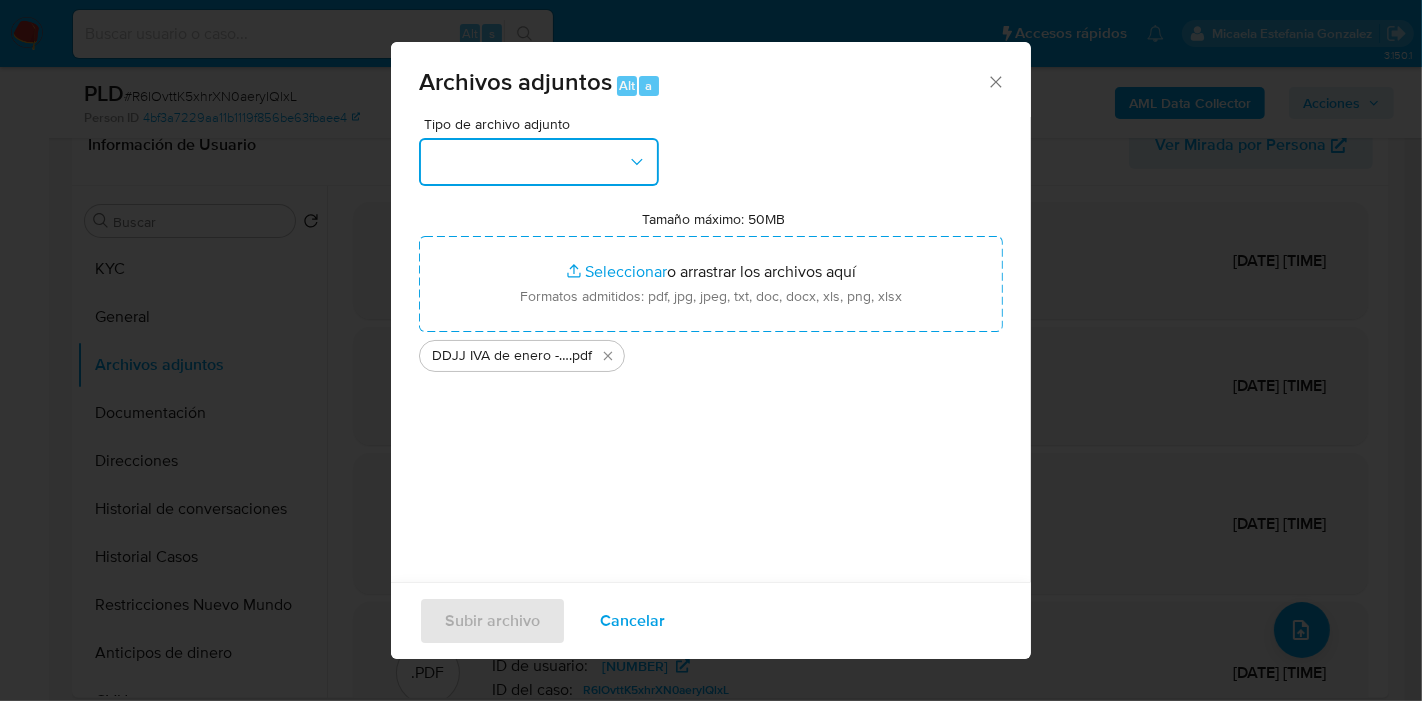 click at bounding box center (539, 162) 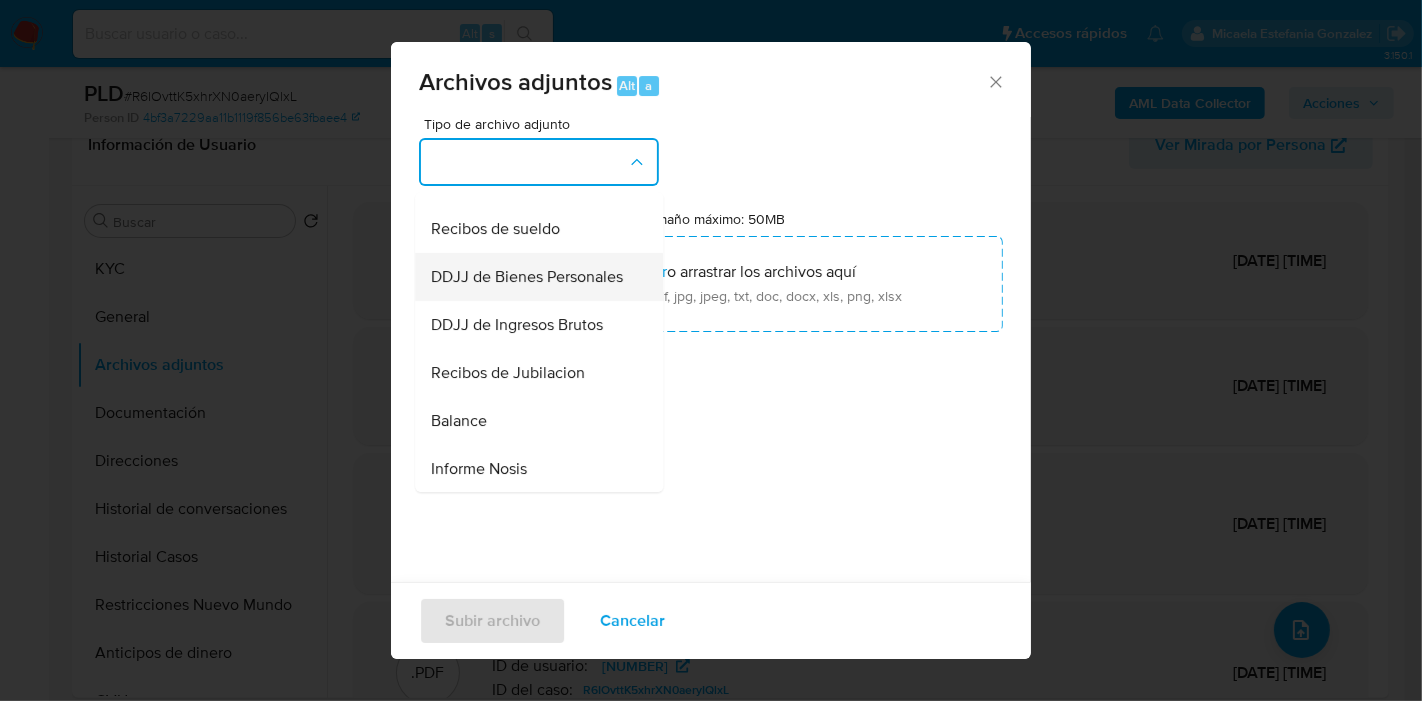 scroll, scrollTop: 444, scrollLeft: 0, axis: vertical 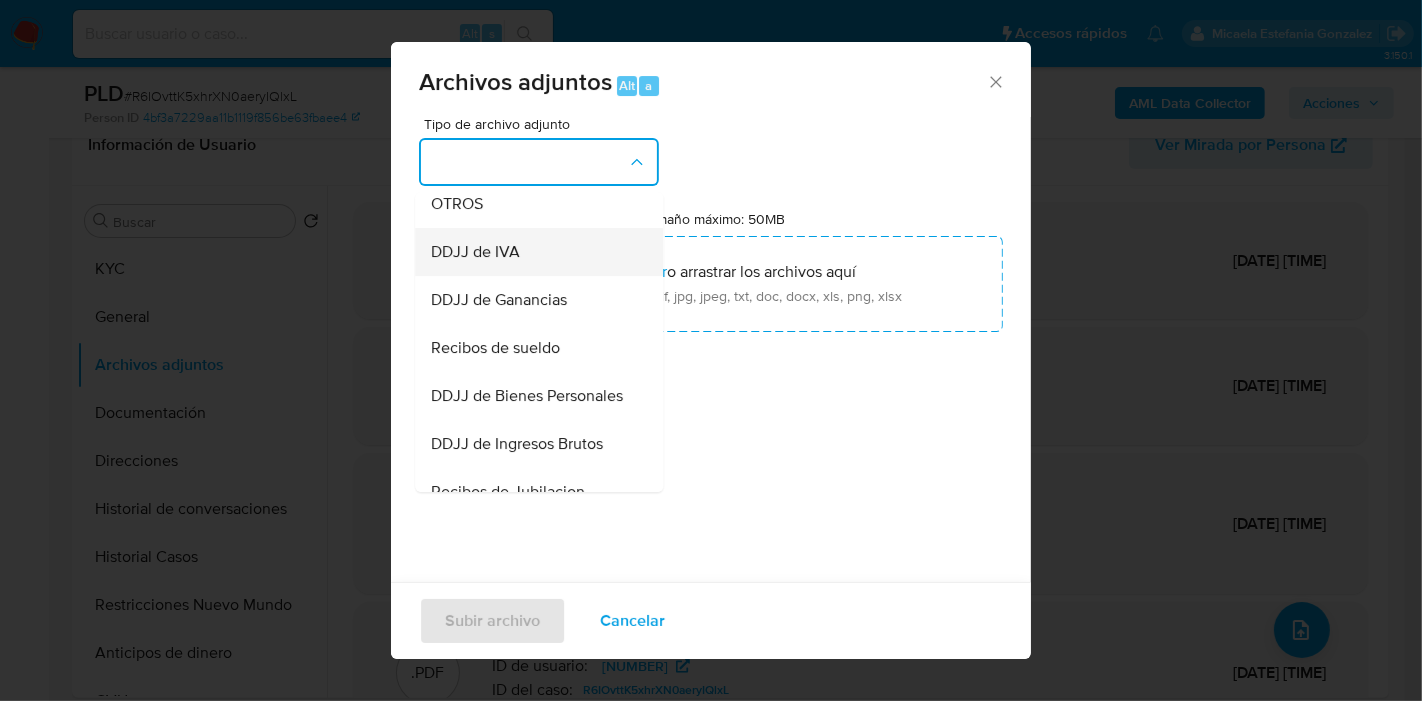 click on "DDJJ de IVA" at bounding box center [533, 252] 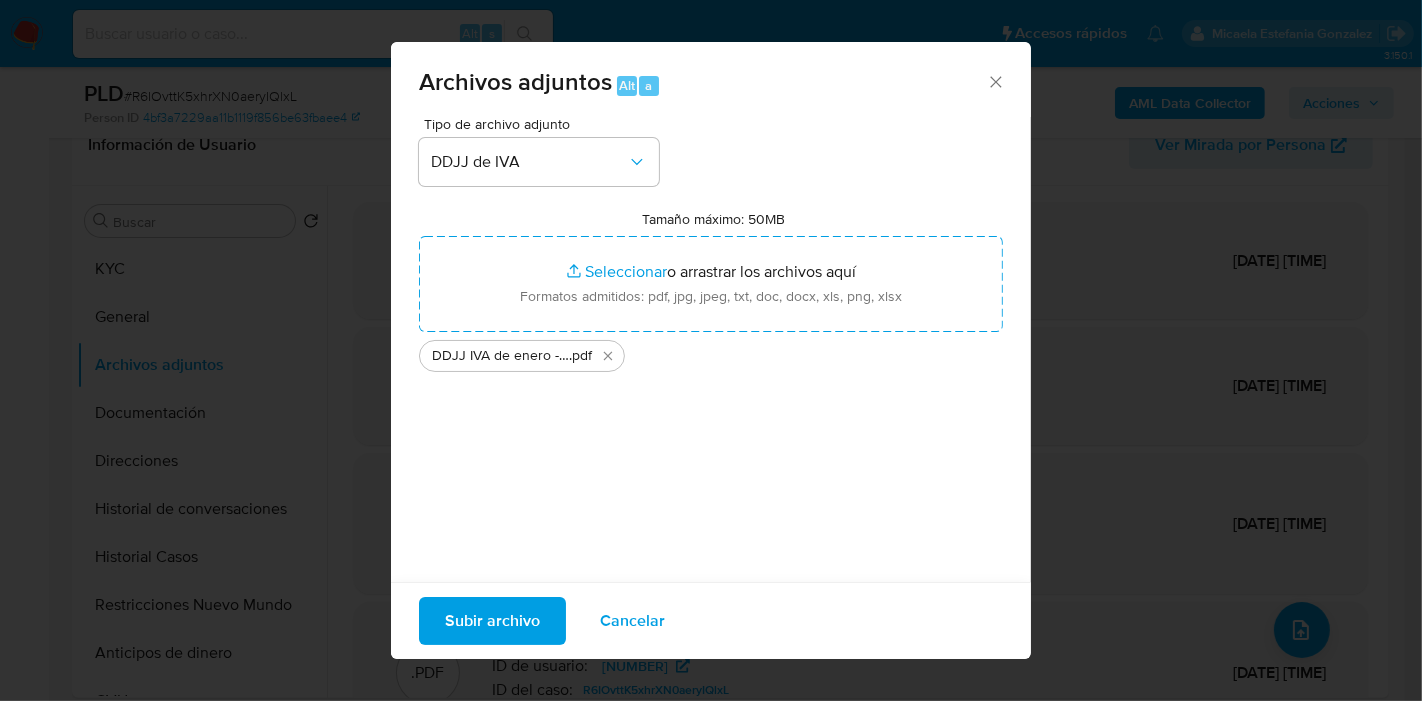 click on "Subir archivo Cancelar" at bounding box center [711, 620] 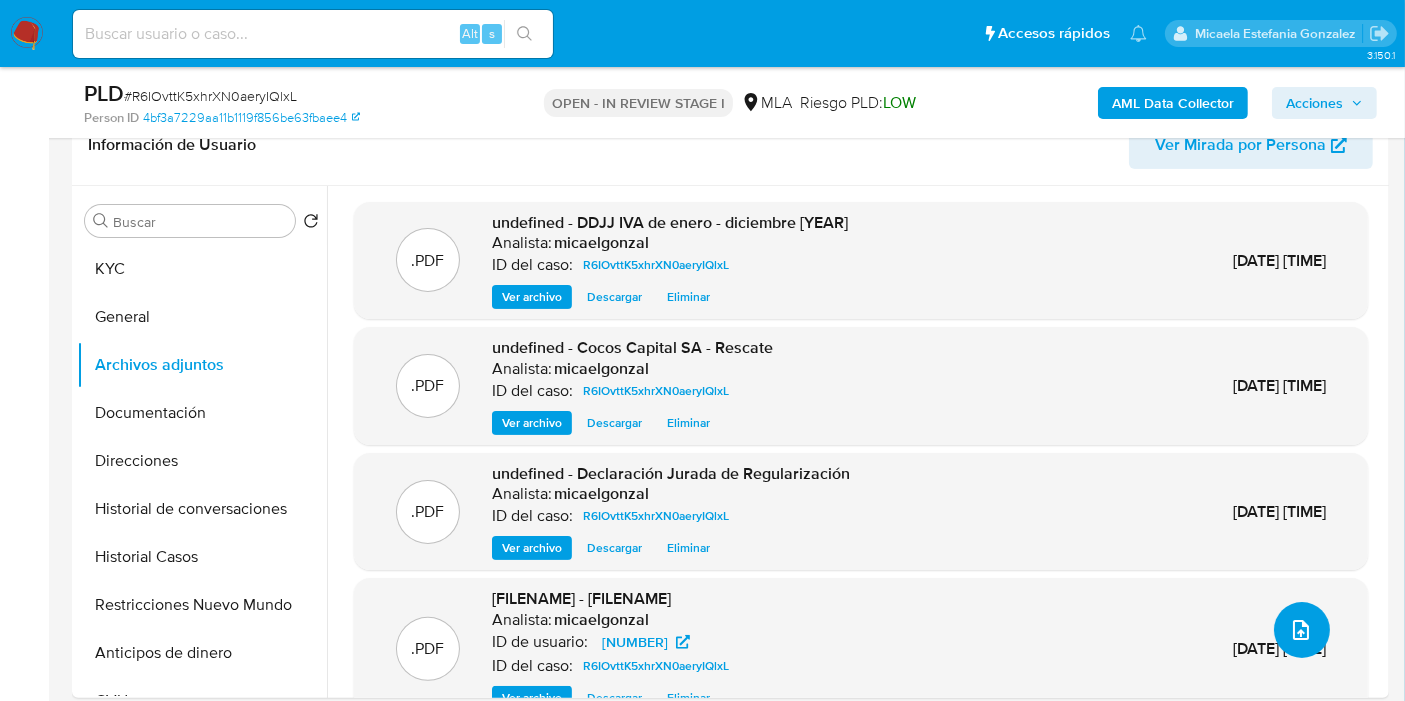 click 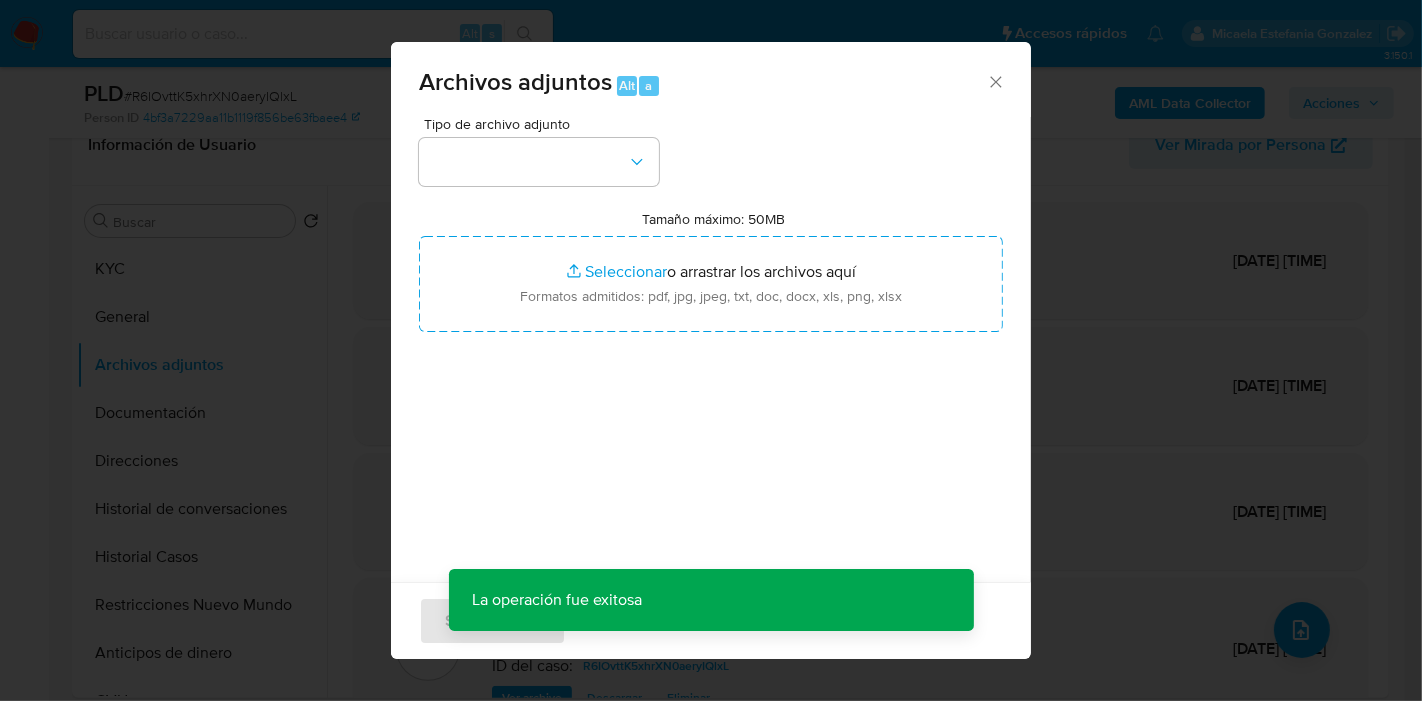 click on "Tipo de archivo adjunto Tamaño máximo: 50MB Seleccionar archivos Seleccionar  o arrastrar los archivos aquí Formatos admitidos: pdf, jpg, jpeg, txt, doc, docx, xls, png, xlsx La operación fue exitosa La operación fue exitosa" at bounding box center [711, 353] 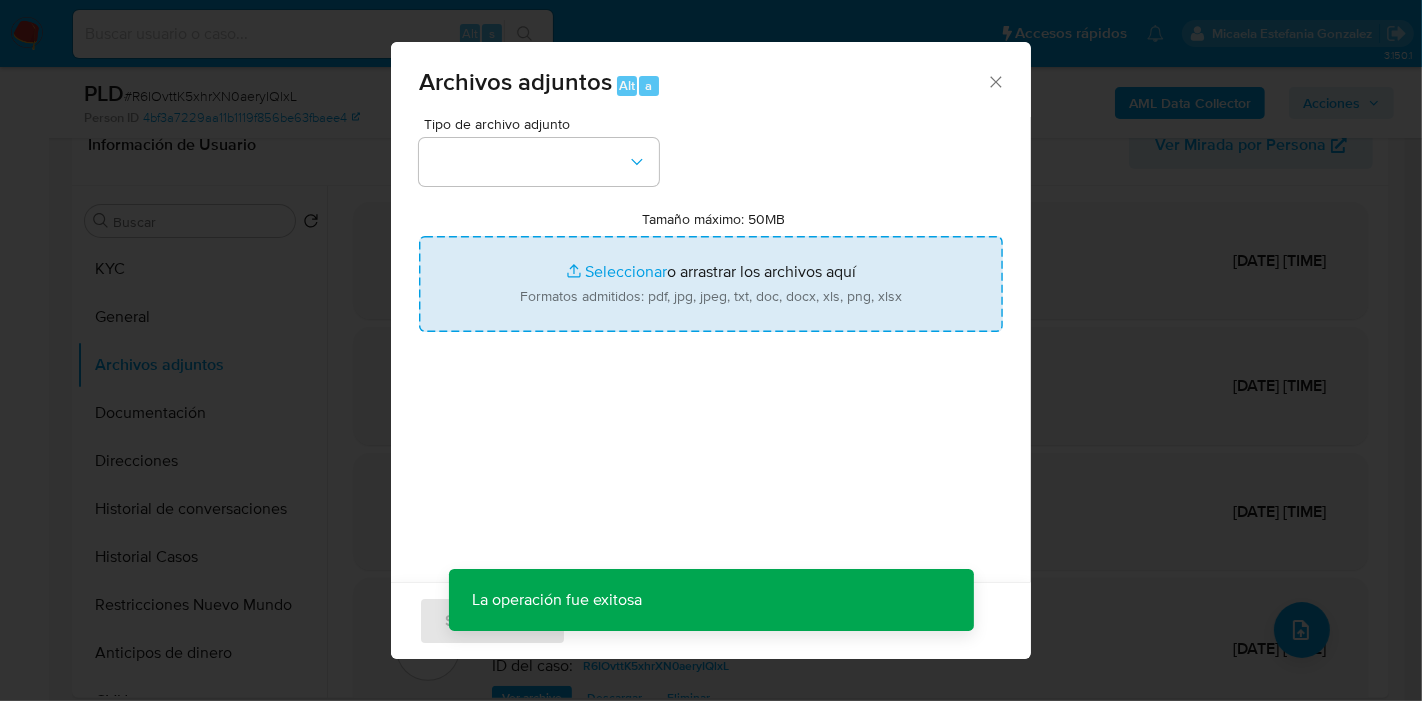 click on "Tamaño máximo: 50MB Seleccionar archivos" at bounding box center (711, 284) 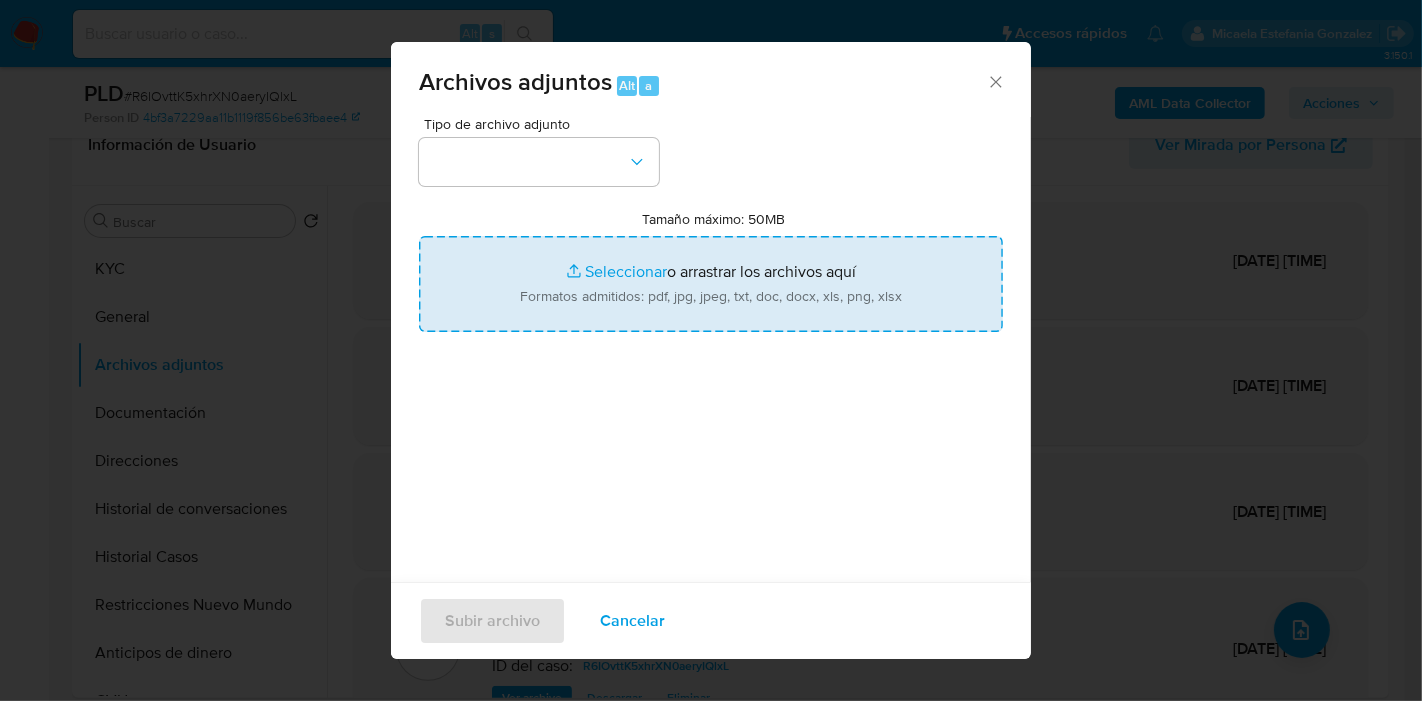 type on "C:\fakepath\Calculador - DDJJ IVA 2024.xlsx" 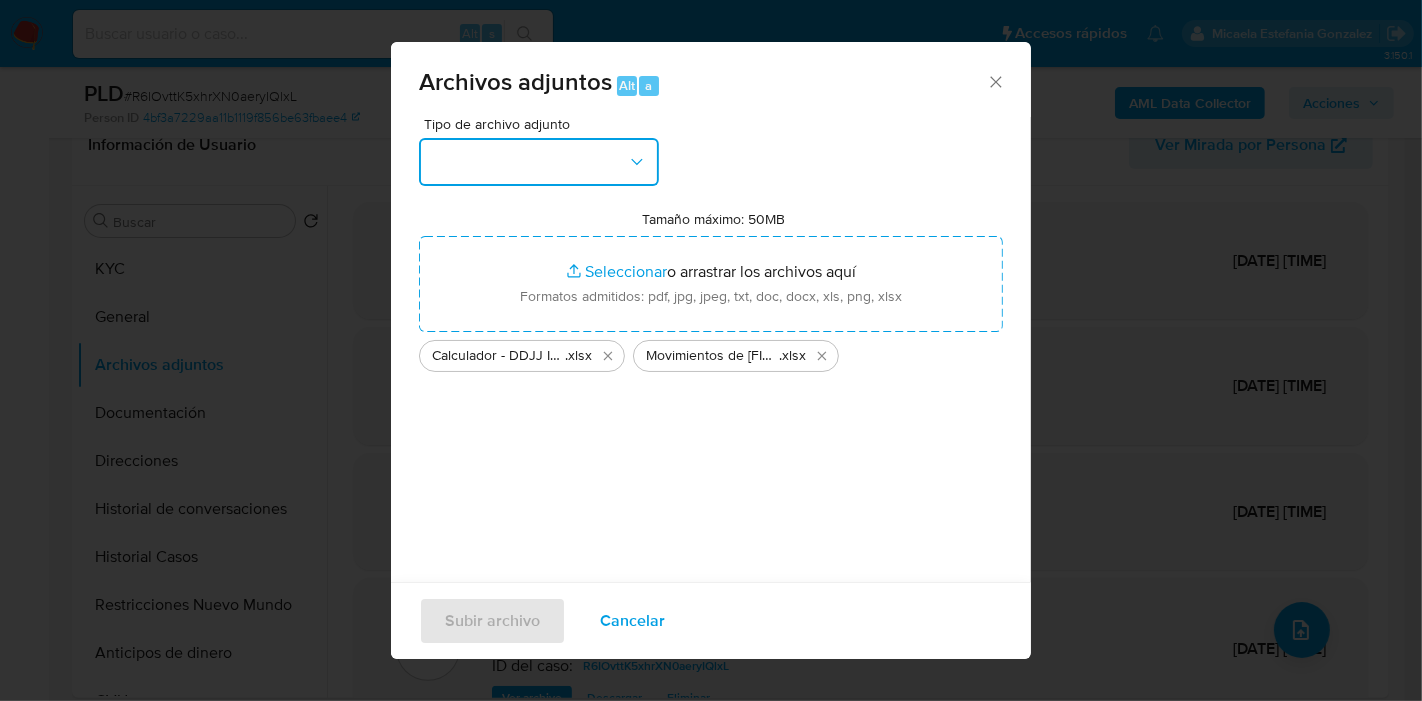 click at bounding box center (539, 162) 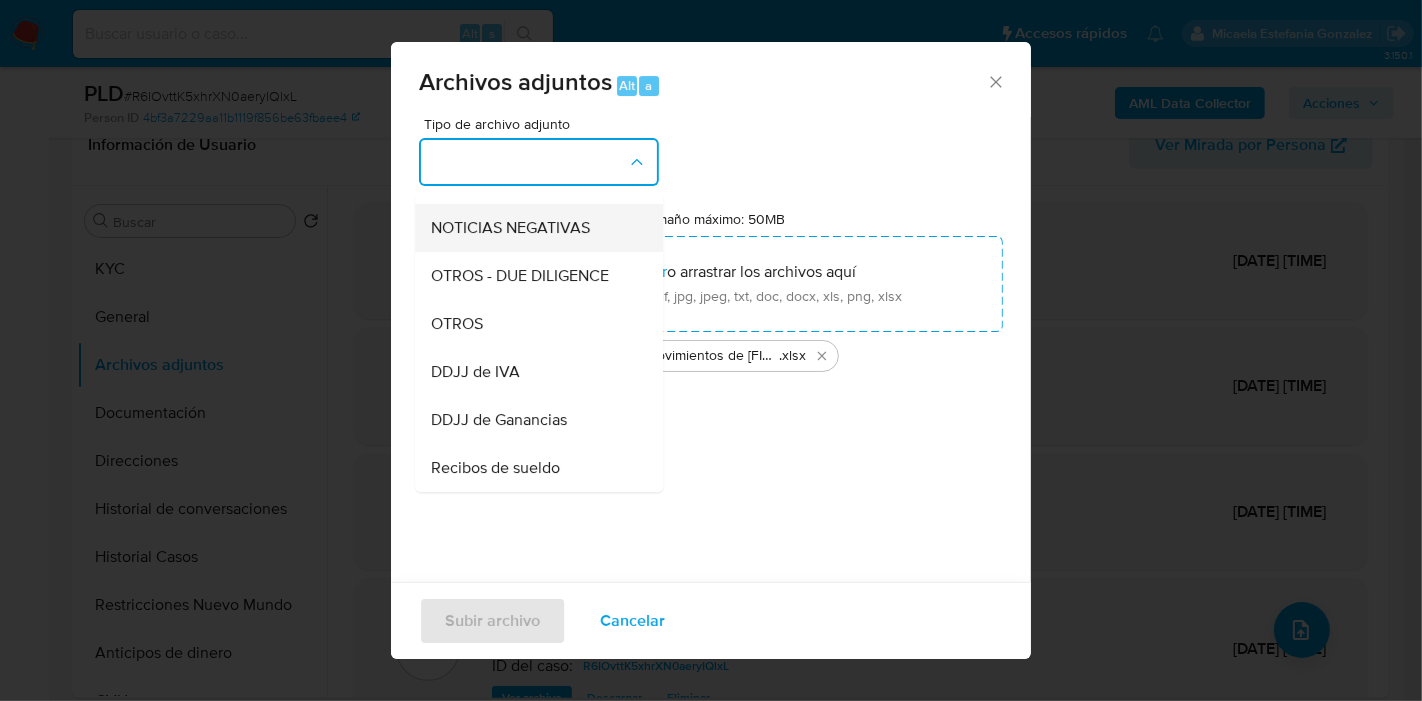 scroll, scrollTop: 333, scrollLeft: 0, axis: vertical 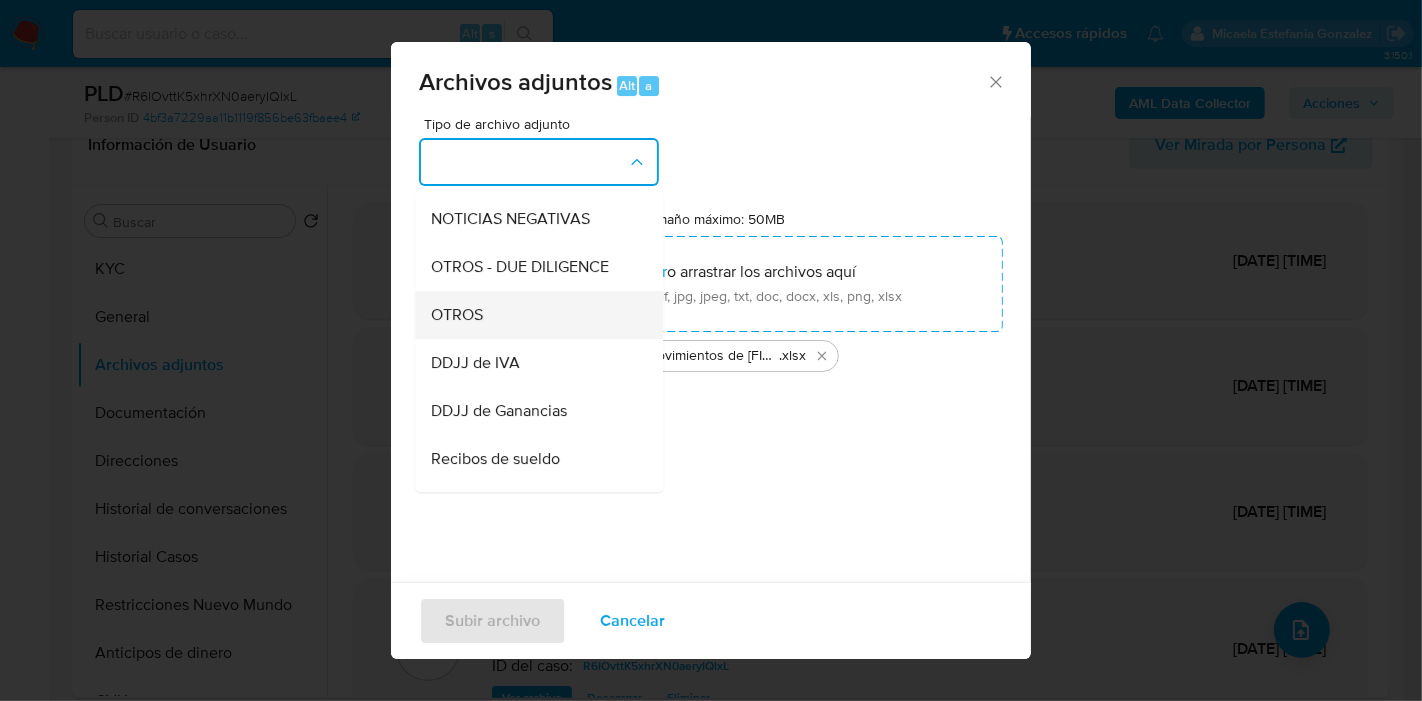 click on "OTROS" at bounding box center (533, 315) 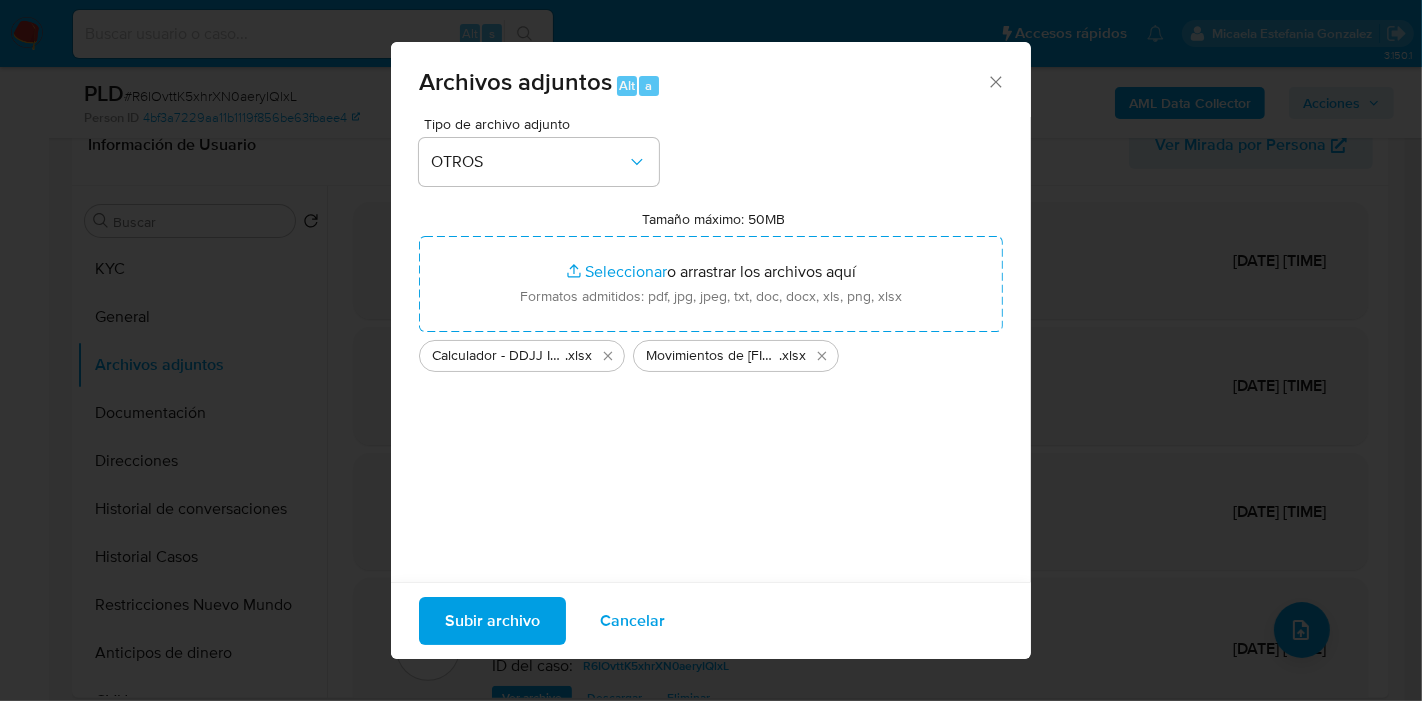 click on "Subir archivo" at bounding box center [492, 621] 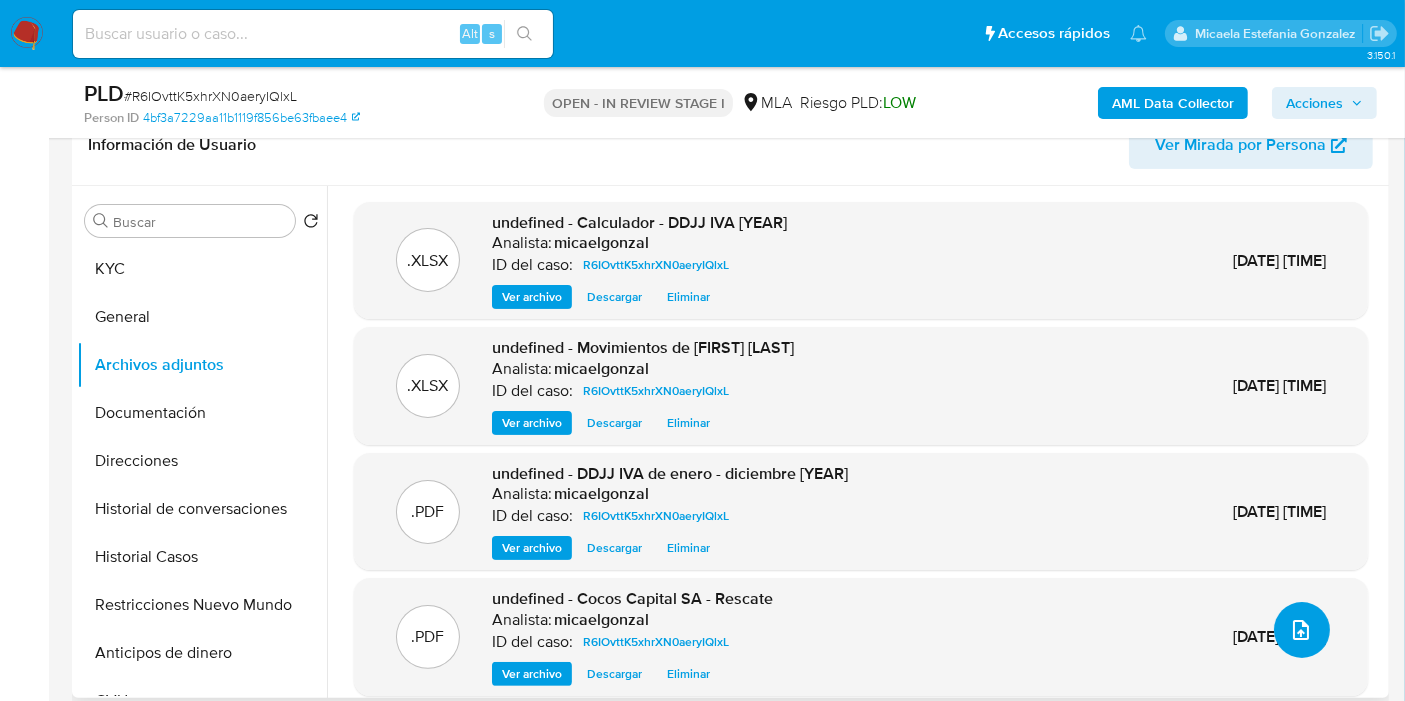 click 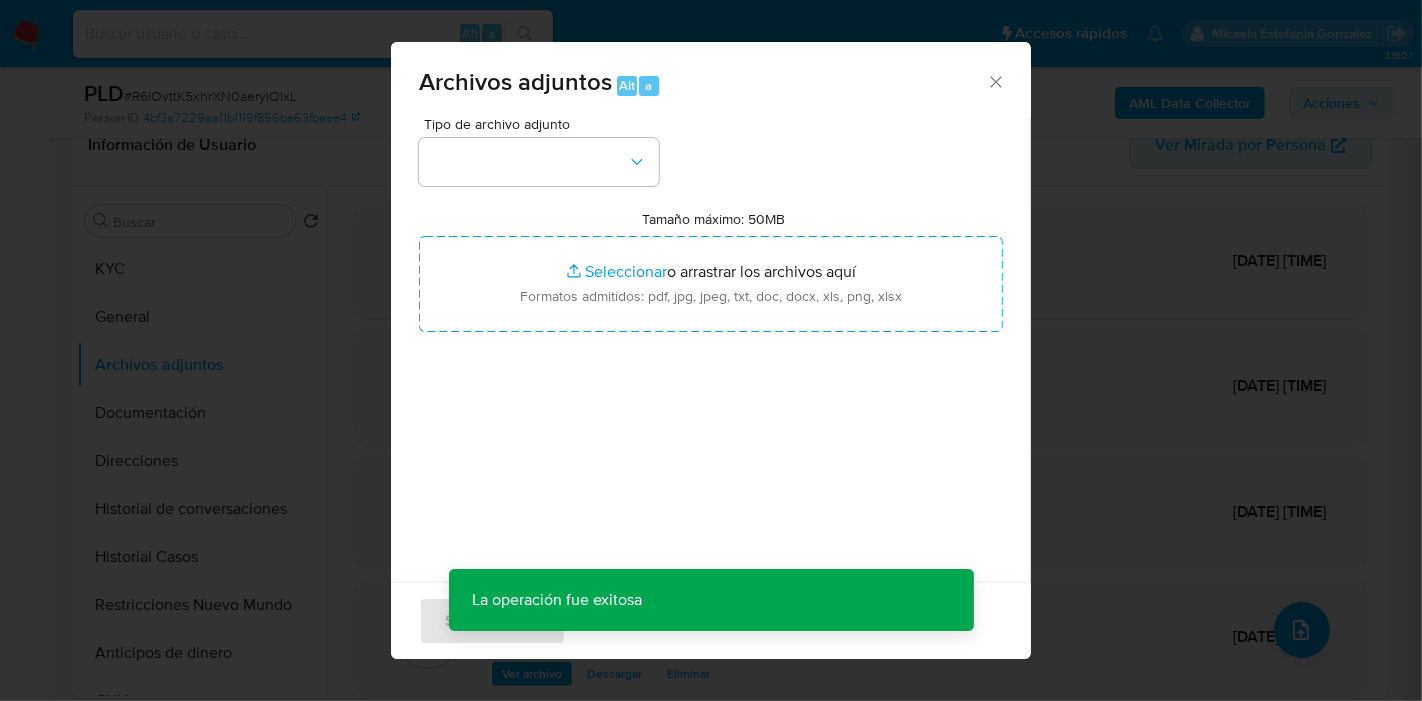 click on "Tamaño máximo: 50MB Seleccionar archivos Seleccionar  o arrastrar los archivos aquí Formatos admitidos: pdf, jpg, jpeg, txt, doc, docx, xls, png, xlsx" at bounding box center [711, 271] 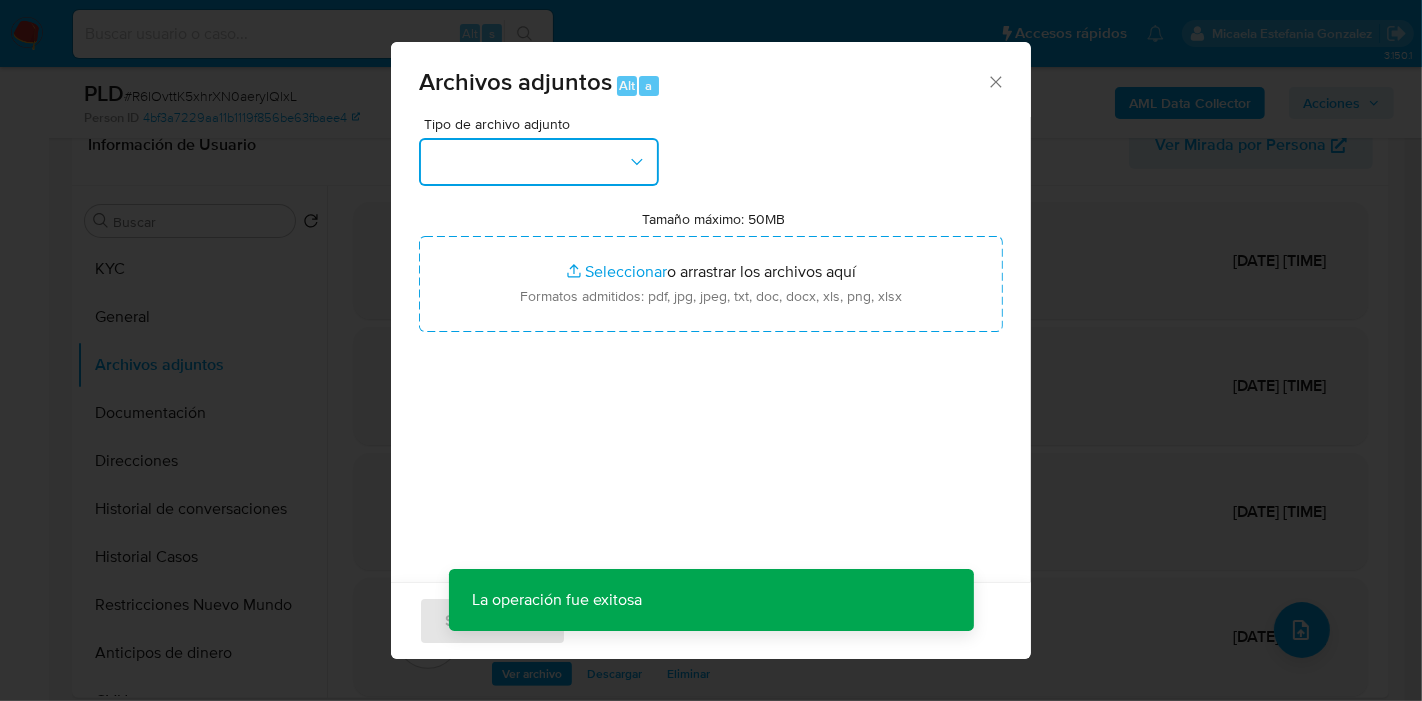 click at bounding box center [539, 162] 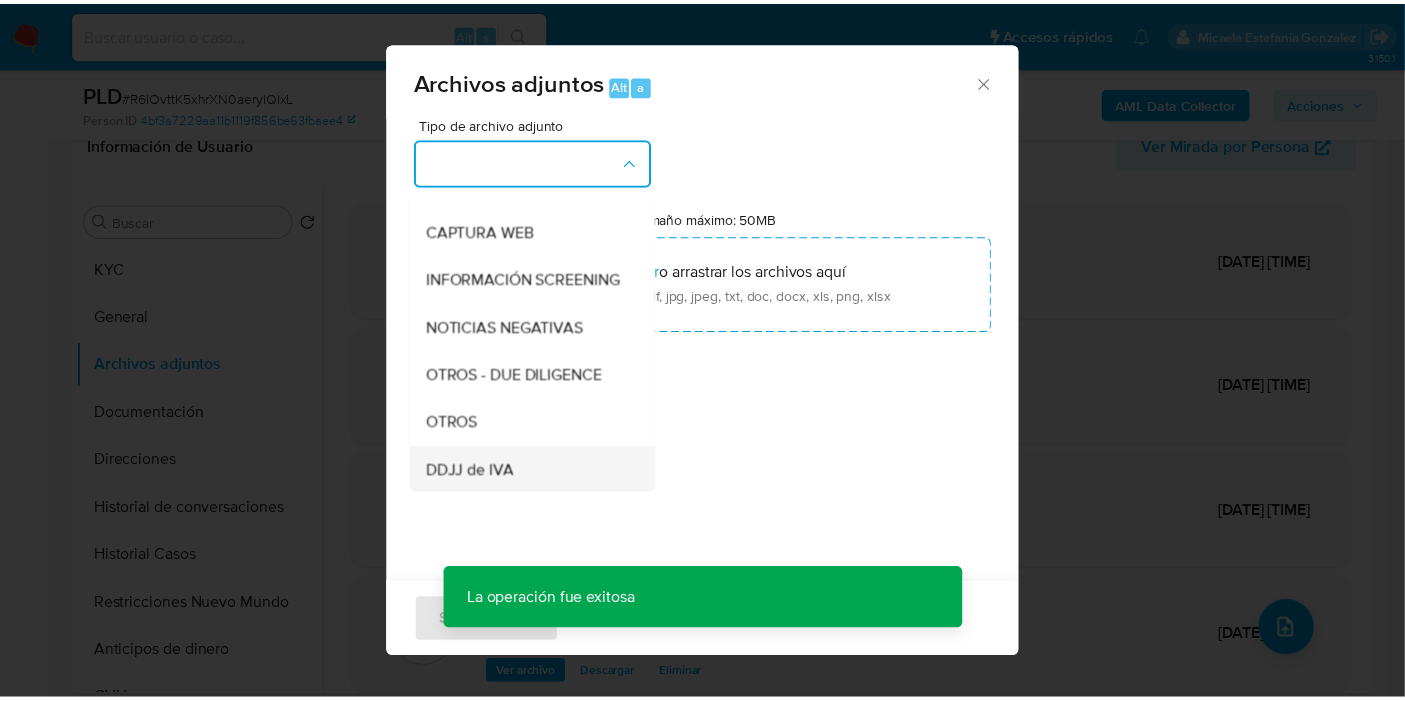 scroll, scrollTop: 333, scrollLeft: 0, axis: vertical 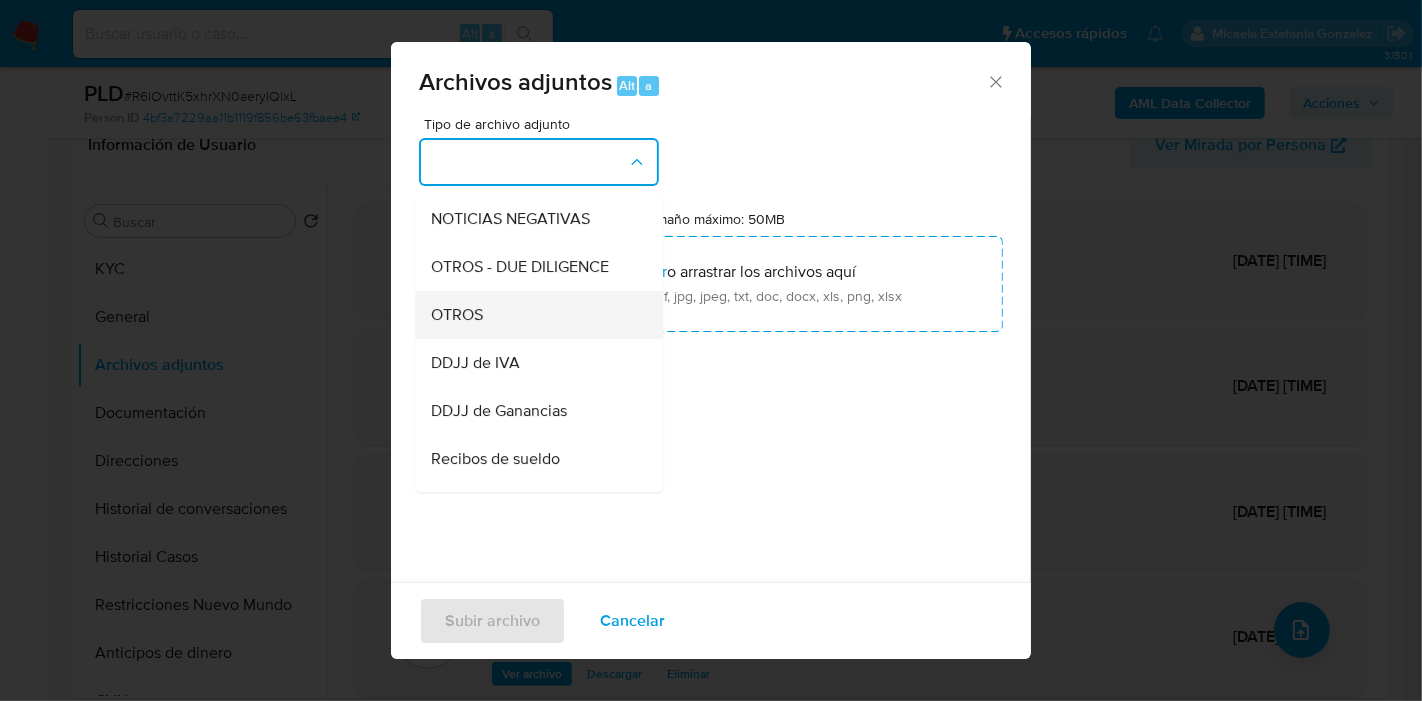 click on "OTROS" at bounding box center [533, 315] 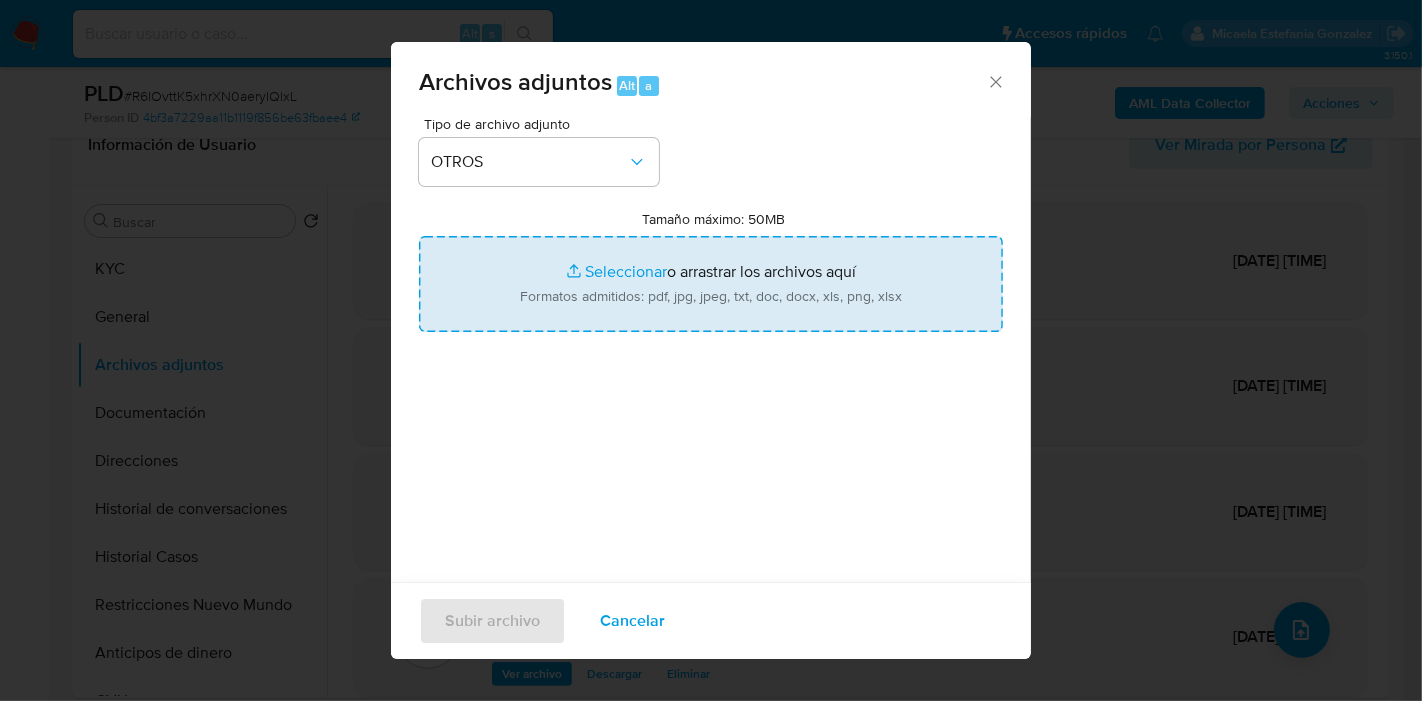 click on "Tamaño máximo: 50MB Seleccionar archivos" at bounding box center (711, 284) 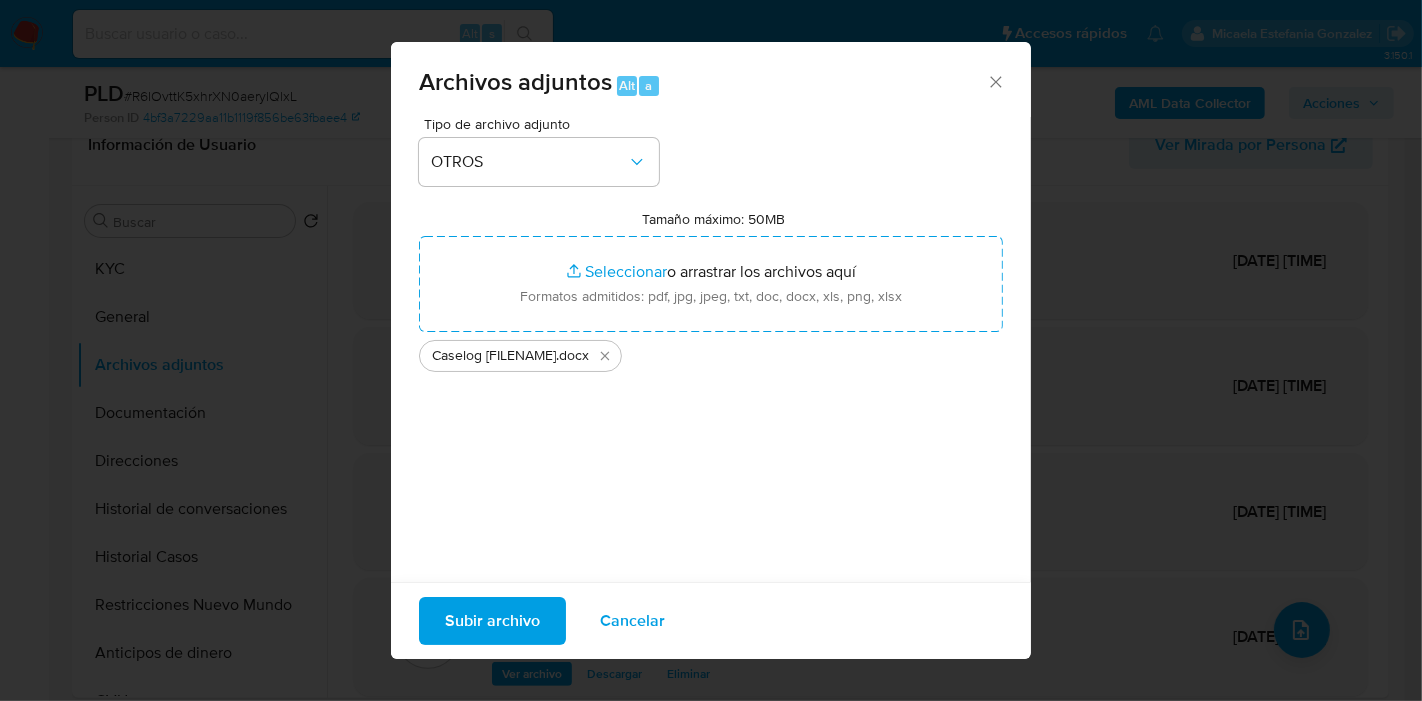 click on "Subir archivo" at bounding box center [492, 621] 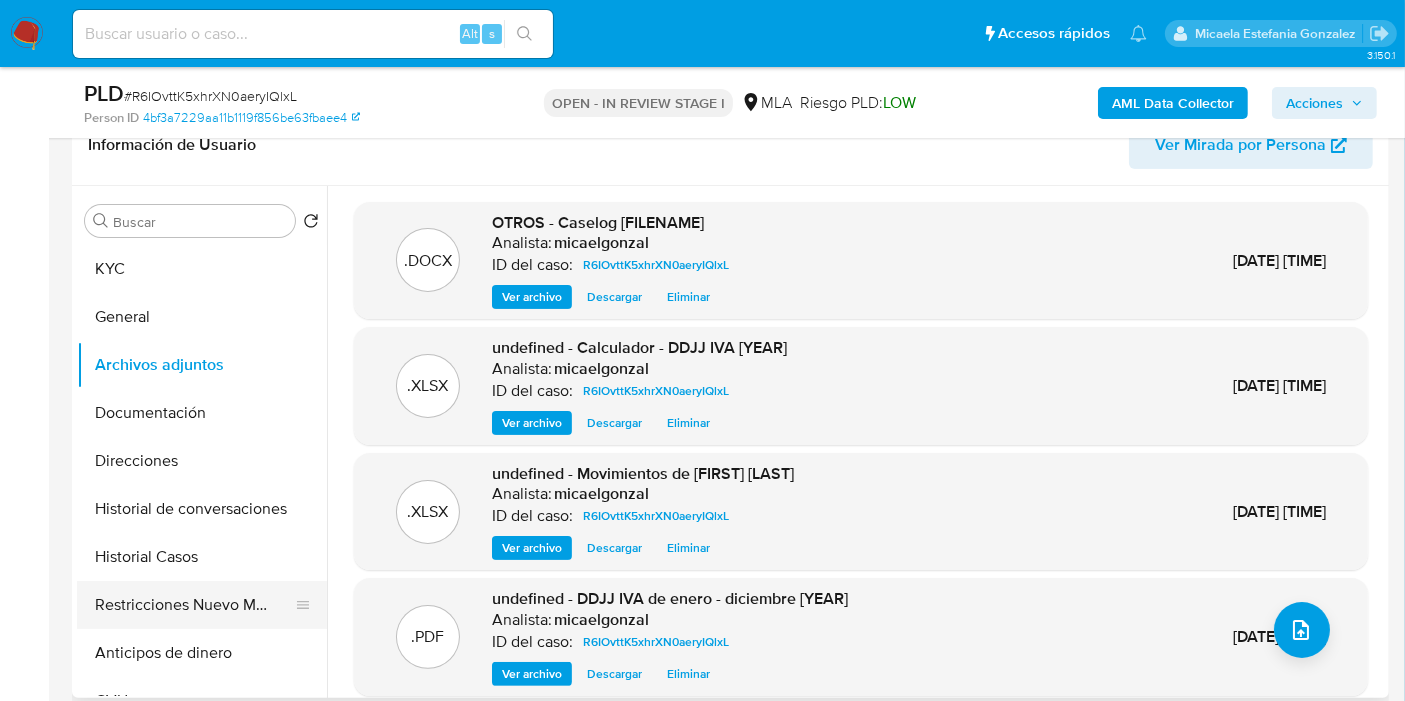 click on "Restricciones Nuevo Mundo" at bounding box center (194, 605) 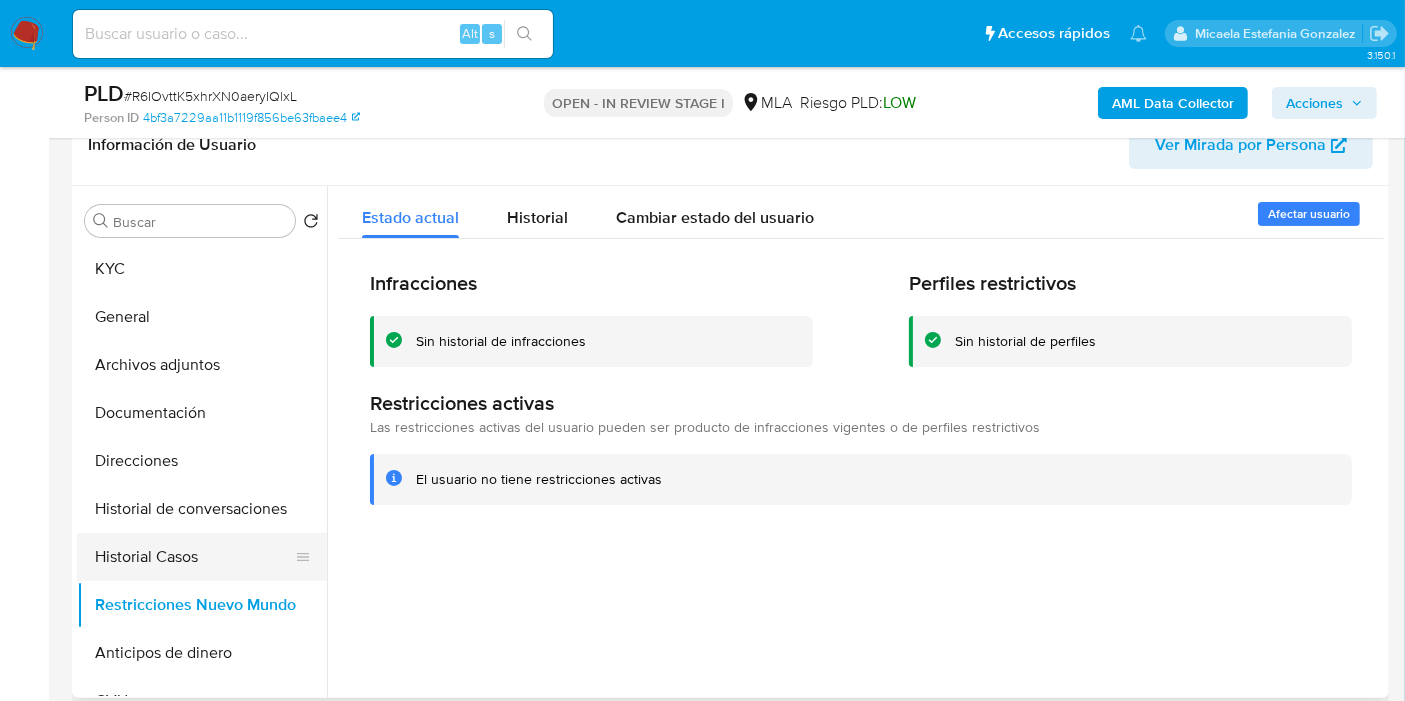 click on "Historial Casos" at bounding box center (194, 557) 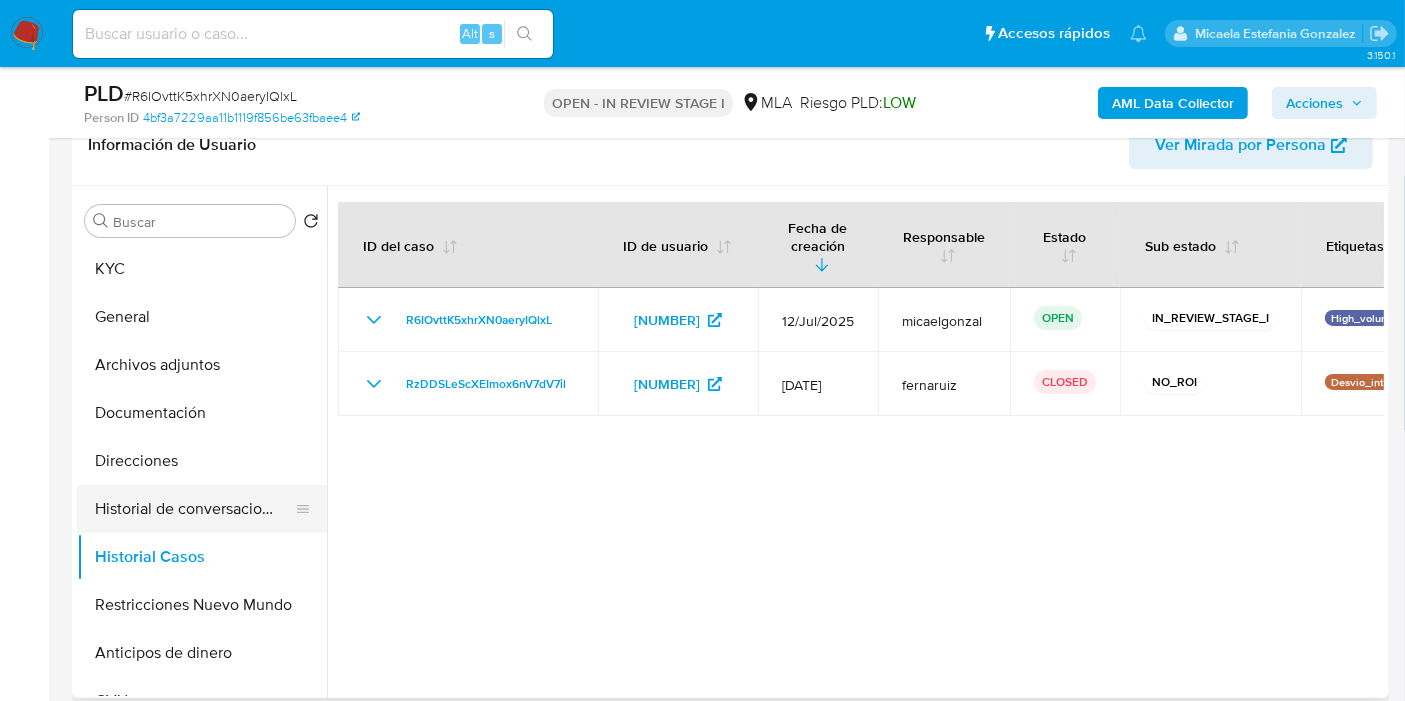 click on "Historial de conversaciones" at bounding box center [194, 509] 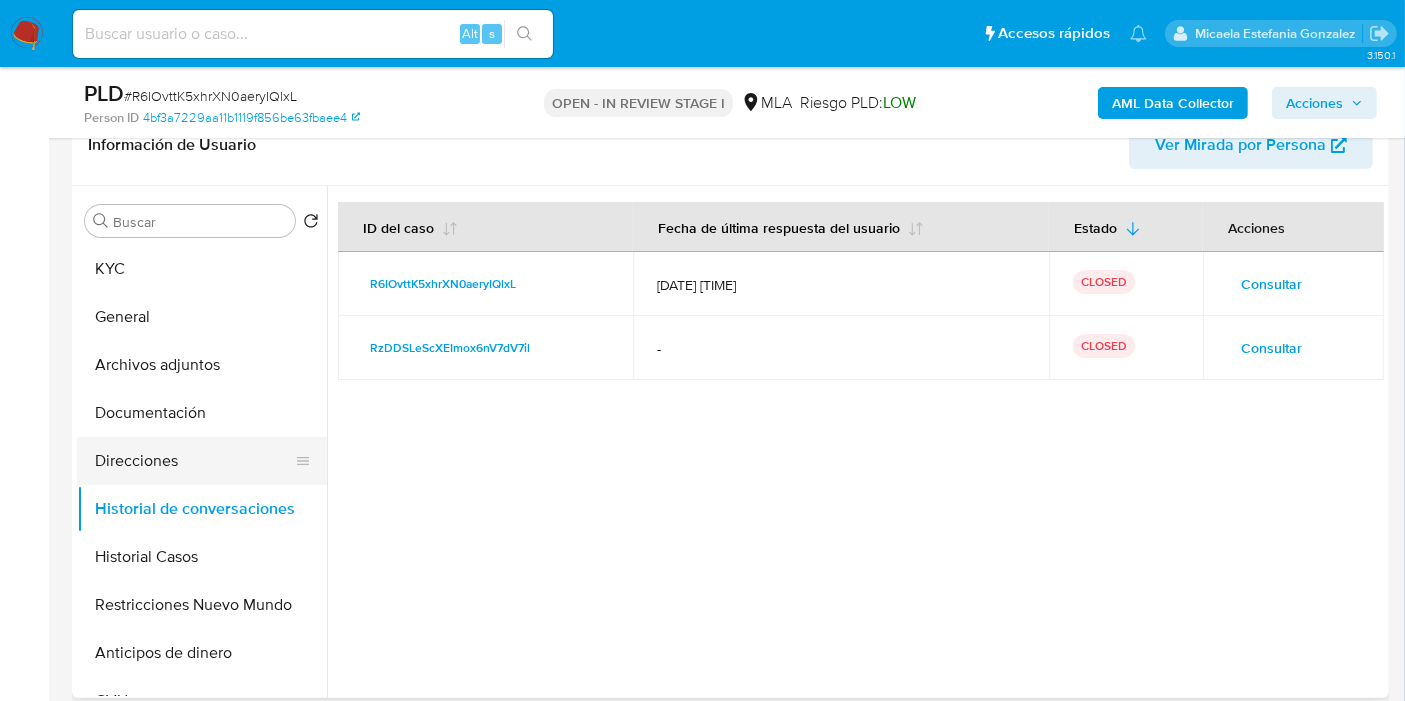 click on "Direcciones" at bounding box center [194, 461] 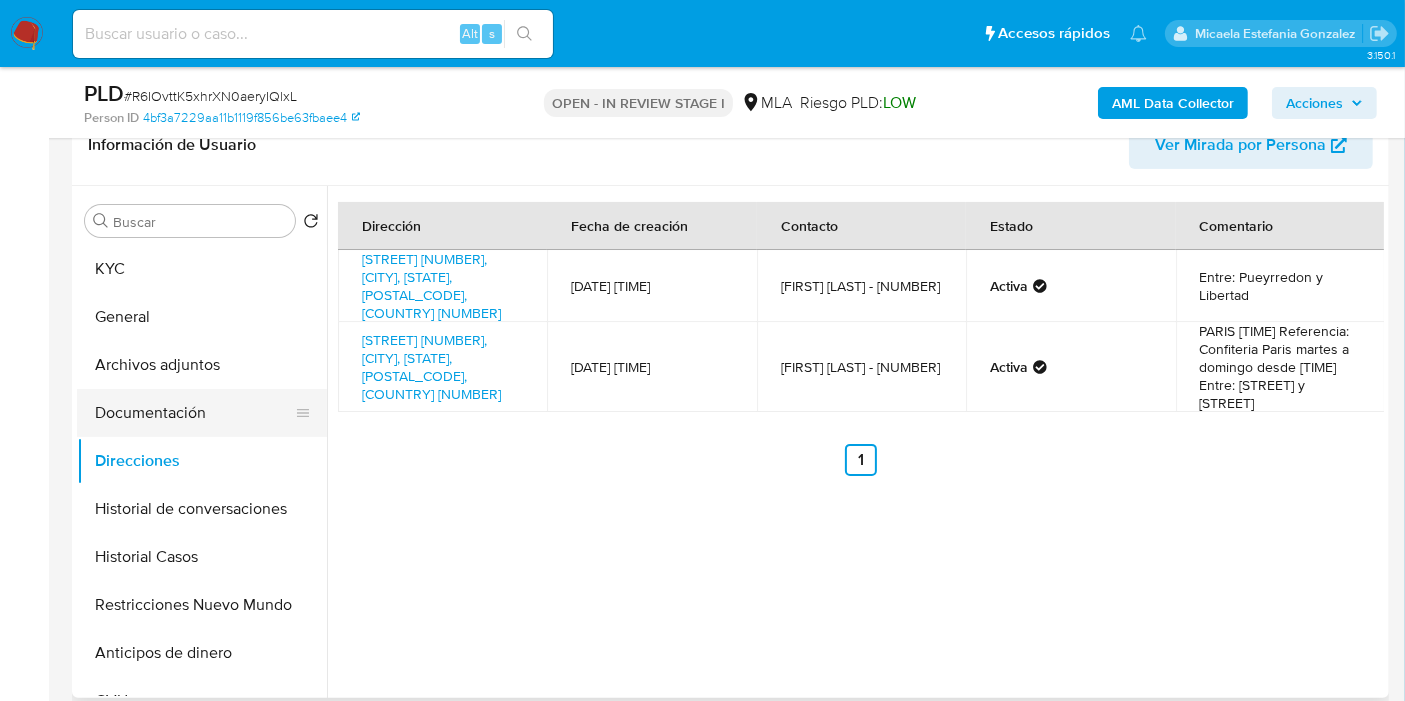 click on "Documentación" at bounding box center (194, 413) 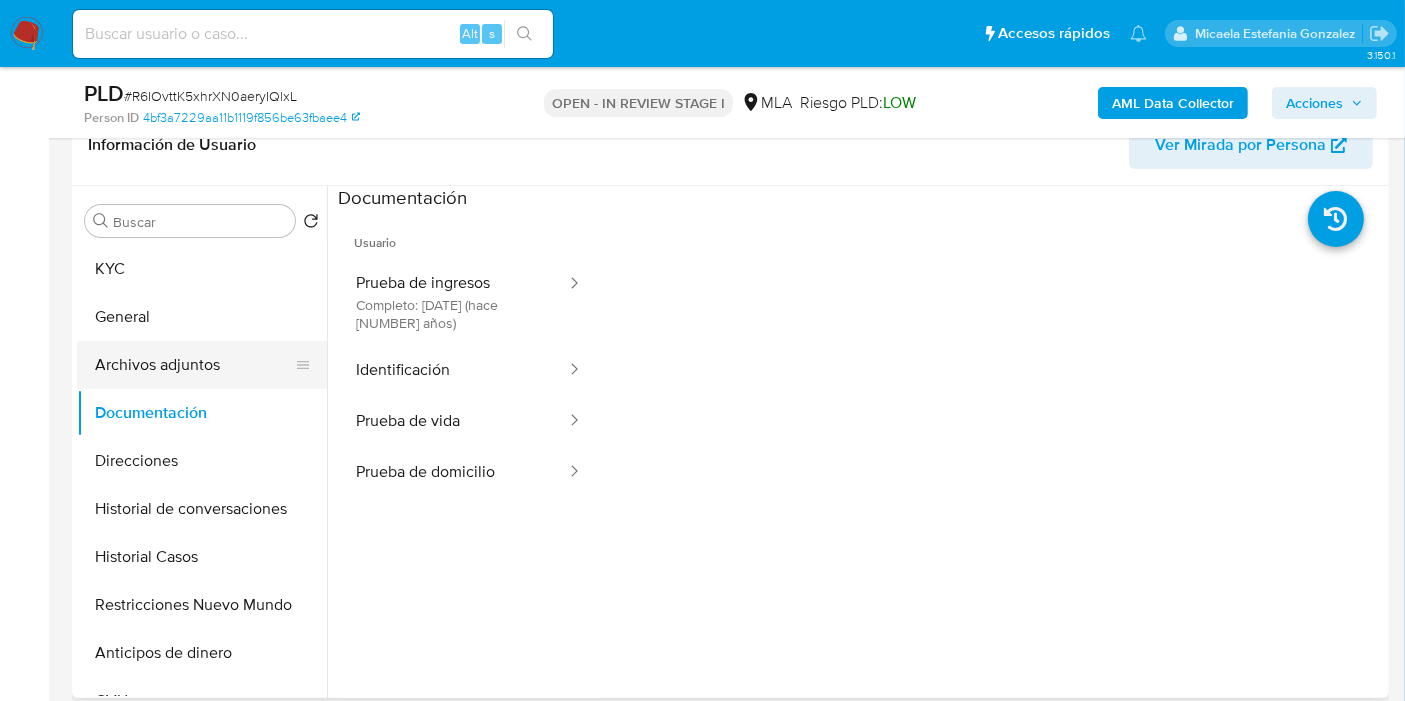 click on "Archivos adjuntos" at bounding box center (194, 365) 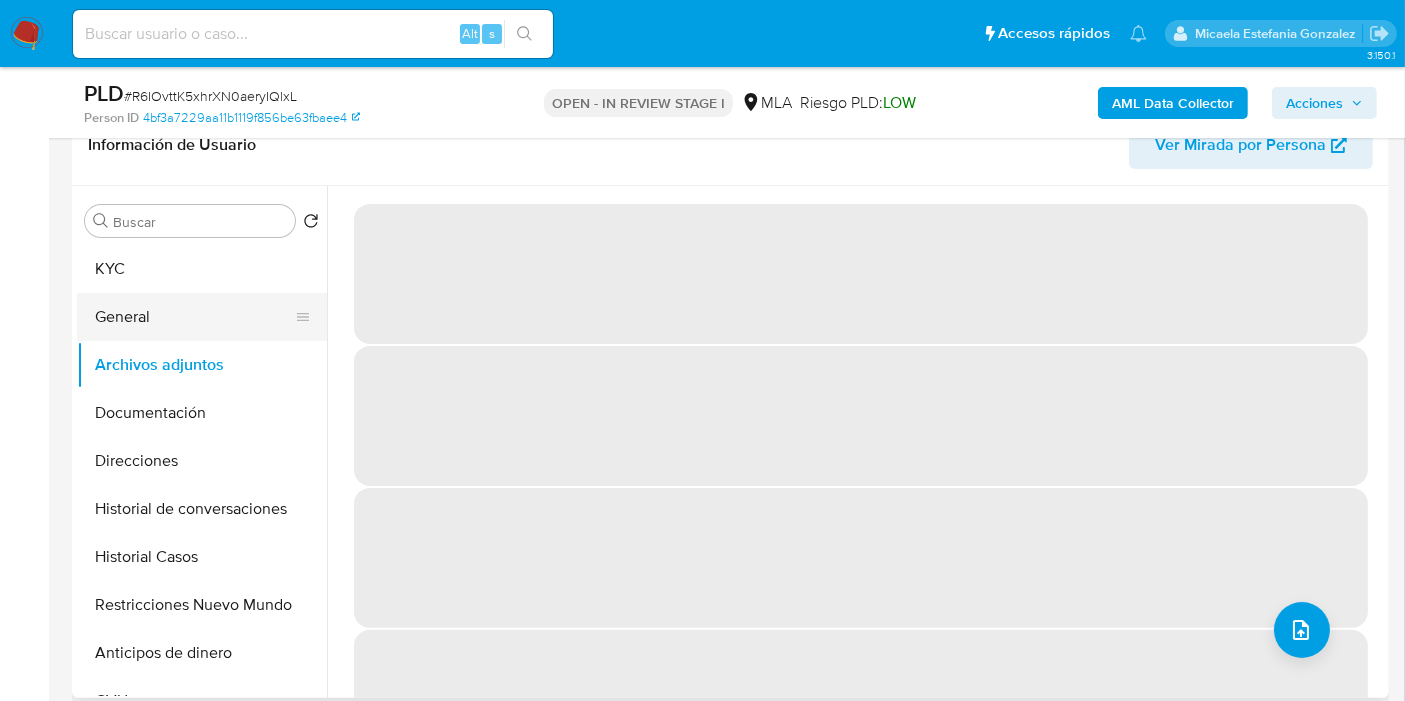 click on "General" at bounding box center (194, 317) 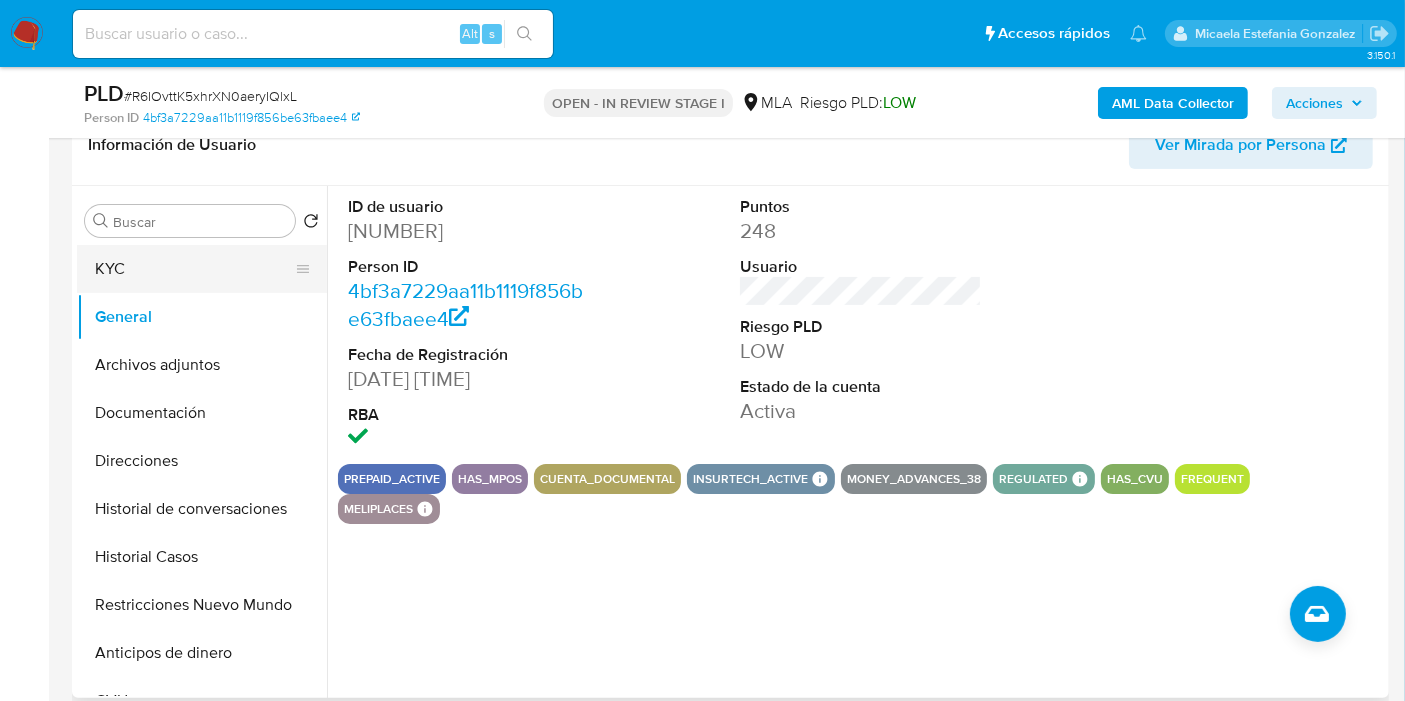 click on "KYC" at bounding box center (194, 269) 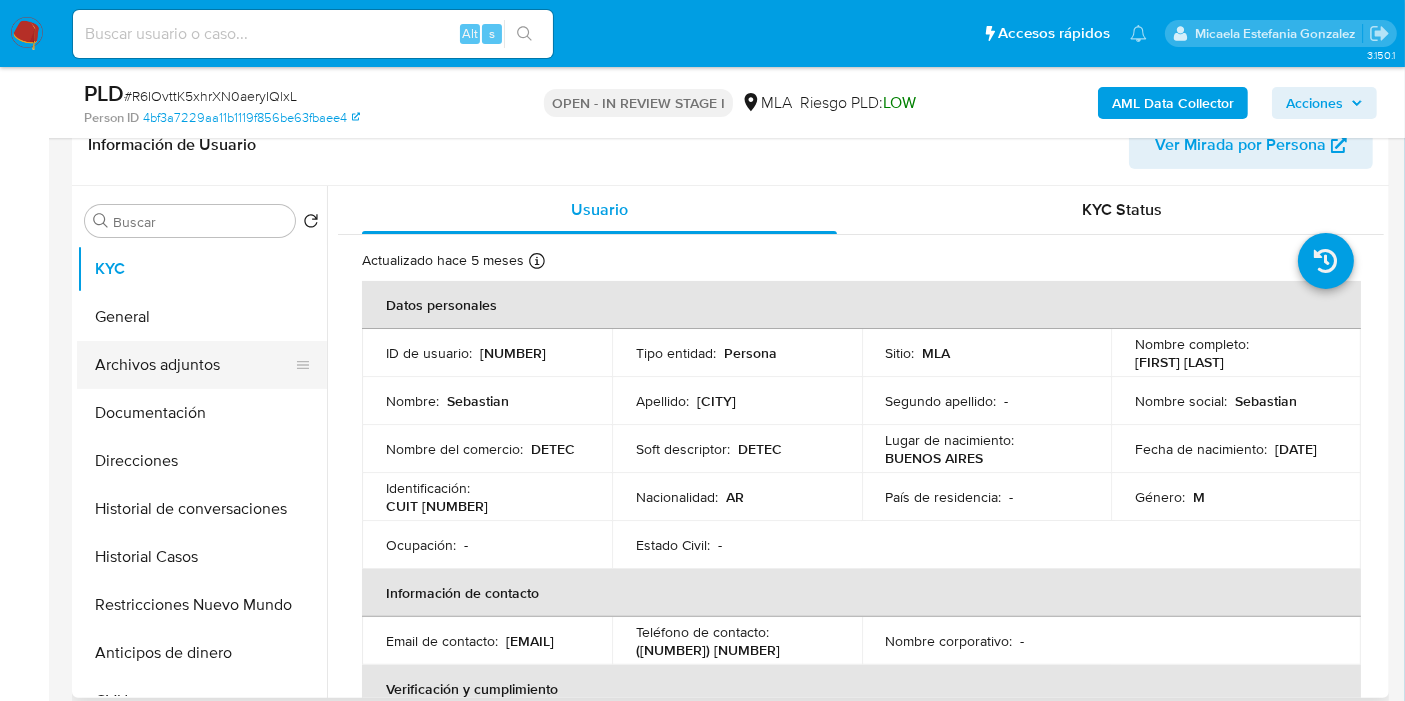 click on "Archivos adjuntos" at bounding box center (194, 365) 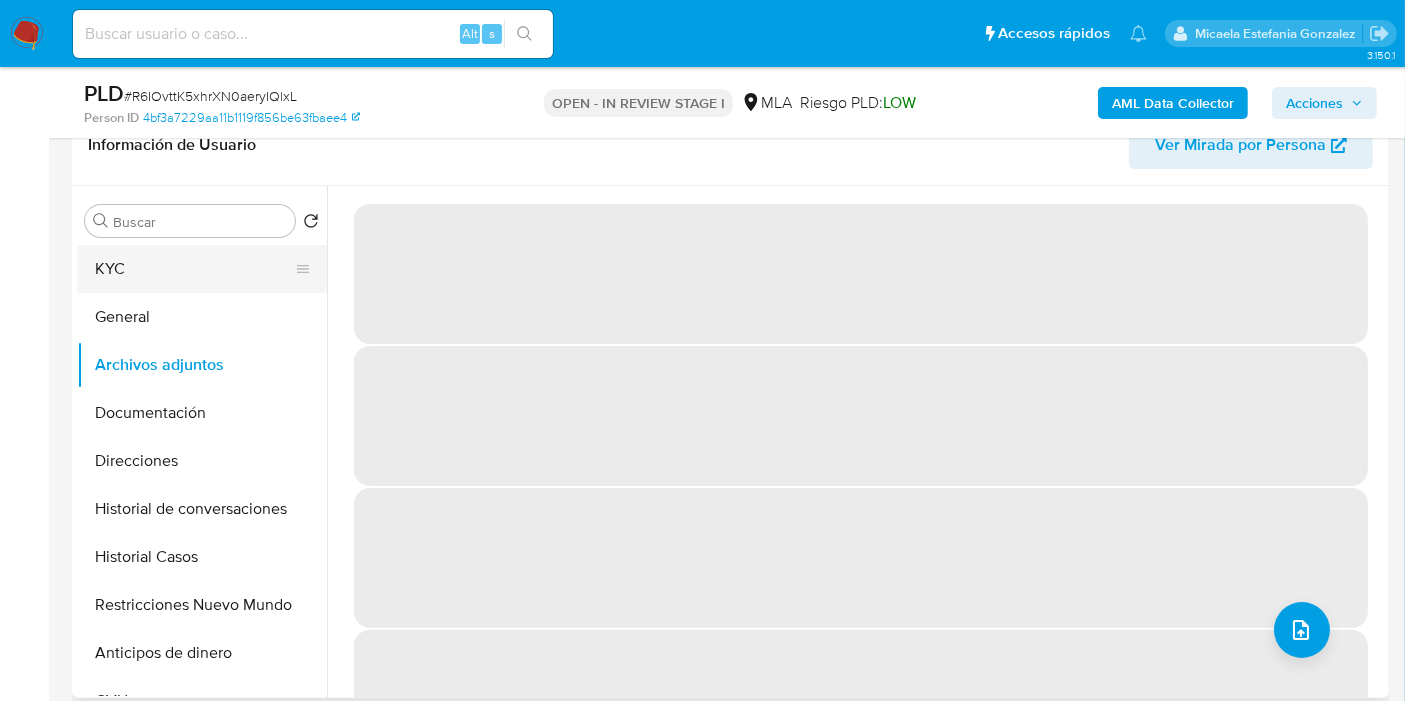 click on "KYC" at bounding box center (194, 269) 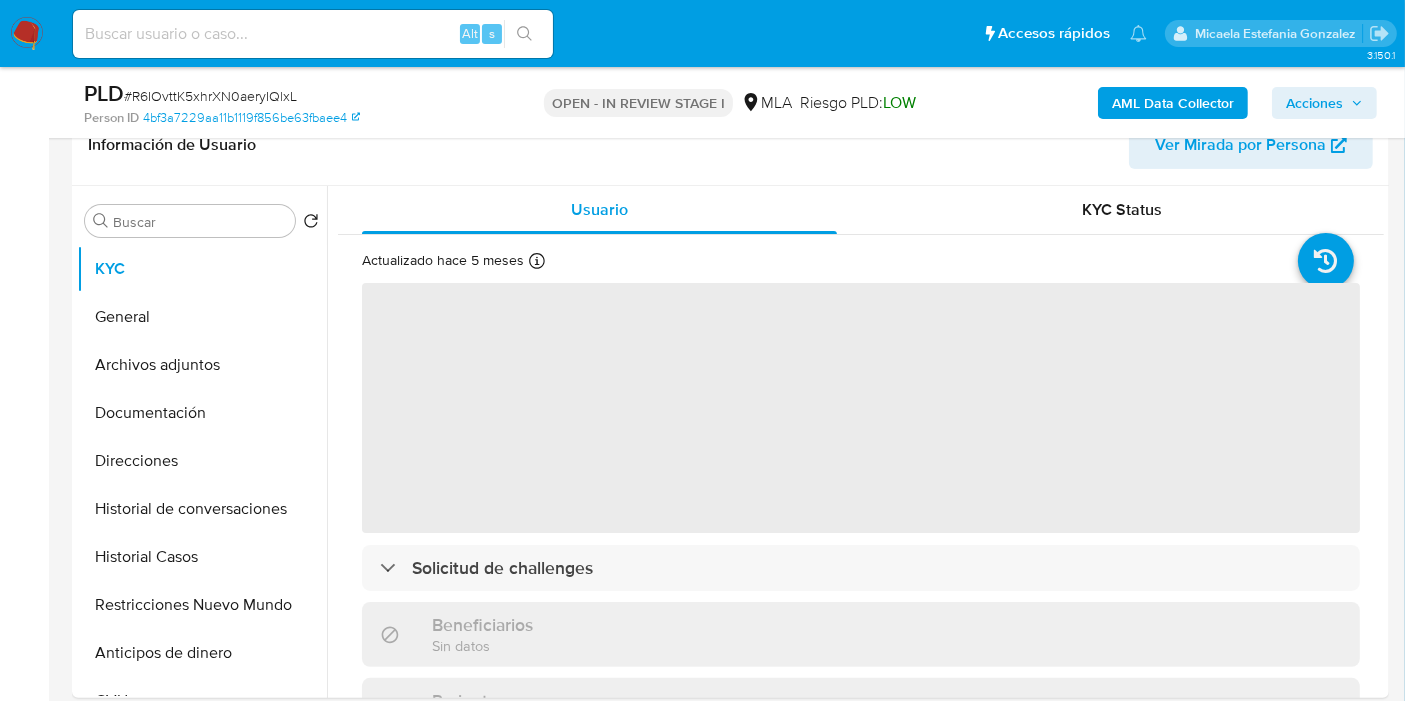 click on "Acciones" at bounding box center (1314, 103) 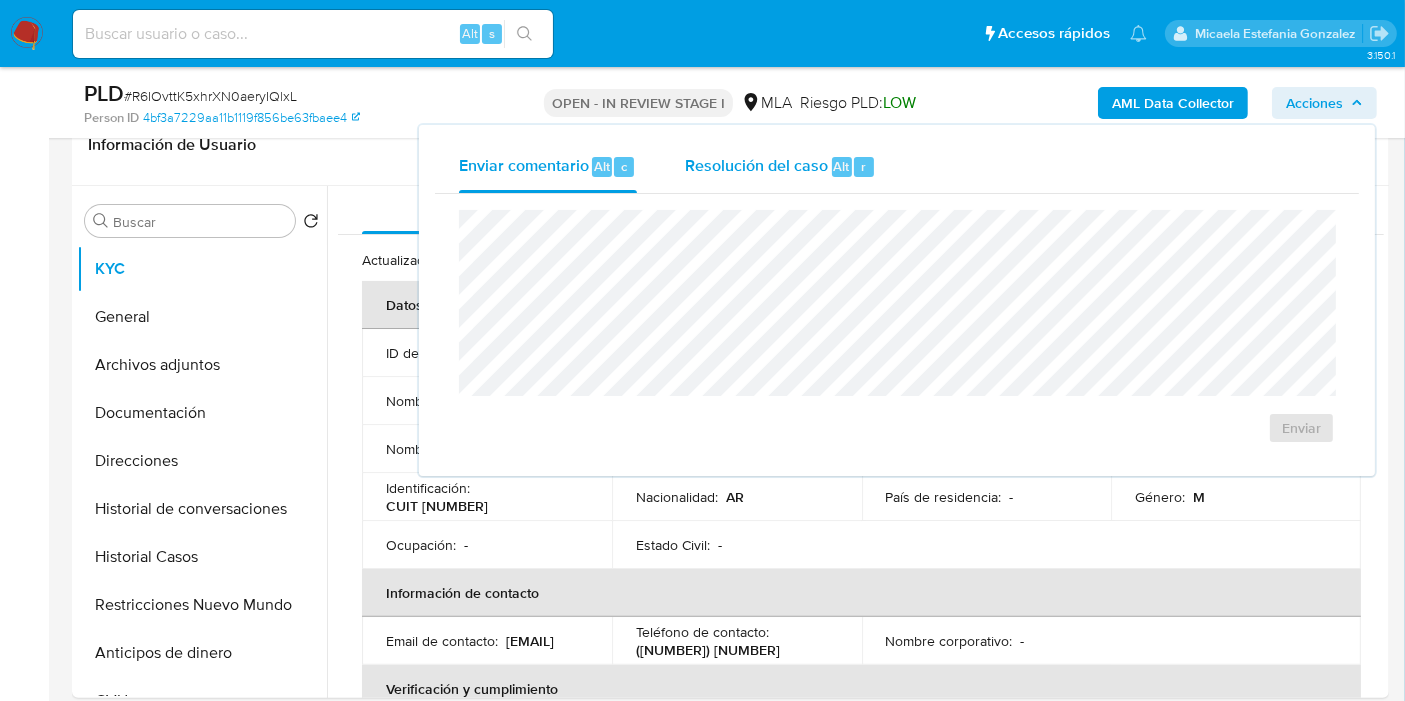click on "Resolución del caso Alt r" at bounding box center [780, 167] 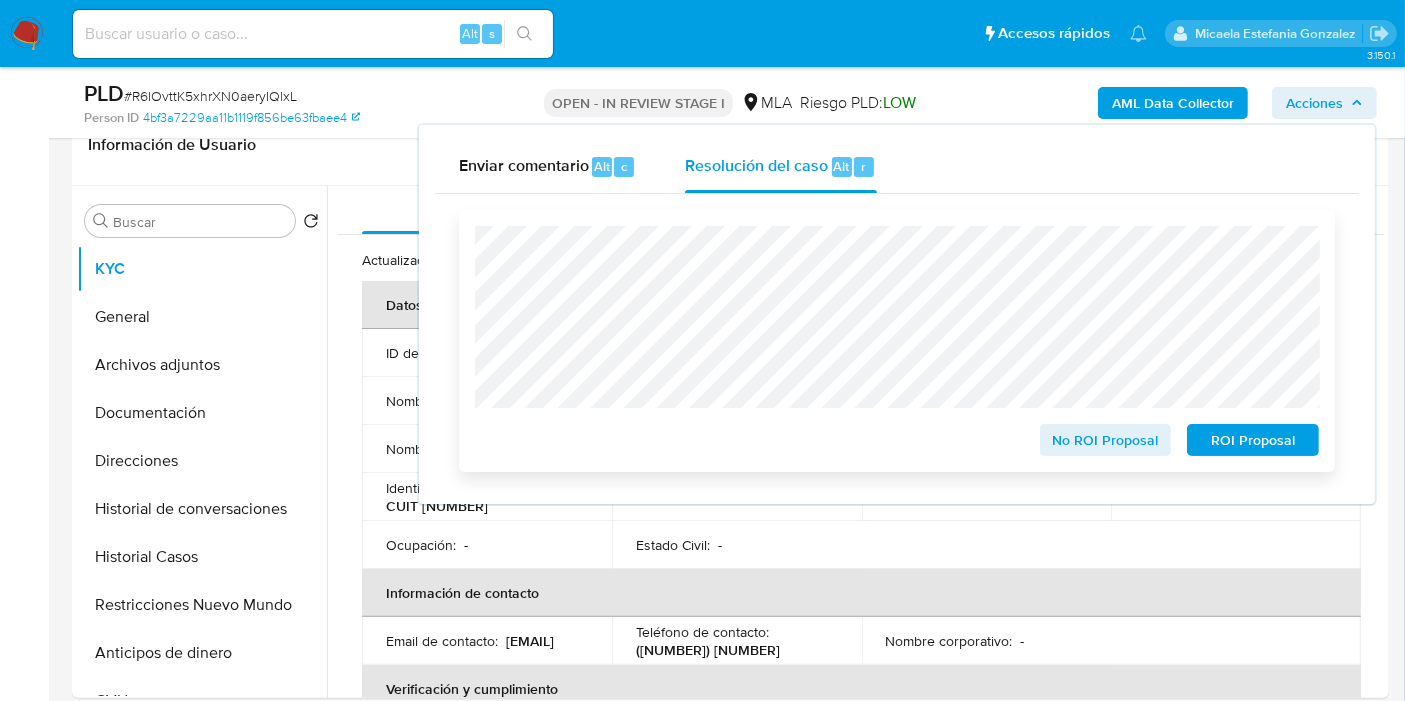 click on "No ROI Proposal" at bounding box center [1106, 436] 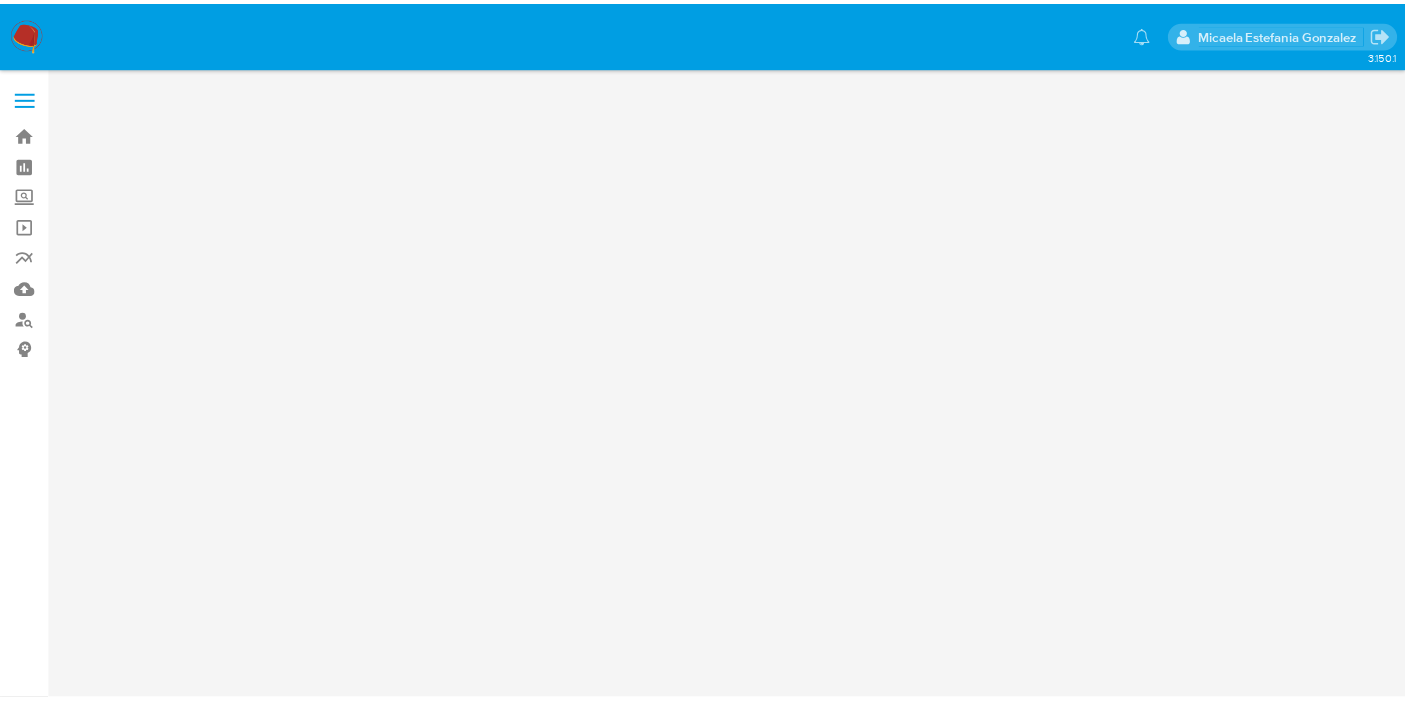 scroll, scrollTop: 0, scrollLeft: 0, axis: both 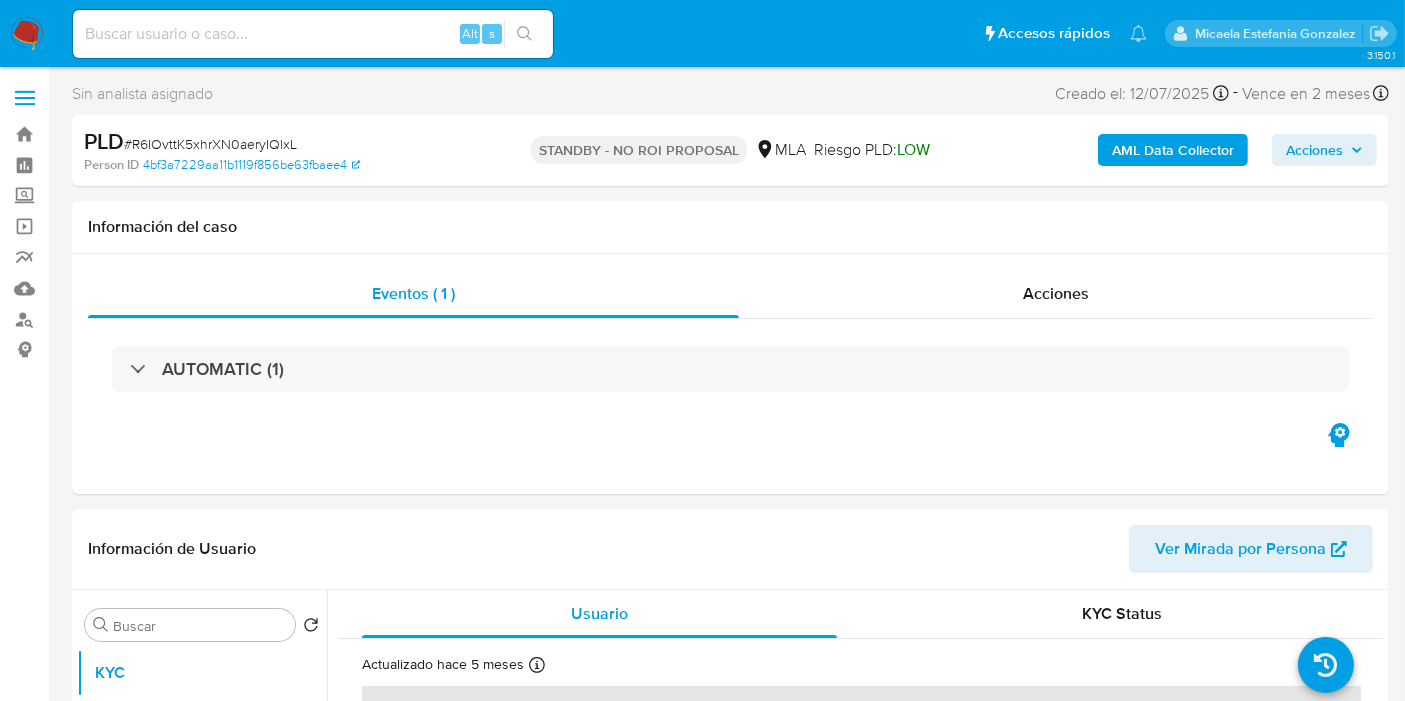 select on "10" 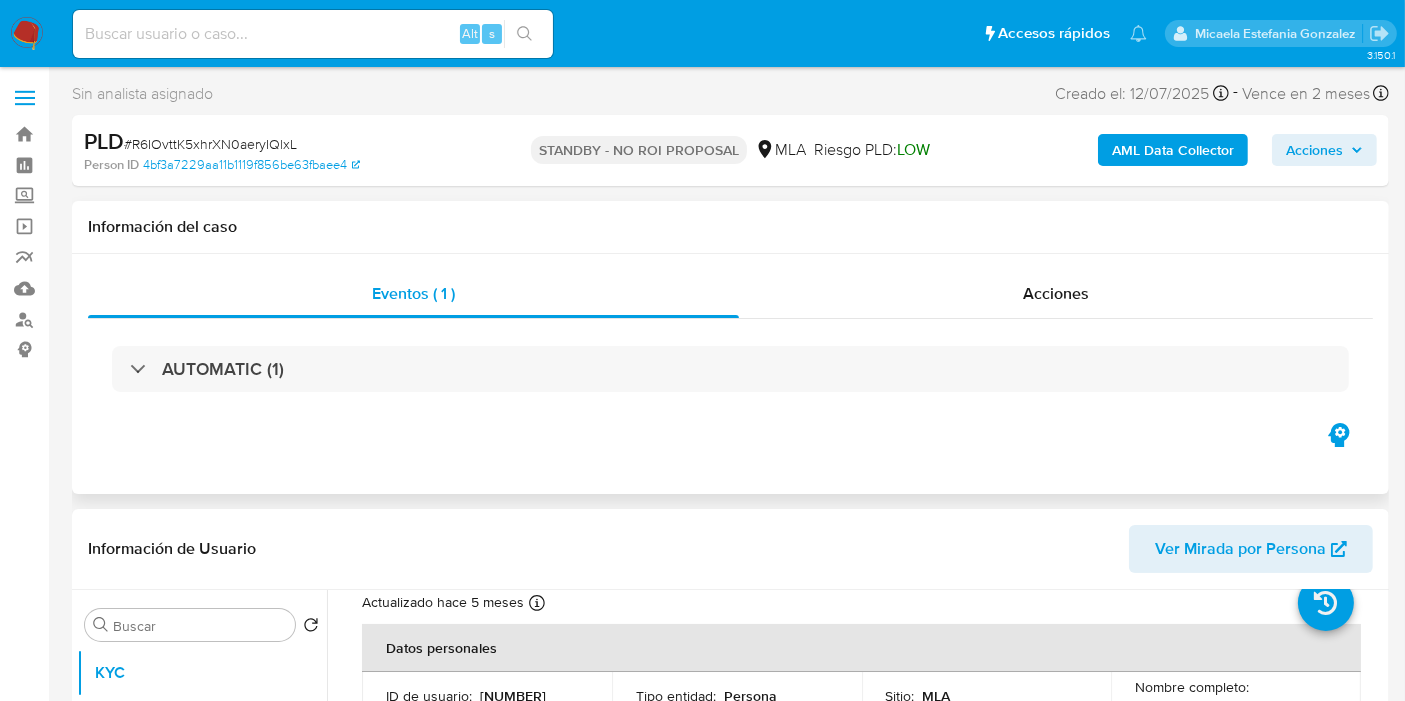 scroll, scrollTop: 111, scrollLeft: 0, axis: vertical 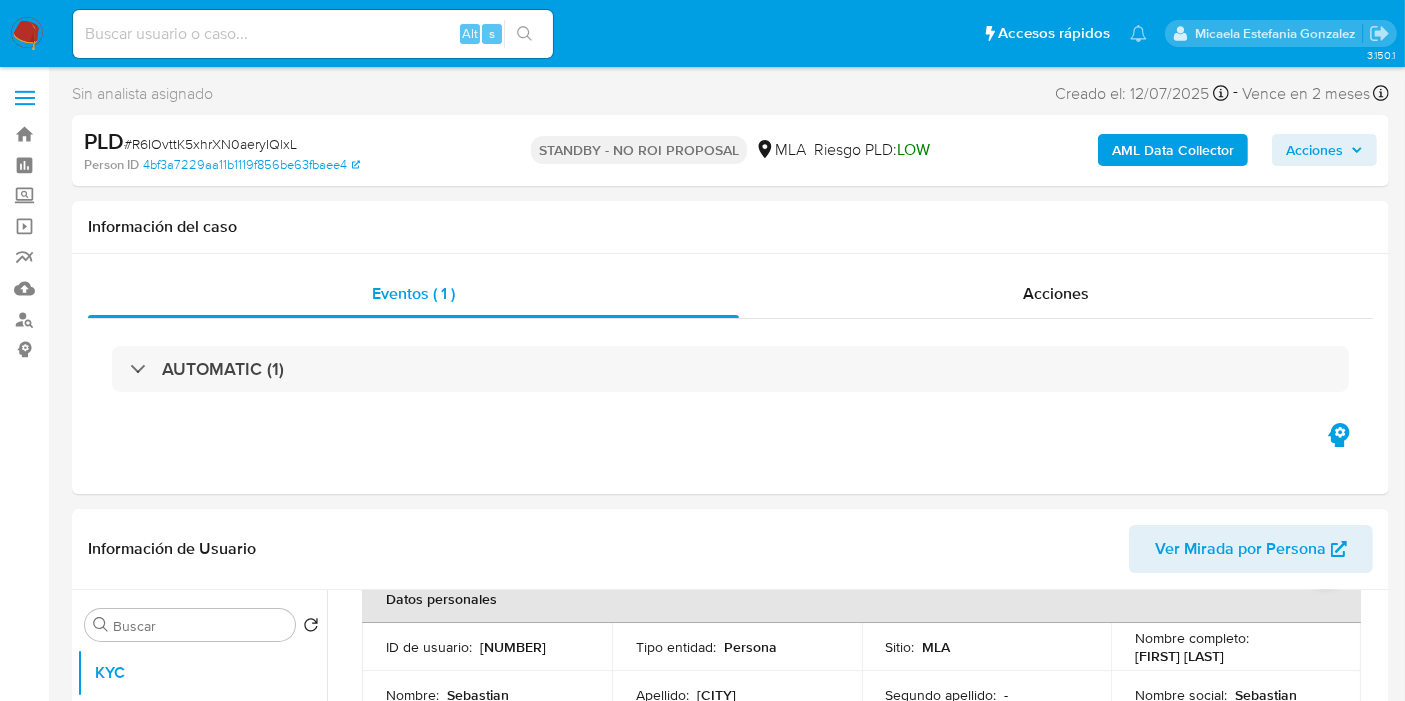 click at bounding box center [27, 34] 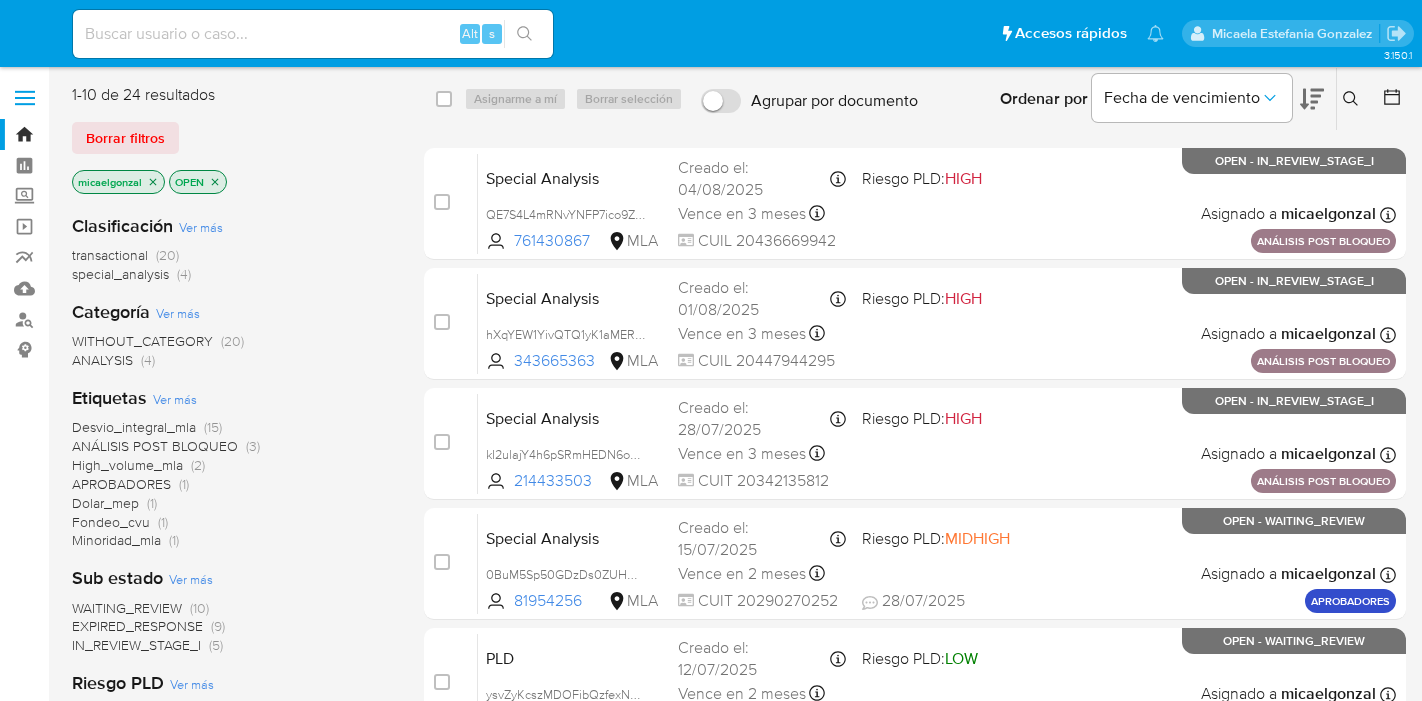 scroll, scrollTop: 0, scrollLeft: 0, axis: both 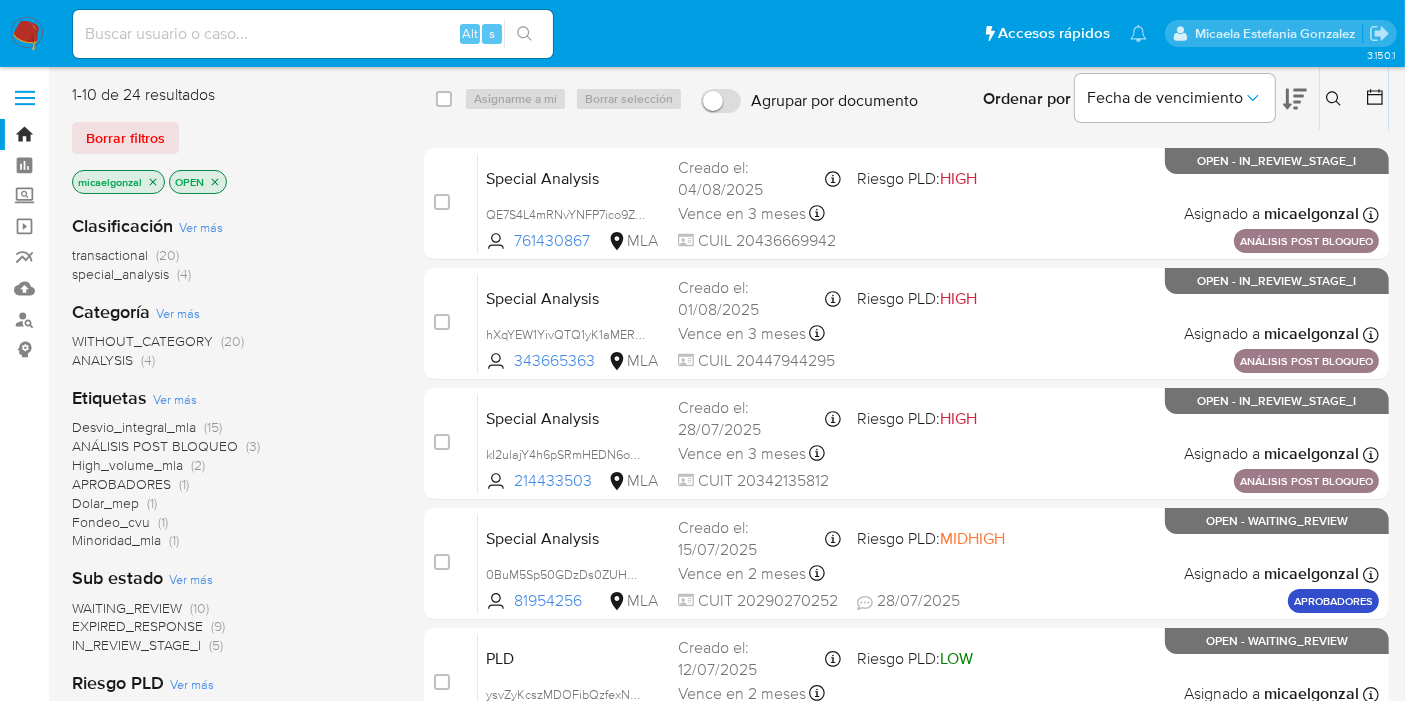 click on "1-10 de [NUMBER] resultados Borrar filtros [EMAIL_ALIAS] OPEN" at bounding box center (232, 141) 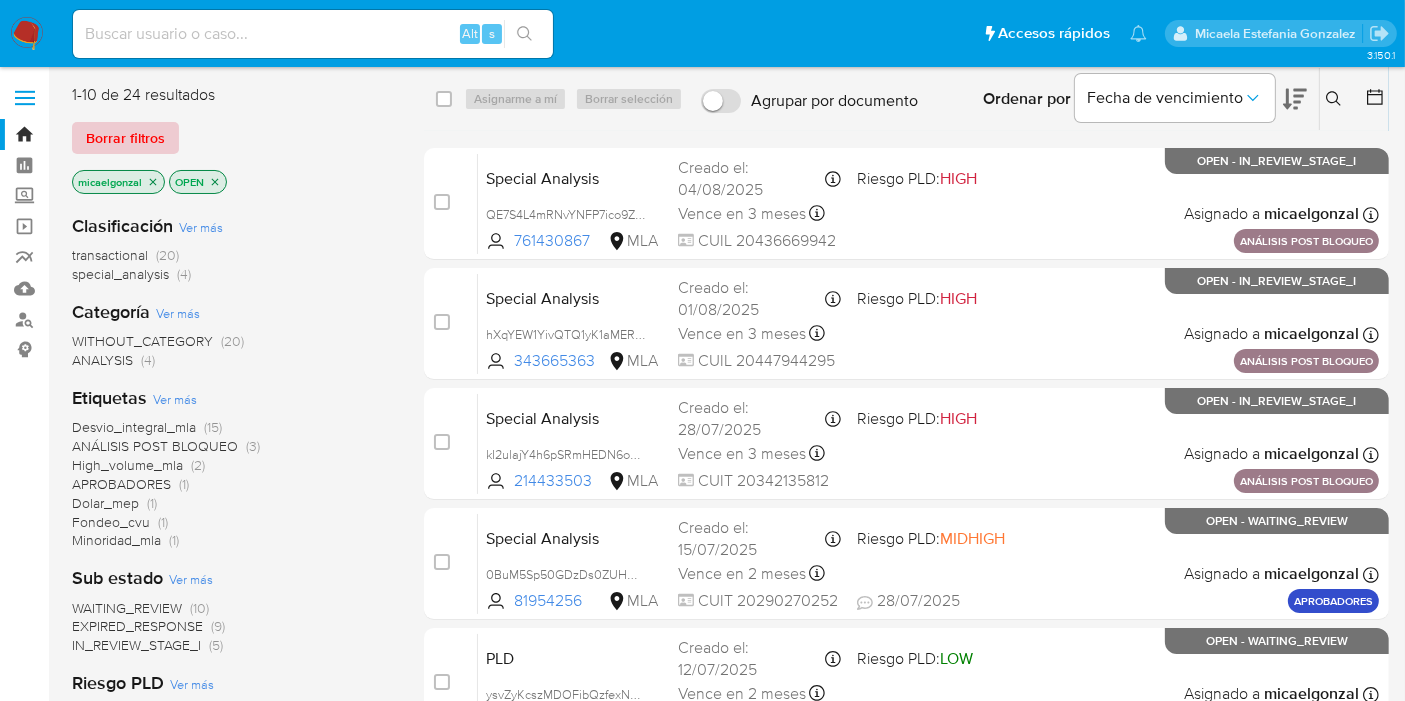 click on "Borrar filtros" at bounding box center [125, 138] 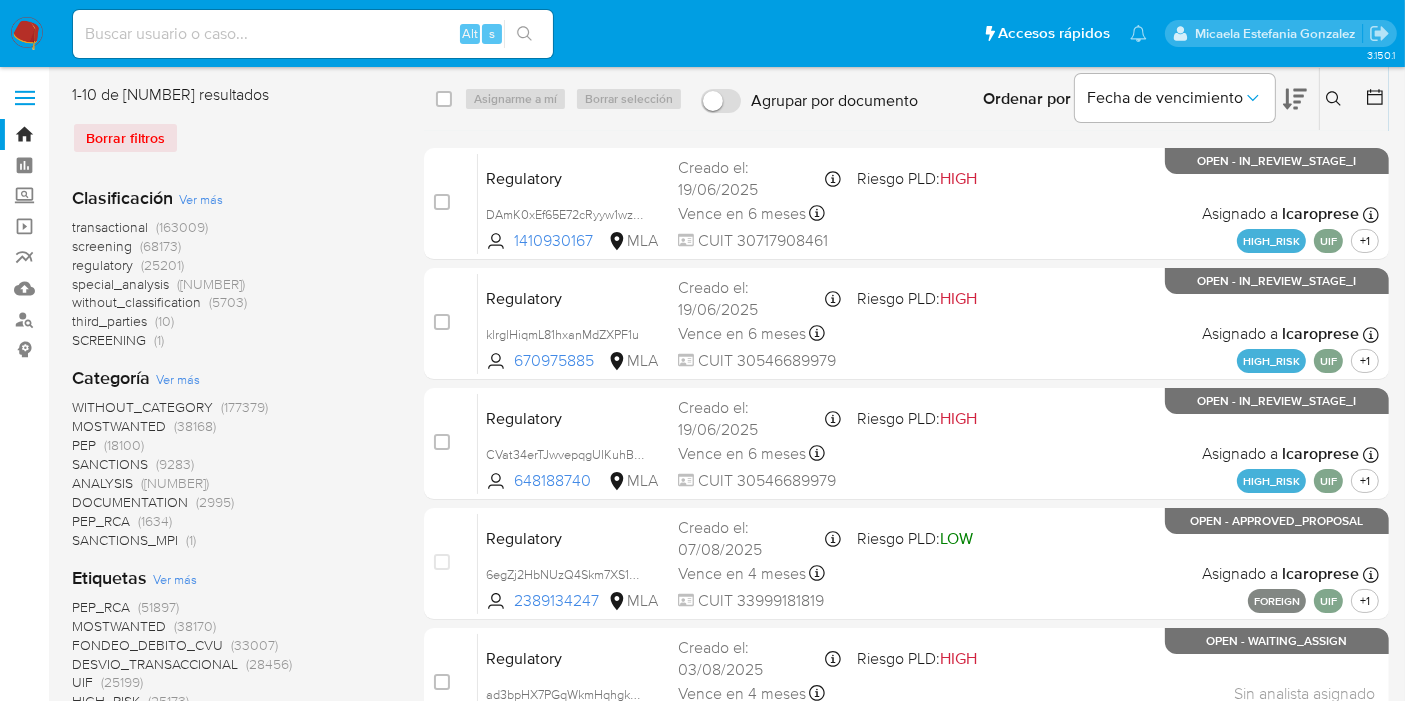 click on "Ingrese ID de usuario o caso Buscar Borrar filtros" at bounding box center [1336, 99] 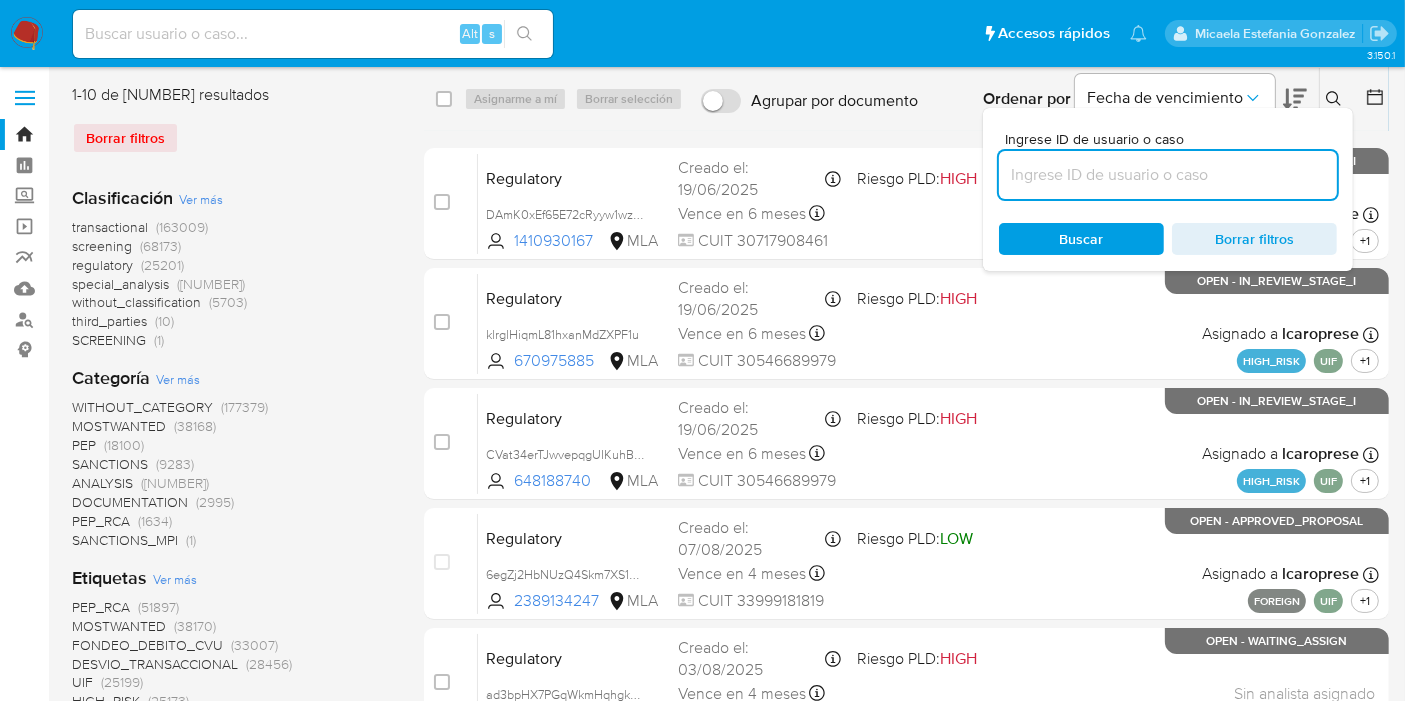 click at bounding box center [1168, 175] 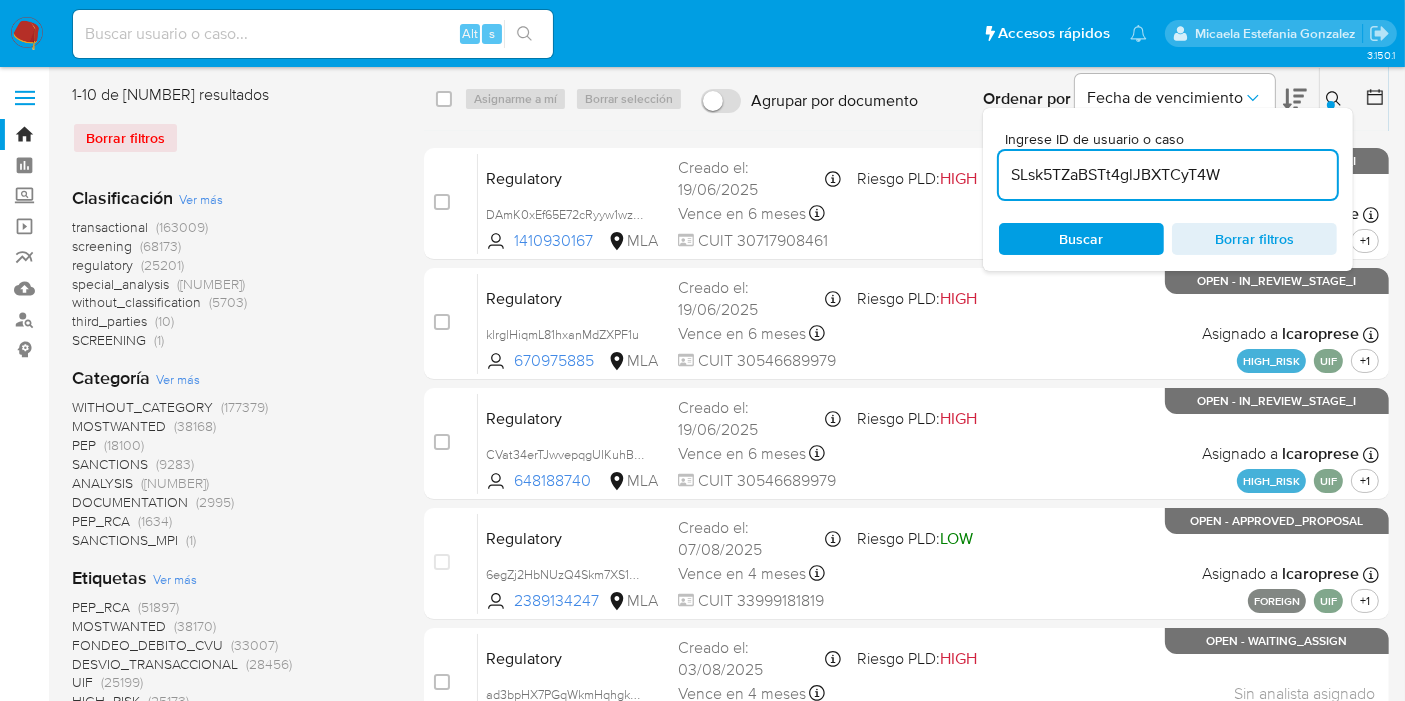 type on "SLsk5TZaBSTt4glJBXTCyT4W" 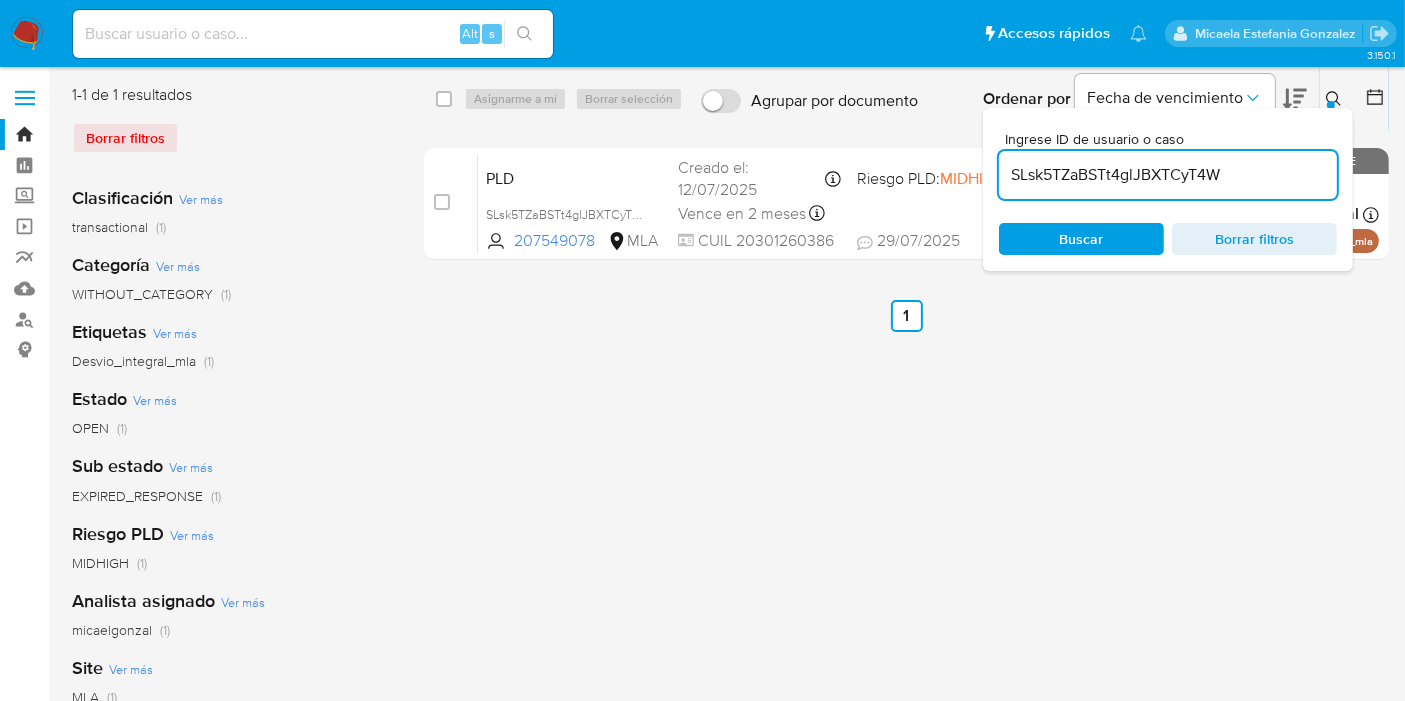 click on "select-all-cases-checkbox" at bounding box center [444, 99] 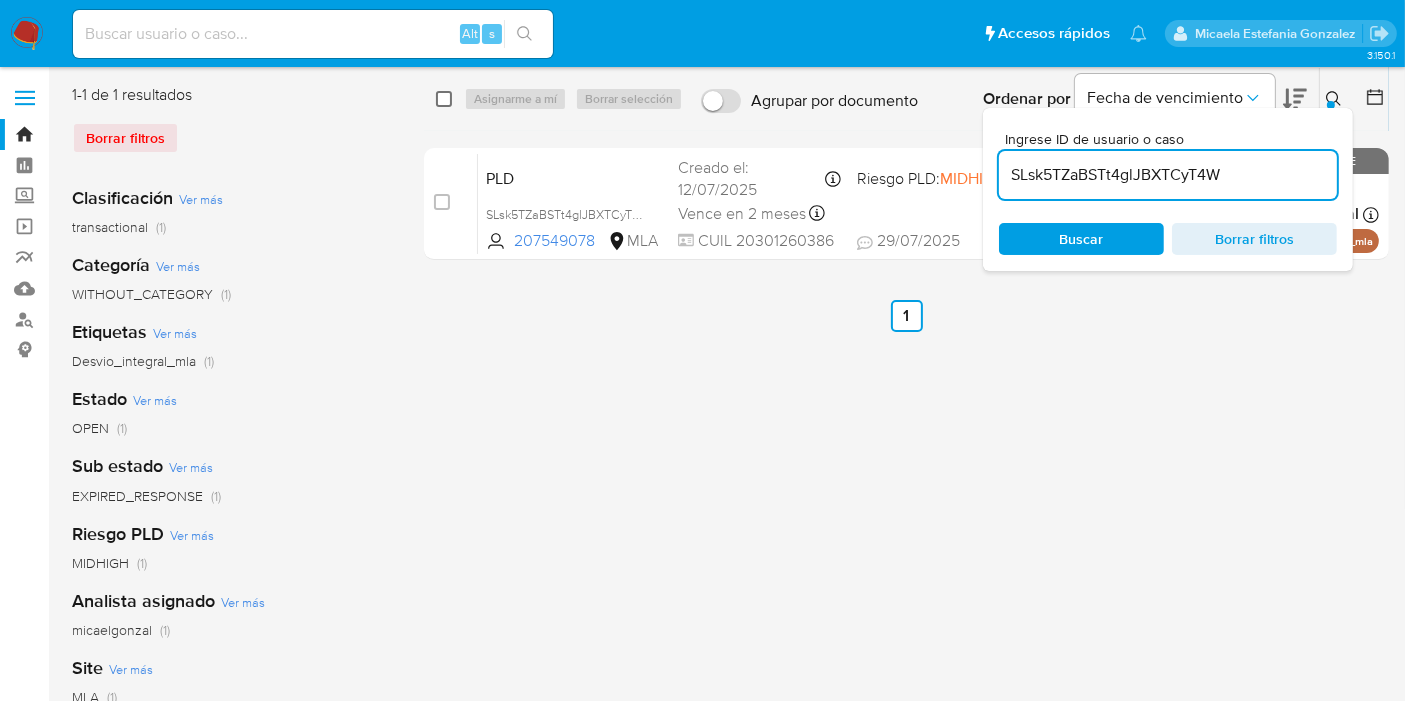 click at bounding box center [444, 99] 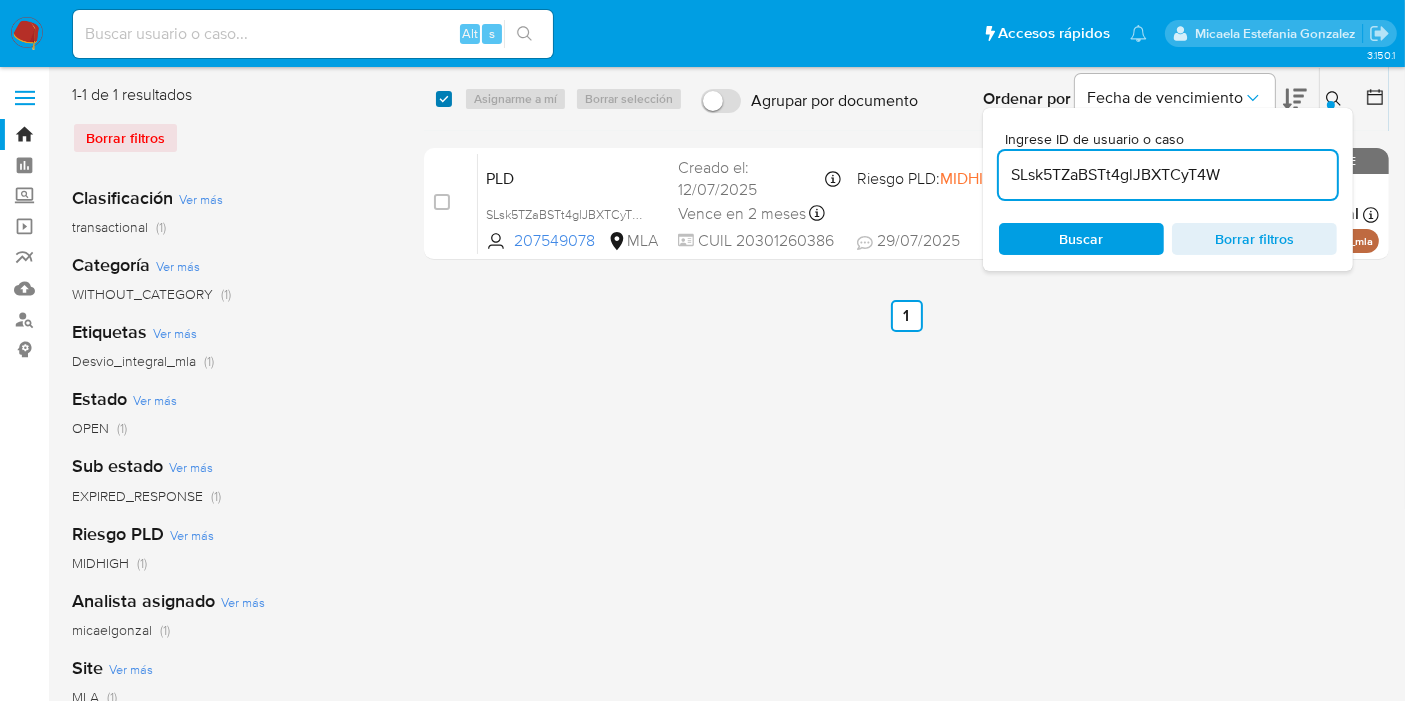 checkbox on "true" 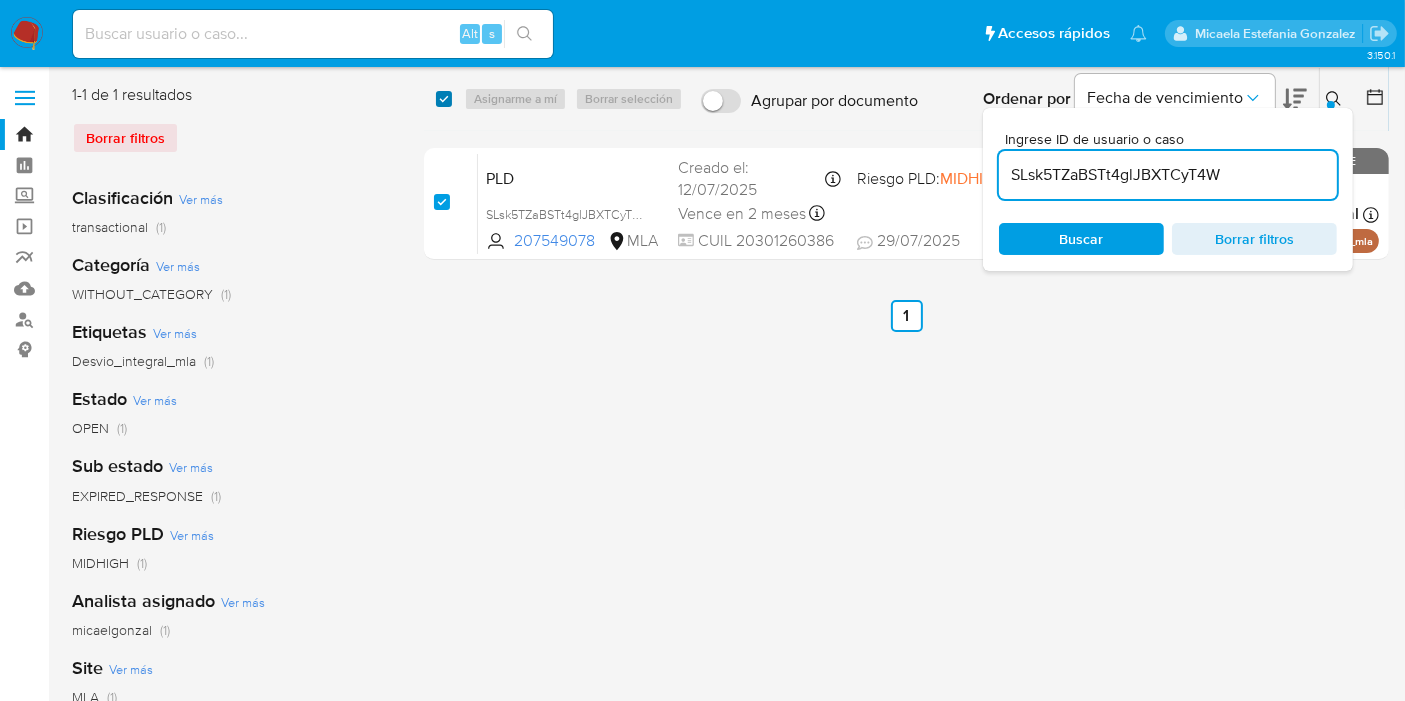 checkbox on "true" 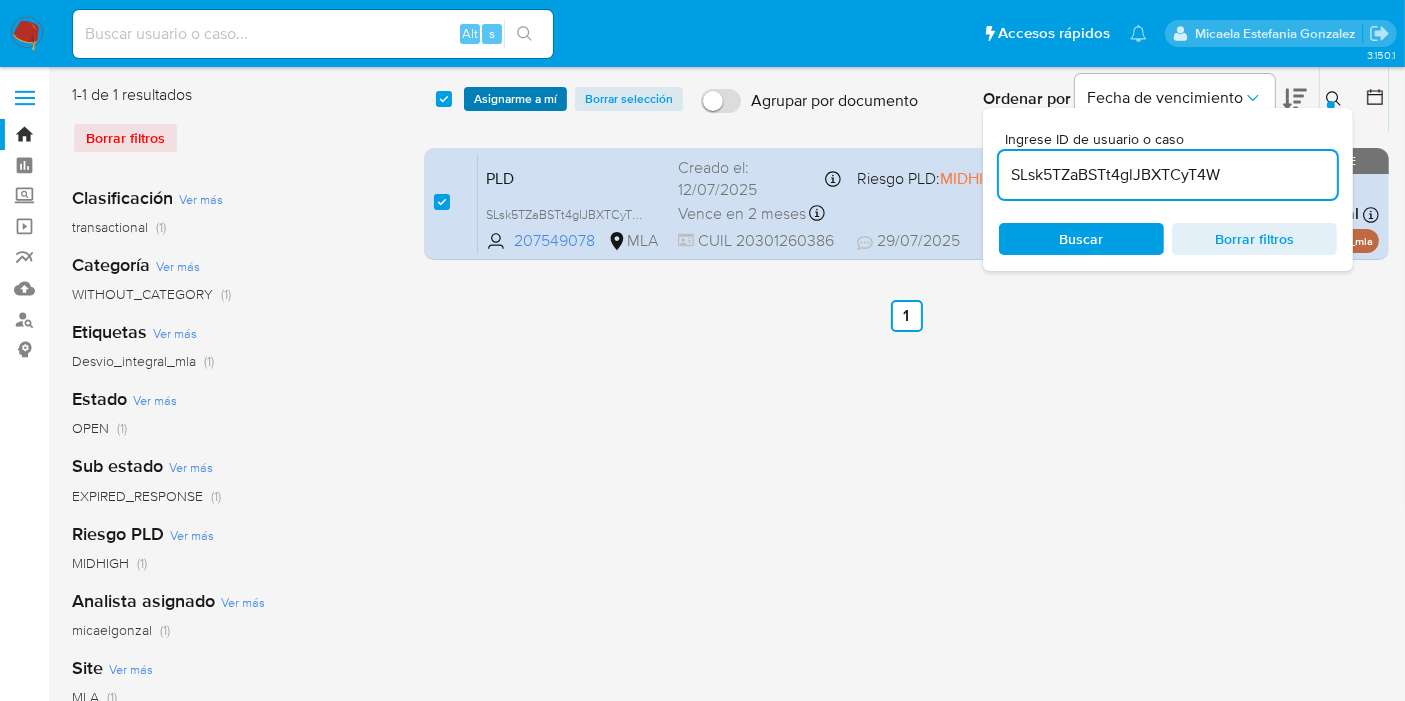 click on "Asignarme a mí" at bounding box center [515, 99] 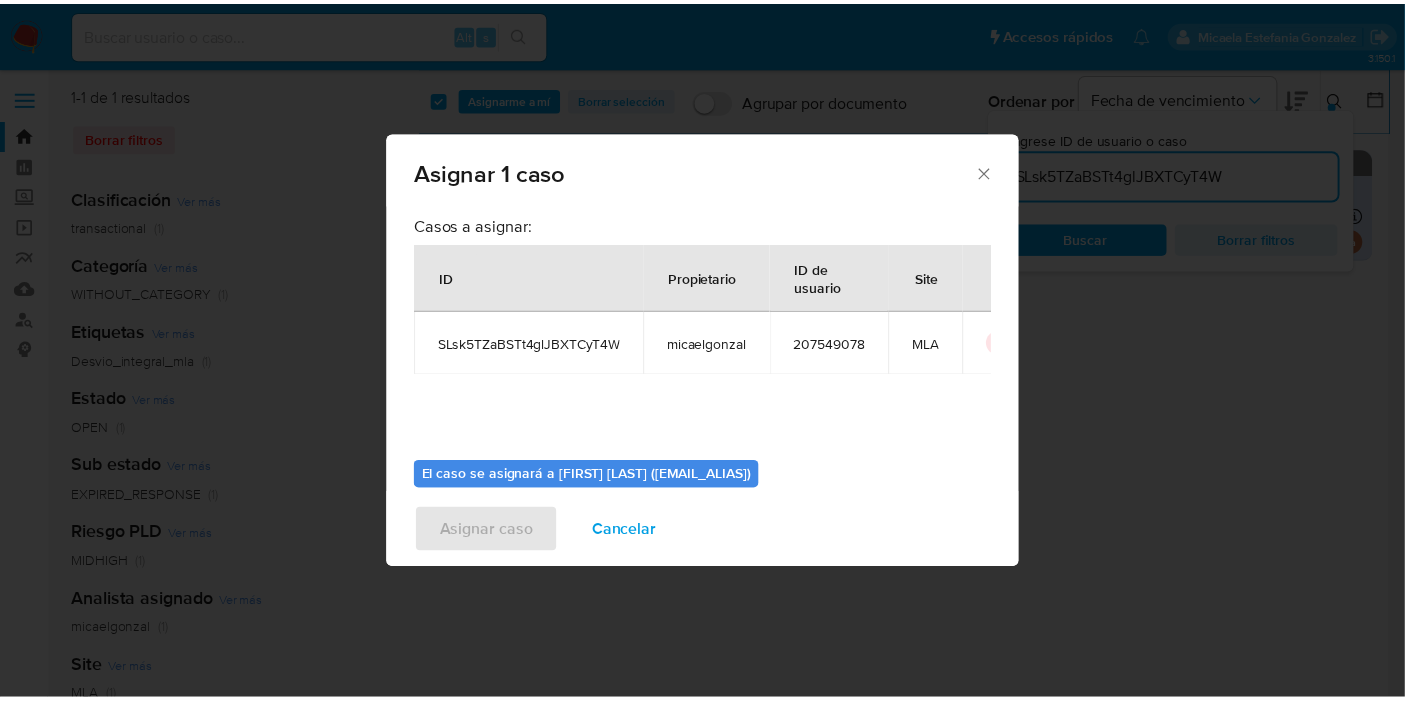 scroll, scrollTop: 102, scrollLeft: 0, axis: vertical 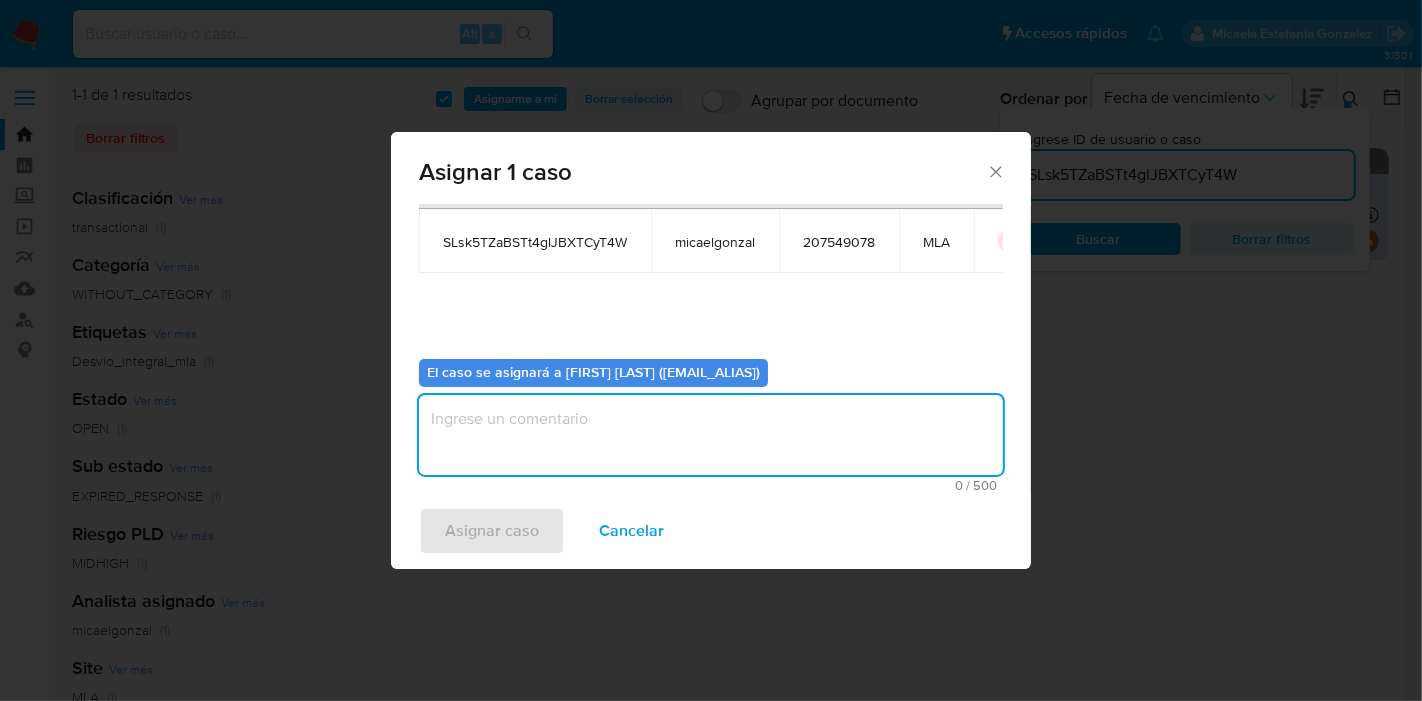 click at bounding box center (711, 435) 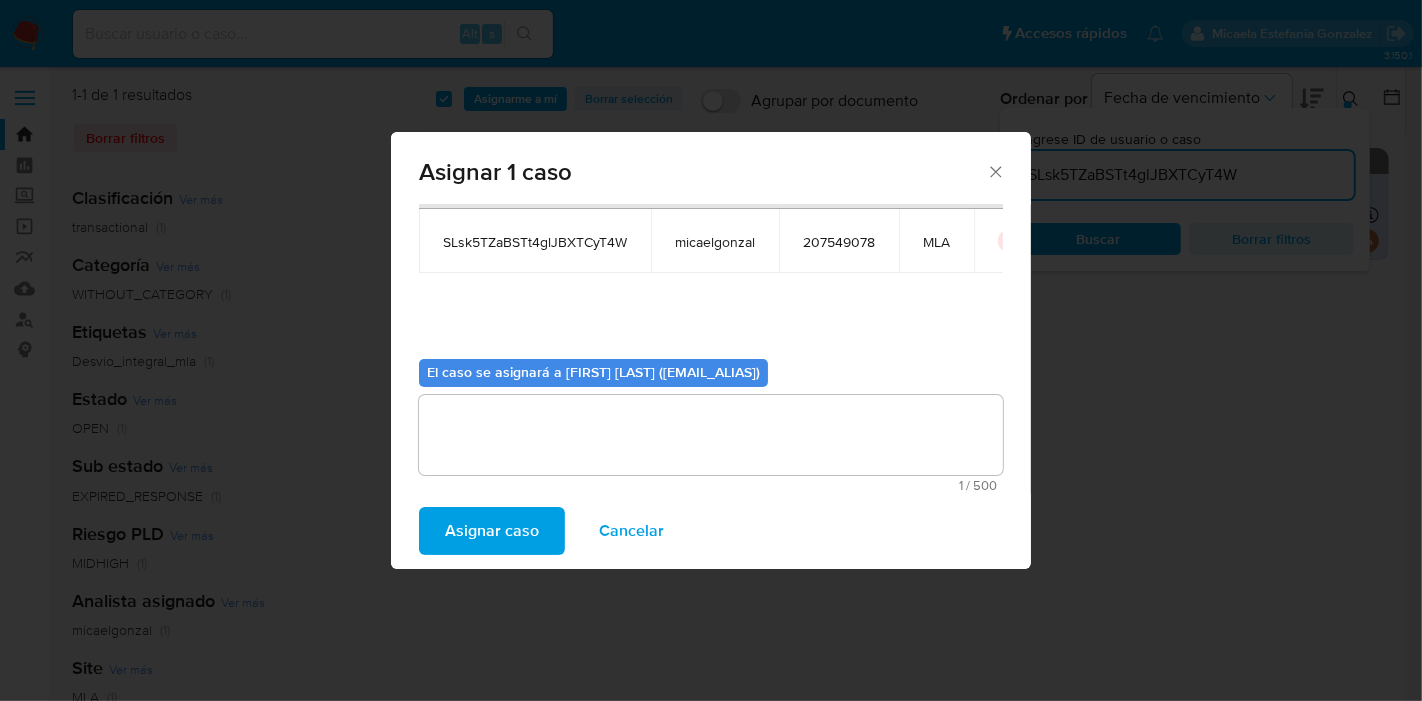 click on "Asignar caso" at bounding box center (492, 531) 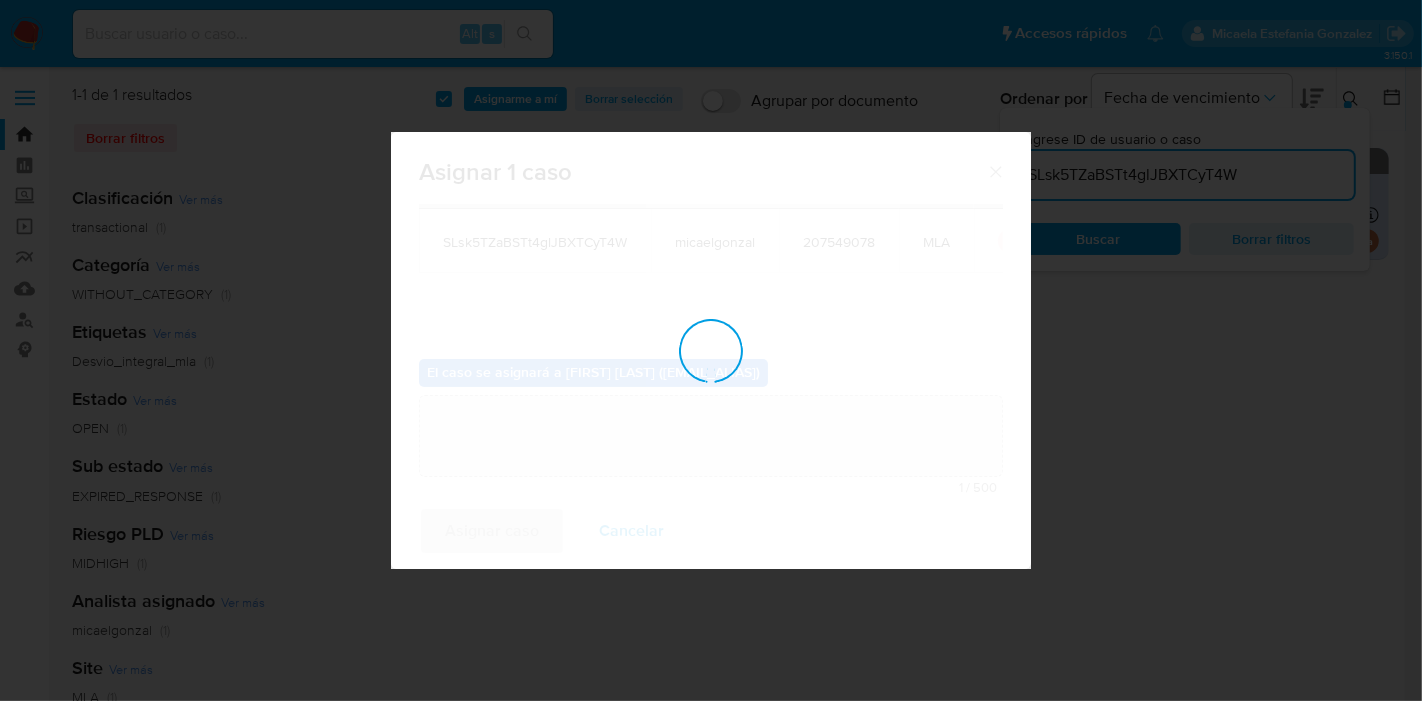 type 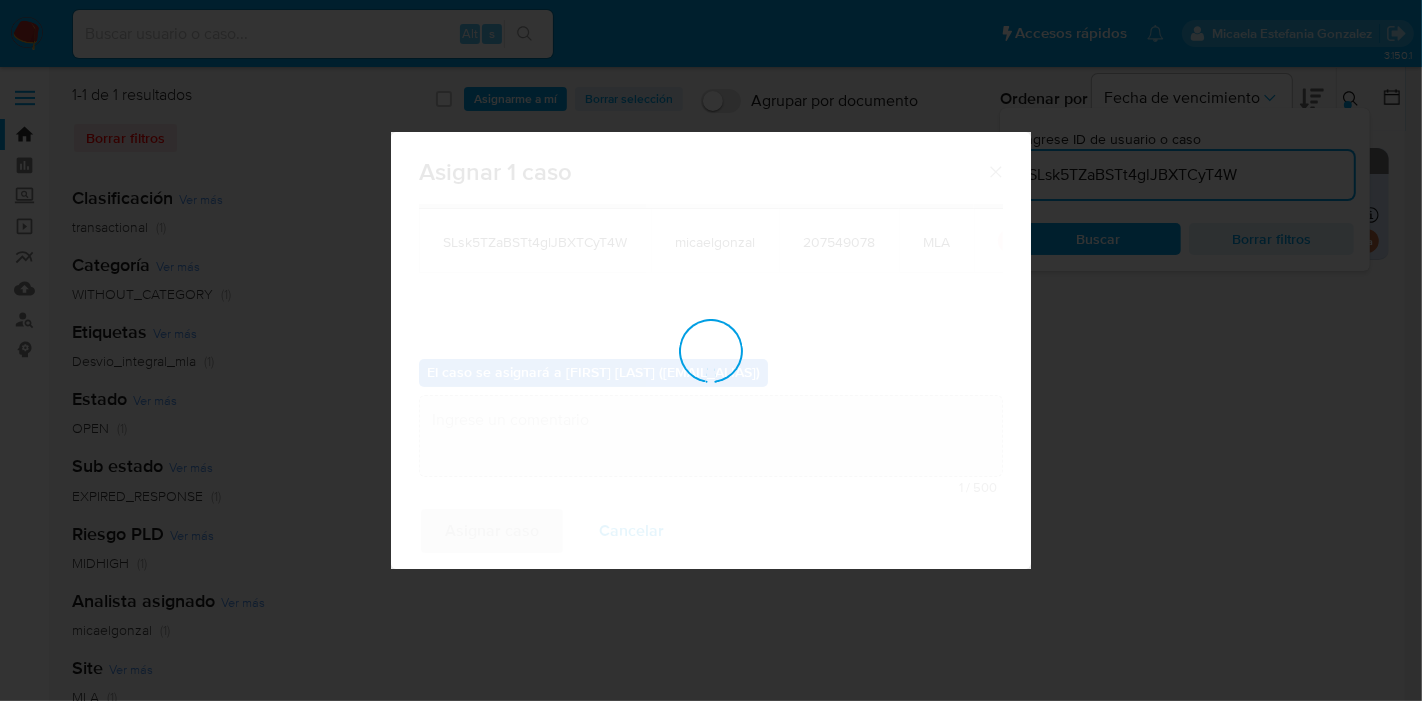 checkbox on "false" 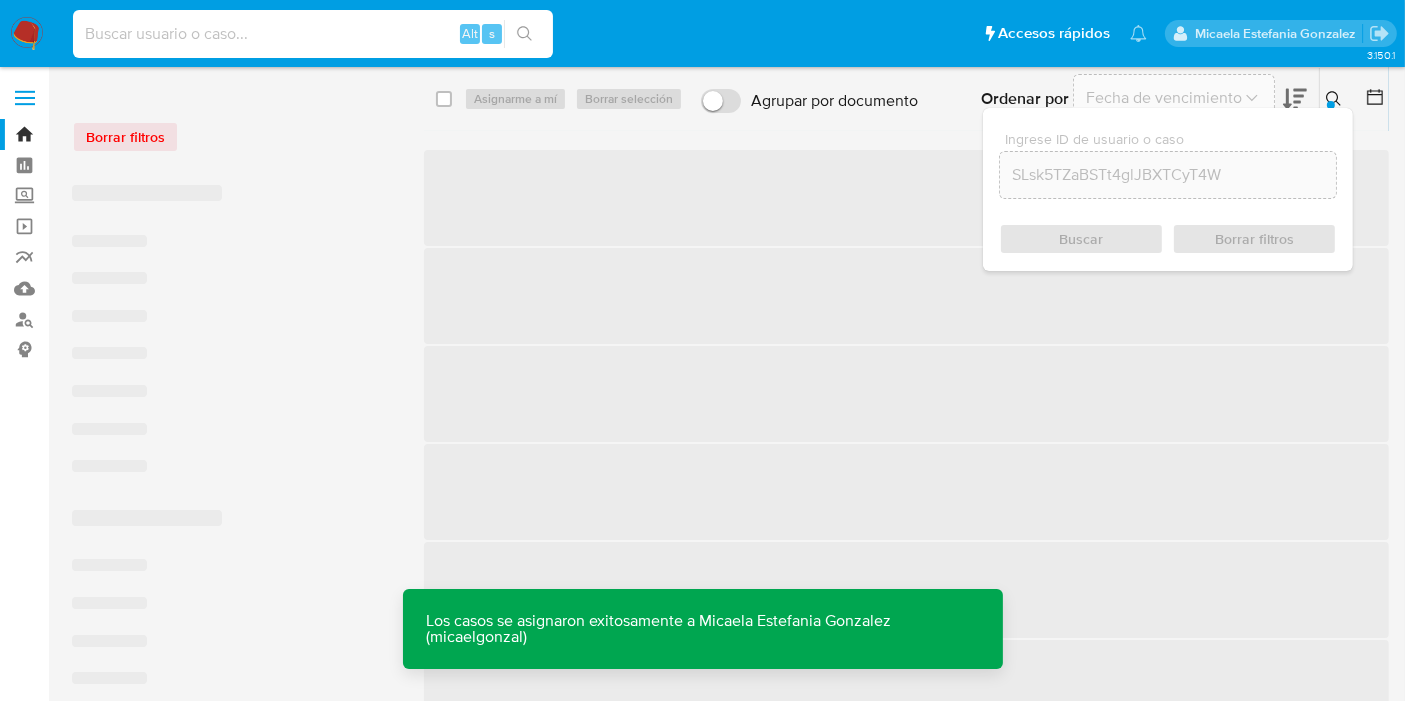 click at bounding box center (313, 34) 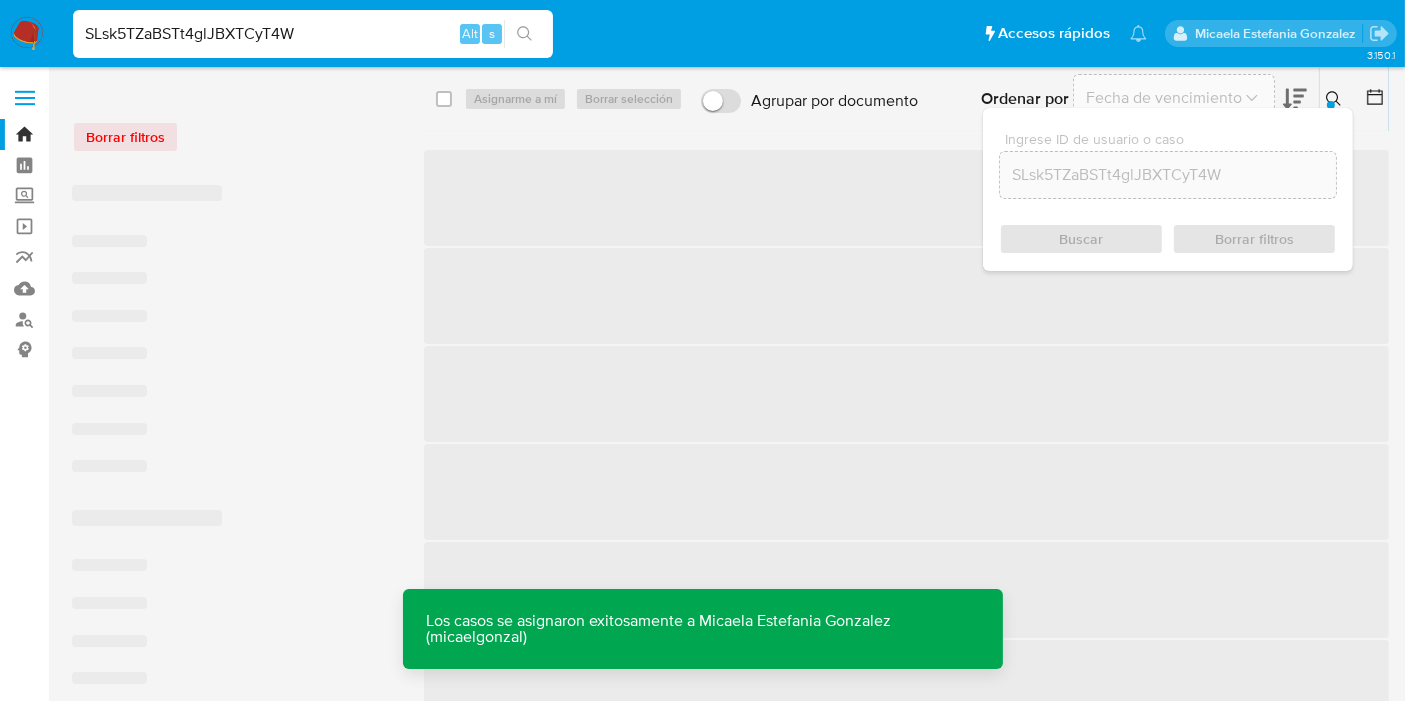 type on "SLsk5TZaBSTt4glJBXTCyT4W" 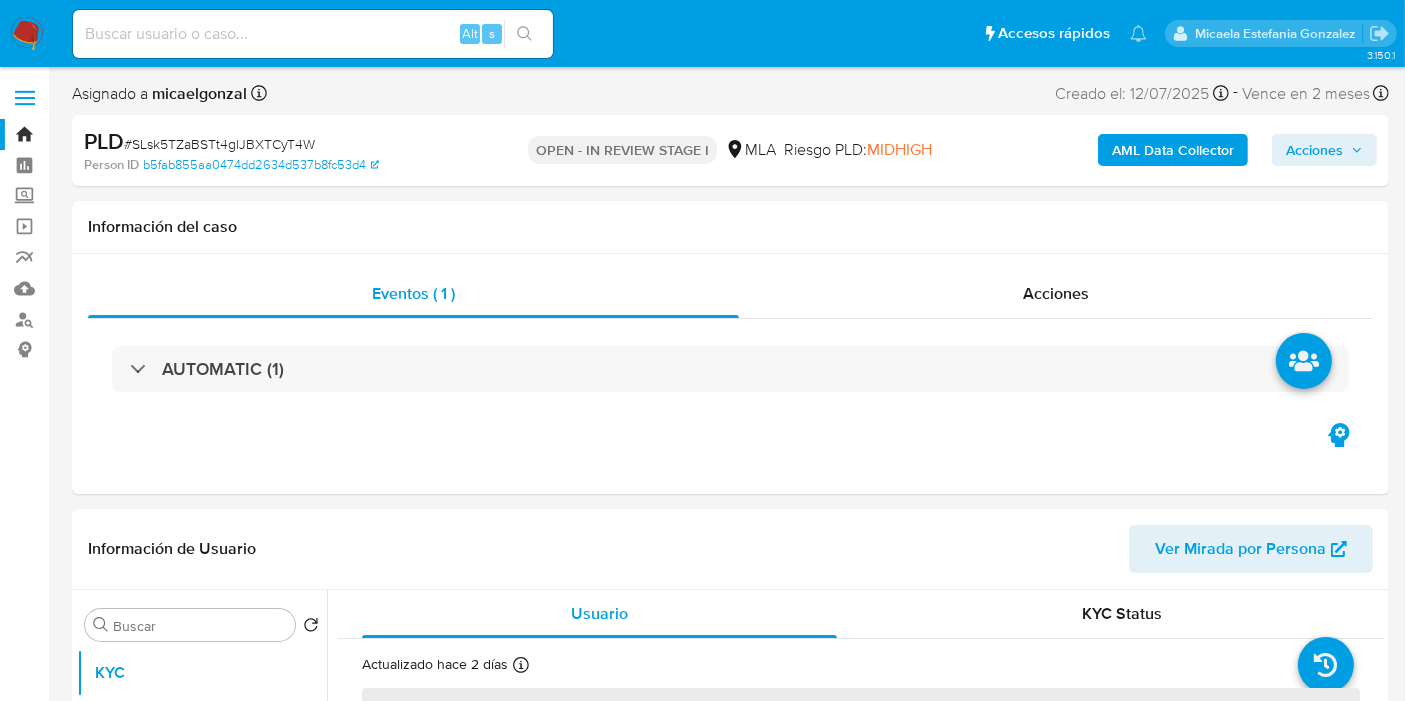 select on "10" 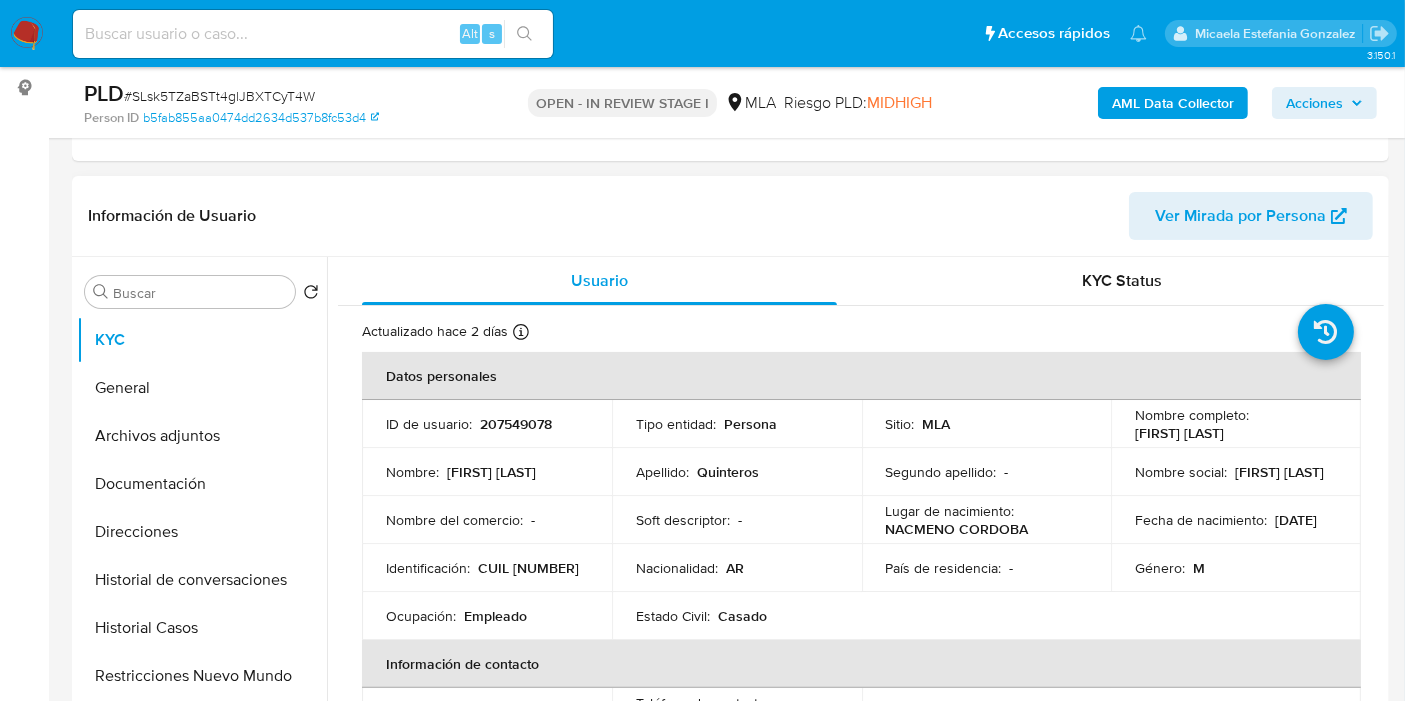 scroll, scrollTop: 444, scrollLeft: 0, axis: vertical 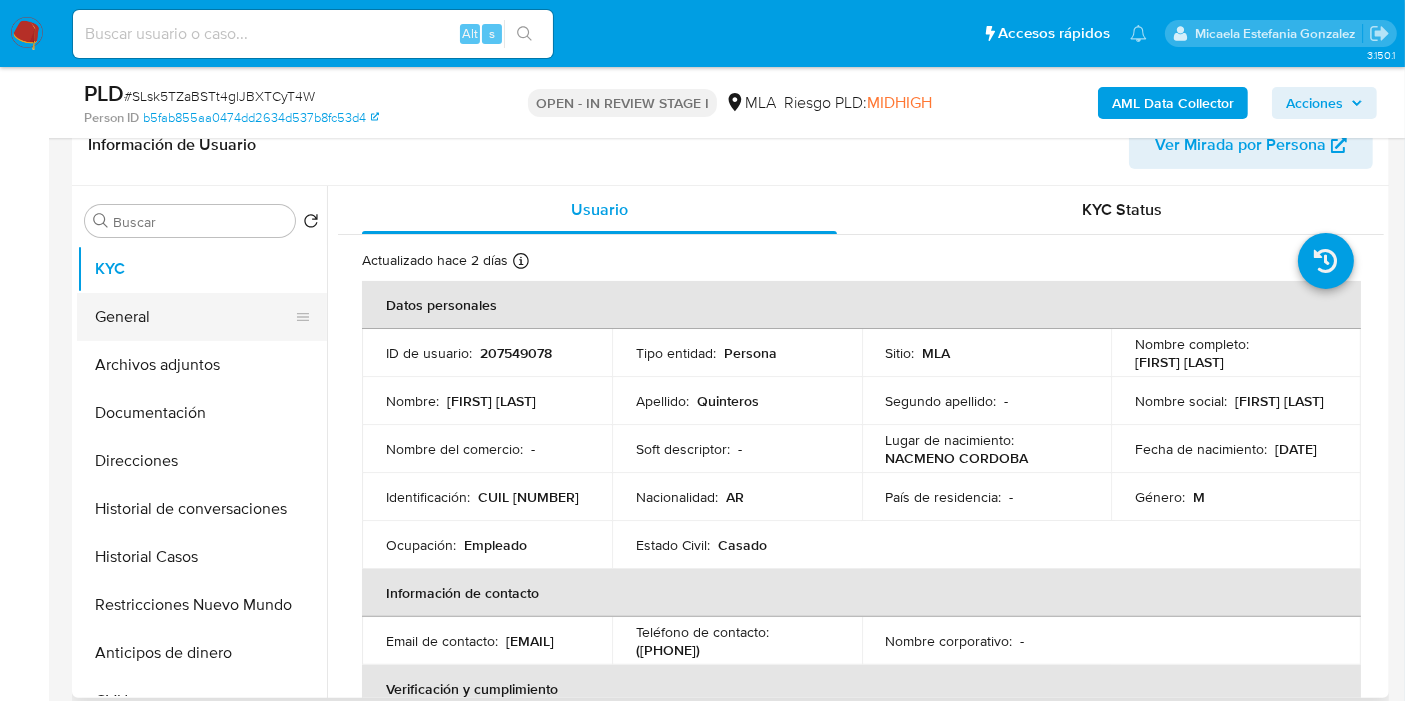 click on "General" at bounding box center [194, 317] 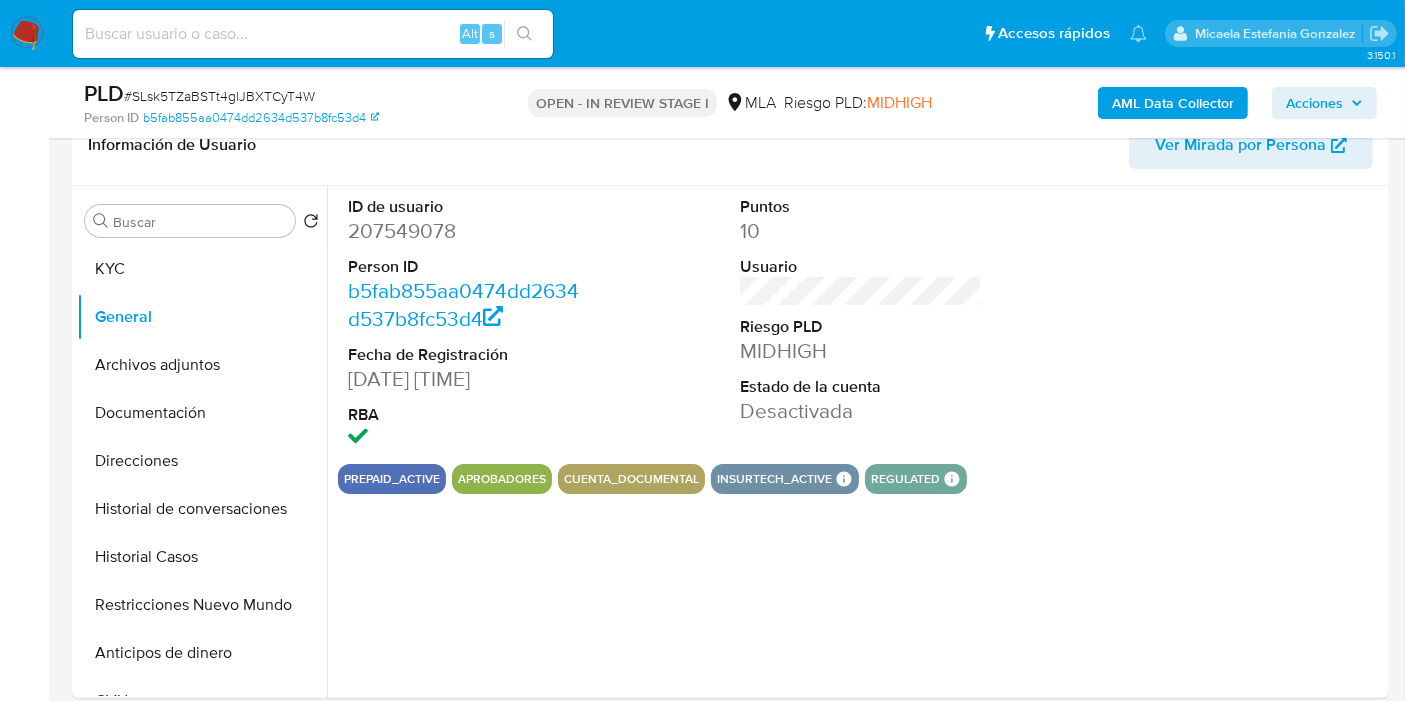click on "Person ID" at bounding box center (469, 267) 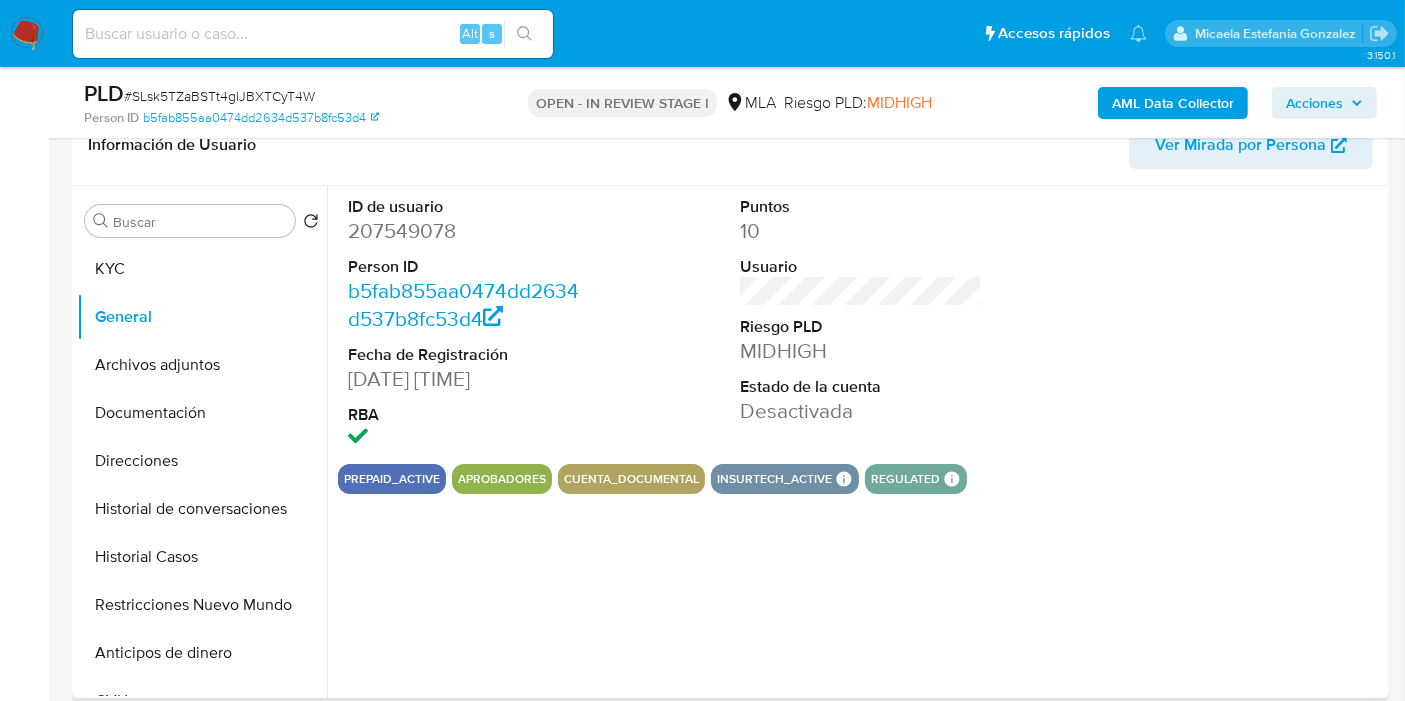 click on "207549078" at bounding box center (469, 231) 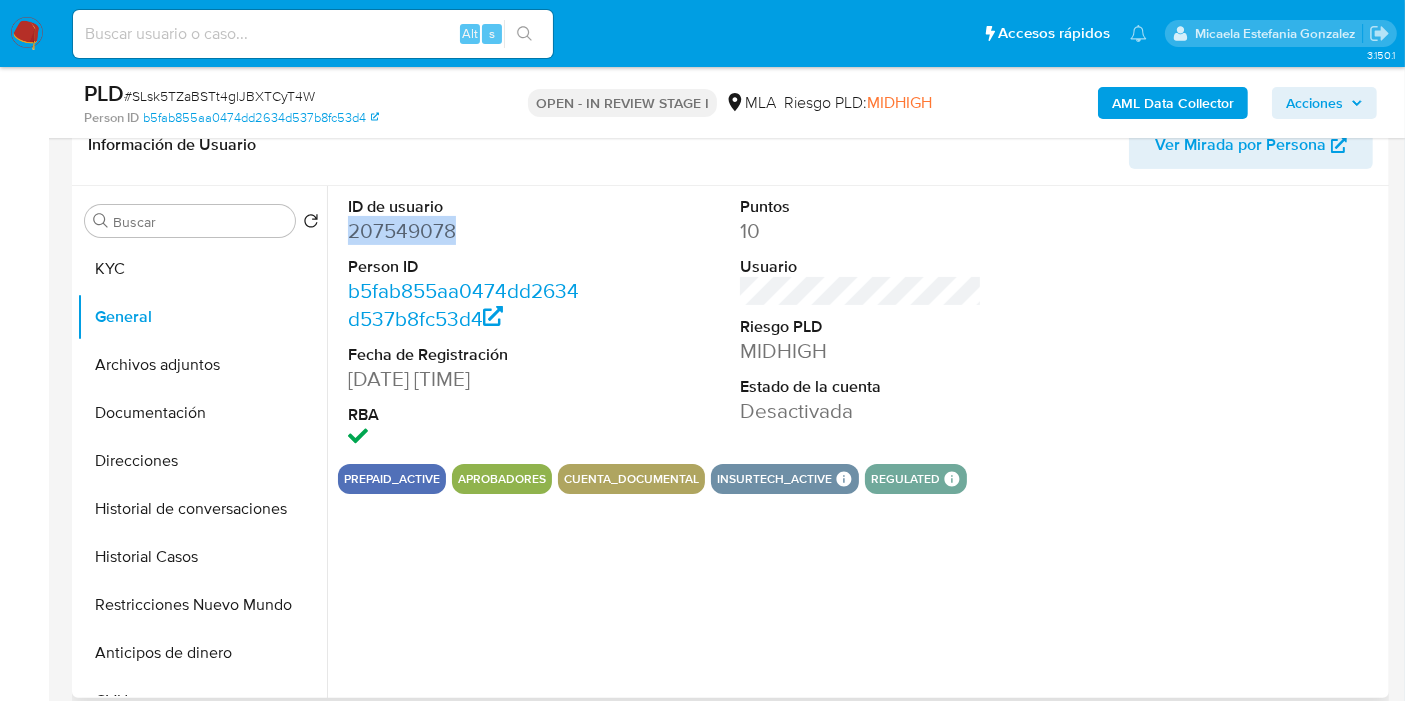 click on "207549078" at bounding box center (469, 231) 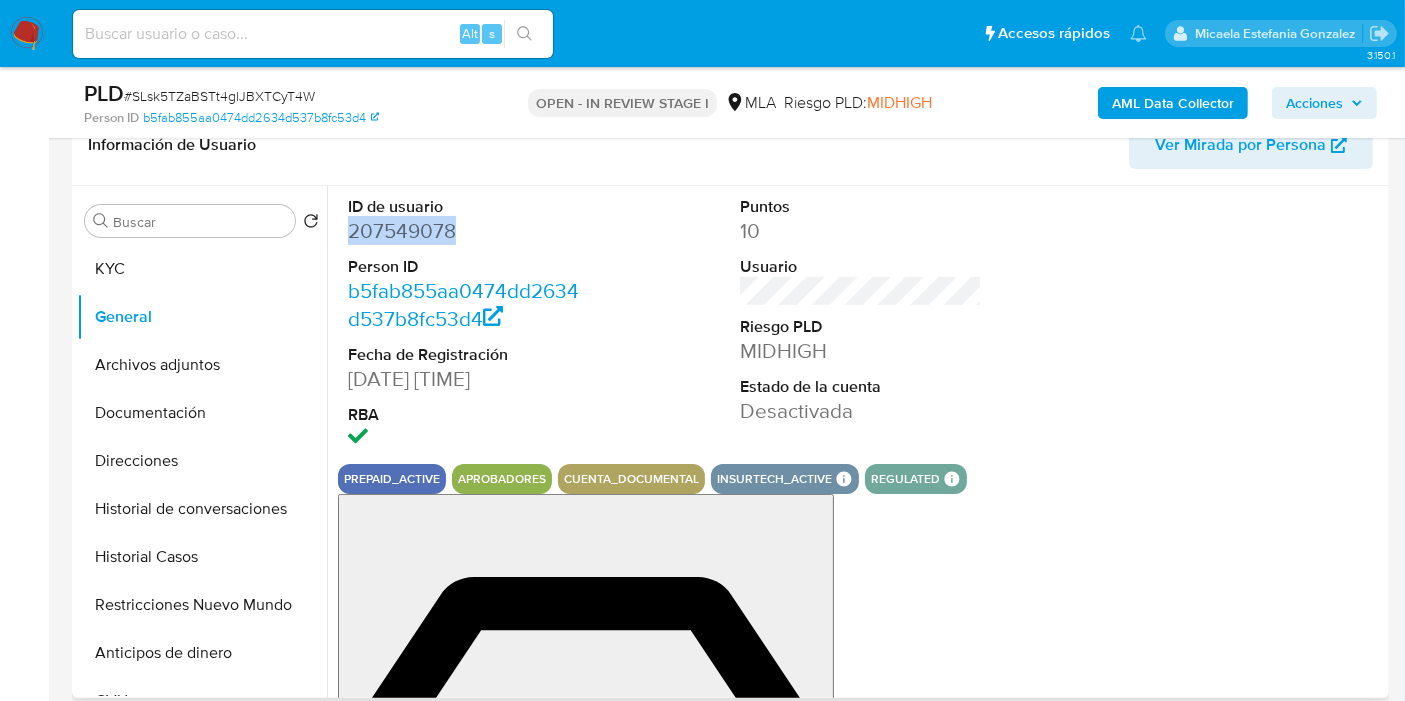 copy on "207549078" 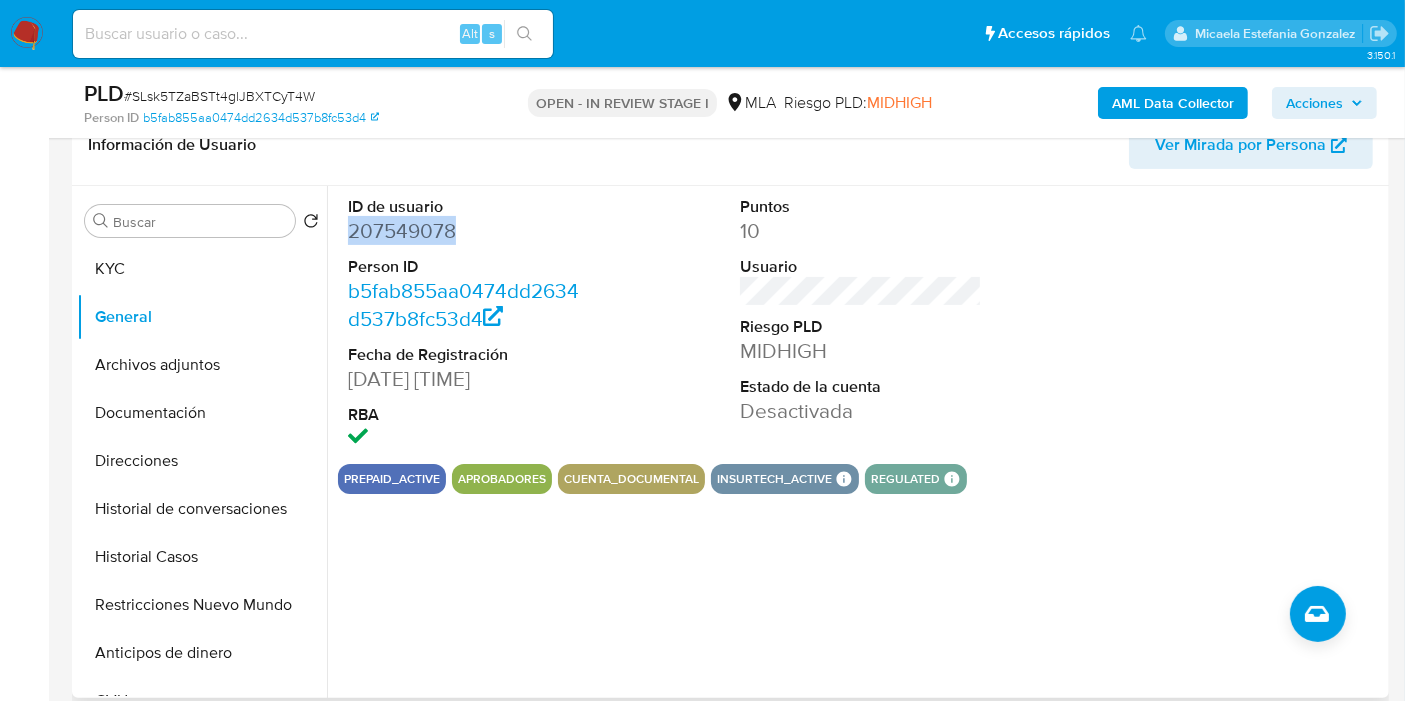 scroll, scrollTop: 555, scrollLeft: 0, axis: vertical 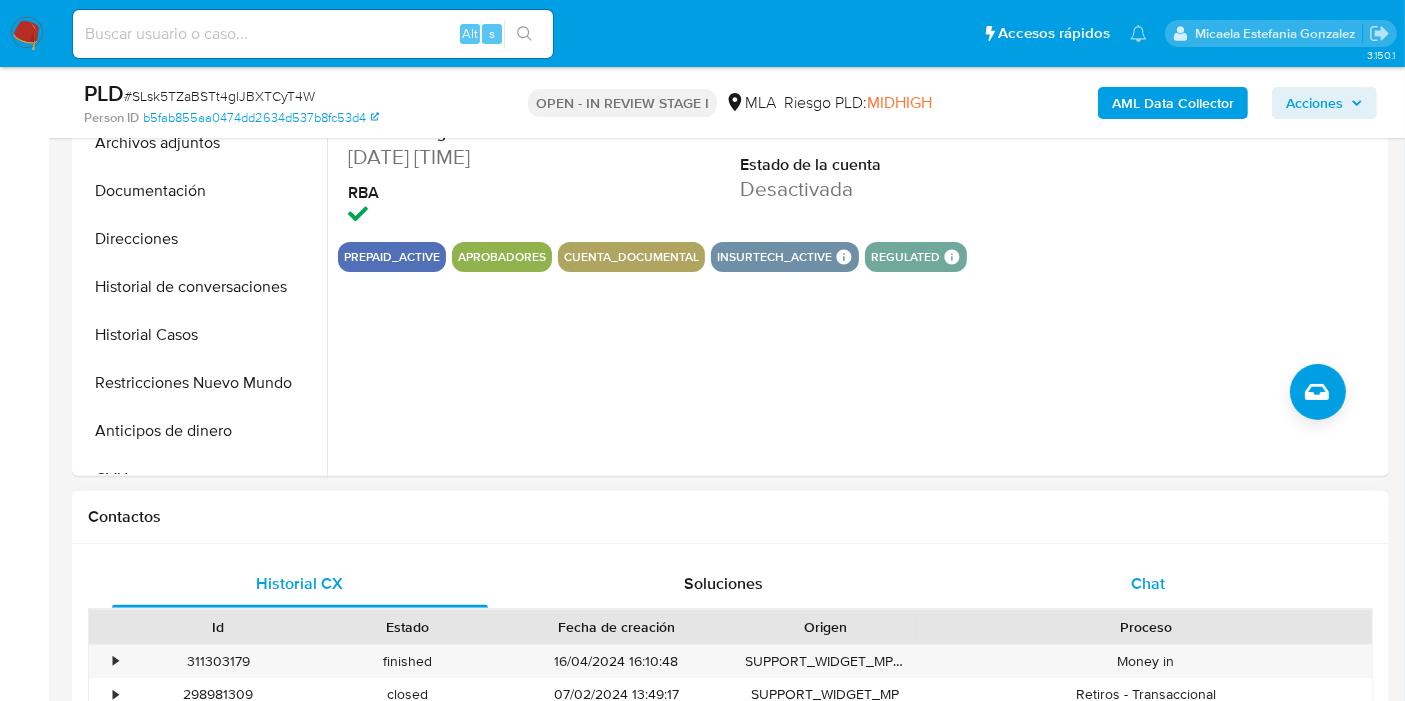 click on "Chat" at bounding box center [1148, 584] 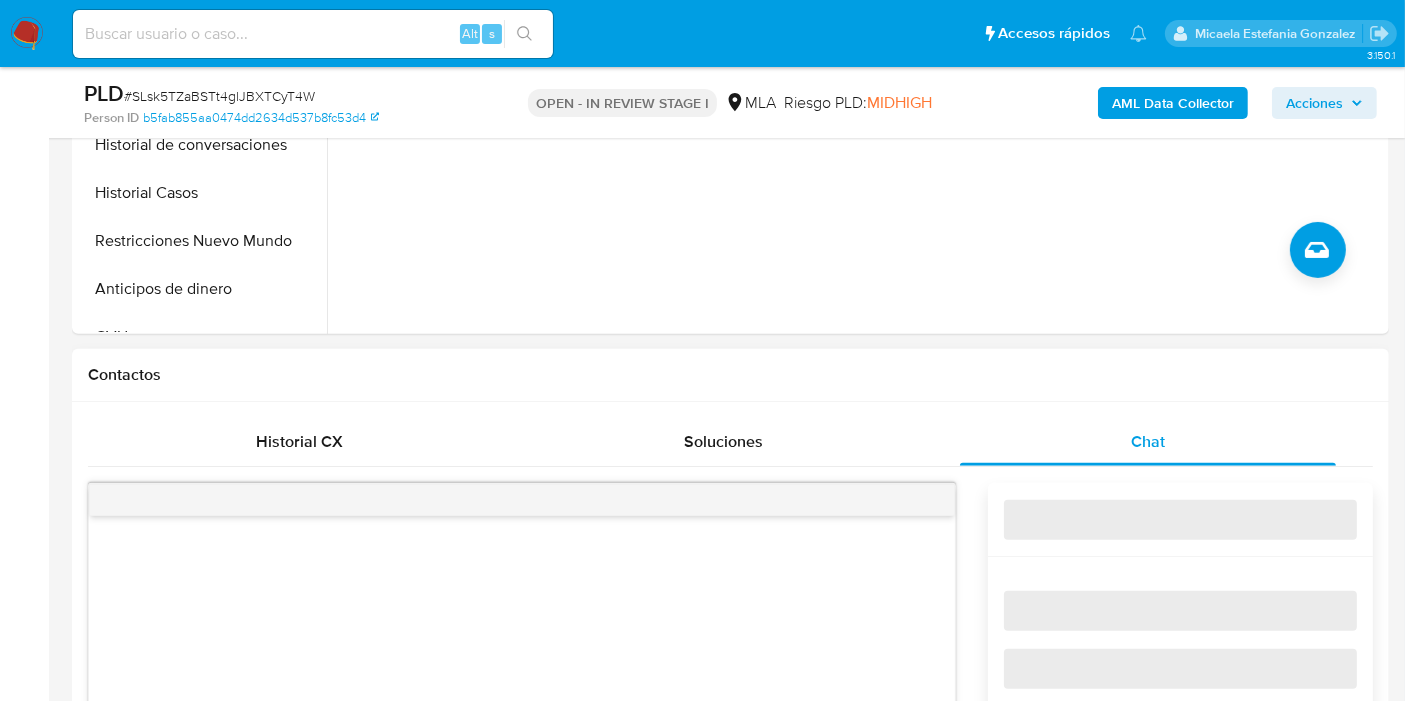 scroll, scrollTop: 777, scrollLeft: 0, axis: vertical 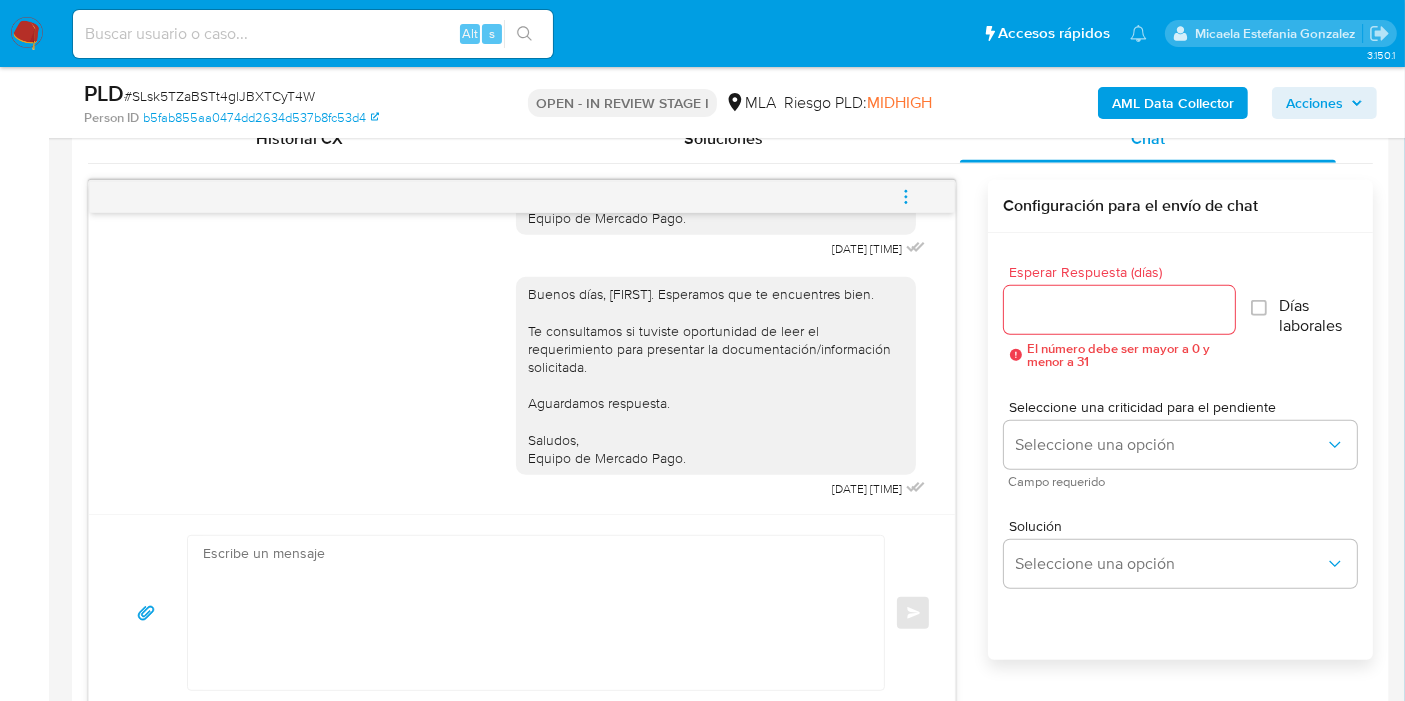 click 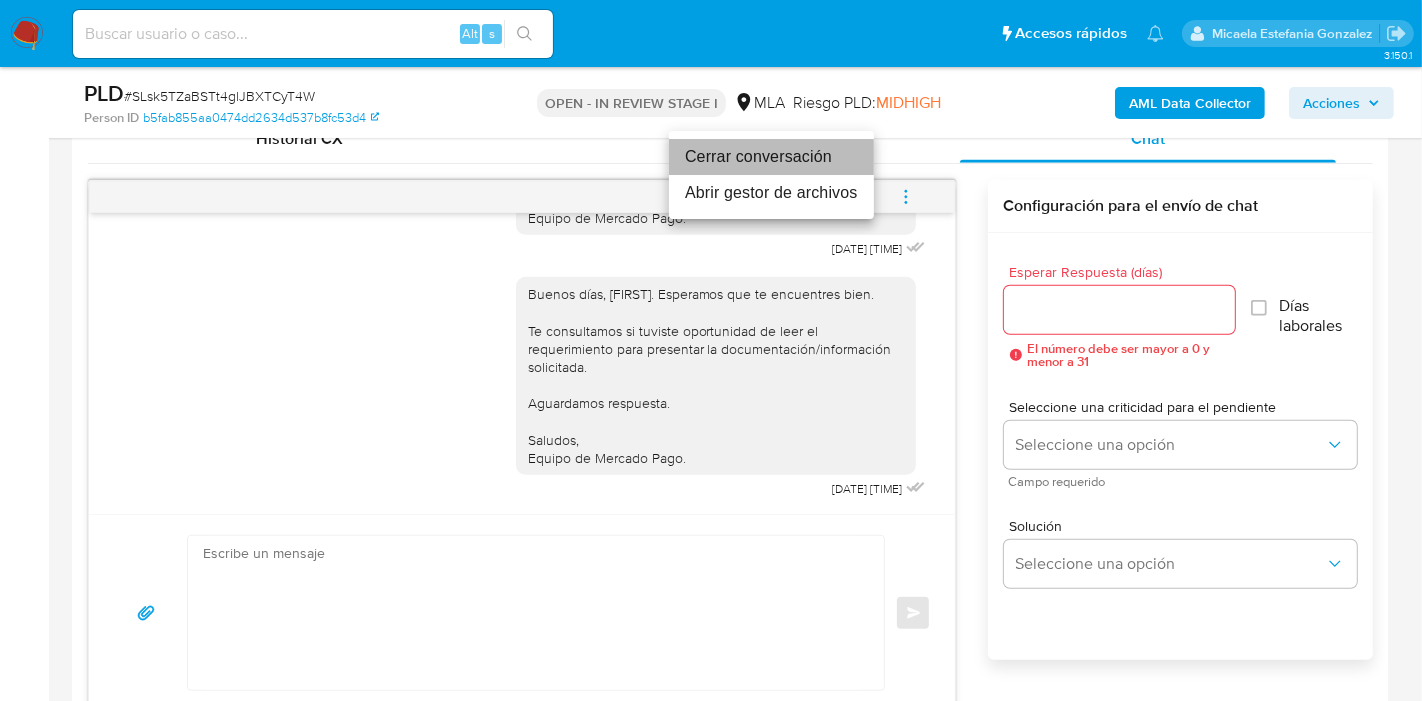 click on "Cerrar conversación" at bounding box center (771, 157) 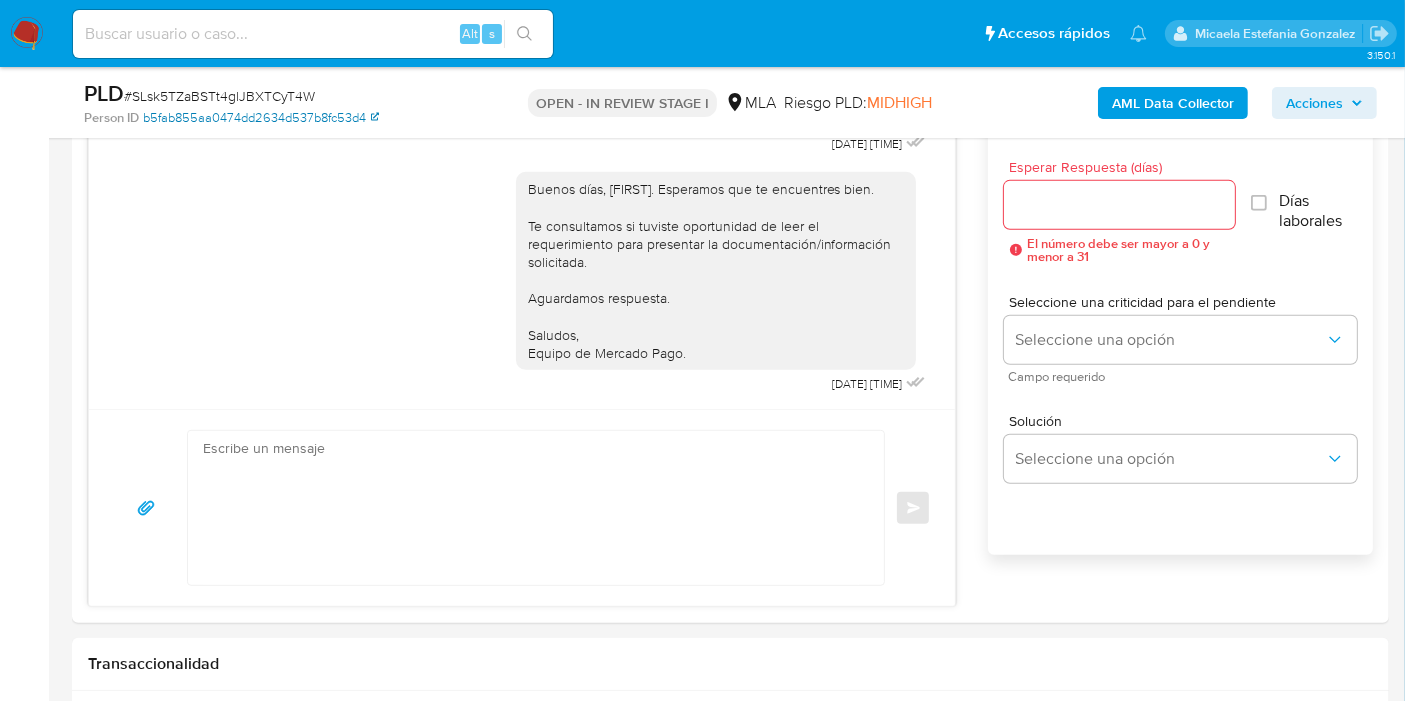 scroll, scrollTop: 888, scrollLeft: 0, axis: vertical 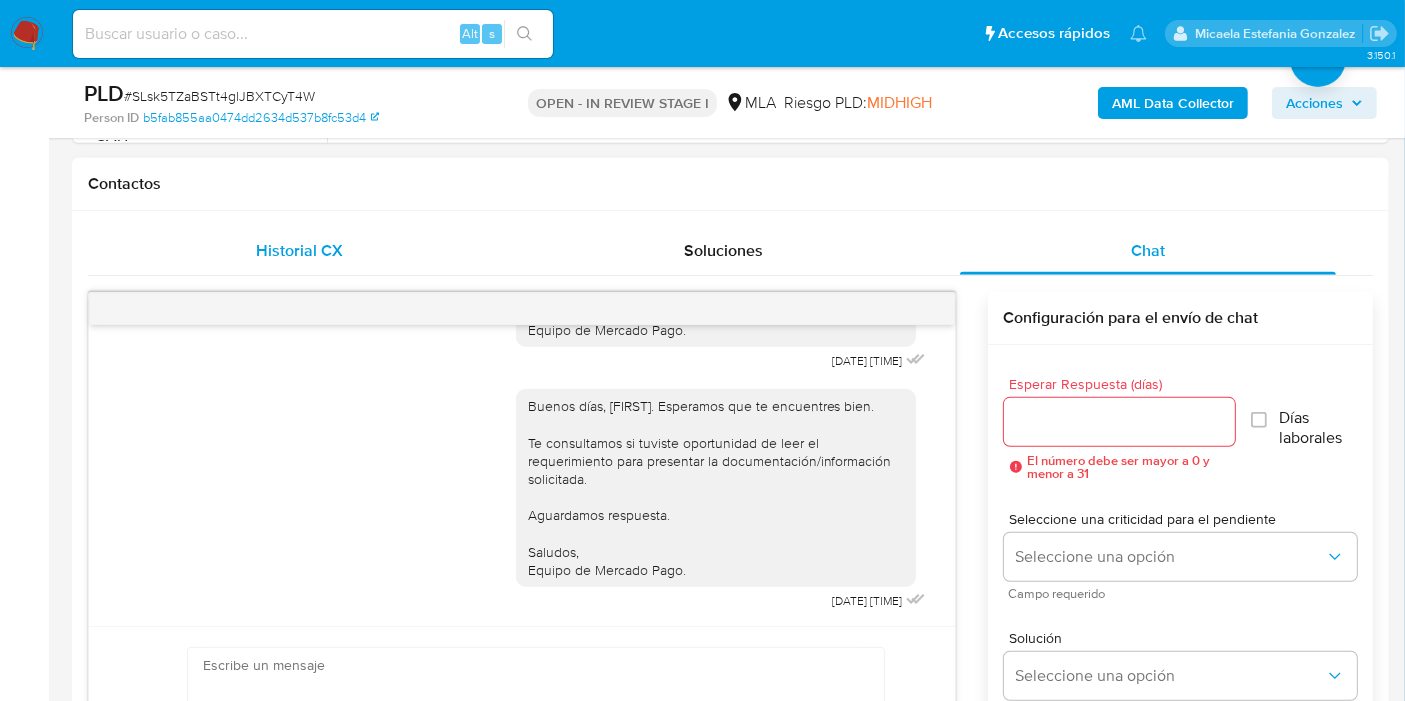 click on "Historial CX" at bounding box center (300, 250) 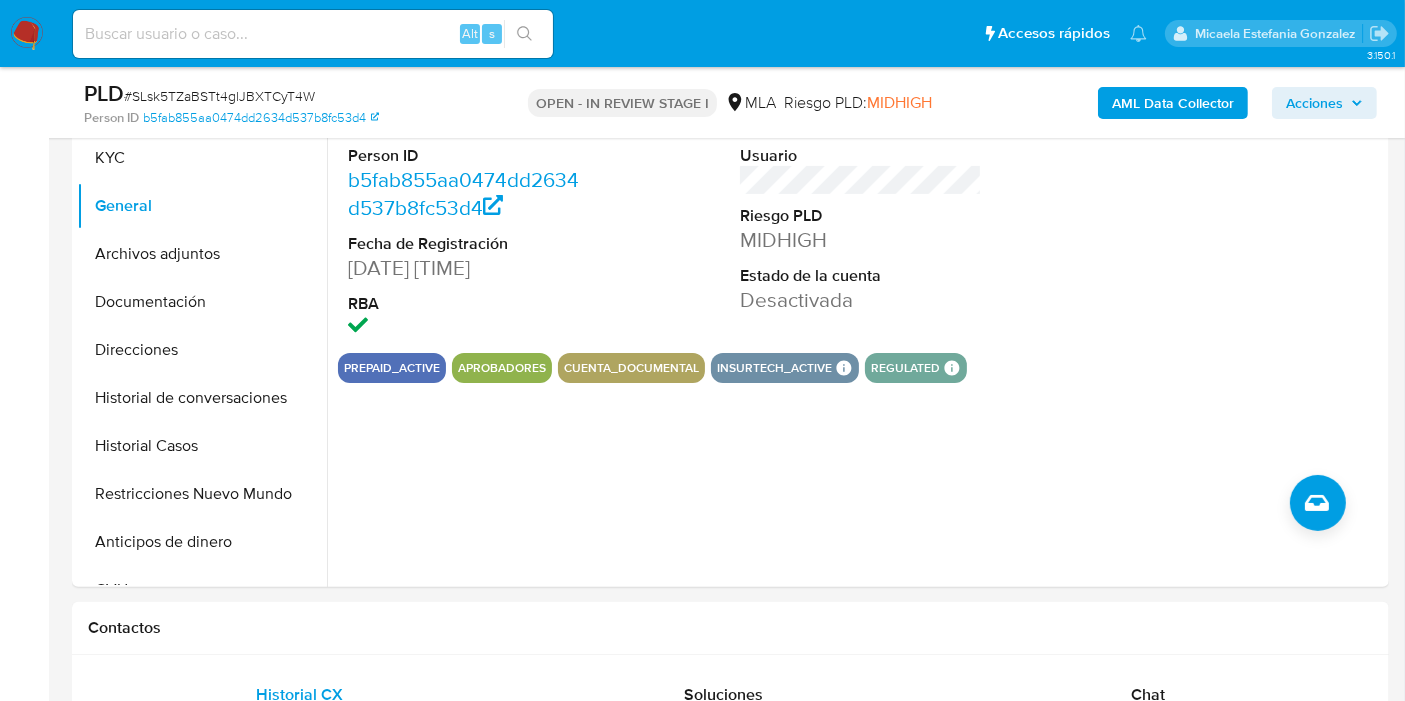 scroll, scrollTop: 222, scrollLeft: 0, axis: vertical 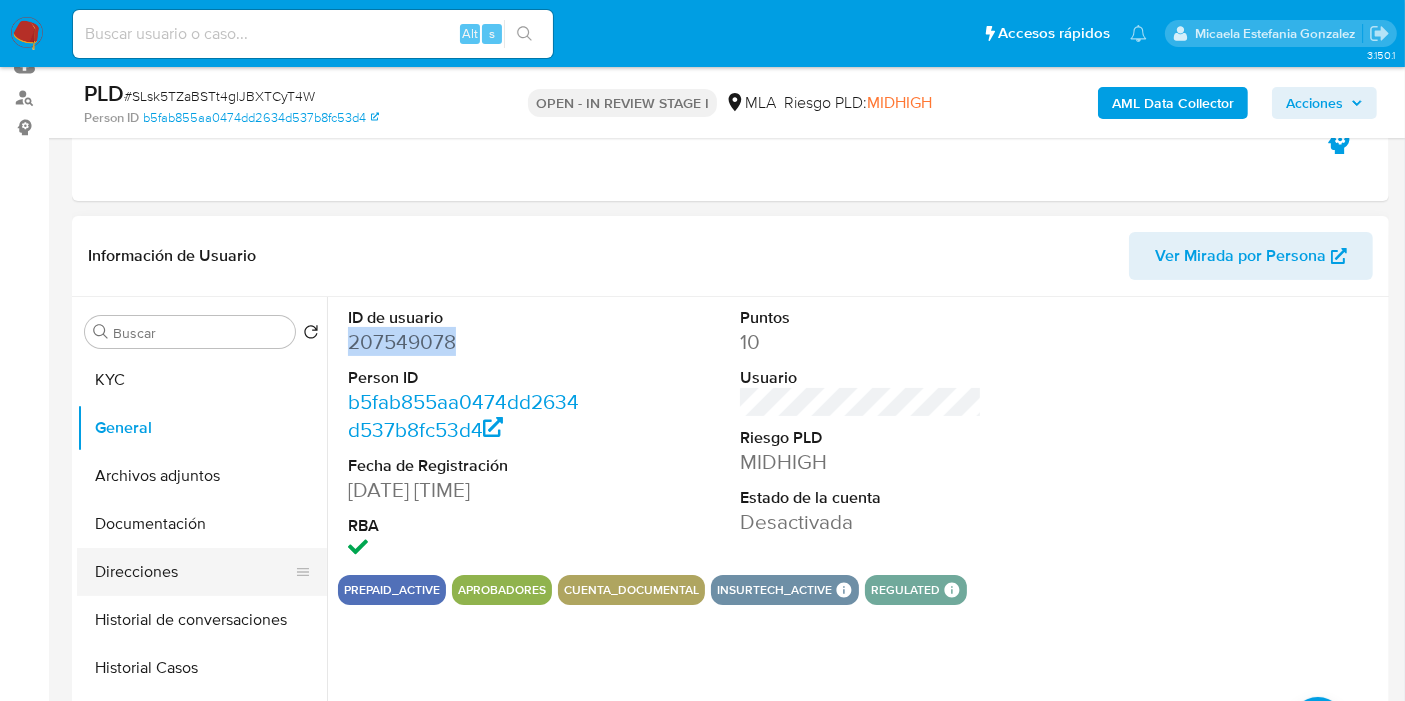 click on "Direcciones" at bounding box center (194, 572) 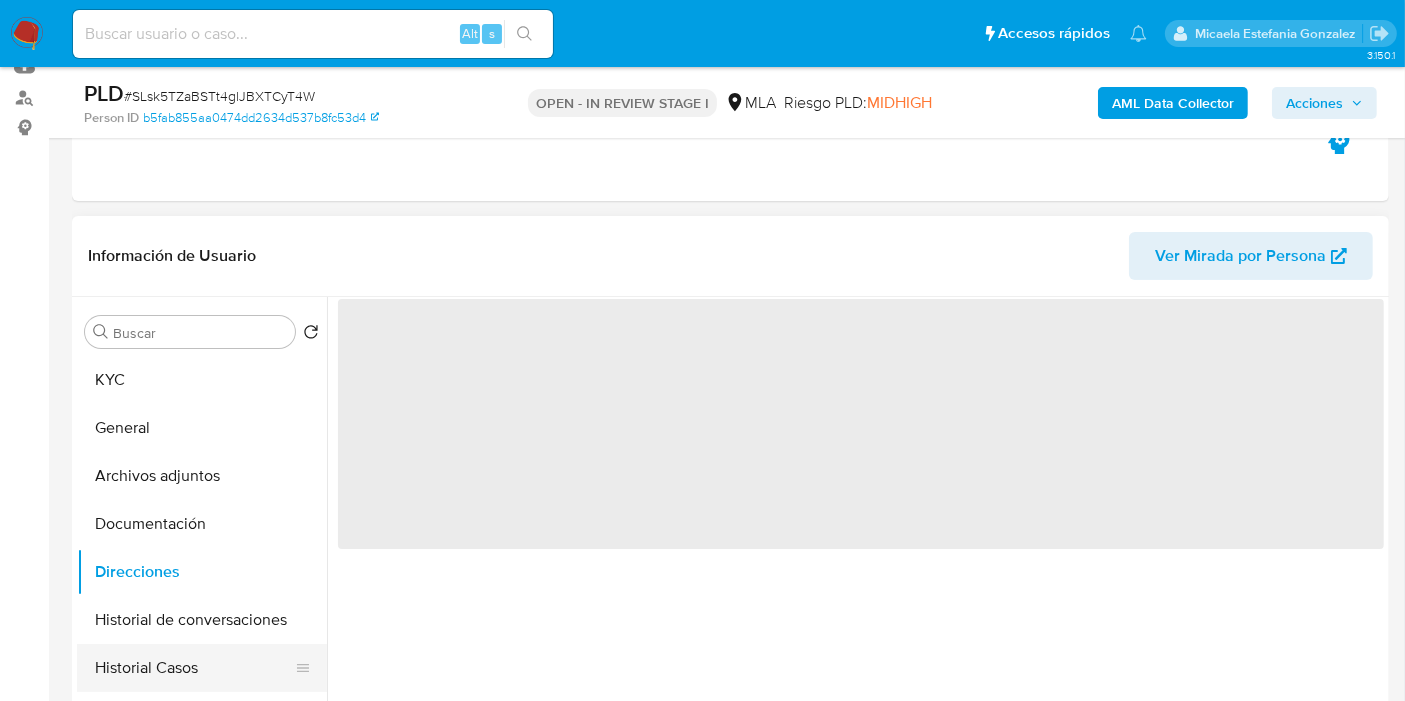 click on "Historial Casos" at bounding box center (194, 668) 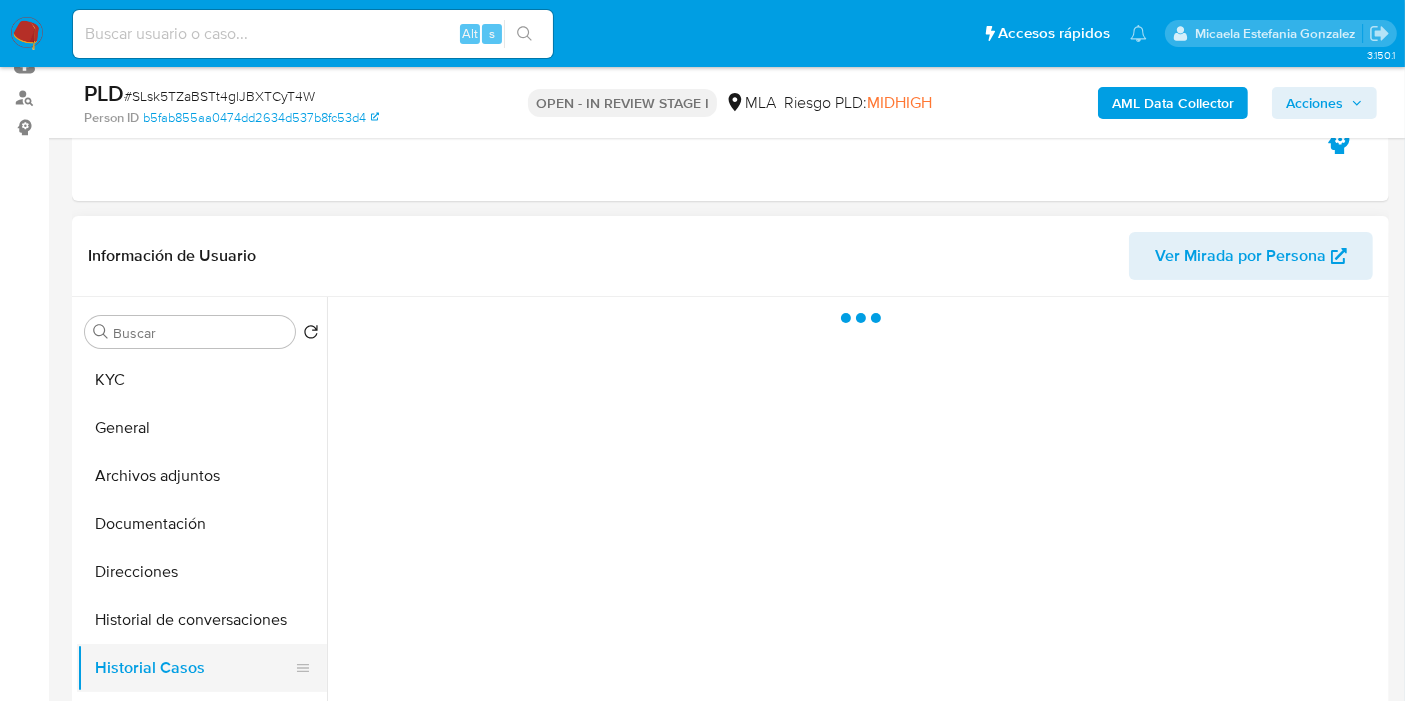 click on "Historial Casos" at bounding box center (194, 668) 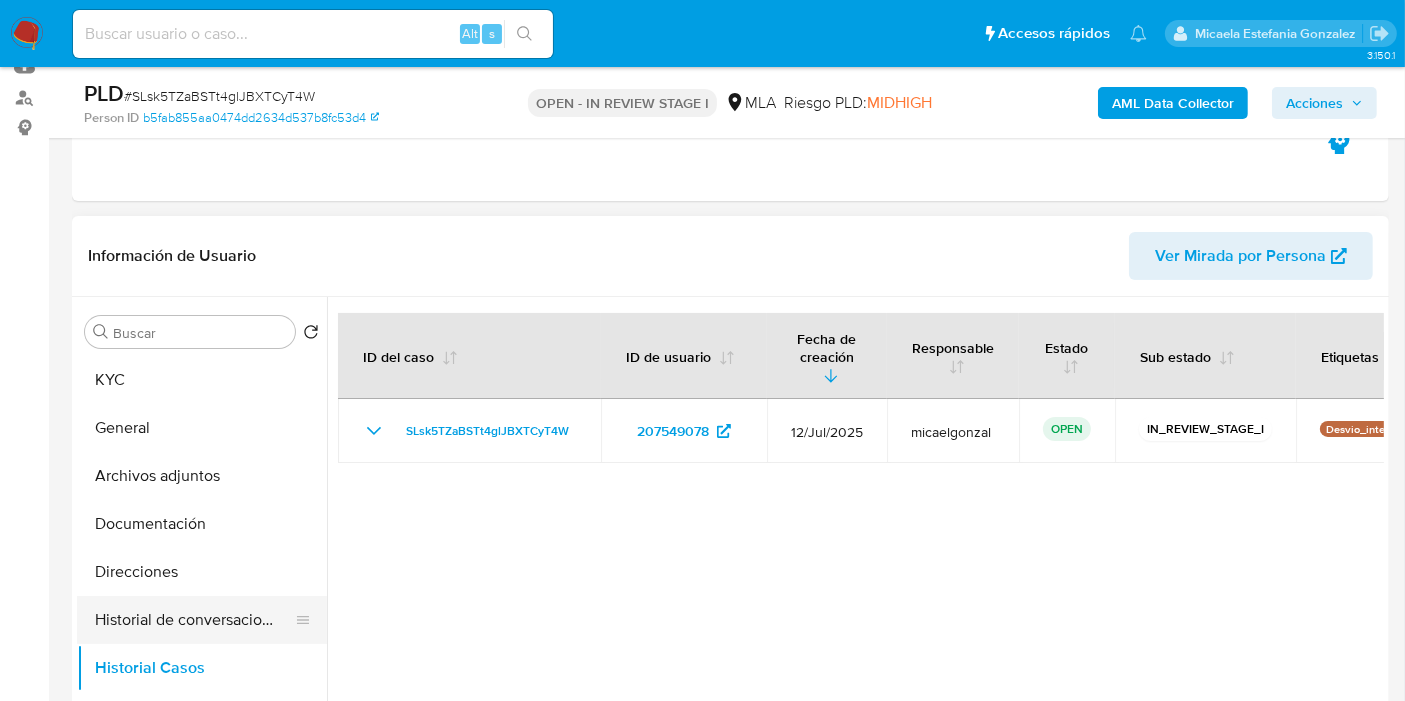 click on "Historial de conversaciones" at bounding box center (194, 620) 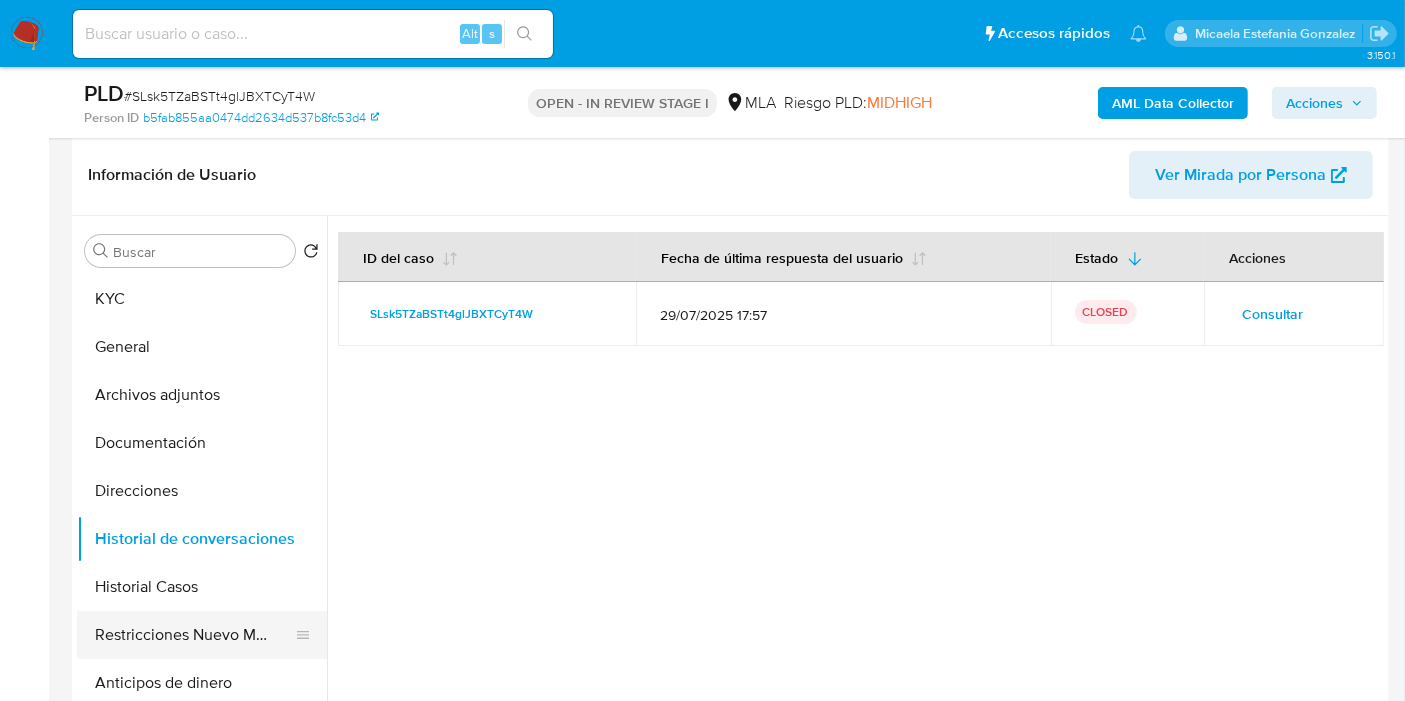 scroll, scrollTop: 444, scrollLeft: 0, axis: vertical 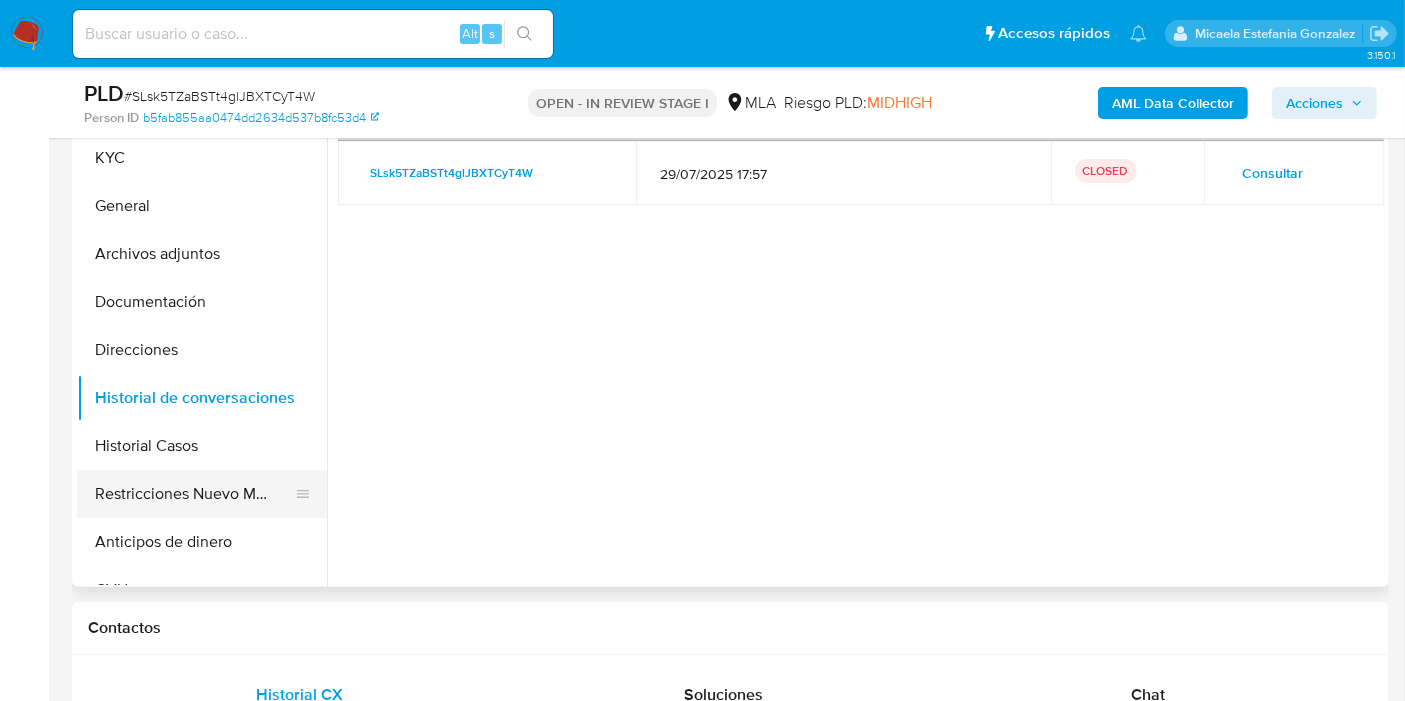 click on "Restricciones Nuevo Mundo" at bounding box center (194, 494) 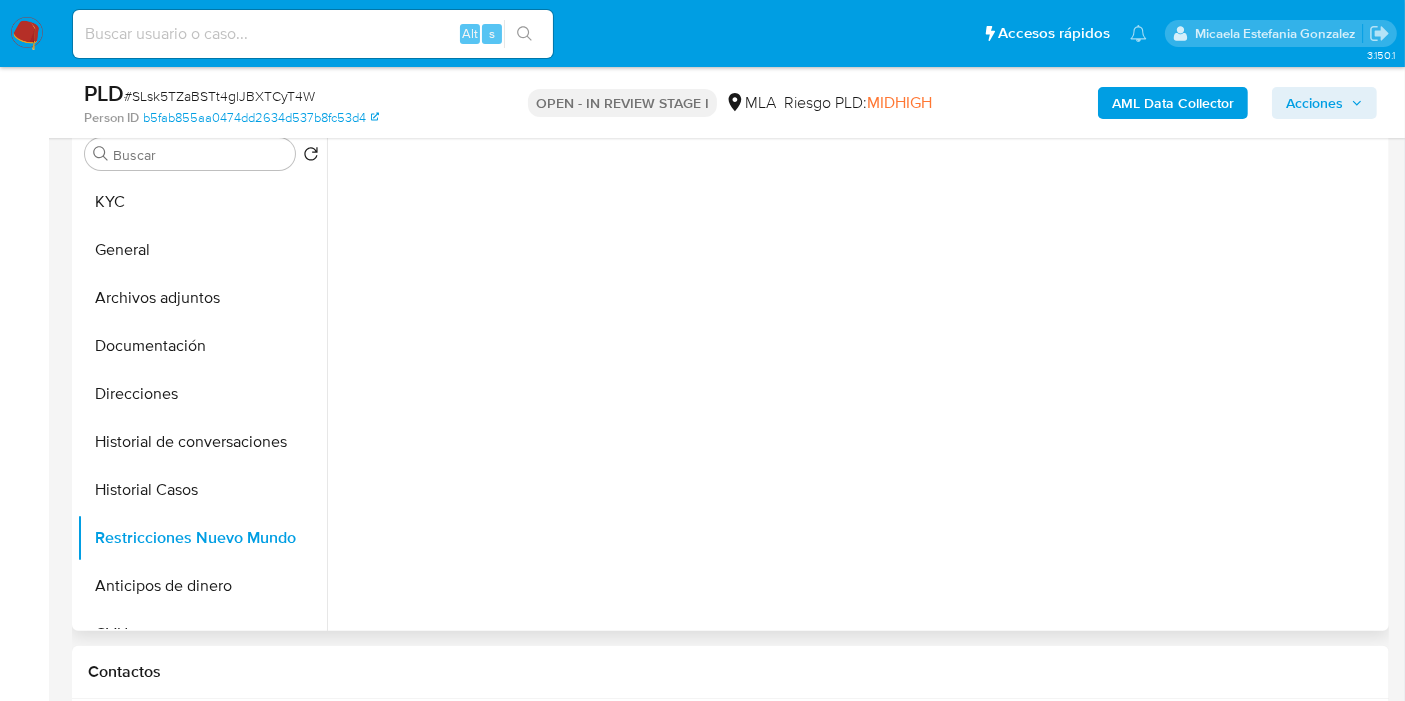scroll, scrollTop: 333, scrollLeft: 0, axis: vertical 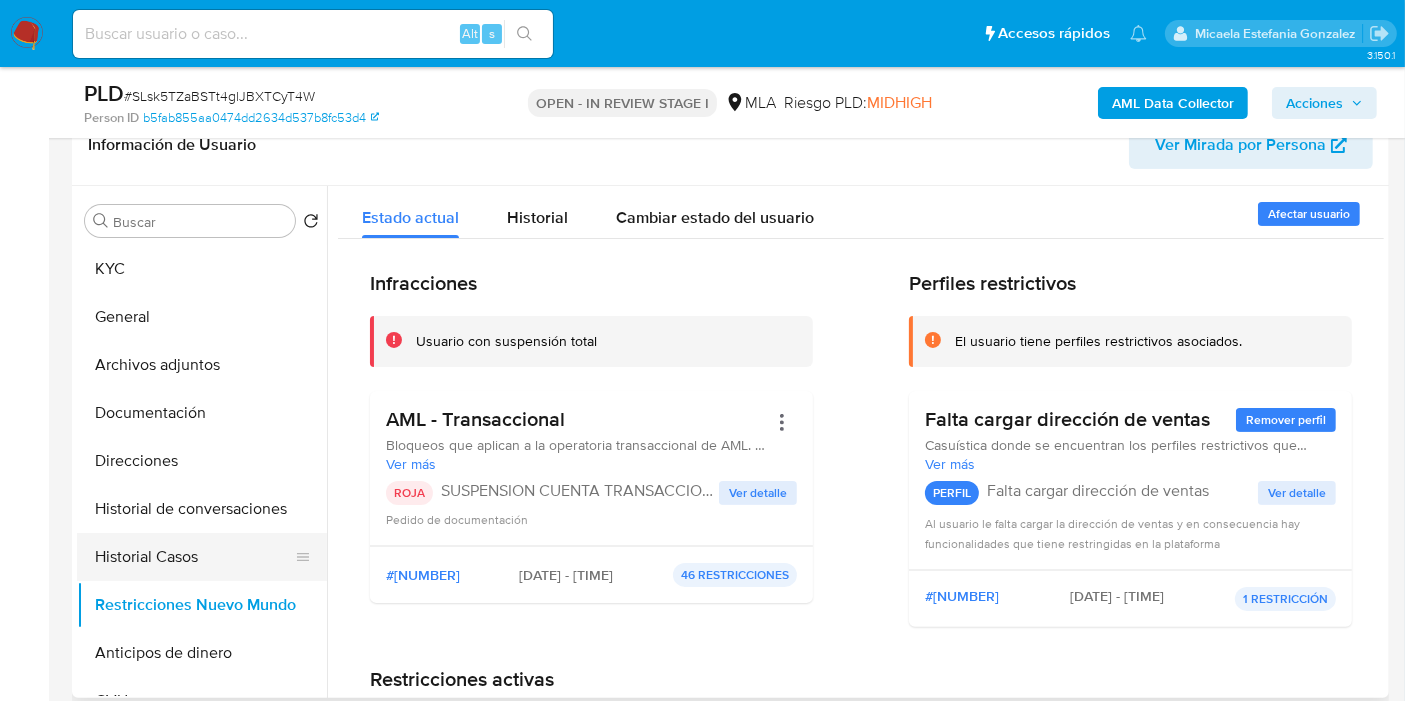 click on "Historial Casos" at bounding box center (194, 557) 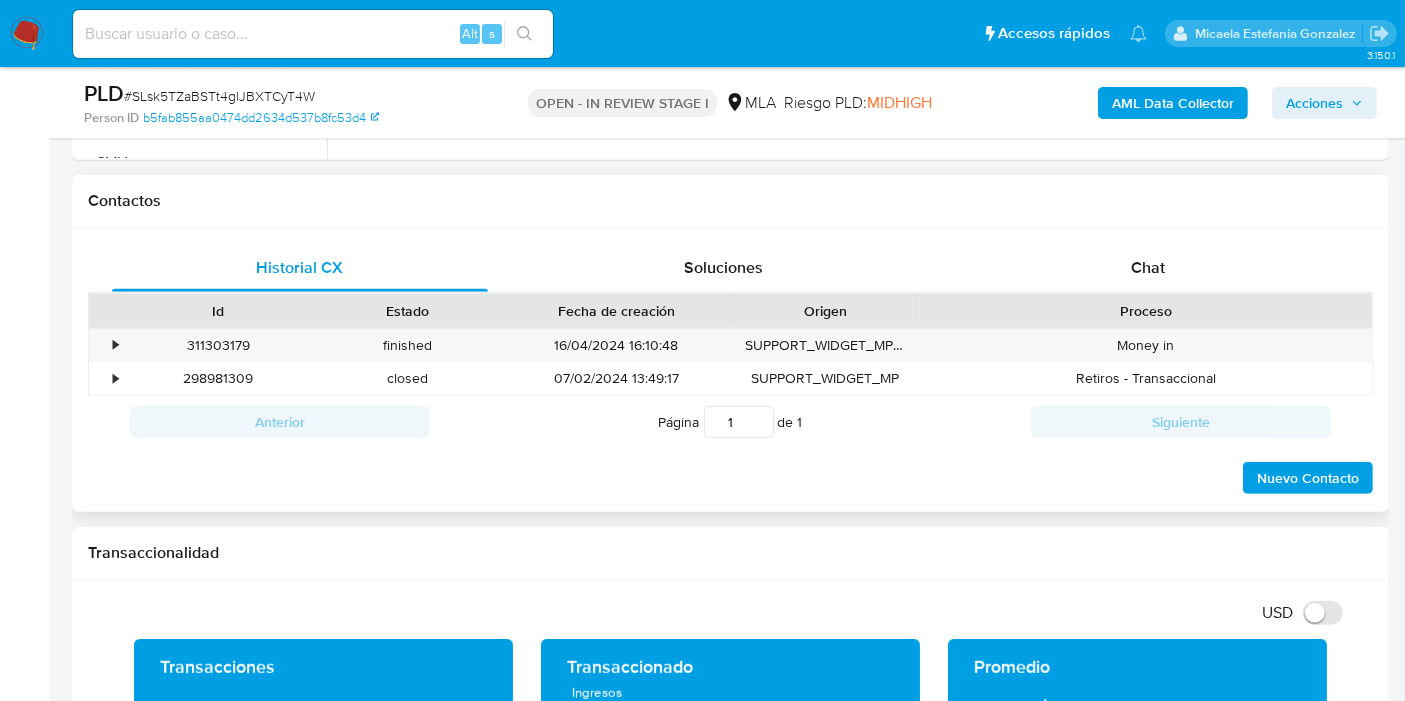 scroll, scrollTop: 1000, scrollLeft: 0, axis: vertical 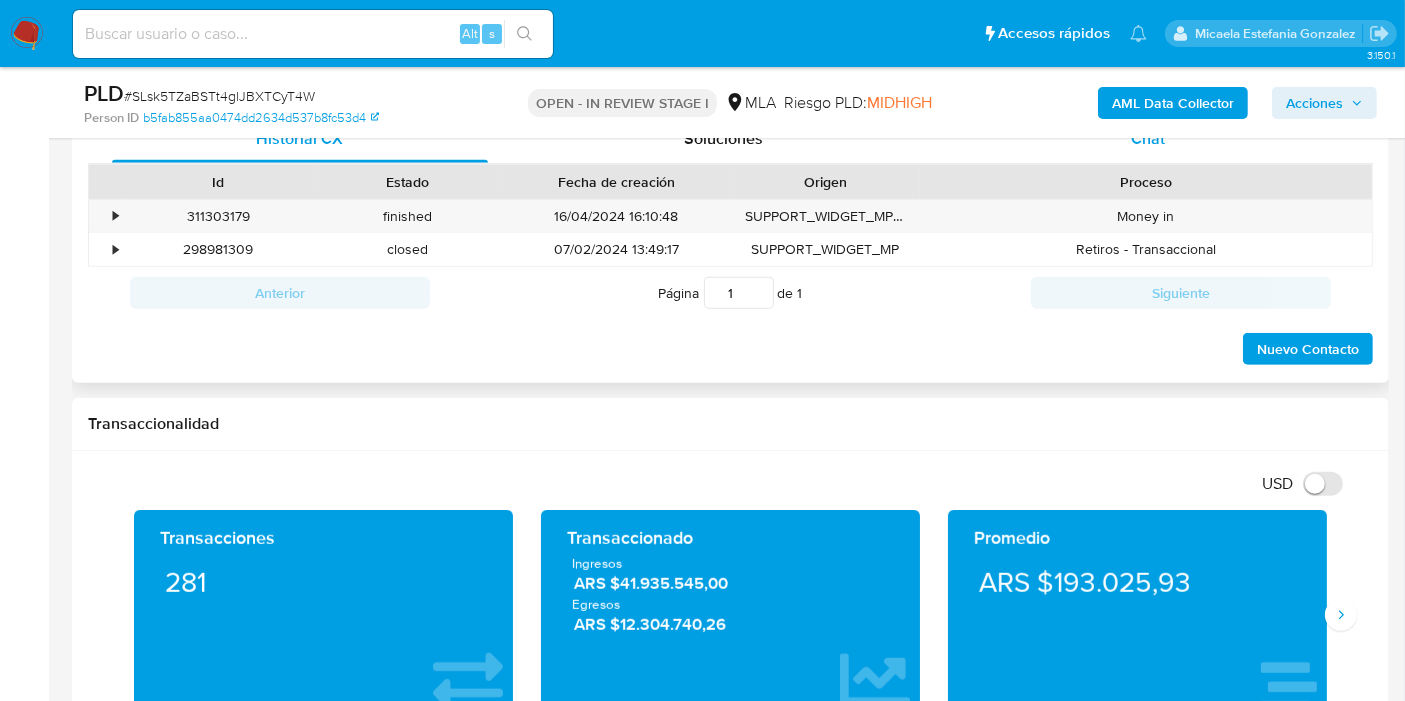 click on "Chat" at bounding box center [1148, 138] 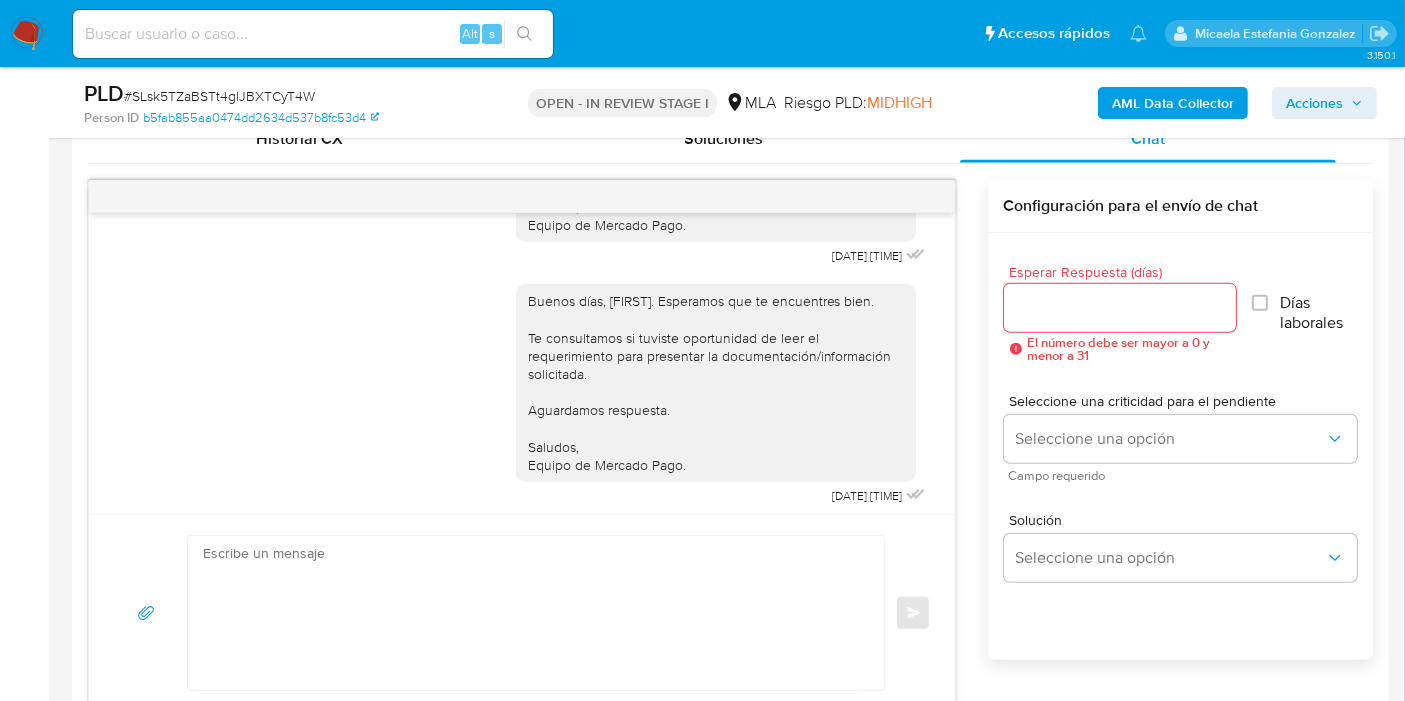 scroll, scrollTop: 2444, scrollLeft: 0, axis: vertical 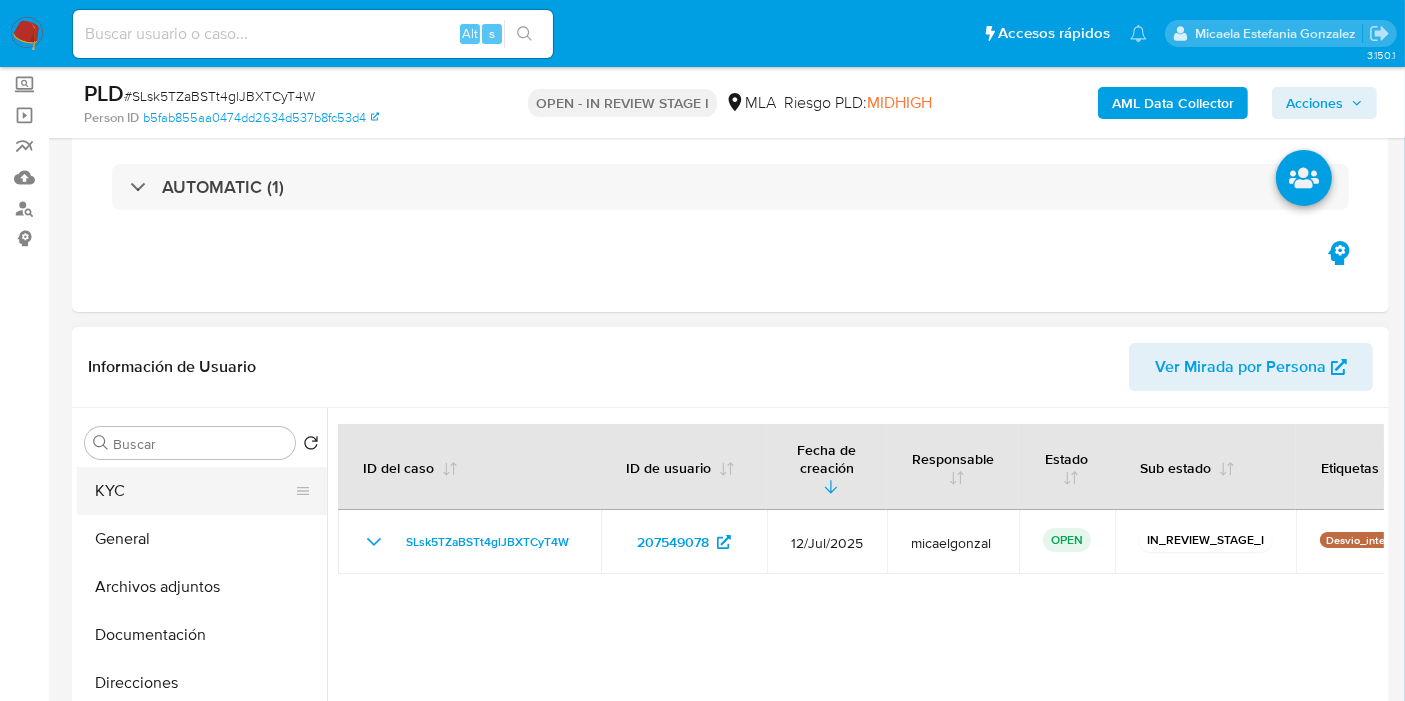 click on "KYC" at bounding box center [194, 491] 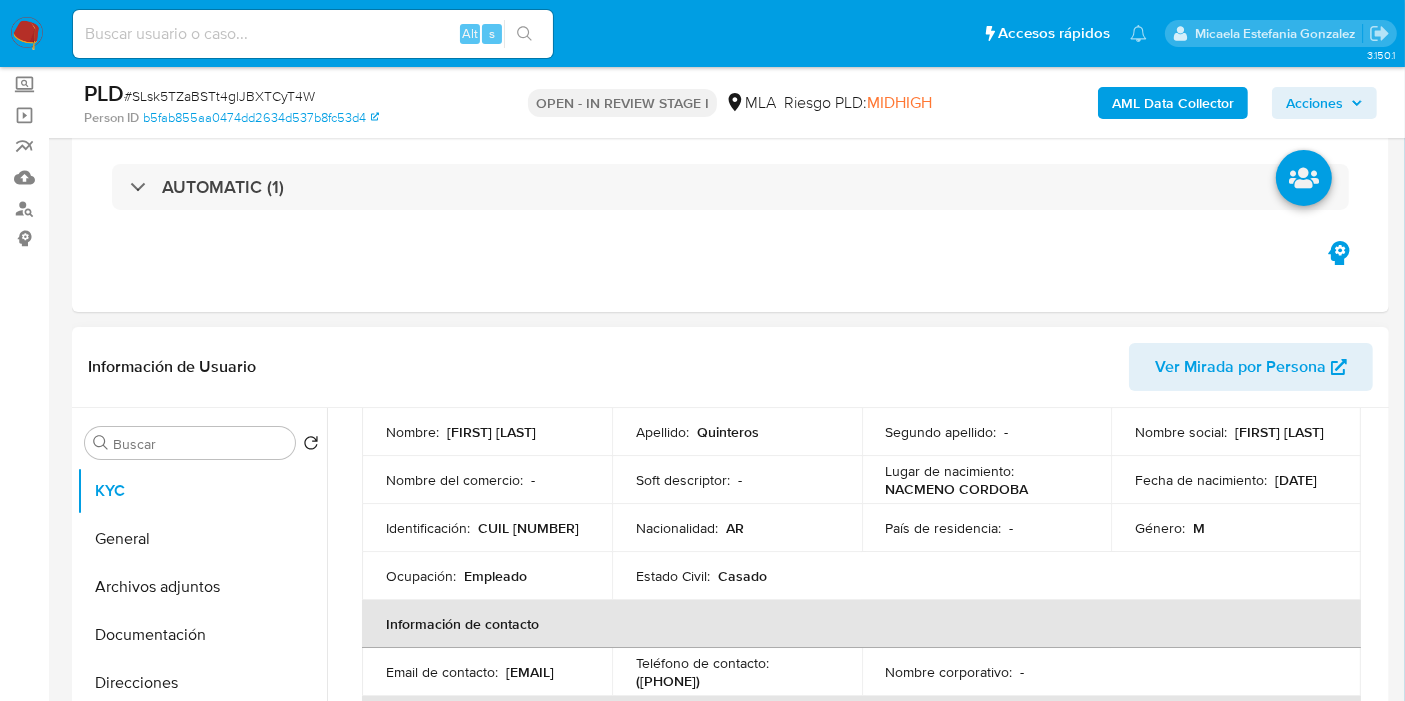 scroll, scrollTop: 162, scrollLeft: 0, axis: vertical 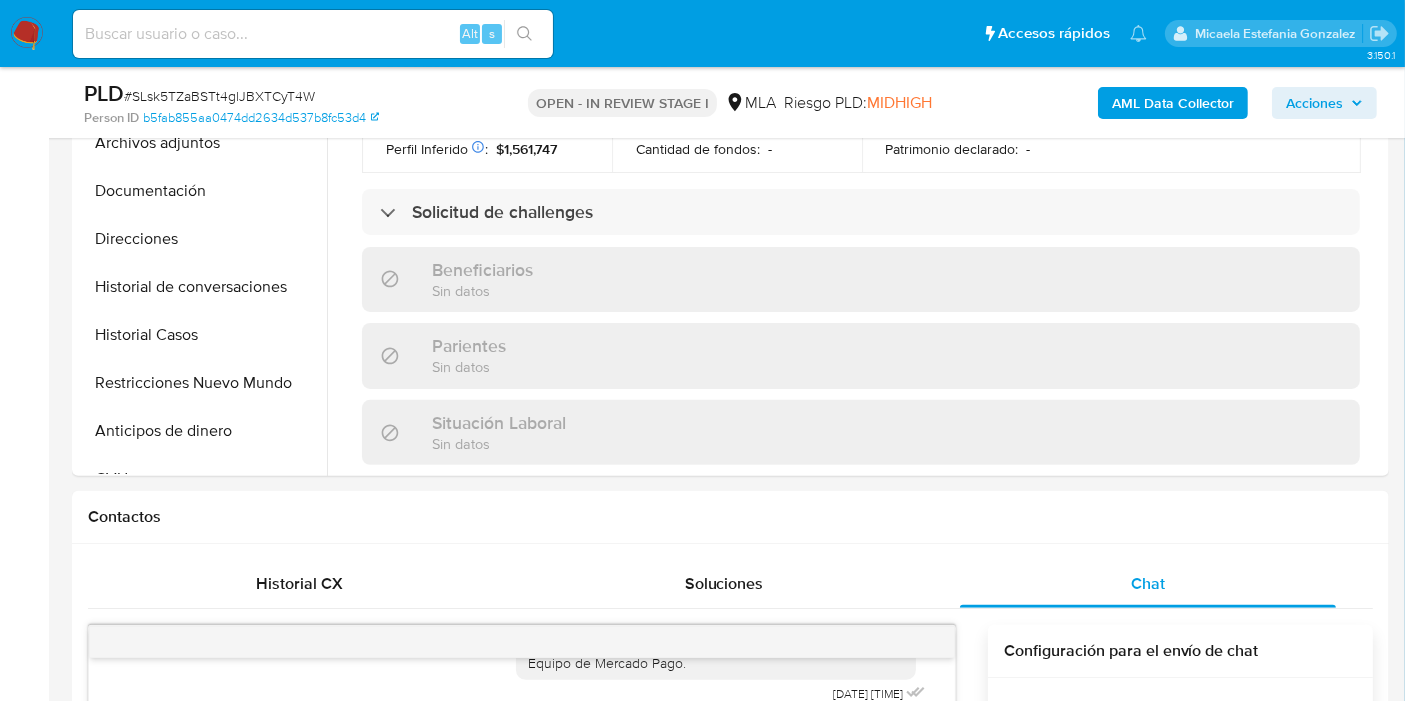 click on "AML Data Collector" at bounding box center (1173, 103) 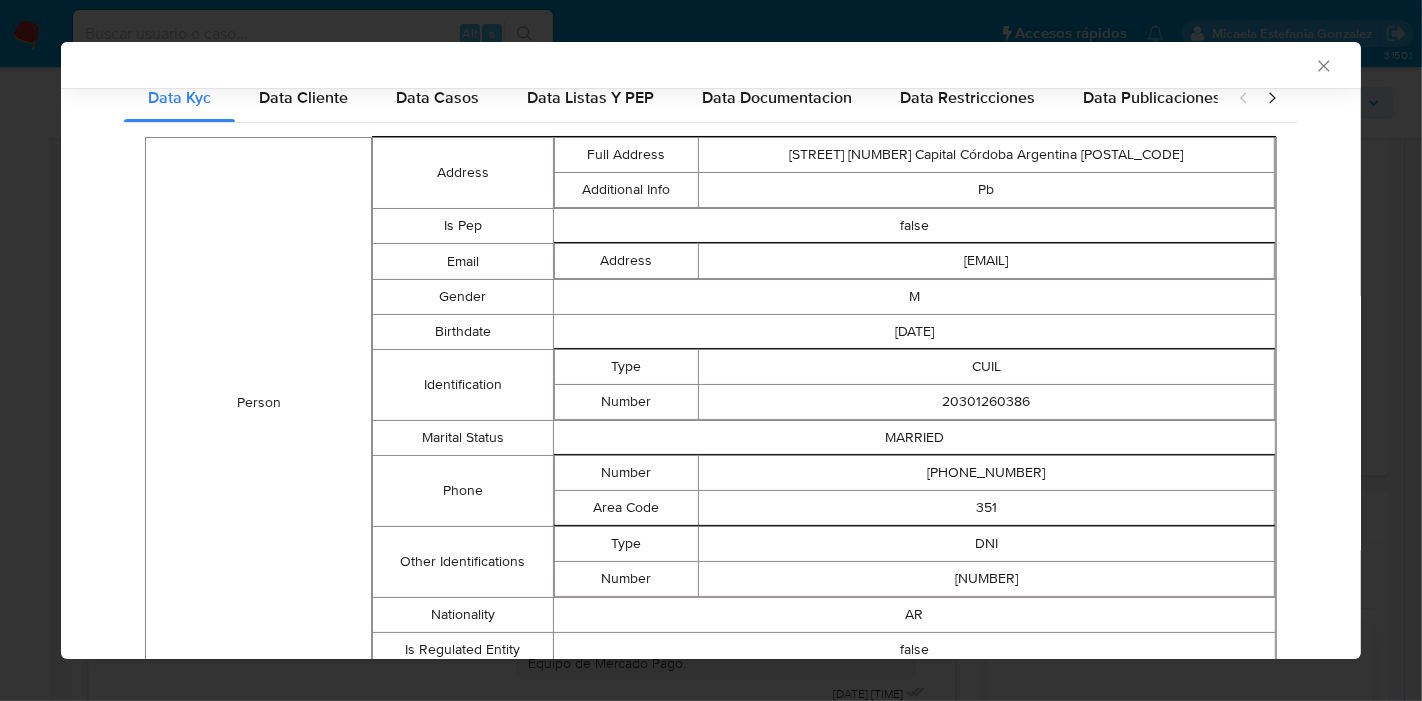 scroll, scrollTop: 288, scrollLeft: 0, axis: vertical 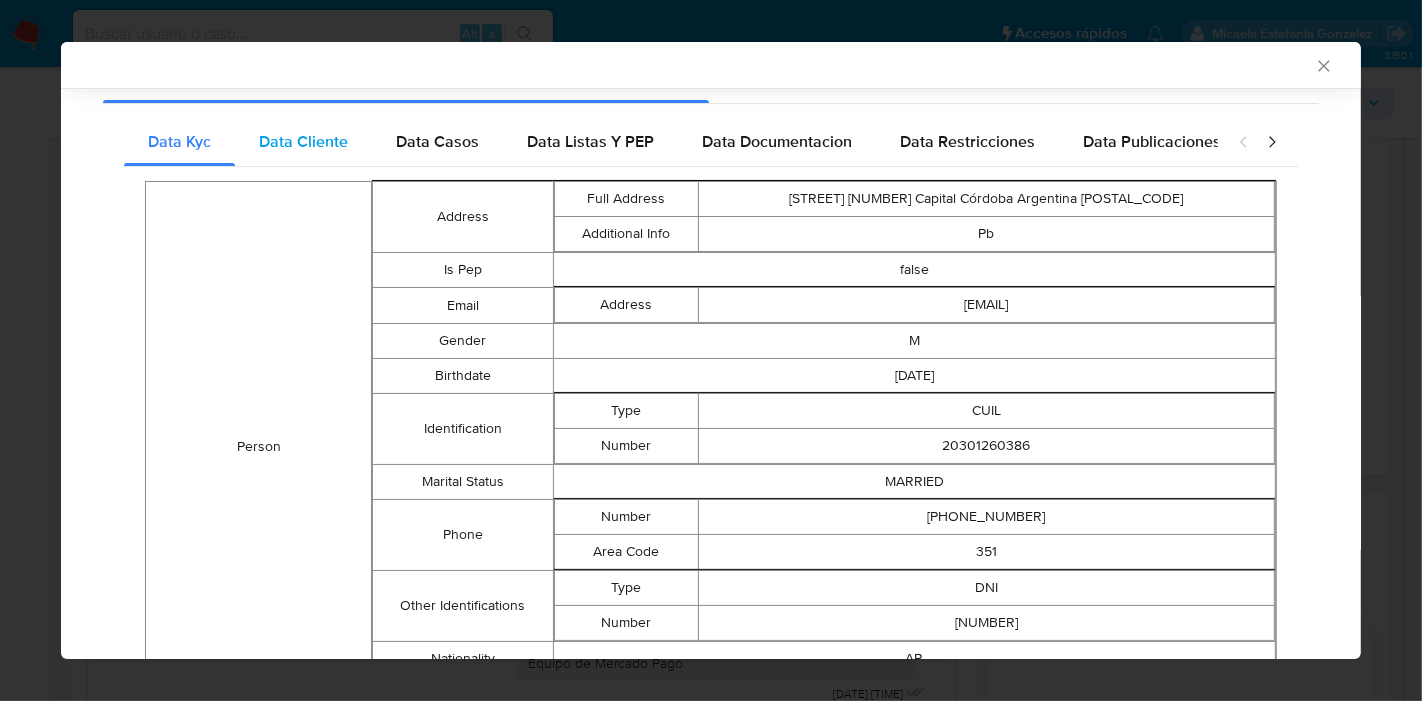 click on "Data Cliente" at bounding box center [303, 141] 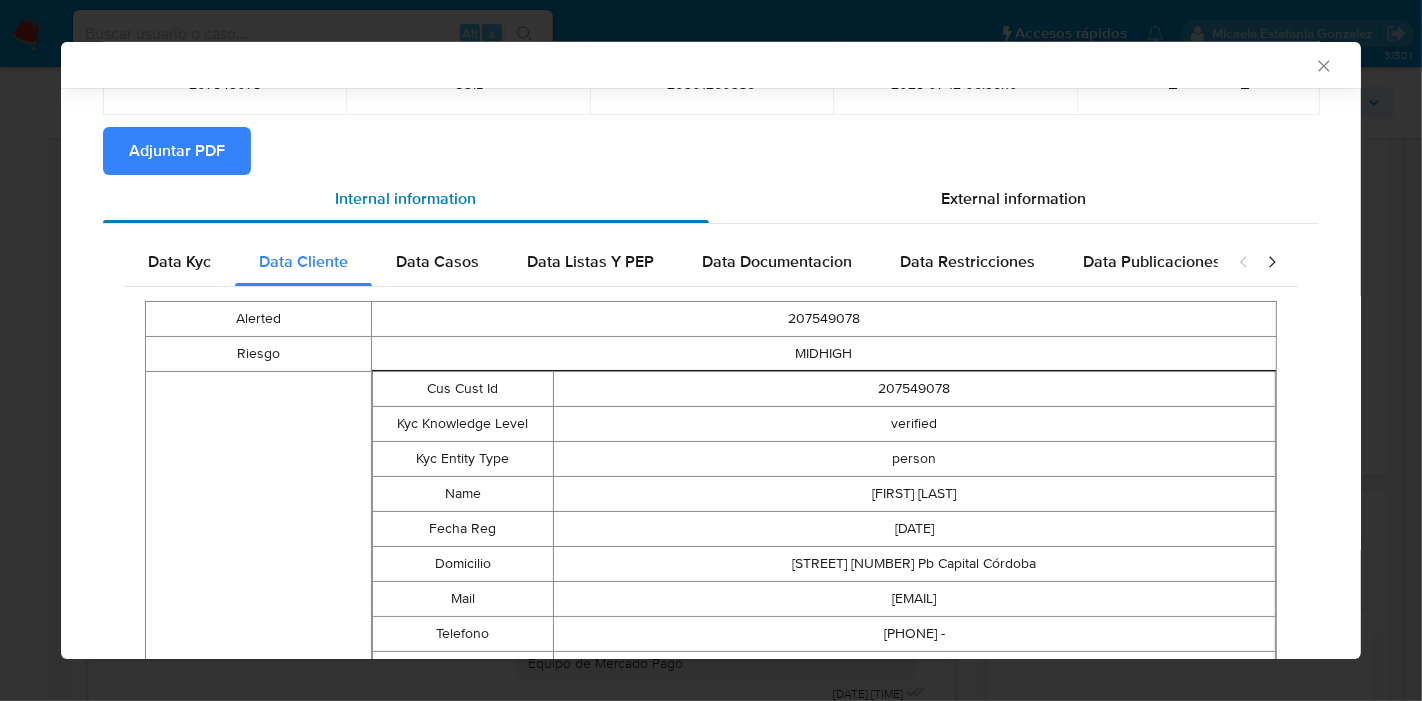 scroll, scrollTop: 137, scrollLeft: 0, axis: vertical 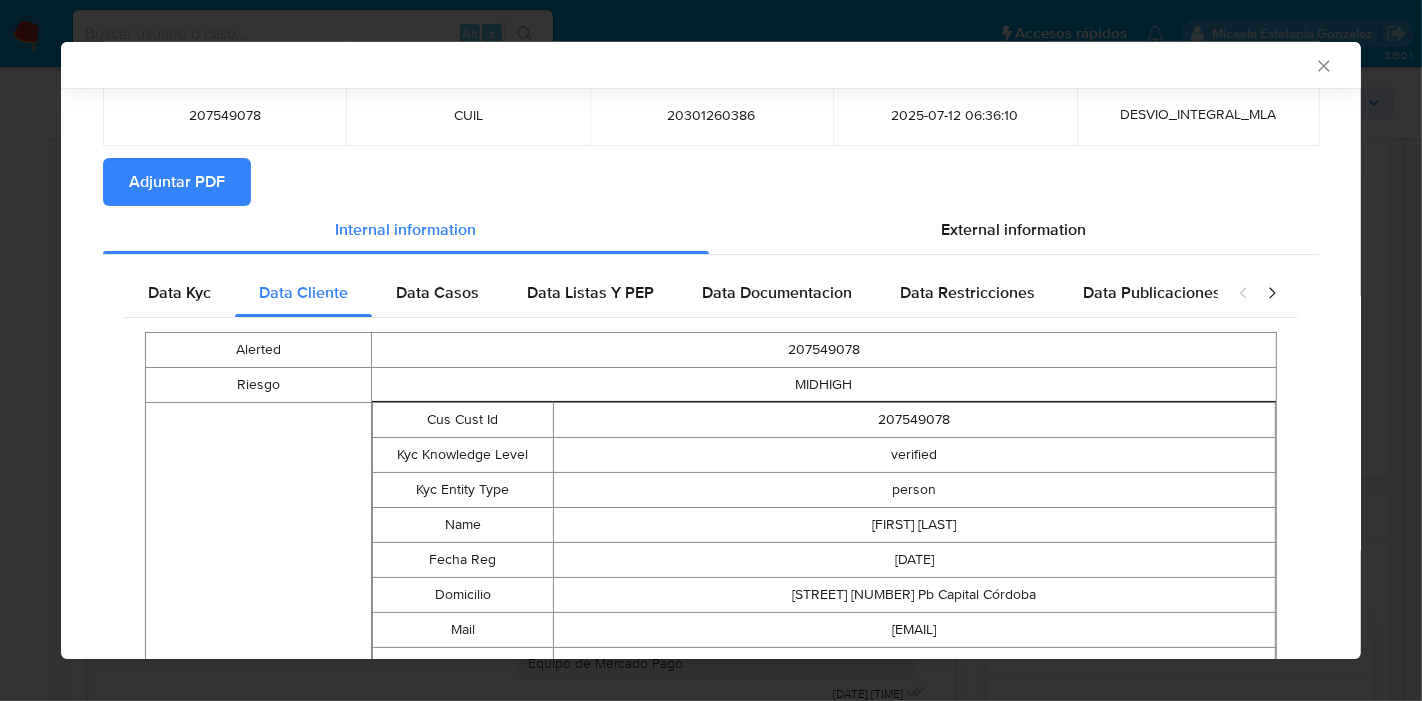 click on "Alerted 207549078 Riesgo MIDHIGH Cuentas Asociadas Cus Cust Id 207549078 Kyc Knowledge Level verified Kyc Entity Type person Name Jorge Omar Quinteros Fecha Reg 2019-05-14 Domicilio Martin garcia 932 Pb Capital Córdoba Mail jorge.quiteros@gmail.com Telefono 3516627461 -  Nacionalidad AR Cvu 0000003100037181401568 Alias jorge.quinterosmp Cvu Creation Date 2021-05-20T11:30:50 Cvu Last Modified Date 2024-01-13T22:30:22 Status Cvu Alias confirmed Cvu Disabled Detail  -  Additional Addresses Additional Address Martin Garcia 905  esquina Zapiola vineria  el zorzal SN Córdoba Córdoba Argentina 5000 Additional Address Status active Contact Quinteros Jorge Omar 3516627461 Additional Address Creation Date 2019-05-17T02:28:47 Ver más ▼ Data Recovery Time 2025-07-12" at bounding box center [711, 741] 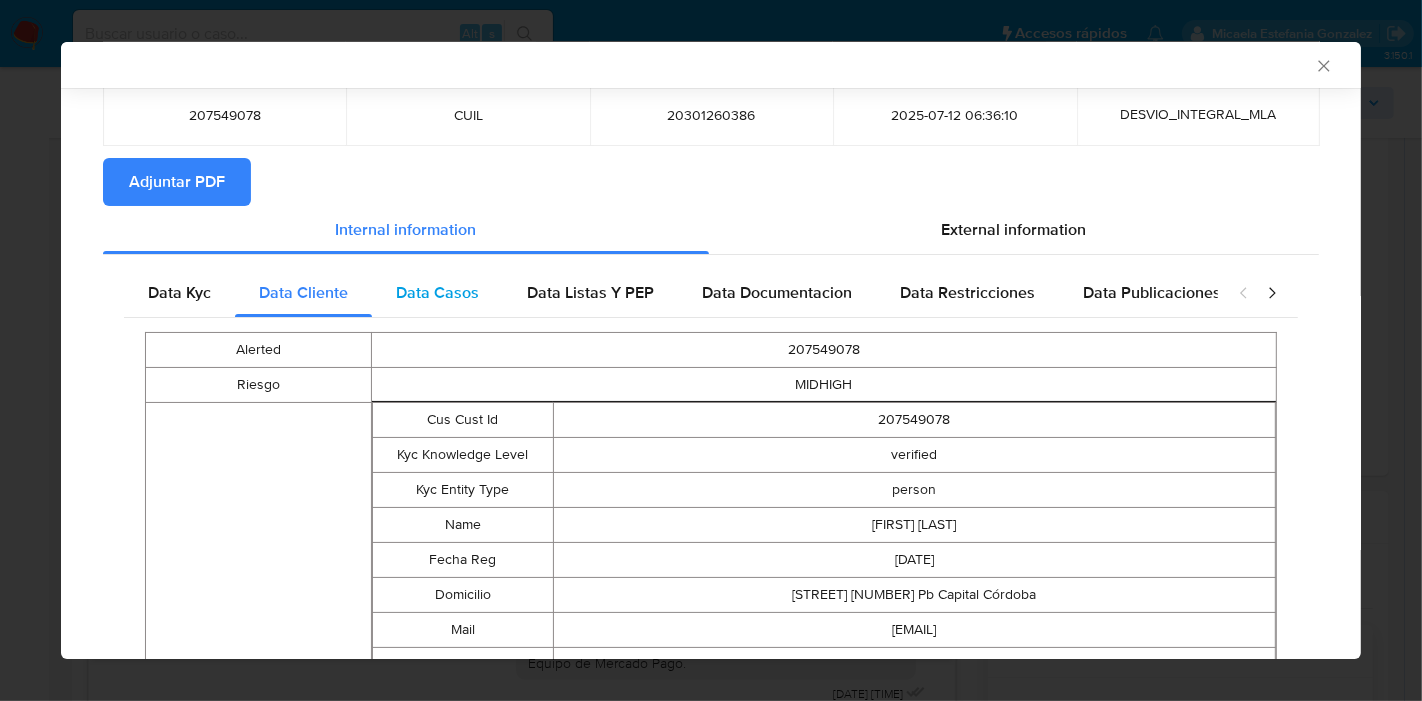 click on "Data Casos" at bounding box center (437, 292) 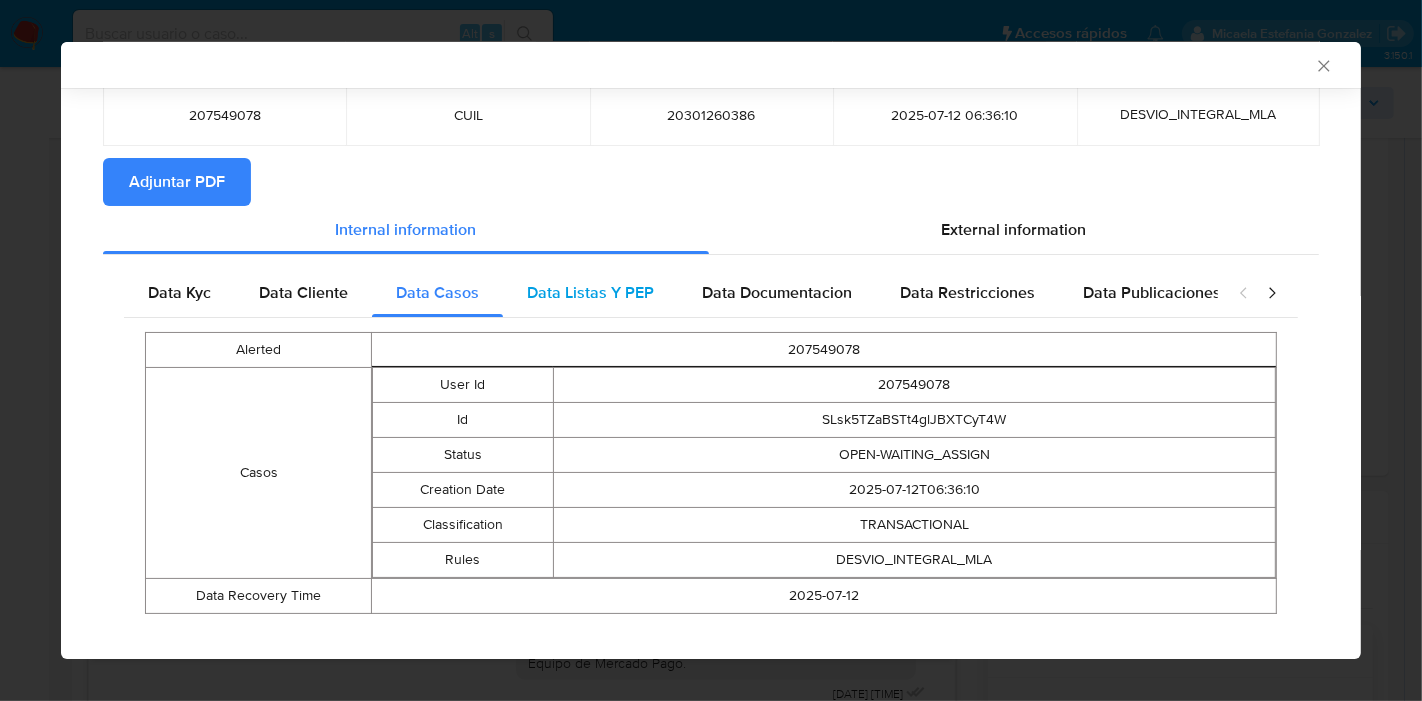 click on "Data Listas Y PEP" at bounding box center [590, 292] 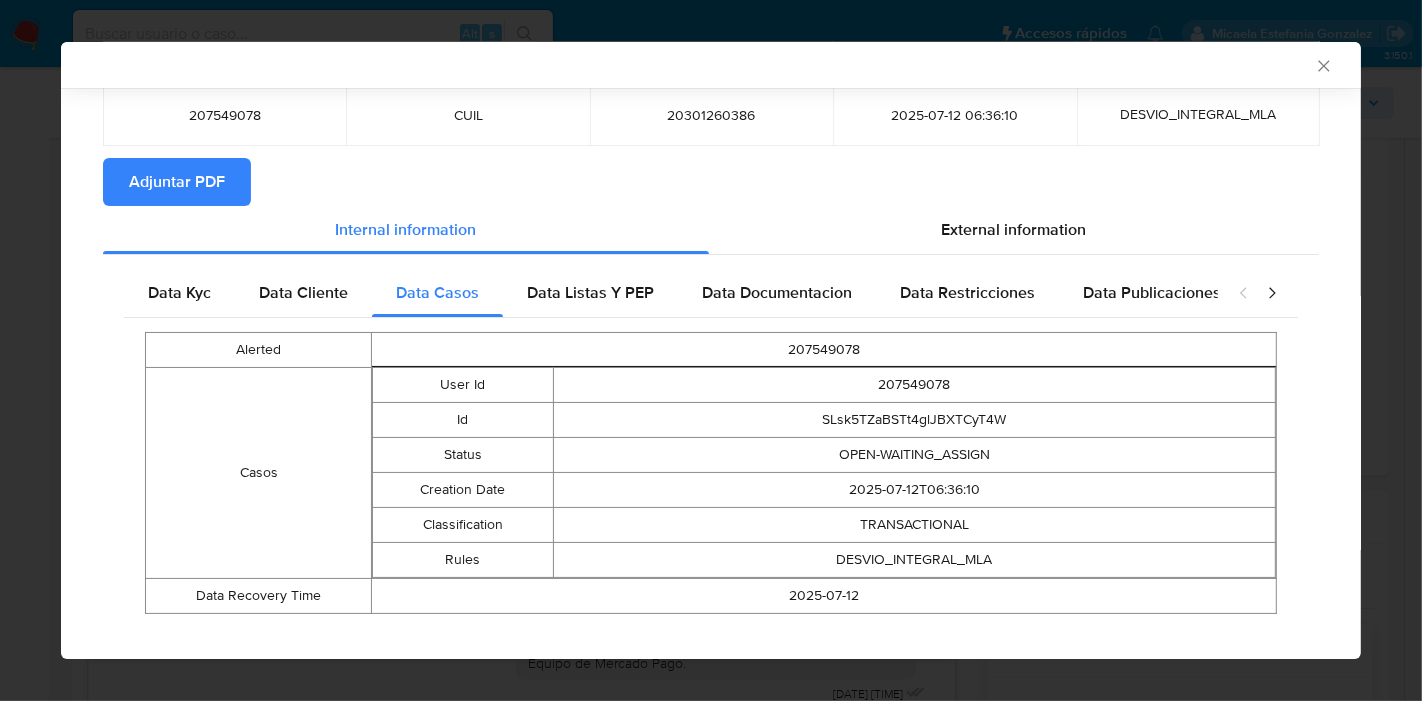 scroll, scrollTop: 0, scrollLeft: 0, axis: both 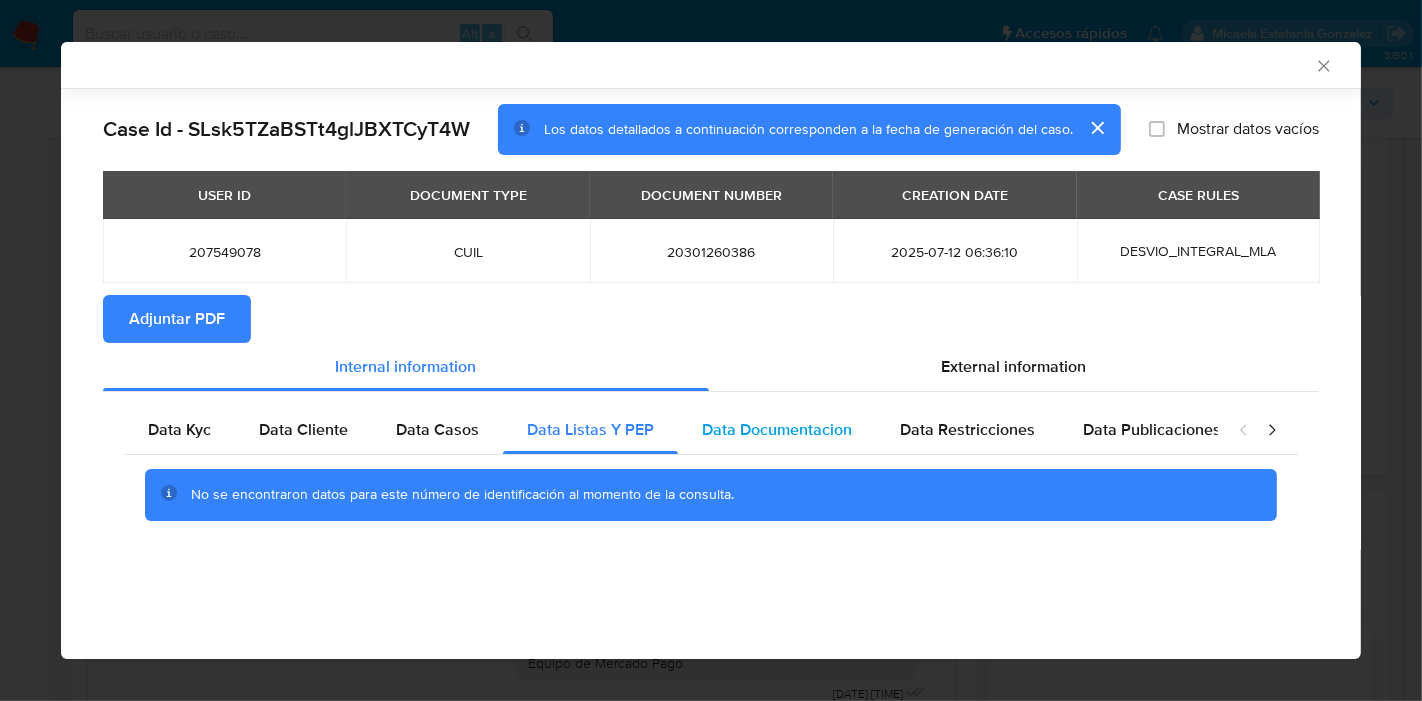 click on "Data Documentacion" at bounding box center [777, 430] 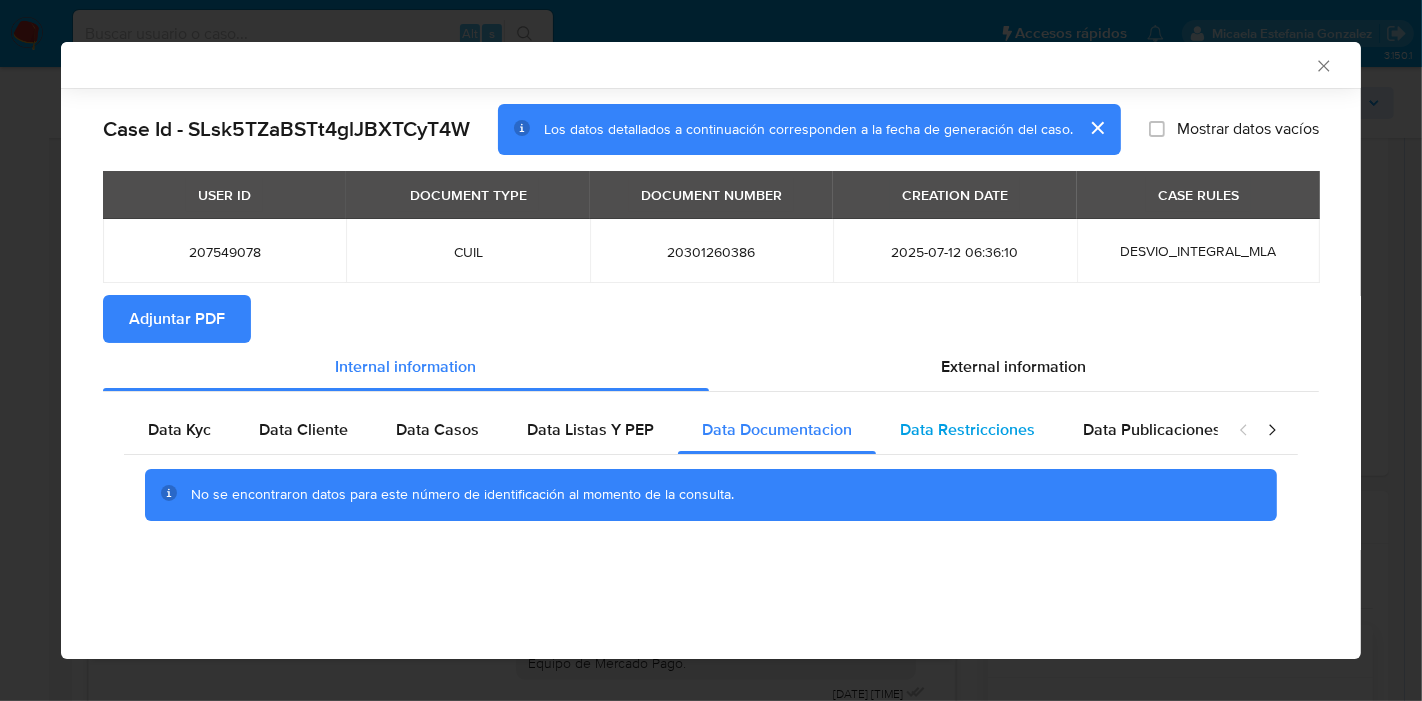 click on "Data Restricciones" at bounding box center [967, 429] 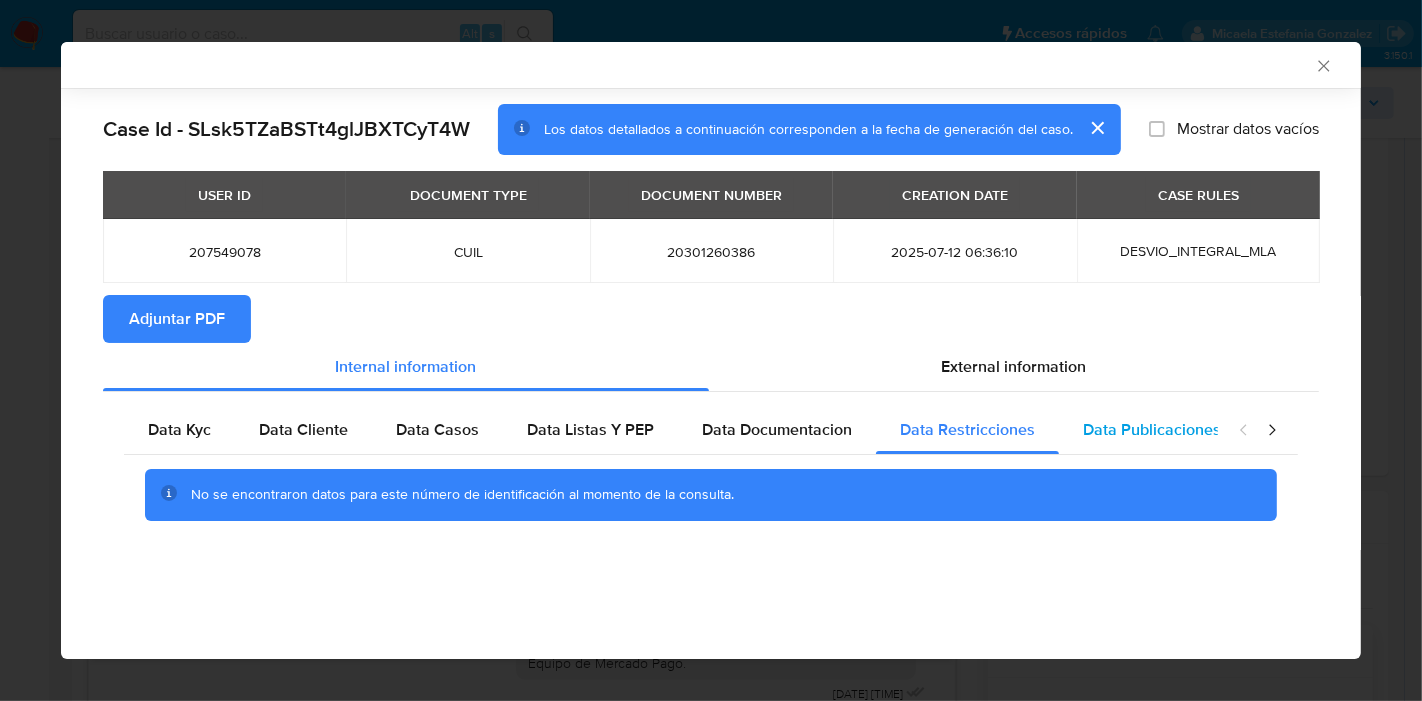drag, startPoint x: 1113, startPoint y: 422, endPoint x: 1145, endPoint y: 422, distance: 32 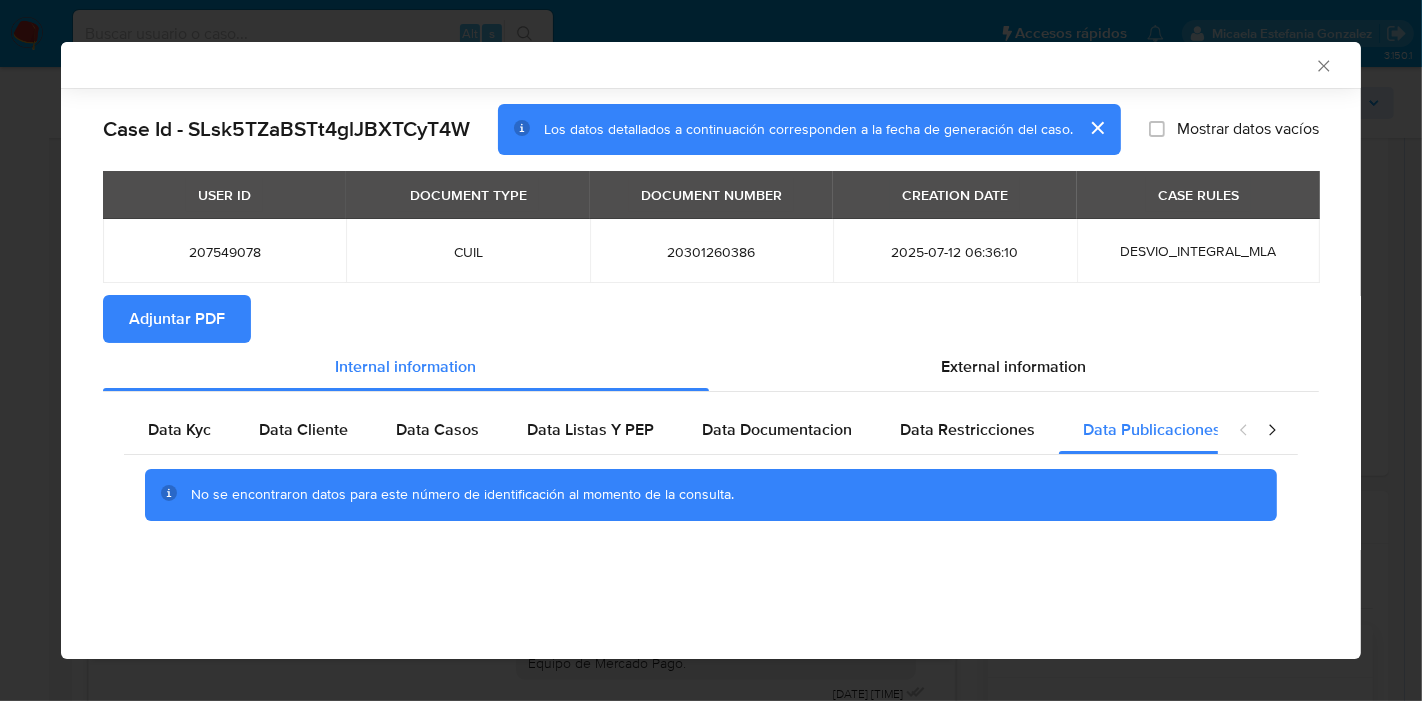 click 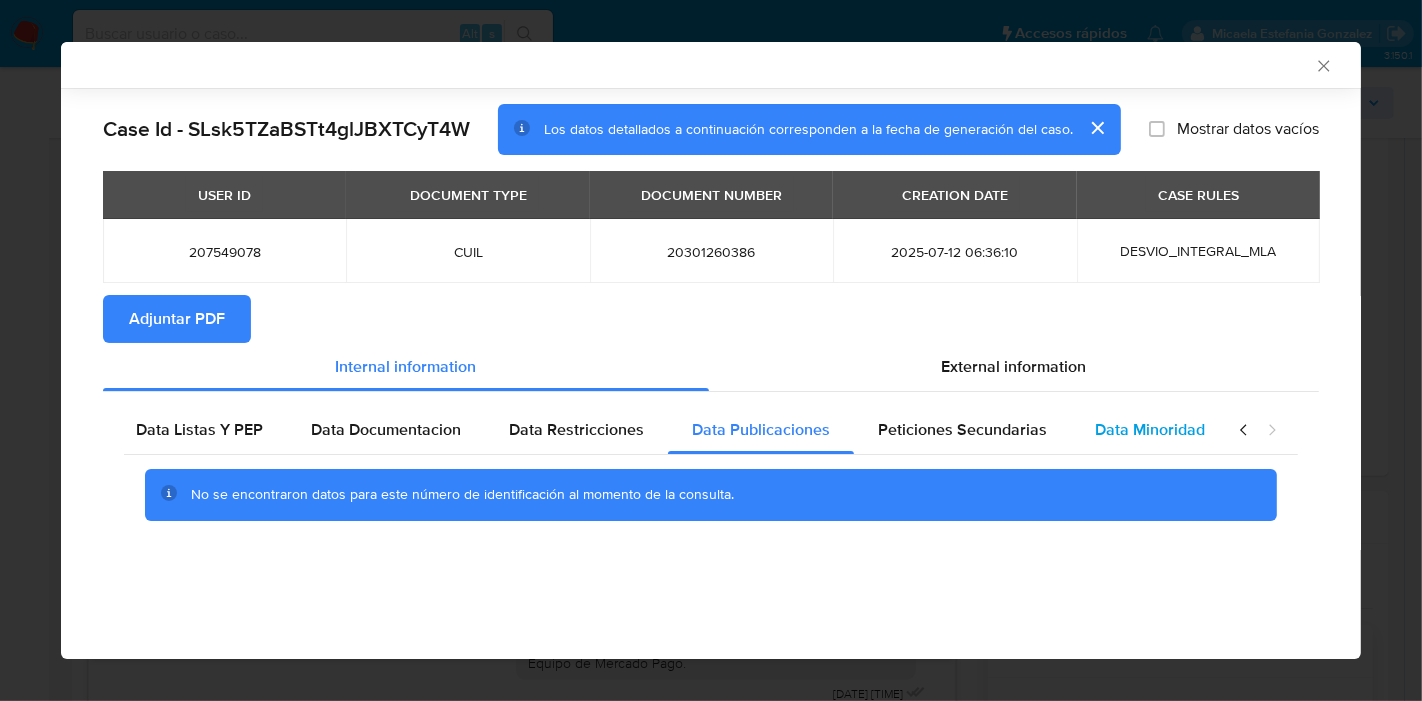 click on "Data Minoridad" at bounding box center [1150, 430] 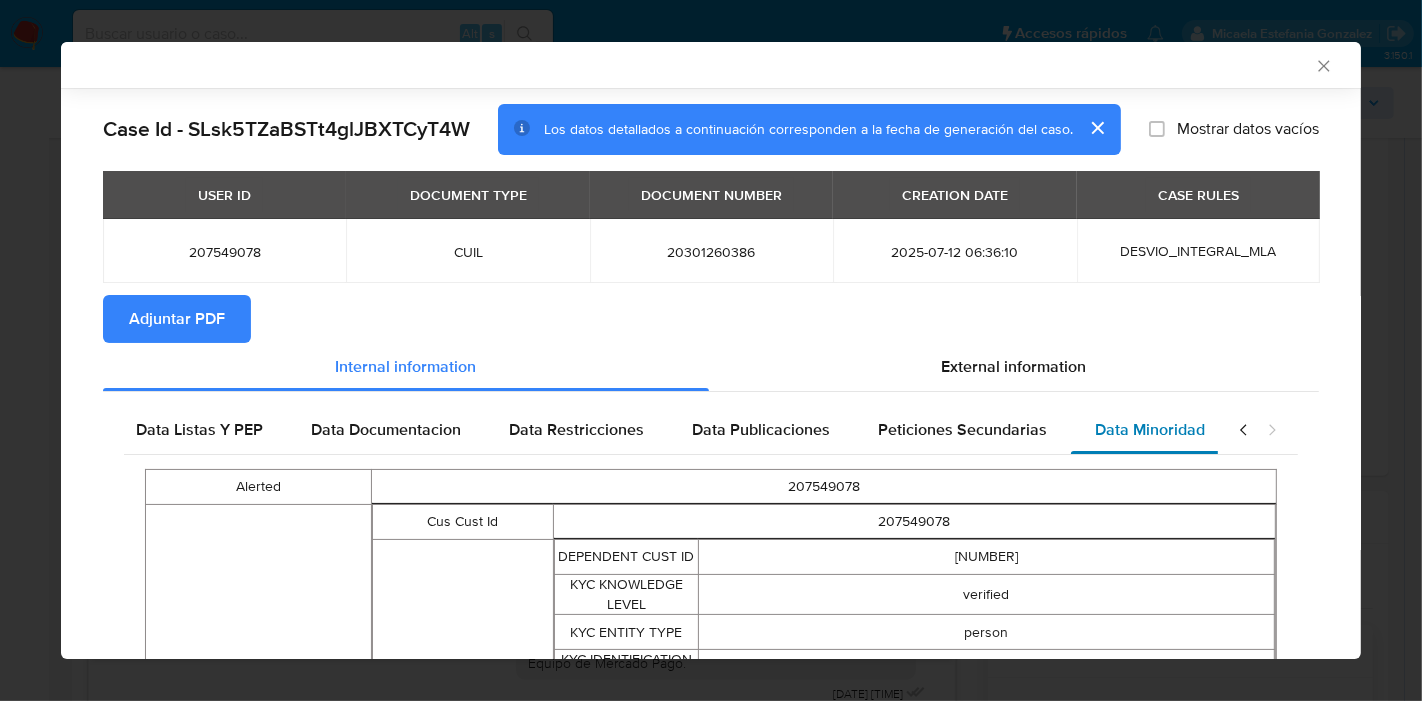scroll, scrollTop: 0, scrollLeft: 408, axis: horizontal 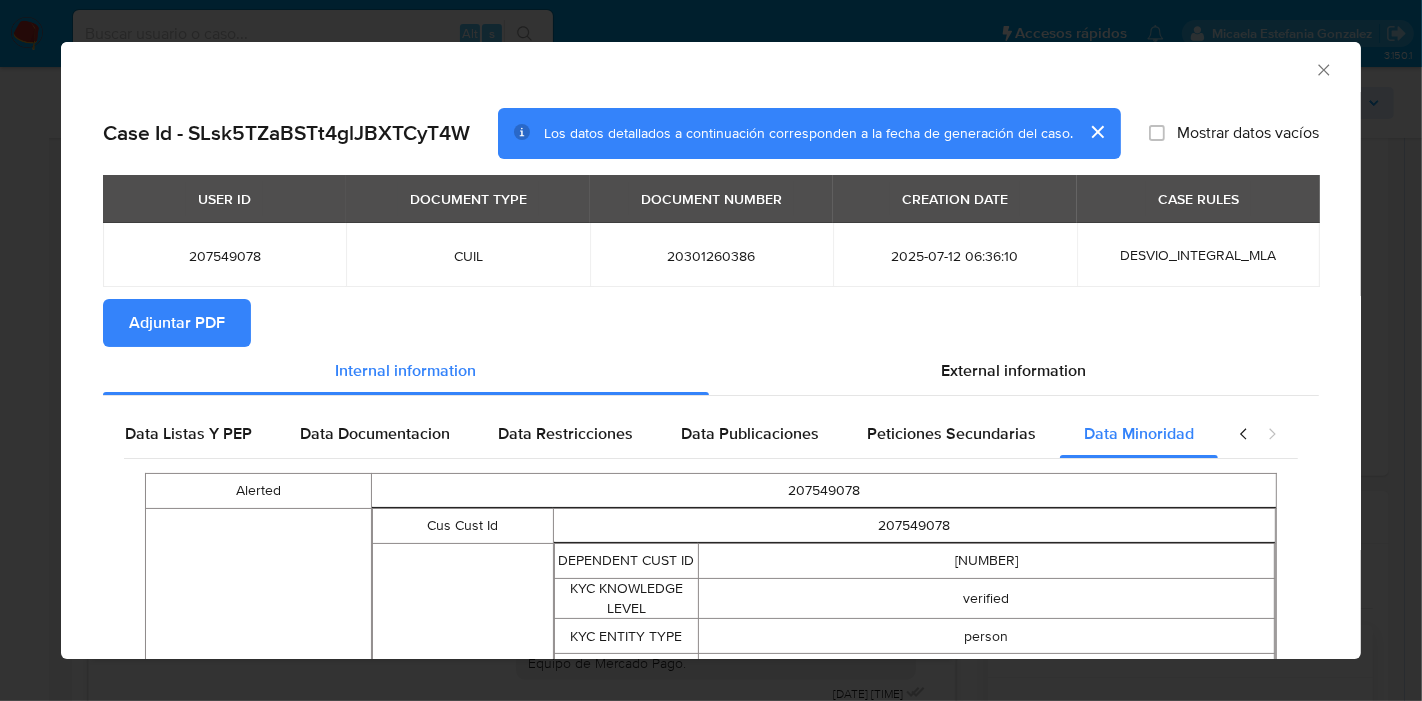 click on "Alerted 207549078 Minoridad Cus Cust Id 207549078 Menor DEPENDENT CUST ID 1133401934 KYC KNOWLEDGE LEVEL verified KYC ENTITY TYPE person KYC IDENTIFICATION TYPE CUIL KYC IDENTIFICATION NUMBER 27469732989 KYC NAME LEGAL Oriana Quinteros Quiroga Domicilio martin garcia 932 cordoba Córdoba Mail ori.quinteros82@gmail.com Nacionalidad AR Responsable RESPONSIBLE CUST ID 207549078 KYC KNOWLEDGE LEVEL verified KYC ENTITY TYPE person KYC IDENTIFICATION TYPE CUIL KYC IDENTIFICATION NUMBER 20301260386 KYC NAME LEGAL Jorge Omar Quinteros Domicilio Martin garcia 932 Pb Capital Córdoba Mail jorge.quiteros@gmail.com Telefono 3516627461 Nacionalidad AR Data Recovery Time 2025-07-12" at bounding box center (711, 878) 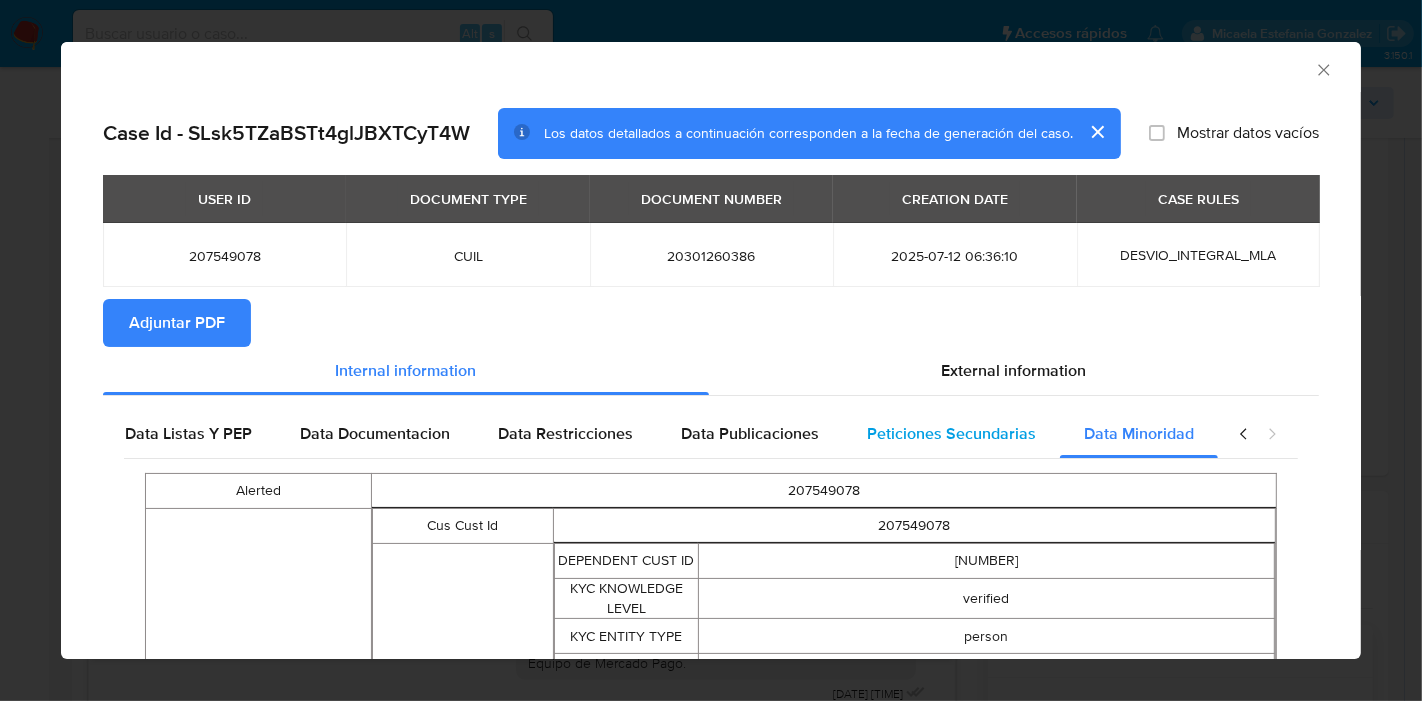 click on "Peticiones Secundarias" at bounding box center [951, 433] 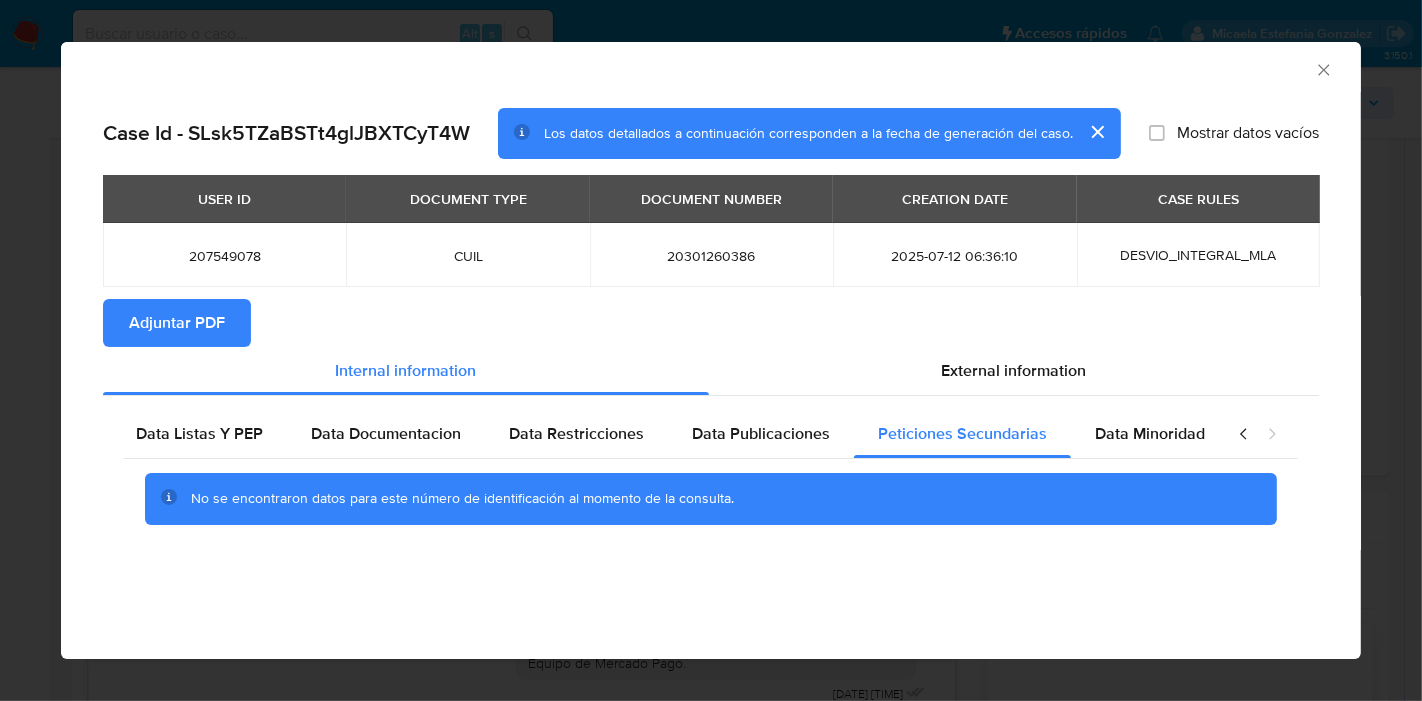 click 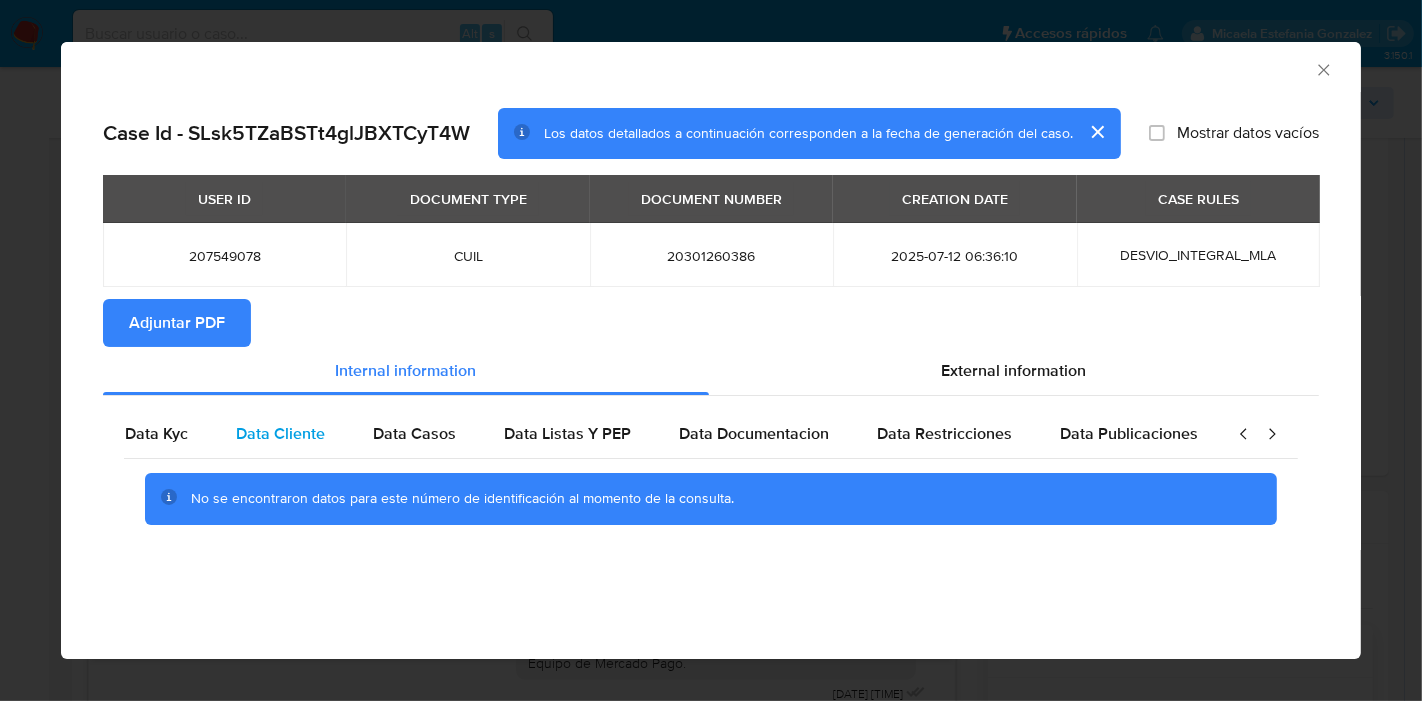 scroll, scrollTop: 0, scrollLeft: 0, axis: both 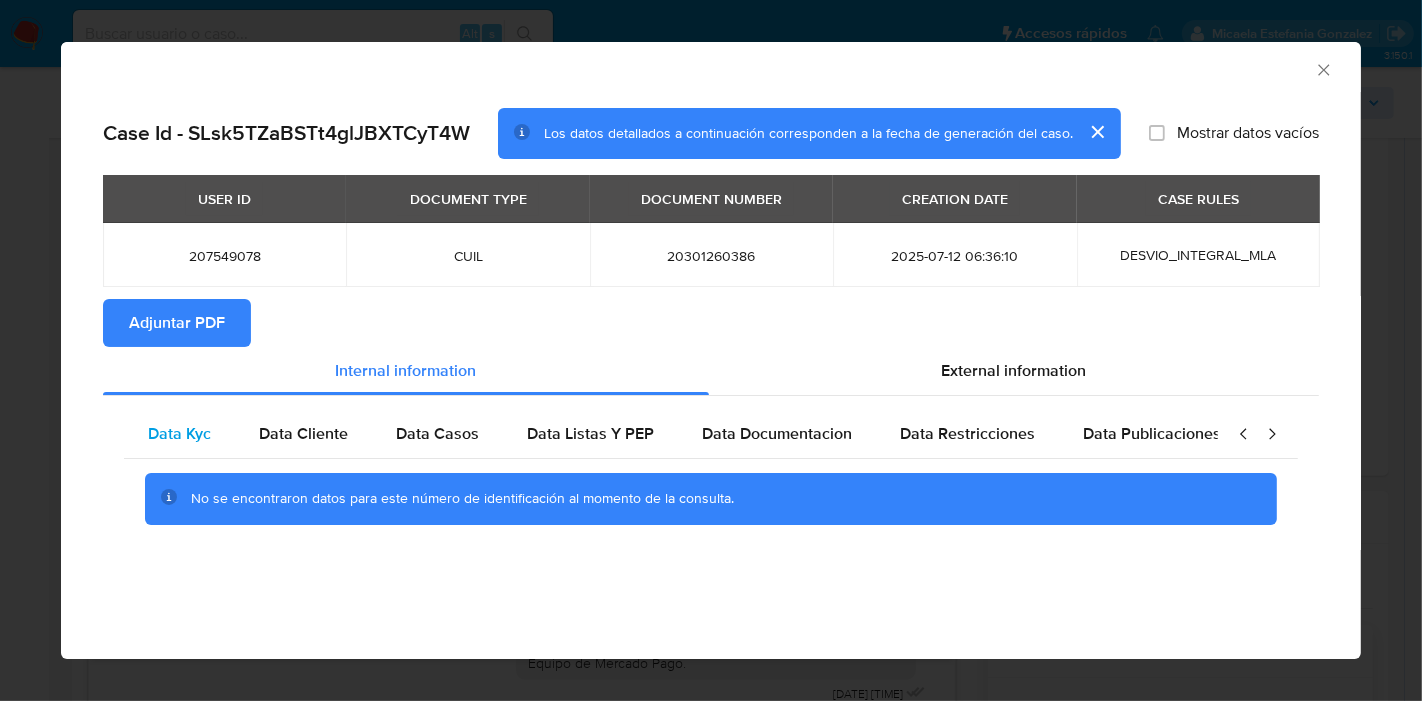 click on "Data Kyc" at bounding box center [179, 433] 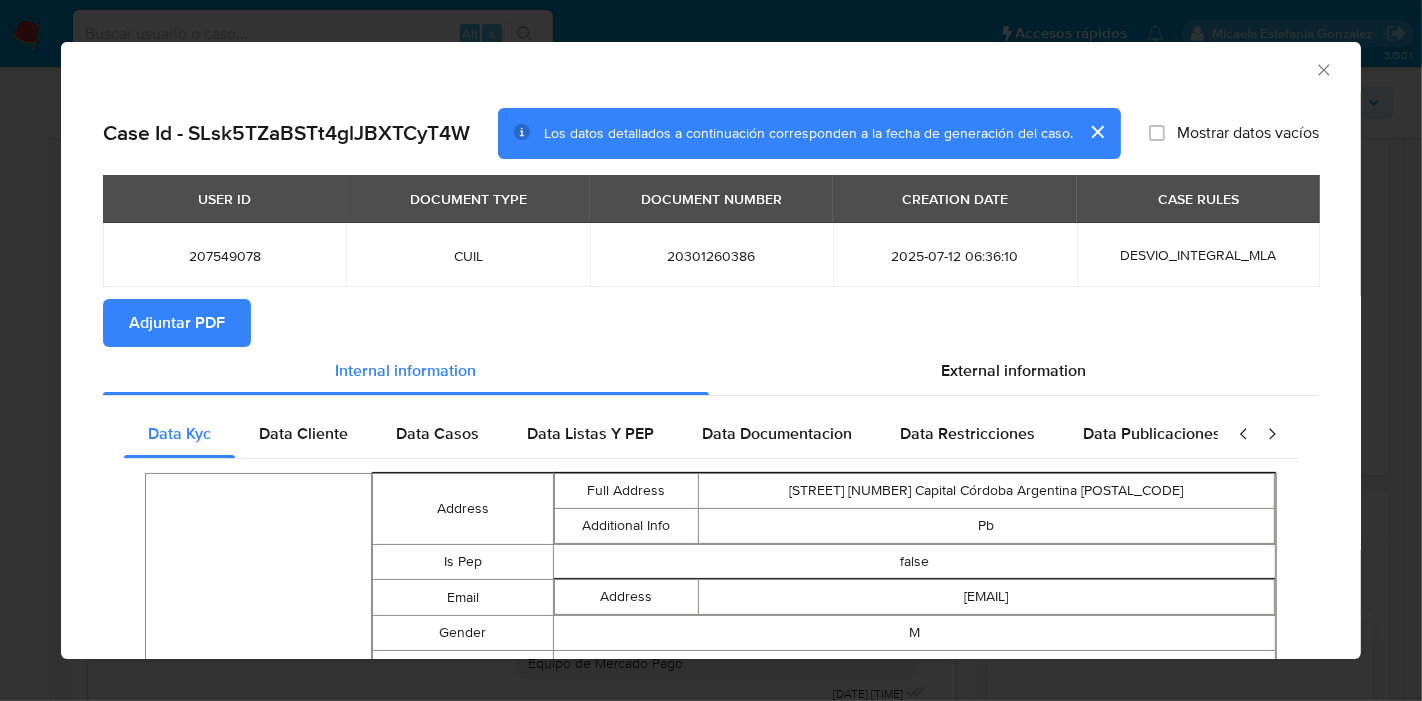 click on "Data Kyc Data Cliente Data Casos Data Listas Y PEP Data Documentacion Data Restricciones Data Publicaciones Peticiones Secundarias Data Minoridad Person Address Full Address Martin garcia 932 Capital Córdoba Argentina 5008 Additional Info Pb Is Pep false Email Address jorge.quiteros@gmail.com Gender M Birthdate 1983-05-10 Identification Type CUIL Number 20301260386 Marital Status MARRIED Phone Number 6627461 Area Code 351 Other Identifications Type DNI Number 30126038 Nationality AR Is Regulated Entity false Identification Number 20301260386 Type CUIL Fiscal Identity Taxpayer Type Consumidor Final Names Preferred Full Jorge Omar Quinteros Legal Jorge Omar Quinteros Site Id MLA Entity Type person Kyc Knowledge Level verified Date Last Update 2025-05-05T23:43:48.2619142Z" at bounding box center (711, 873) 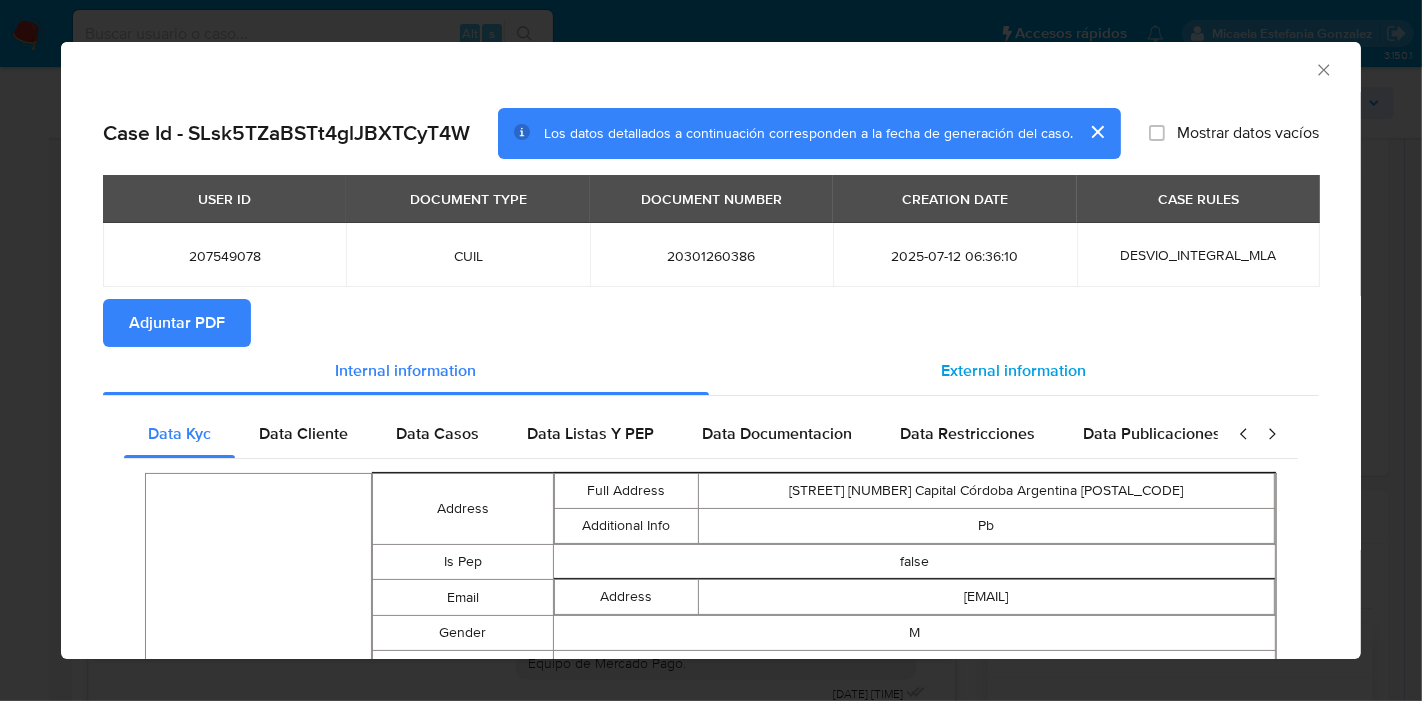 click on "External information" at bounding box center [1014, 370] 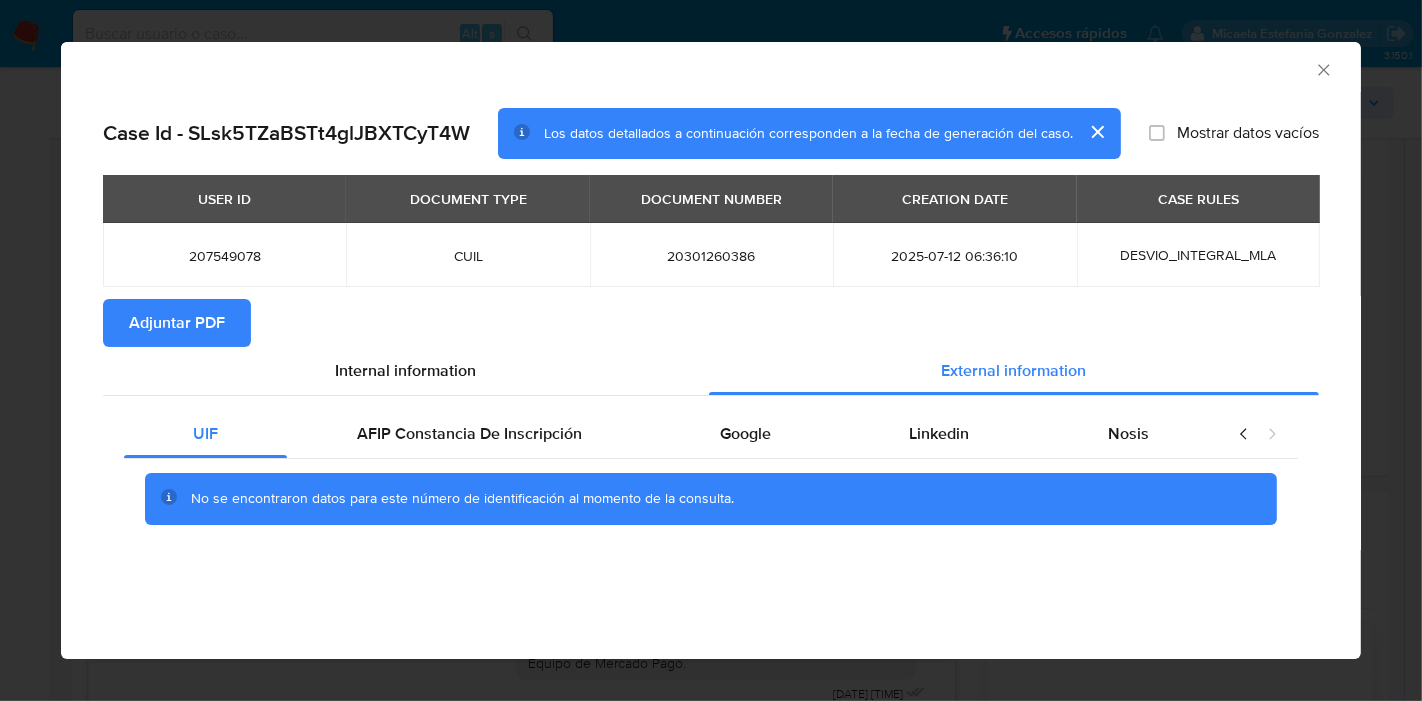 click on "No se encontraron datos para este número de identificación al momento de la consulta." at bounding box center (711, 499) 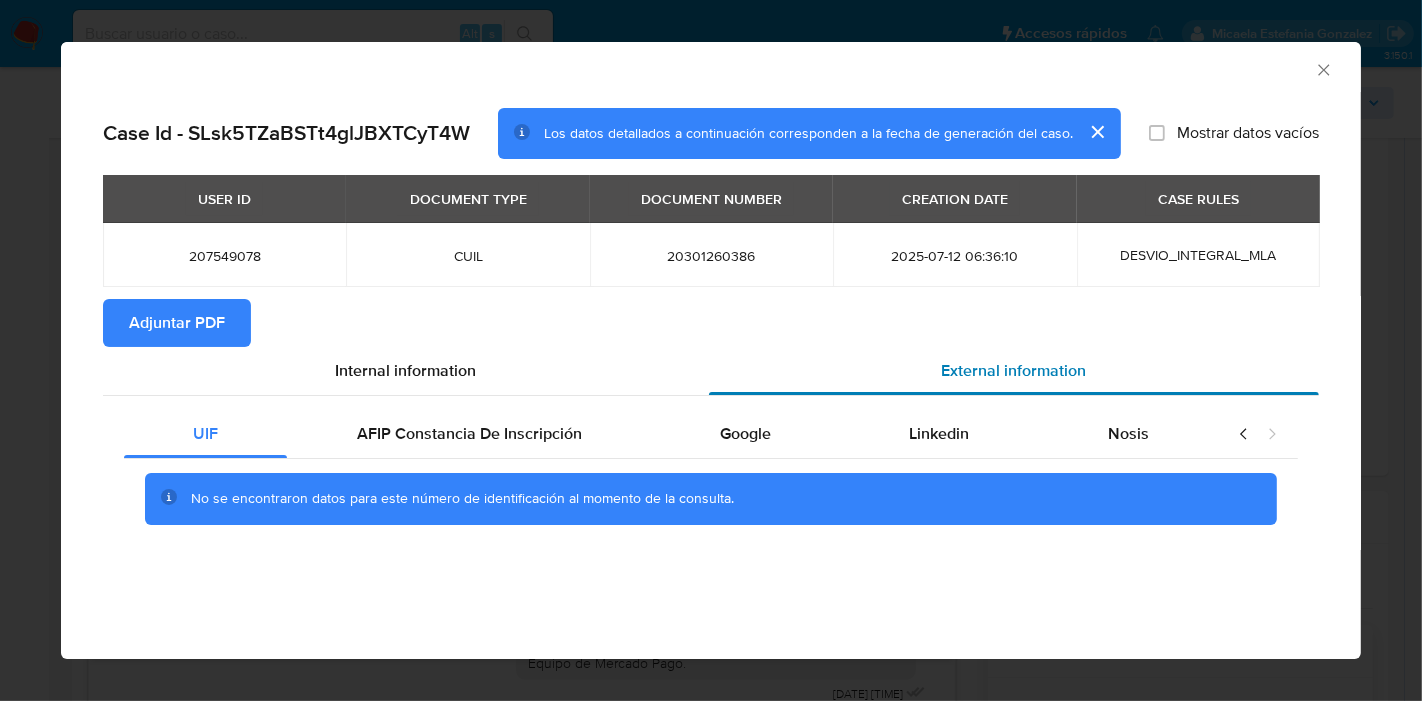 drag, startPoint x: 567, startPoint y: 444, endPoint x: 861, endPoint y: 391, distance: 298.739 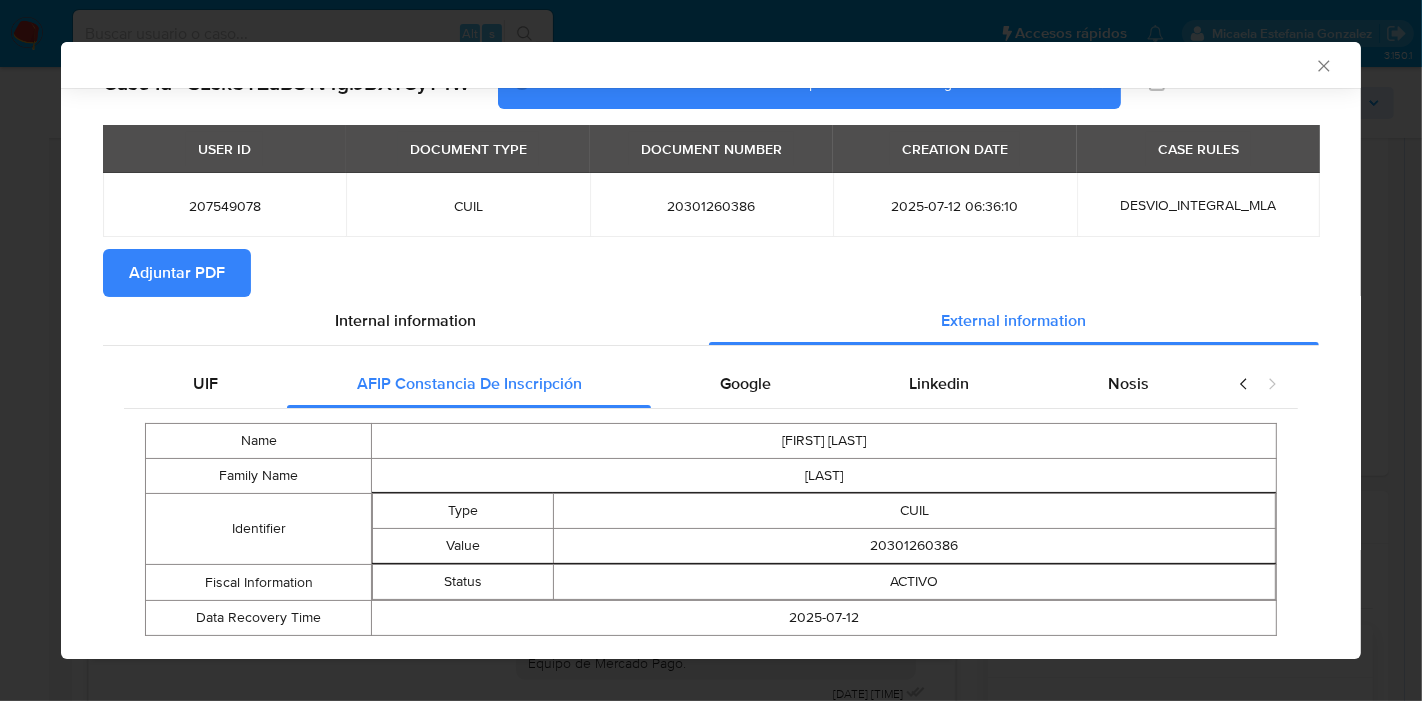 scroll, scrollTop: 92, scrollLeft: 0, axis: vertical 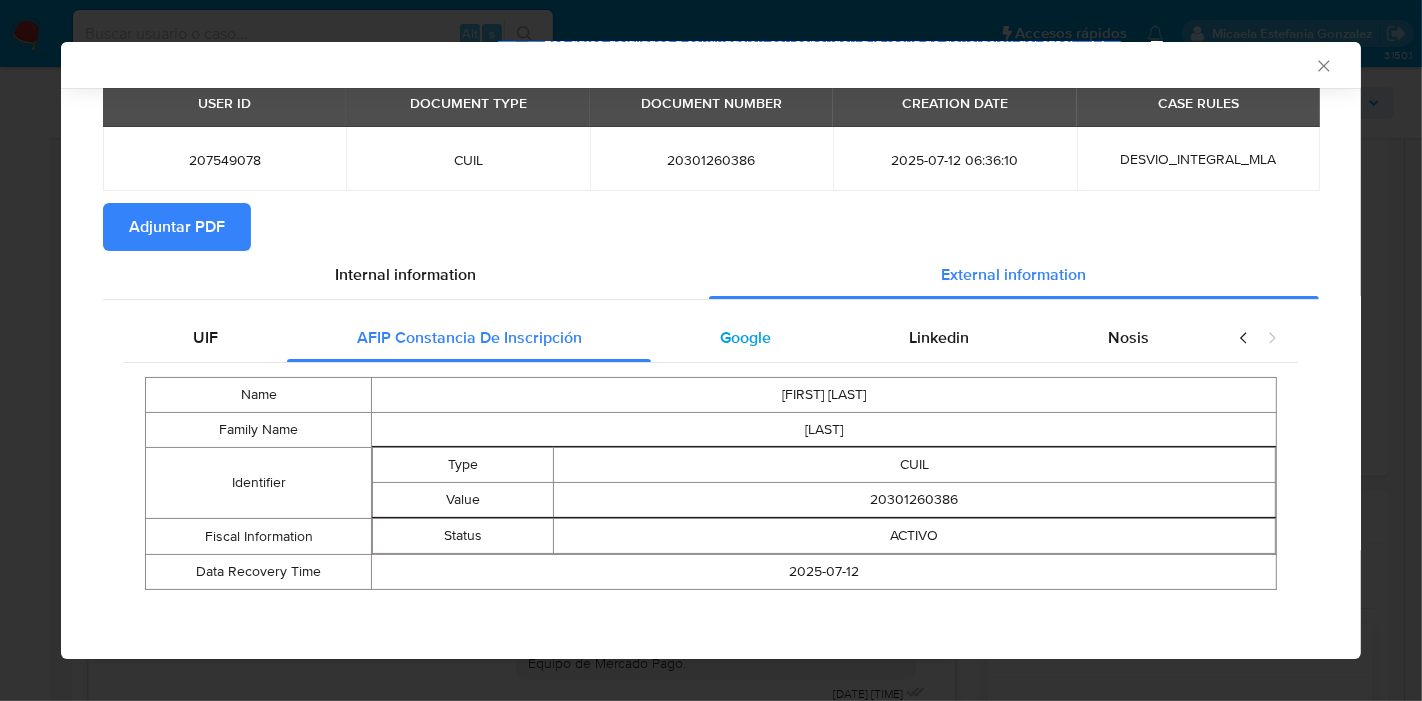 click on "Google" at bounding box center (745, 337) 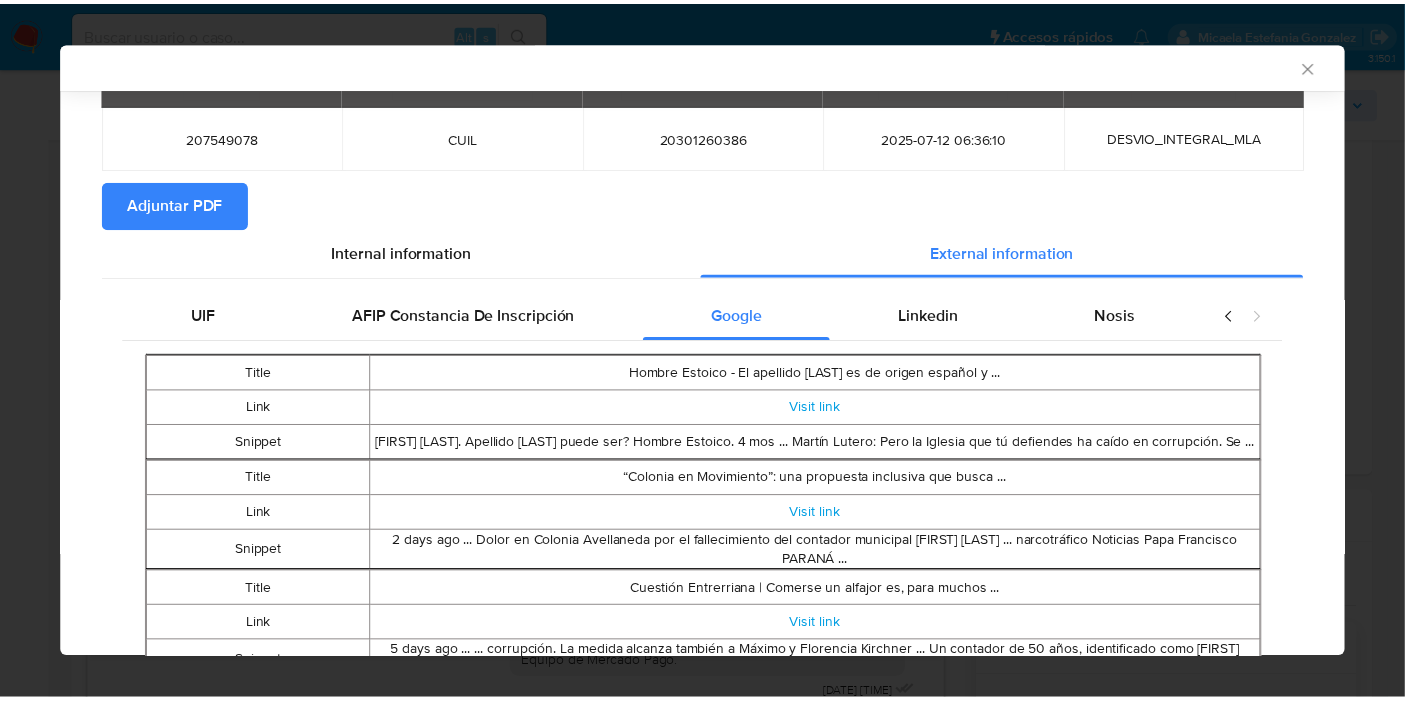 scroll, scrollTop: 0, scrollLeft: 0, axis: both 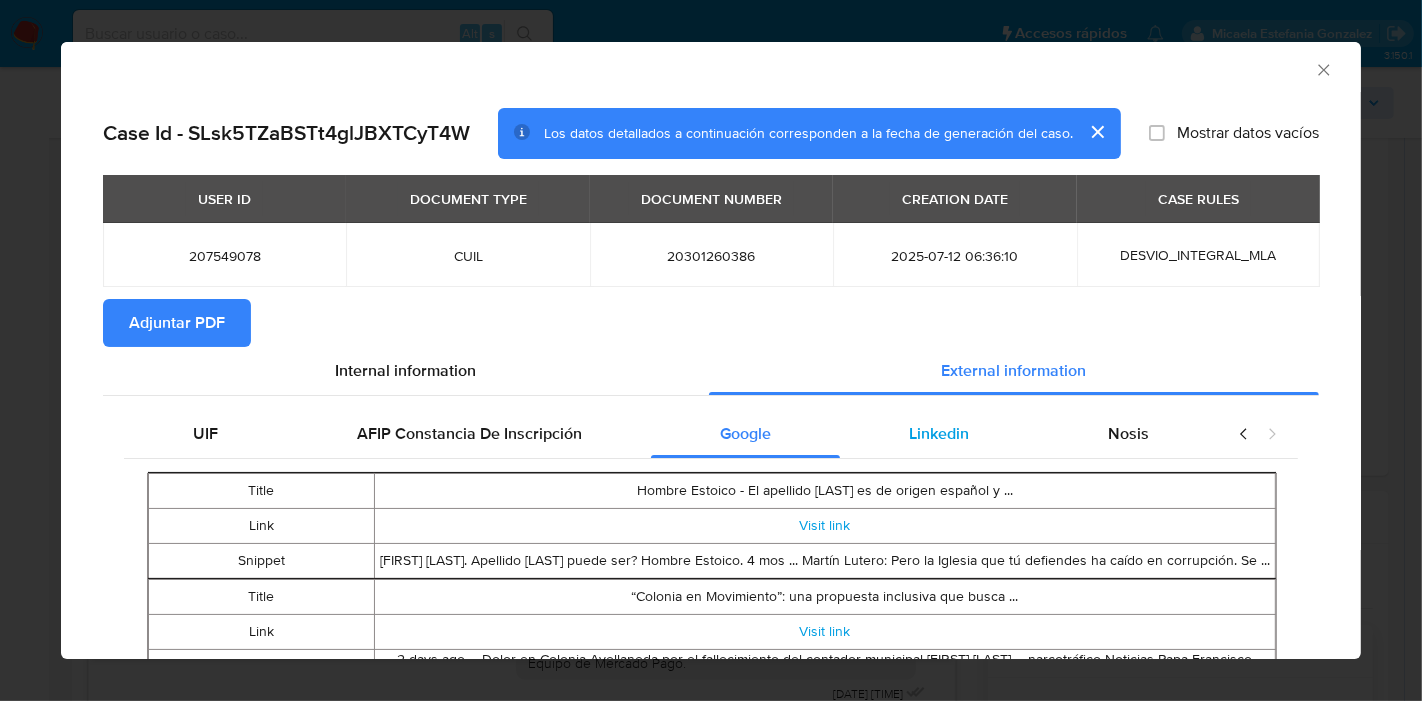 click on "Linkedin" at bounding box center [939, 433] 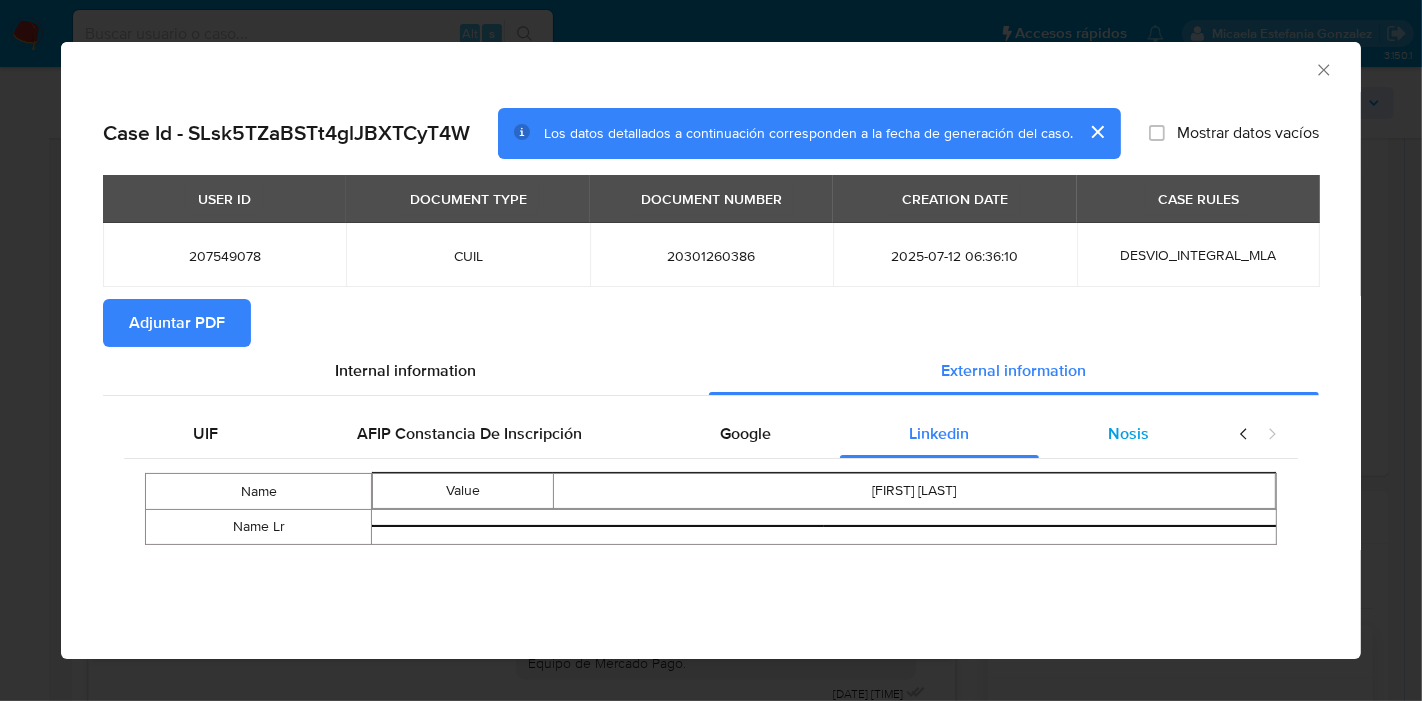 click on "Nosis" at bounding box center [1128, 433] 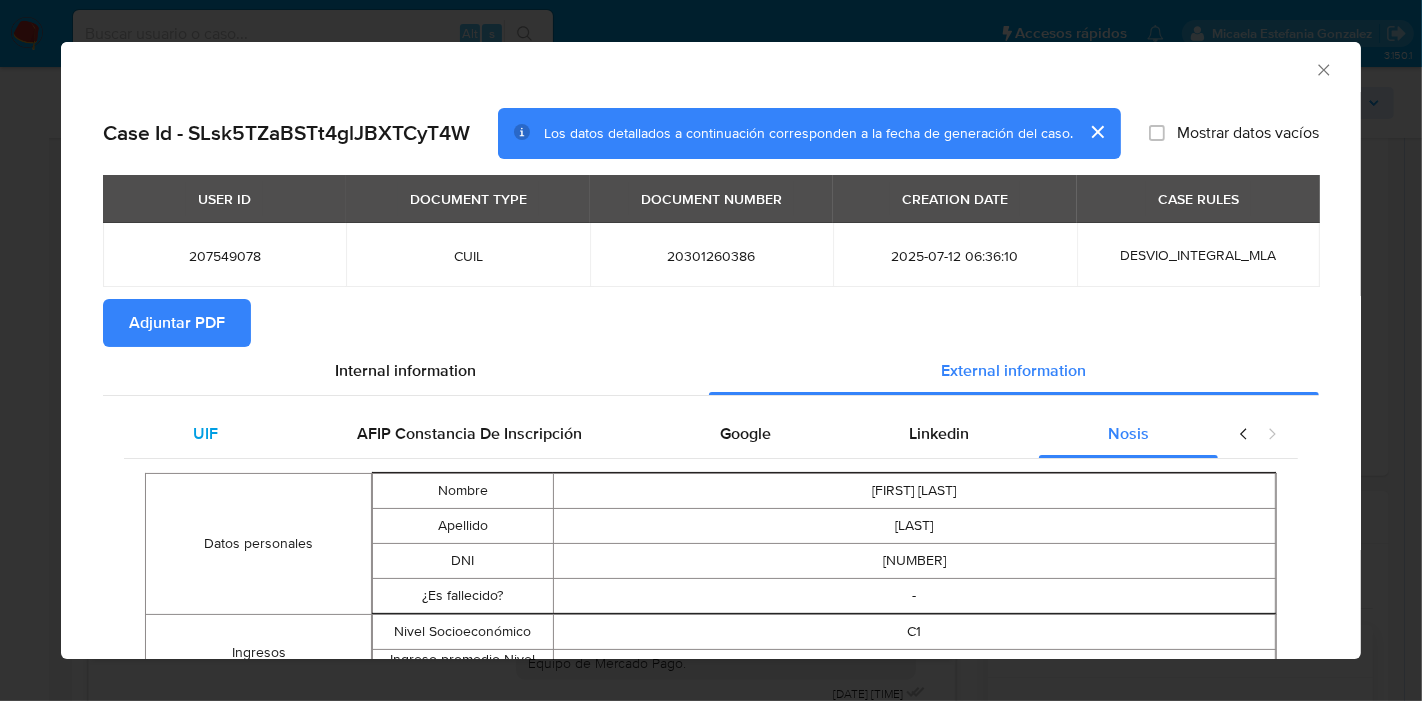 drag, startPoint x: 240, startPoint y: 444, endPoint x: 255, endPoint y: 427, distance: 22.671568 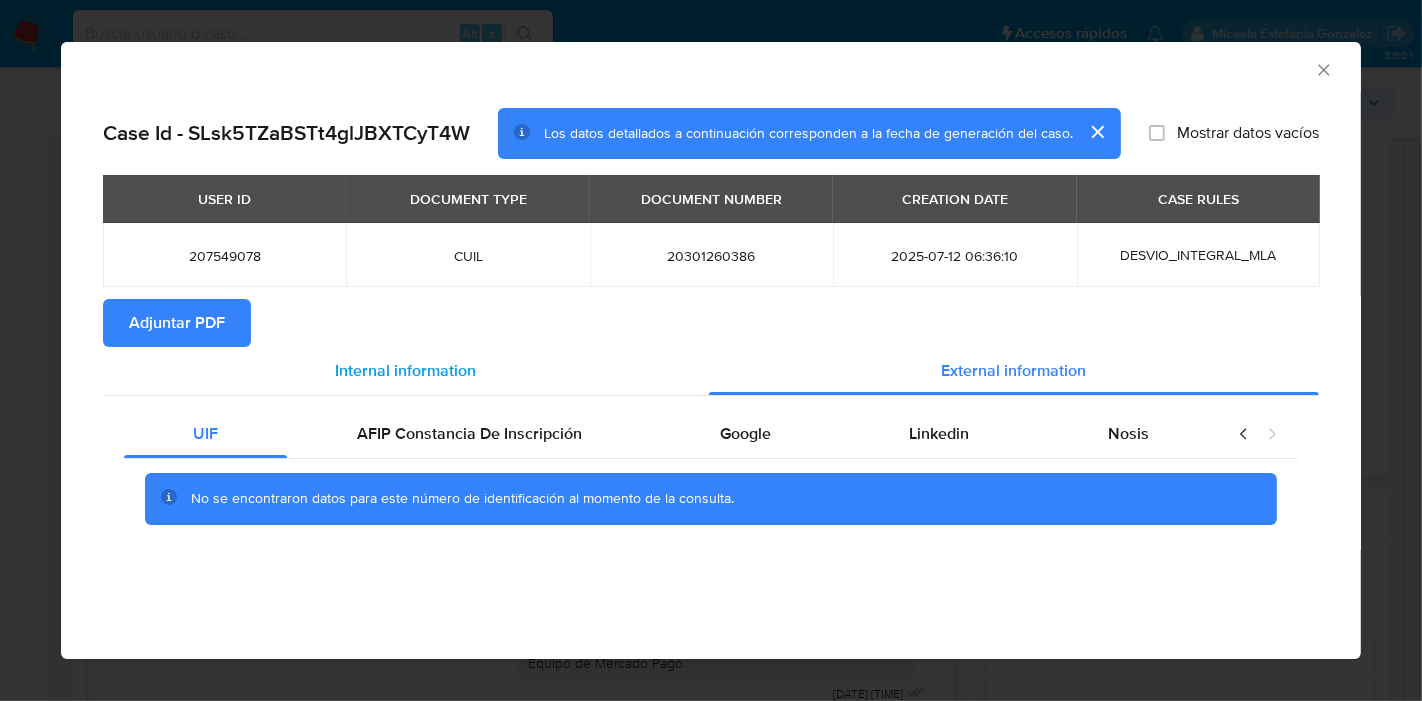 click on "Internal information" at bounding box center (406, 370) 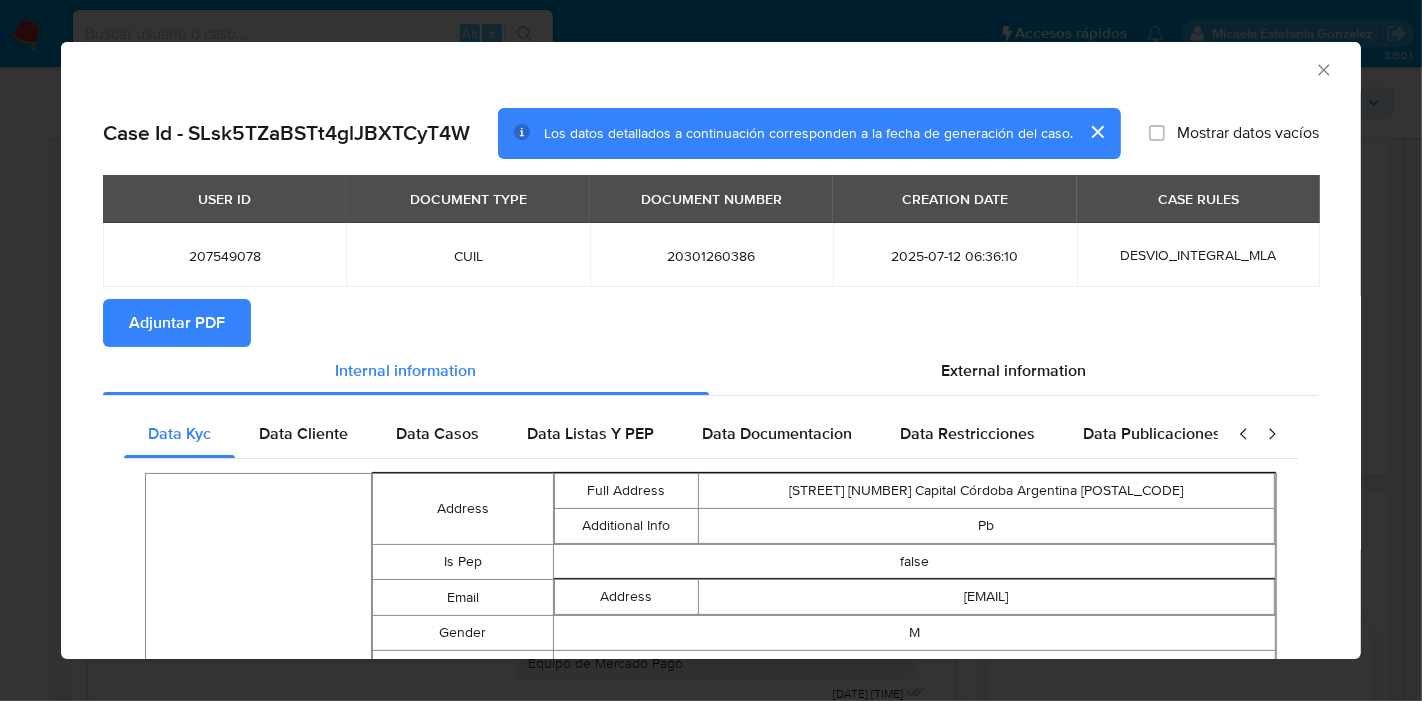 click on "Adjuntar PDF" at bounding box center [177, 323] 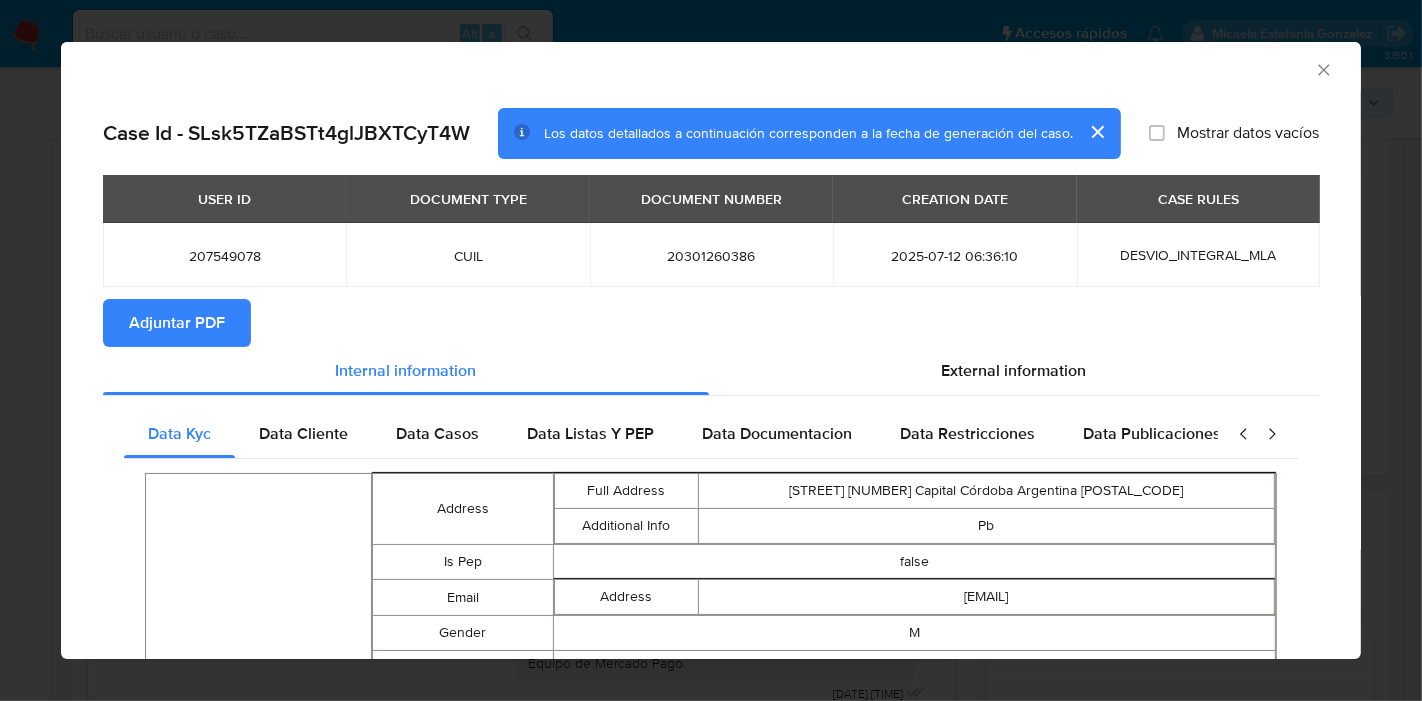 click on "AML Data Collector Case Id - SLsk5TZaBSTt4glJBXTCyT4W Los datos detallados a continuación corresponden a la fecha de generación del caso. Mostrar datos vacíos USER ID DOCUMENT TYPE DOCUMENT NUMBER CREATION DATE CASE RULES 207549078 CUIL 20301260386 2025-07-12 06:36:10 DESVIO_INTEGRAL_MLA   Adjuntar PDF   Internal Info Las siguientes tablas no tienen datos Data Listas Y PEP   Data Documentacion   Data Restricciones   Data Publicaciones   Peticiones Secundarias   Data Kyc Person Address Full Address Martin garcia 932 Capital Córdoba Argentina 5008 Declared Address - - - Additional Info Pb Is Pep false Email Address jorge.quiteros@gmail.com Gender M Birthdate 1983-05-10 Identification Type CUIL Number 20301260386 Marital Status MARRIED Phone Number 6627461 Area Code 351 Other Identifications Type DNI Number 30126038 Nationality AR Is Regulated Entity false Identification Number 20301260386 Type CUIL Fiscal Identity Taxpayer Type Consumidor Final Names Preferred Full Jorge Omar Quinteros Legal Site Id MLA AR" at bounding box center [711, 350] 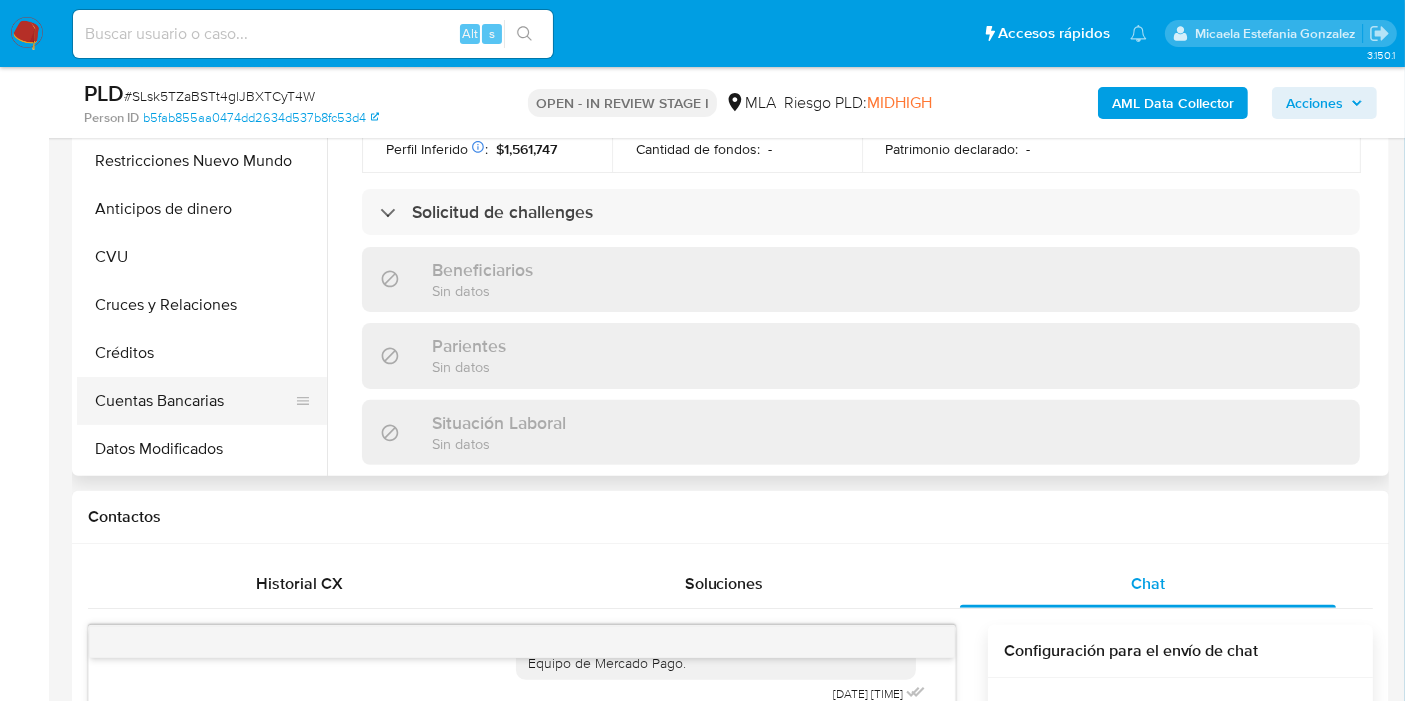 scroll, scrollTop: 111, scrollLeft: 0, axis: vertical 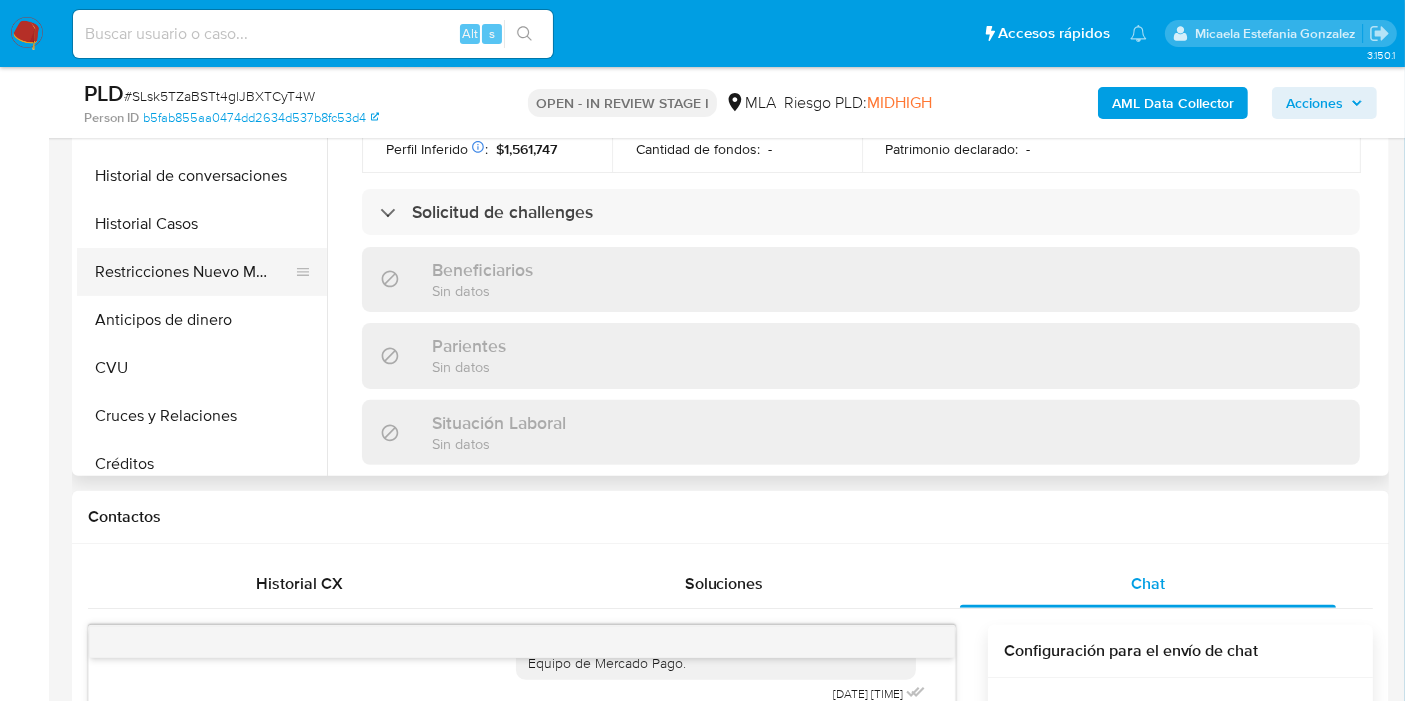 click on "Restricciones Nuevo Mundo" at bounding box center (194, 272) 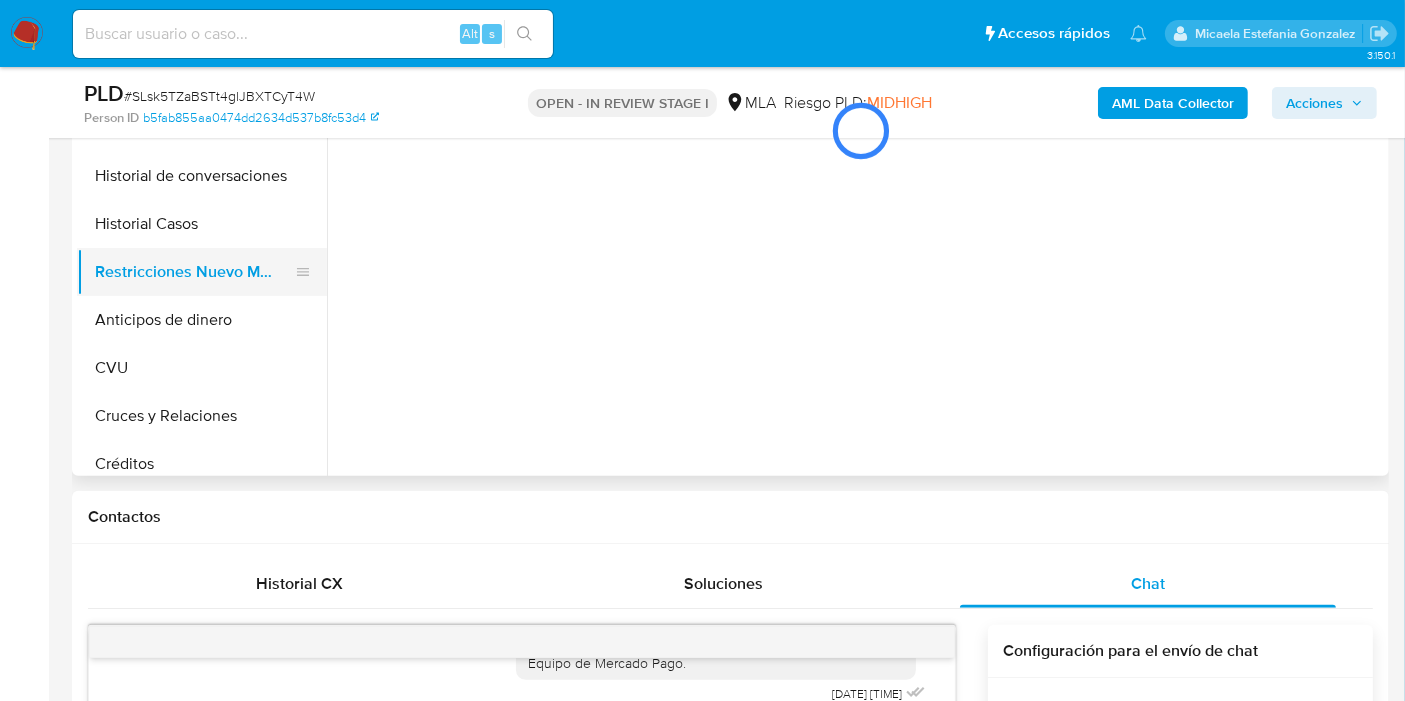scroll, scrollTop: 0, scrollLeft: 0, axis: both 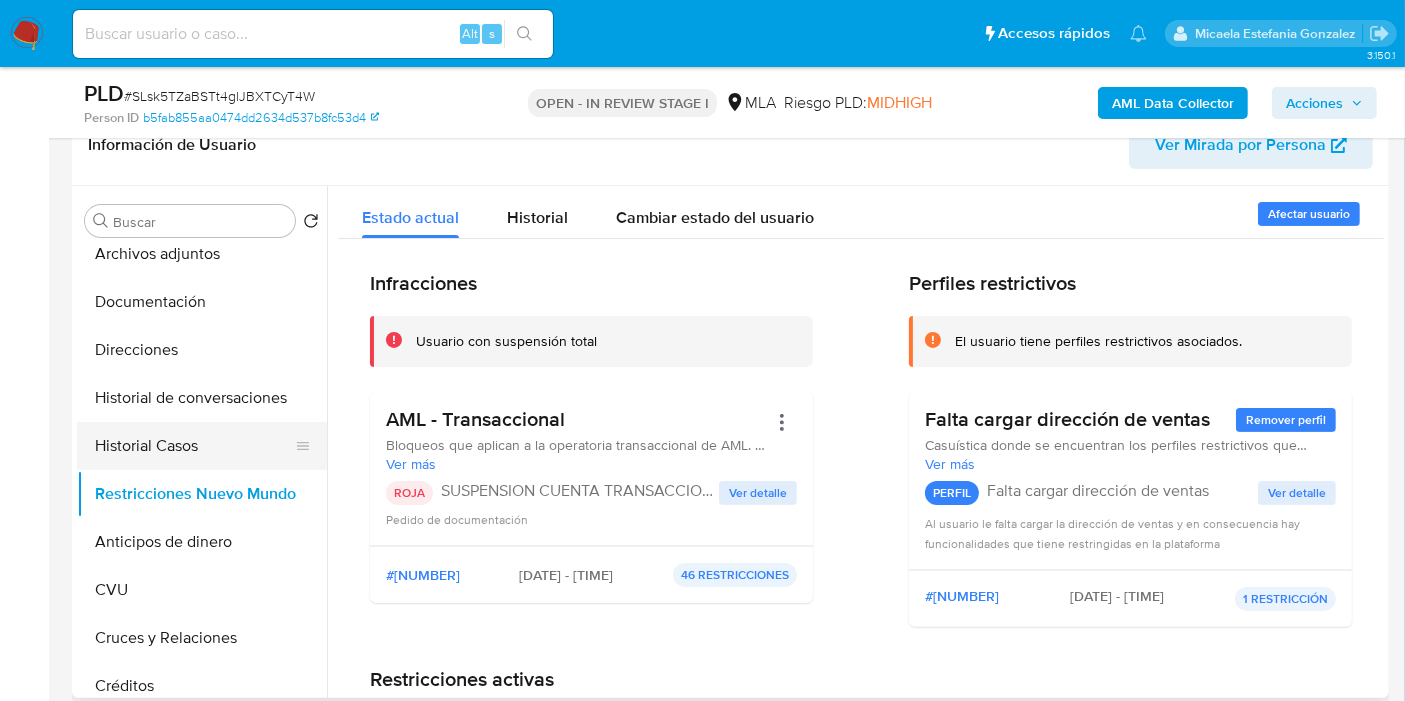 click on "Historial Casos" at bounding box center [194, 446] 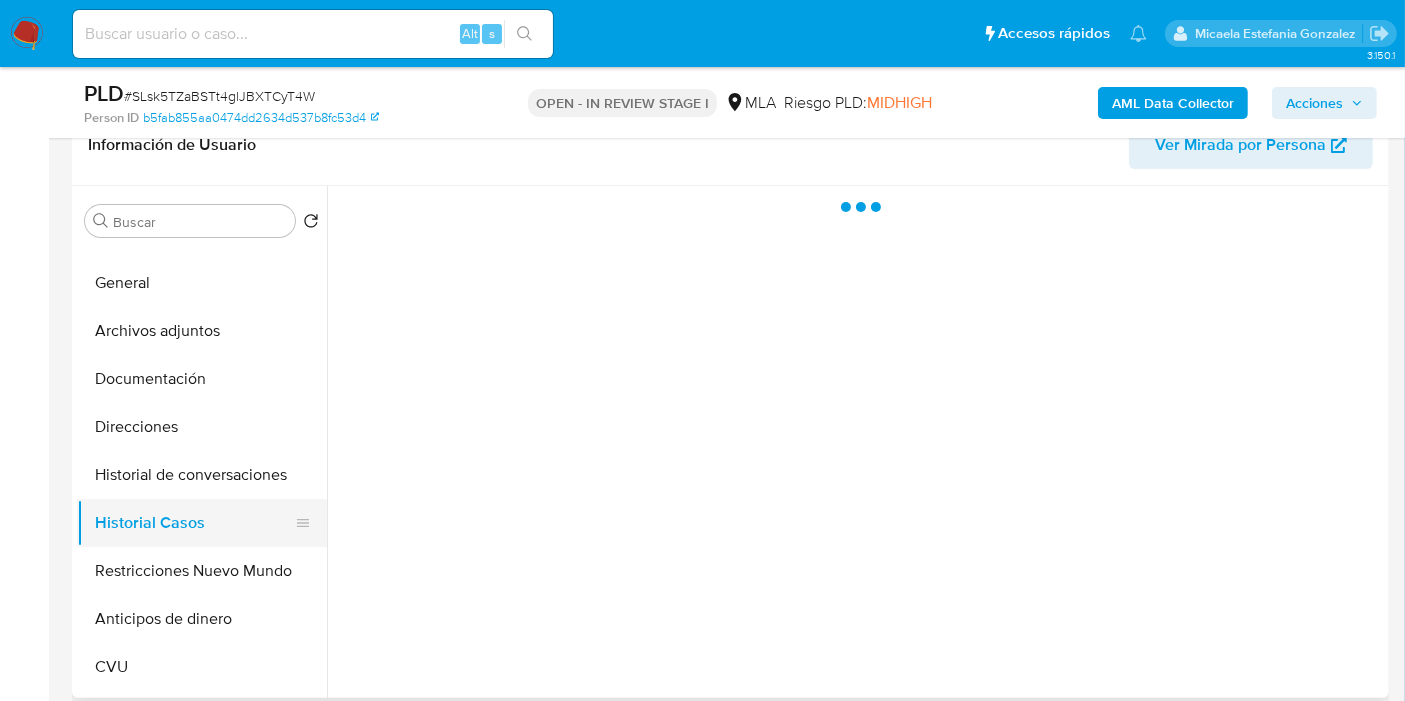 scroll, scrollTop: 0, scrollLeft: 0, axis: both 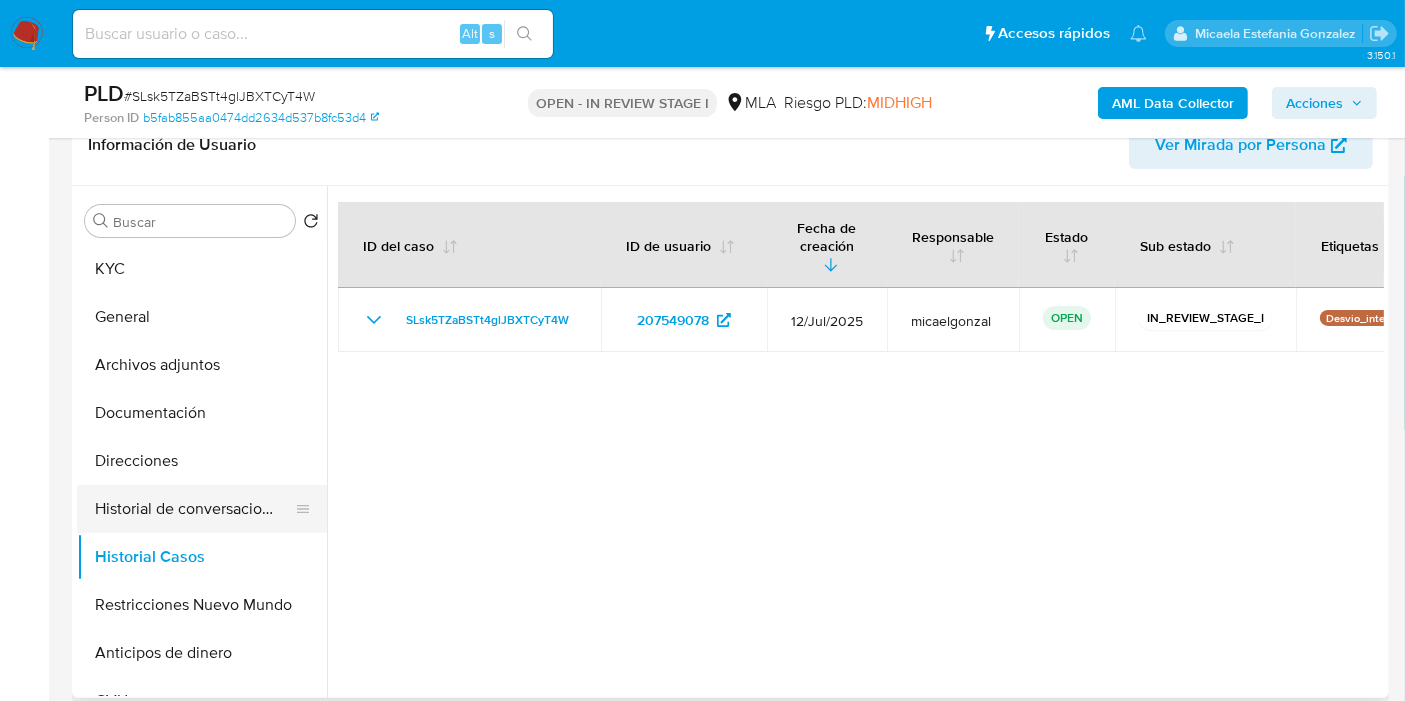 click on "Historial de conversaciones" at bounding box center (194, 509) 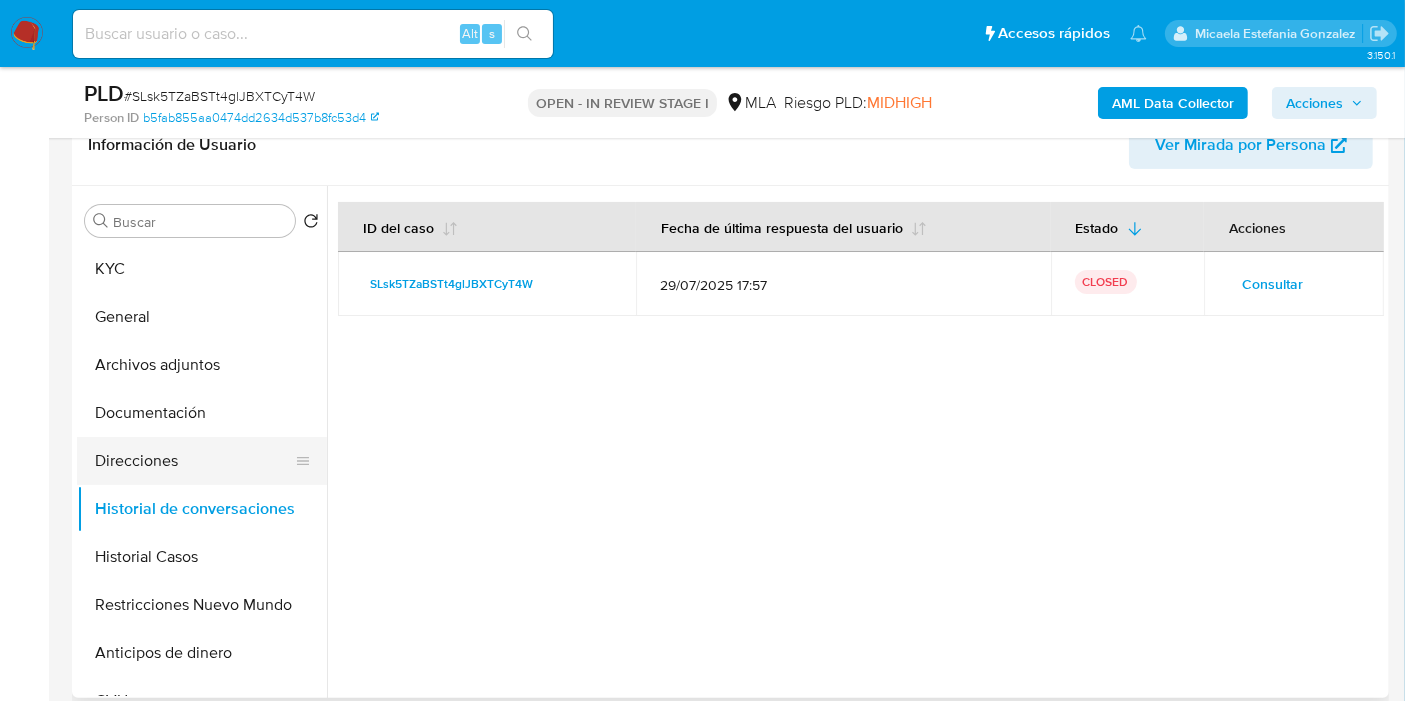 click on "Direcciones" at bounding box center (194, 461) 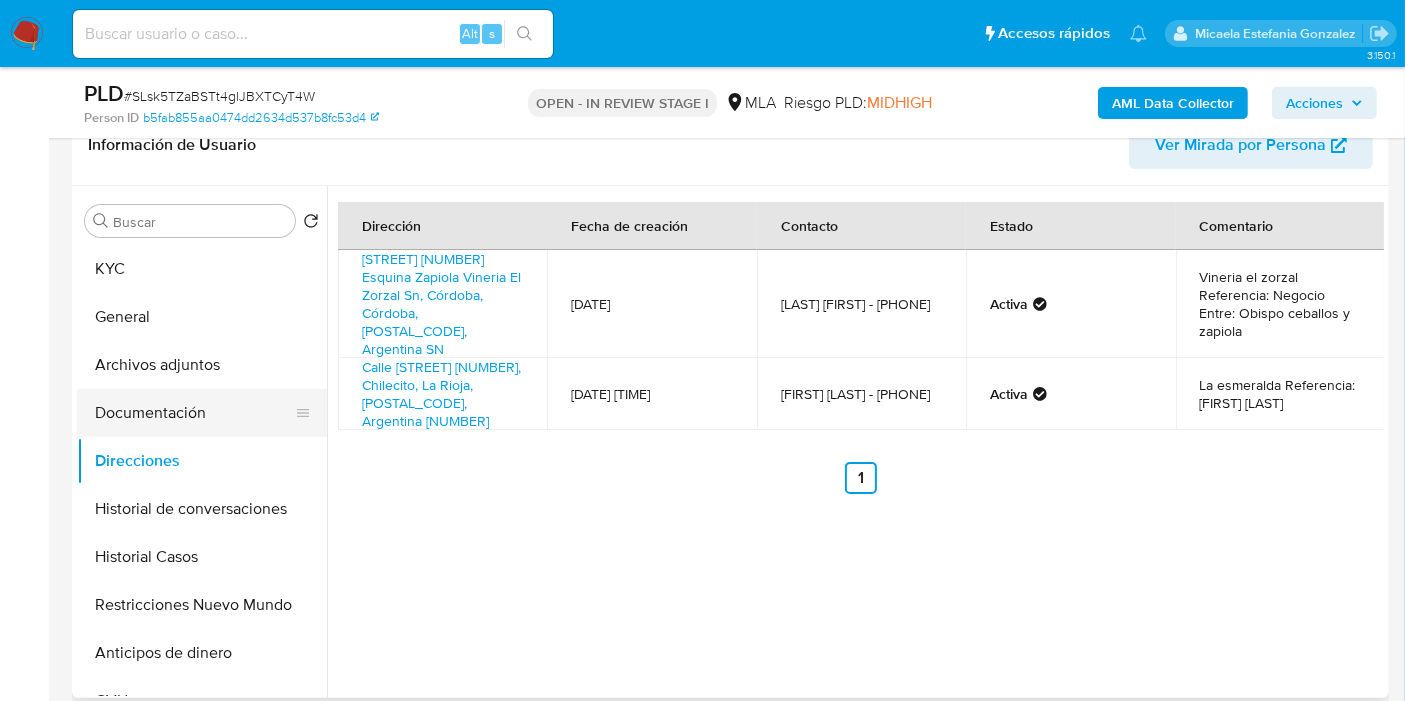 click on "Documentación" at bounding box center (194, 413) 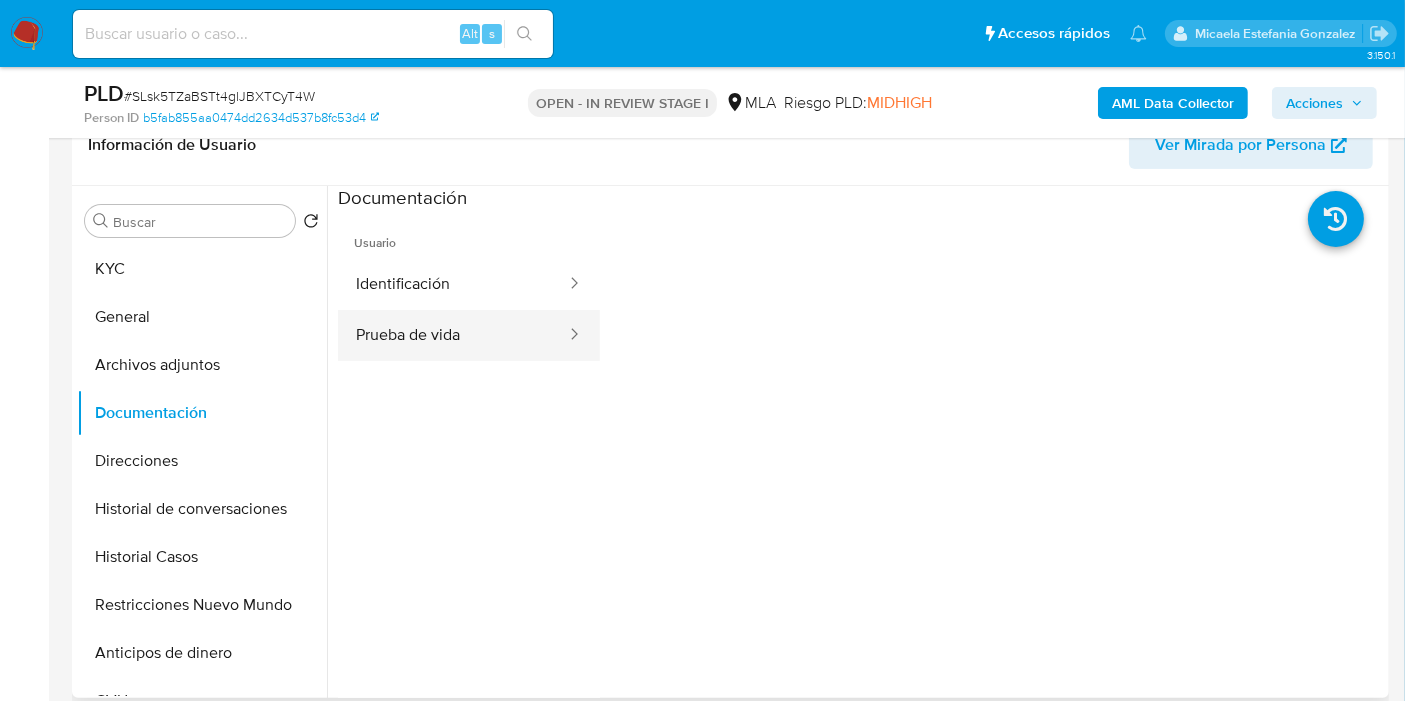 click on "Prueba de vida" at bounding box center [453, 335] 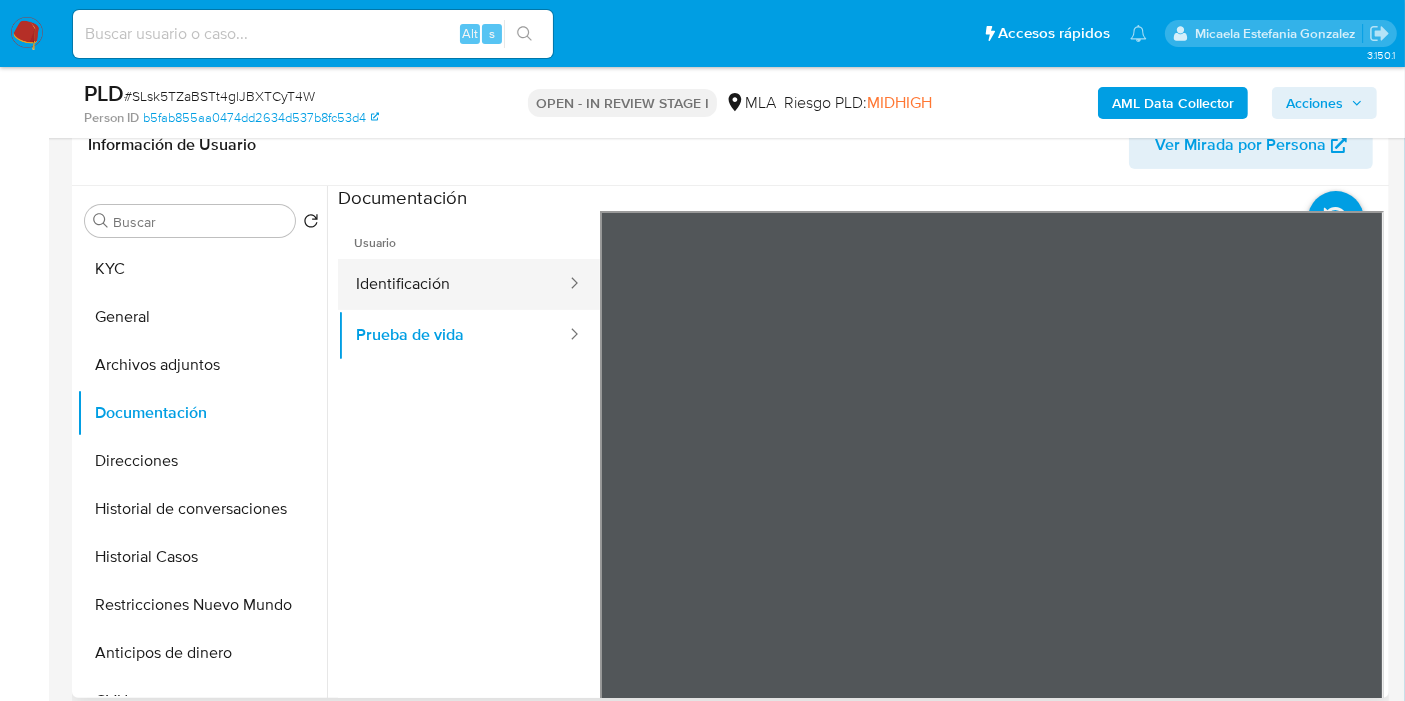 click on "Identificación" at bounding box center (453, 284) 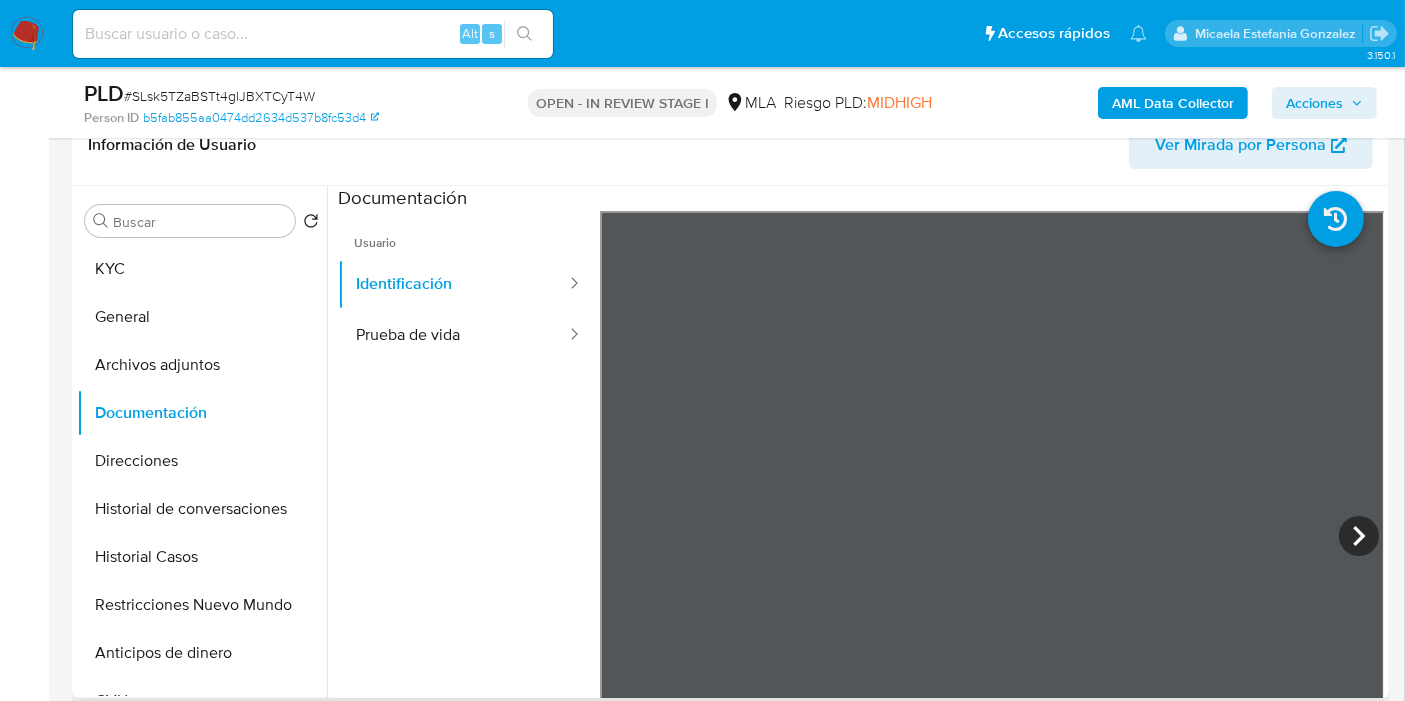 scroll, scrollTop: 33, scrollLeft: 0, axis: vertical 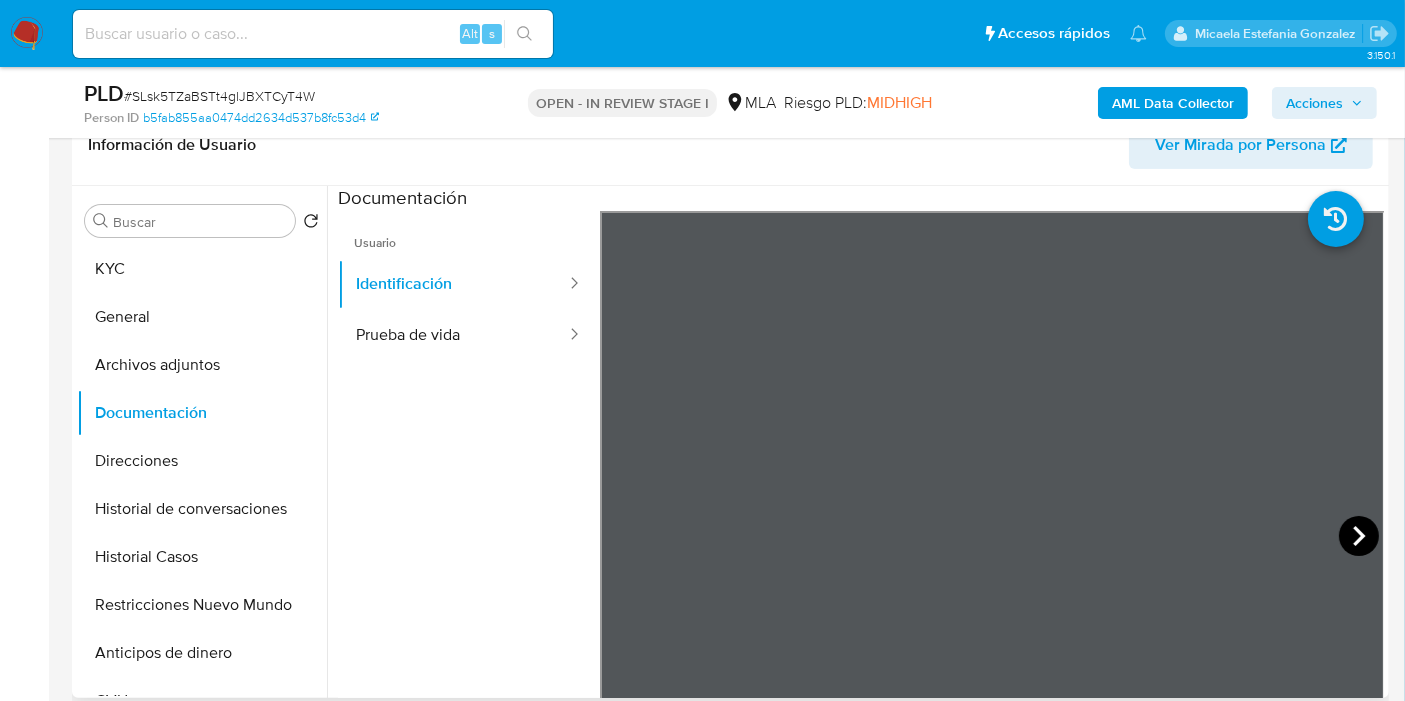 click 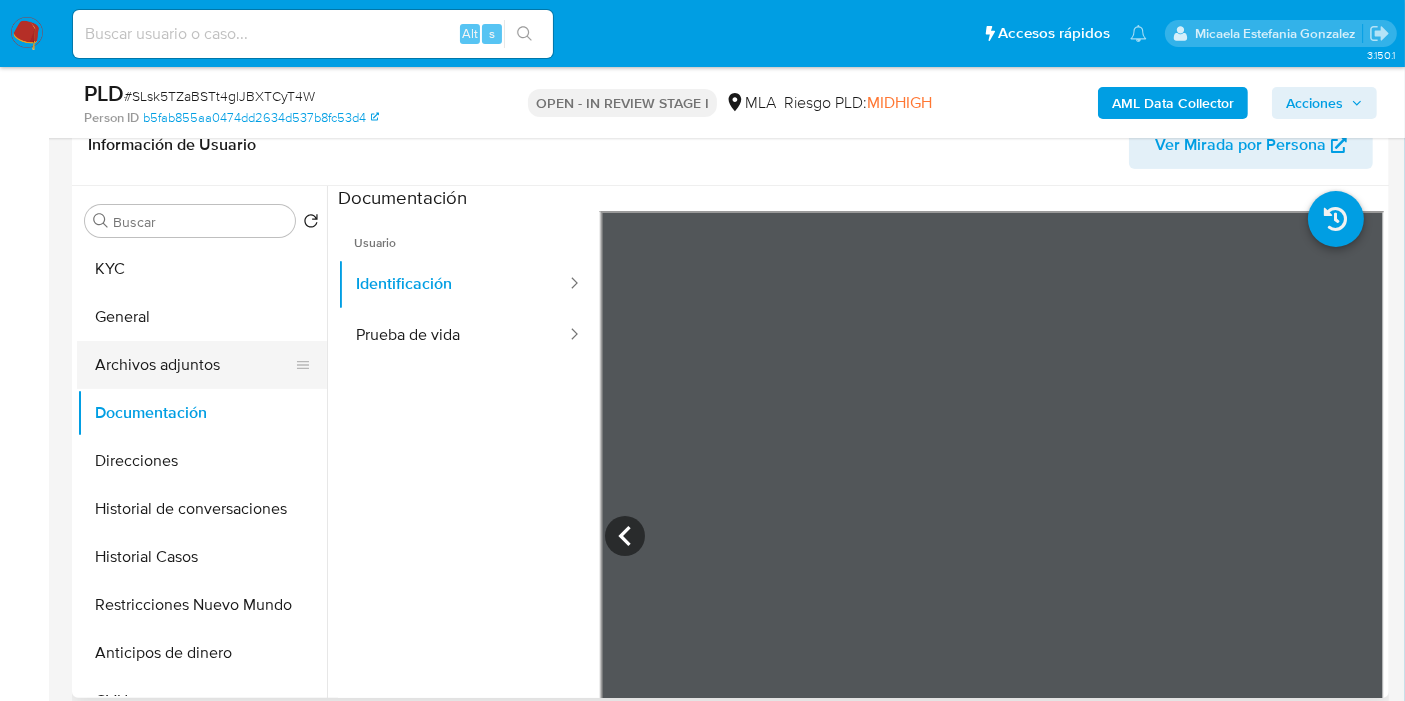 click on "Archivos adjuntos" at bounding box center (194, 365) 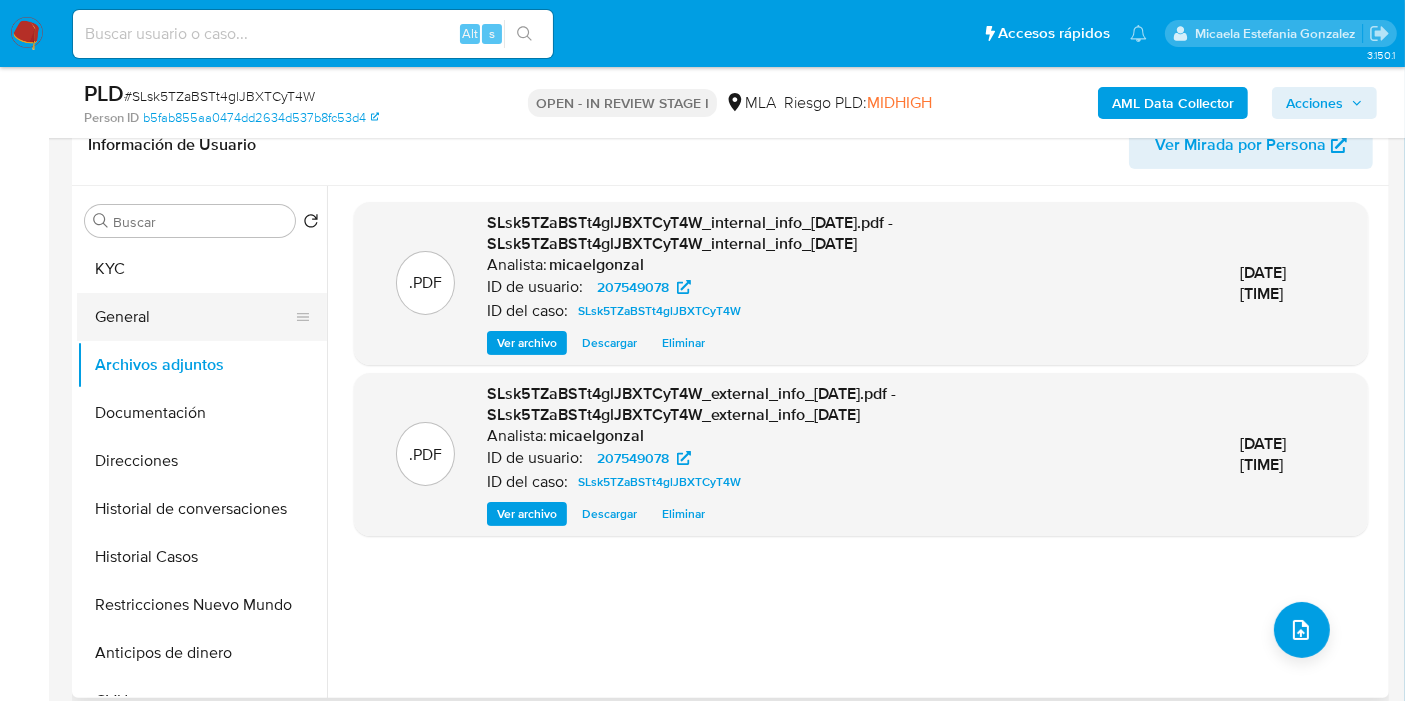 click on "General" at bounding box center (194, 317) 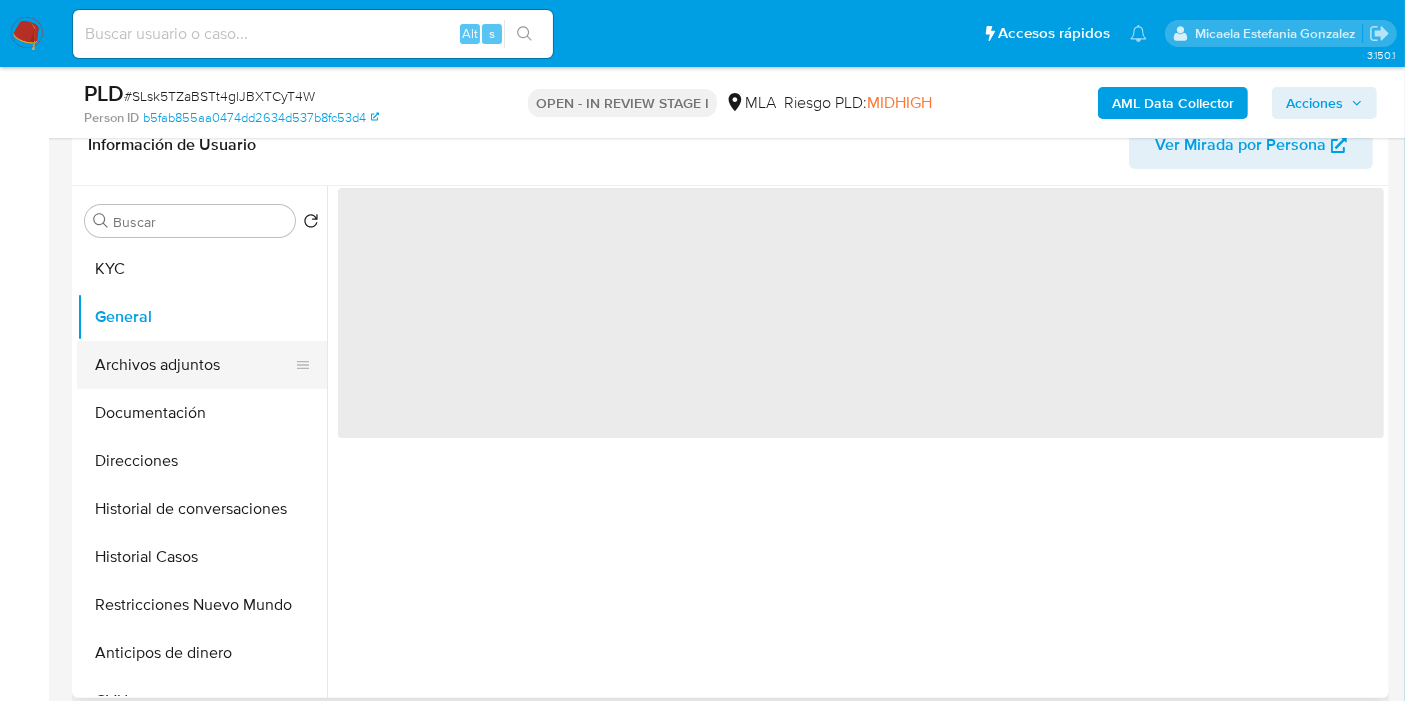 click on "Archivos adjuntos" at bounding box center (194, 365) 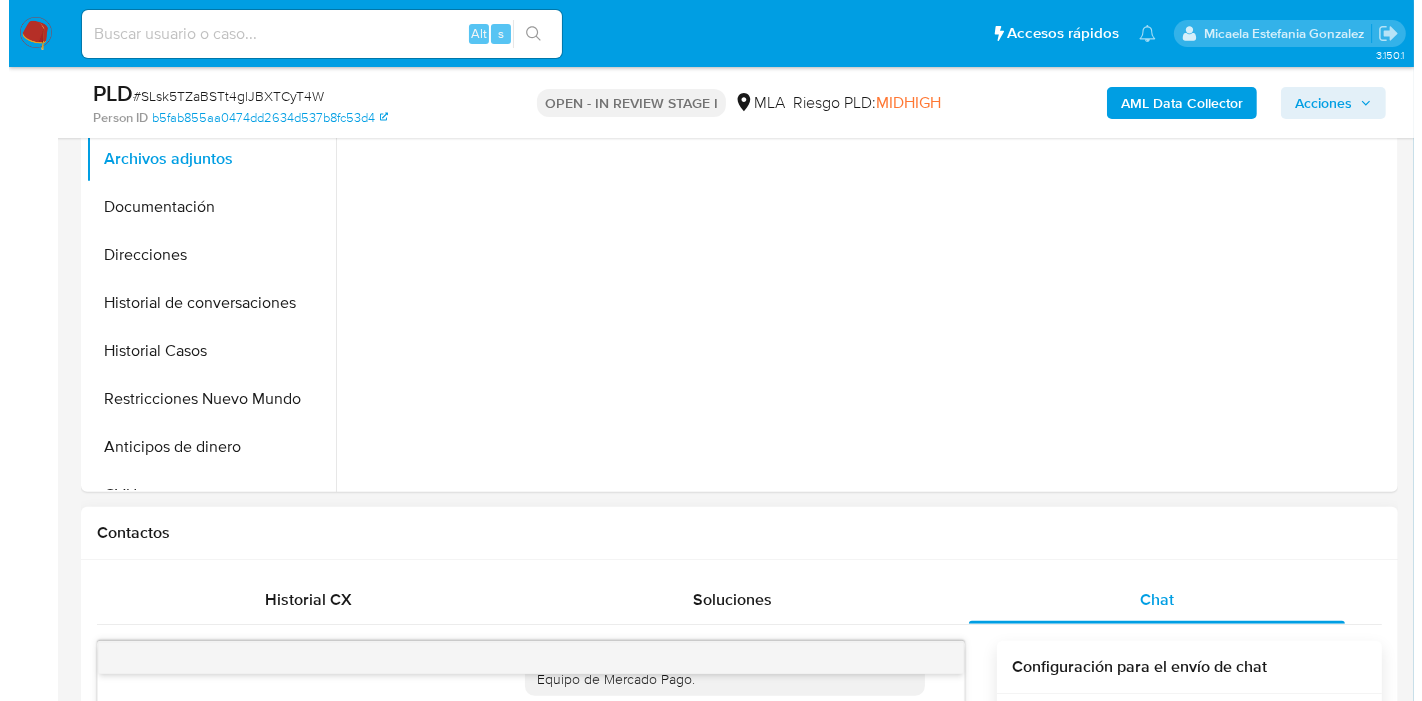 scroll, scrollTop: 333, scrollLeft: 0, axis: vertical 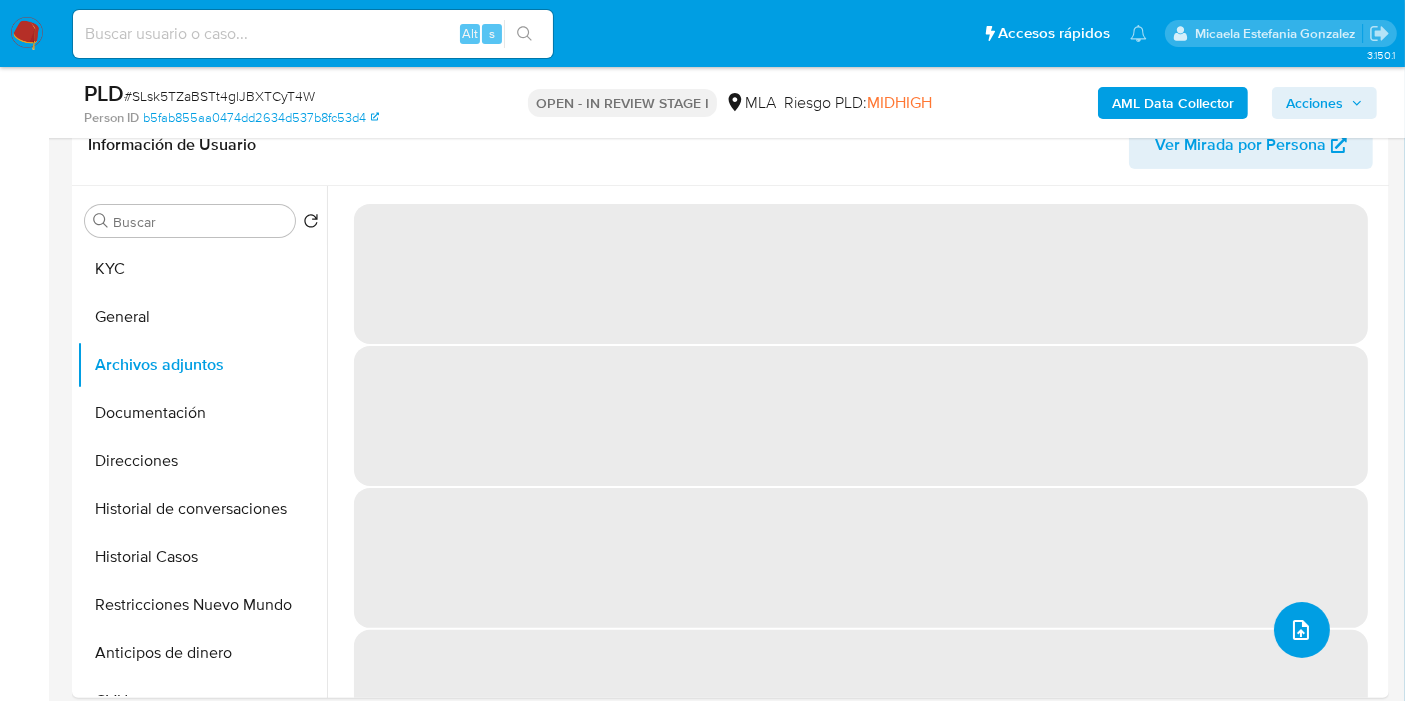 click at bounding box center (1302, 630) 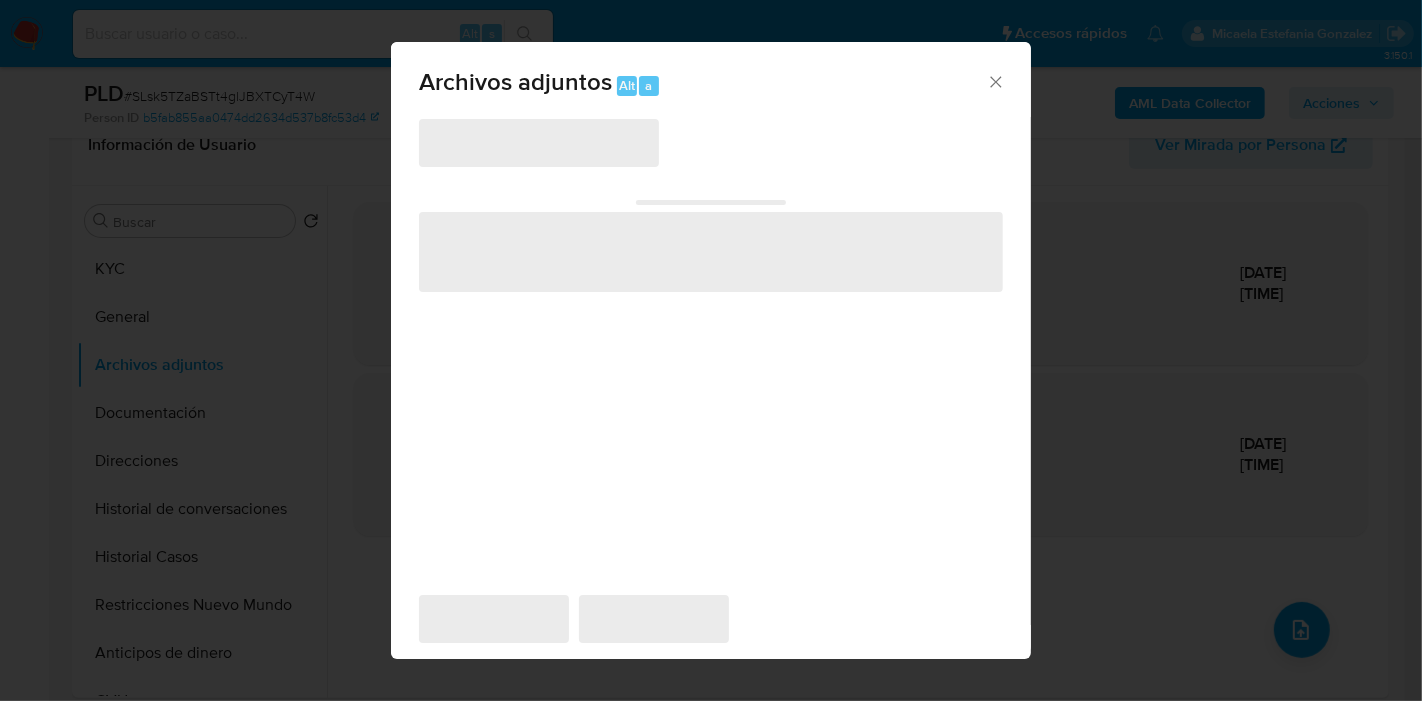 click on "‌" at bounding box center (539, 143) 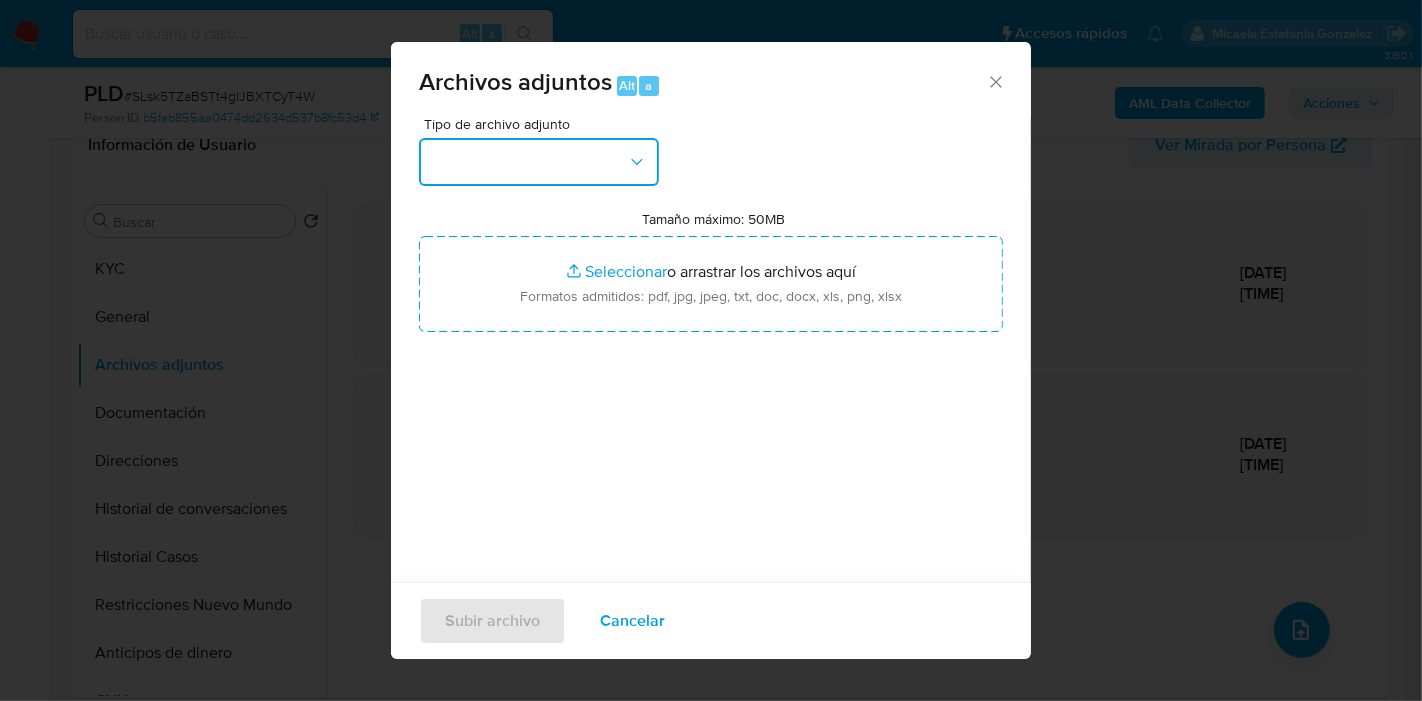 click at bounding box center (539, 162) 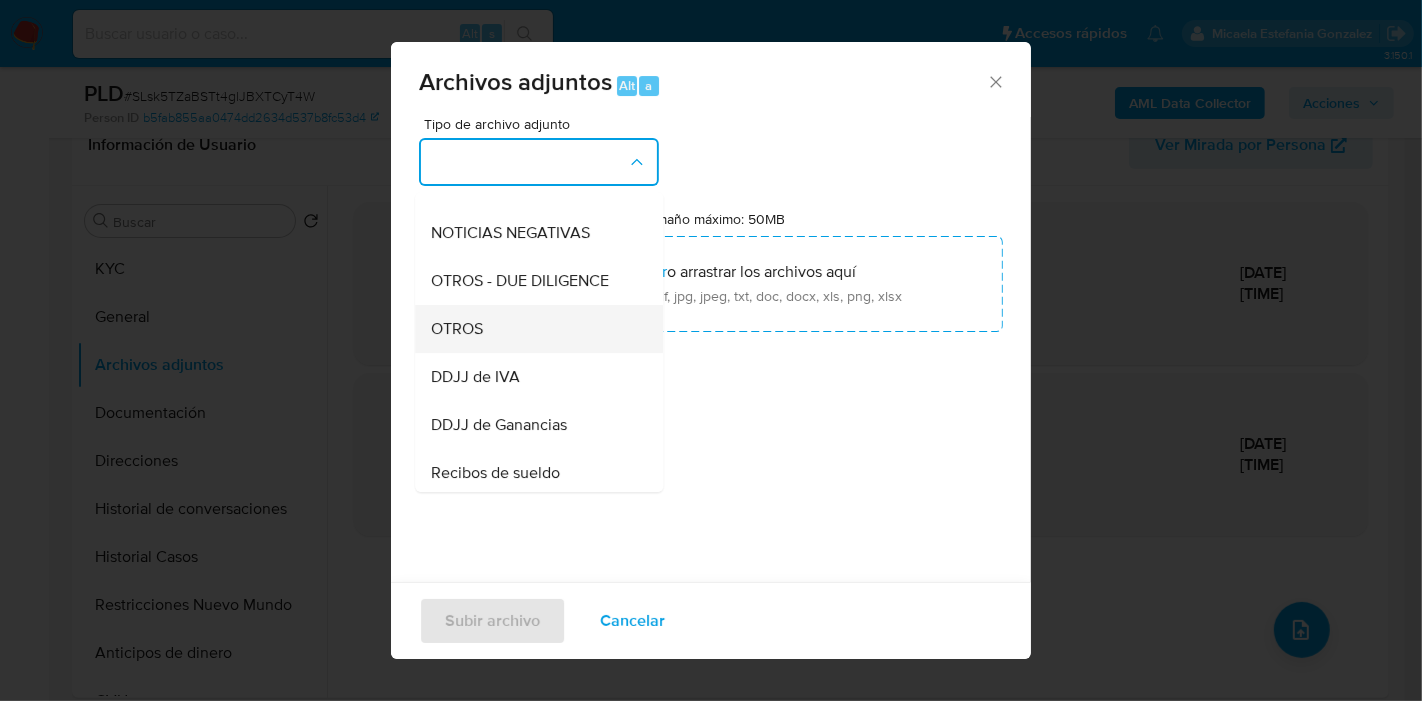 scroll, scrollTop: 444, scrollLeft: 0, axis: vertical 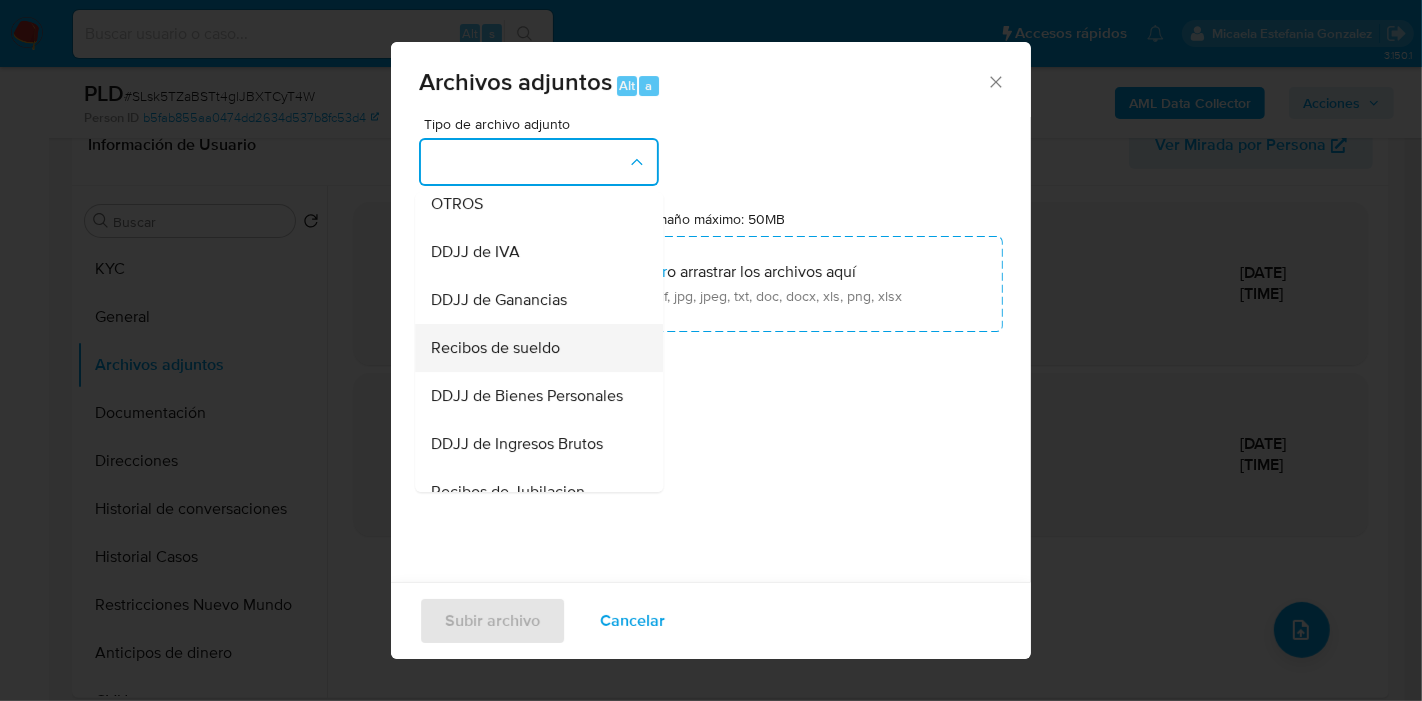 click on "Recibos de sueldo" at bounding box center (533, 348) 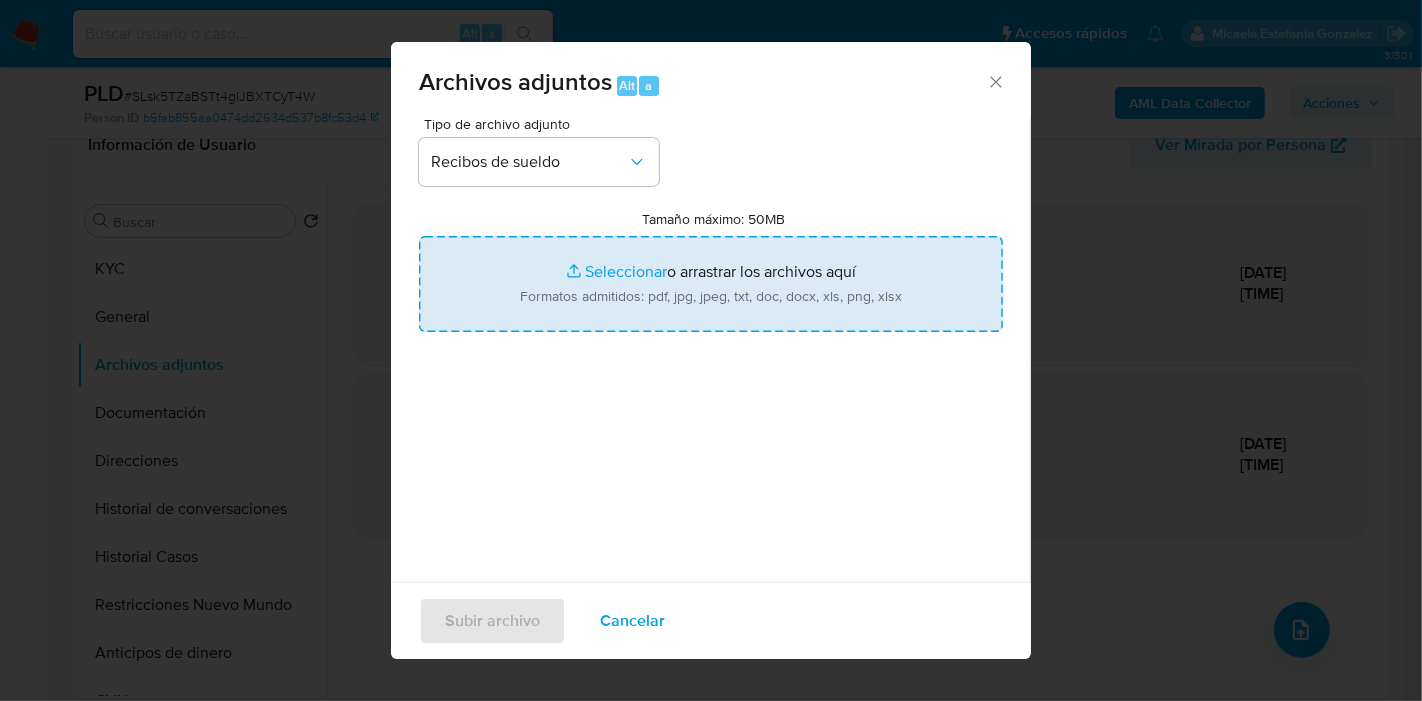 click on "Tamaño máximo: 50MB Seleccionar archivos" at bounding box center [711, 284] 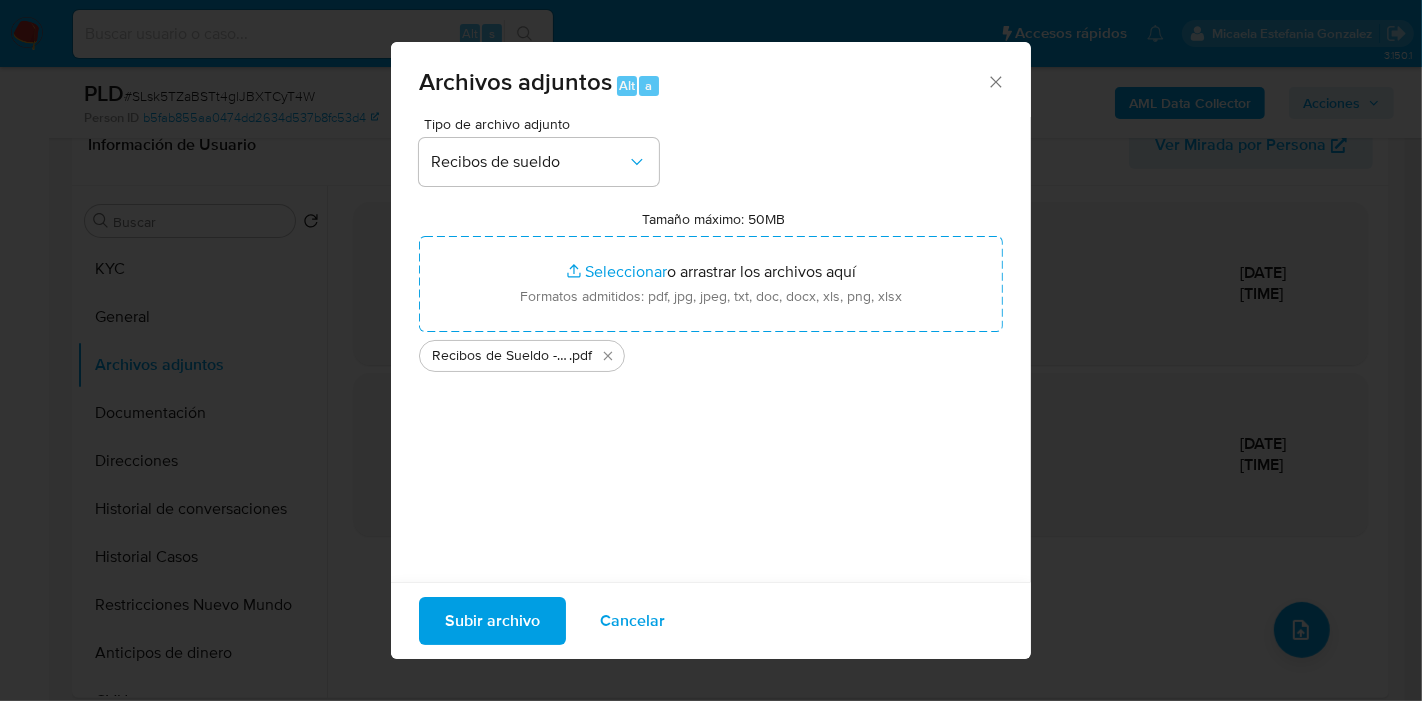 click on "Subir archivo" at bounding box center [492, 621] 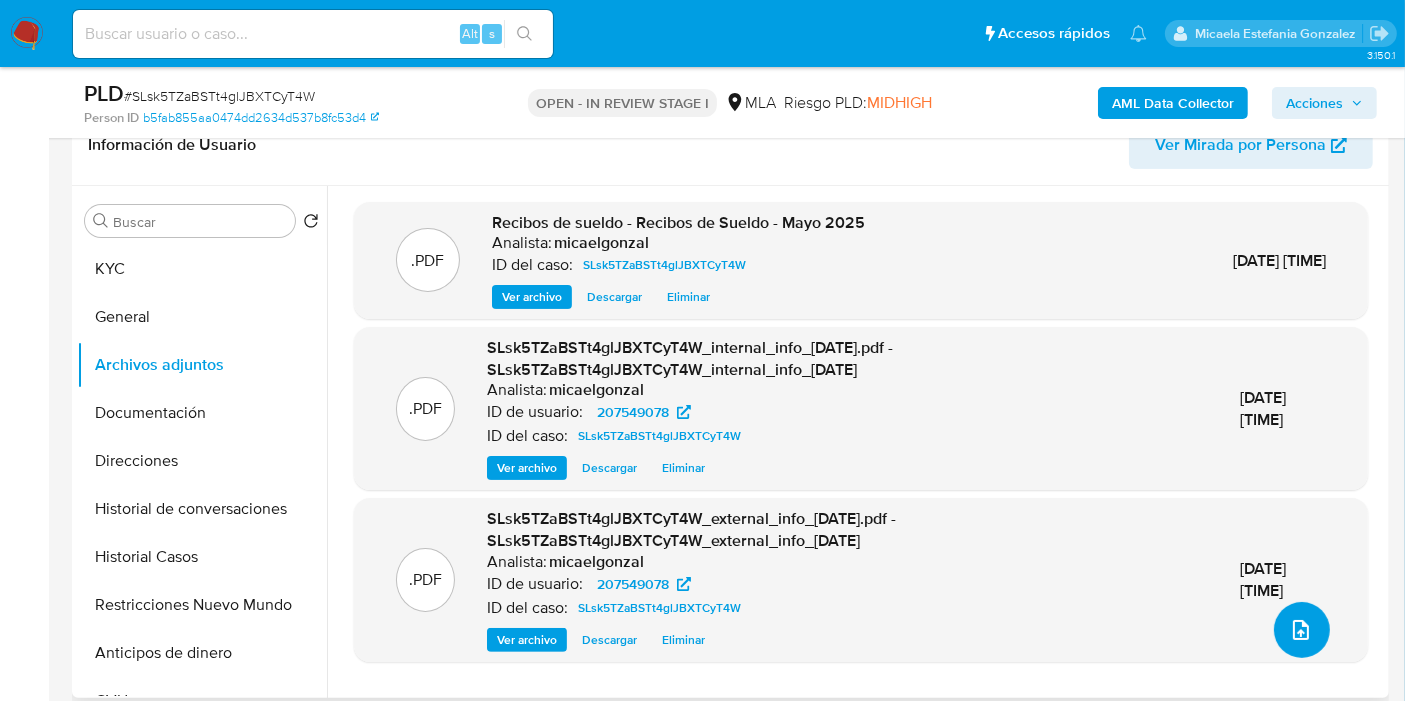 click 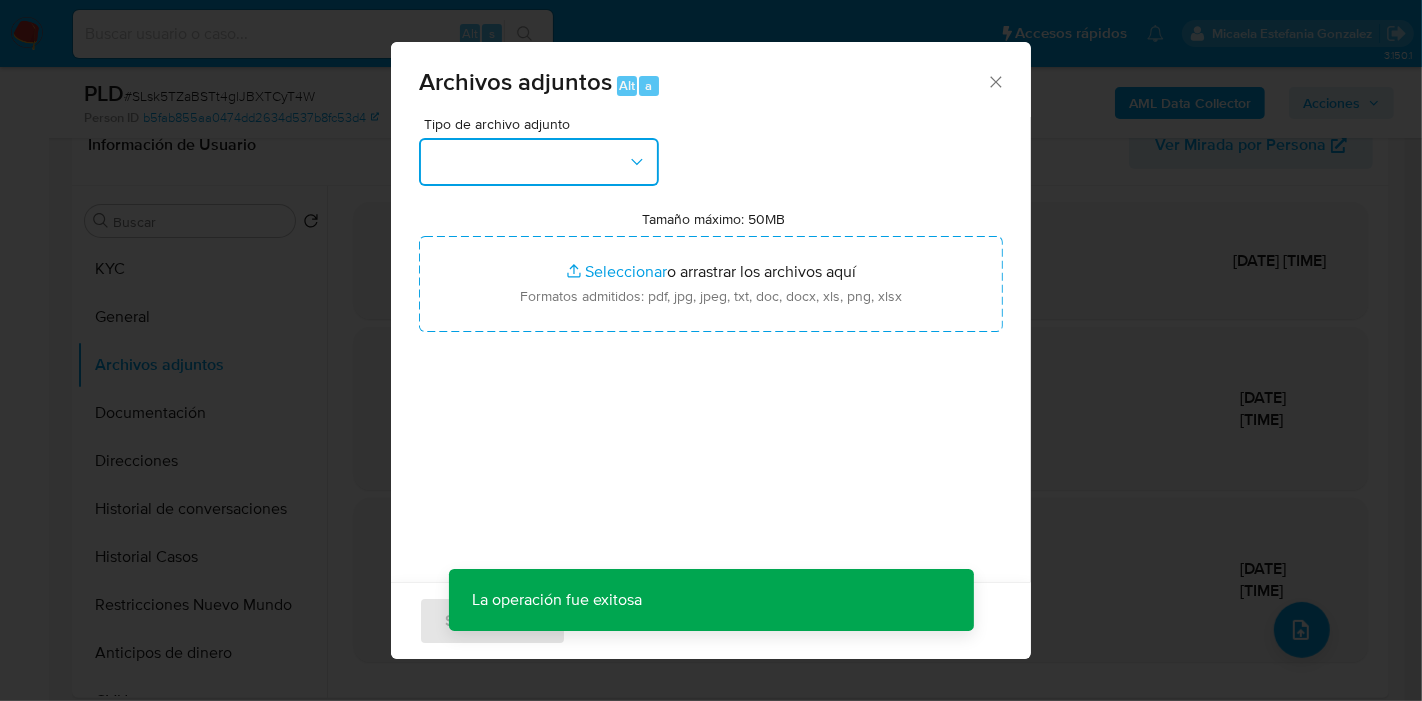 click at bounding box center (539, 162) 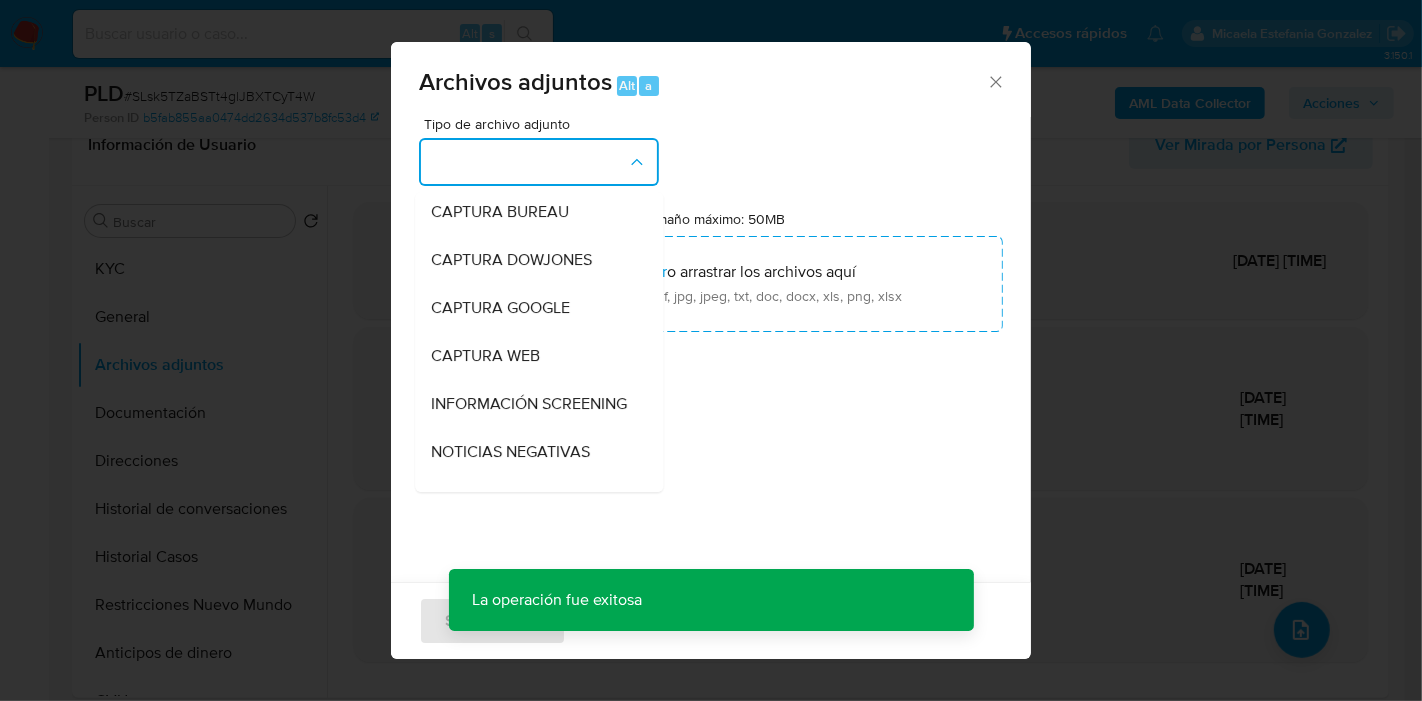 scroll, scrollTop: 222, scrollLeft: 0, axis: vertical 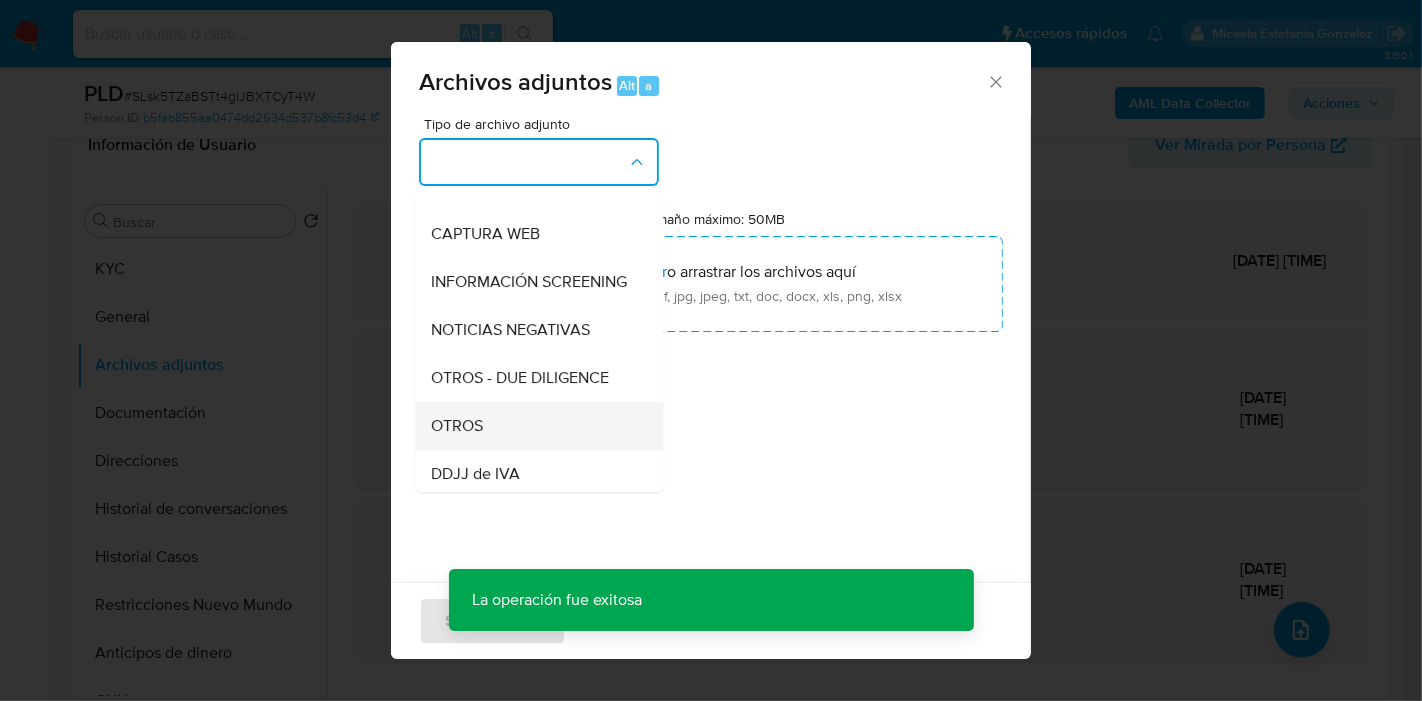click on "OTROS" at bounding box center [533, 426] 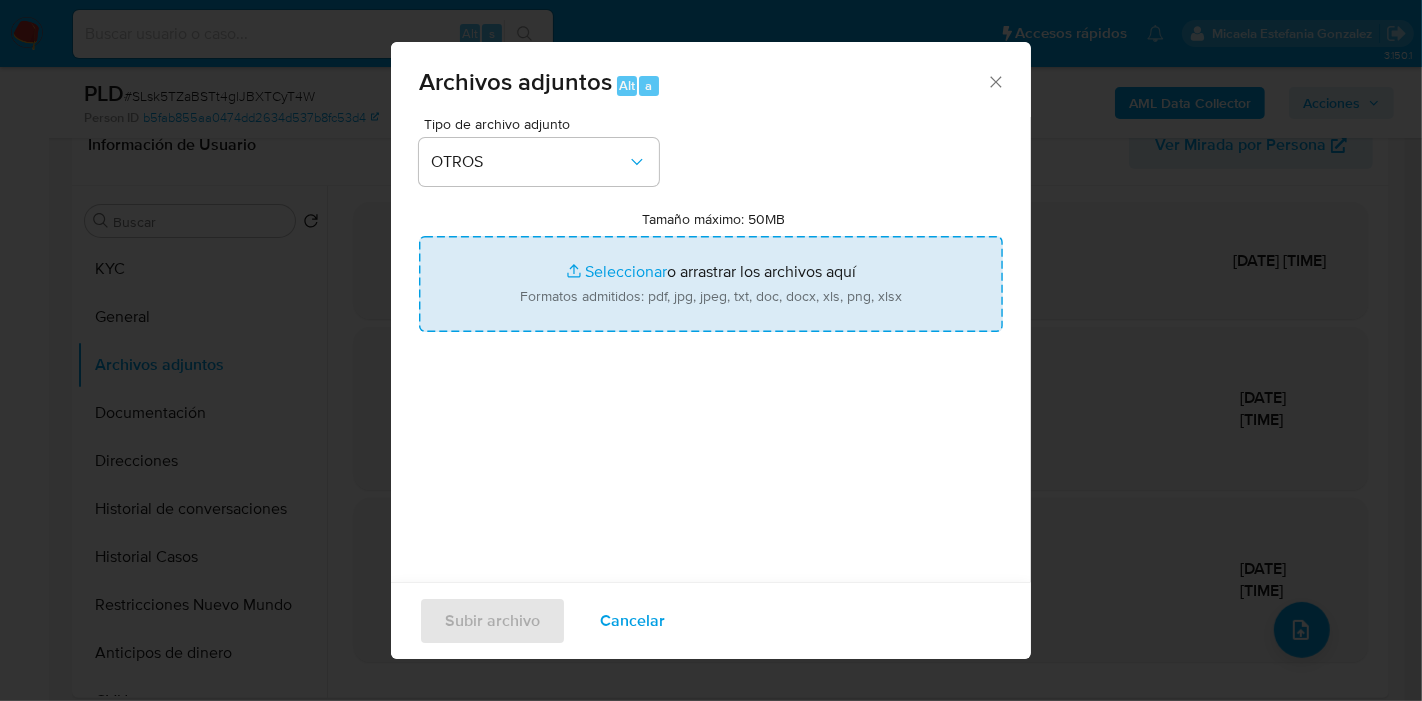 click on "Tamaño máximo: 50MB Seleccionar archivos" at bounding box center [711, 284] 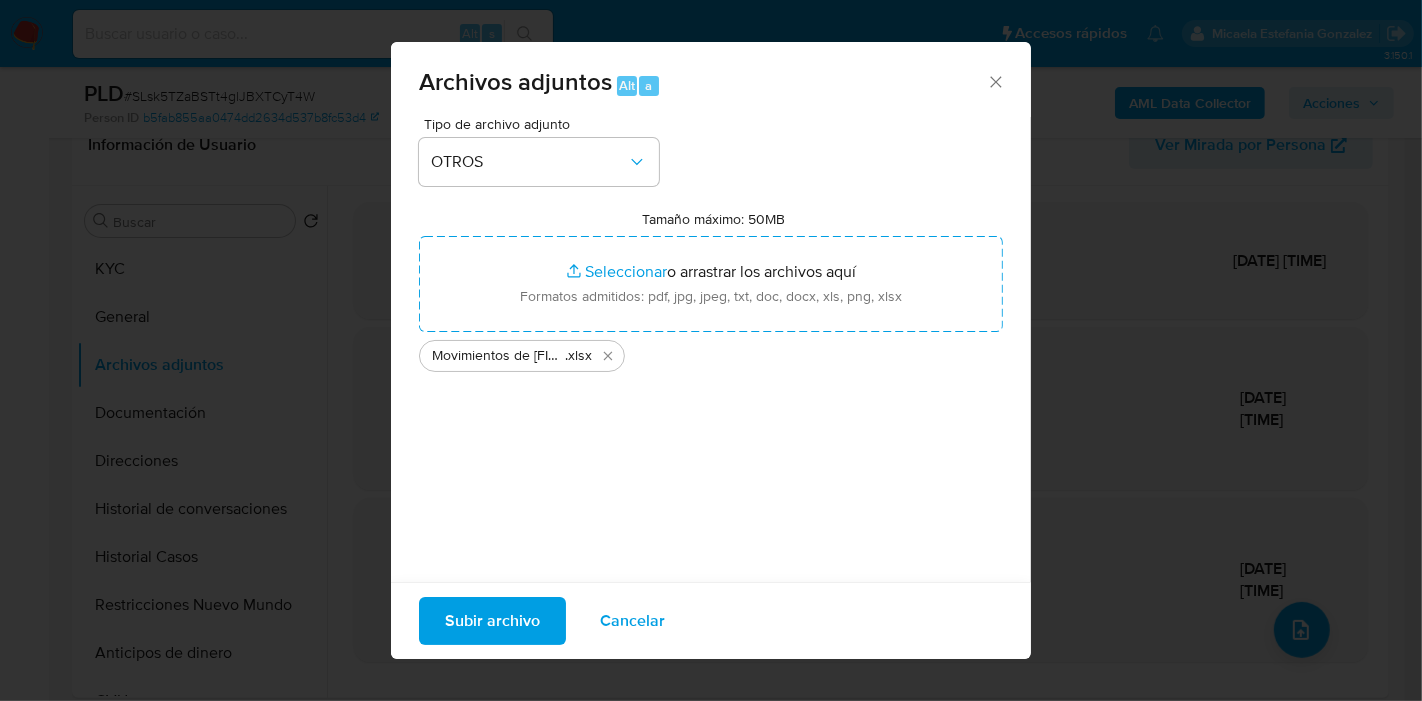 click on "Subir archivo" at bounding box center [492, 621] 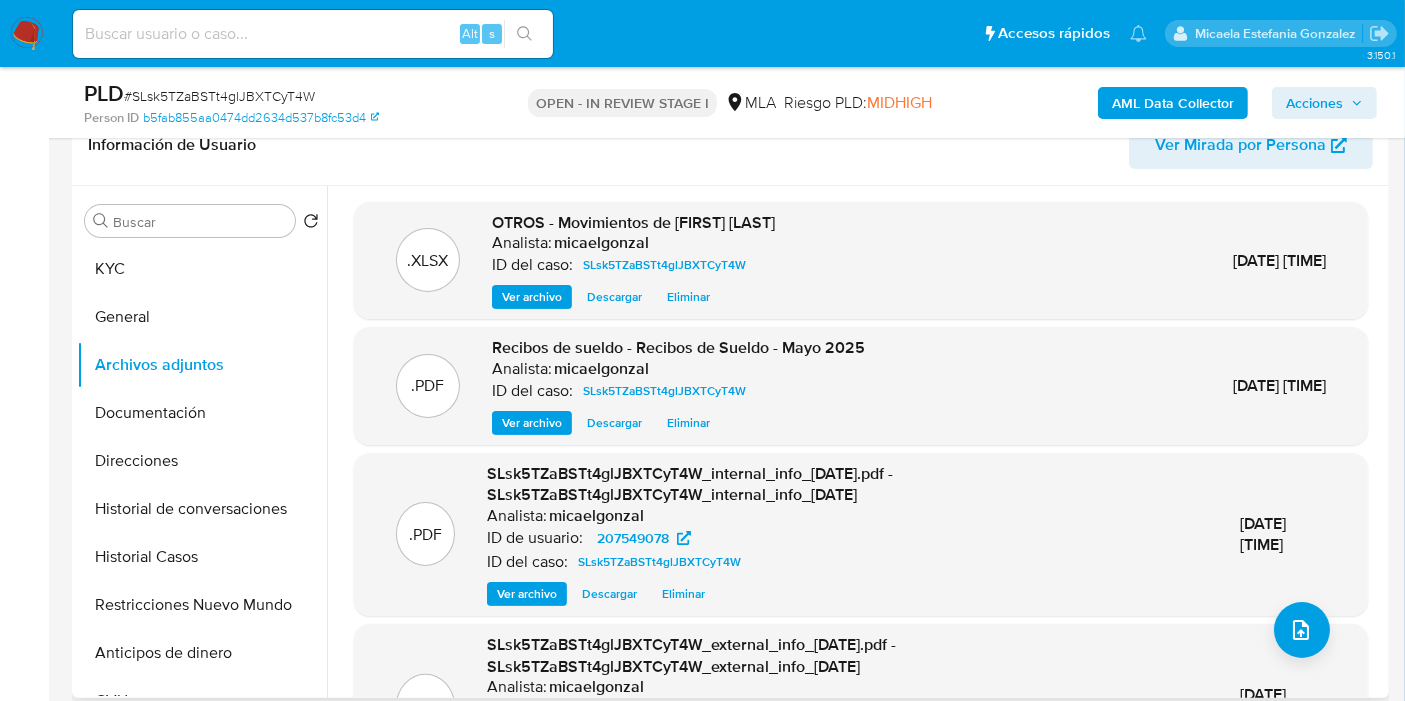click on ".PDF SLsk5TZaBSTt4glJBXTCyT4W_external_info_8_8_2025.pdf - SLsk5TZaBSTt4glJBXTCyT4W_external_info_8_8_2025 Analista: micaelgonzal ID de usuario: 207549078 ID del caso: SLsk5TZaBSTt4glJBXTCyT4W Ver archivo Descargar Eliminar 08/Ago/2025 14:18:24" at bounding box center [861, 705] 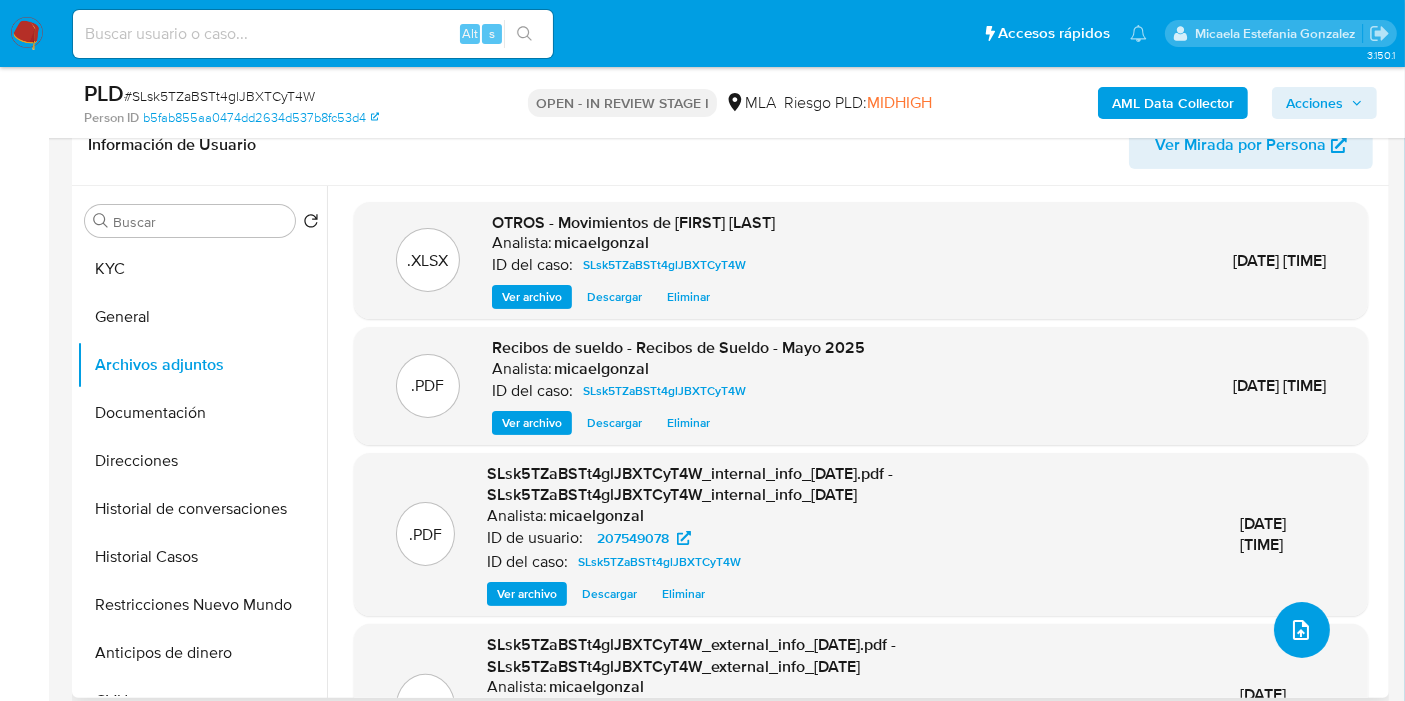 click at bounding box center (1302, 630) 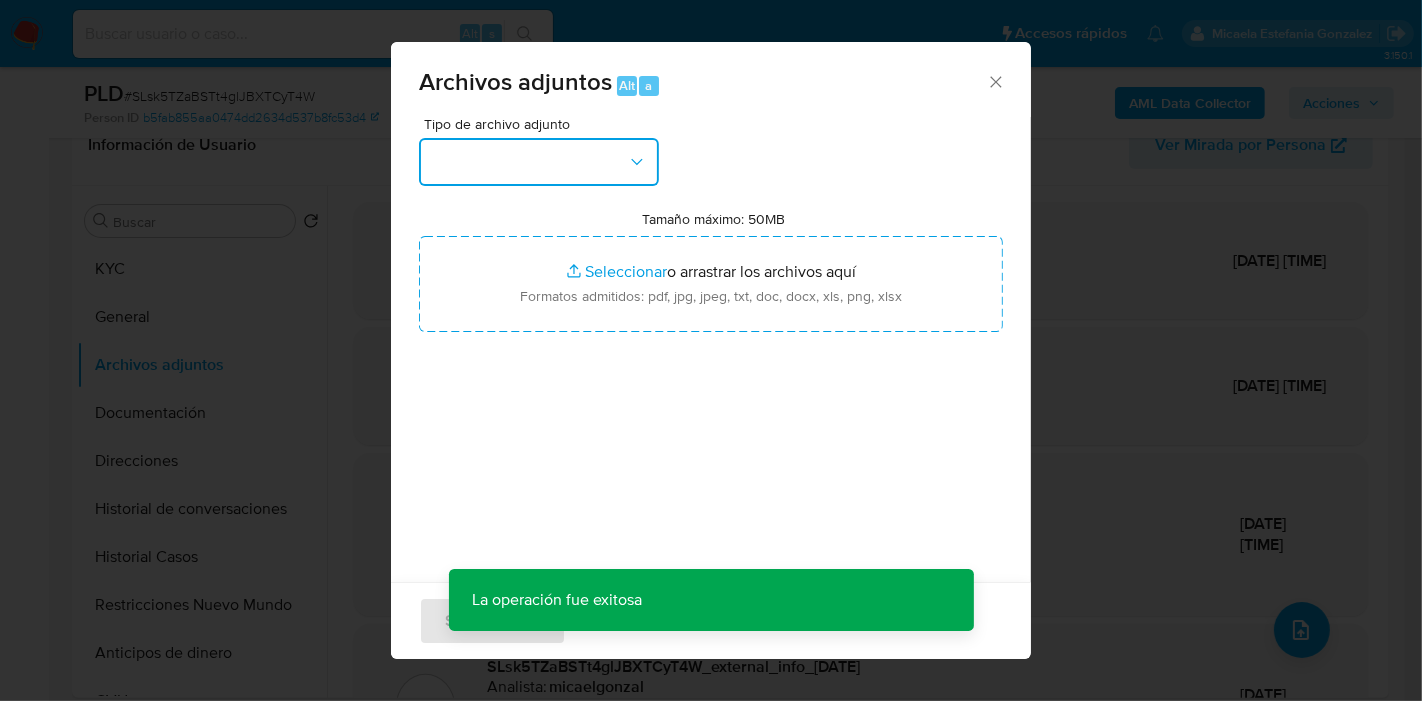 click at bounding box center [539, 162] 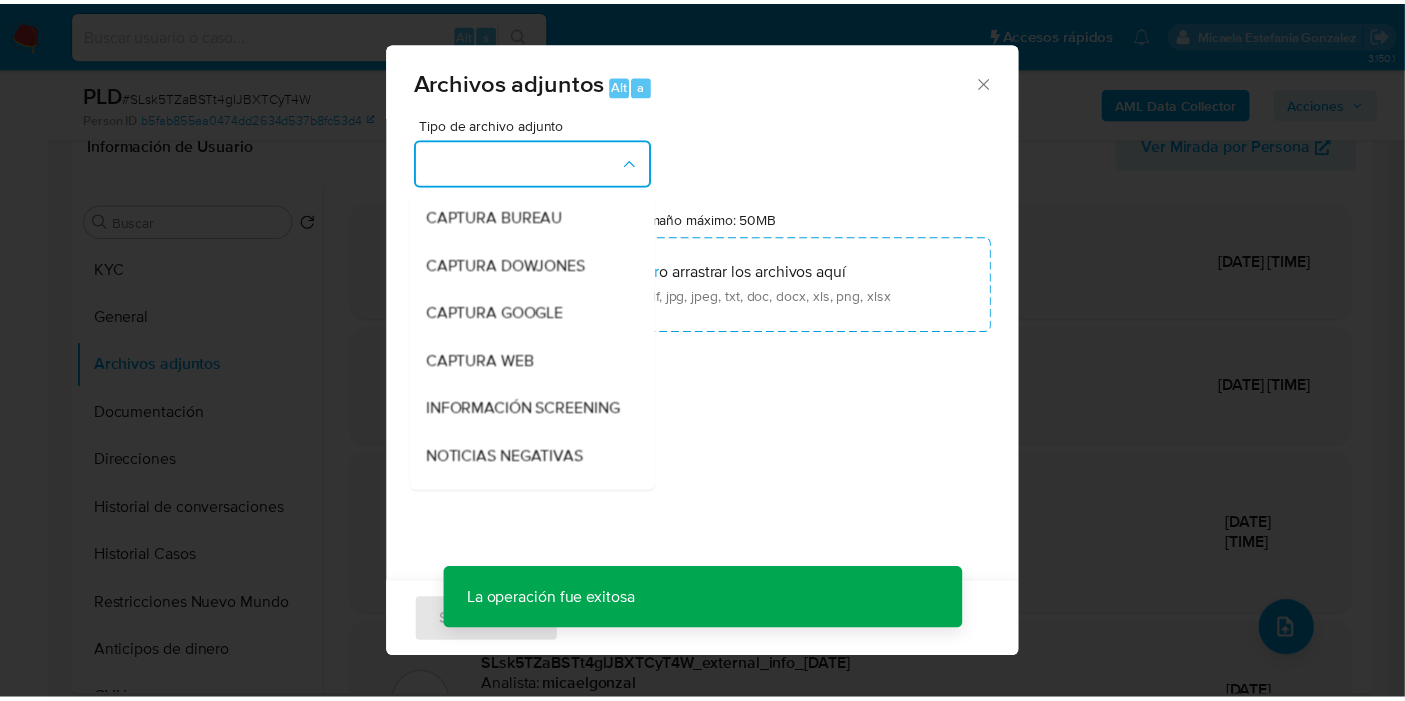 scroll, scrollTop: 222, scrollLeft: 0, axis: vertical 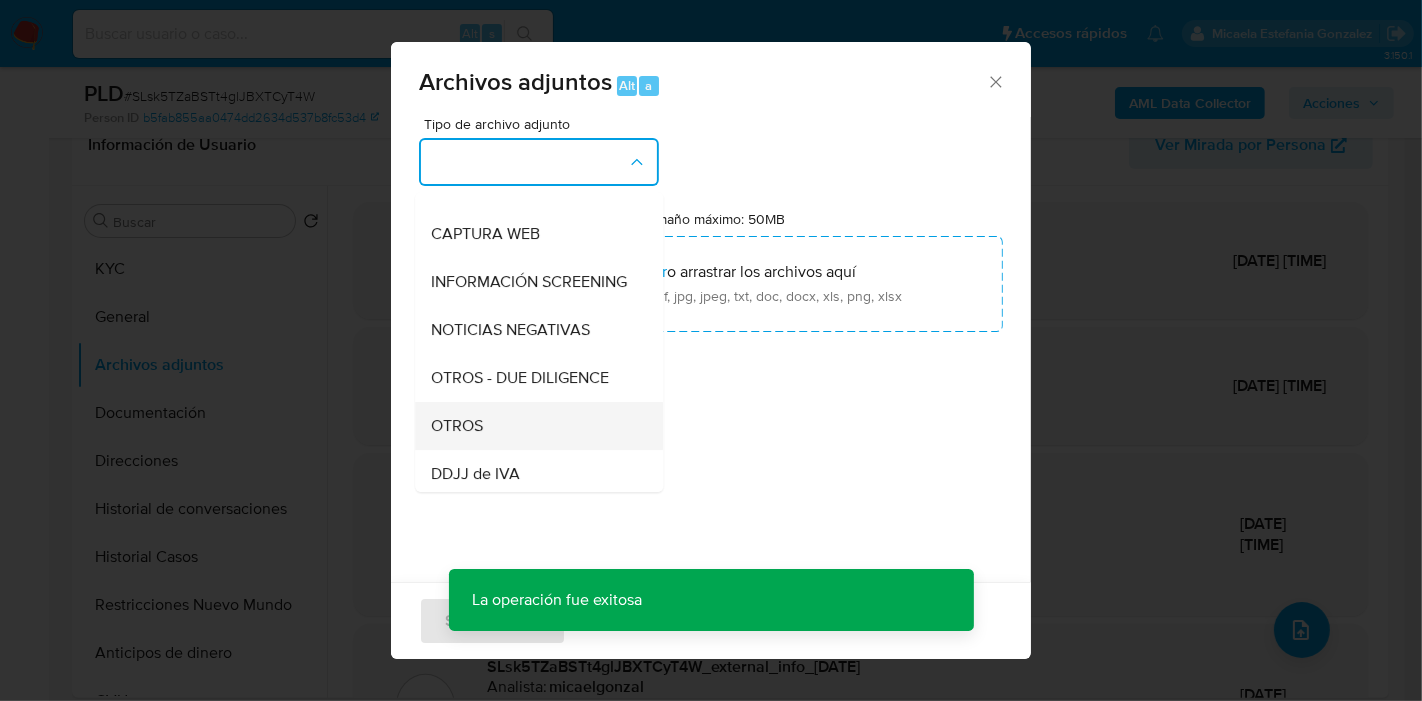 click on "OTROS" at bounding box center [533, 426] 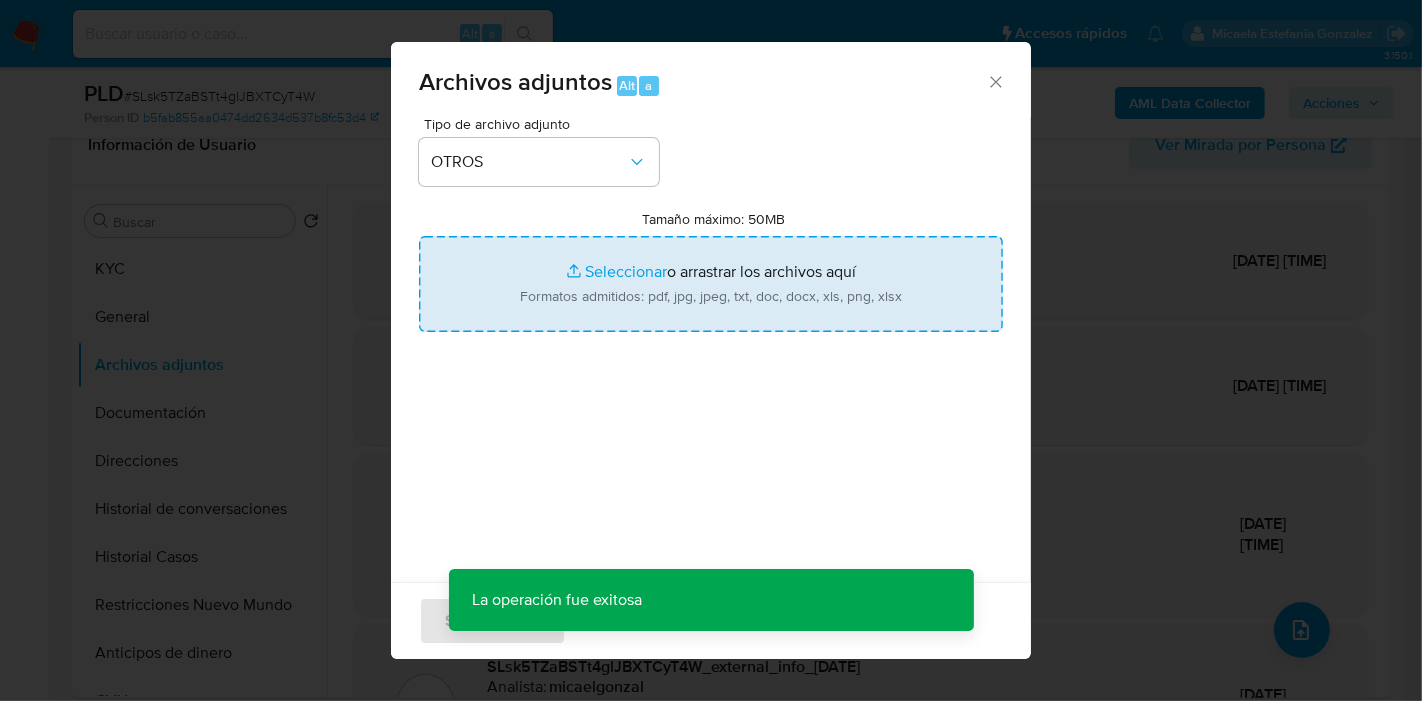 click on "Tamaño máximo: 50MB Seleccionar archivos" at bounding box center (711, 284) 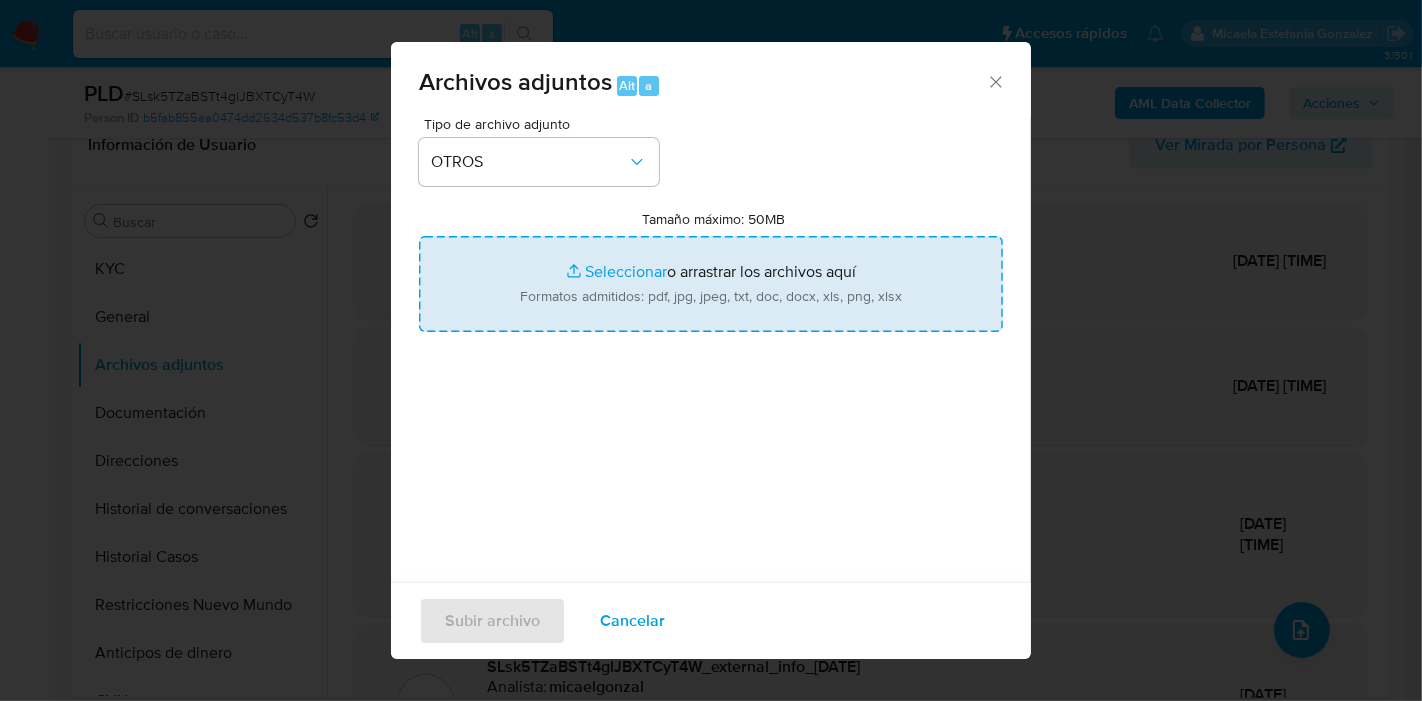 type on "C:\fakepath\Caselog SLsk5TZaBSTt4glJBXTCyT4W_2025_07_18_18_23_19.docx" 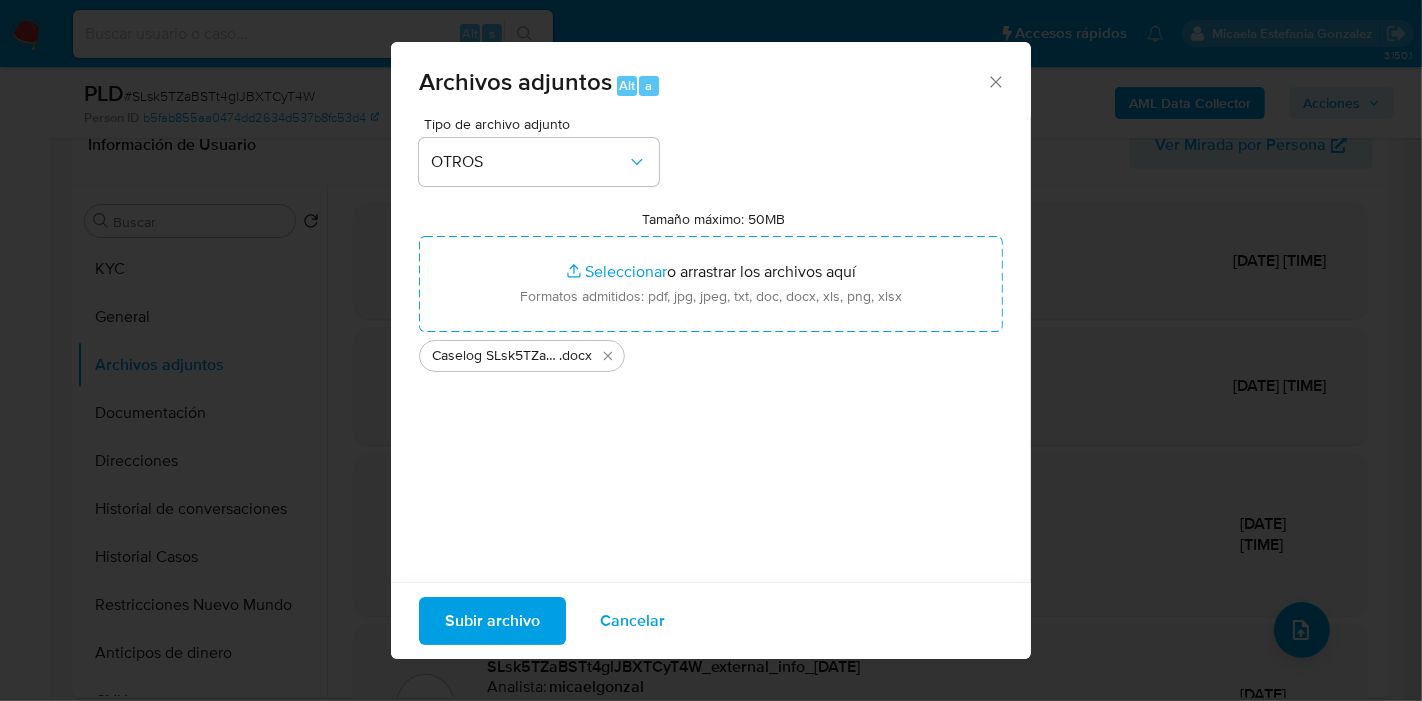 click on "Subir archivo" at bounding box center (492, 621) 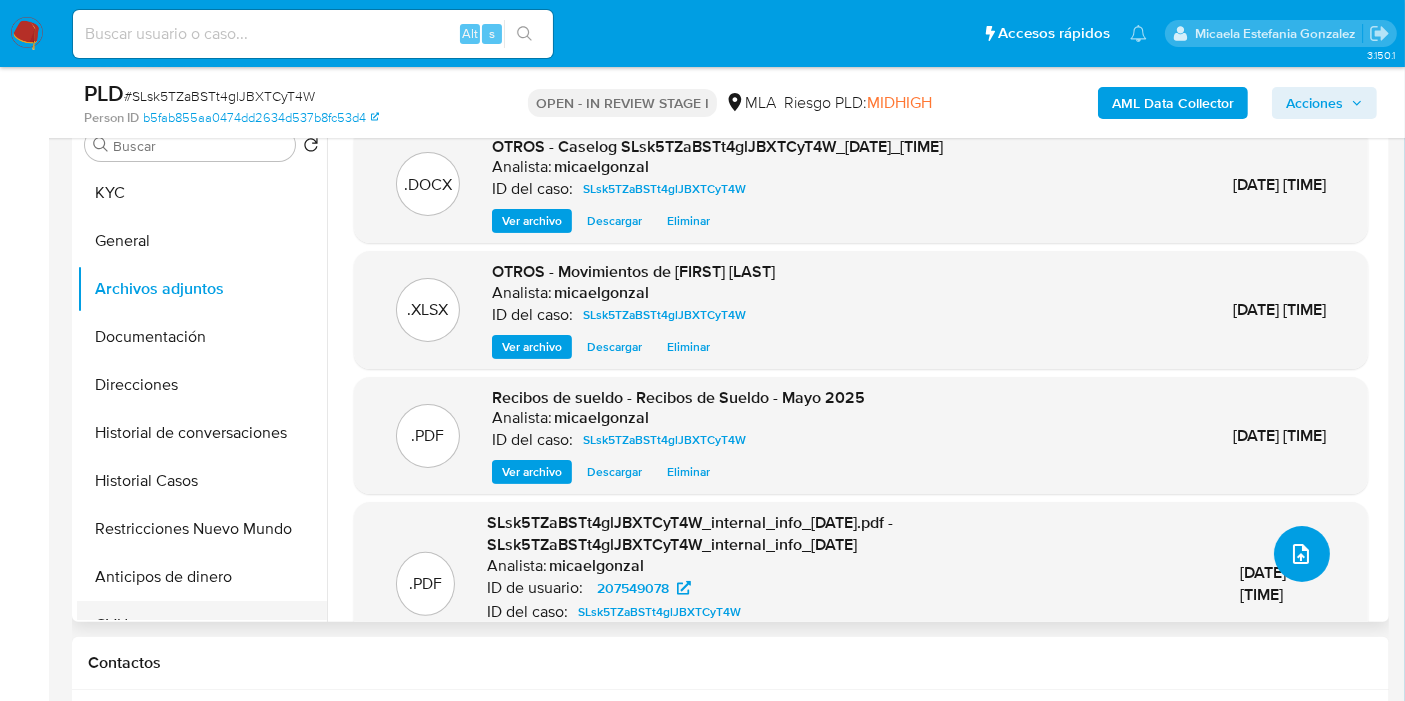 scroll, scrollTop: 444, scrollLeft: 0, axis: vertical 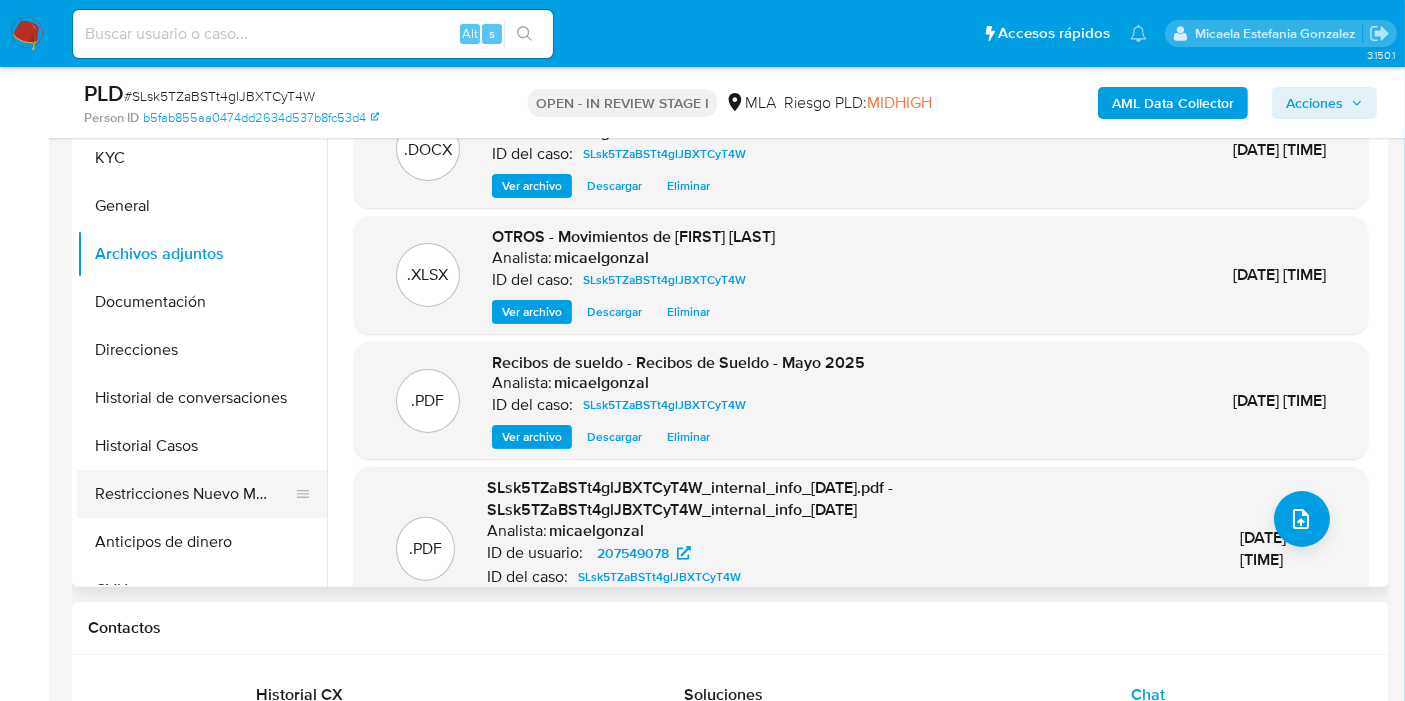 click on "Restricciones Nuevo Mundo" at bounding box center [194, 494] 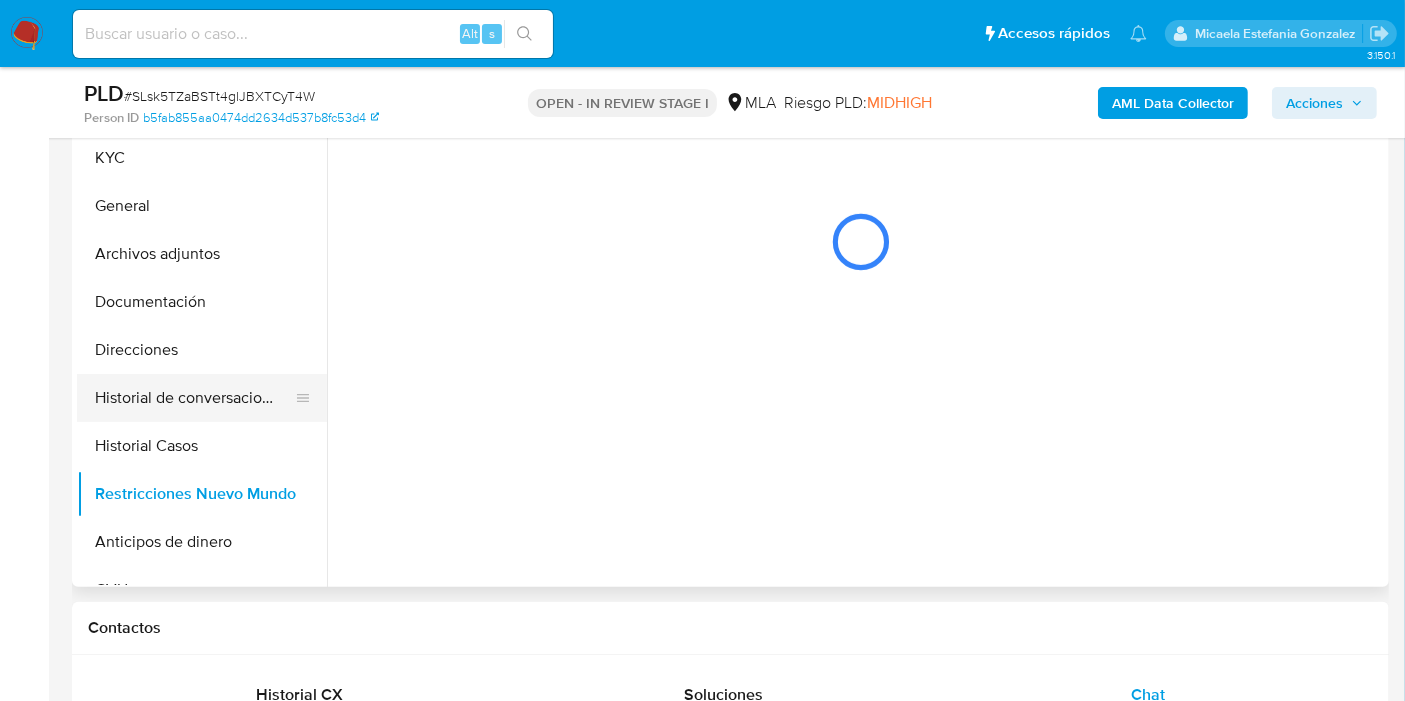 click on "Historial de conversaciones" at bounding box center (194, 398) 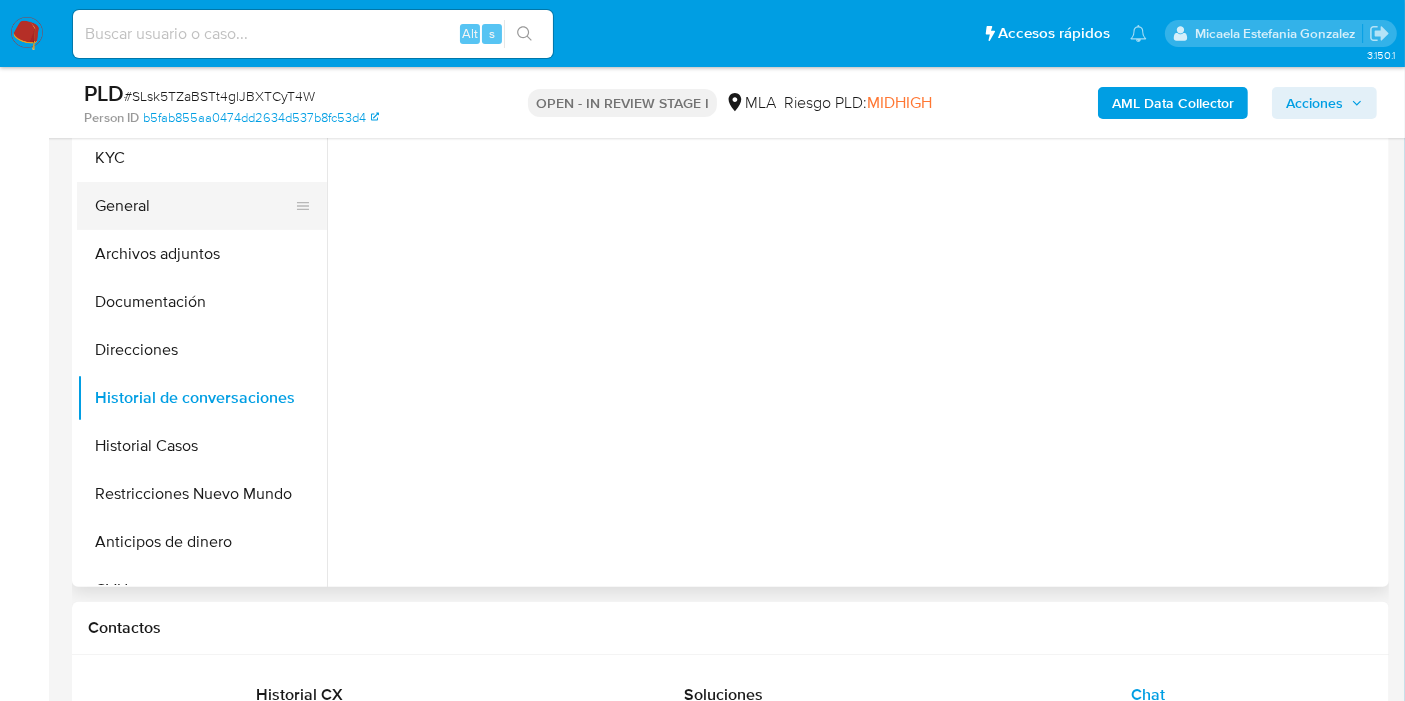 click on "General" at bounding box center (194, 206) 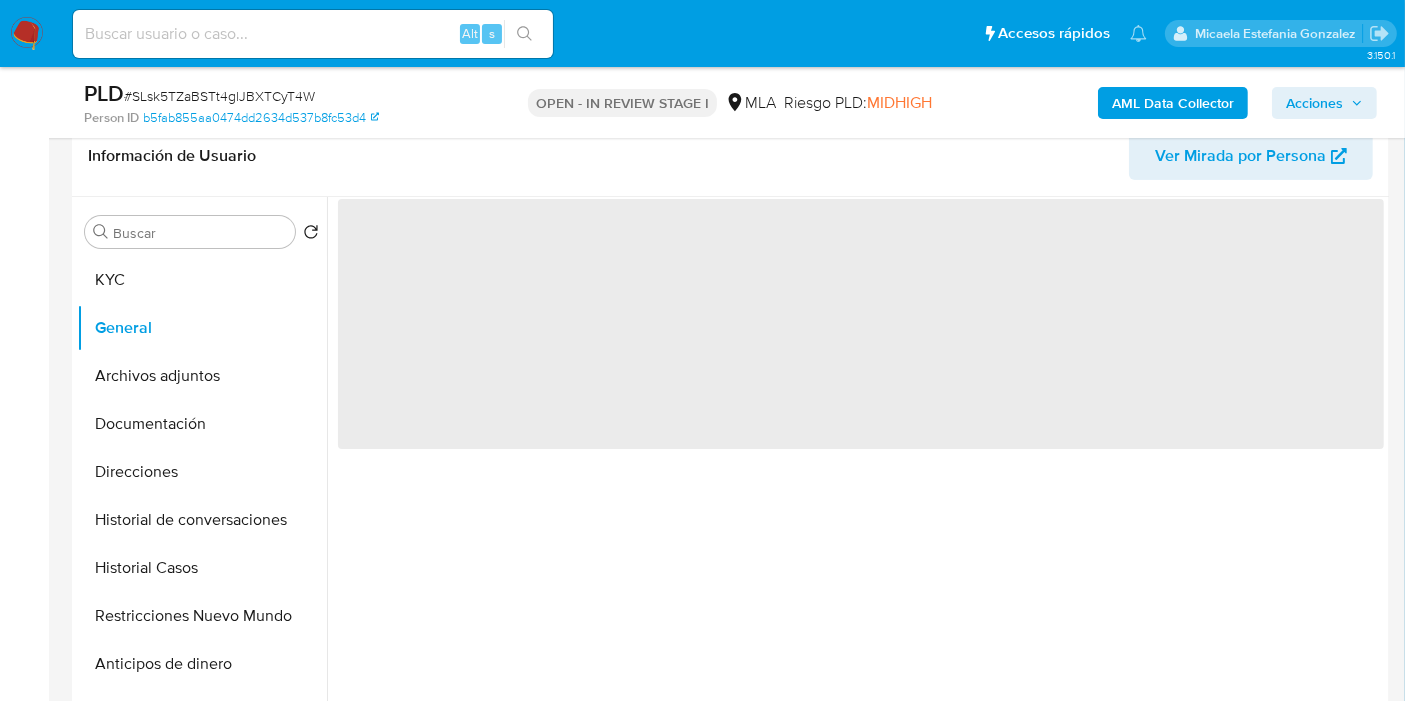scroll, scrollTop: 222, scrollLeft: 0, axis: vertical 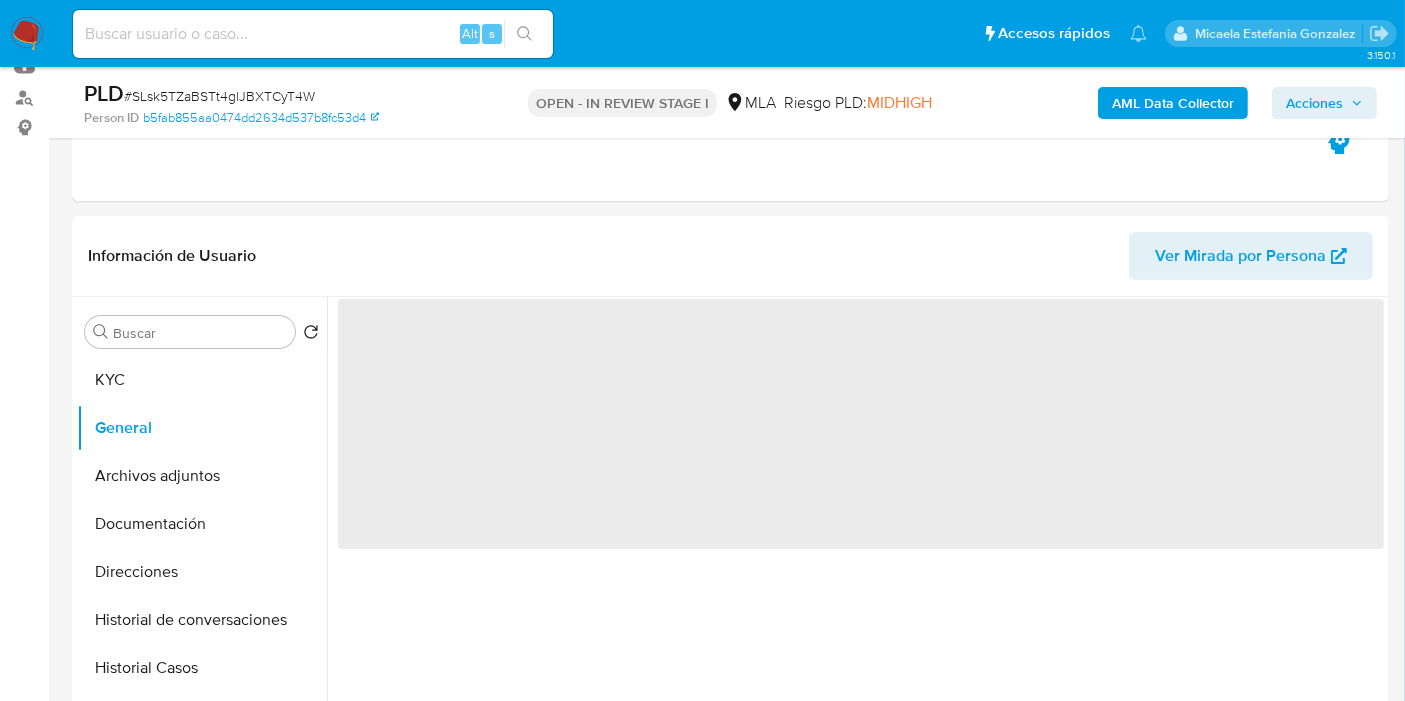 click on "AML Data Collector Acciones" at bounding box center (1164, 102) 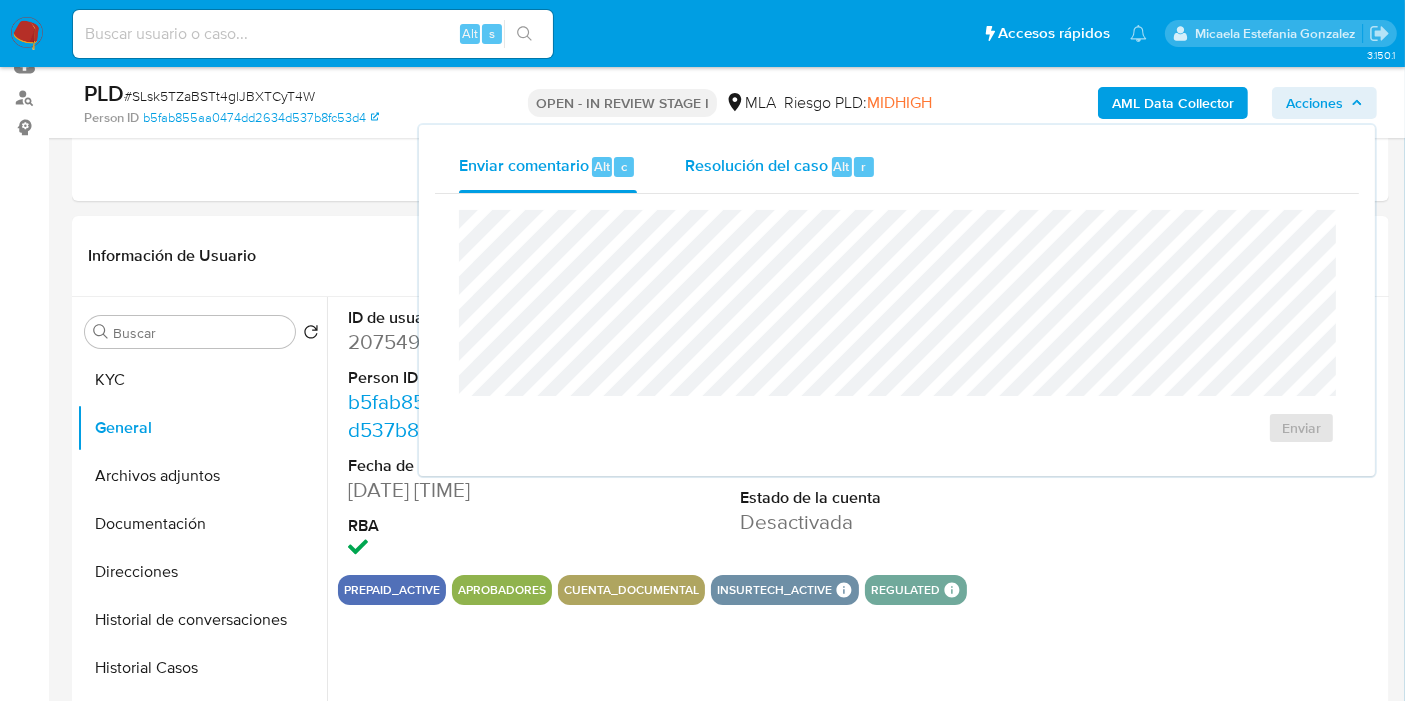 click on "Resolución del caso Alt r" at bounding box center [780, 167] 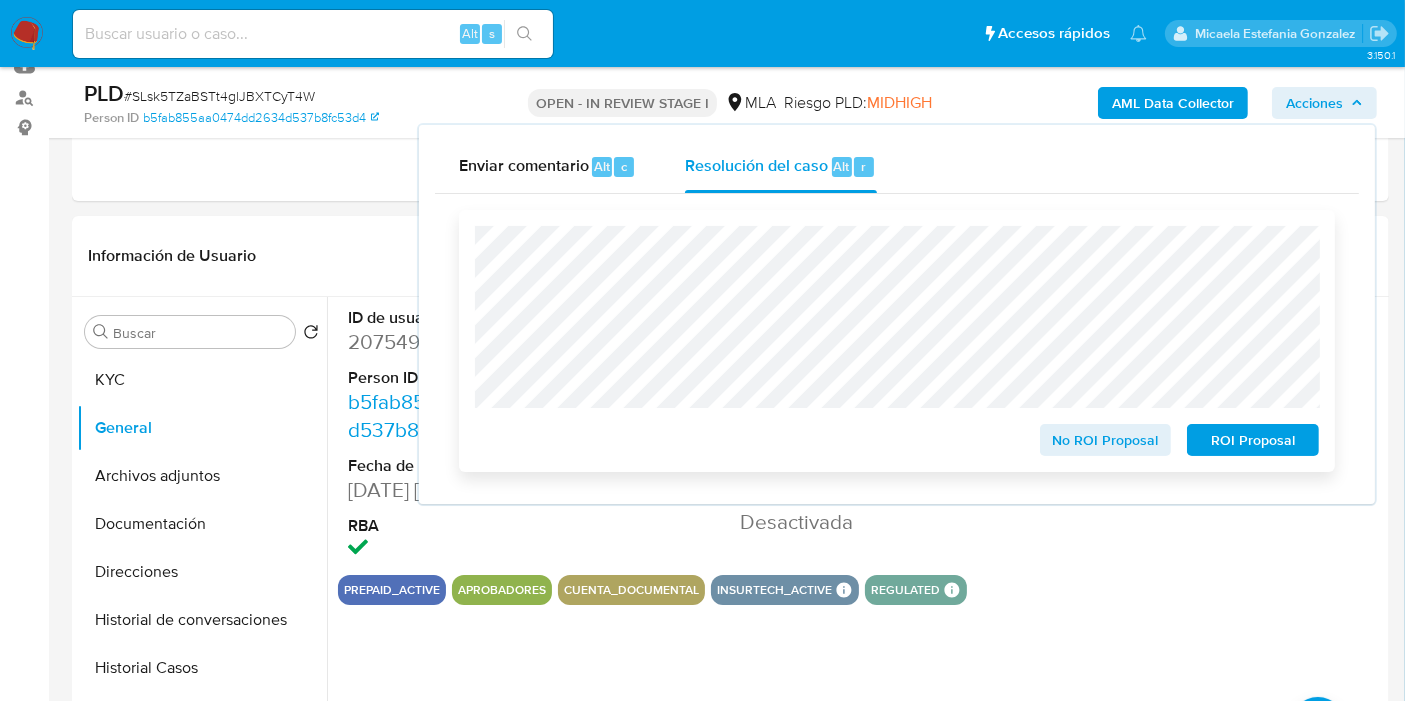 click on "ROI Proposal" at bounding box center (1253, 440) 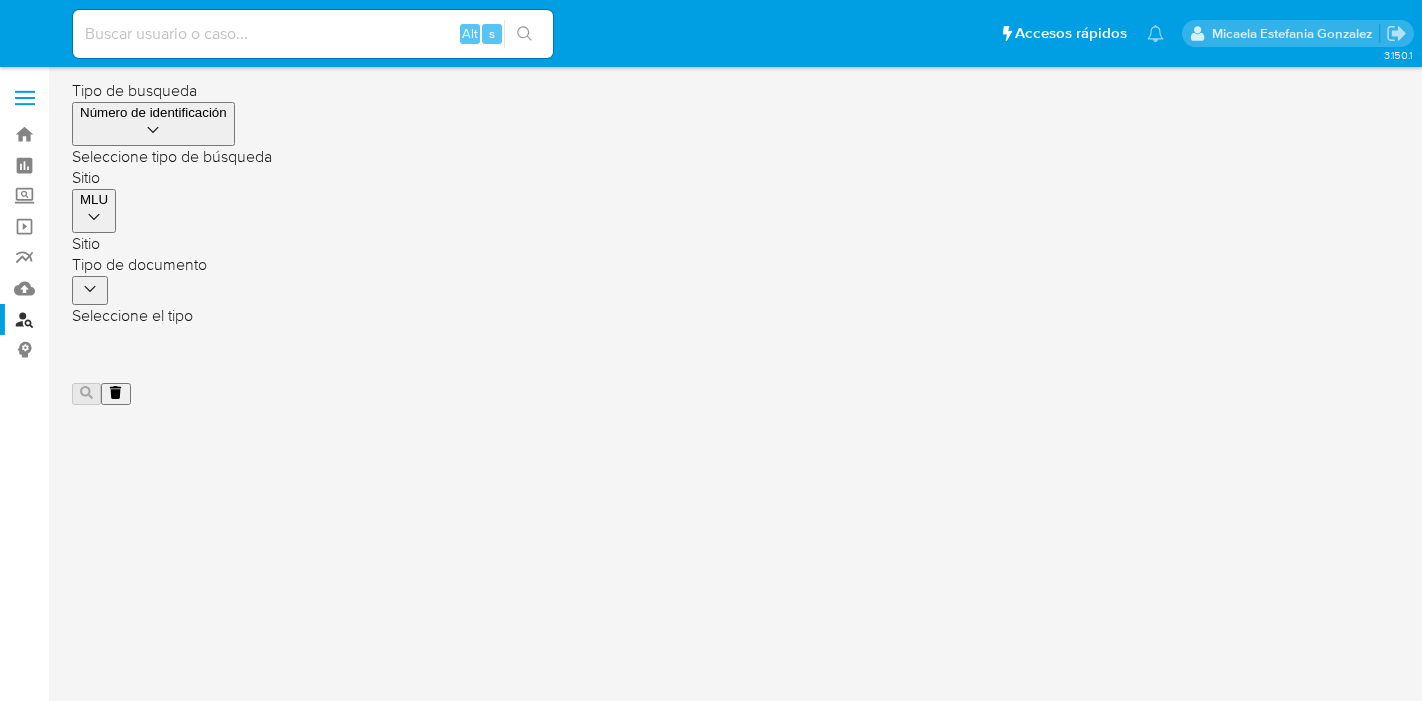 scroll, scrollTop: 0, scrollLeft: 0, axis: both 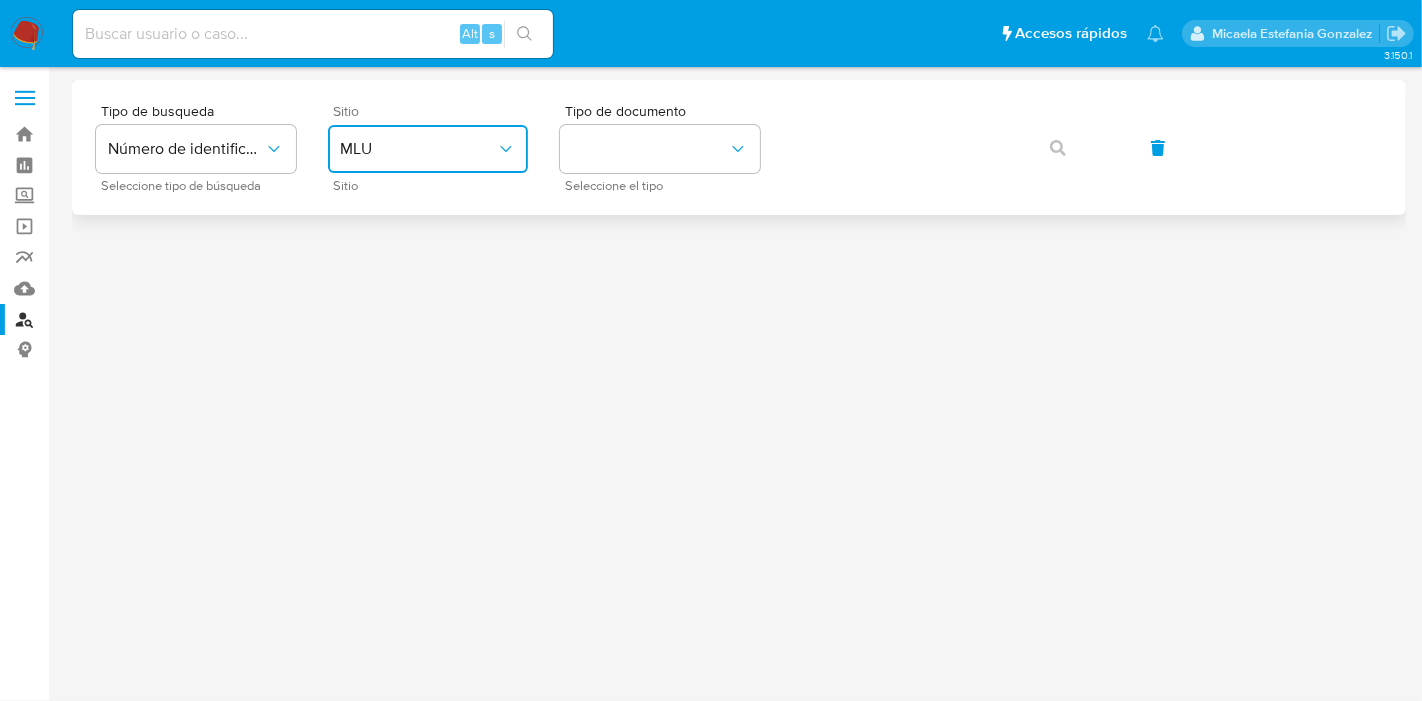 click on "MLU" at bounding box center (428, 149) 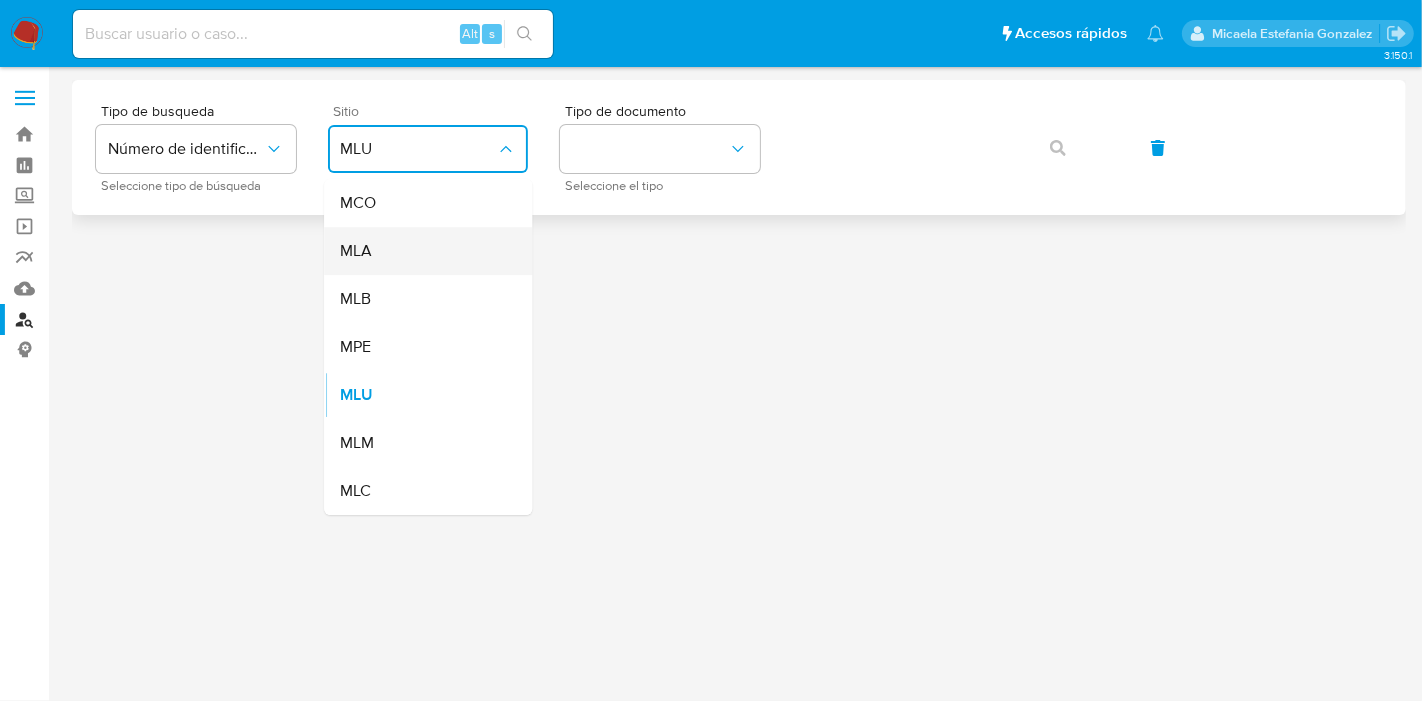 click on "MLA" at bounding box center (428, 251) 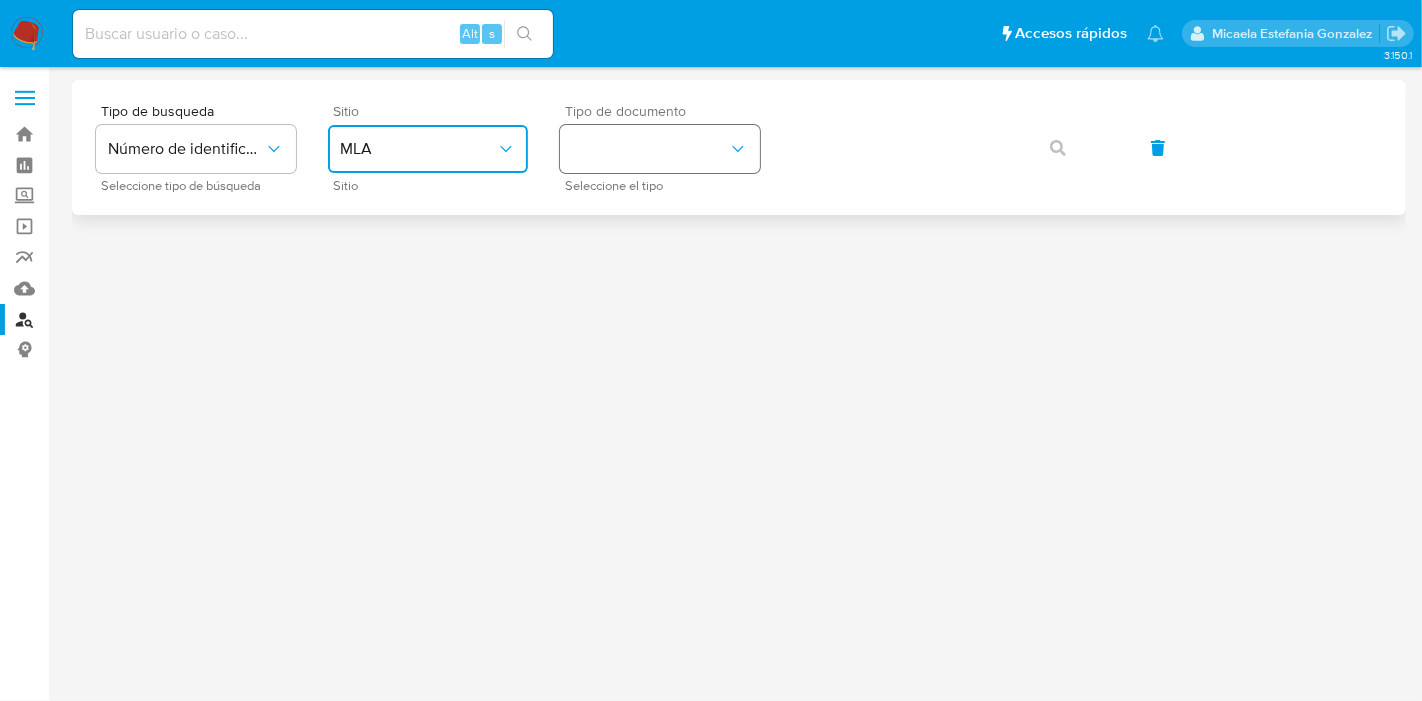 click at bounding box center [660, 149] 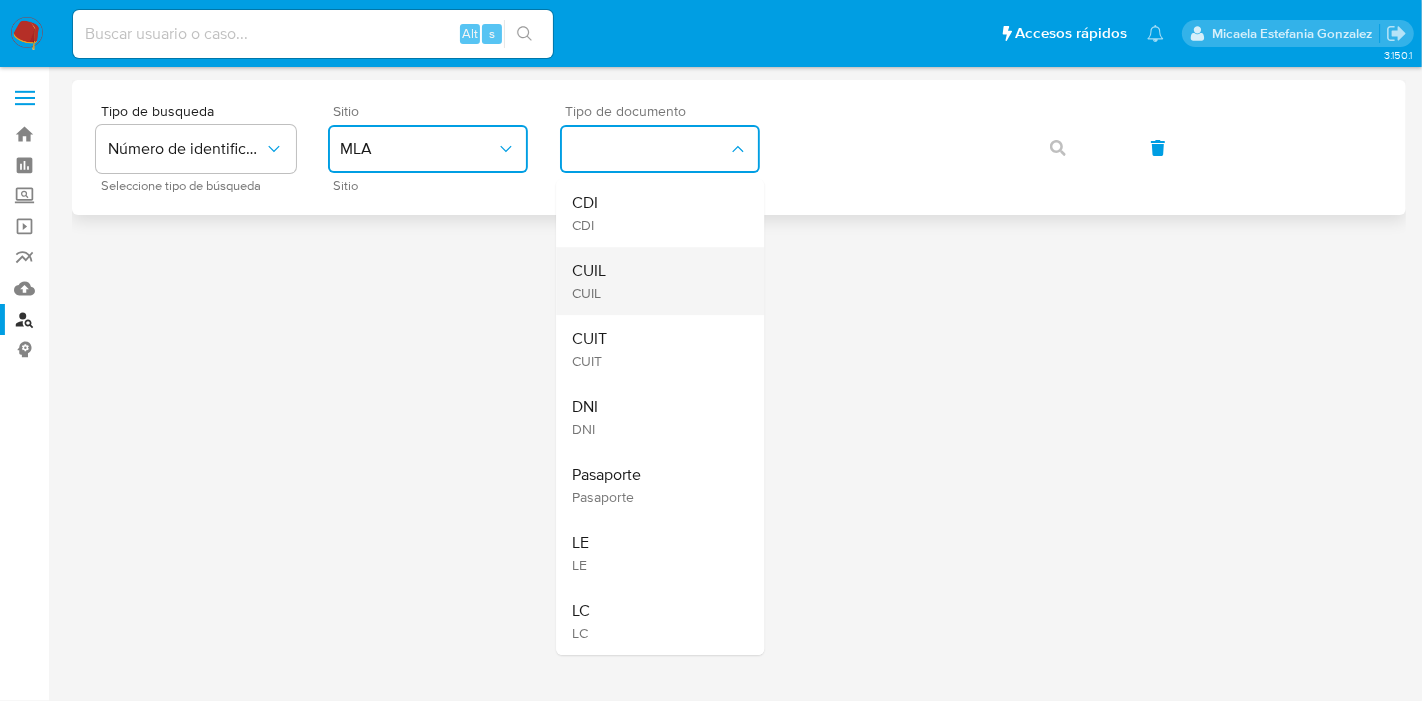 click on "CUIL" at bounding box center [589, 293] 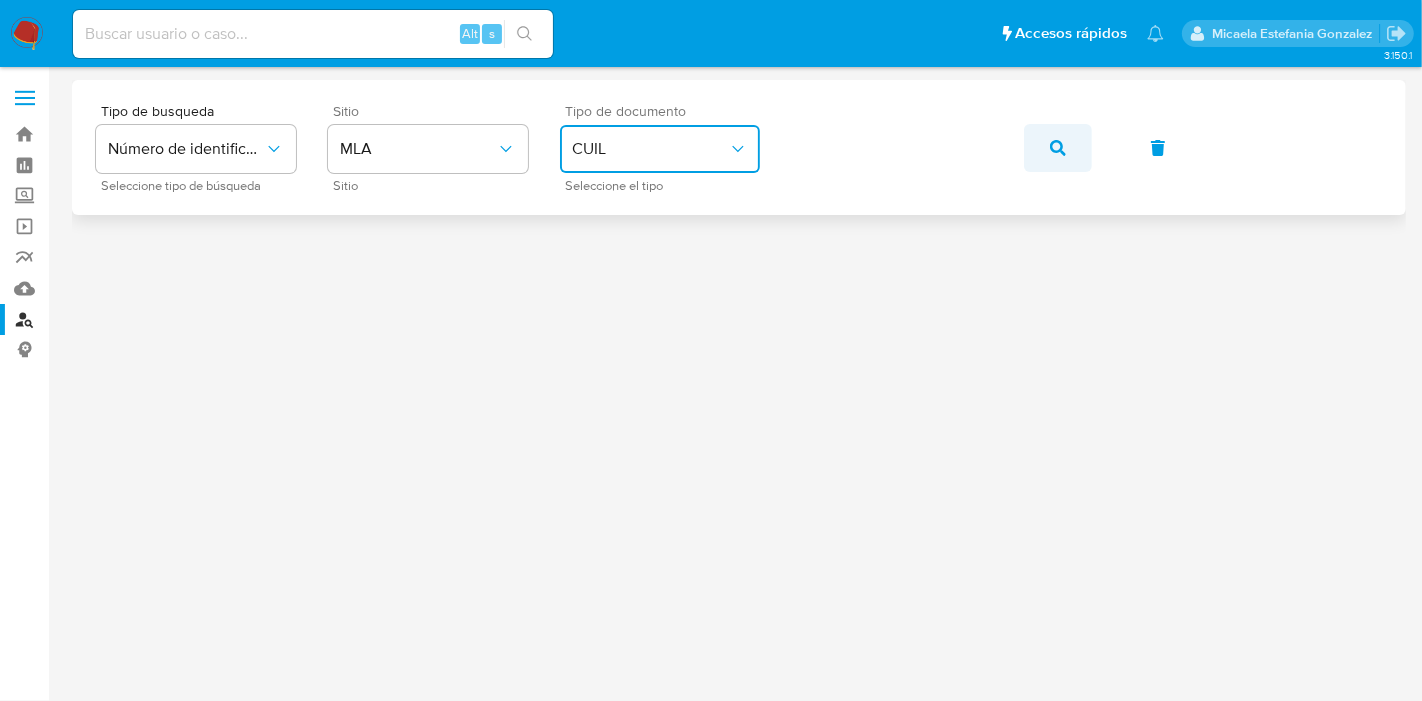 click at bounding box center (1058, 148) 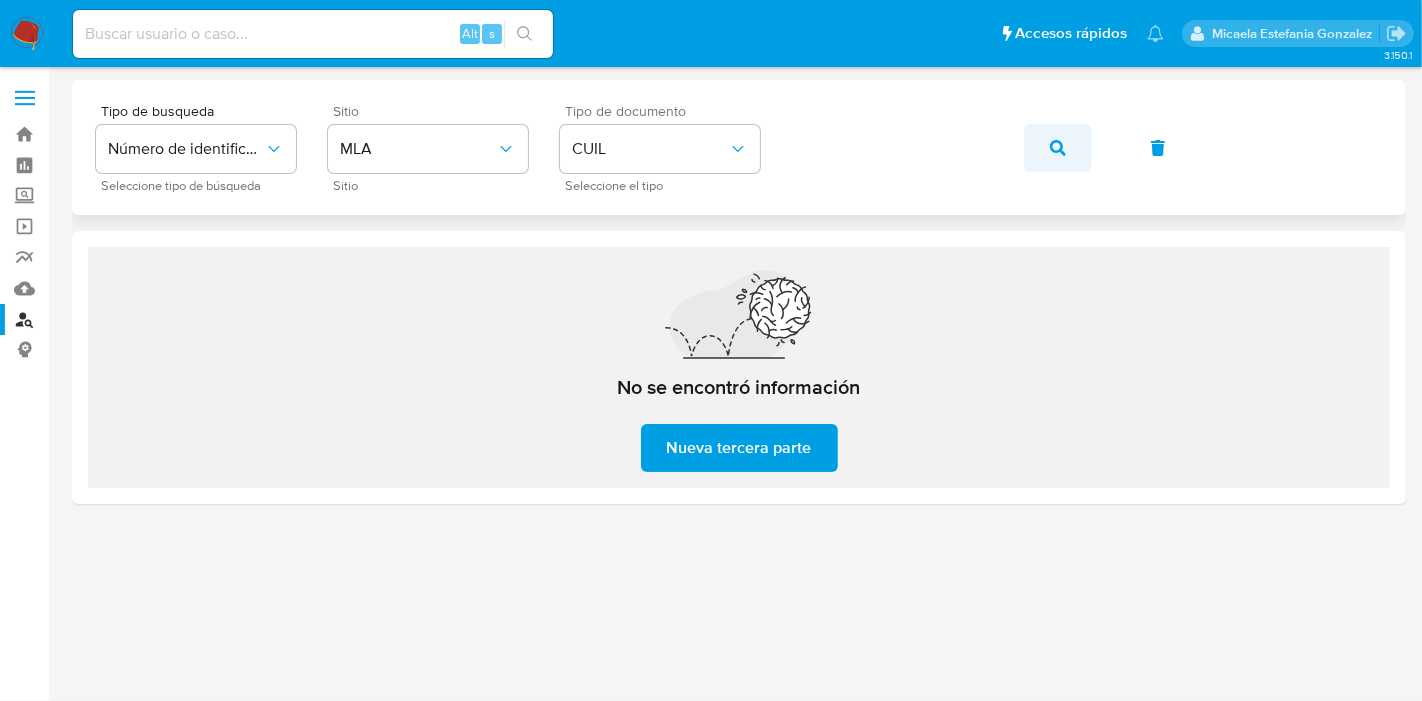 click at bounding box center (1058, 148) 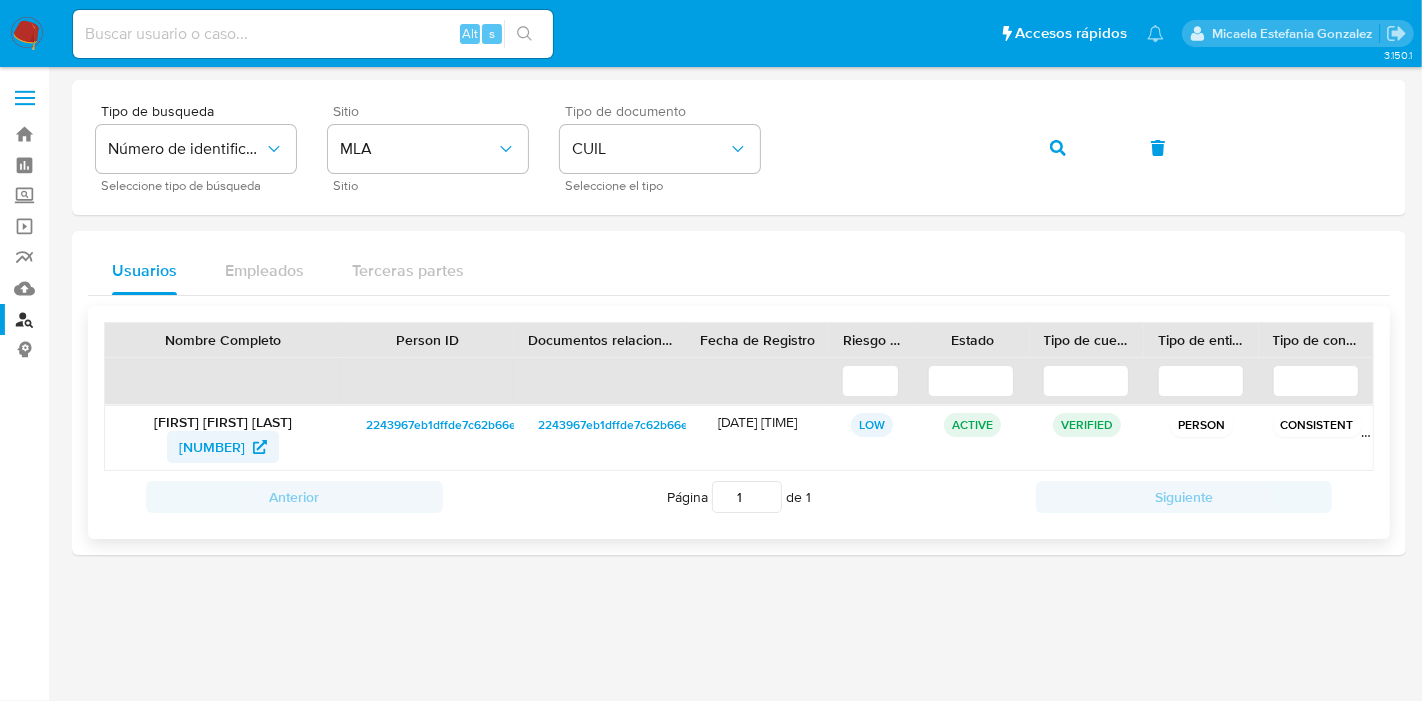 click on "[NUMBER]" at bounding box center [212, 447] 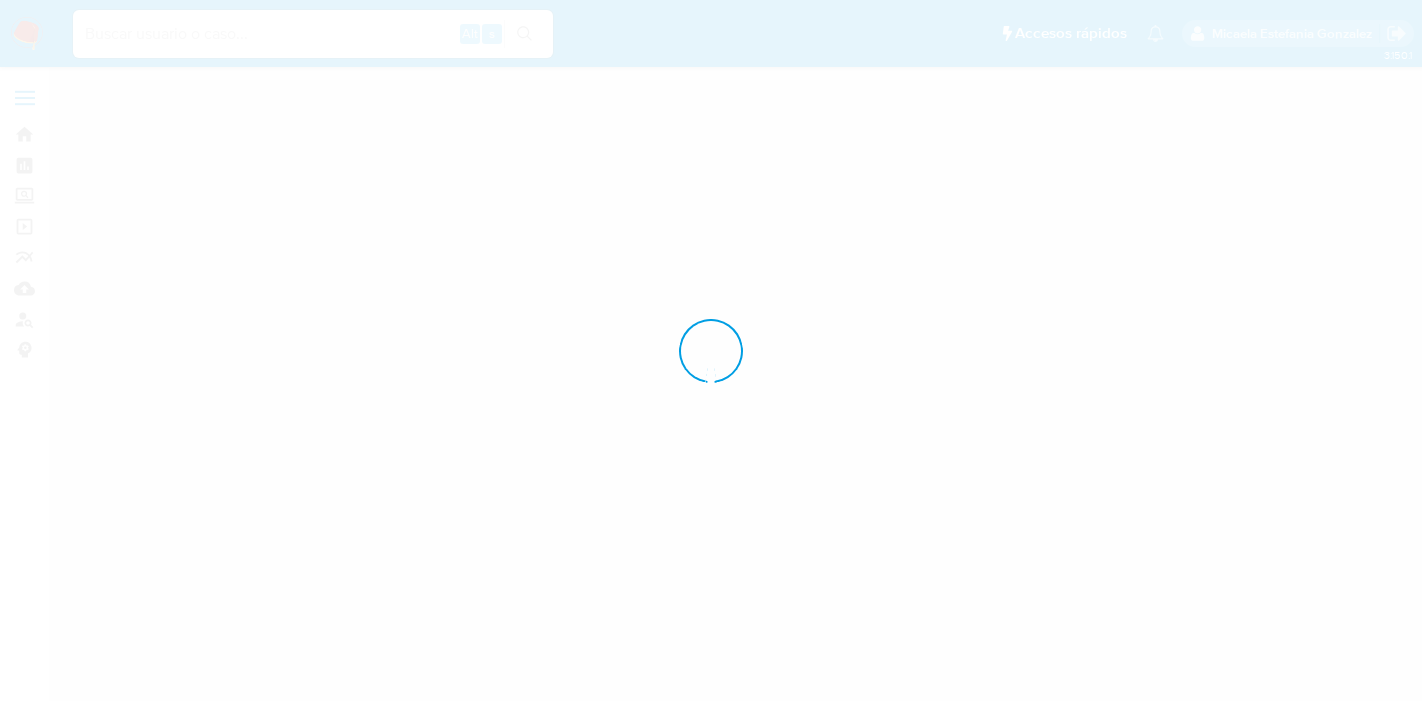 scroll, scrollTop: 0, scrollLeft: 0, axis: both 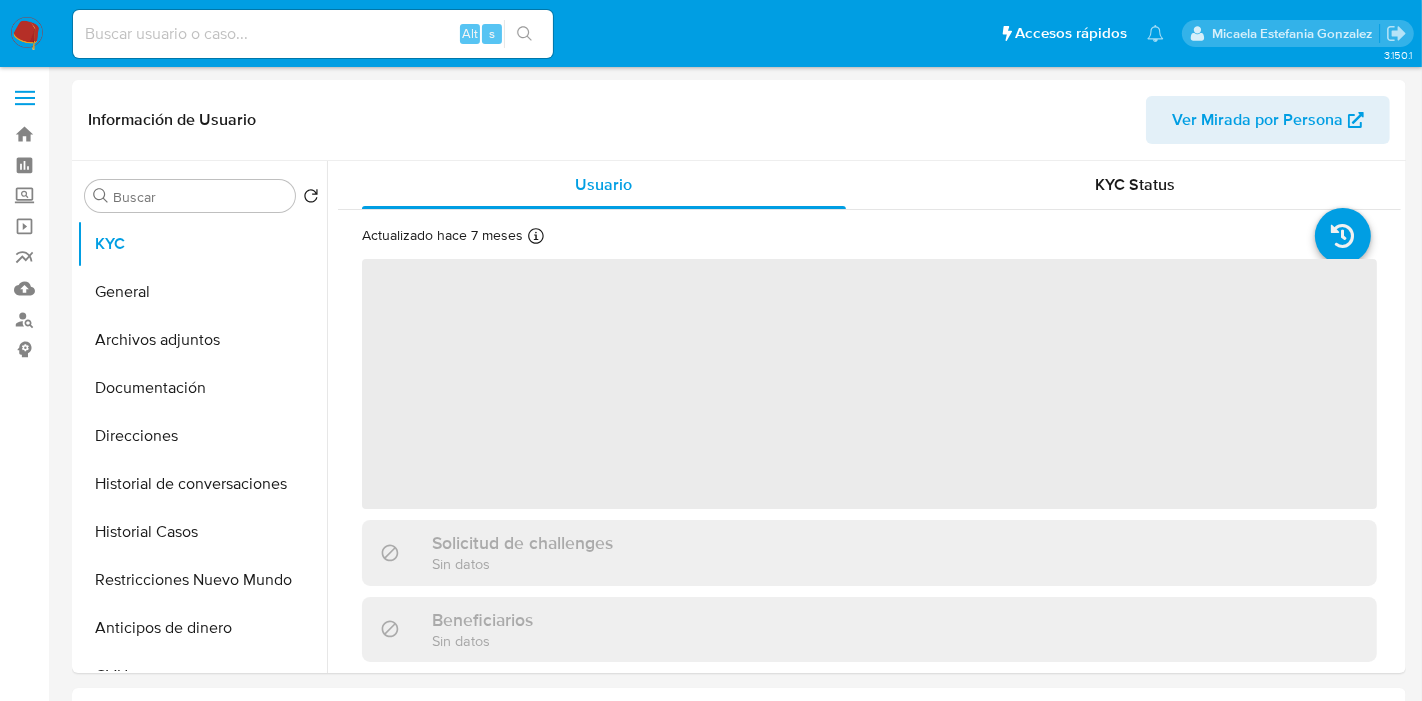 select on "10" 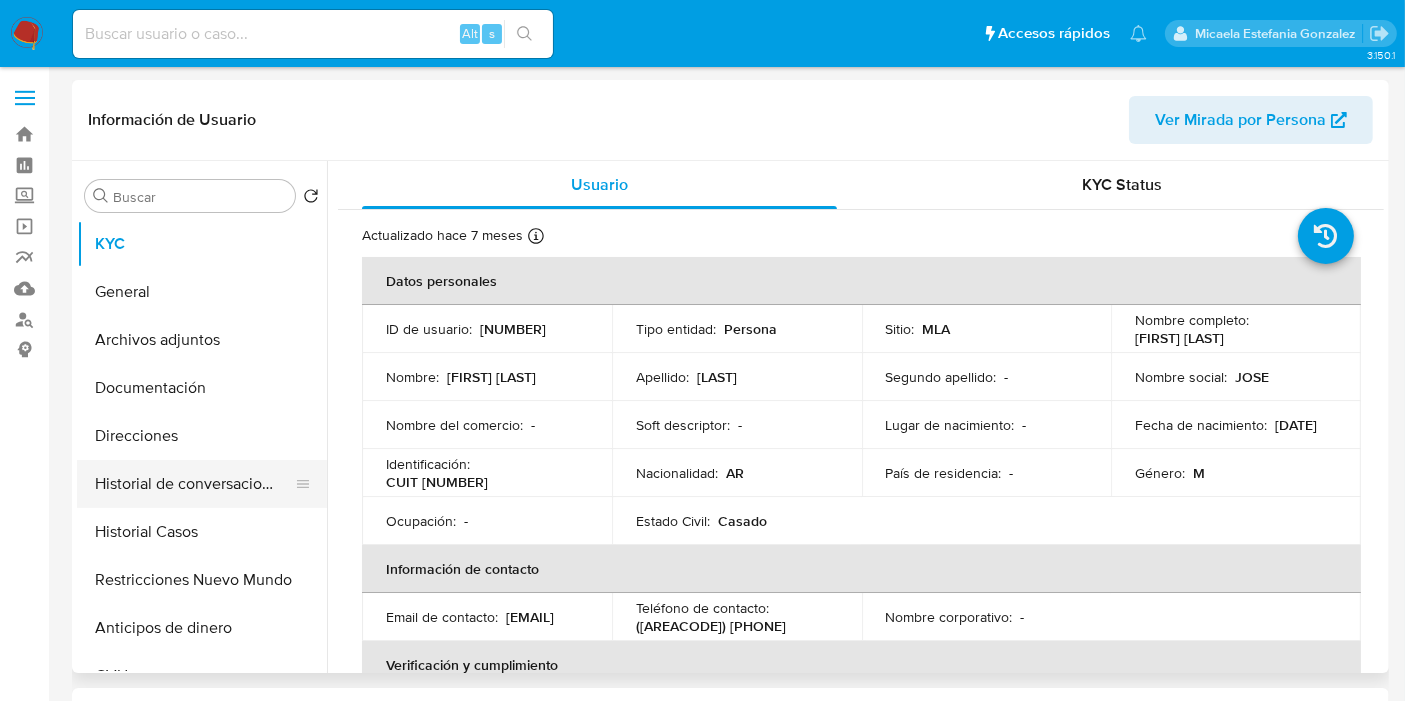 click on "Historial de conversaciones" at bounding box center (194, 484) 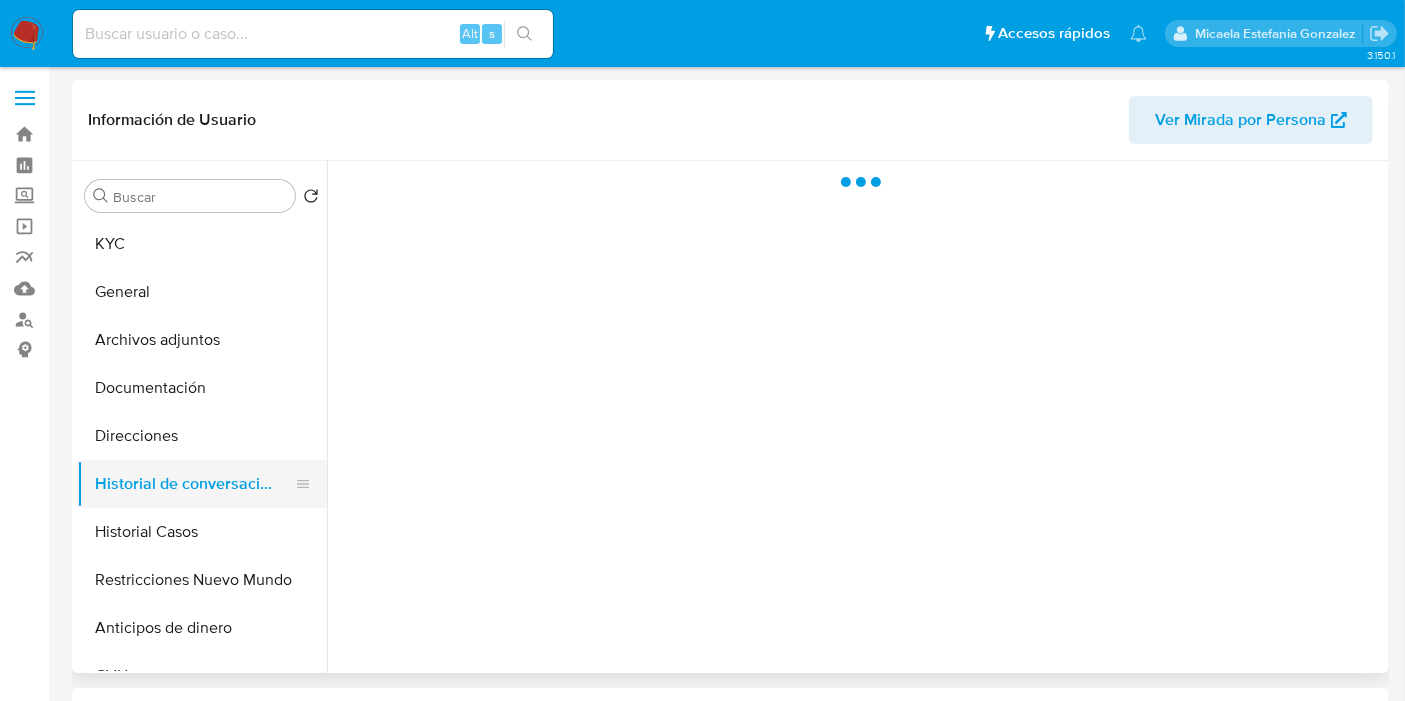click on "Historial de conversaciones" at bounding box center (194, 484) 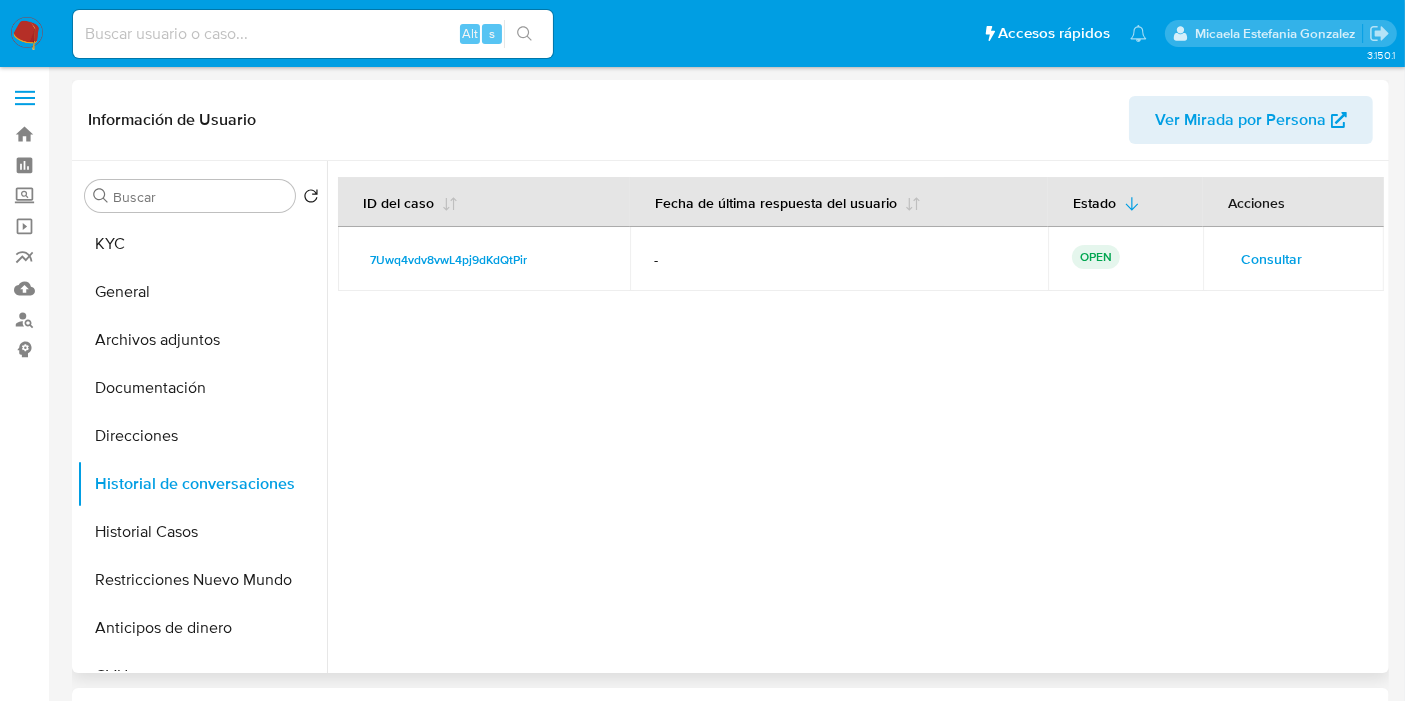 click on "Consultar" at bounding box center [1271, 259] 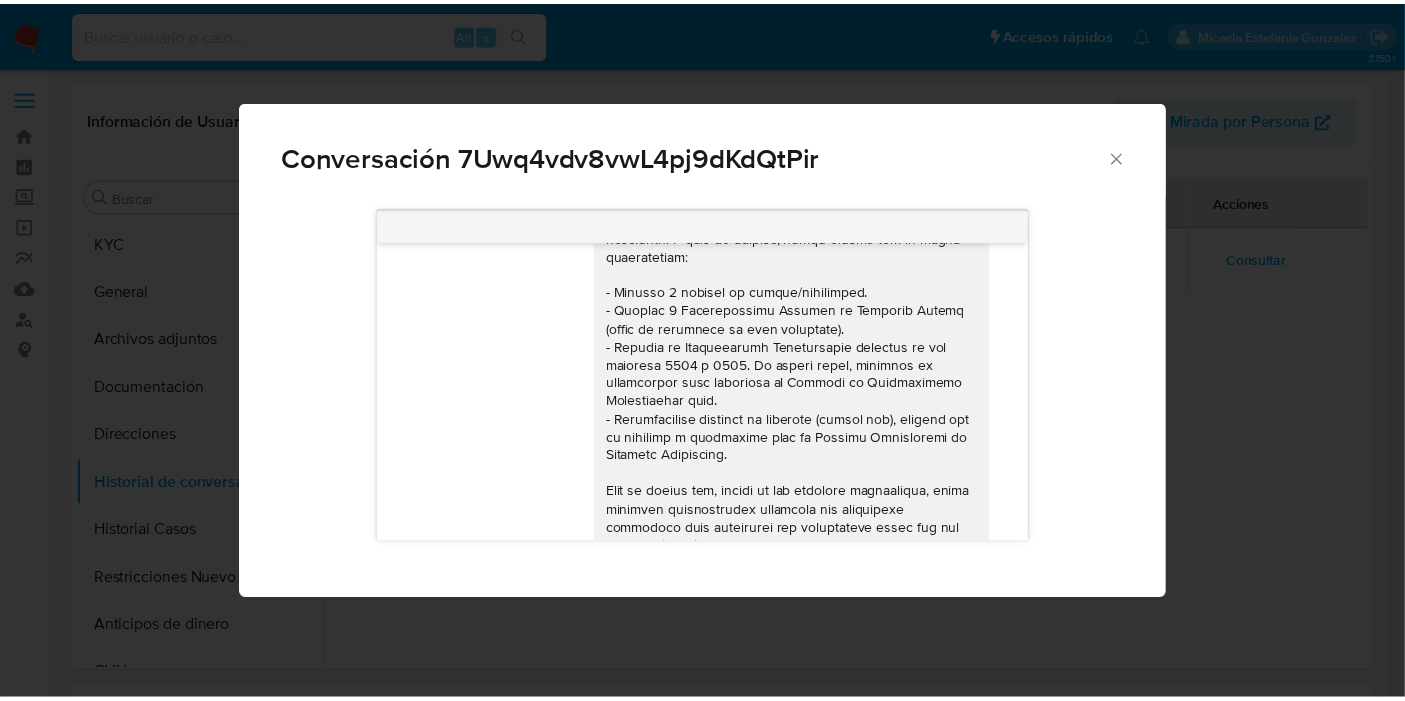scroll, scrollTop: 162, scrollLeft: 0, axis: vertical 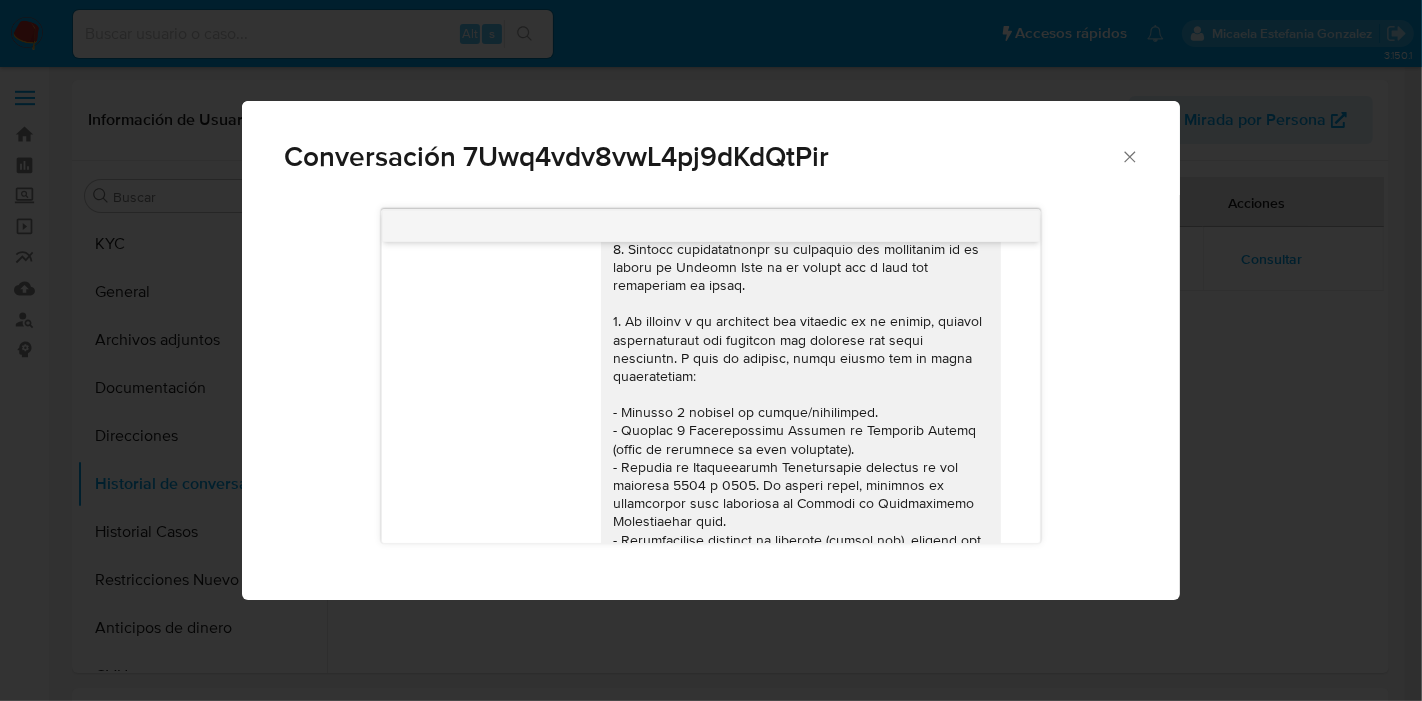click 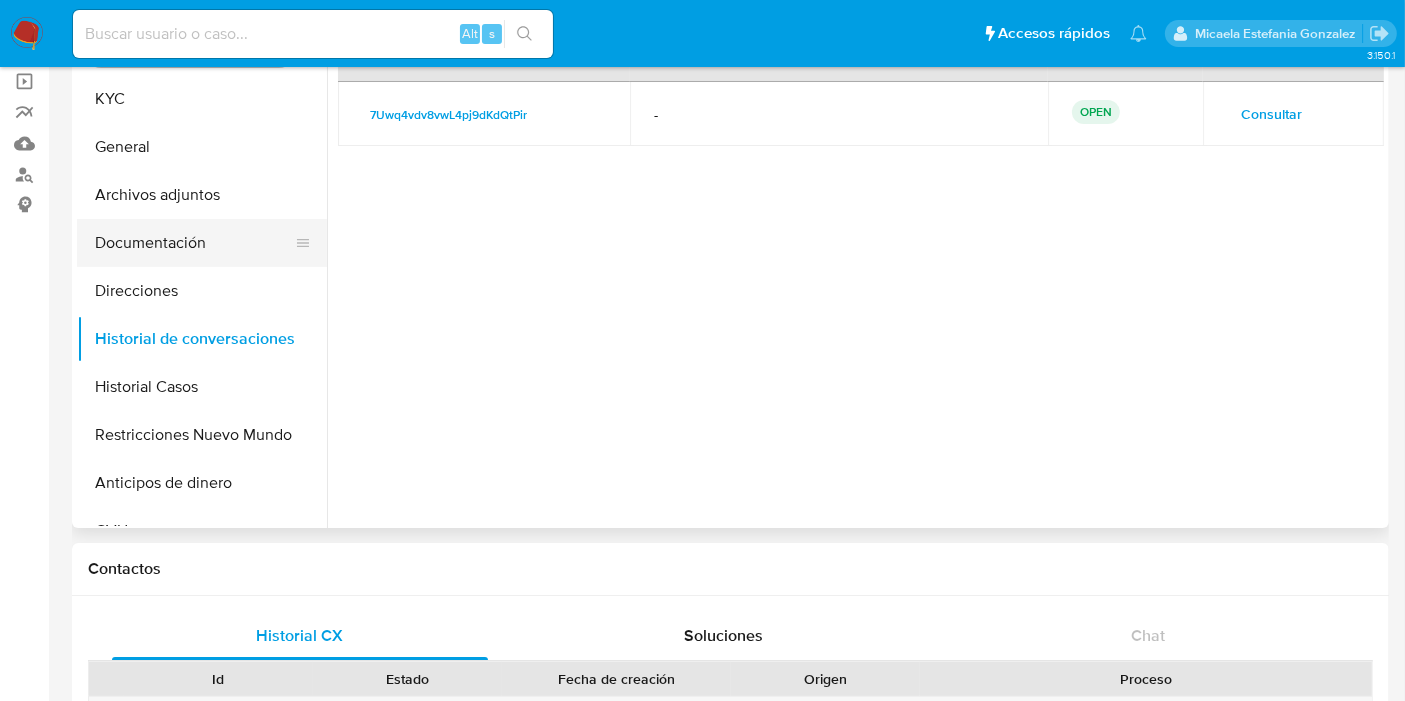 scroll, scrollTop: 111, scrollLeft: 0, axis: vertical 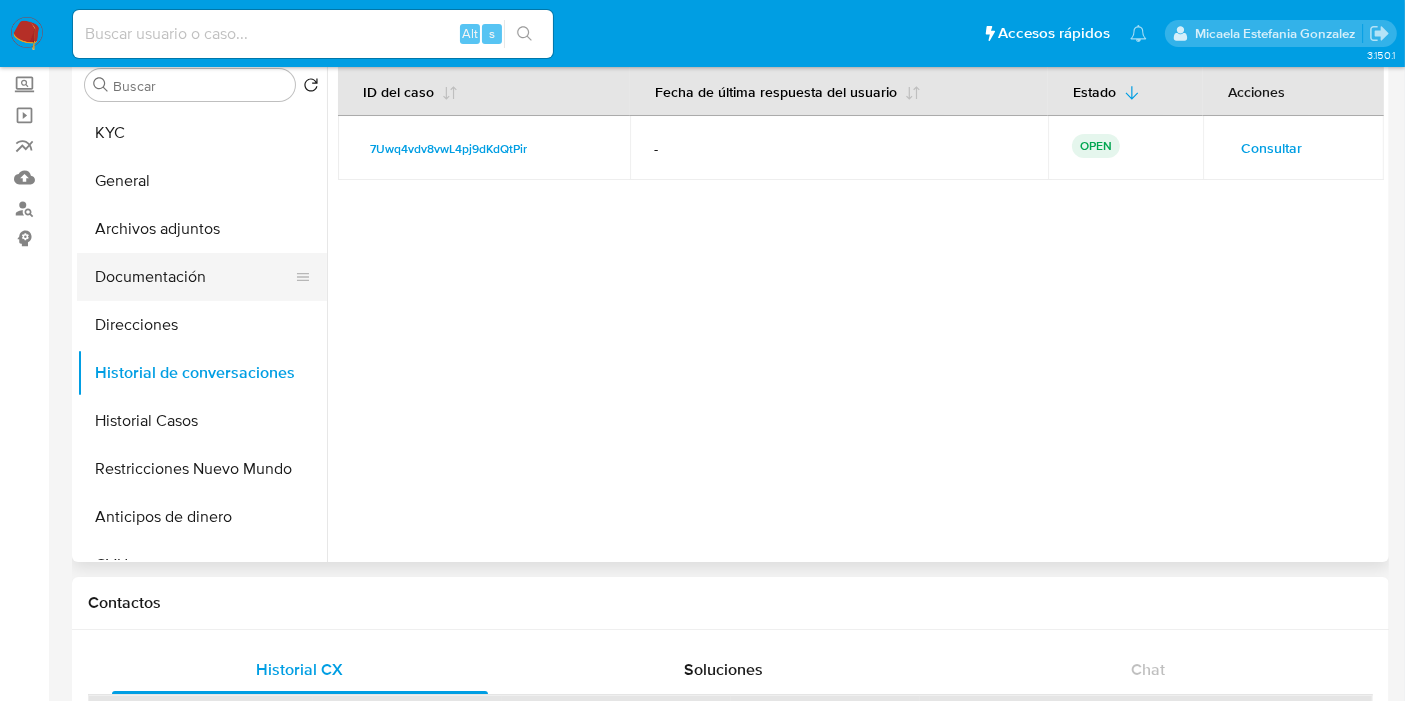 click on "Documentación" at bounding box center (194, 277) 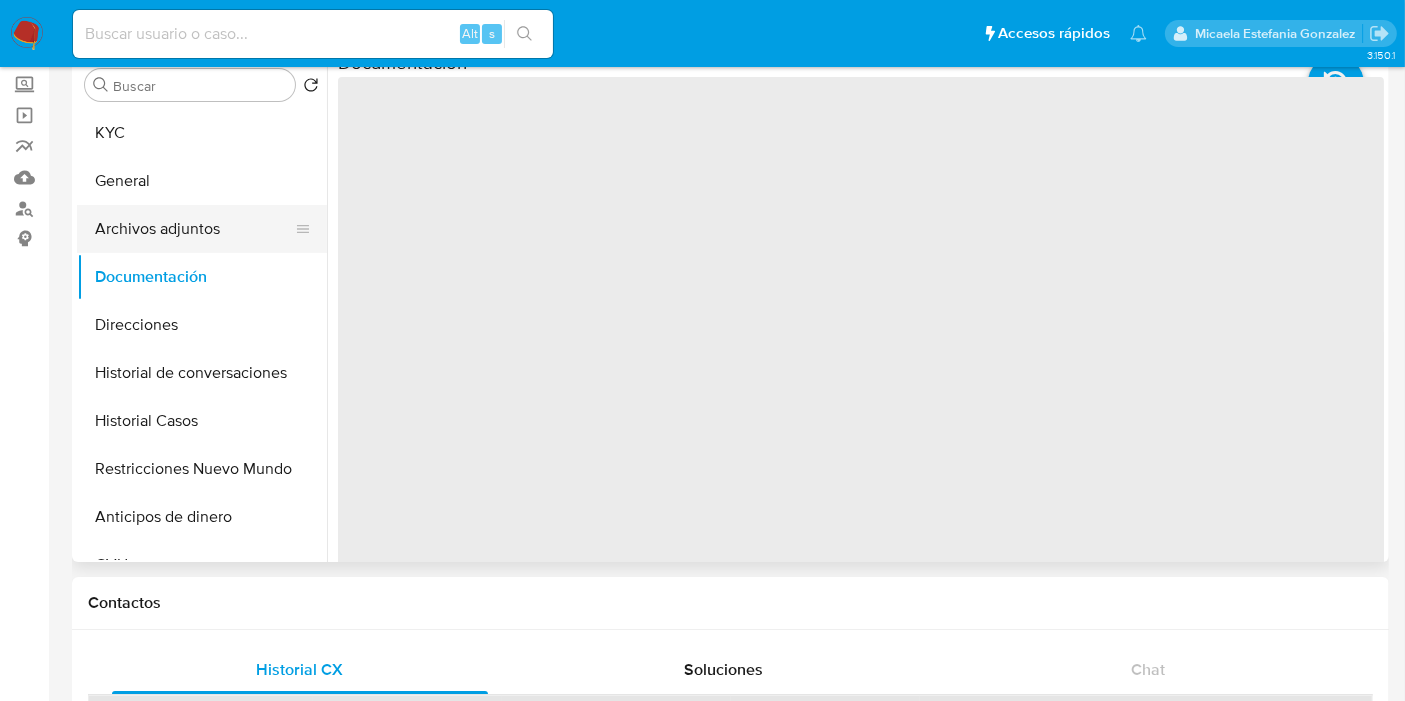 click on "Archivos adjuntos" at bounding box center [194, 229] 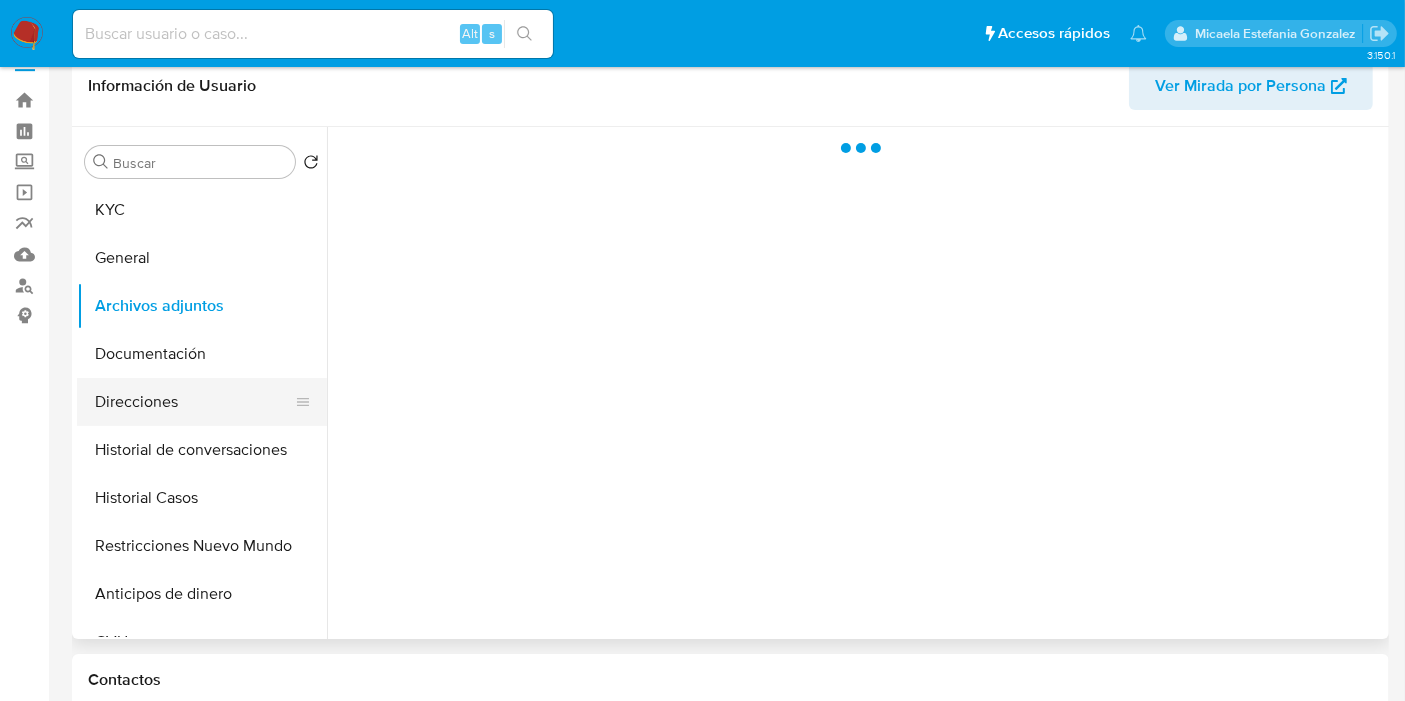 scroll, scrollTop: 0, scrollLeft: 0, axis: both 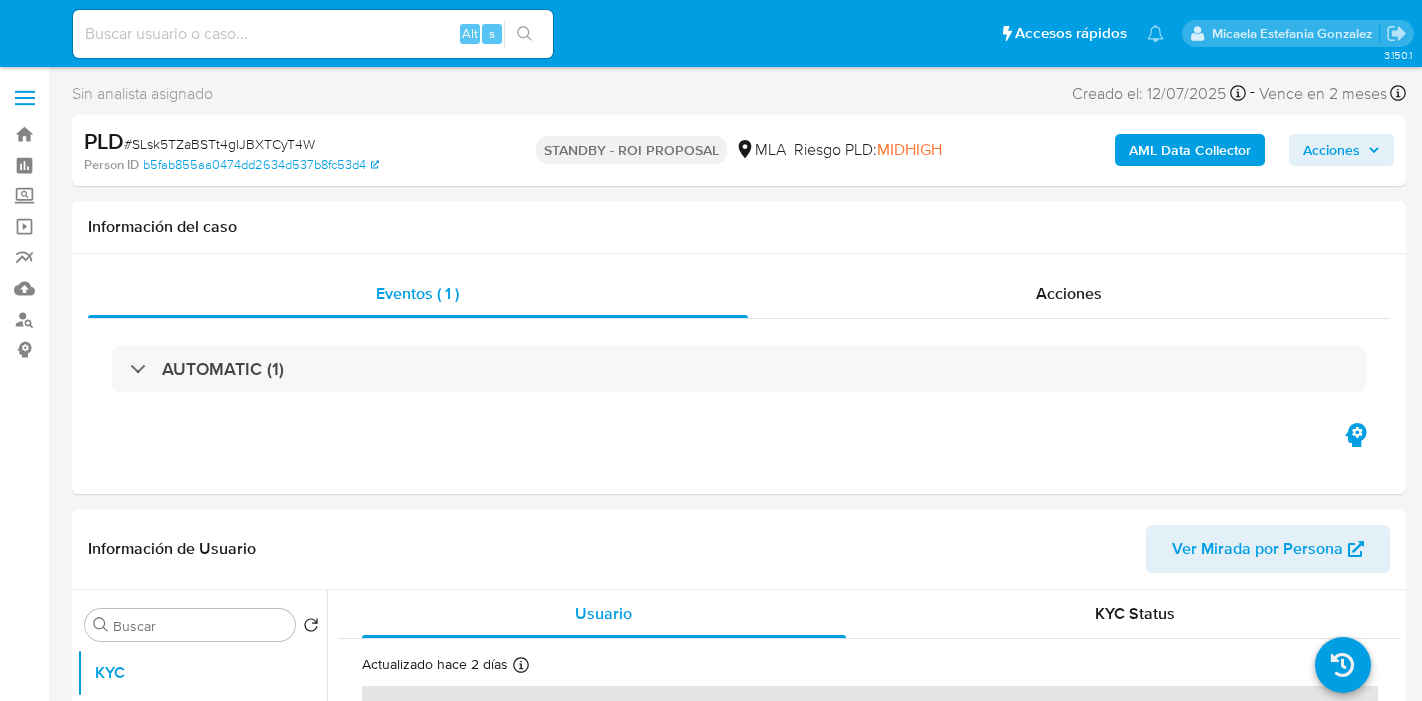 select on "10" 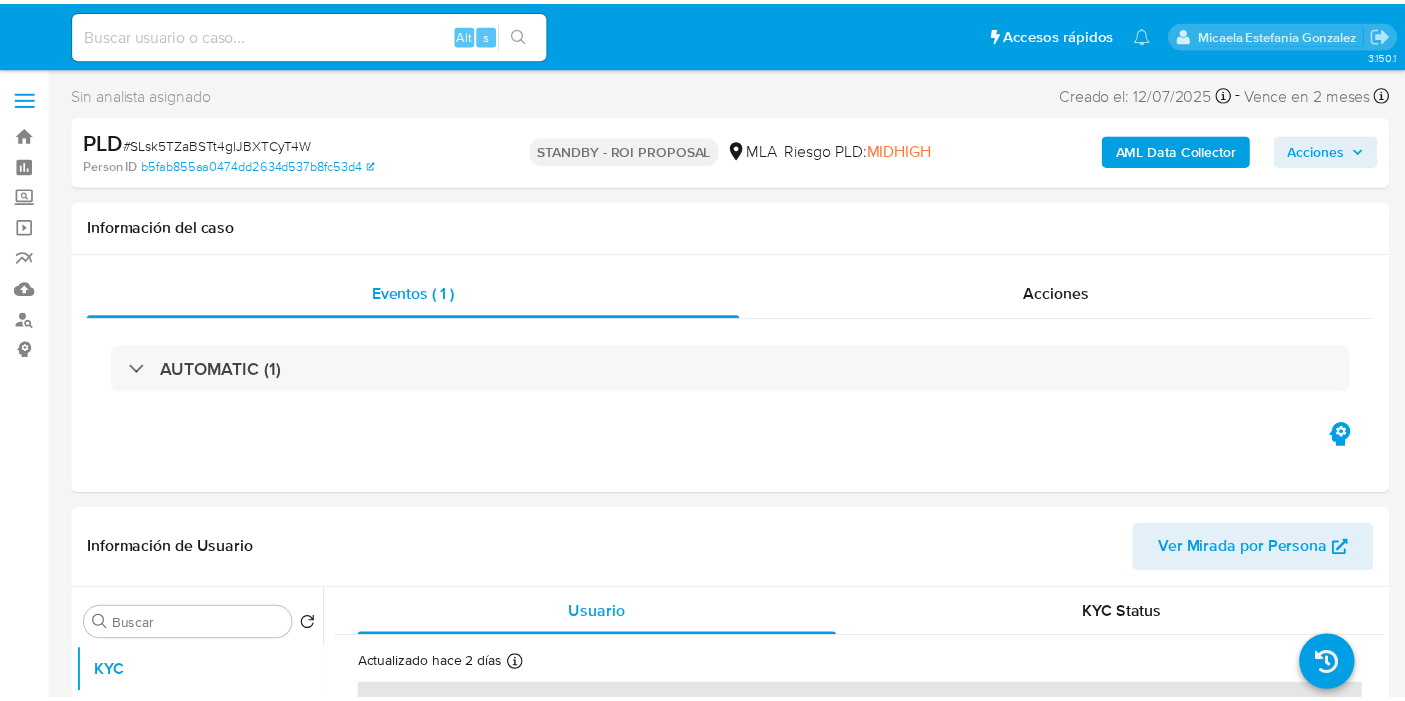 scroll, scrollTop: 0, scrollLeft: 0, axis: both 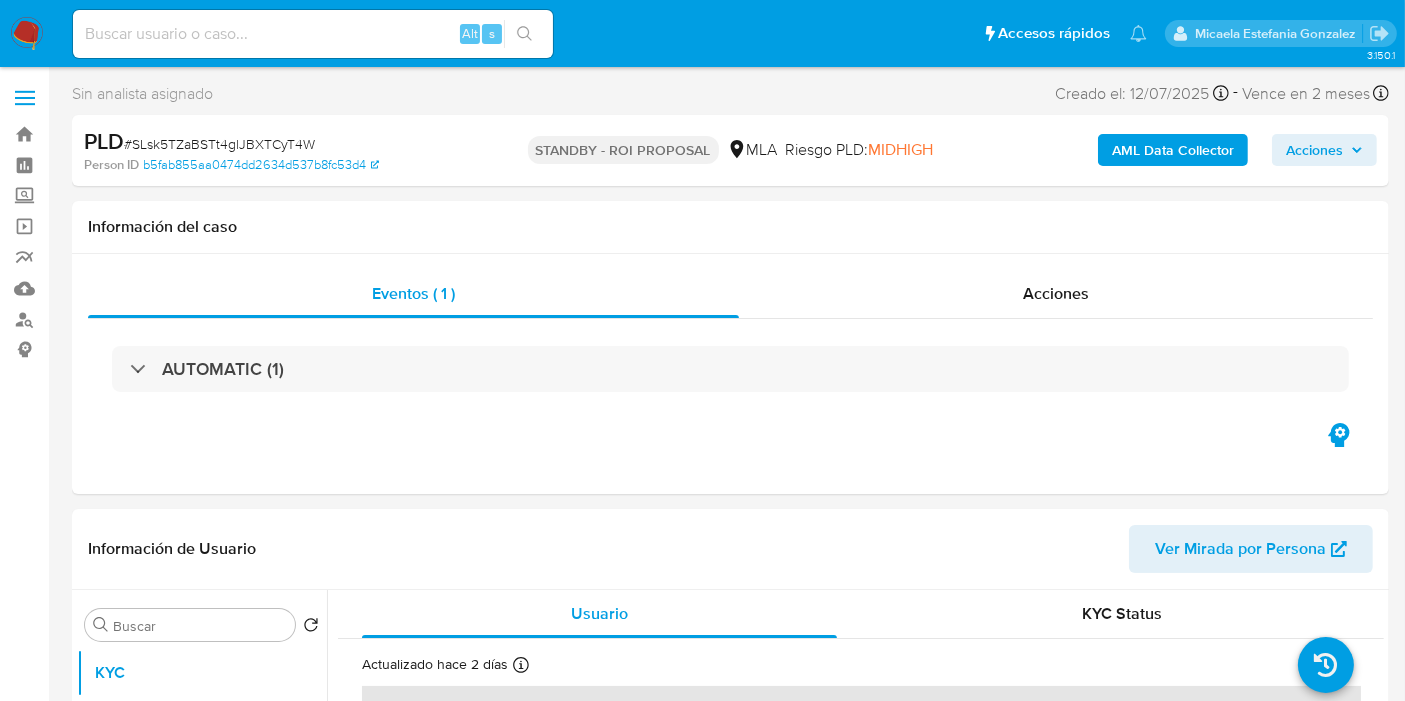 click at bounding box center [27, 34] 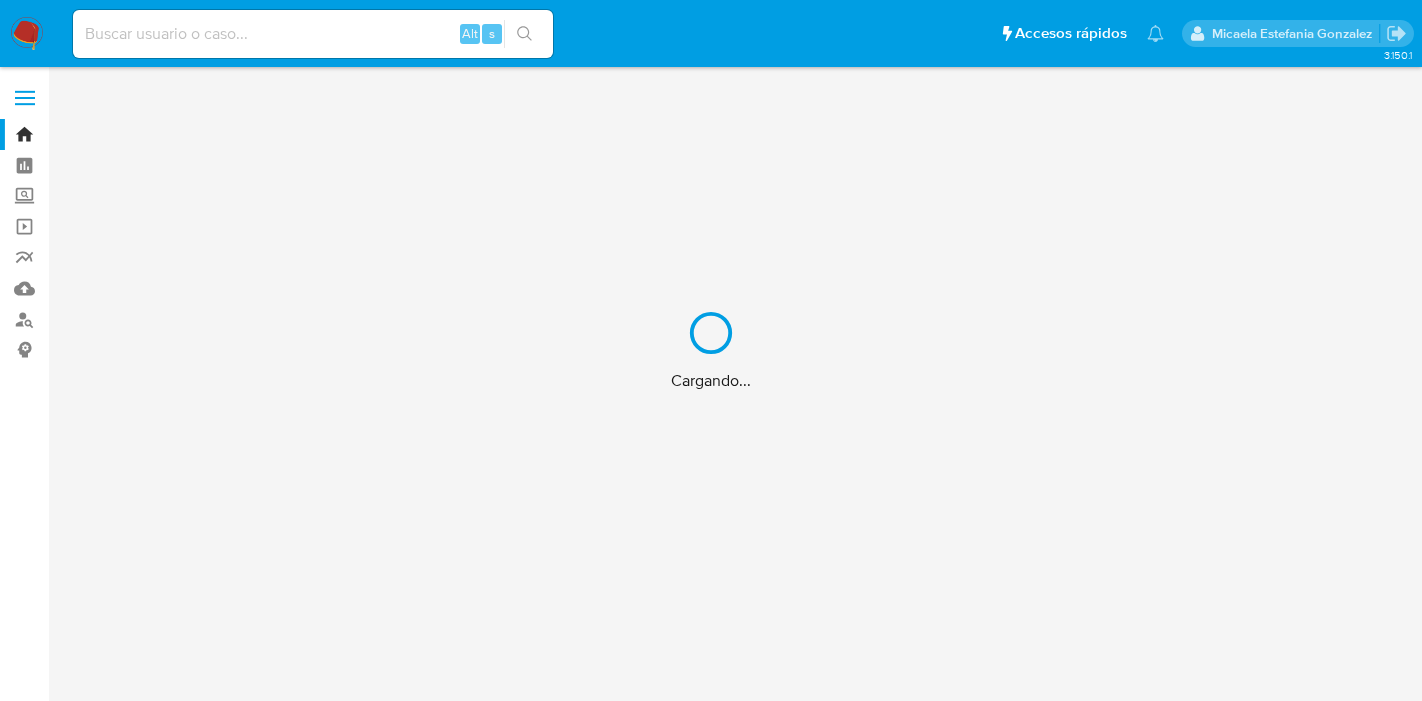 scroll, scrollTop: 0, scrollLeft: 0, axis: both 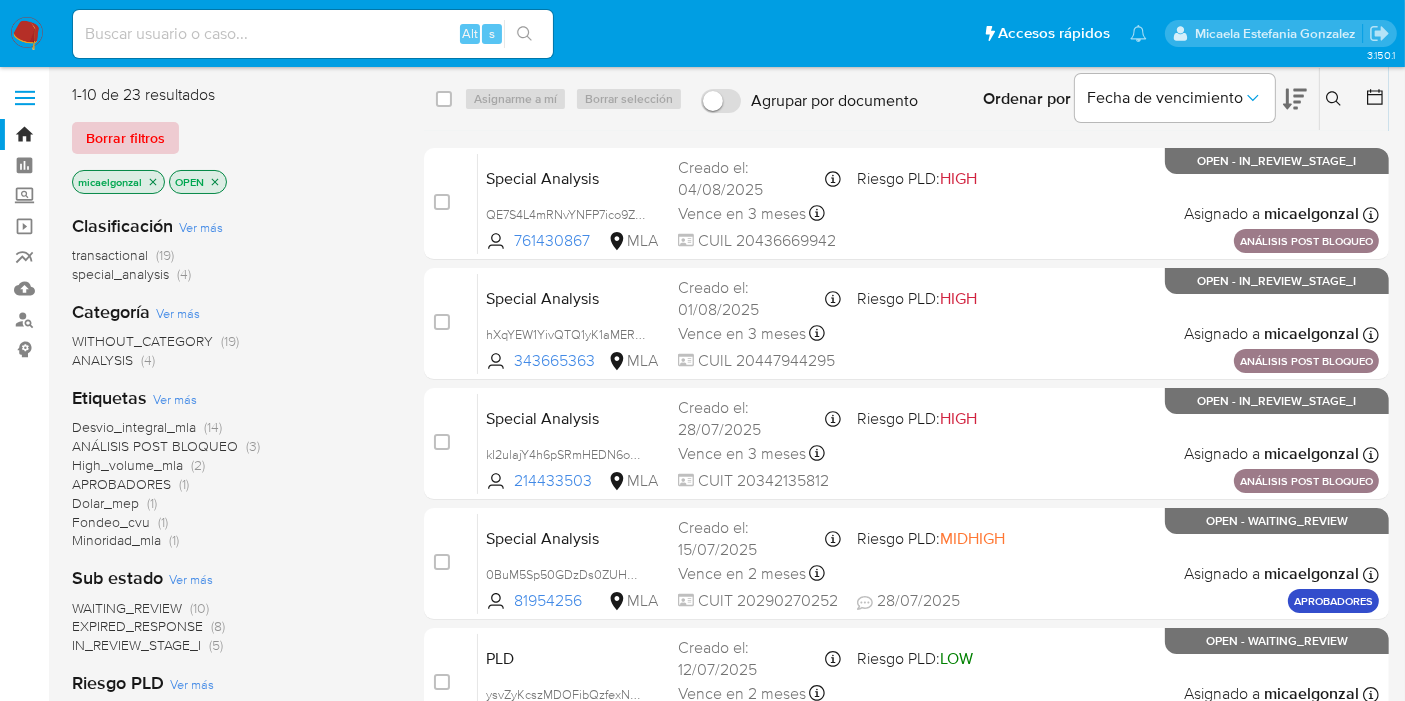 click on "Borrar filtros" at bounding box center [125, 138] 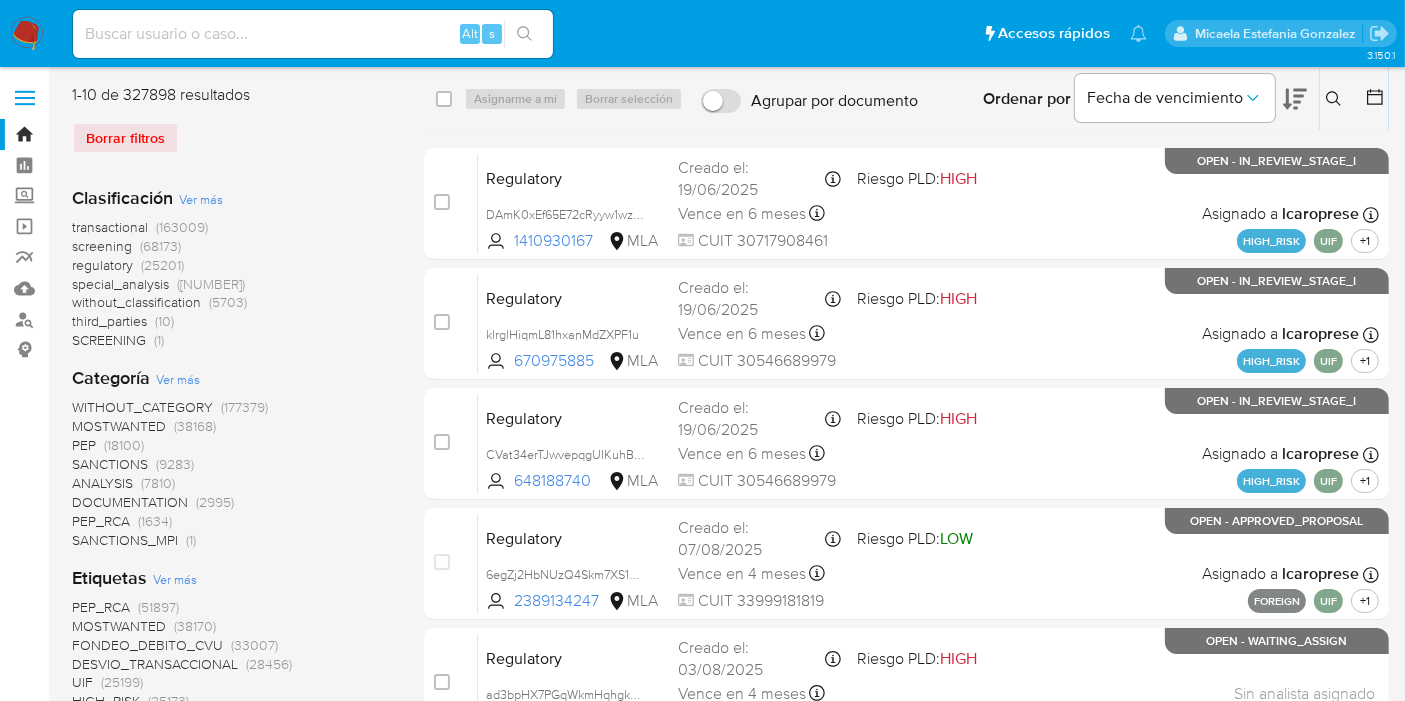 click at bounding box center (1336, 99) 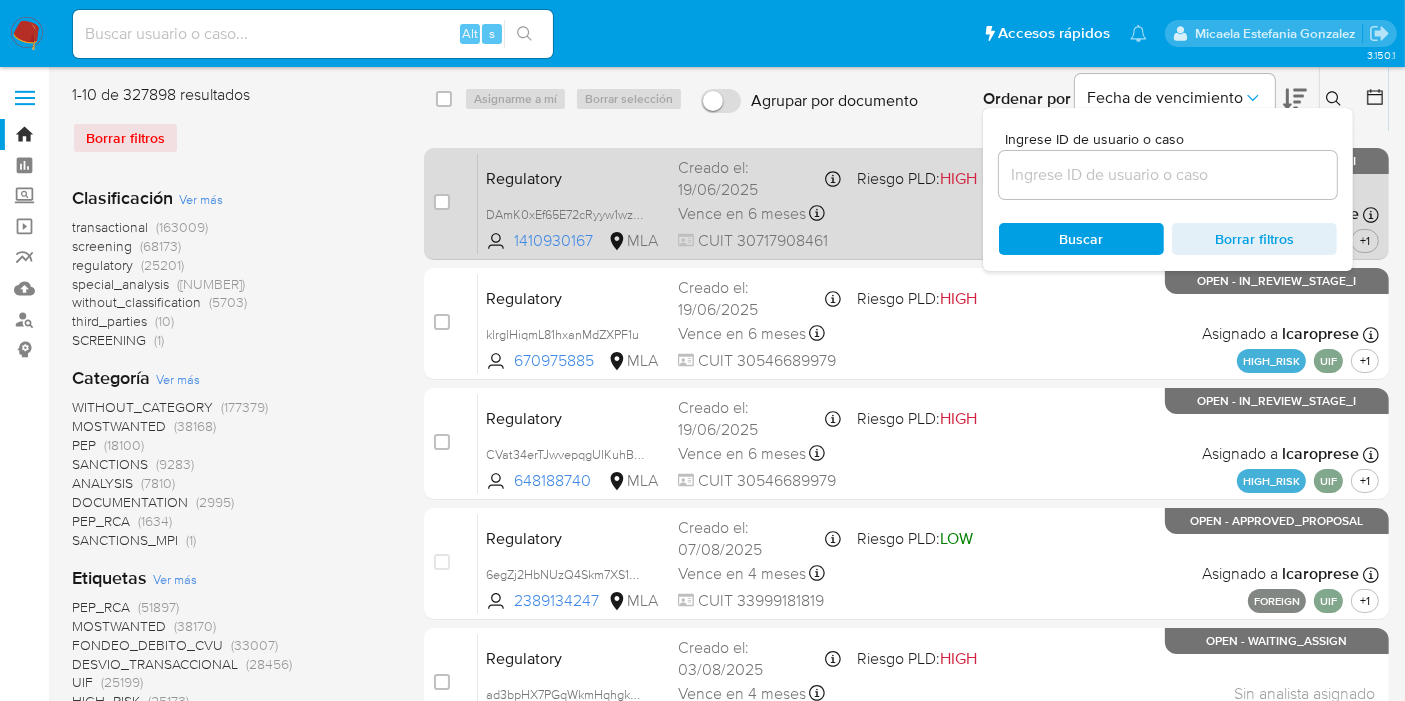 click on "Riesgo PLD:  HIGH" at bounding box center [938, 177] 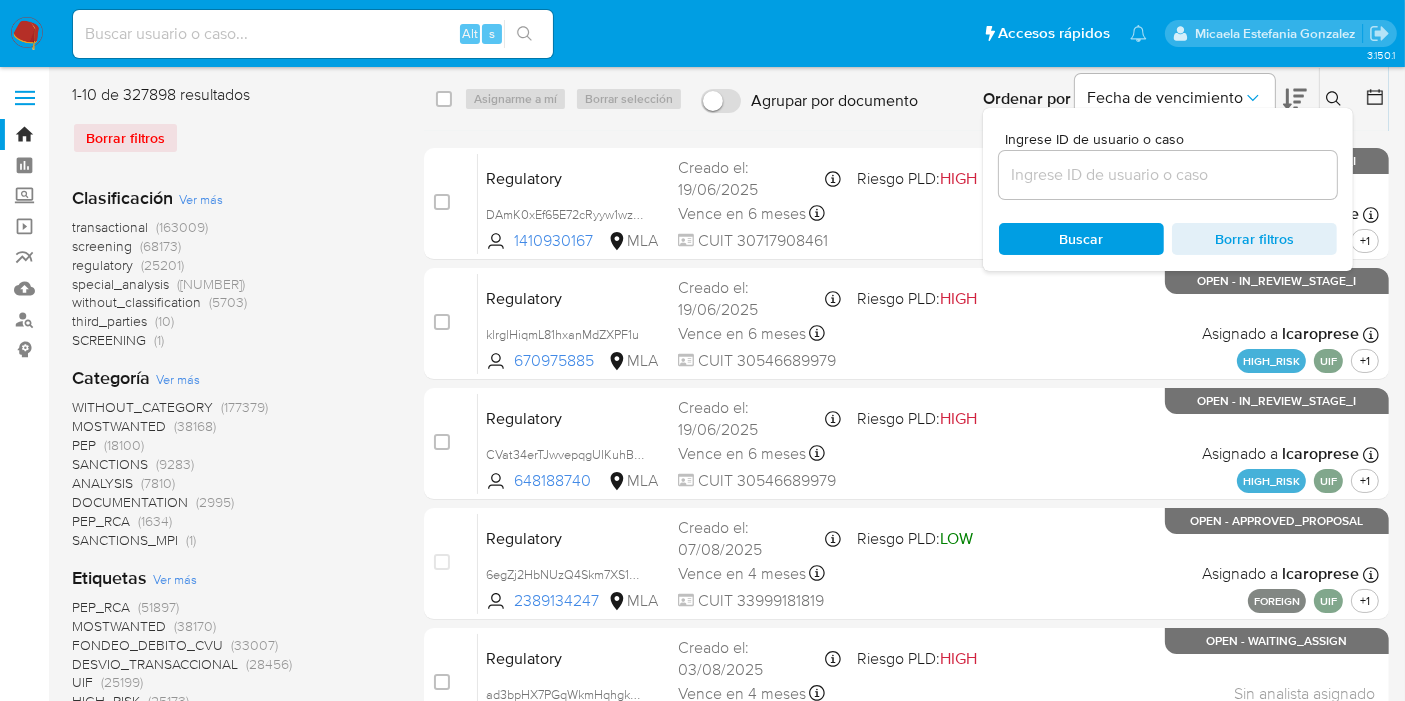 click at bounding box center [1168, 175] 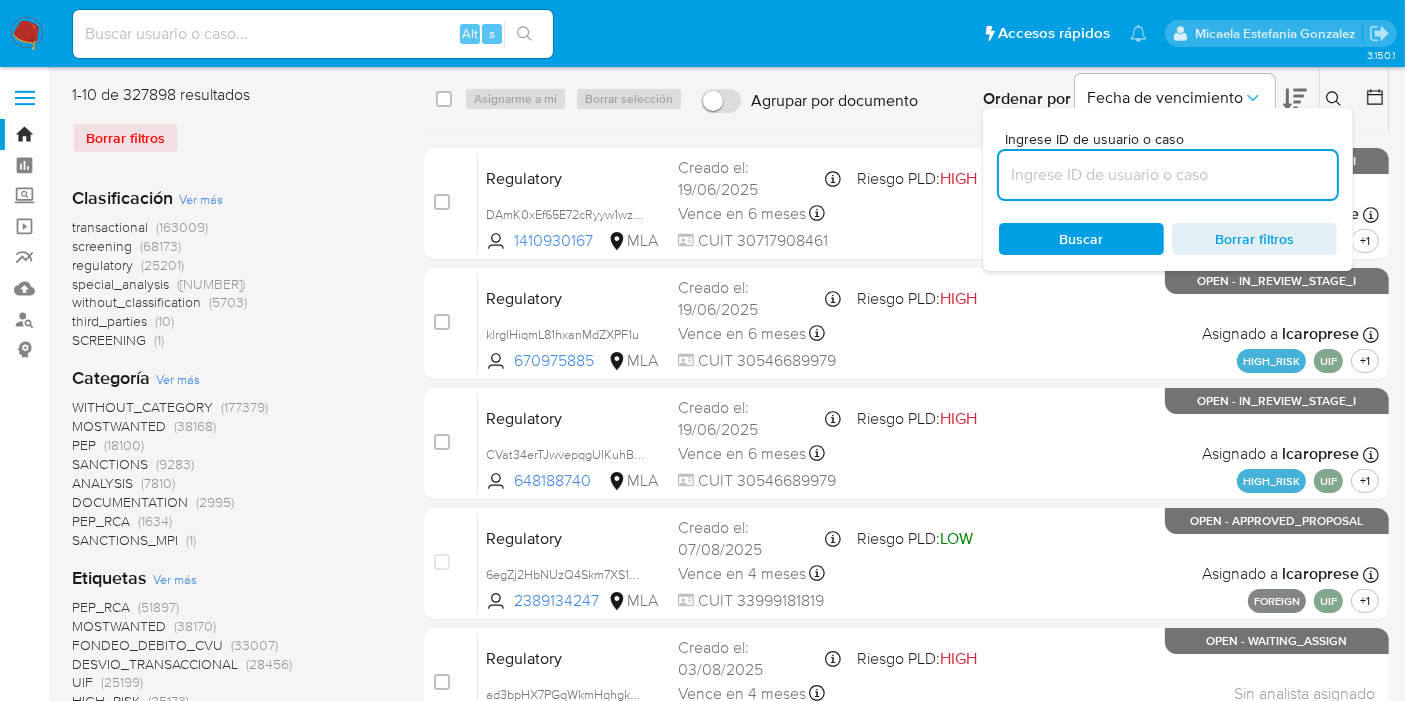 paste on "HinrpCrsjBMchBwI6VmFWv80" 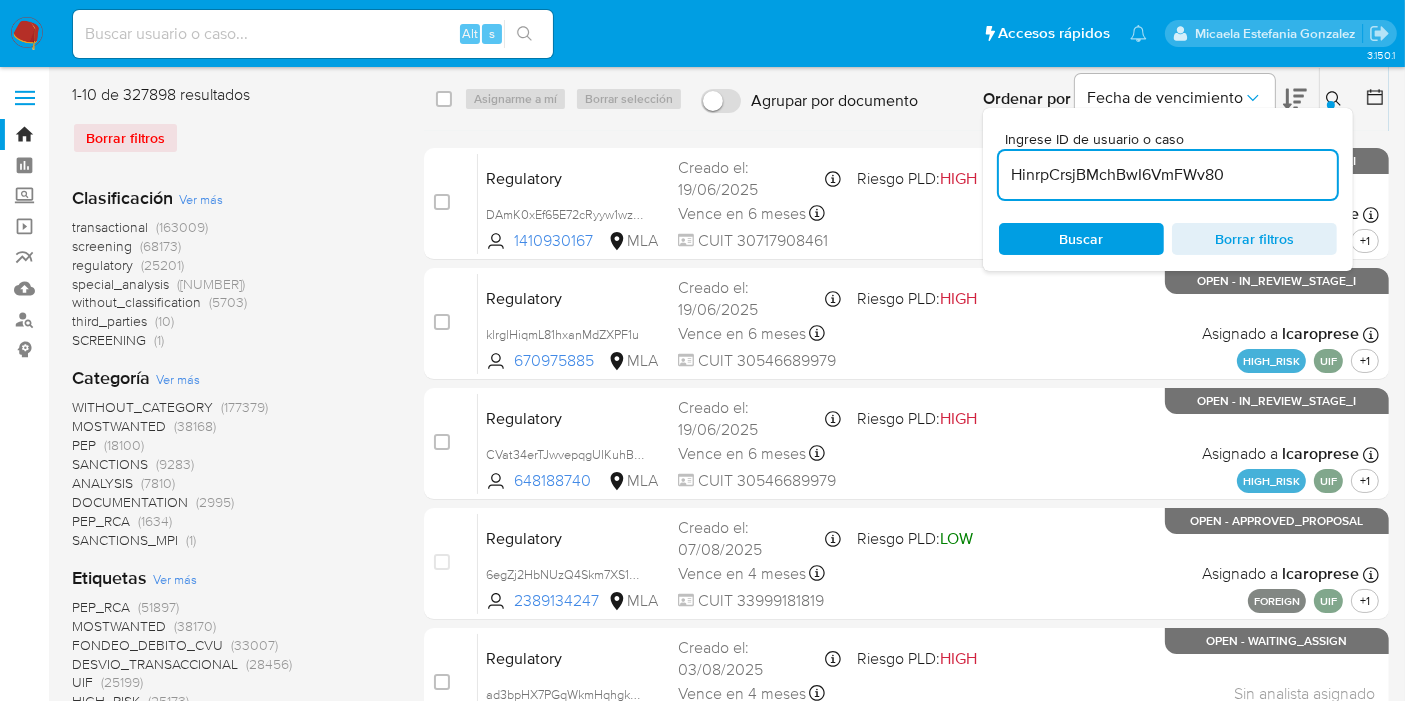 type on "HinrpCrsjBMchBwI6VmFWv80" 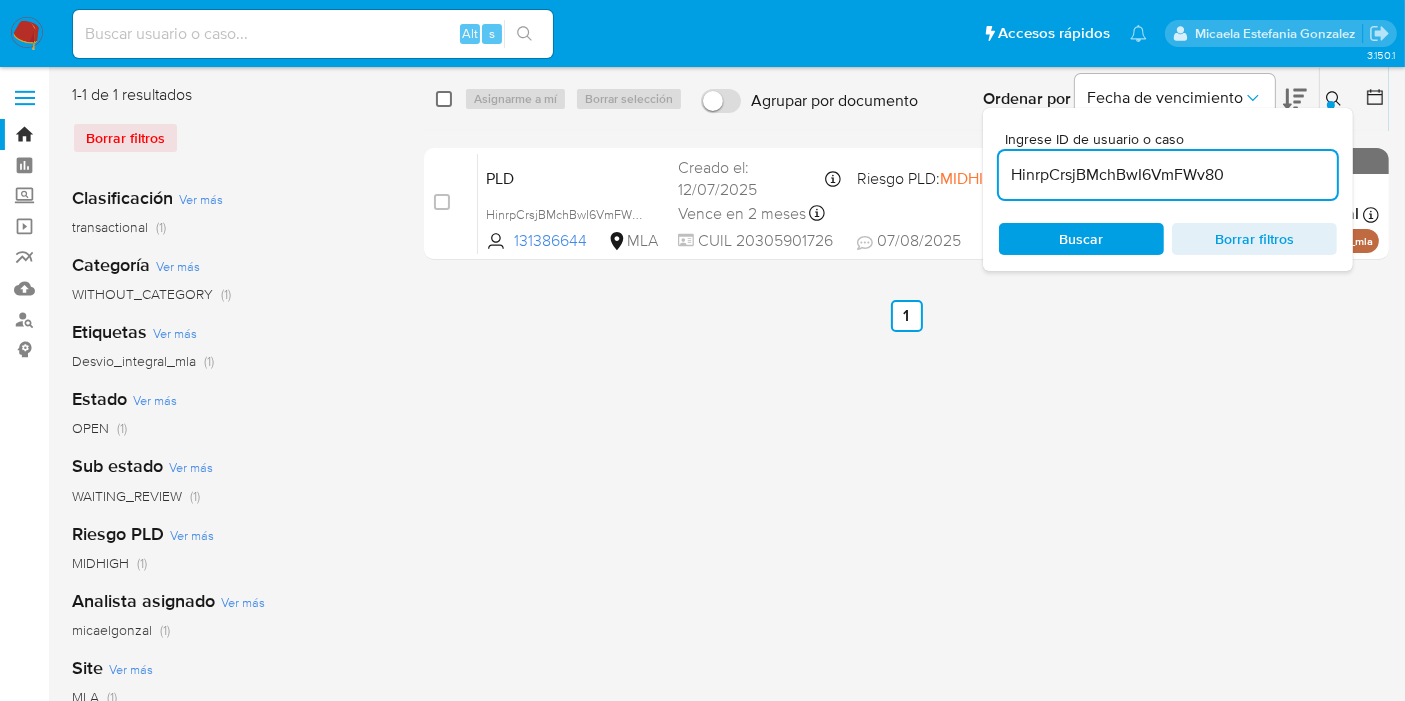 click at bounding box center (444, 99) 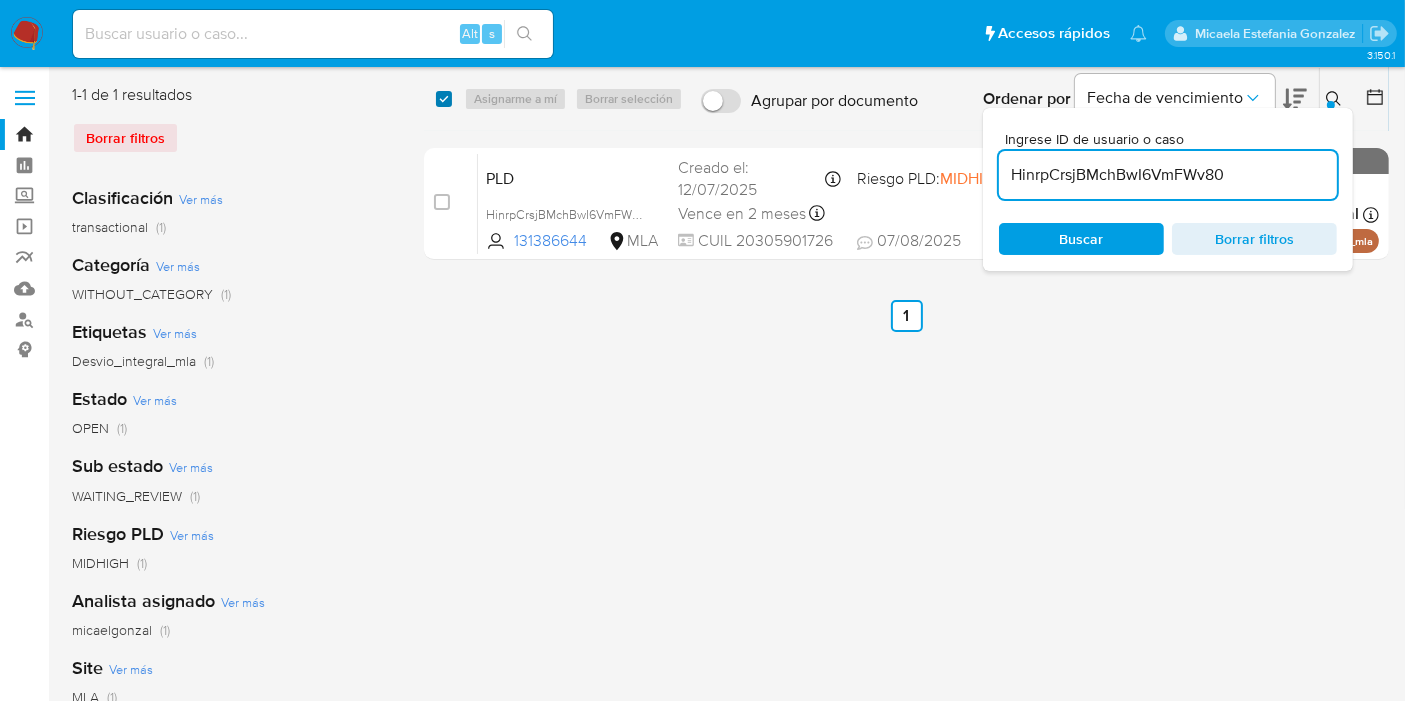 checkbox on "true" 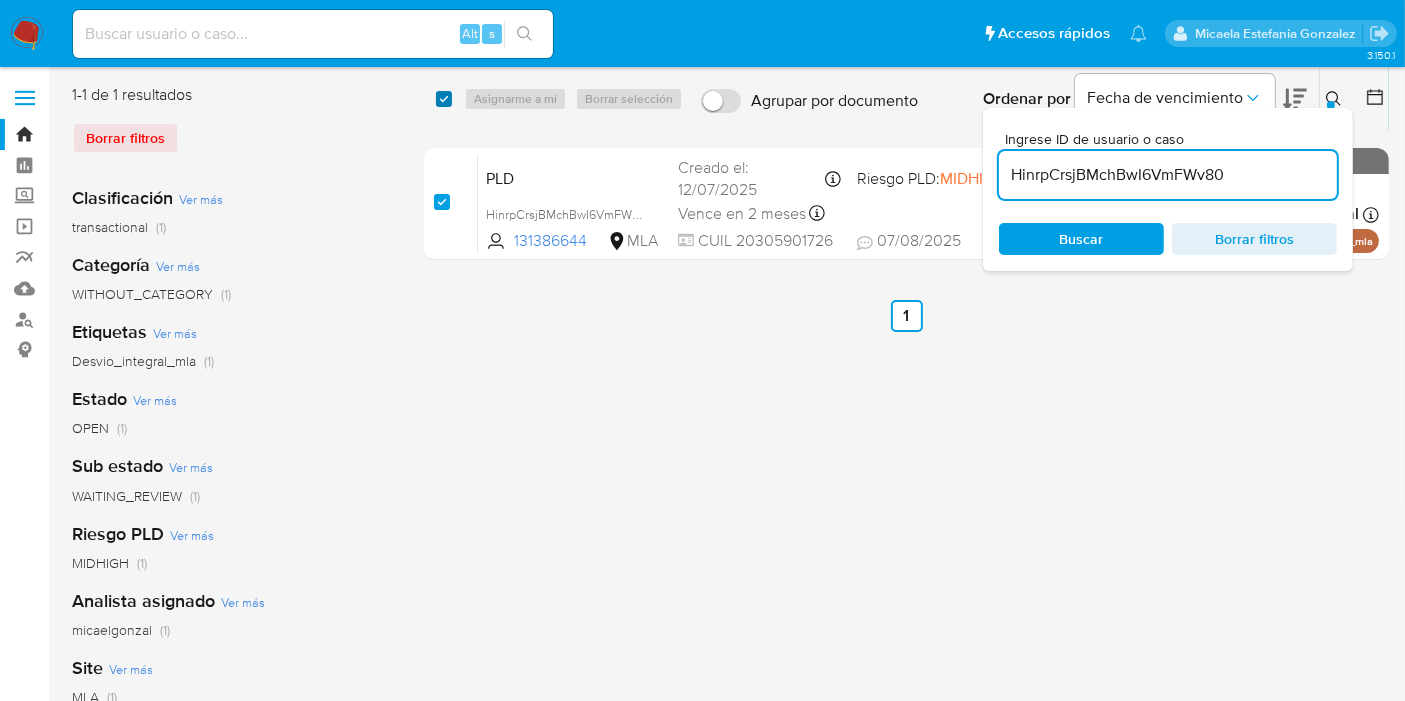 checkbox on "true" 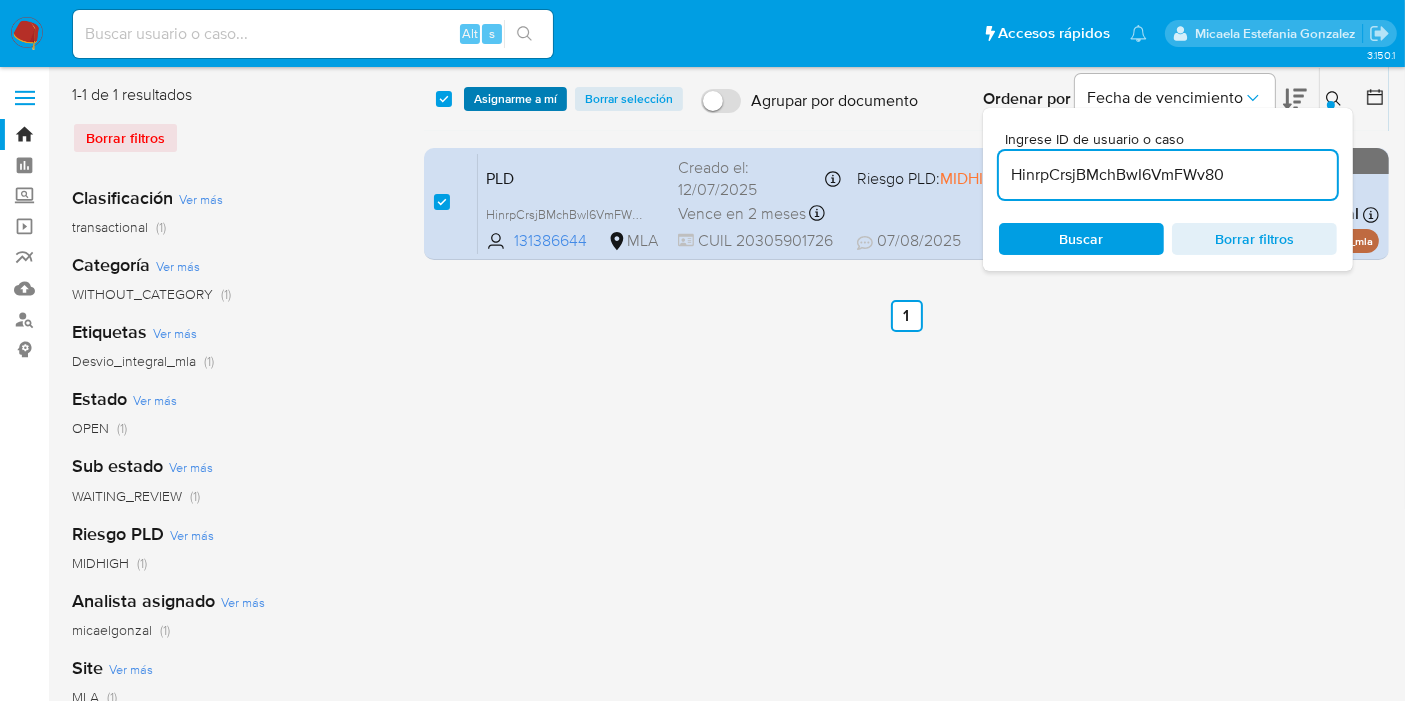click on "Asignarme a mí" at bounding box center [515, 99] 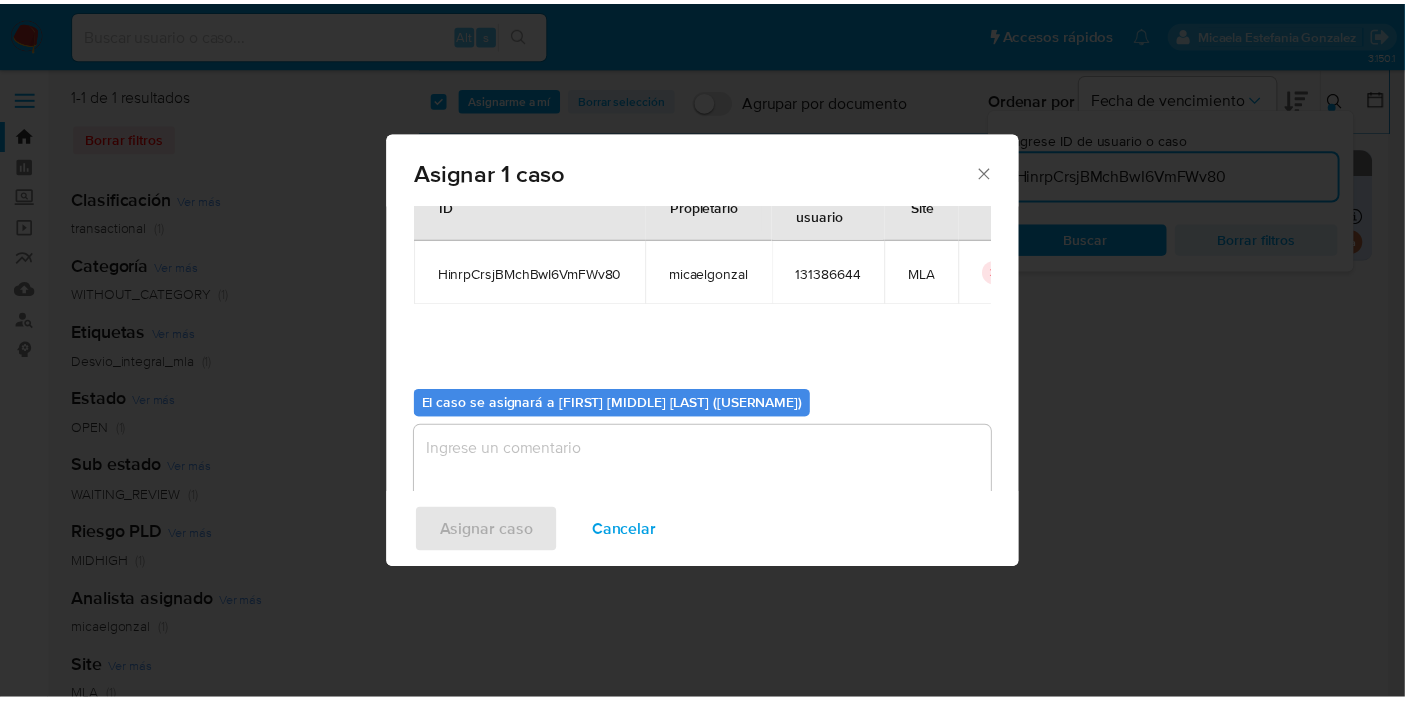 scroll, scrollTop: 102, scrollLeft: 0, axis: vertical 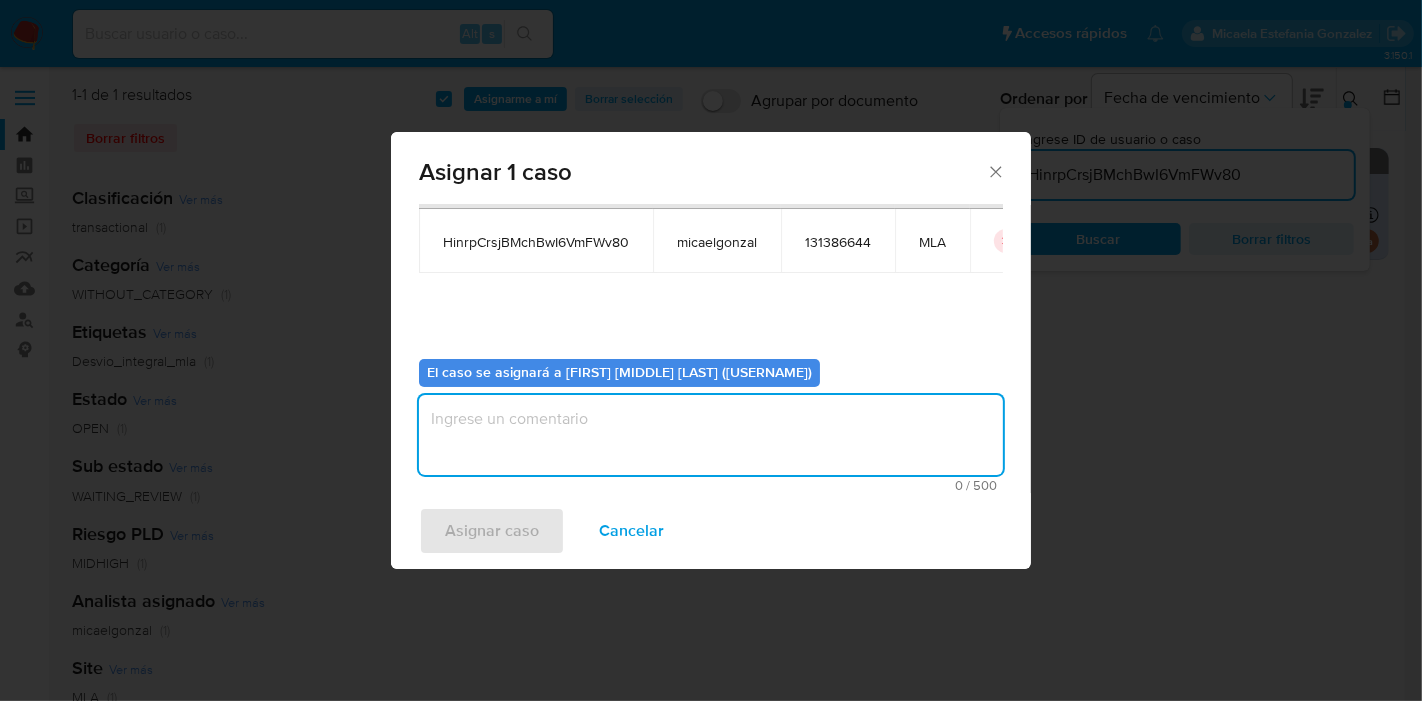 click at bounding box center [711, 435] 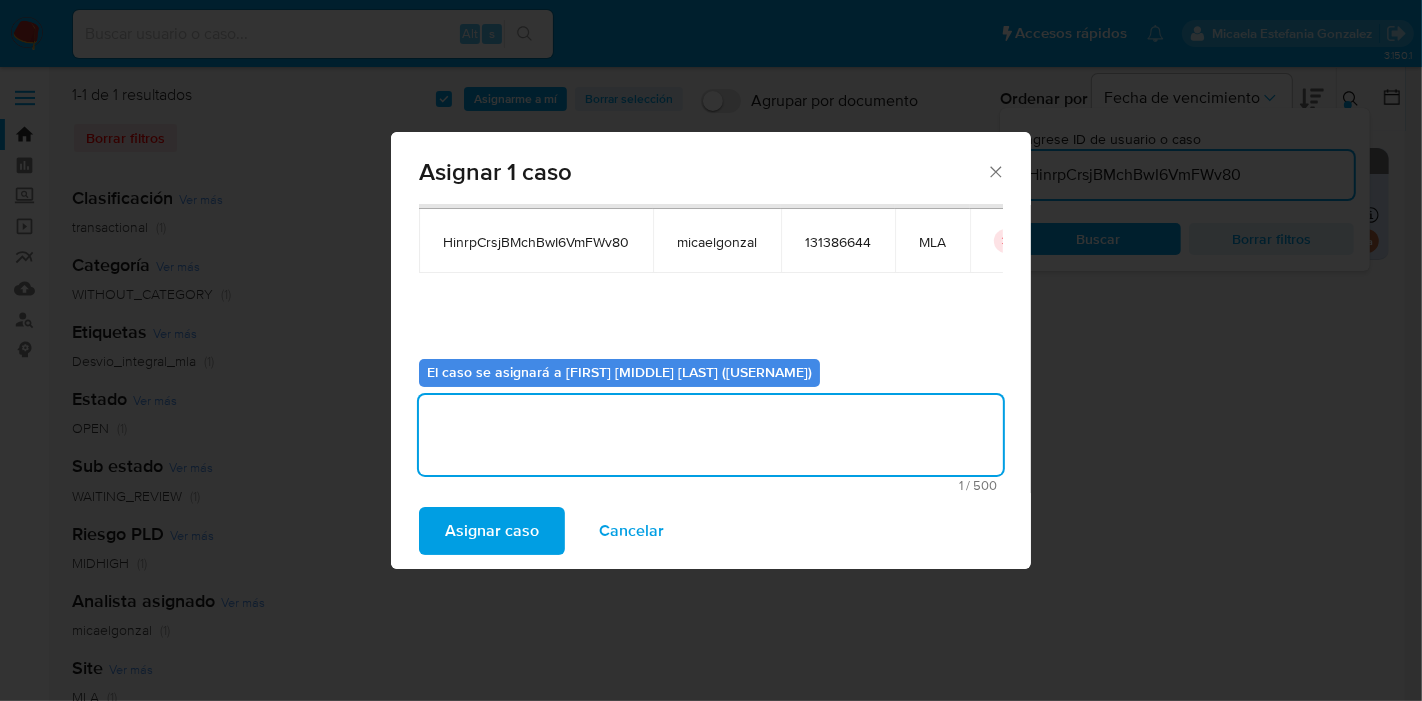 click on "Asignar caso Cancelar" at bounding box center [711, 531] 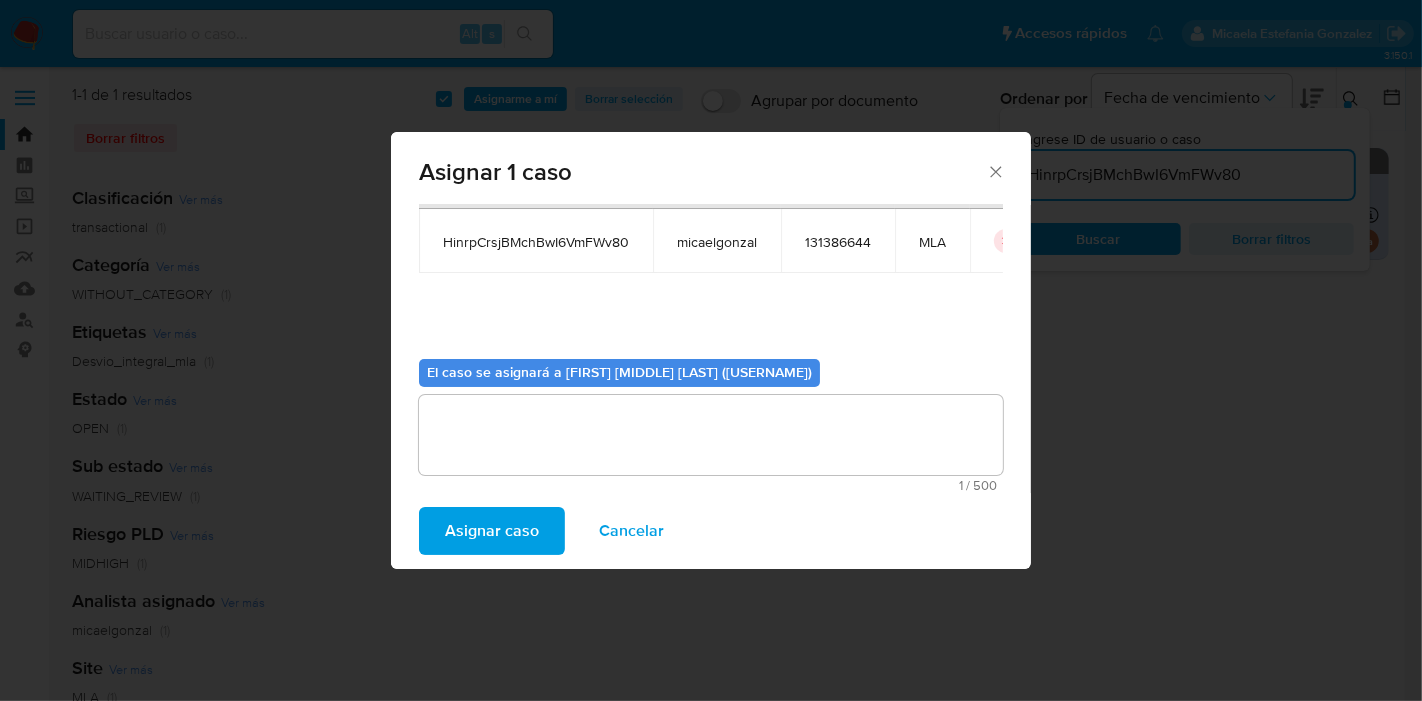 click on "Asignar caso" at bounding box center (492, 531) 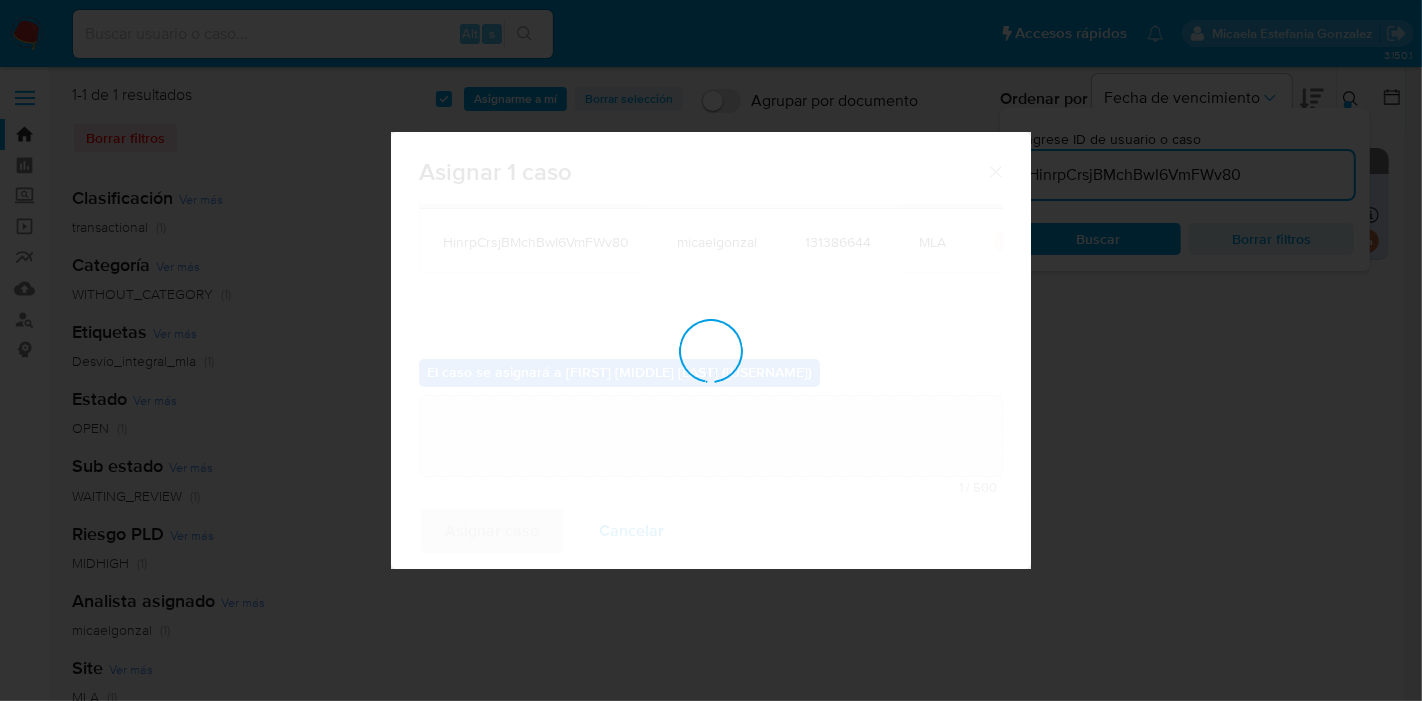 type 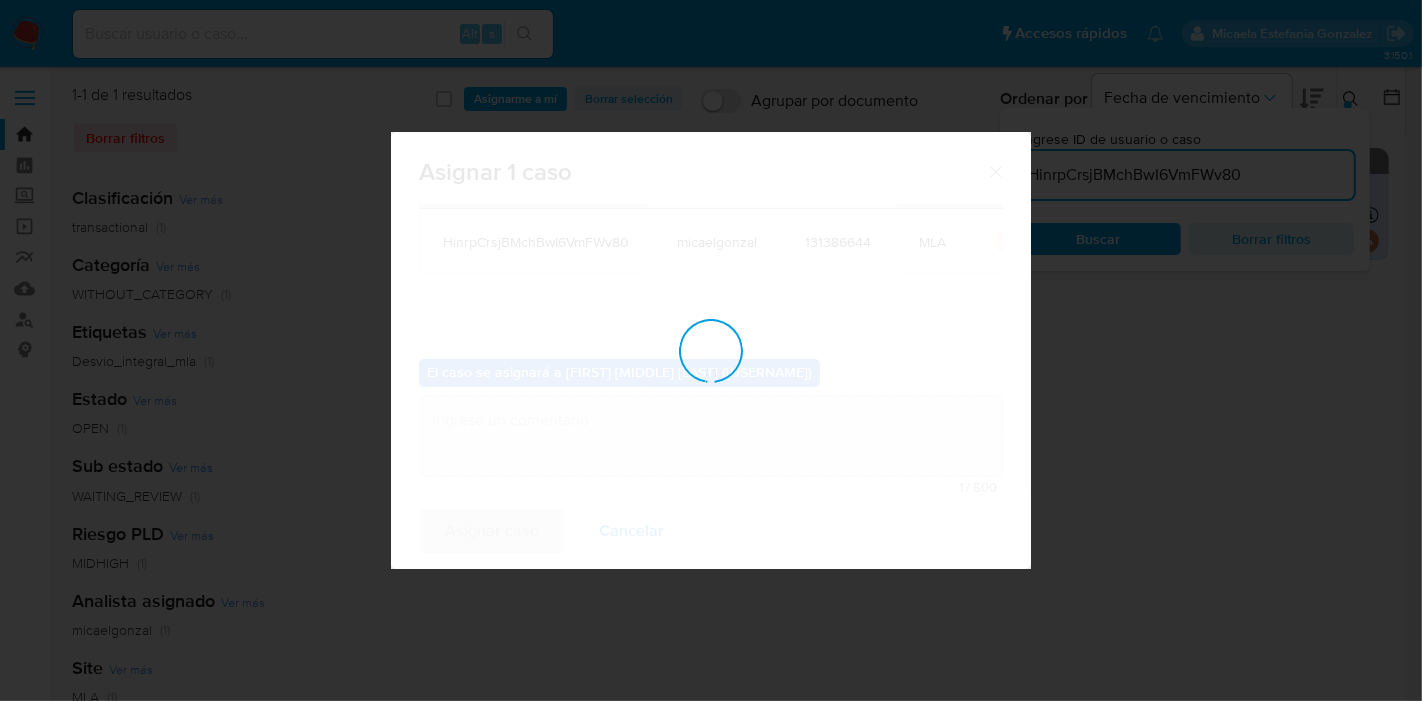 checkbox on "false" 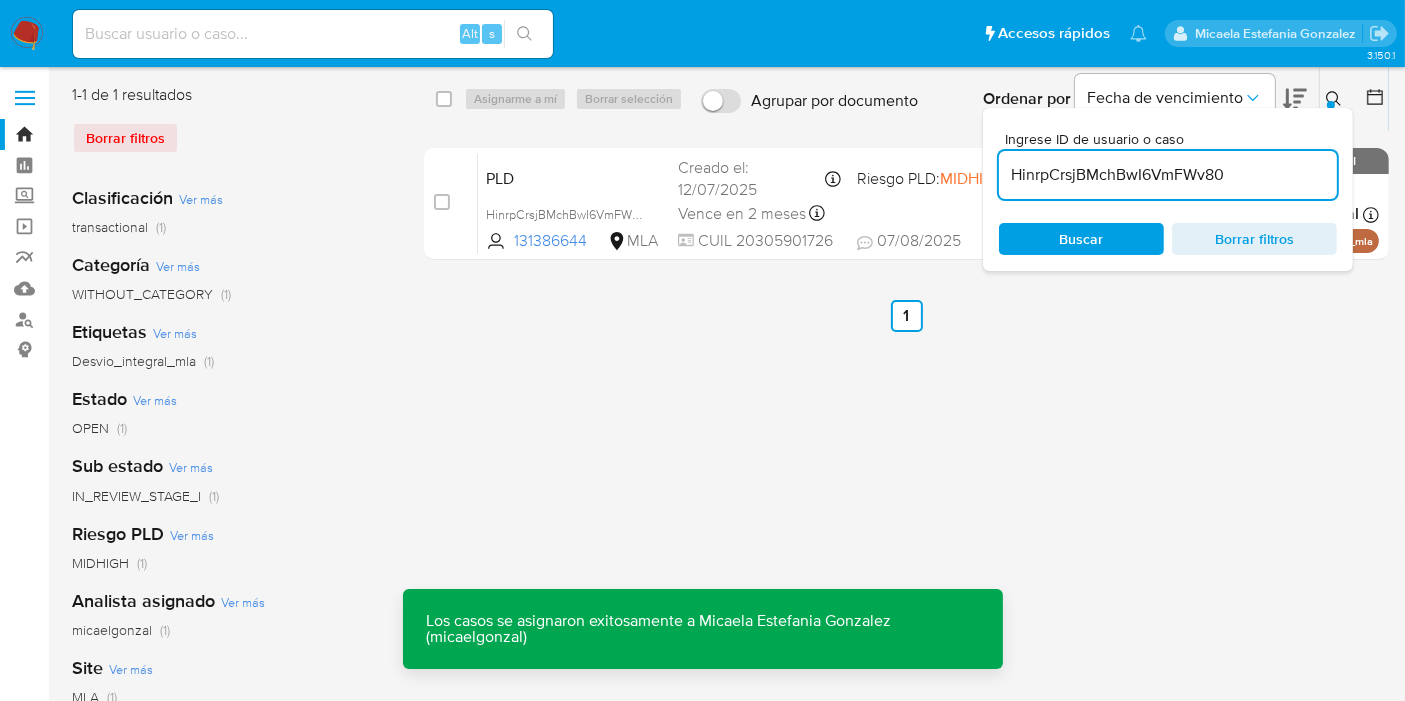 click at bounding box center (313, 34) 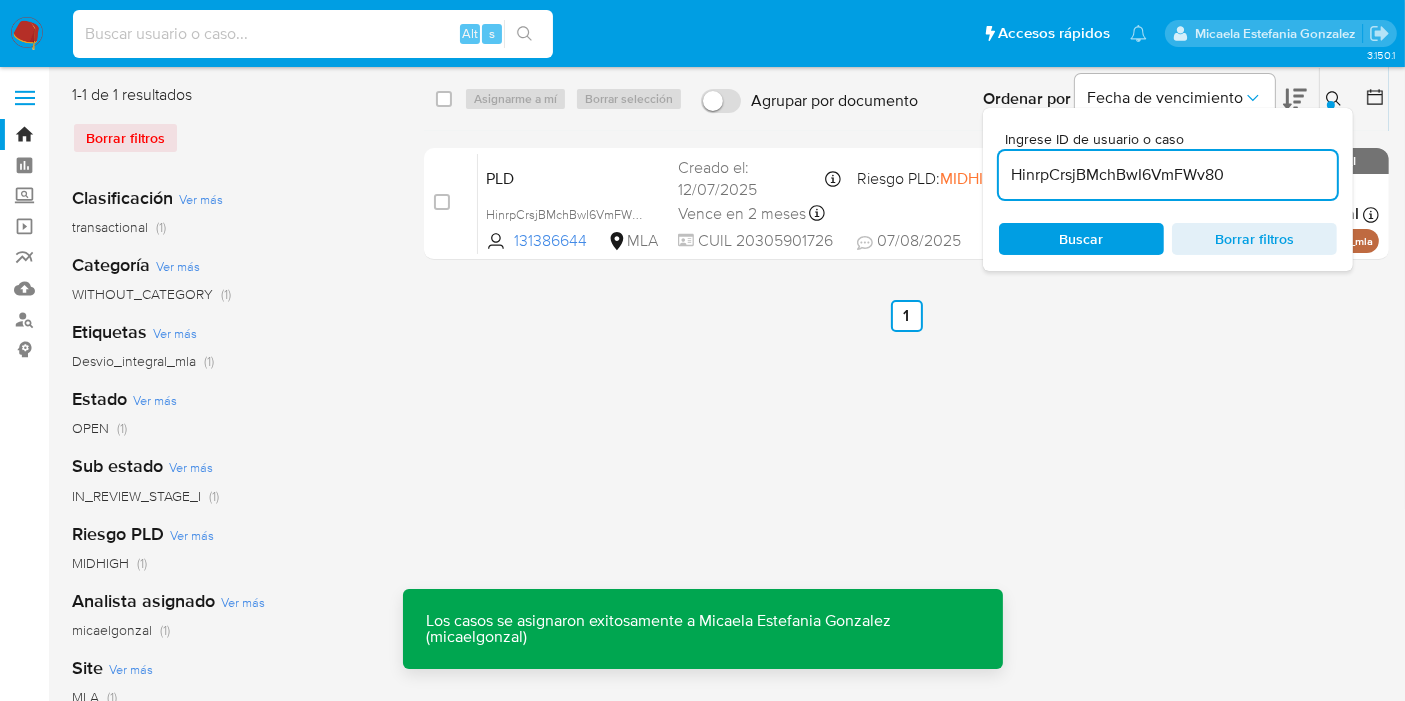 paste on "HinrpCrsjBMchBwI6VmFWv80" 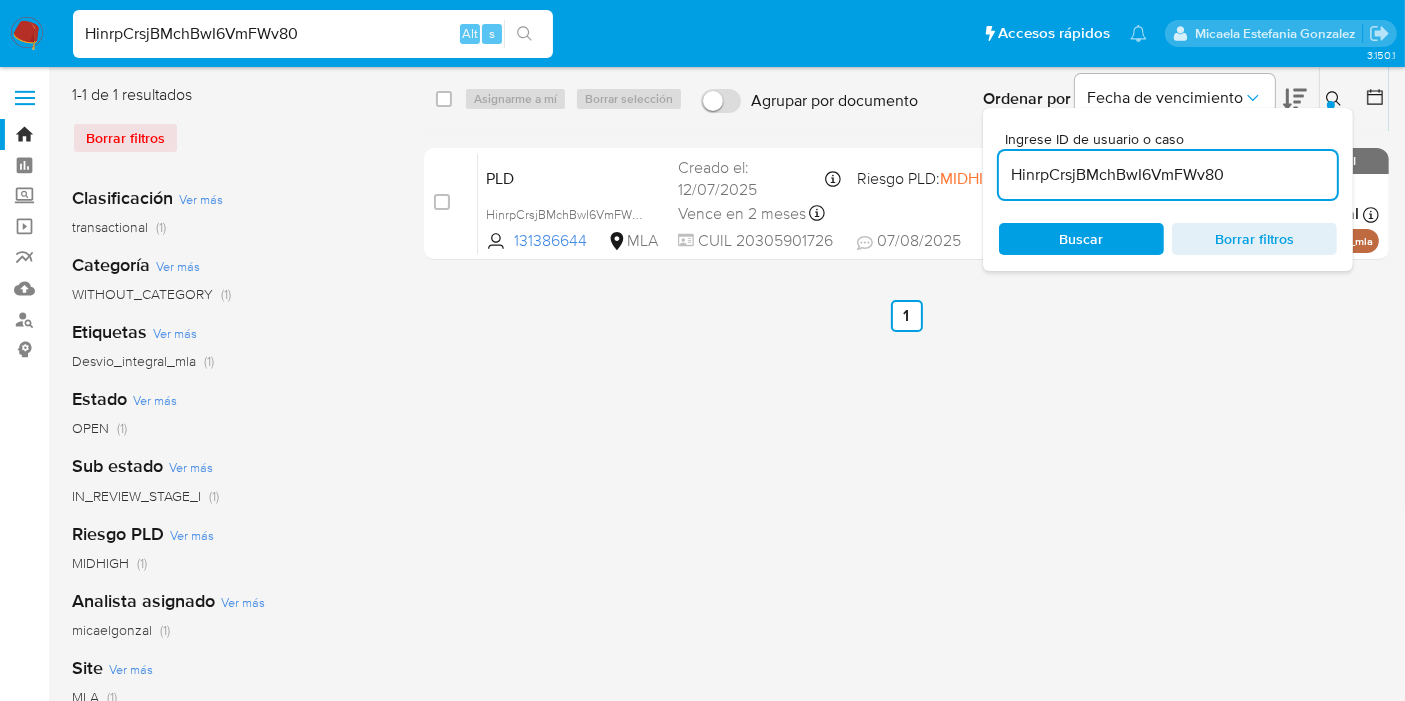 type on "HinrpCrsjBMchBwI6VmFWv80" 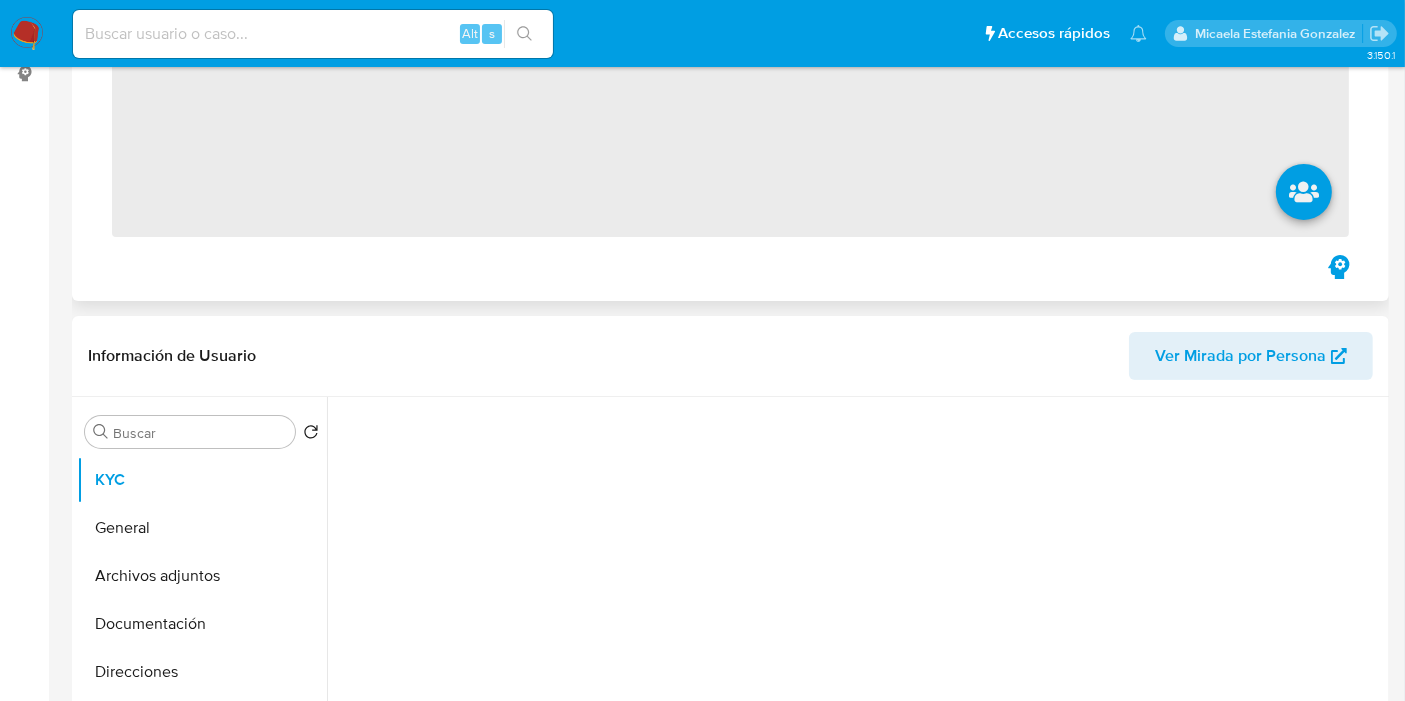 scroll, scrollTop: 333, scrollLeft: 0, axis: vertical 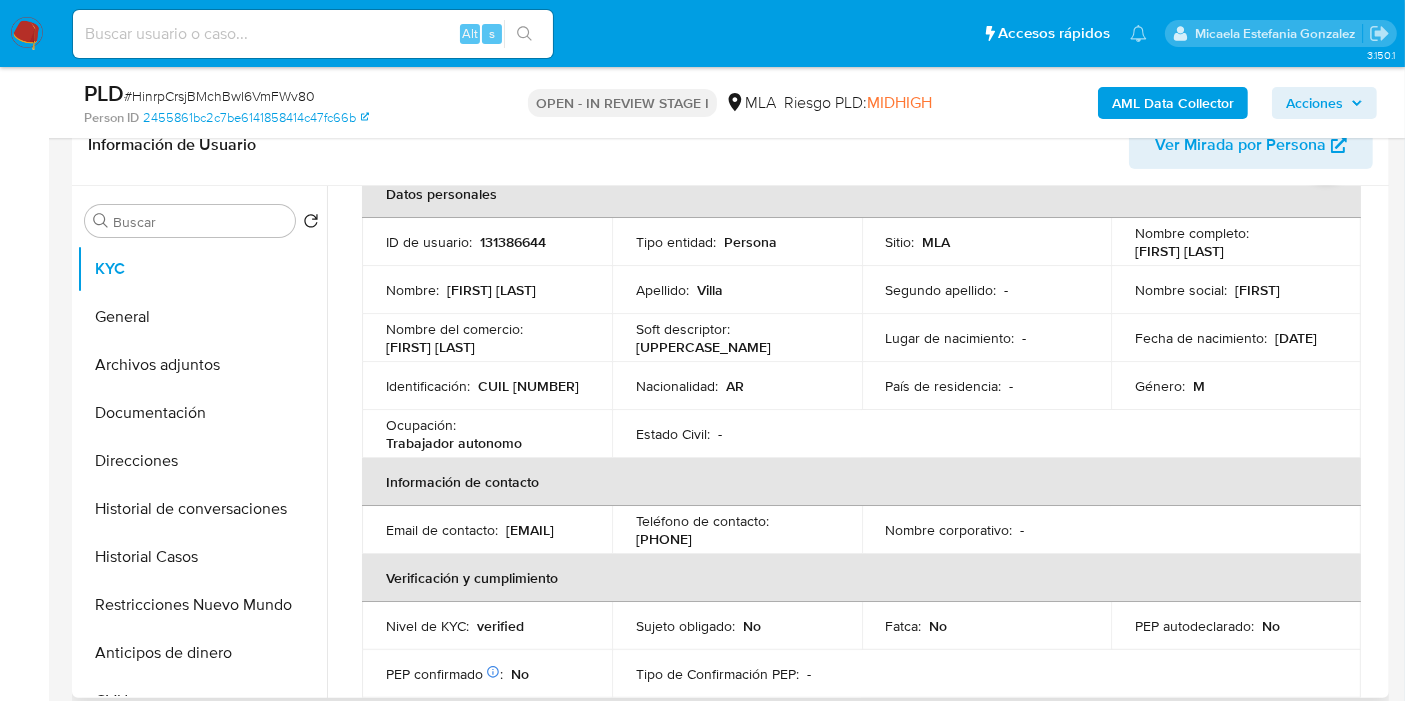 select on "10" 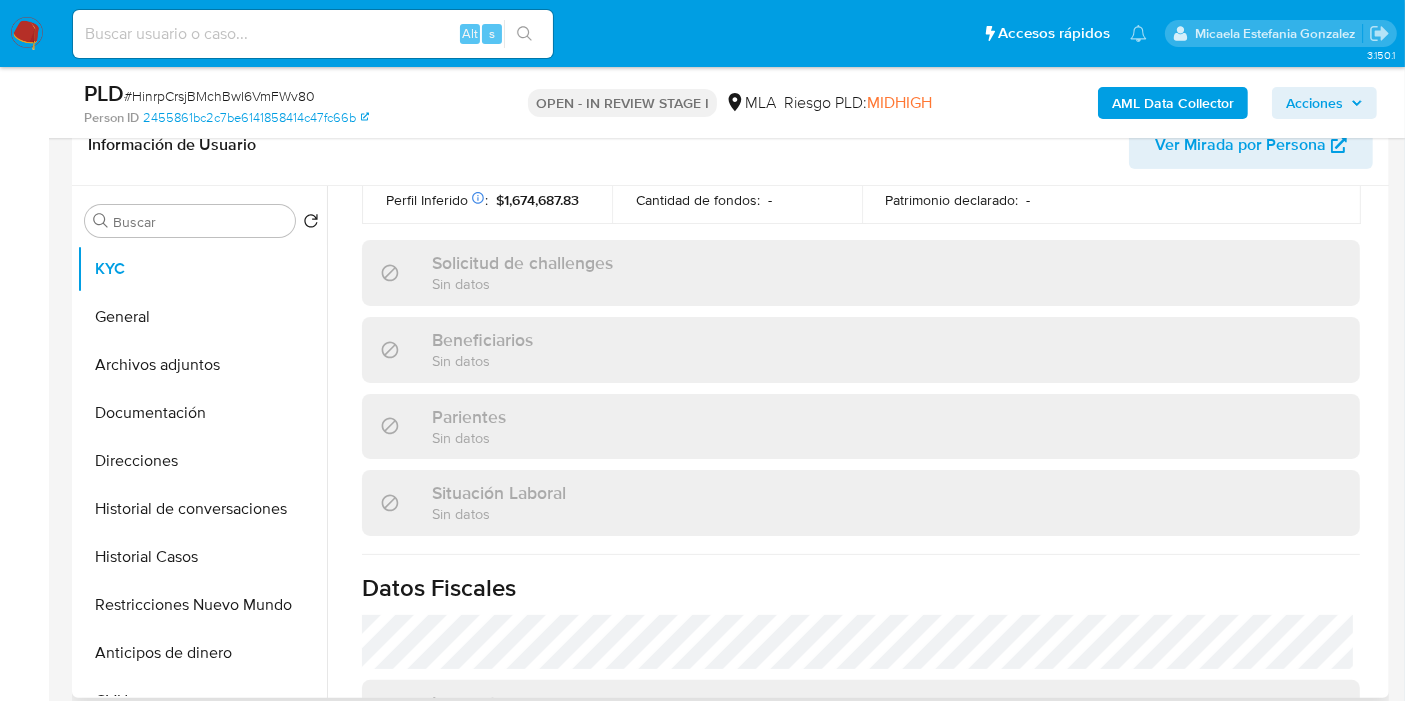 scroll, scrollTop: 1070, scrollLeft: 0, axis: vertical 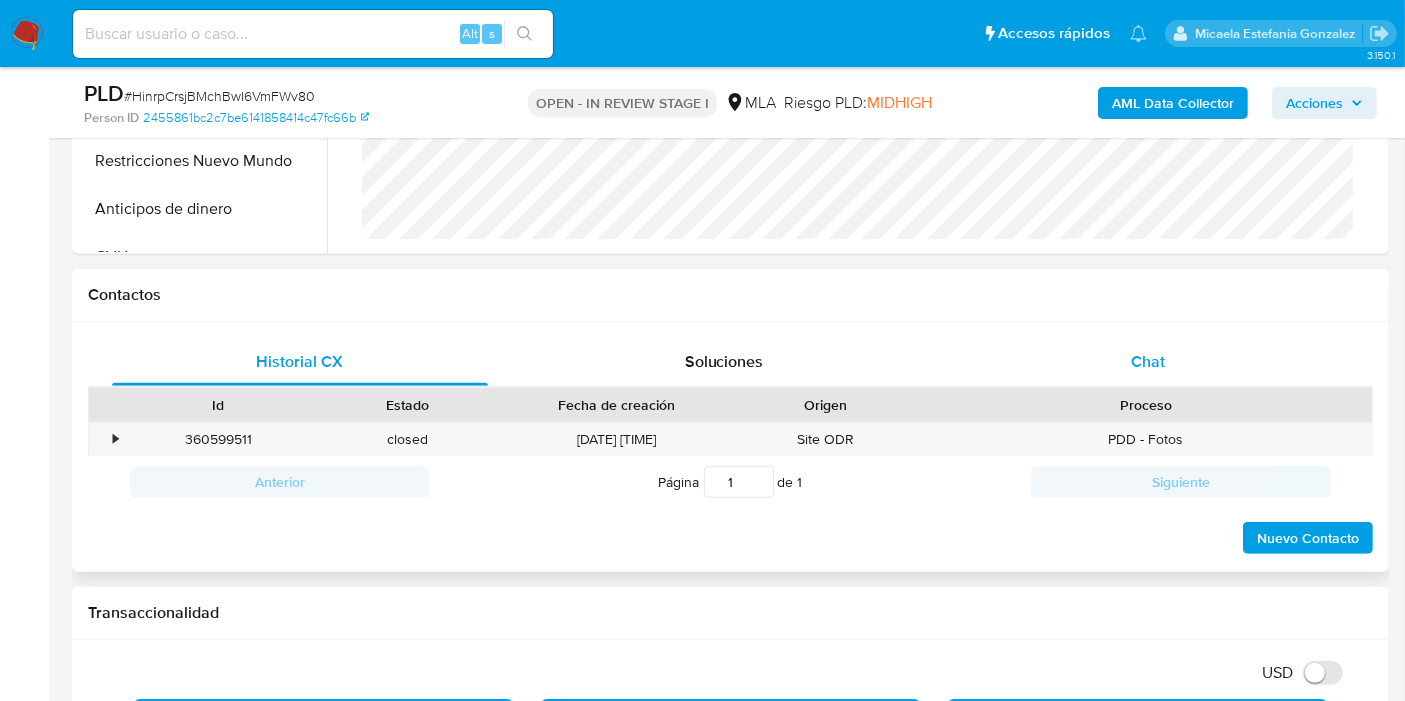 click on "Chat" at bounding box center [1148, 362] 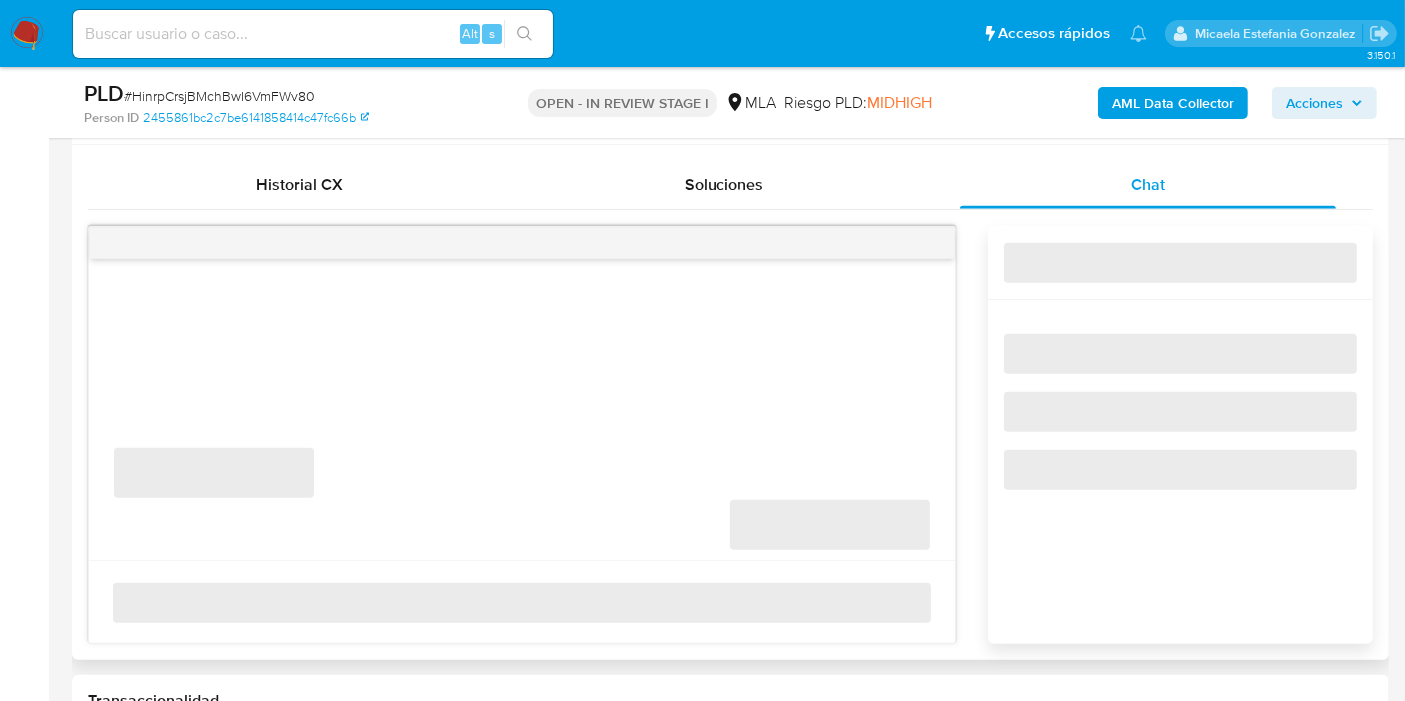 scroll, scrollTop: 1000, scrollLeft: 0, axis: vertical 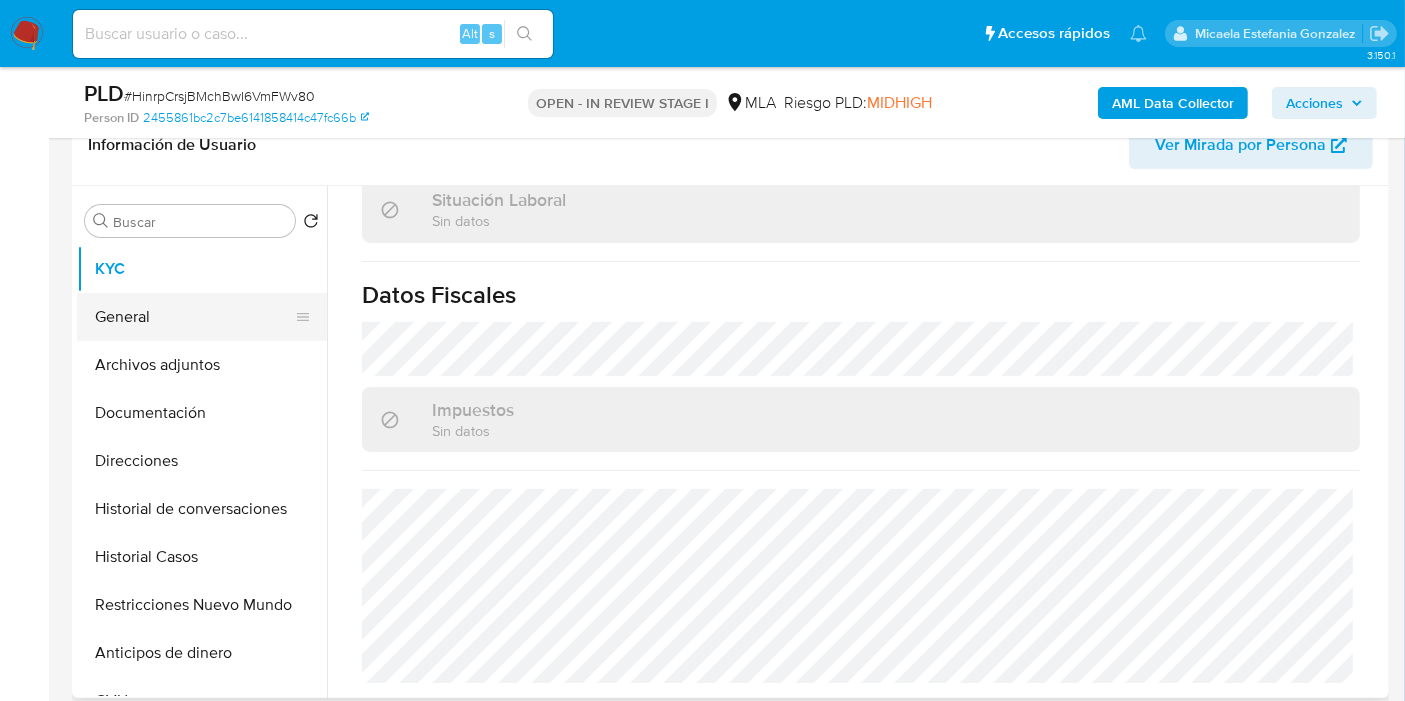 click on "General" at bounding box center [194, 317] 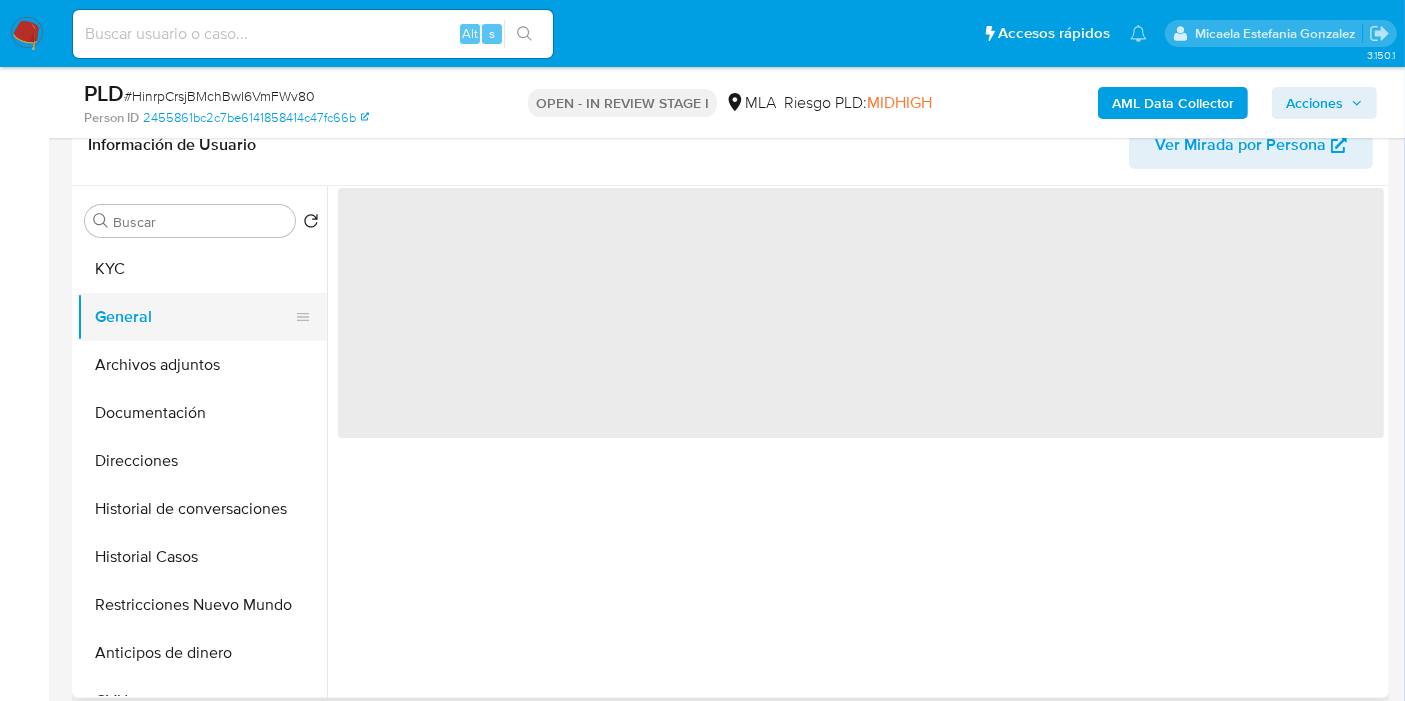 scroll, scrollTop: 0, scrollLeft: 0, axis: both 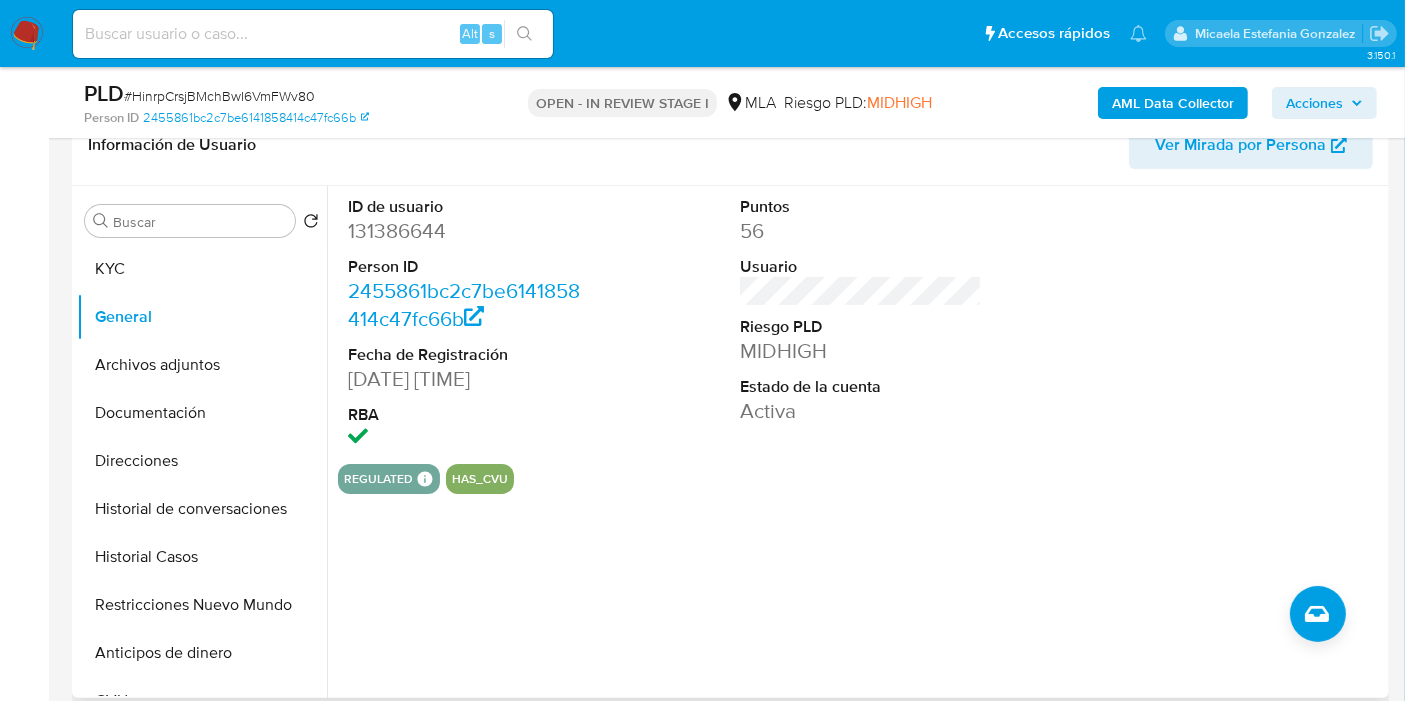 click on "131386644" at bounding box center (469, 231) 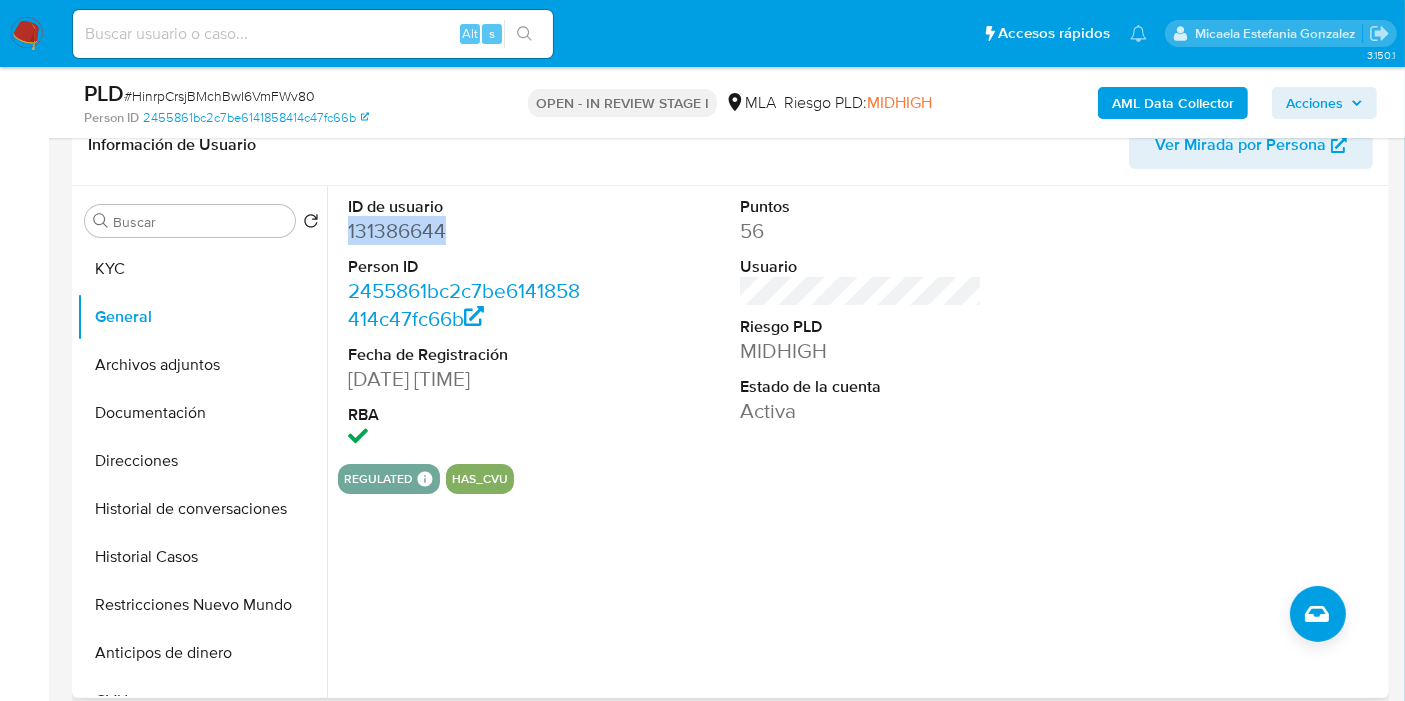 click on "131386644" at bounding box center (469, 231) 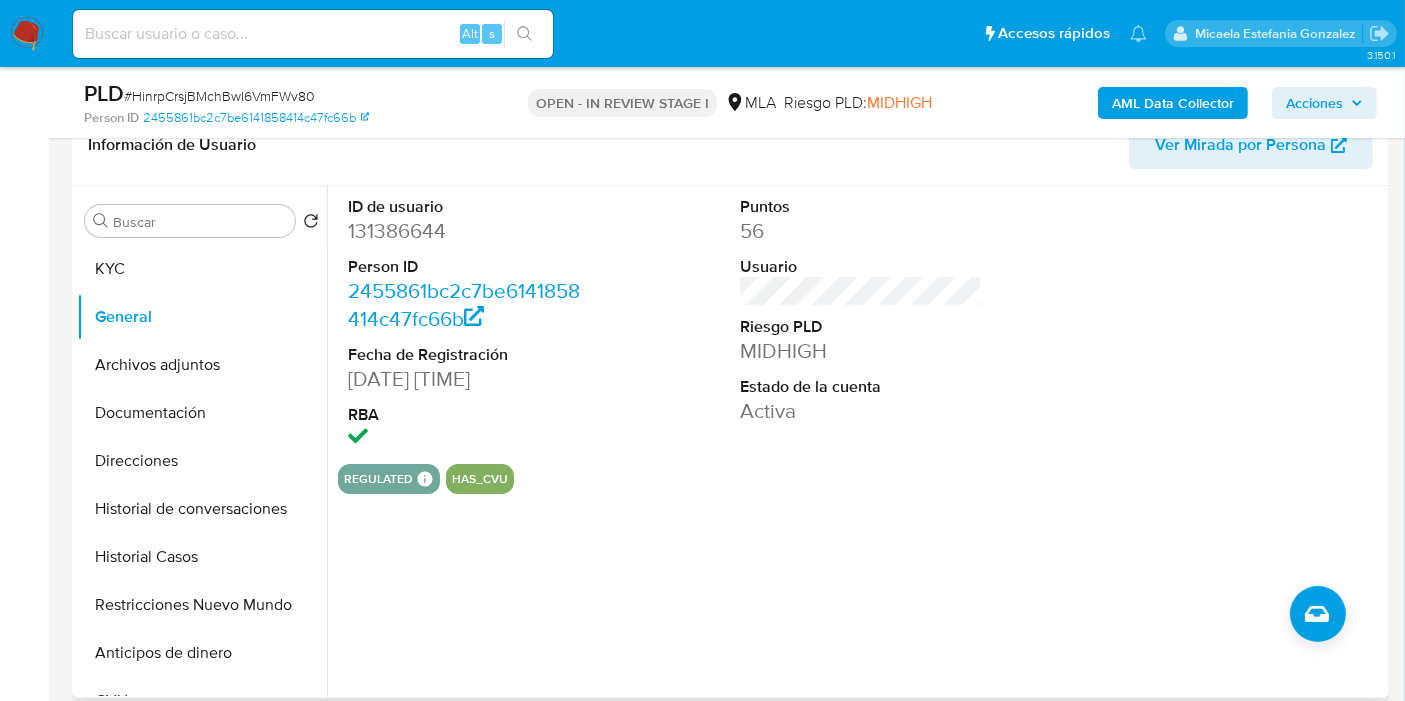 click on "131386644" at bounding box center [469, 231] 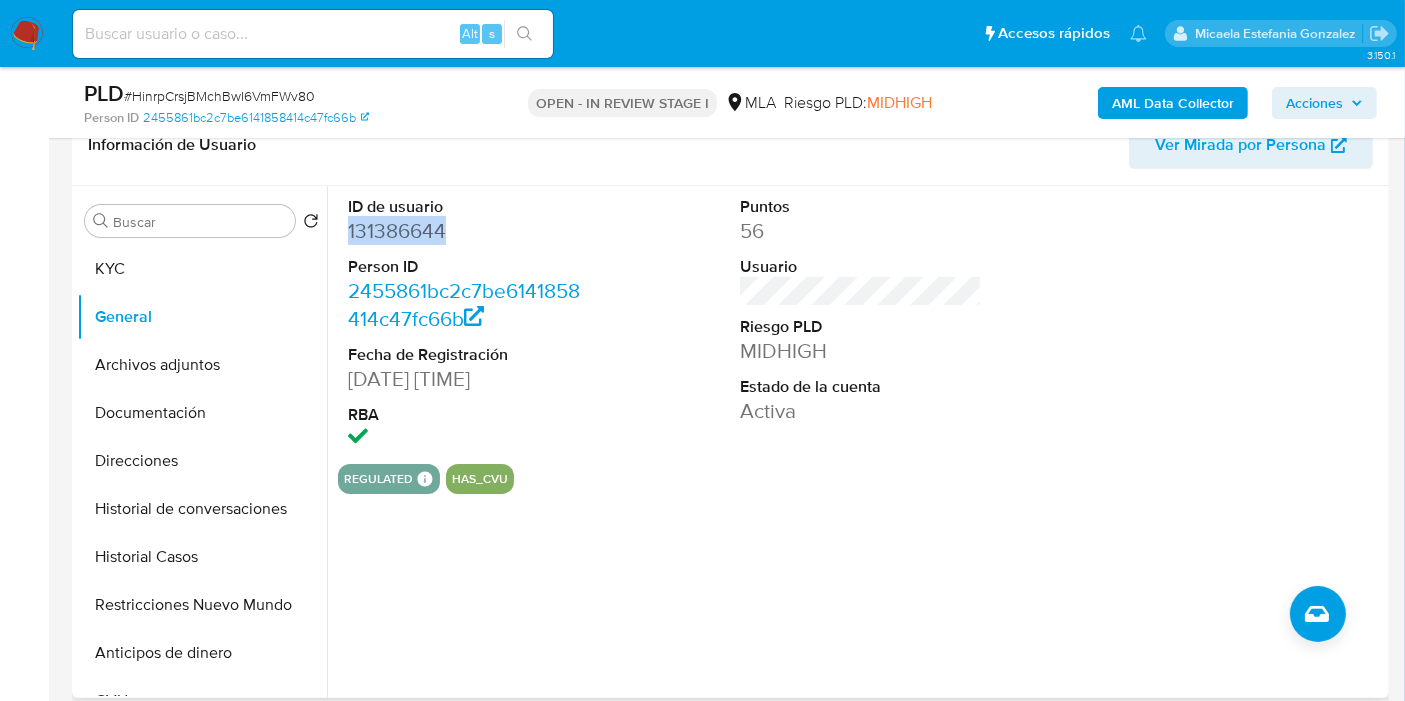 click on "131386644" at bounding box center [469, 231] 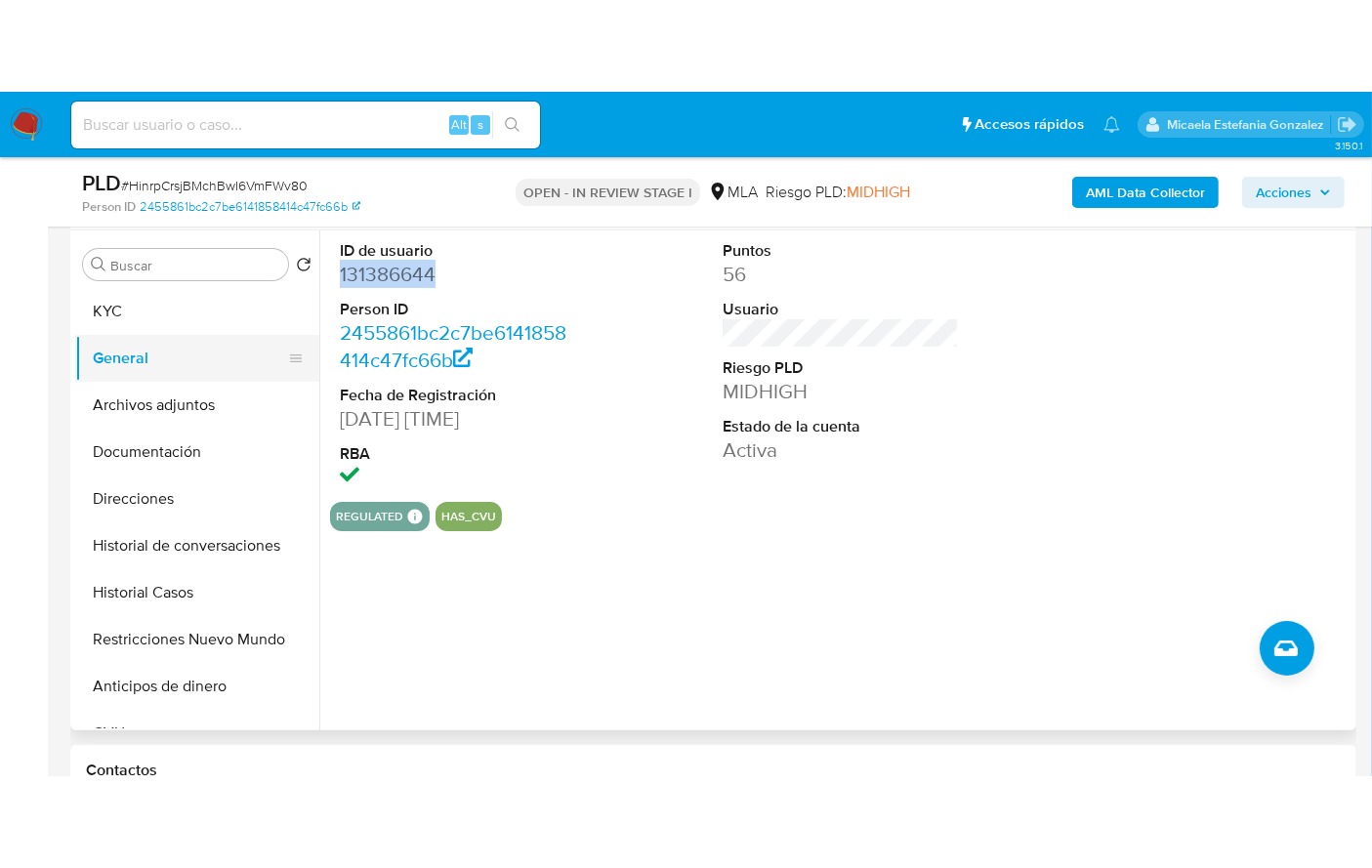 scroll, scrollTop: 434, scrollLeft: 0, axis: vertical 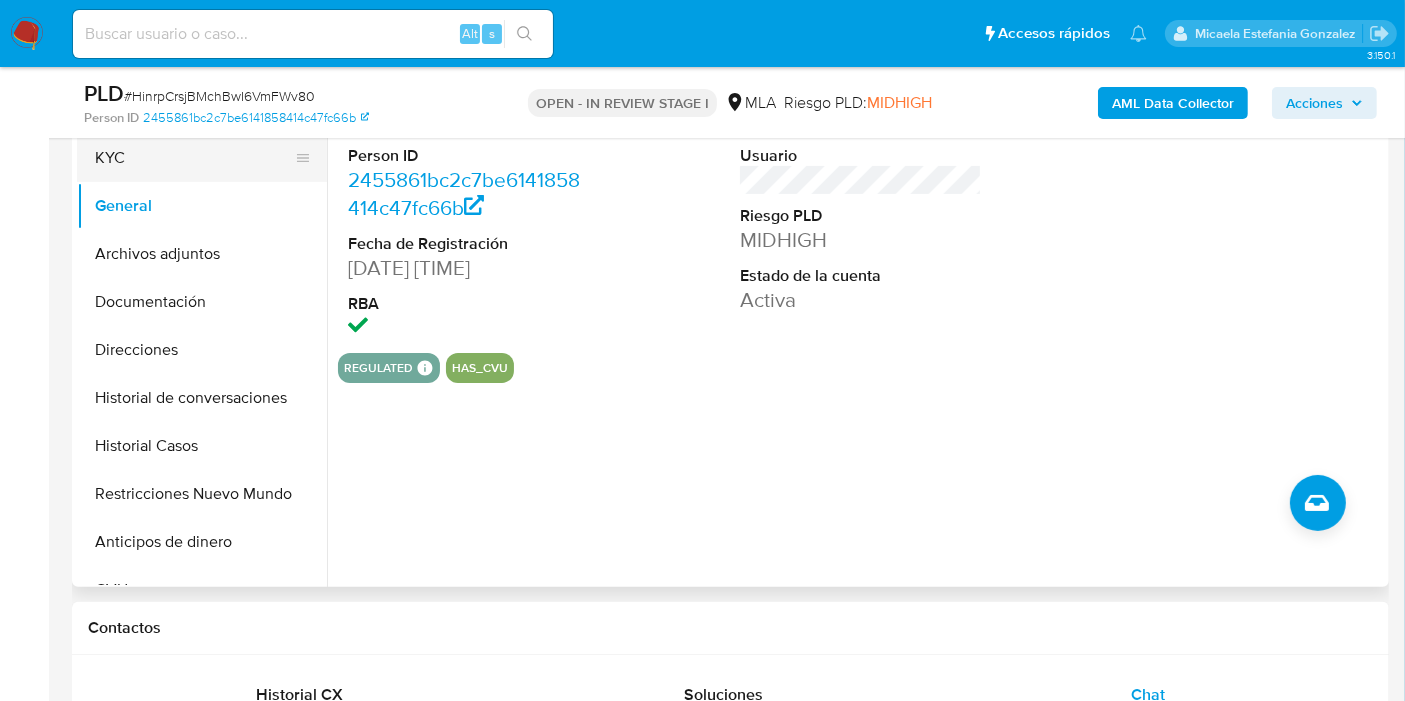 click on "KYC" at bounding box center [194, 158] 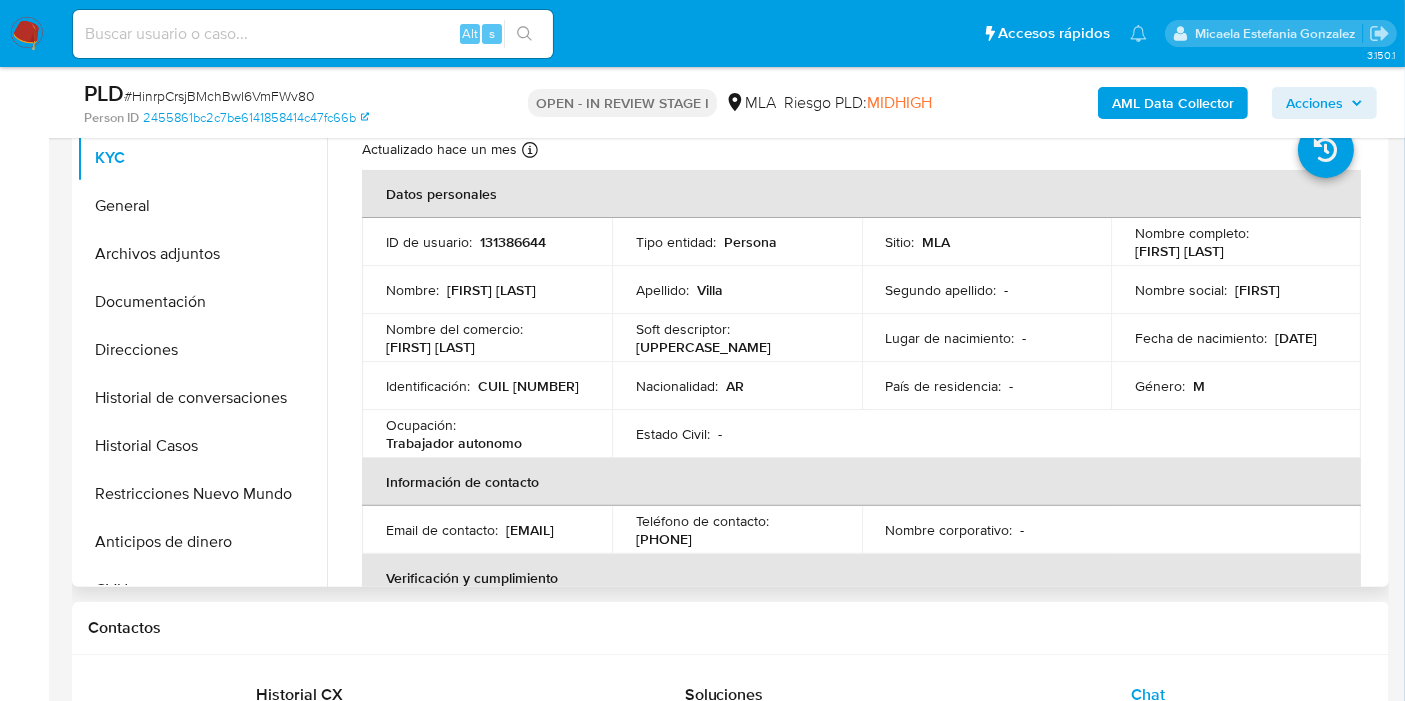 drag, startPoint x: 580, startPoint y: 538, endPoint x: 385, endPoint y: 538, distance: 195 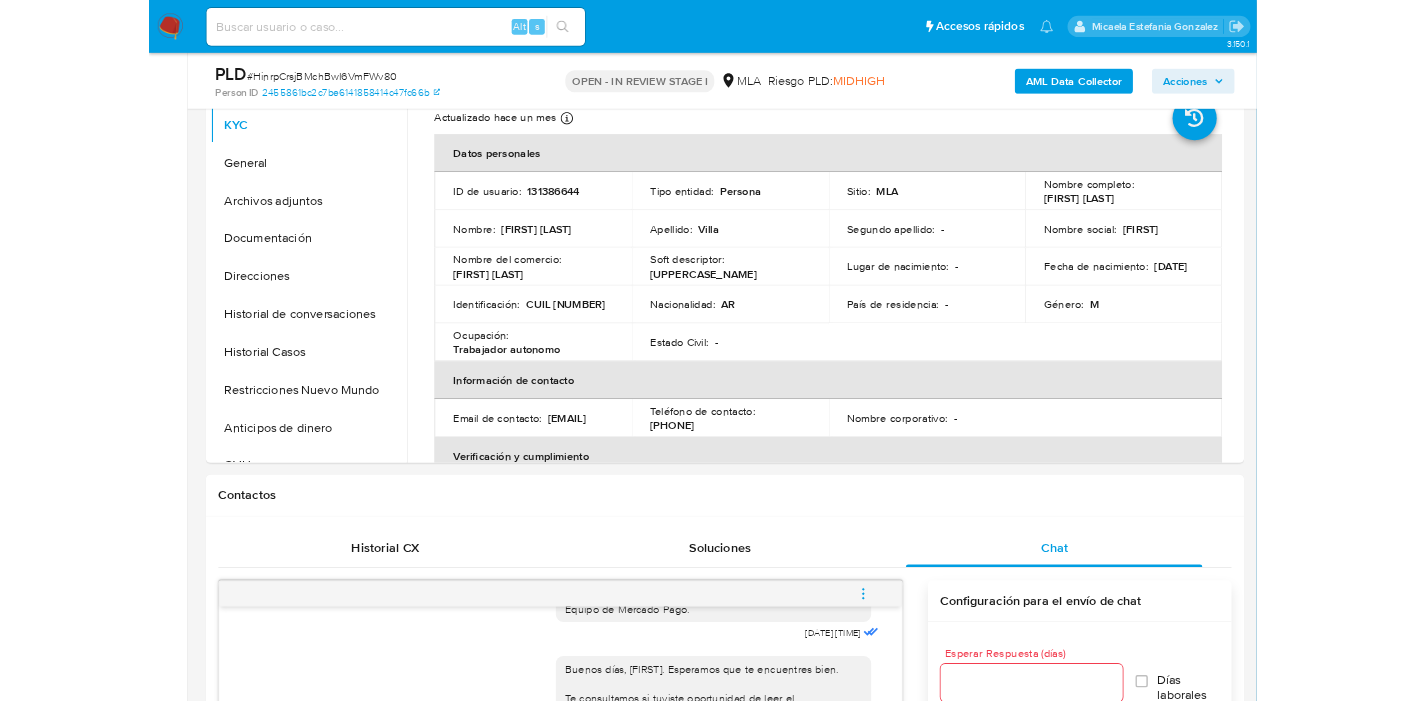 scroll, scrollTop: 1242, scrollLeft: 0, axis: vertical 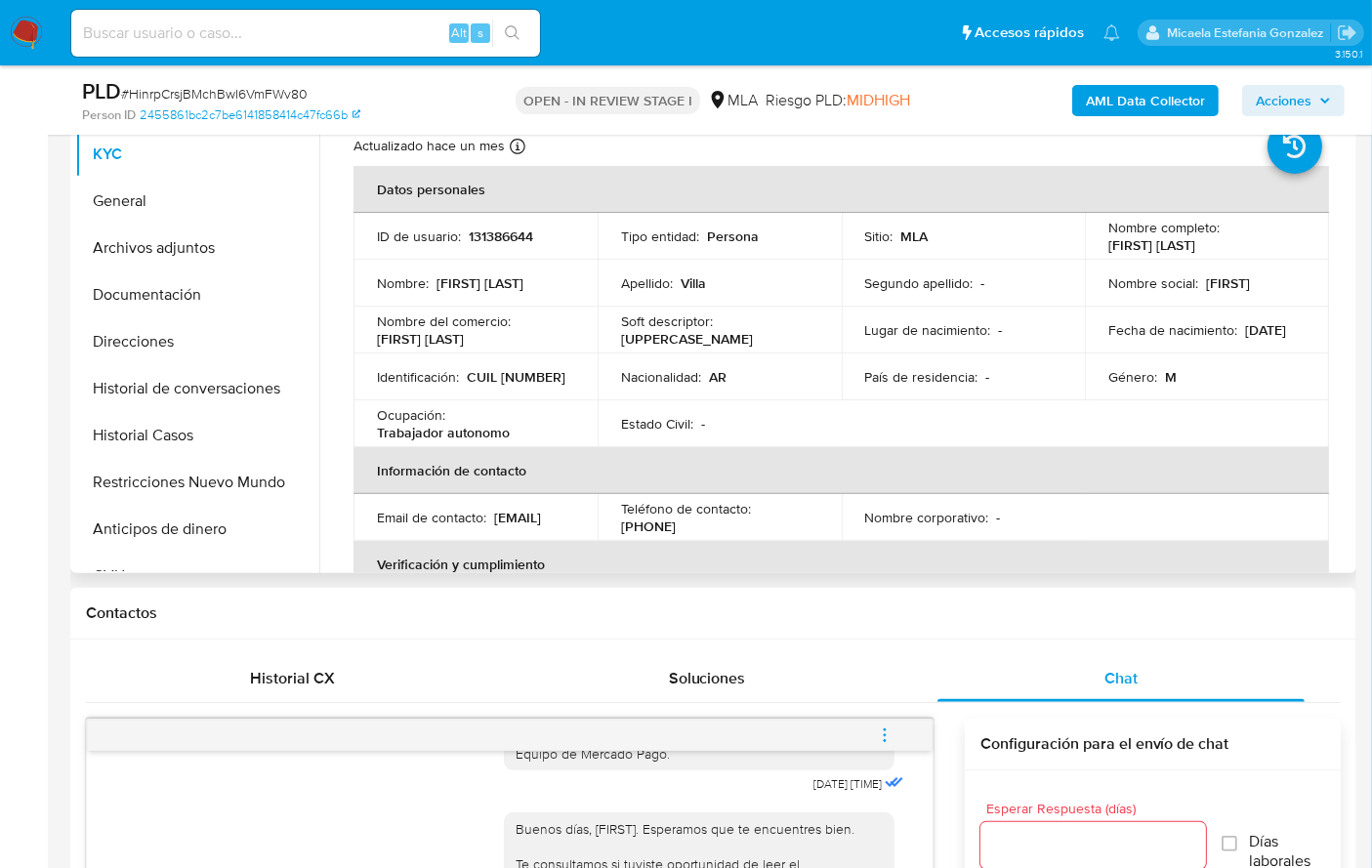 click on "Datos personales" at bounding box center [841, 189] 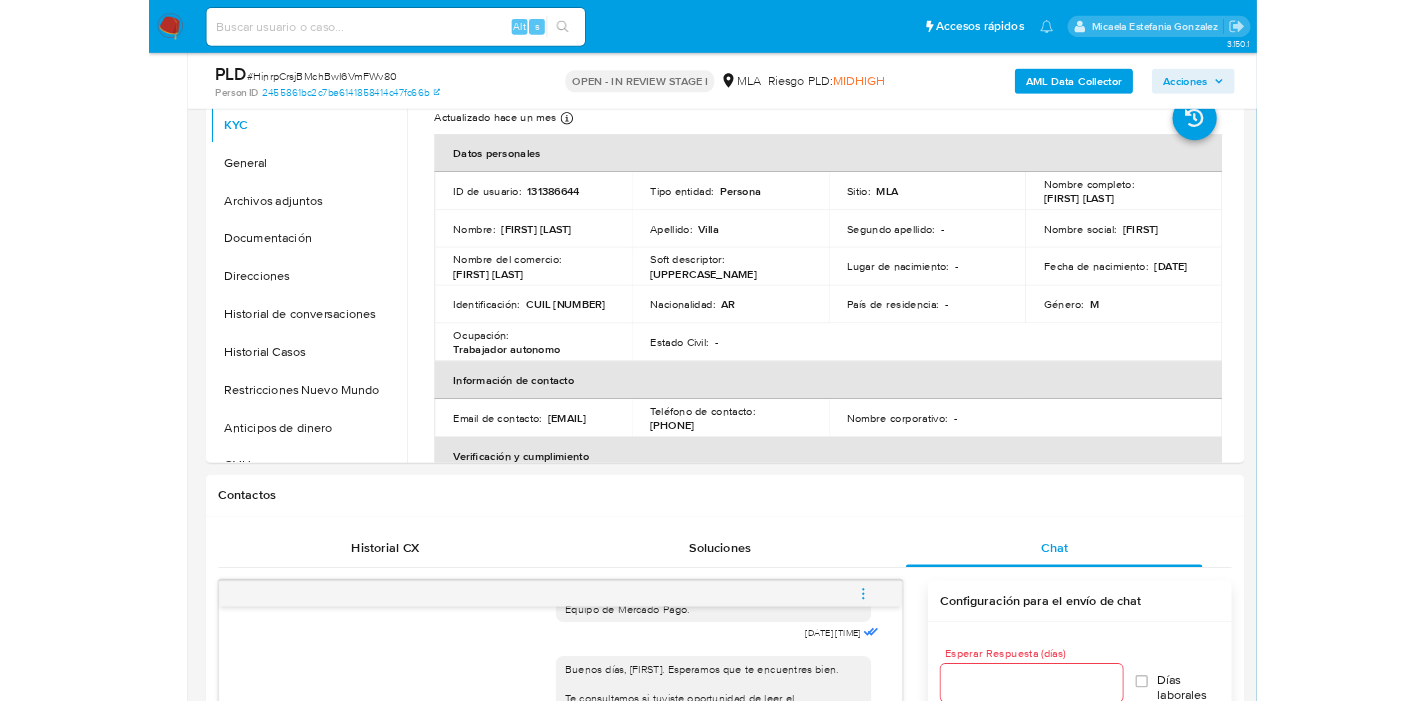scroll, scrollTop: 1429, scrollLeft: 0, axis: vertical 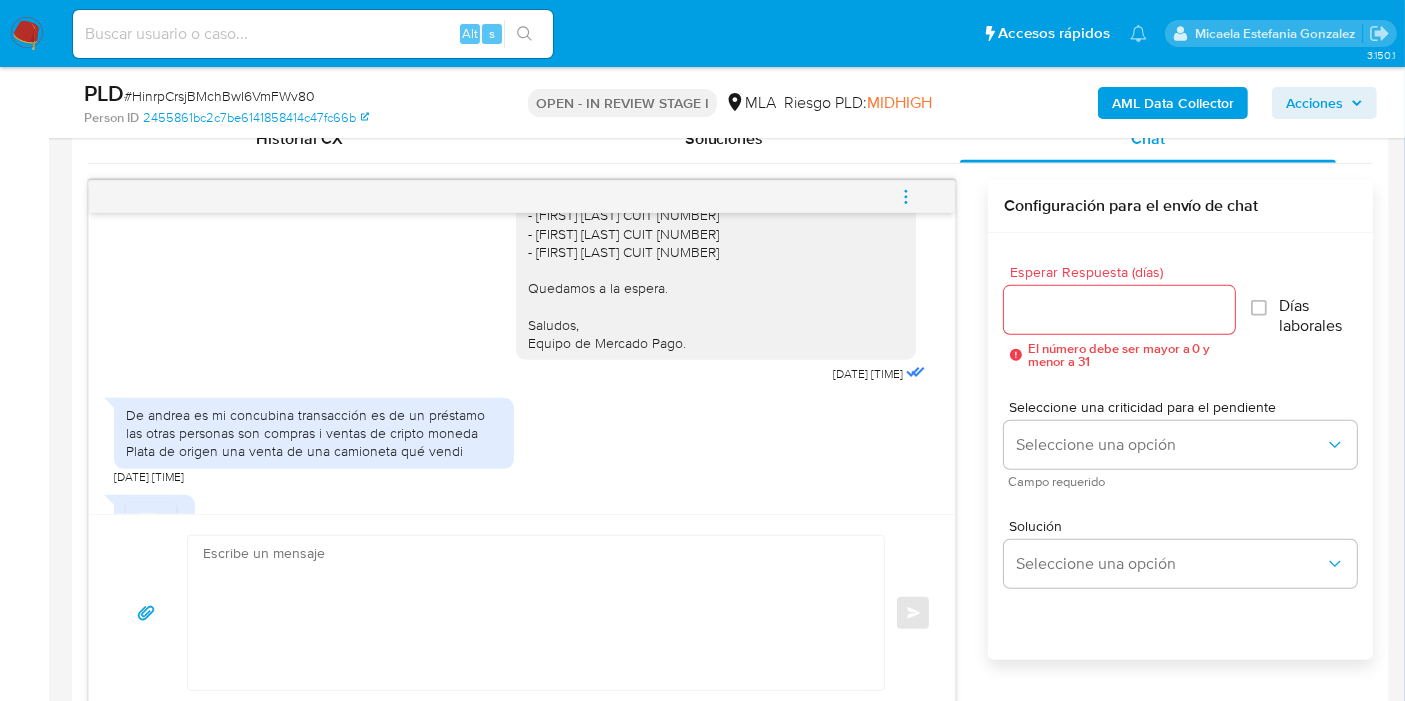 click on "De andrea es mi concubina  transacción es de un préstamo  las otras personas  son compras i ventas de cripto moneda
Plata de origen una venta de una camioneta qué vendi" at bounding box center [314, 433] 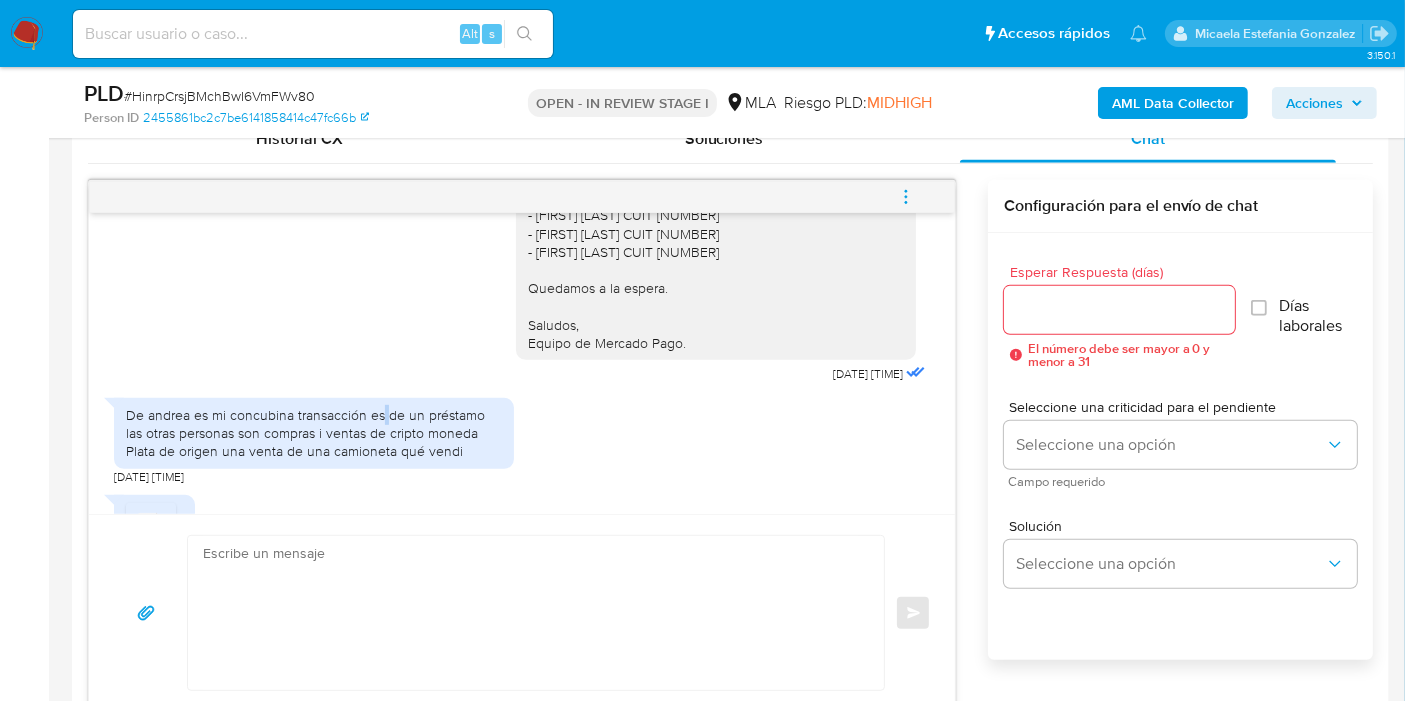 click on "De andrea es mi concubina  transacción es de un préstamo  las otras personas  son compras i ventas de cripto moneda
Plata de origen una venta de una camioneta qué vendi" at bounding box center [314, 433] 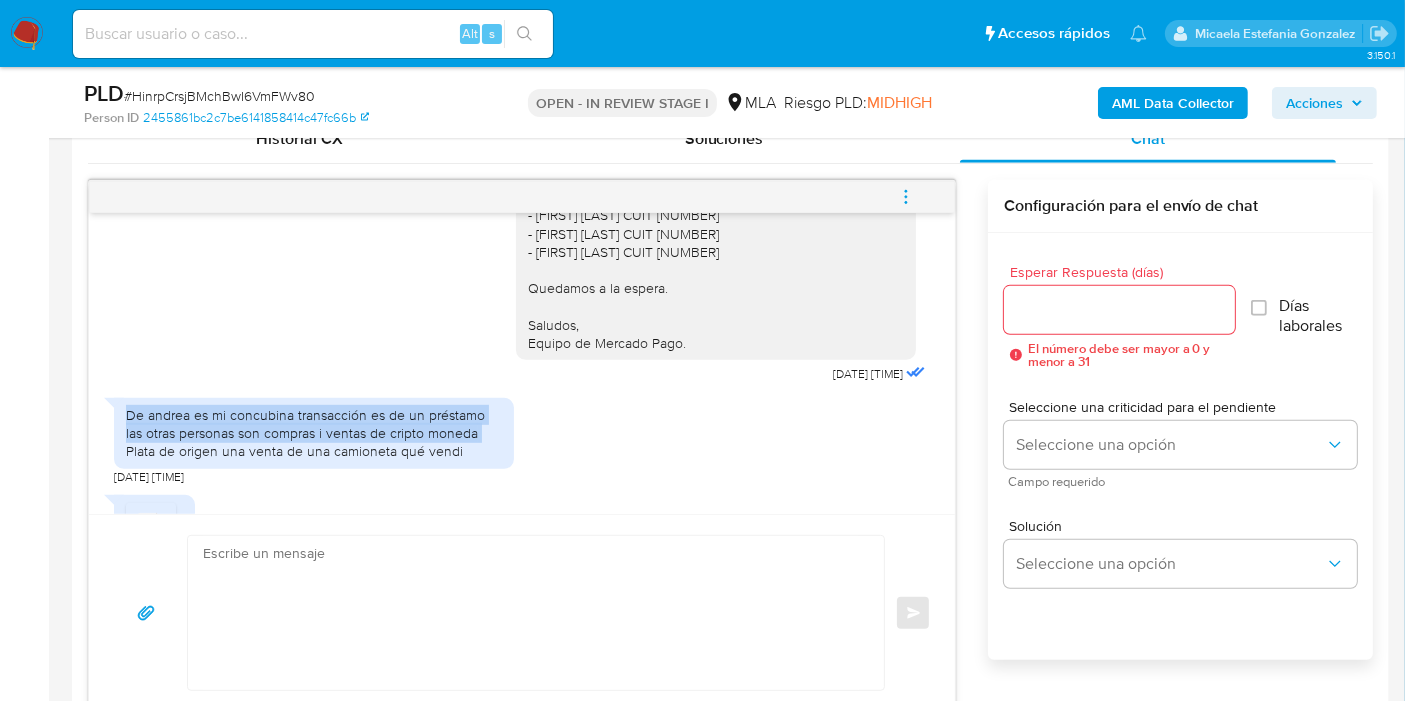 click on "De andrea es mi concubina  transacción es de un préstamo  las otras personas  son compras i ventas de cripto moneda
Plata de origen una venta de una camioneta qué vendi" at bounding box center [314, 433] 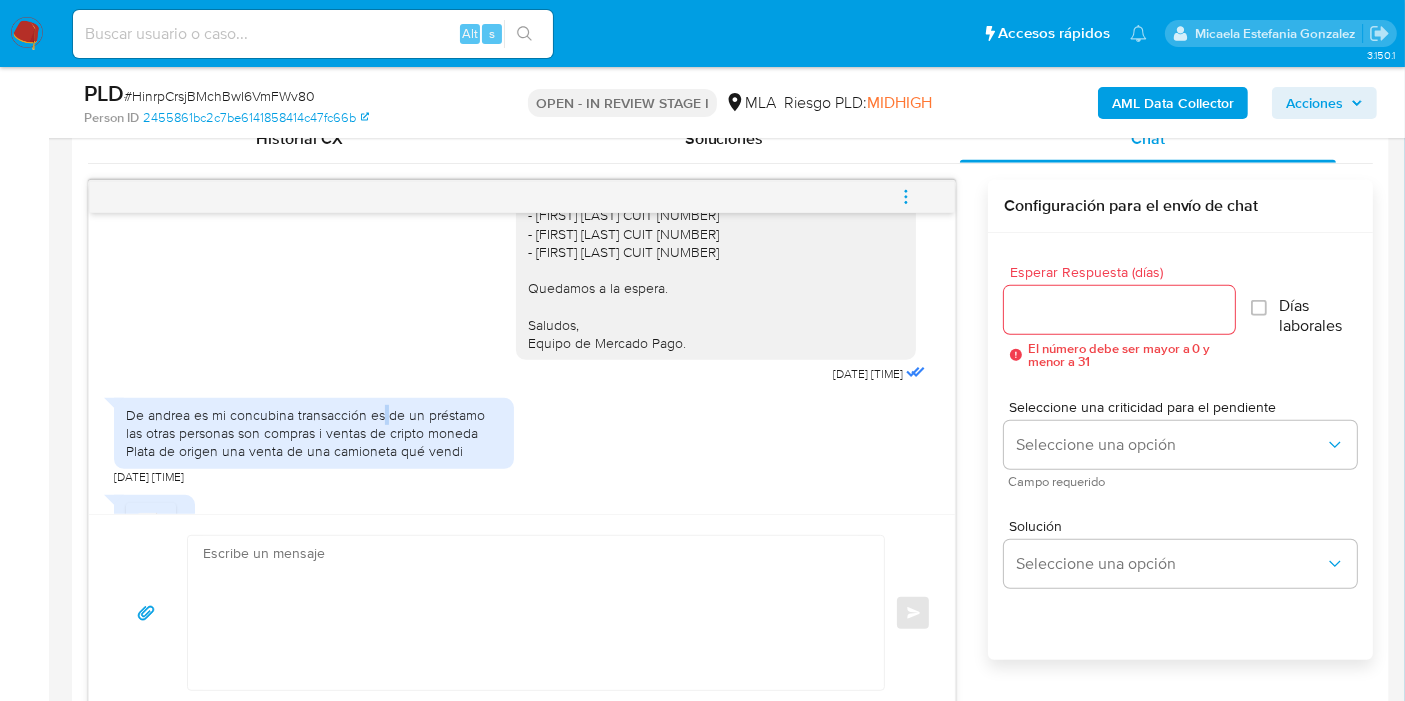 click on "De andrea es mi concubina  transacción es de un préstamo  las otras personas  son compras i ventas de cripto moneda
Plata de origen una venta de una camioneta qué vendi" at bounding box center (314, 433) 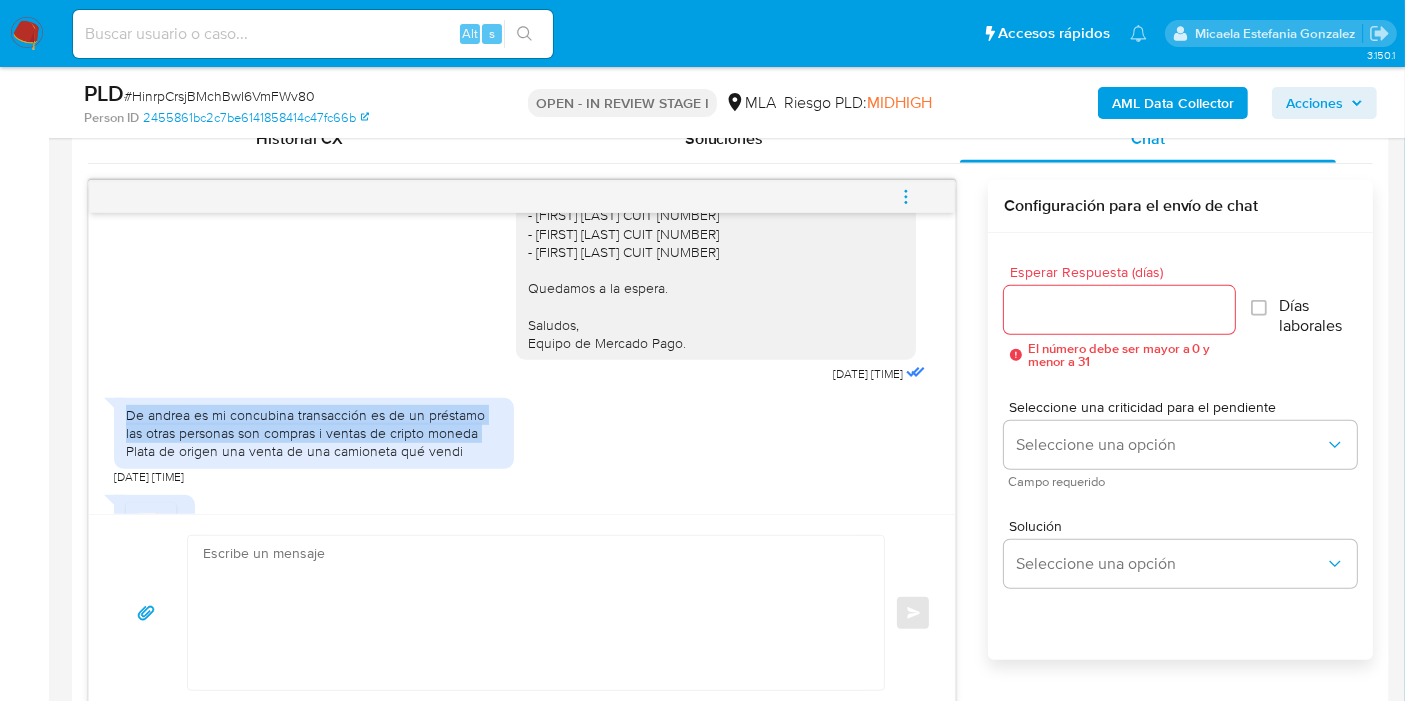click on "De andrea es mi concubina  transacción es de un préstamo  las otras personas  son compras i ventas de cripto moneda
Plata de origen una venta de una camioneta qué vendi" at bounding box center (314, 433) 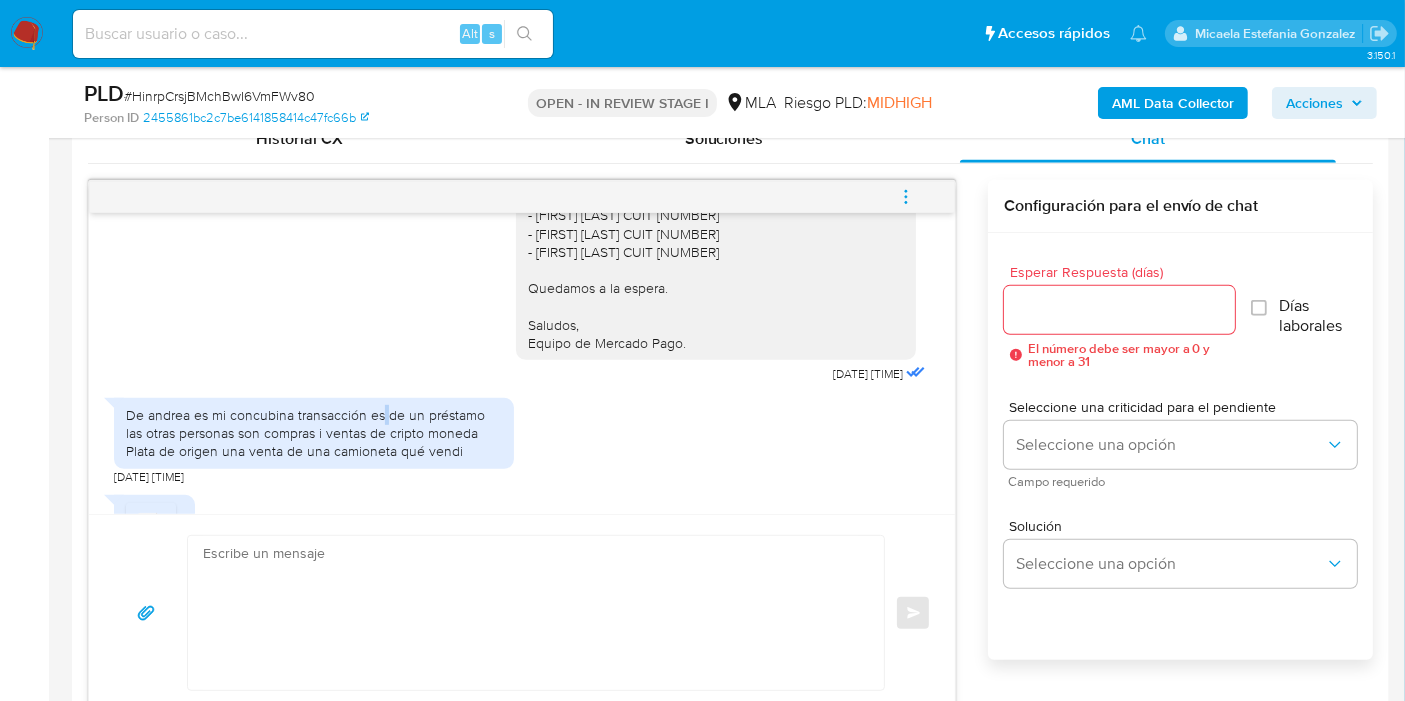 click on "De andrea es mi concubina  transacción es de un préstamo  las otras personas  son compras i ventas de cripto moneda
Plata de origen una venta de una camioneta qué vendi" at bounding box center (314, 433) 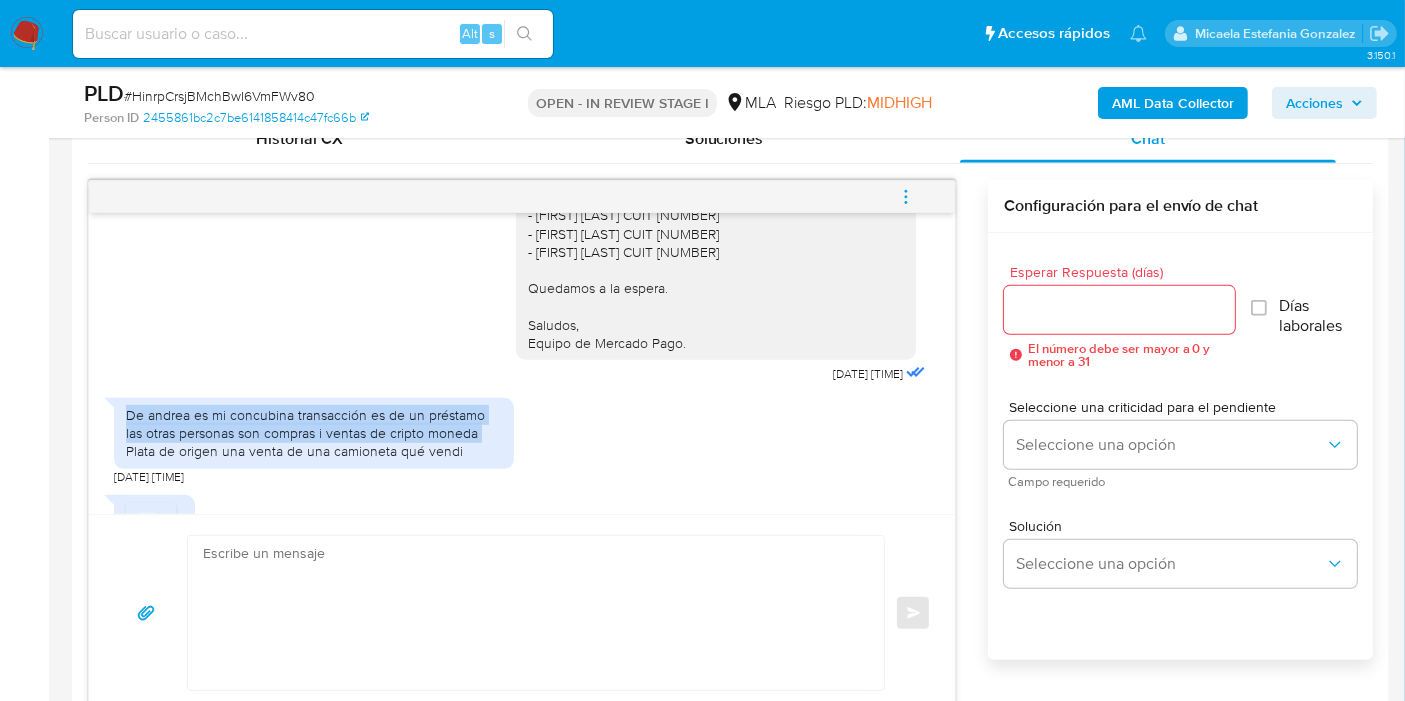 click on "De andrea es mi concubina  transacción es de un préstamo  las otras personas  son compras i ventas de cripto moneda
Plata de origen una venta de una camioneta qué vendi" at bounding box center [314, 433] 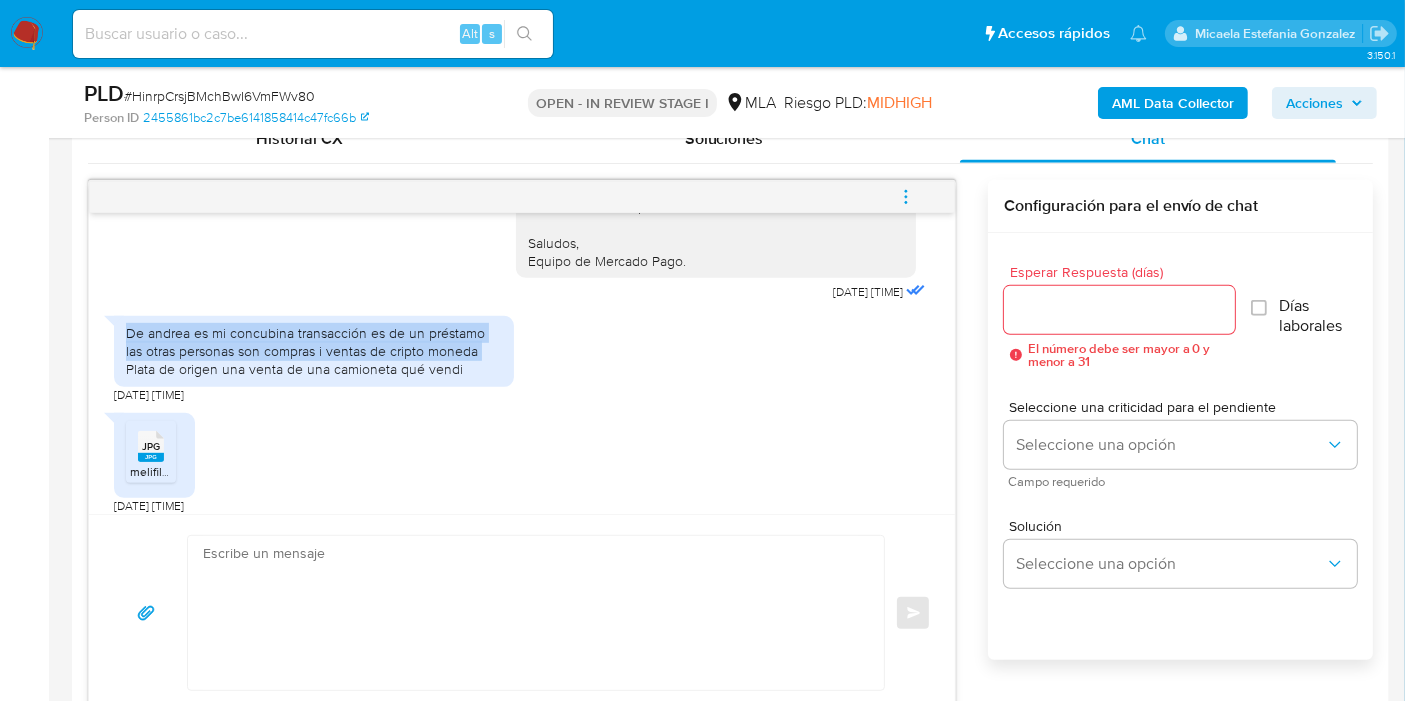 scroll, scrollTop: 651, scrollLeft: 0, axis: vertical 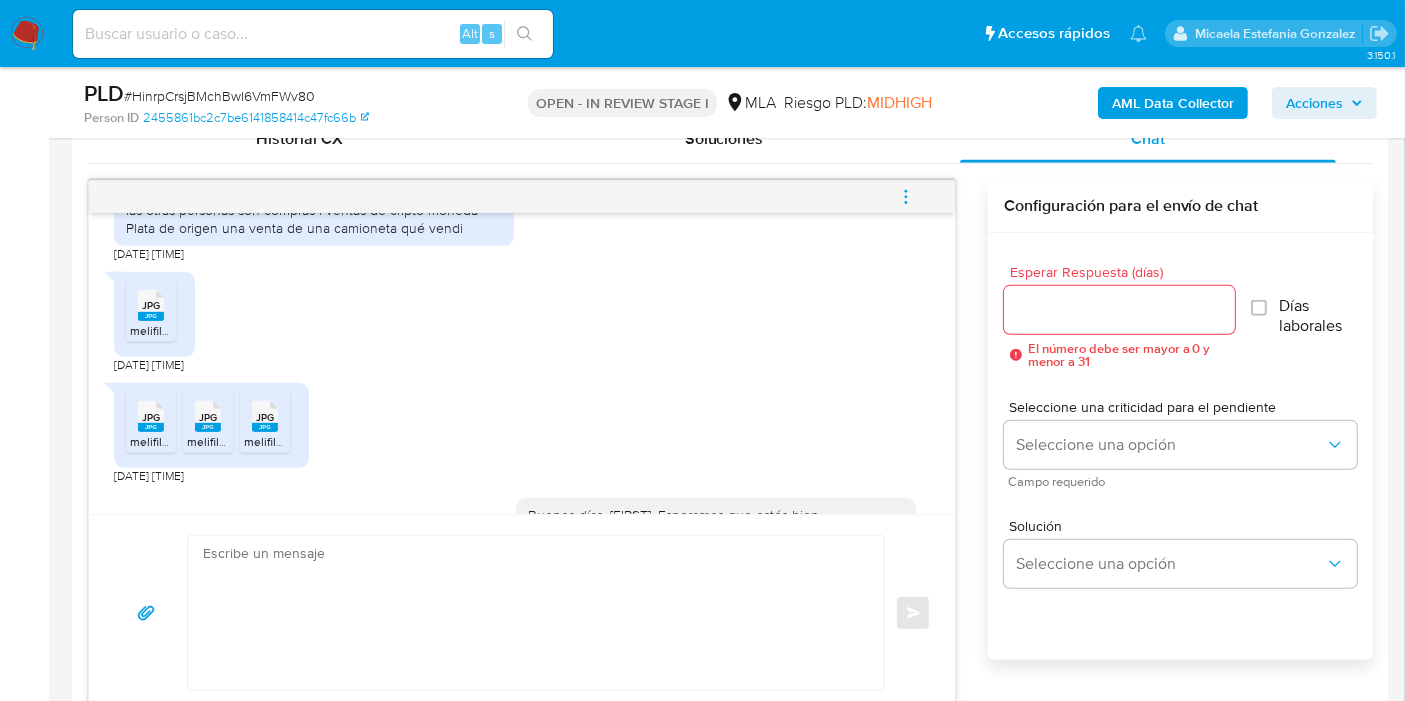 click at bounding box center (531, 613) 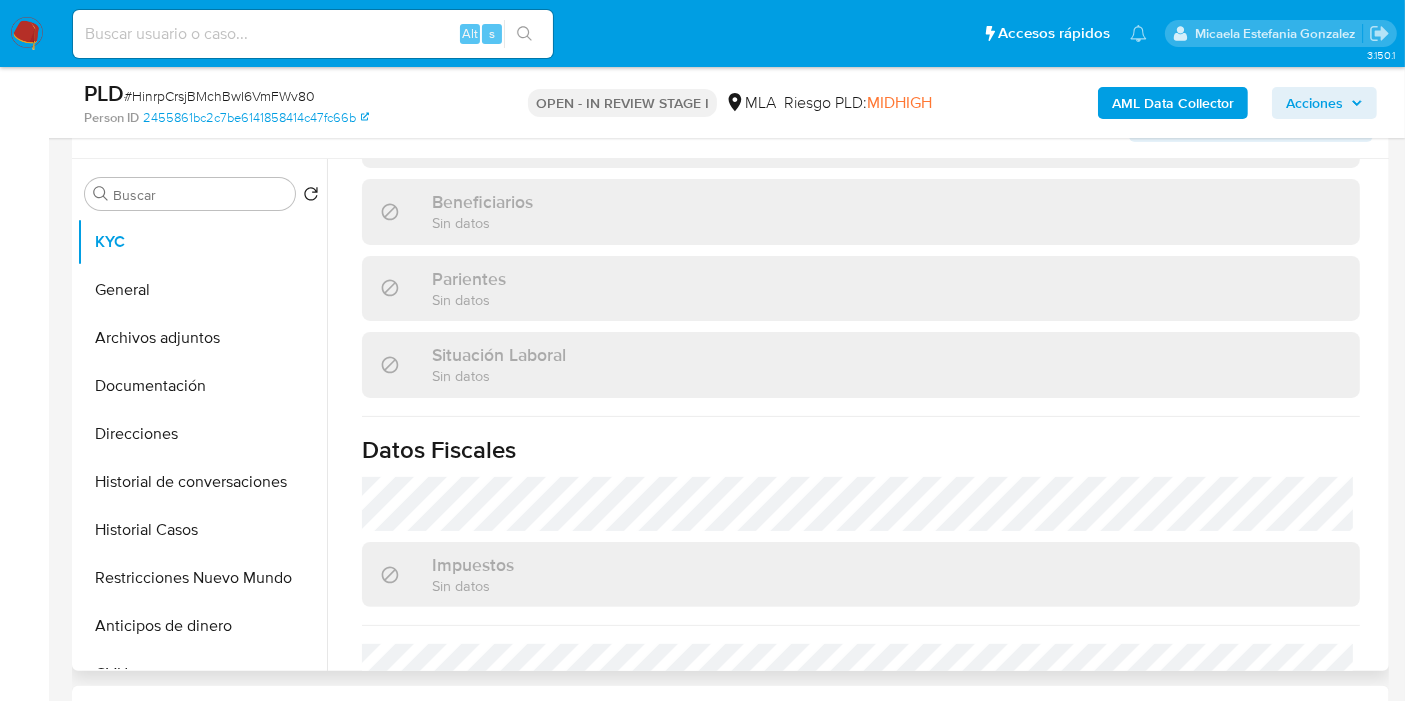 scroll, scrollTop: 222, scrollLeft: 0, axis: vertical 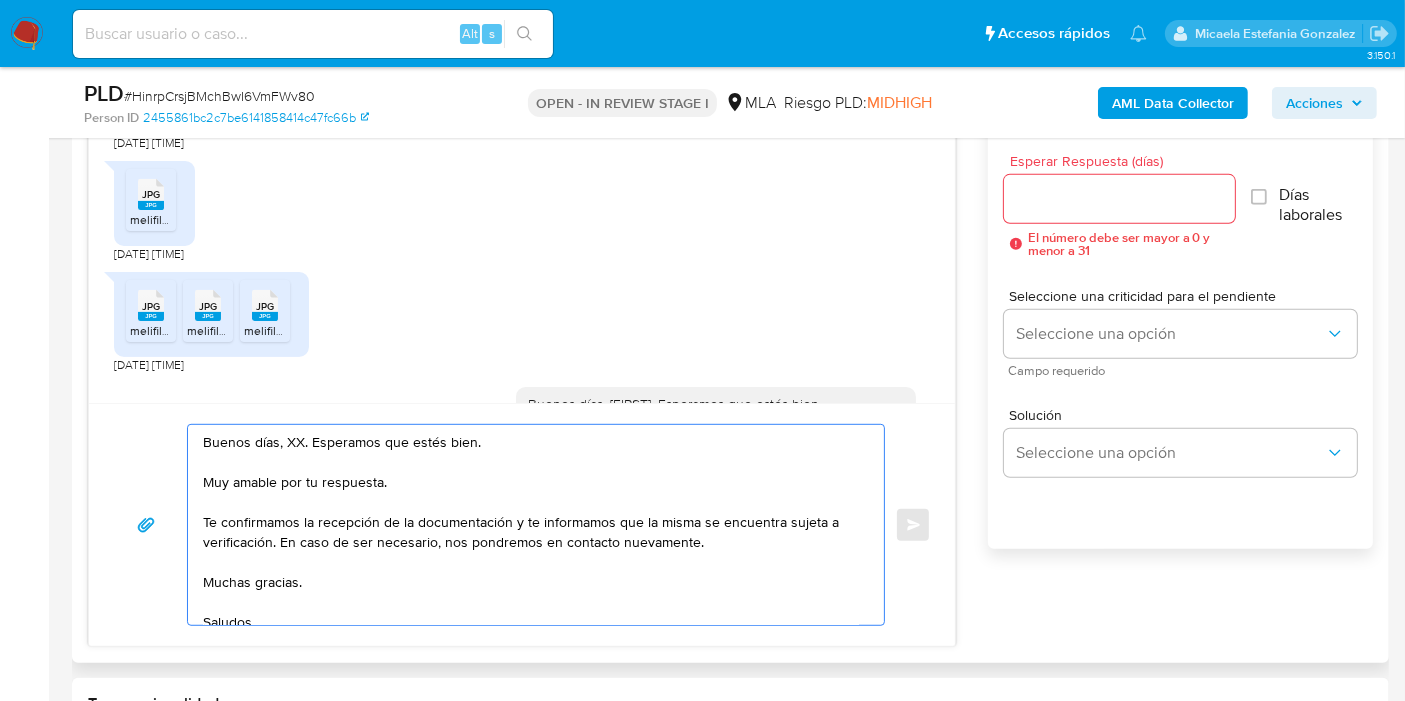 click on "Buenos días, XX. Esperamos que estés bien.
Muy amable por tu respuesta.
Te confirmamos la recepción de la documentación y te informamos que la misma se encuentra sujeta a verificación. En caso de ser necesario, nos pondremos en contacto nuevamente.
Muchas gracias.
Saludos,
Equipo de Mercado Pago." at bounding box center (531, 525) 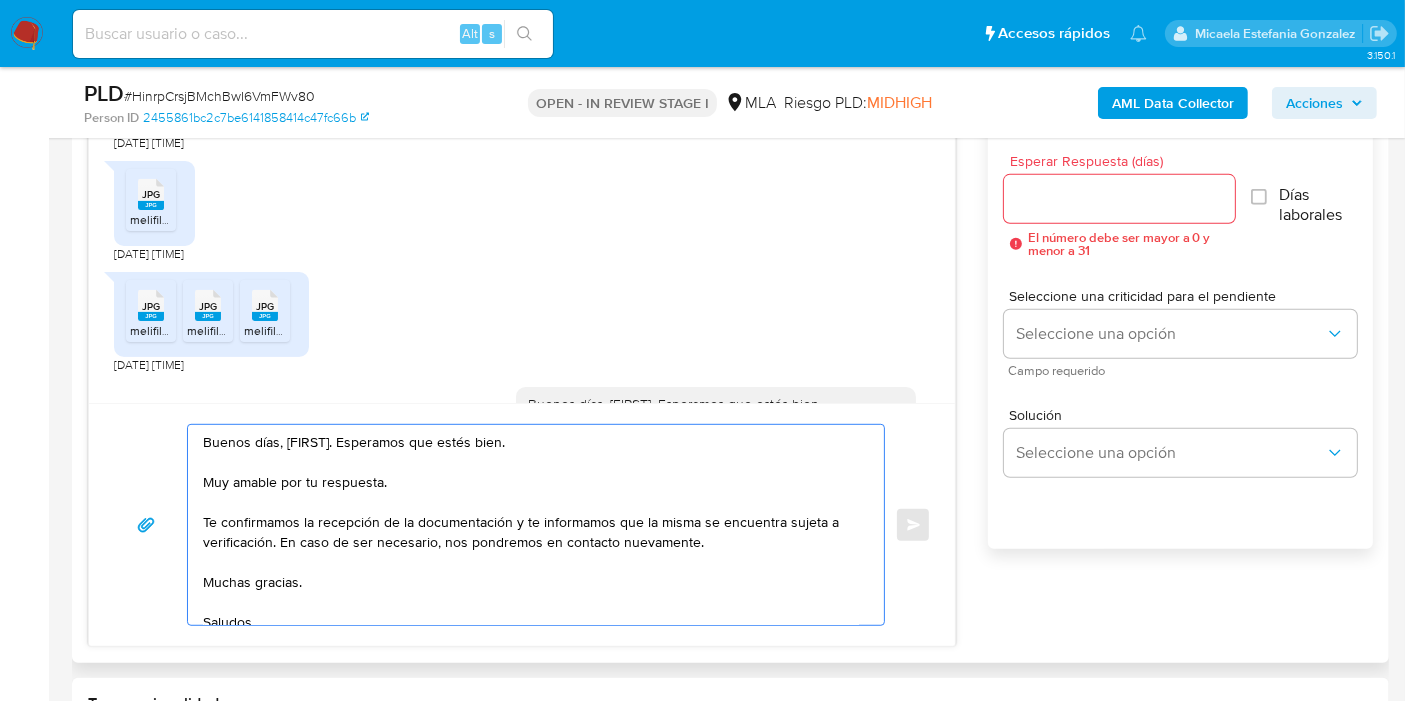 click on "Buenos días, Claudio. Esperamos que estés bien.
Muy amable por tu respuesta.
Te confirmamos la recepción de la documentación y te informamos que la misma se encuentra sujeta a verificación. En caso de ser necesario, nos pondremos en contacto nuevamente.
Muchas gracias.
Saludos,
Equipo de Mercado Pago." at bounding box center [531, 525] 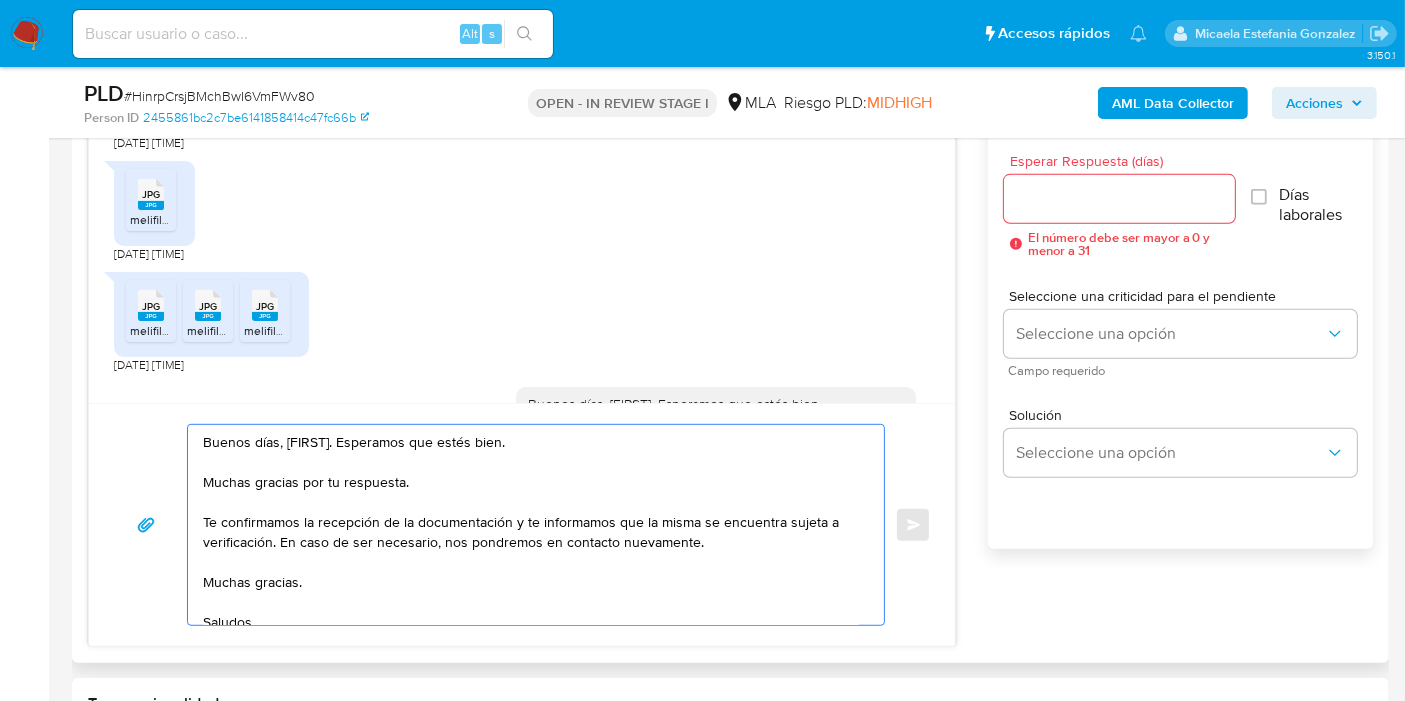 drag, startPoint x: 513, startPoint y: 520, endPoint x: 268, endPoint y: 538, distance: 245.66034 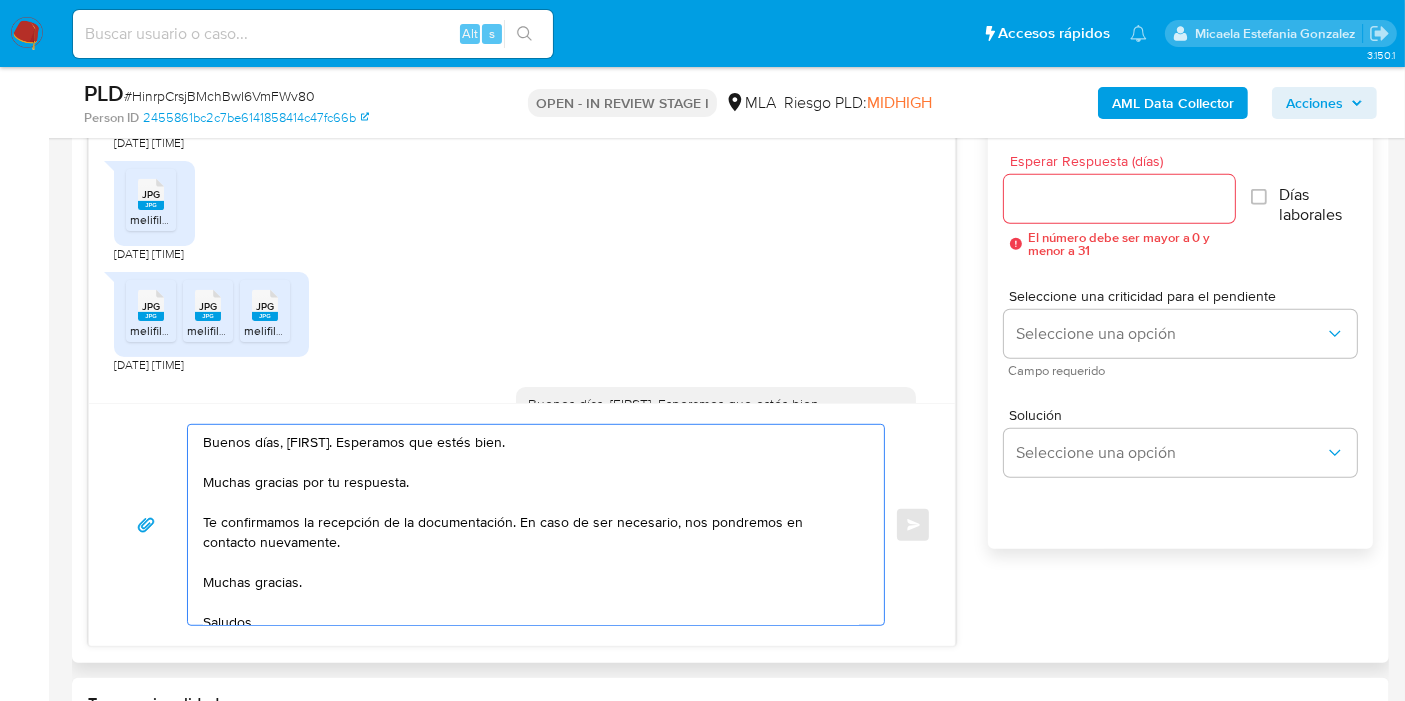 click on "Buenos días, Claudio. Esperamos que estés bien.
Muchas gracias por tu respuesta.
Te confirmamos la recepción de la documentación. En caso de ser necesario, nos pondremos en contacto nuevamente.
Muchas gracias.
Saludos,
Equipo de Mercado Pago." at bounding box center (531, 525) 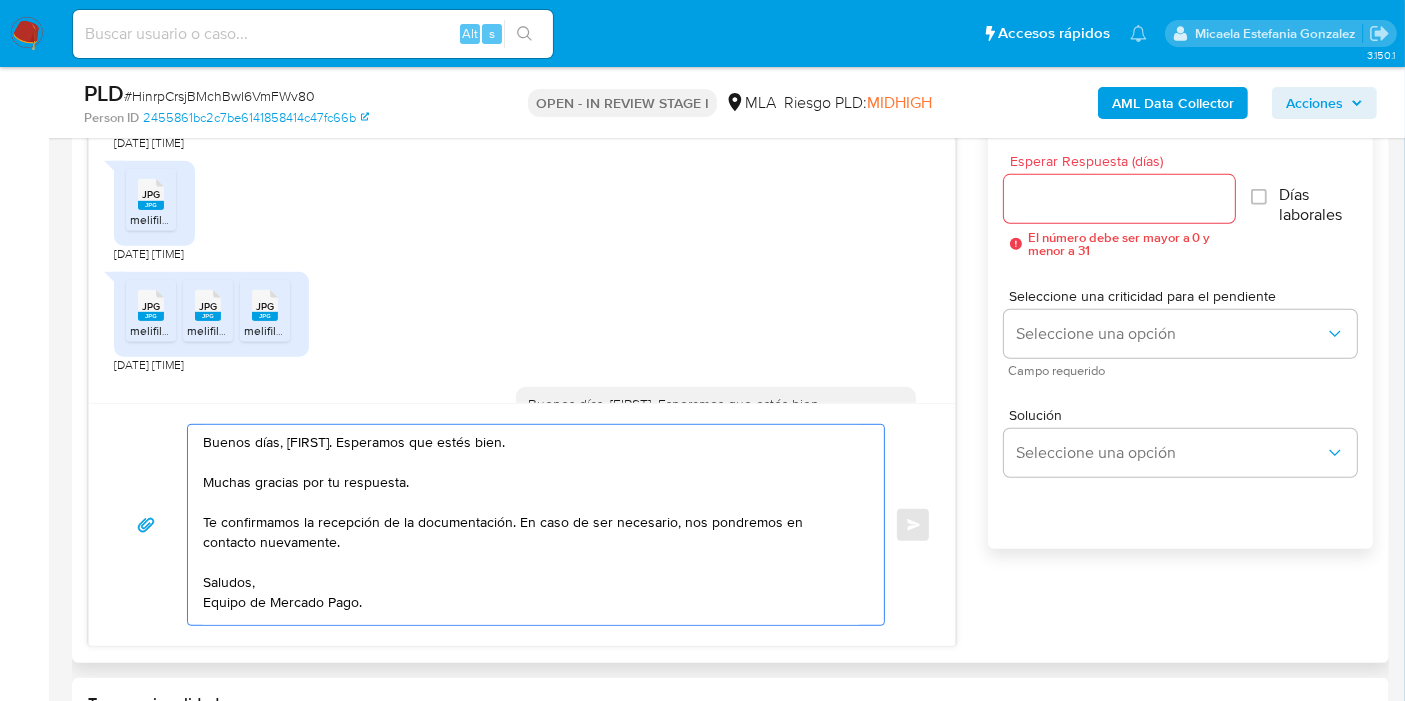 click on "Buenos días, Claudio. Esperamos que estés bien.
Muchas gracias por tu respuesta.
Te confirmamos la recepción de la documentación. En caso de ser necesario, nos pondremos en contacto nuevamente.
Saludos,
Equipo de Mercado Pago." at bounding box center [531, 525] 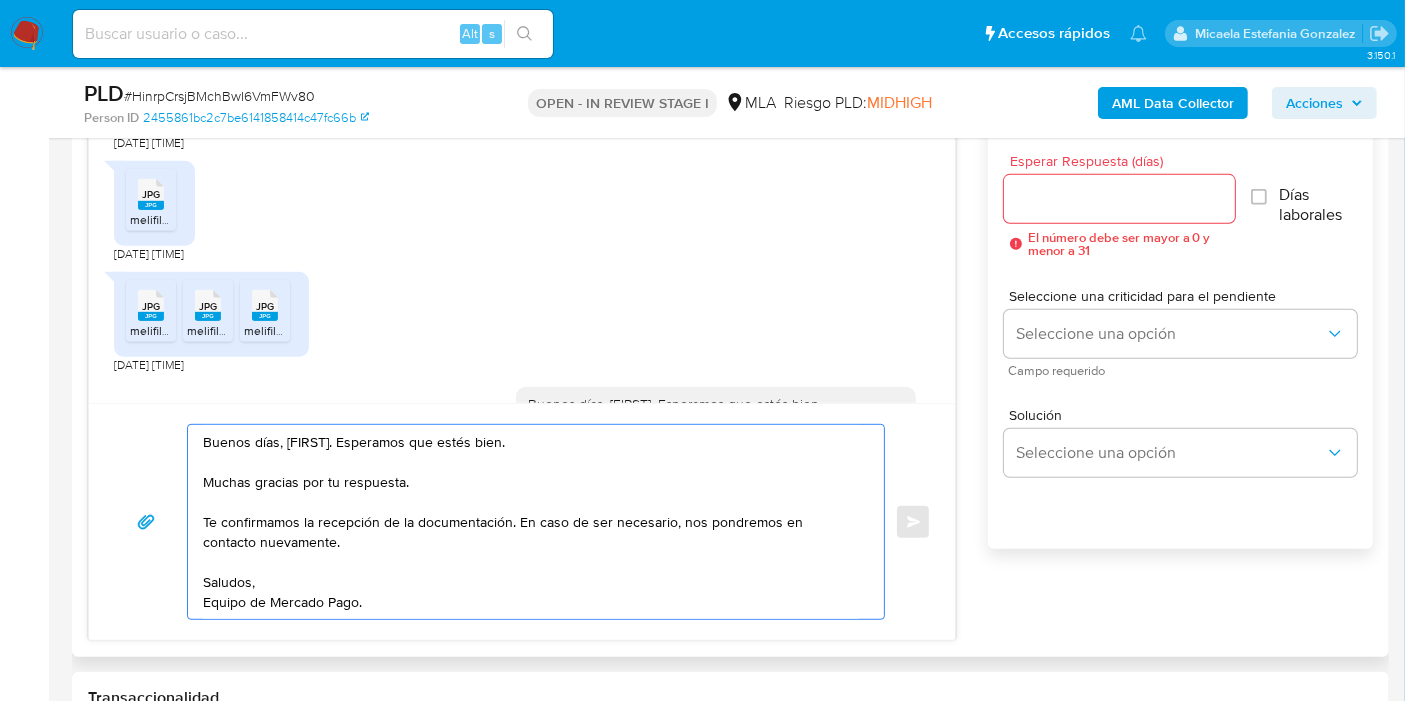 scroll, scrollTop: 1000, scrollLeft: 0, axis: vertical 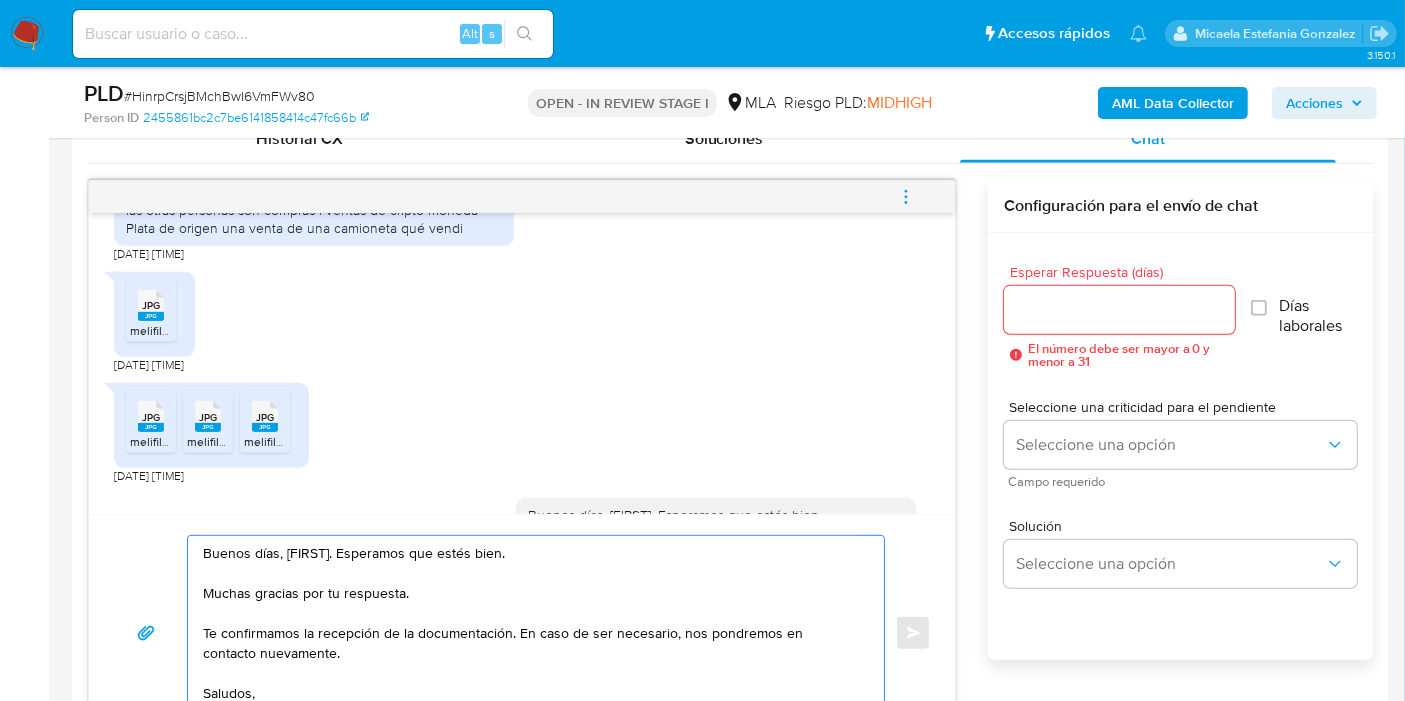 type on "Buenos días, Claudio. Esperamos que estés bien.
Muchas gracias por tu respuesta.
Te confirmamos la recepción de la documentación. En caso de ser necesario, nos pondremos en contacto nuevamente.
Saludos,
Equipo de Mercado Pago." 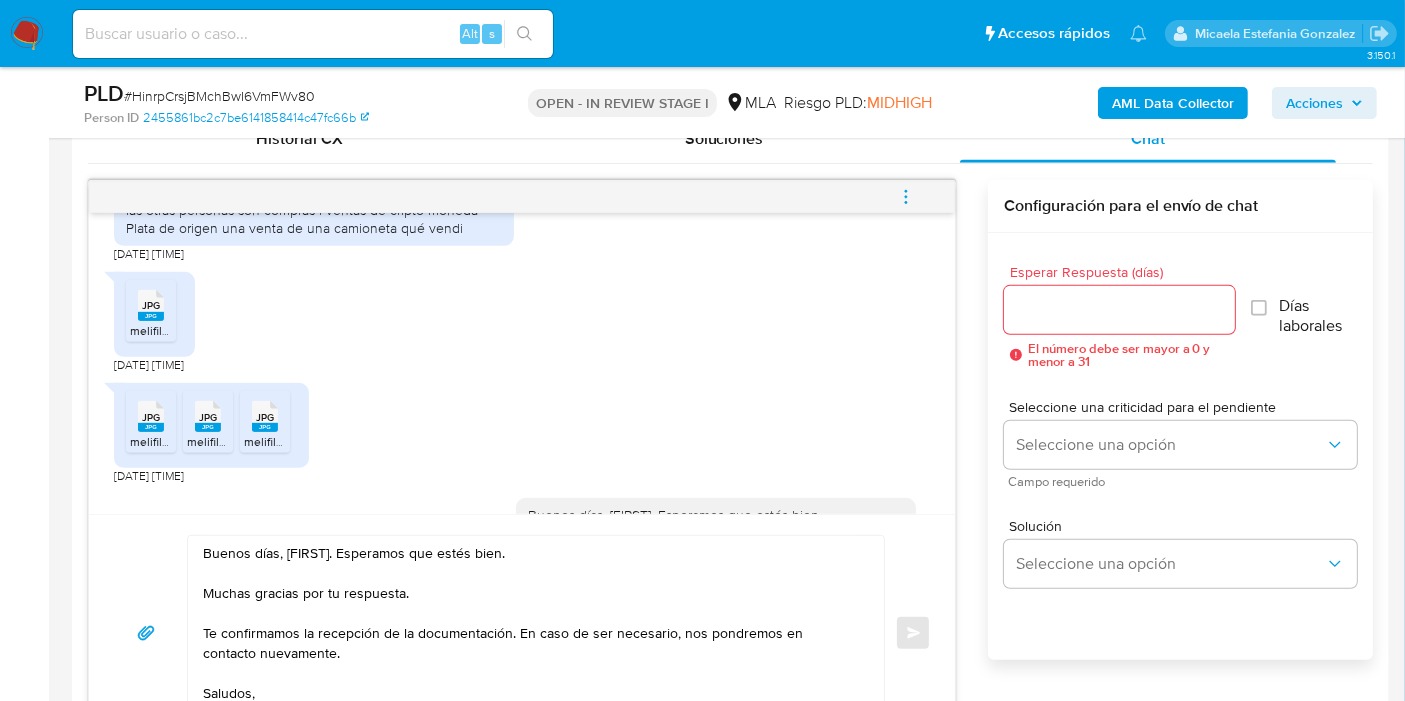 click on "Esperar Respuesta (días) El número debe ser mayor a 0 y menor a 31" at bounding box center [1119, 316] 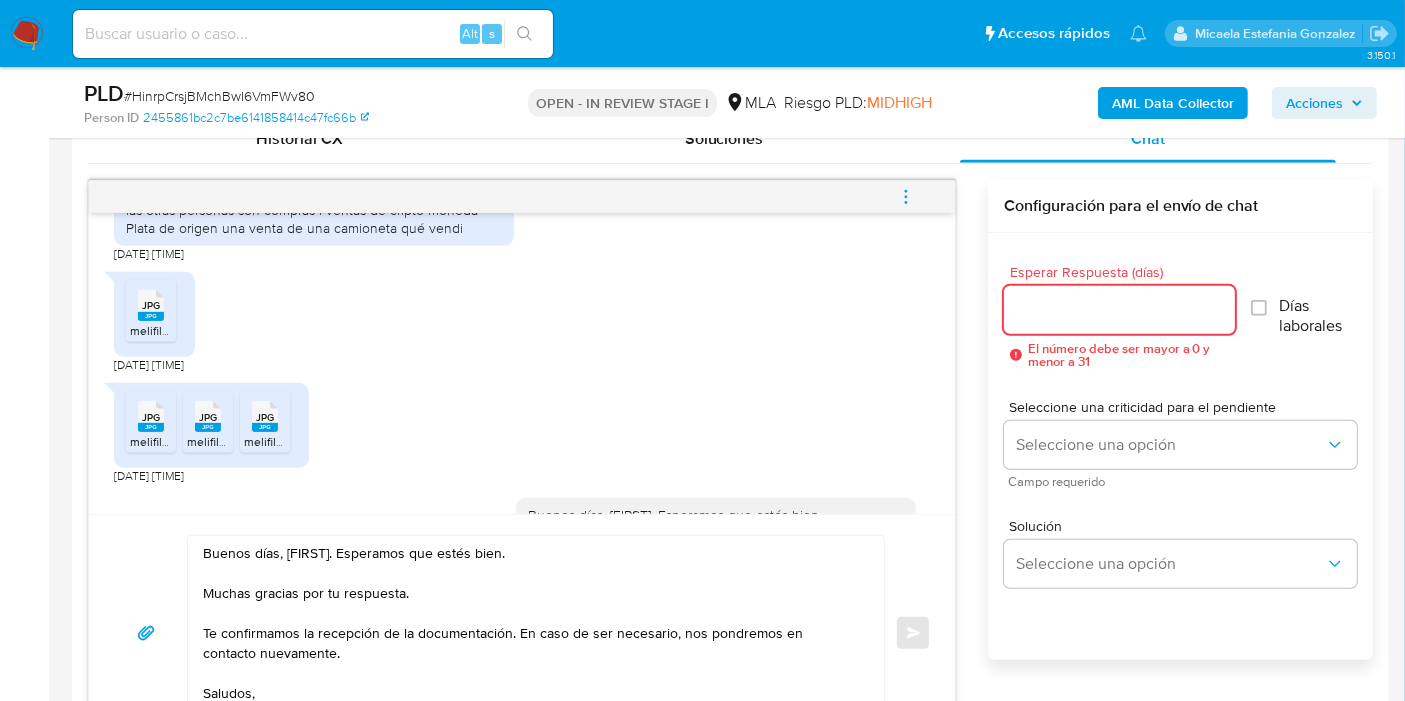 click on "Esperar Respuesta (días)" at bounding box center [1119, 310] 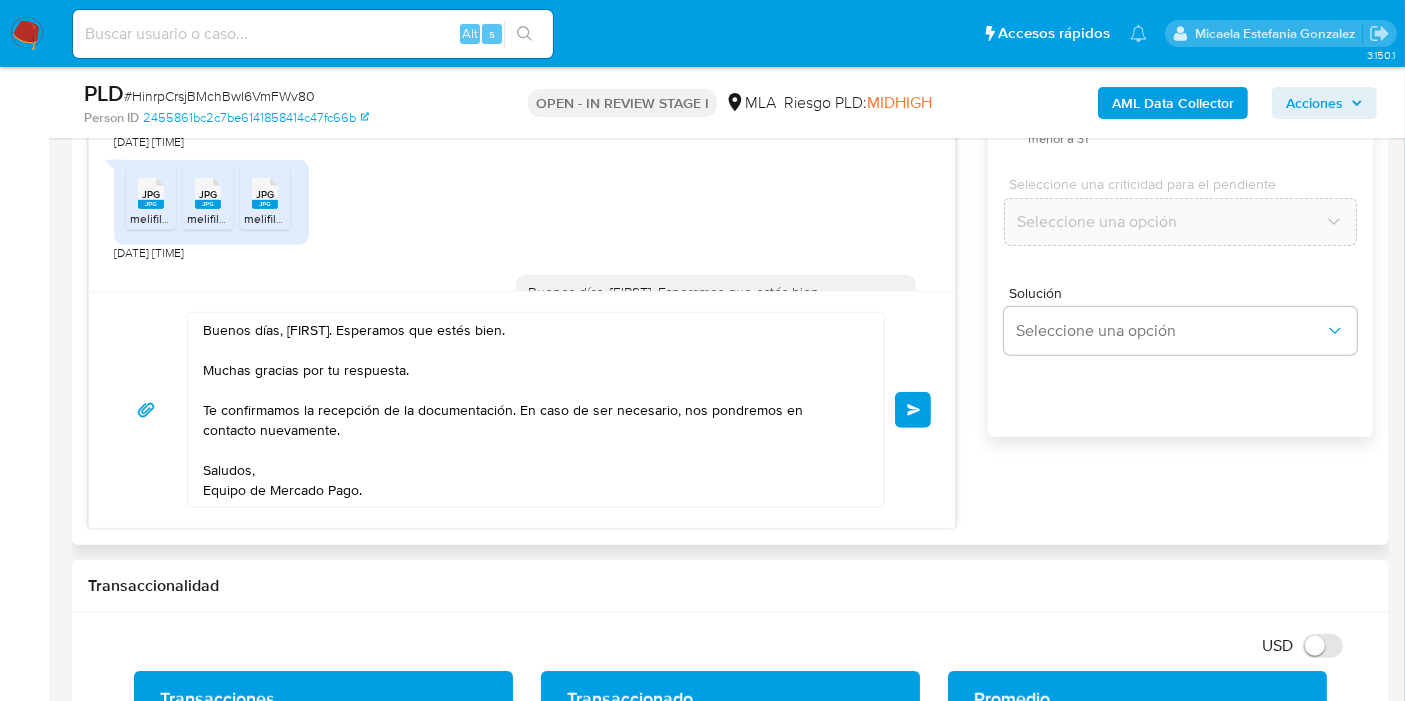 scroll, scrollTop: 1333, scrollLeft: 0, axis: vertical 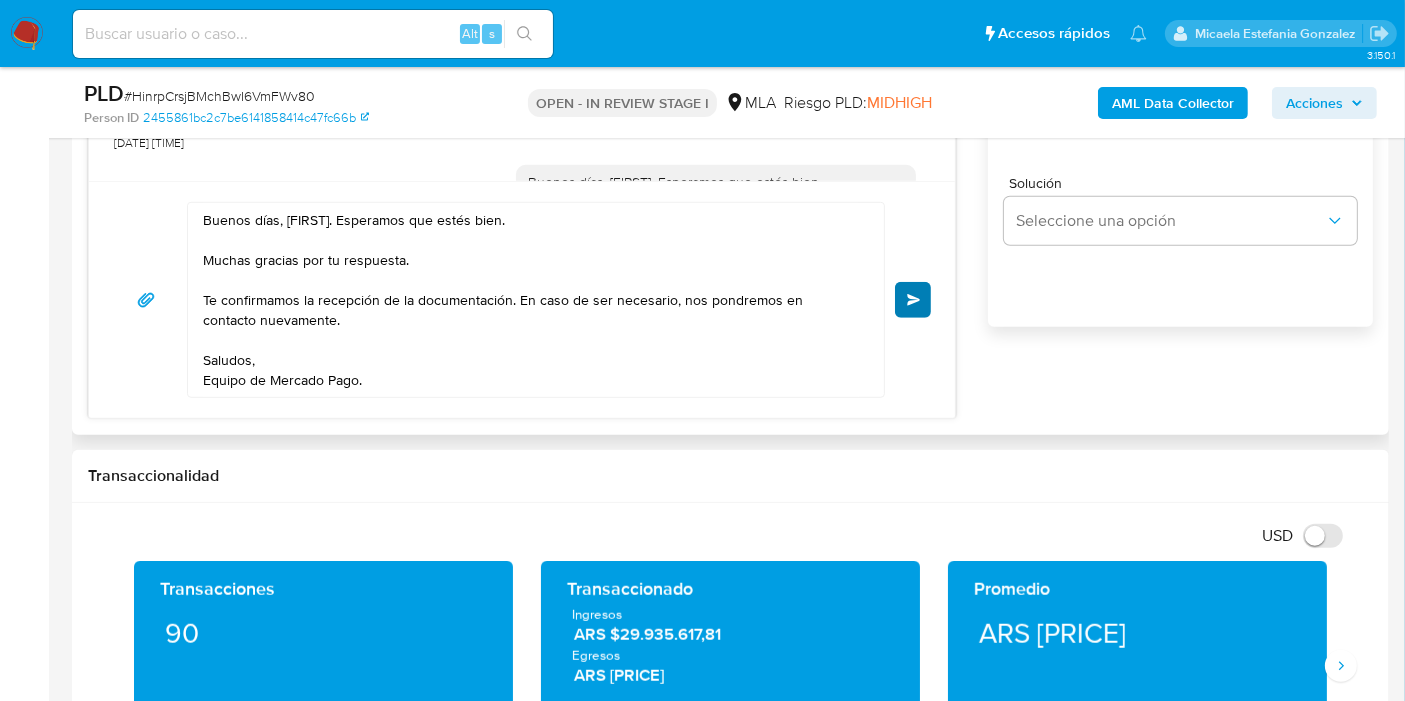 type on "0" 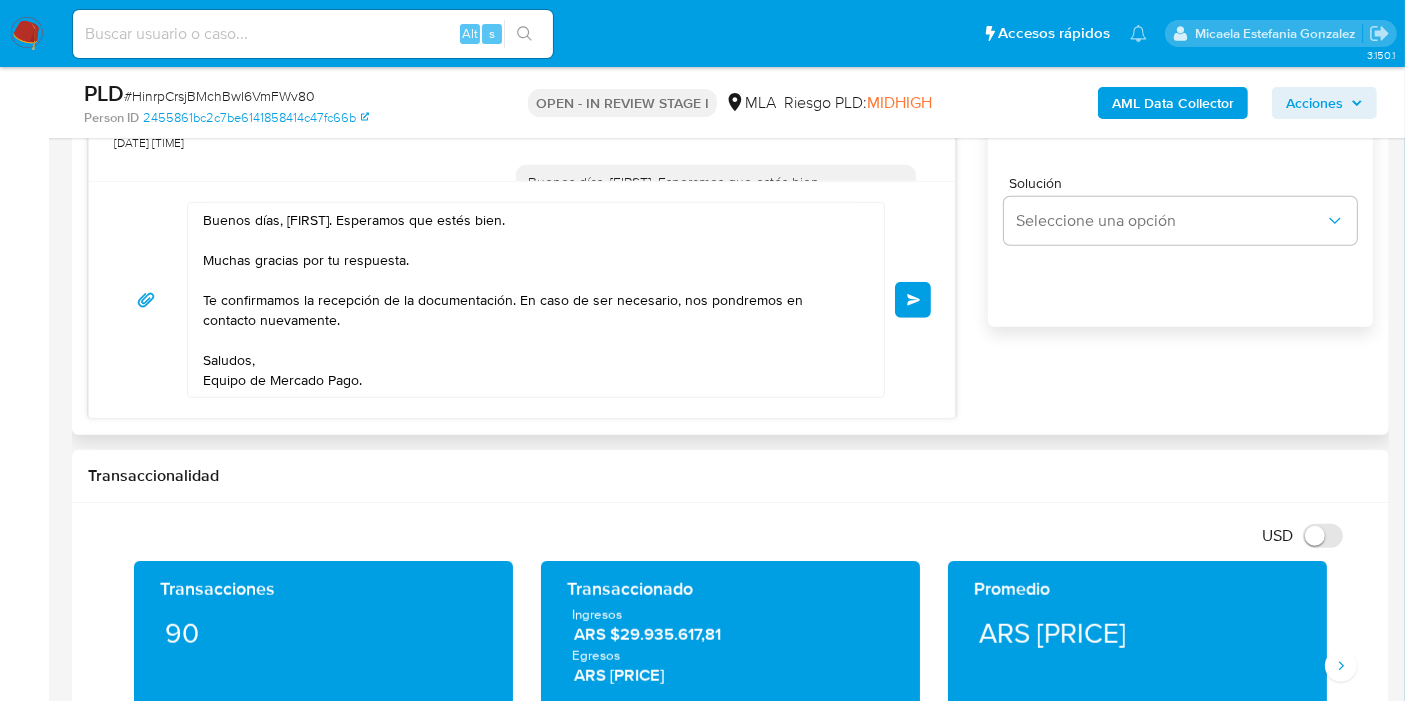 click on "Enviar" at bounding box center (913, 300) 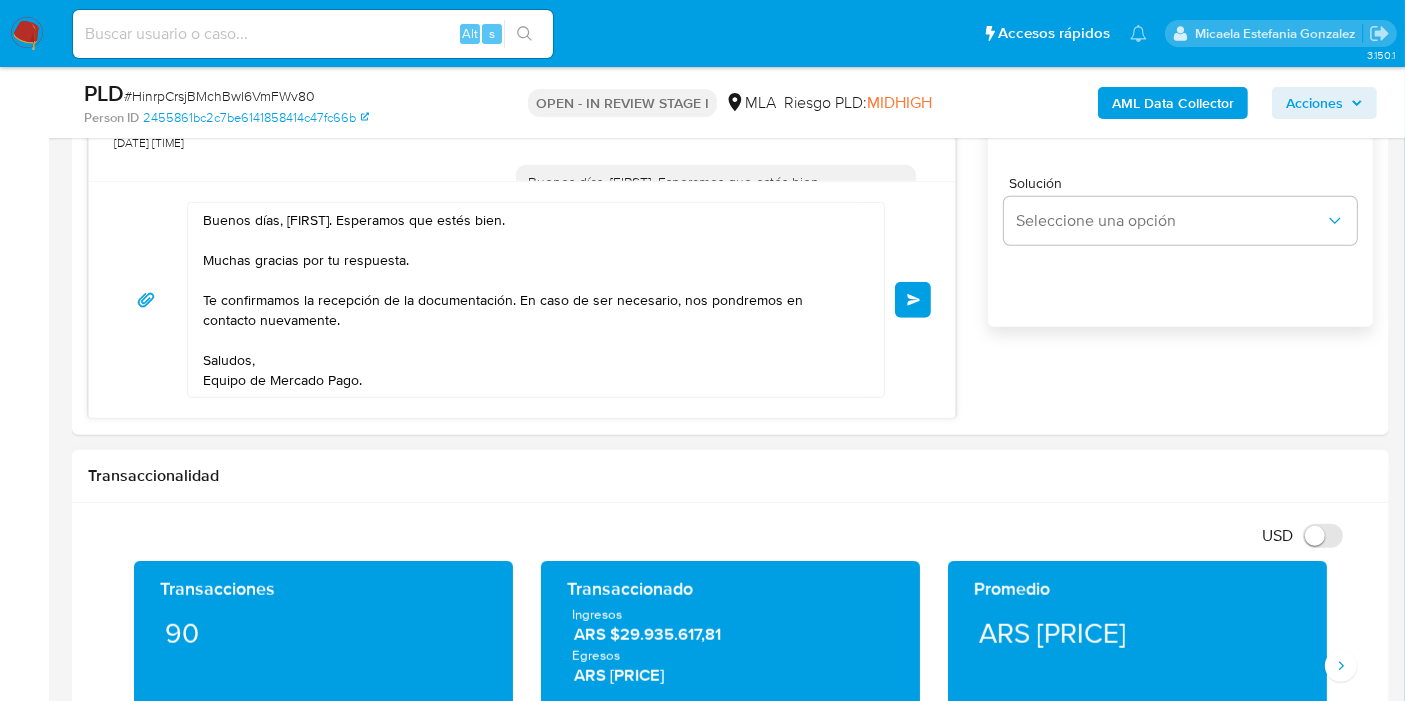 type 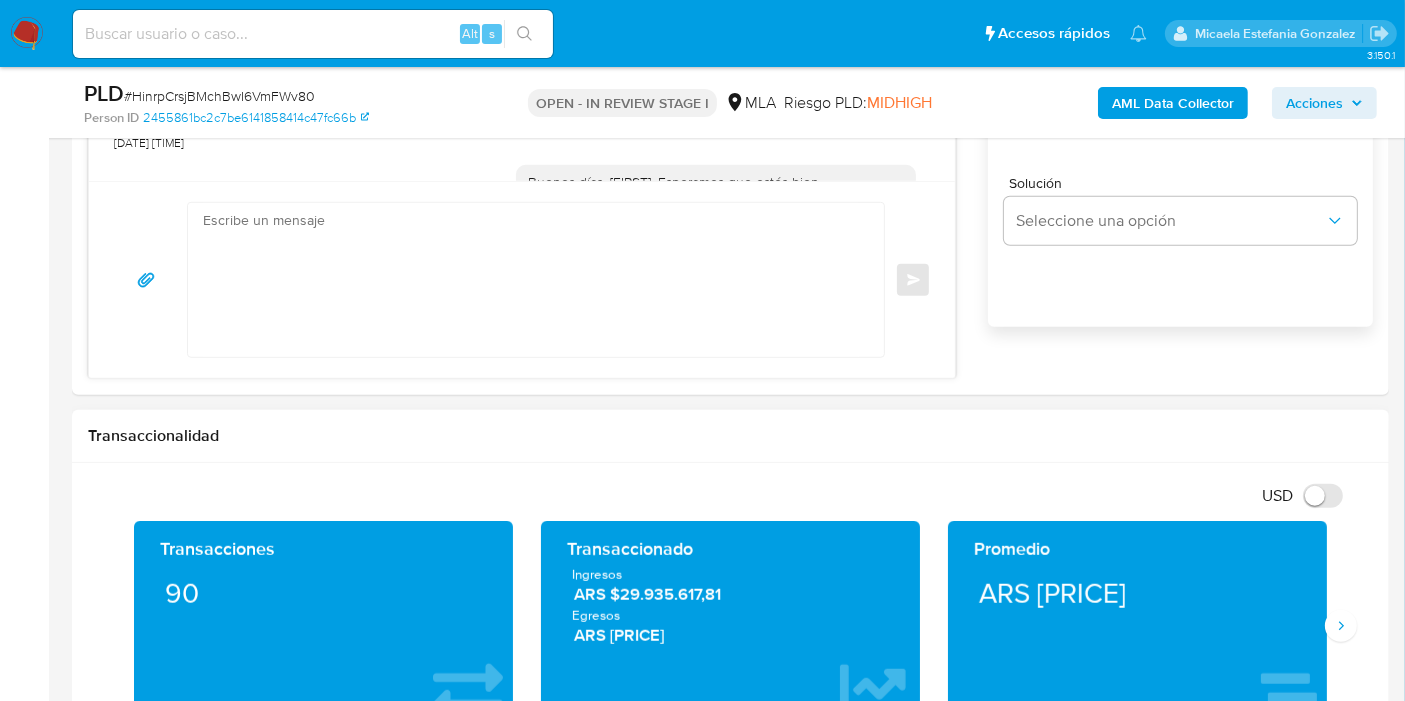 scroll, scrollTop: 1651, scrollLeft: 0, axis: vertical 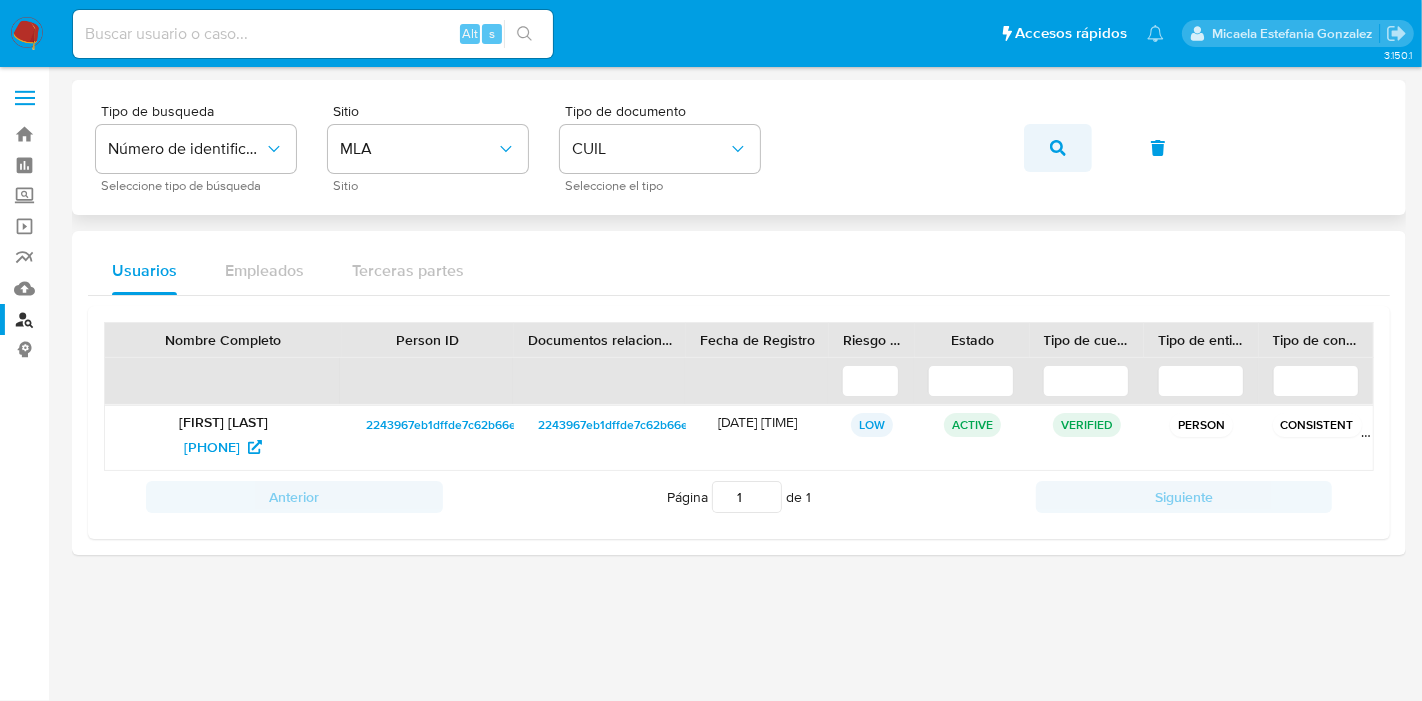 click at bounding box center [1058, 148] 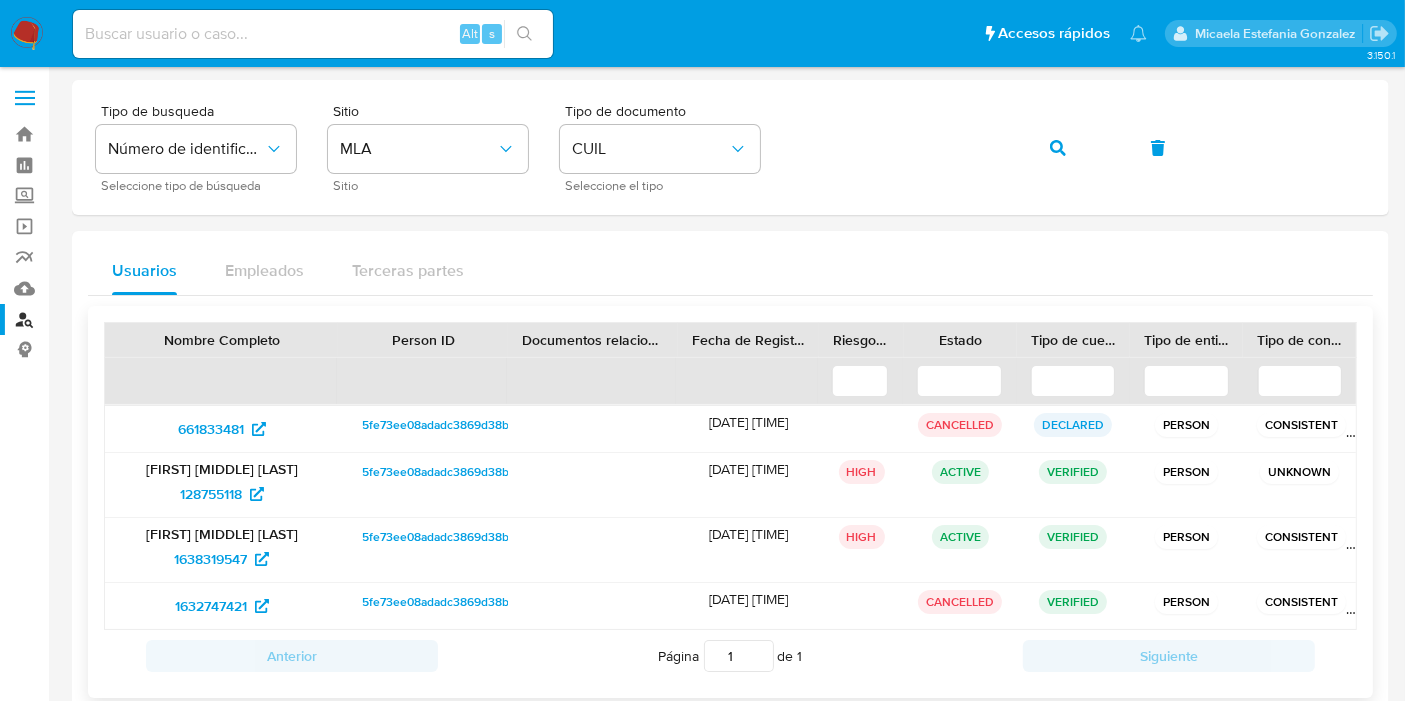 click on "5fe73ee08adadc3869d38b6cd38fd433" at bounding box center [468, 472] 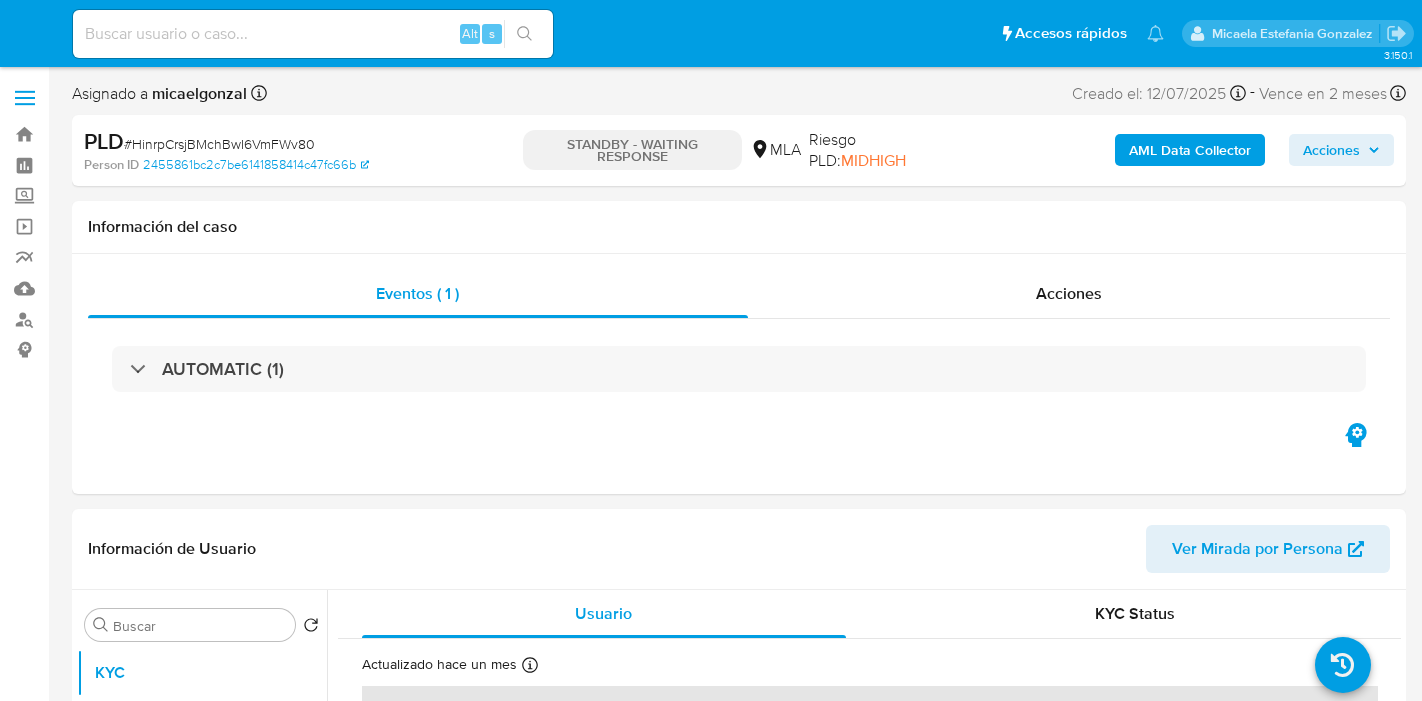 select on "10" 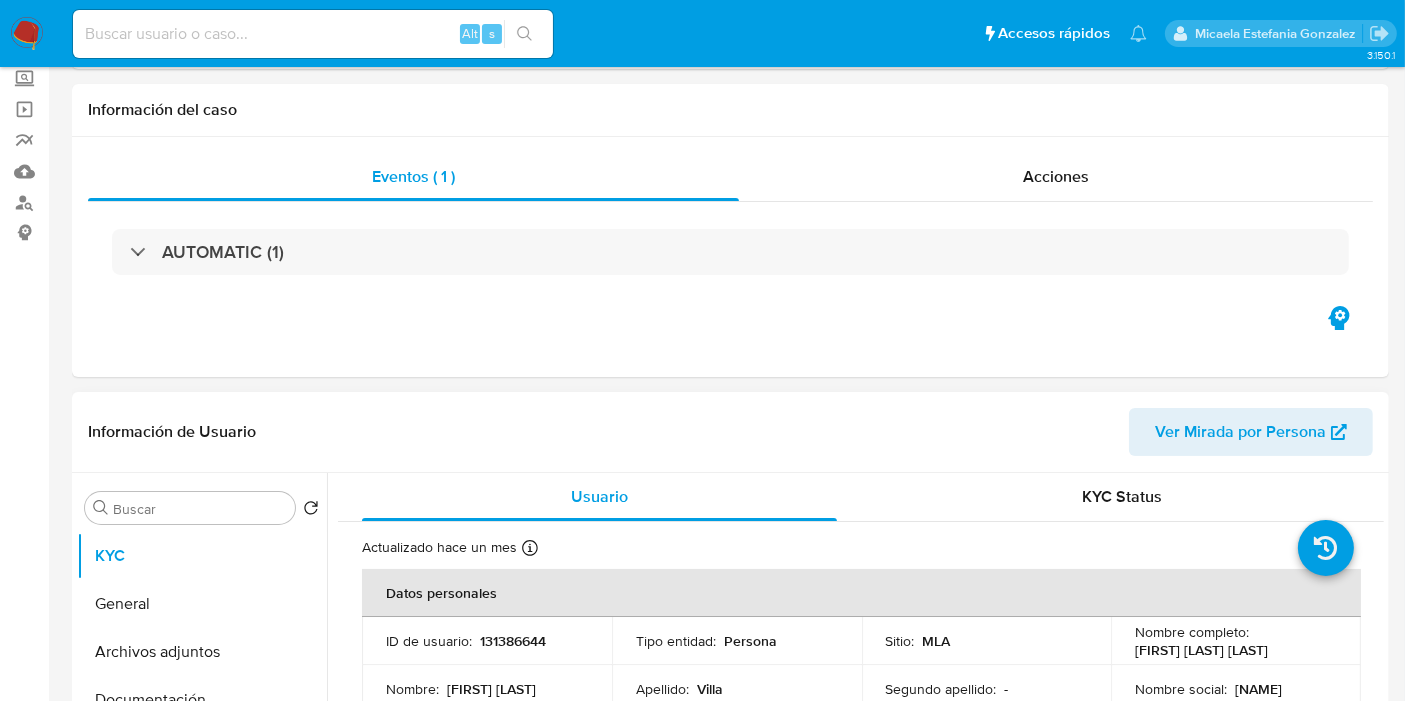 scroll, scrollTop: 333, scrollLeft: 0, axis: vertical 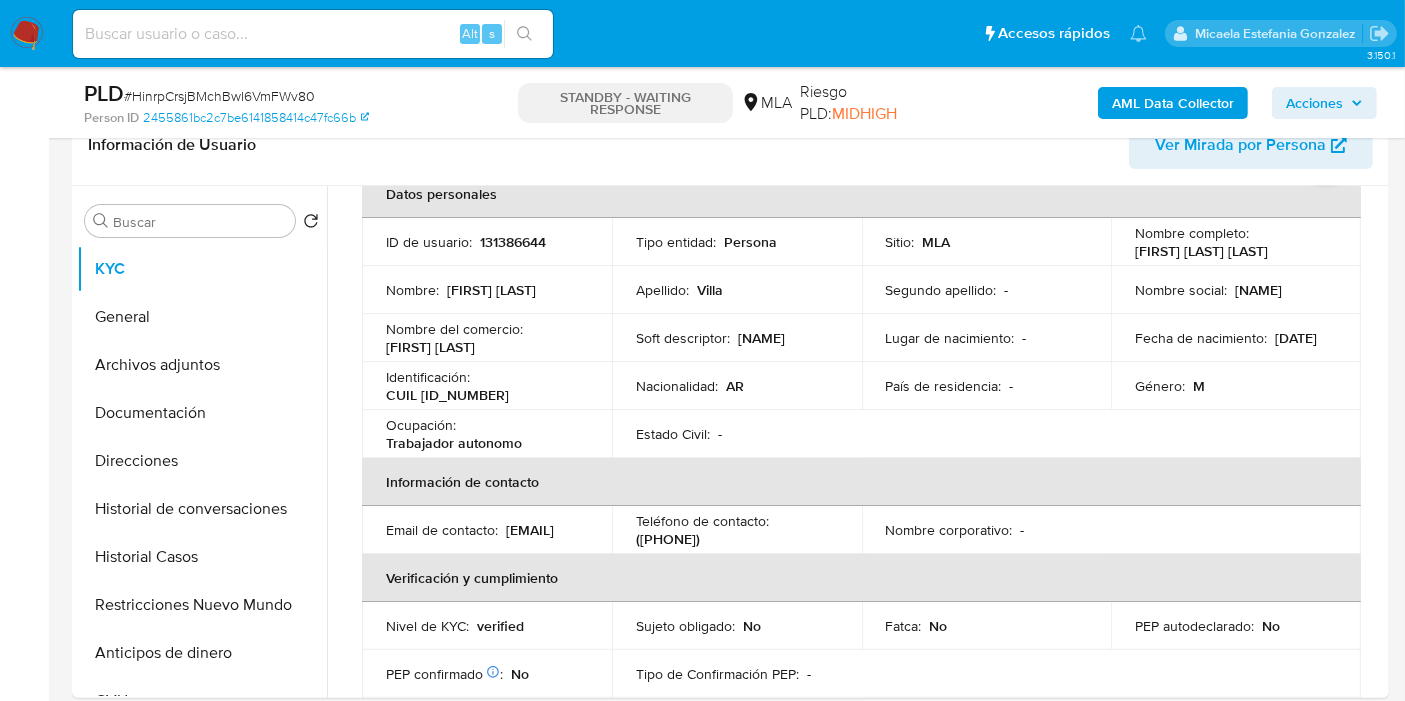 click on "# HinrpCrsjBMchBwI6VmFWv80" at bounding box center [219, 96] 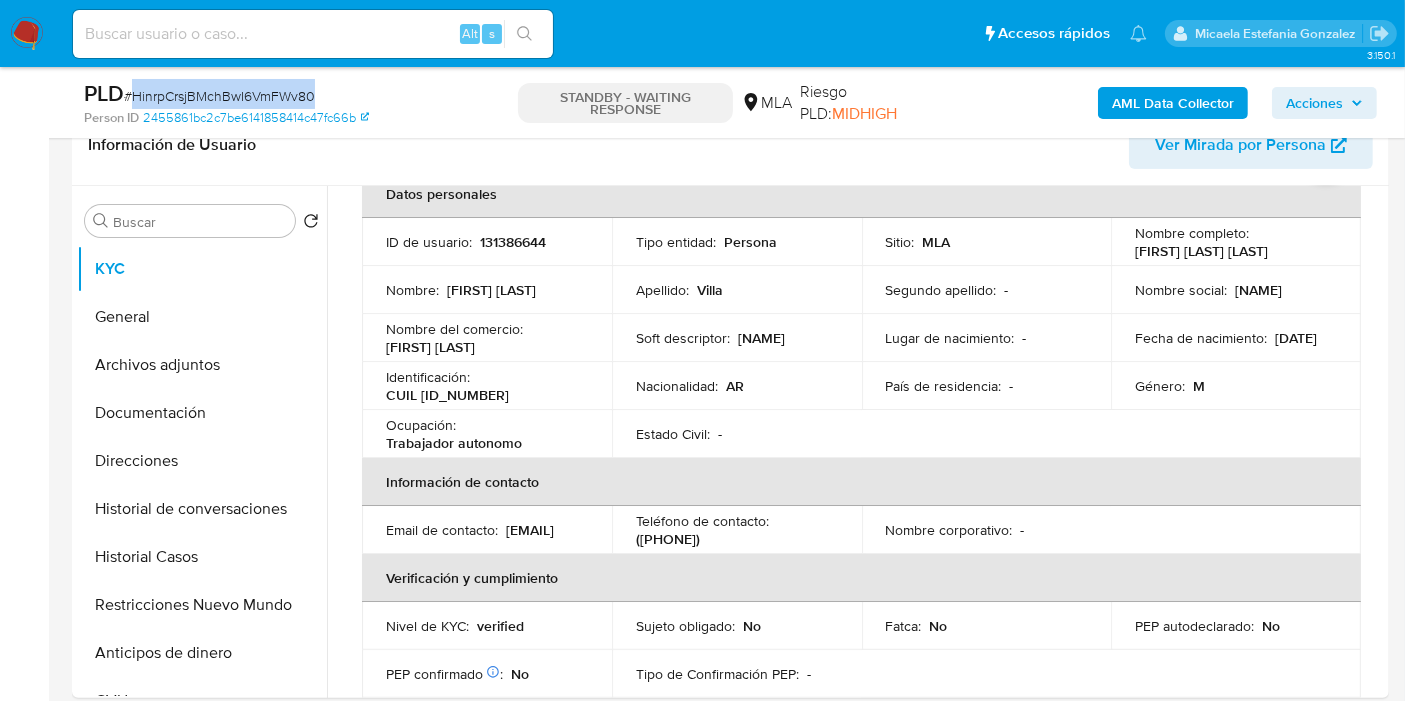 click on "# HinrpCrsjBMchBwI6VmFWv80" at bounding box center (219, 96) 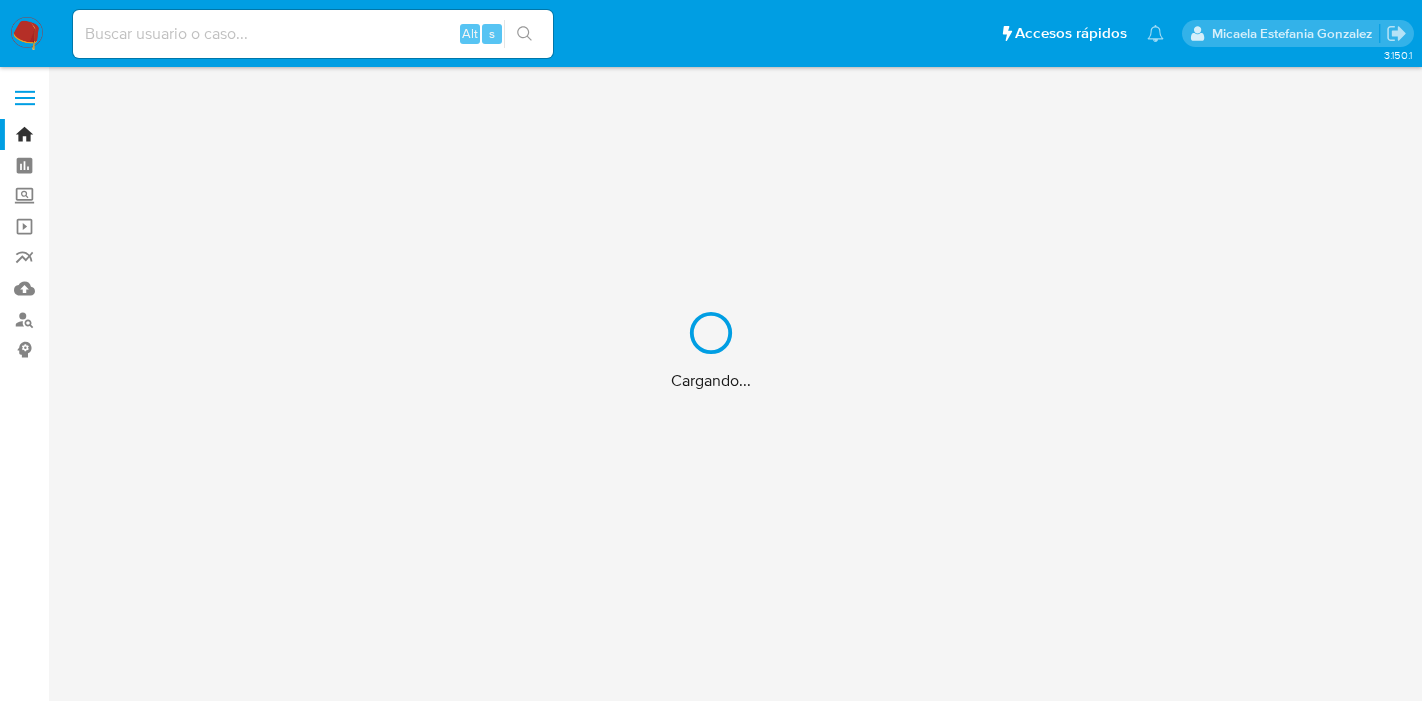 scroll, scrollTop: 0, scrollLeft: 0, axis: both 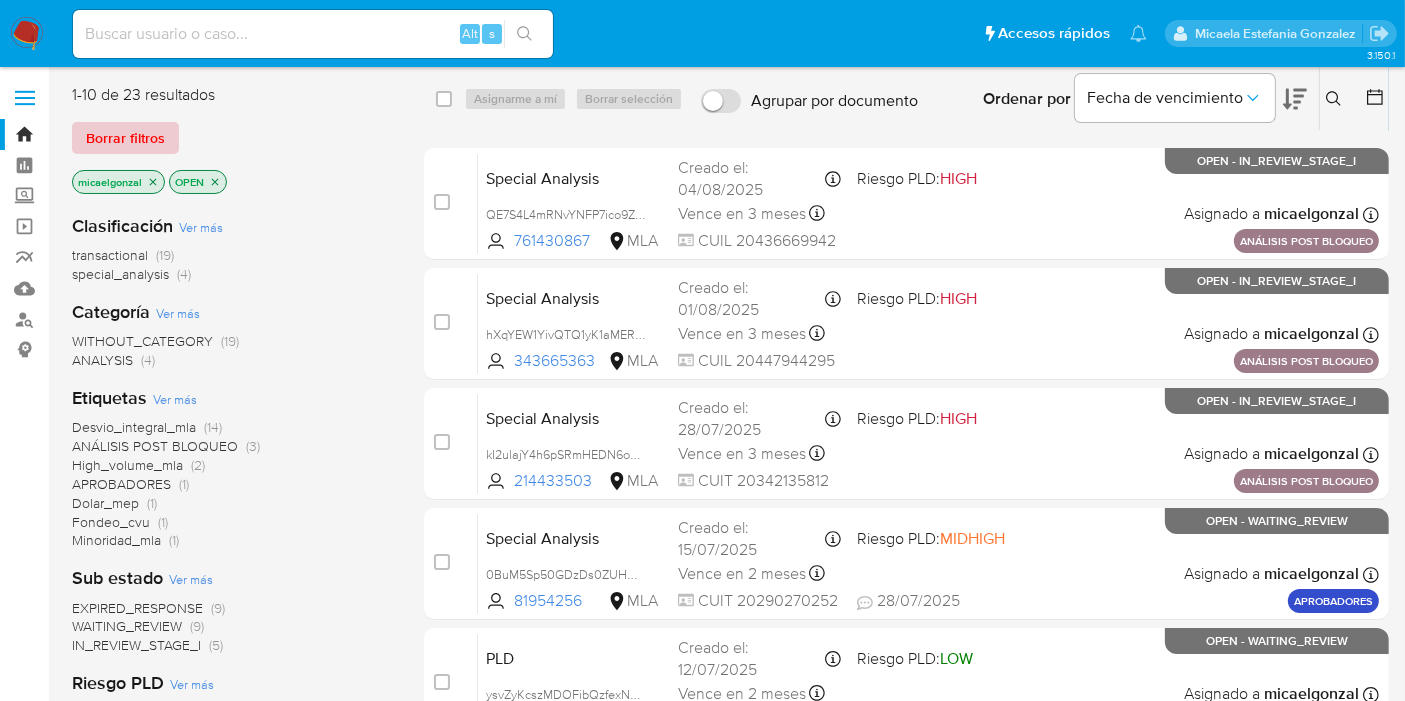 click on "Borrar filtros" at bounding box center (125, 138) 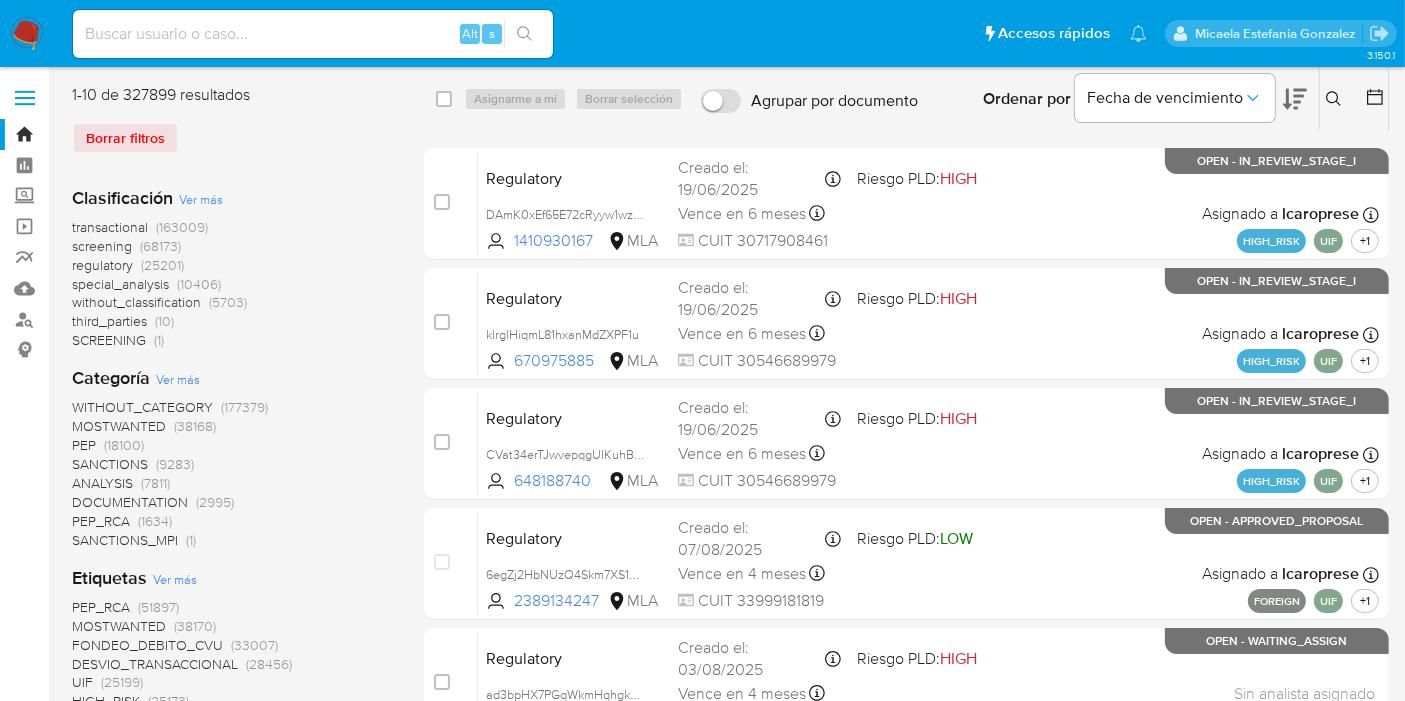click 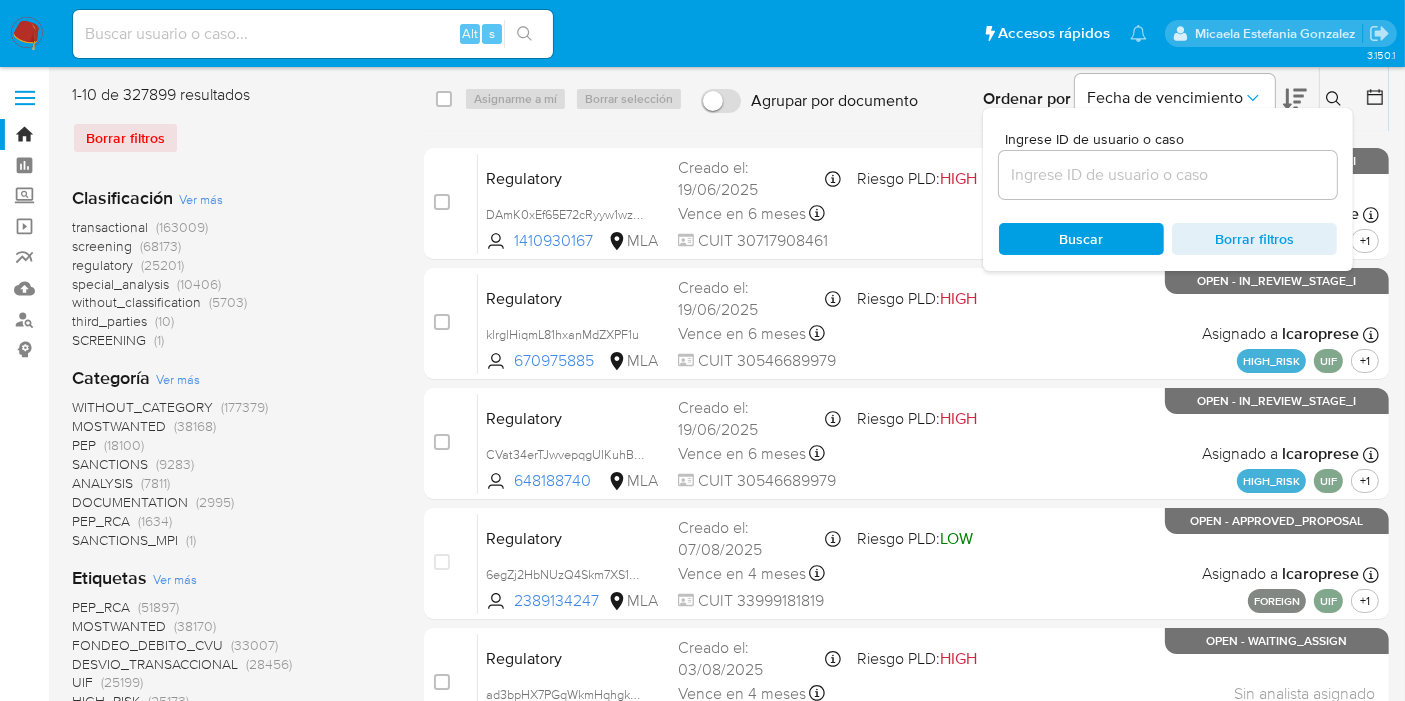 click at bounding box center (1168, 175) 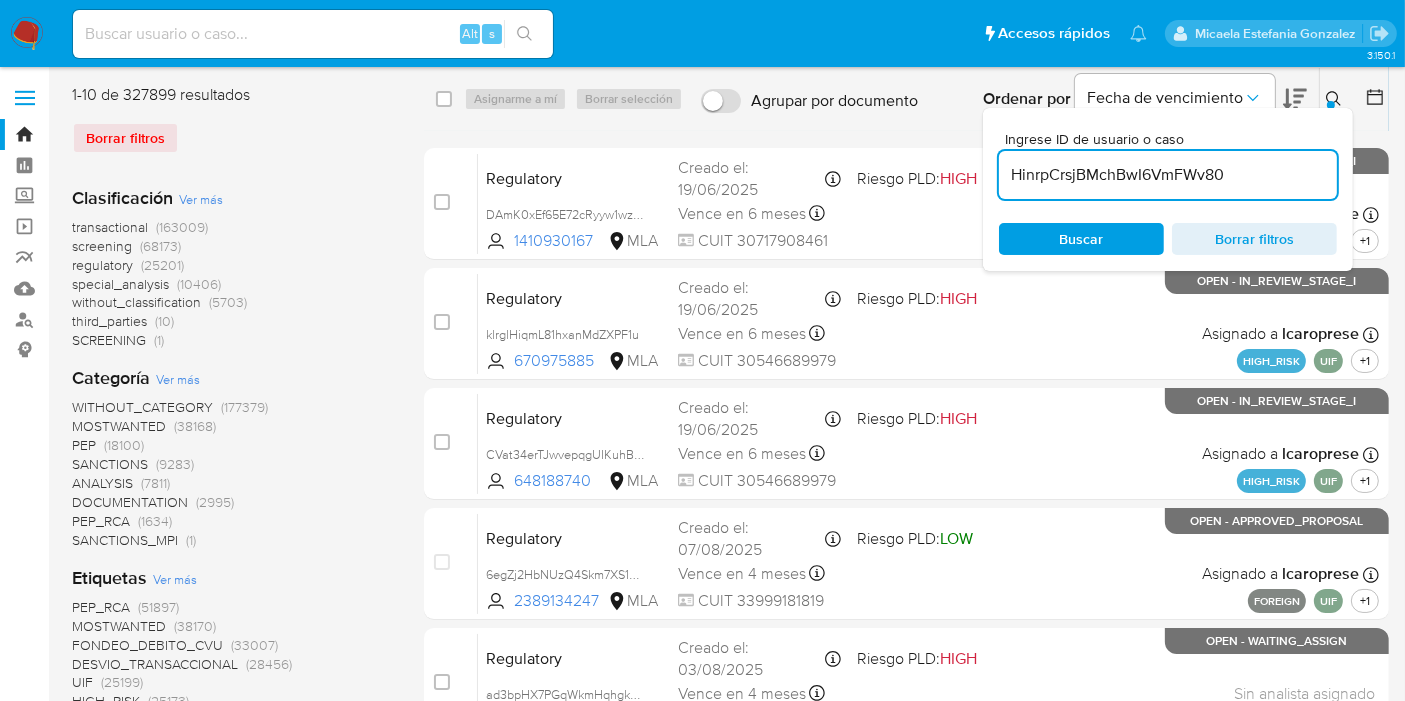 type on "HinrpCrsjBMchBwI6VmFWv80" 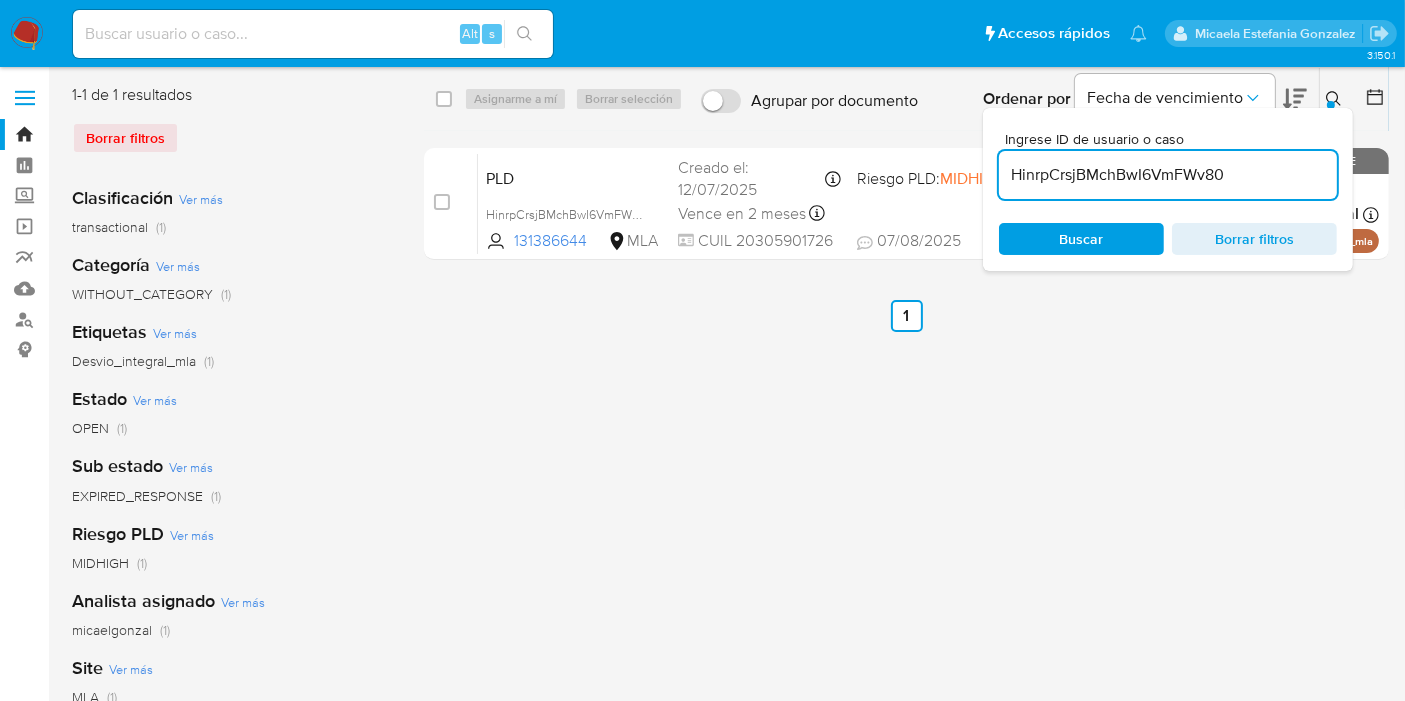 drag, startPoint x: 446, startPoint y: 99, endPoint x: 488, endPoint y: 96, distance: 42.107006 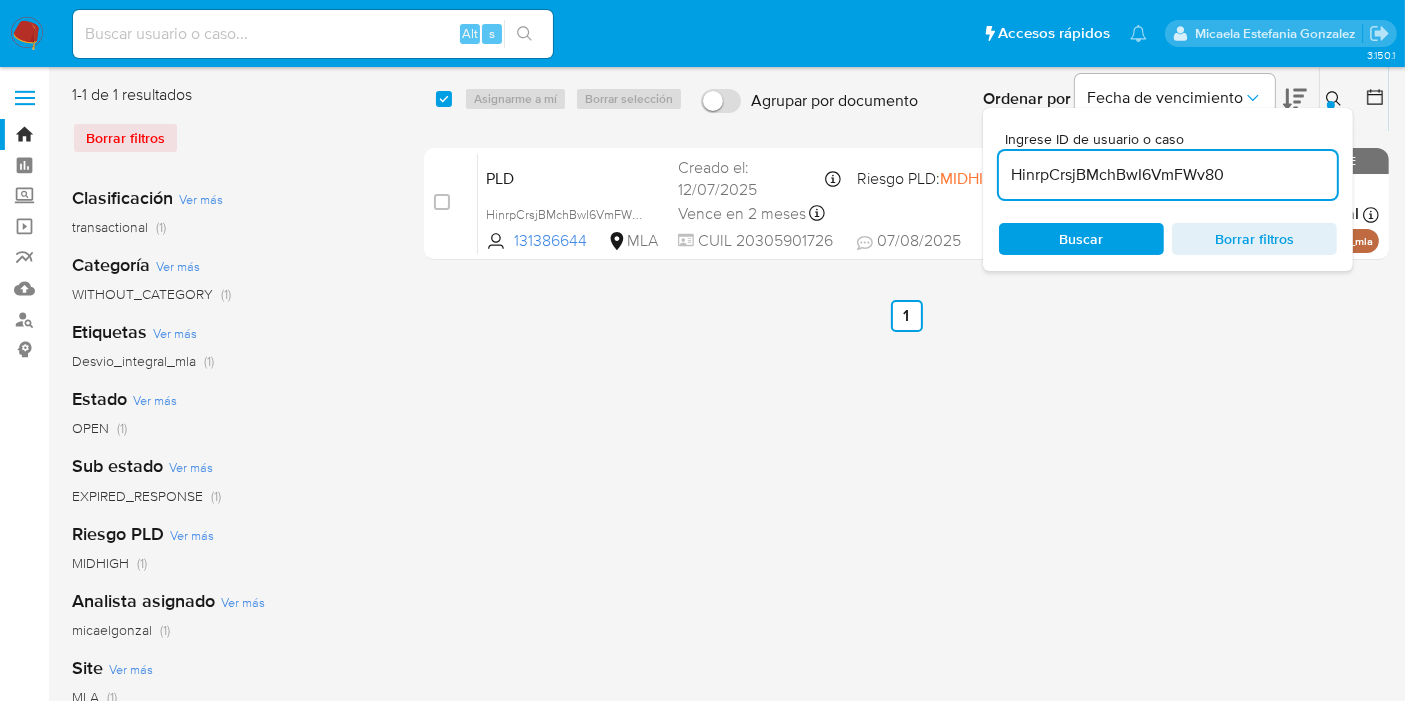checkbox on "true" 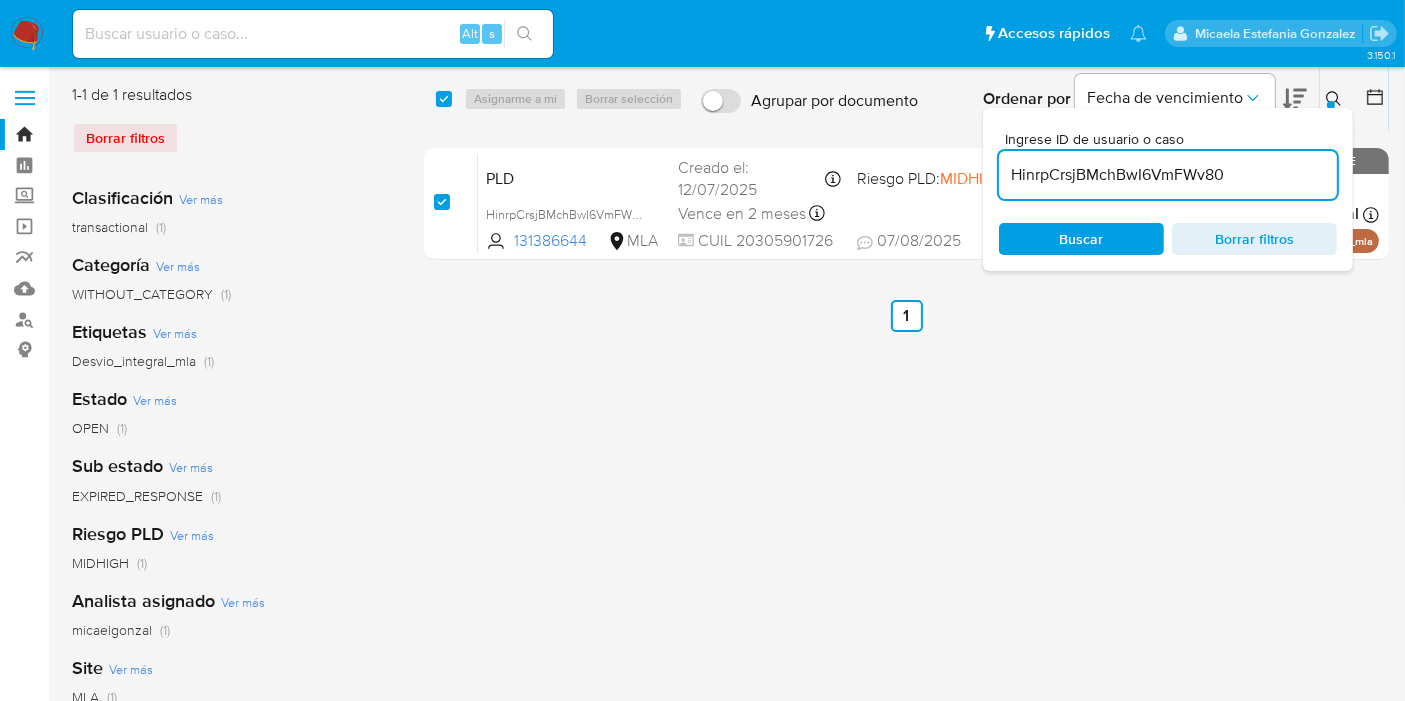 checkbox on "true" 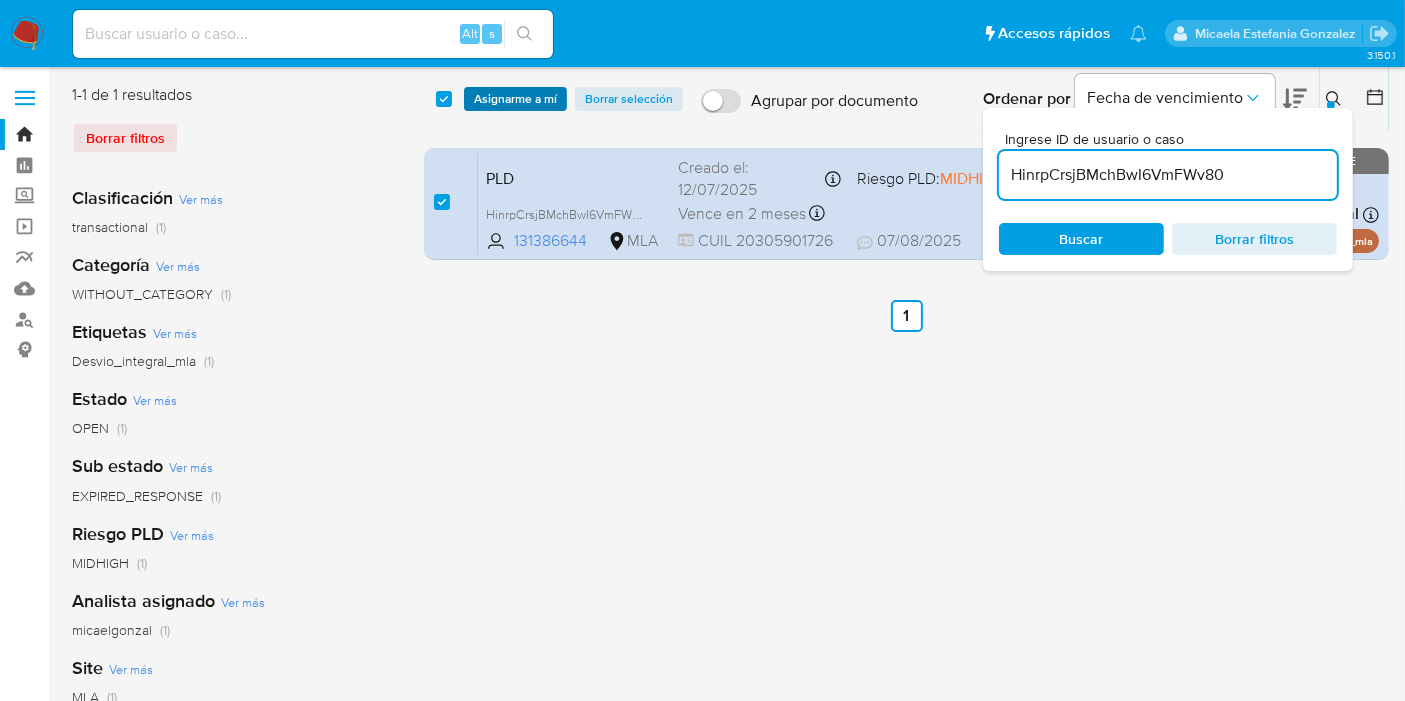 click on "Asignarme a mí" at bounding box center (515, 99) 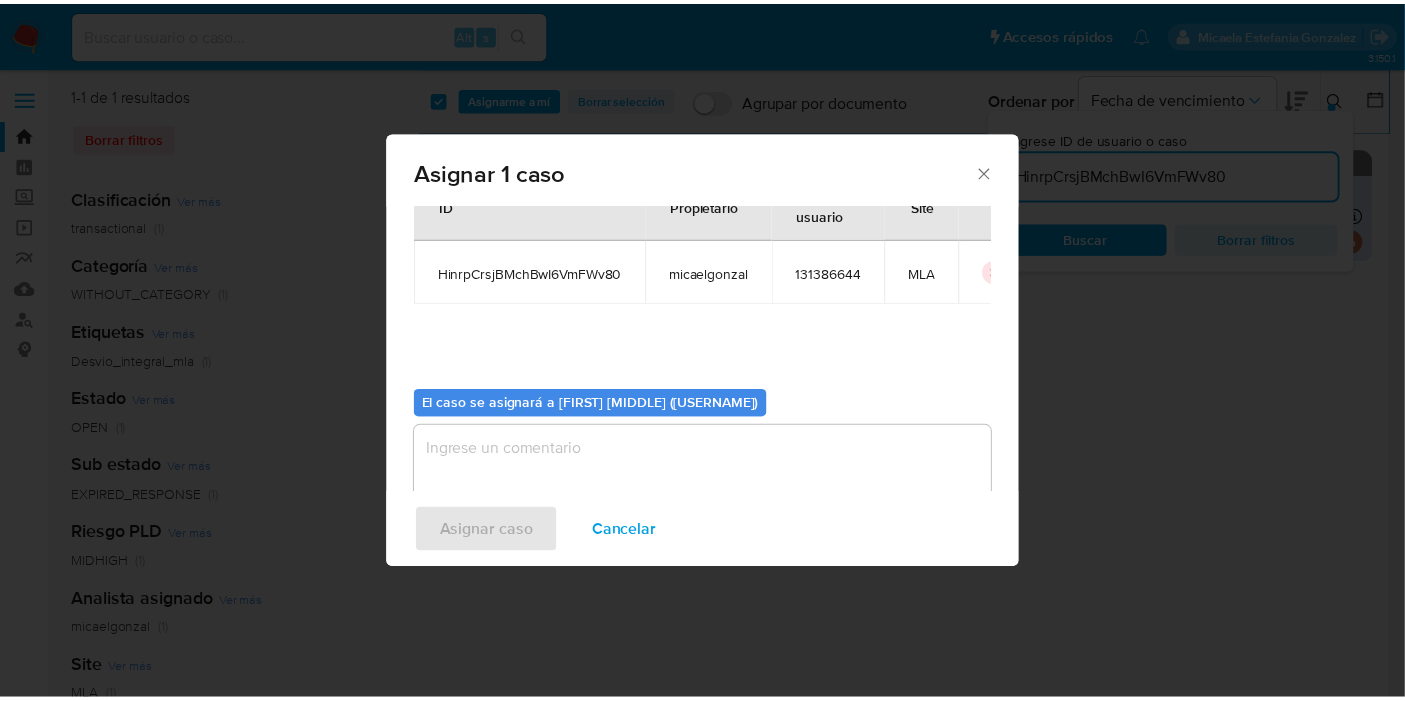 scroll, scrollTop: 102, scrollLeft: 0, axis: vertical 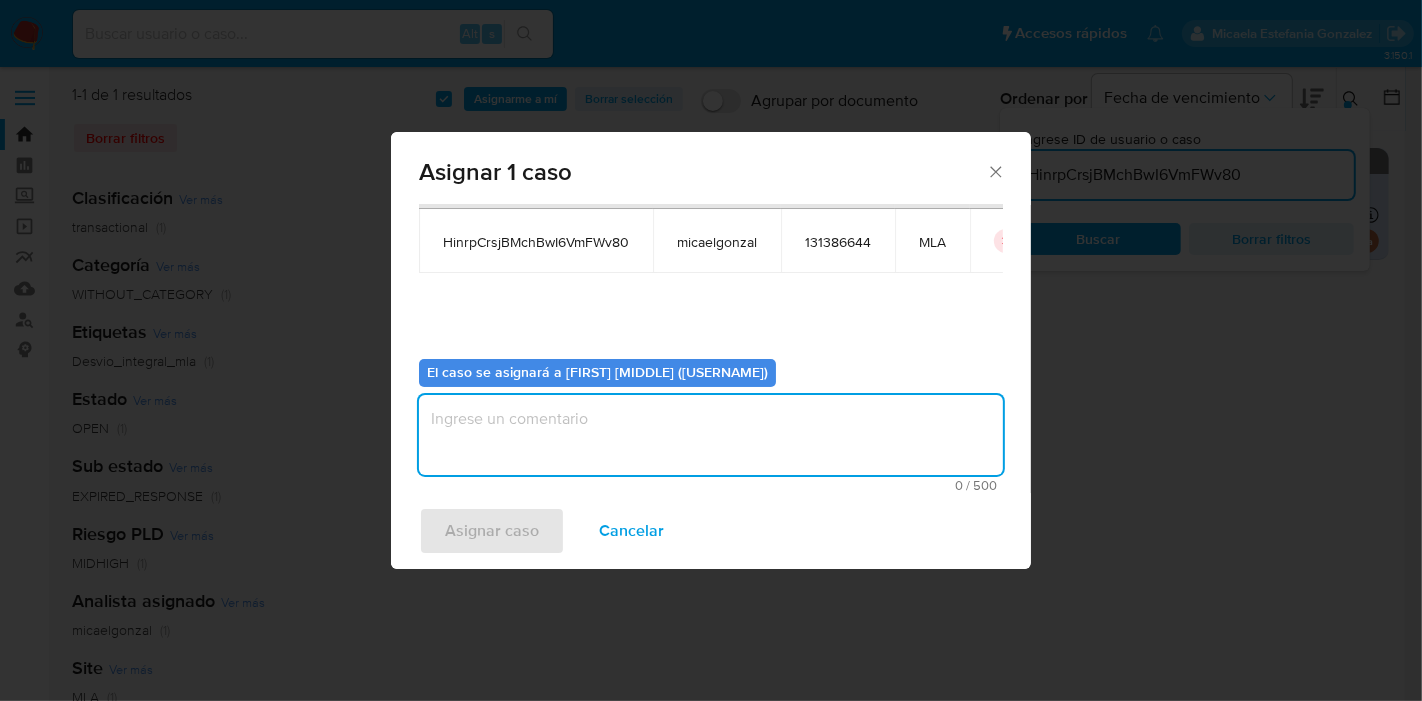 click at bounding box center [711, 435] 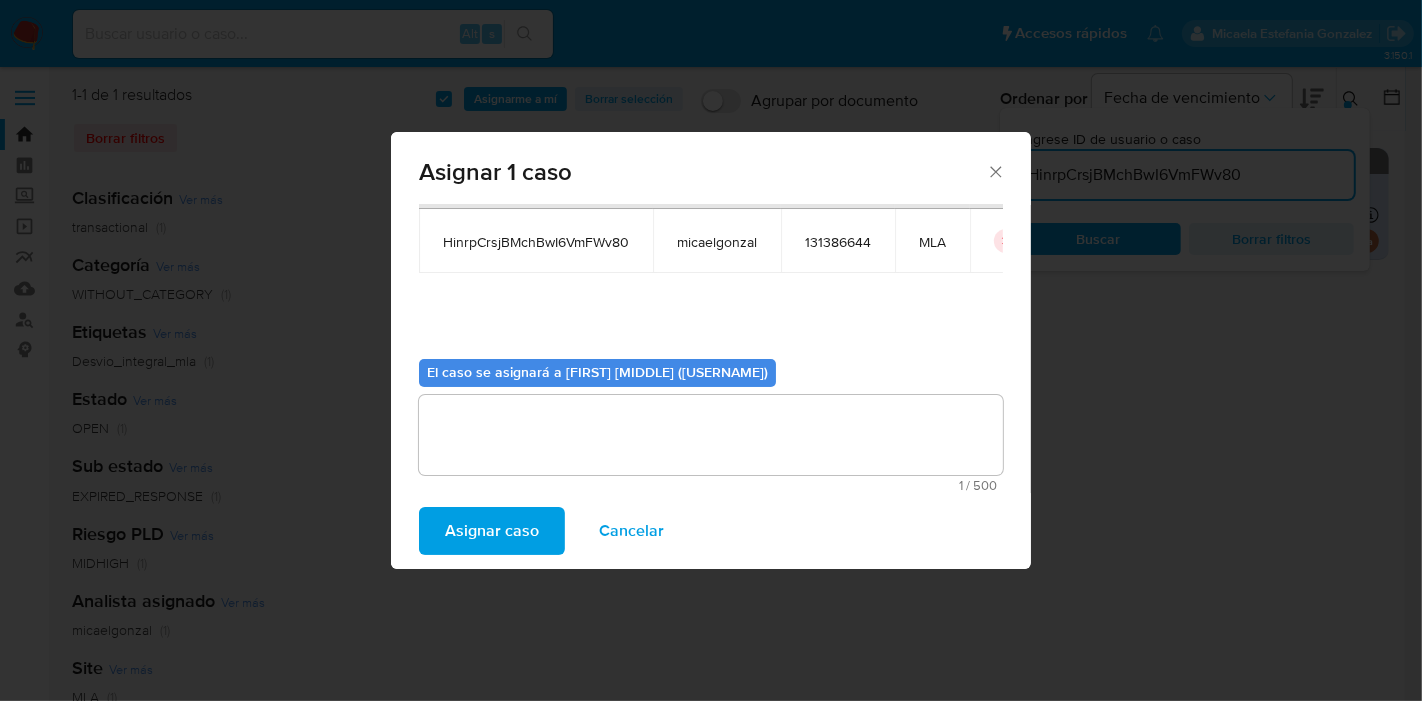 click on "Asignar caso" at bounding box center [492, 531] 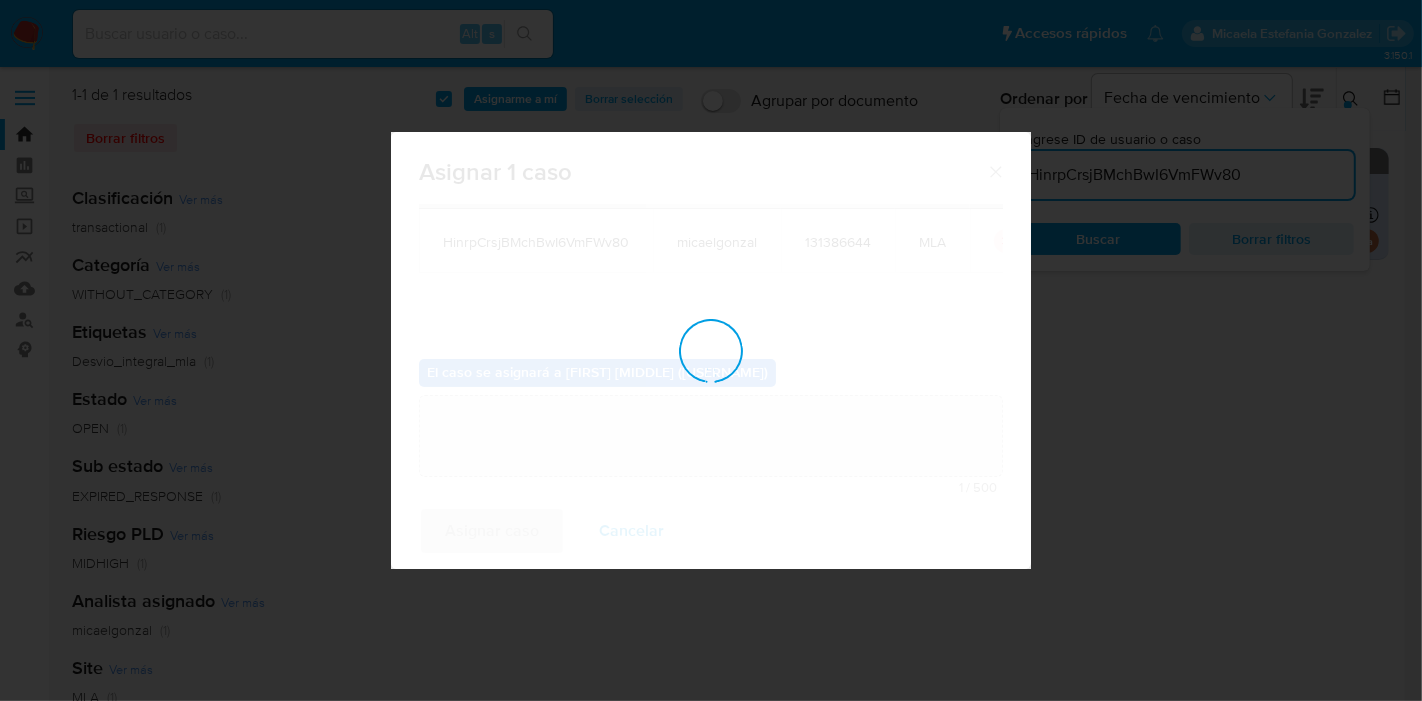 type 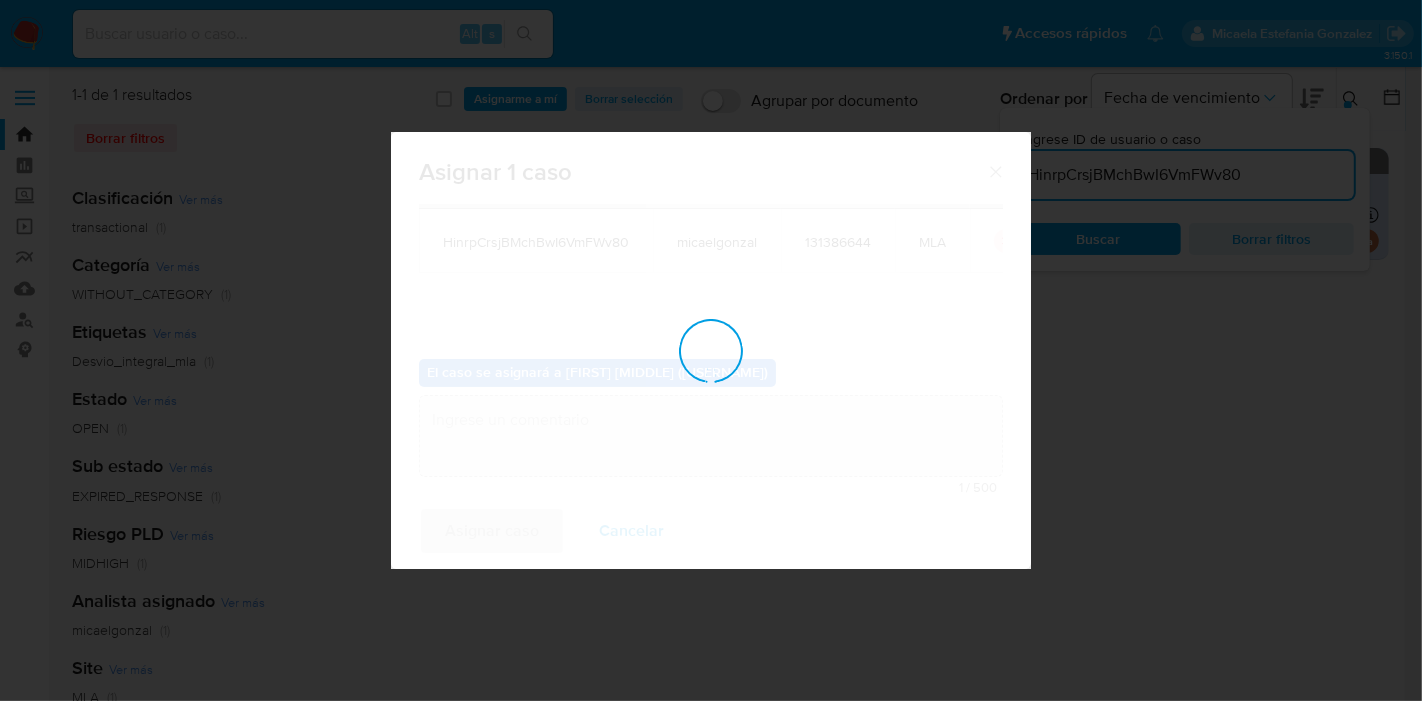 checkbox on "false" 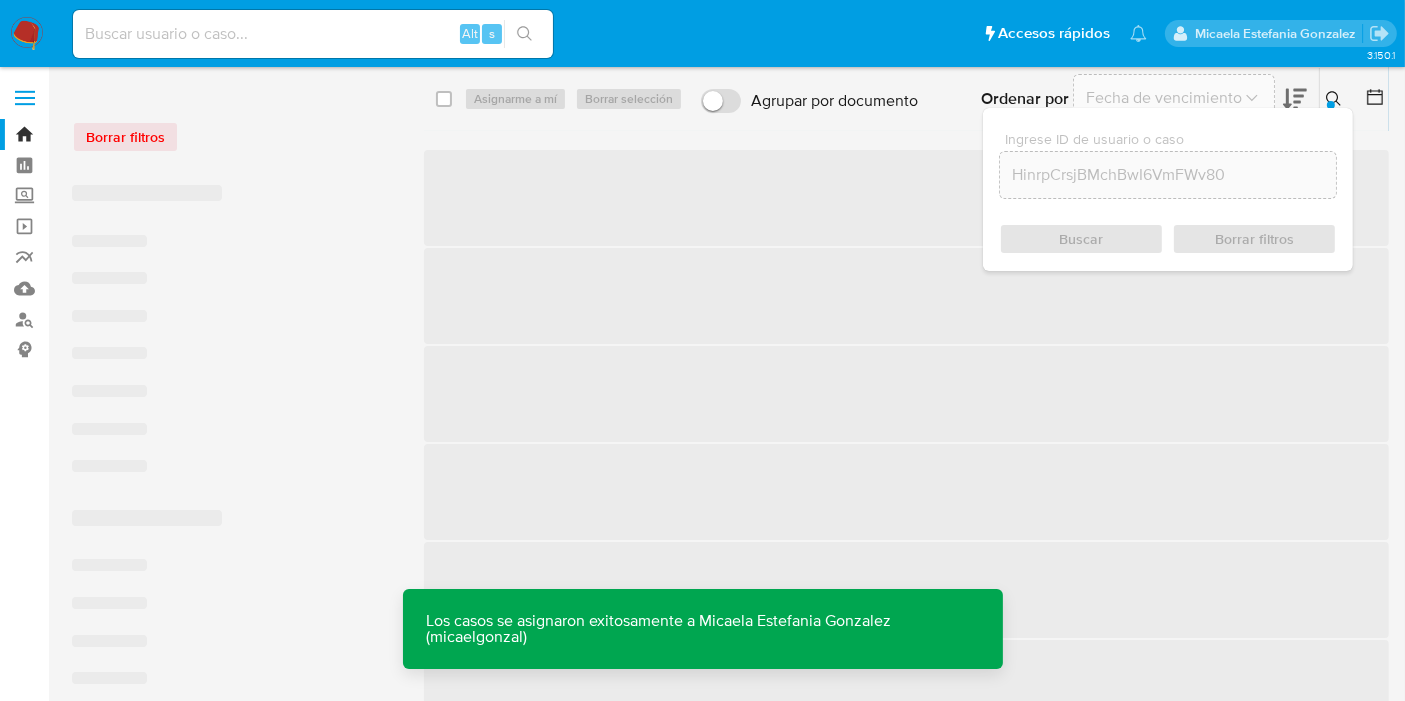 click at bounding box center (313, 34) 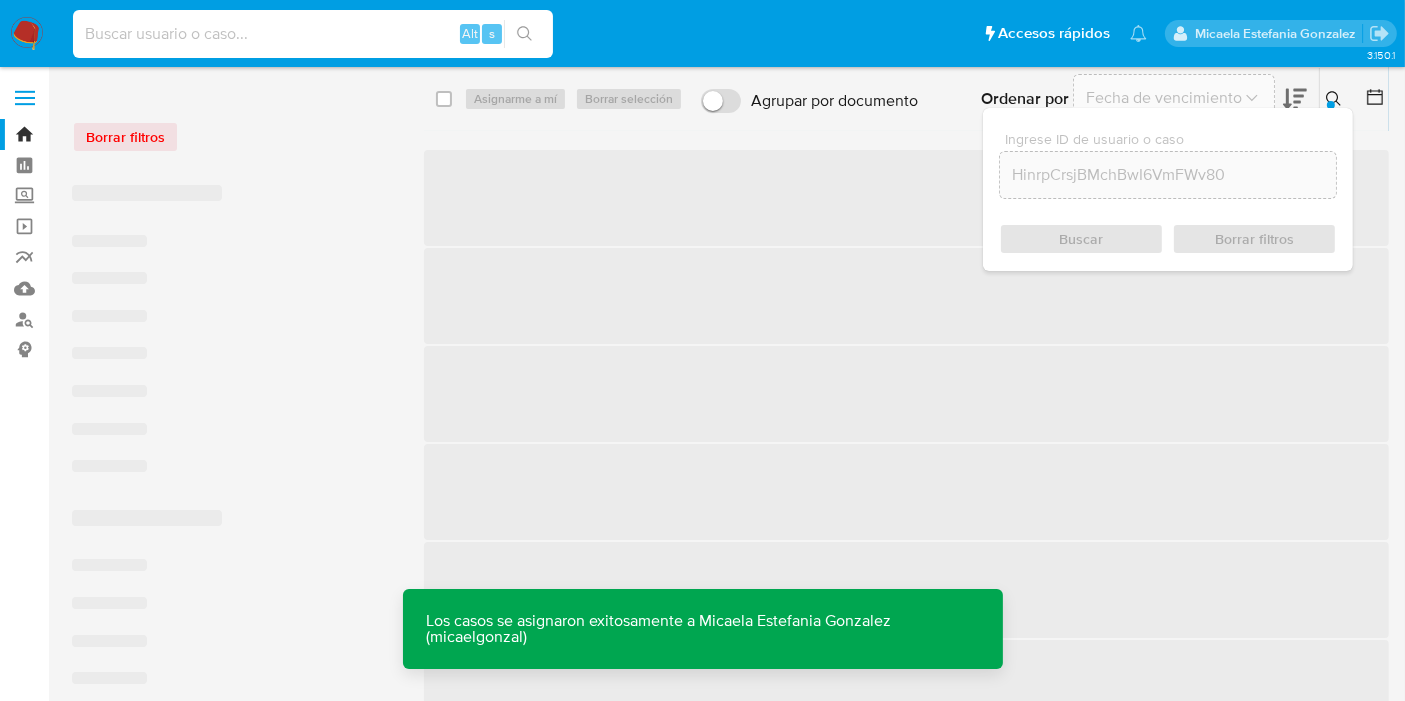 paste on "HinrpCrsjBMchBwI6VmFWv80" 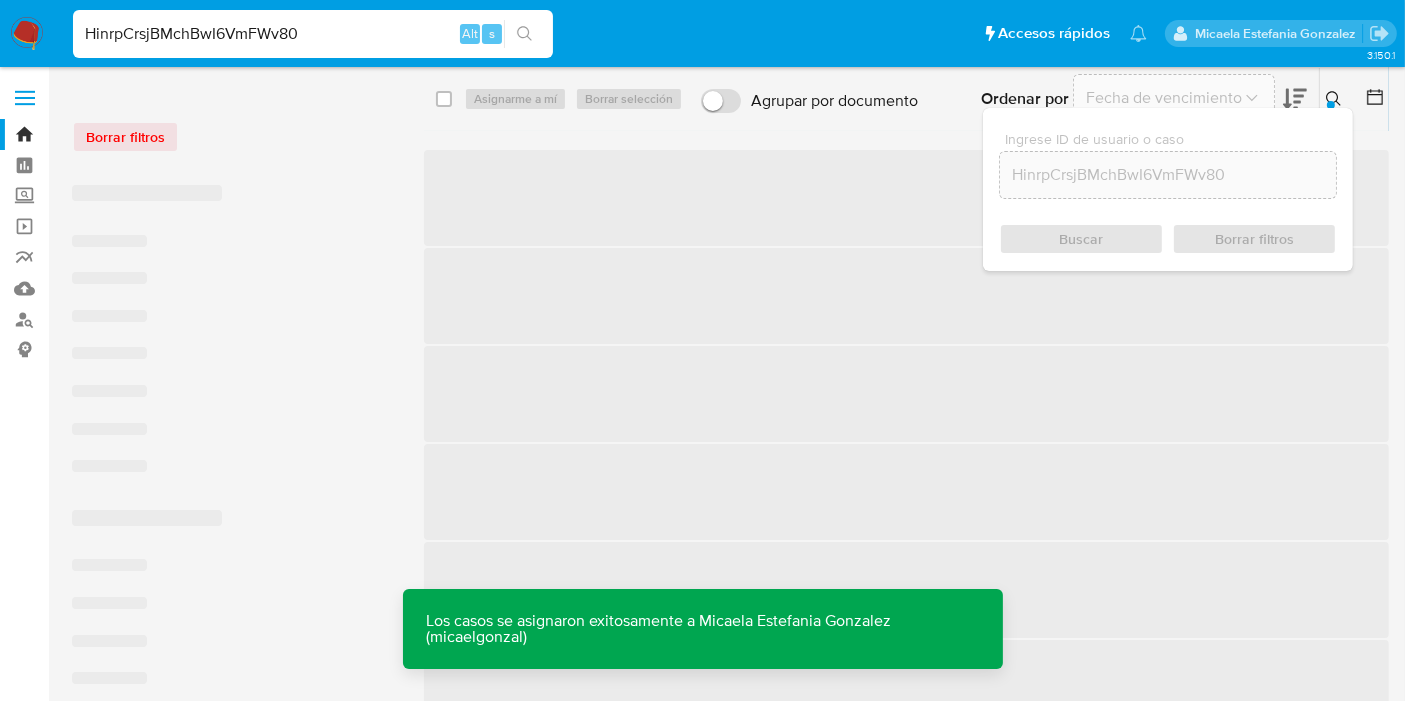 type on "HinrpCrsjBMchBwI6VmFWv80" 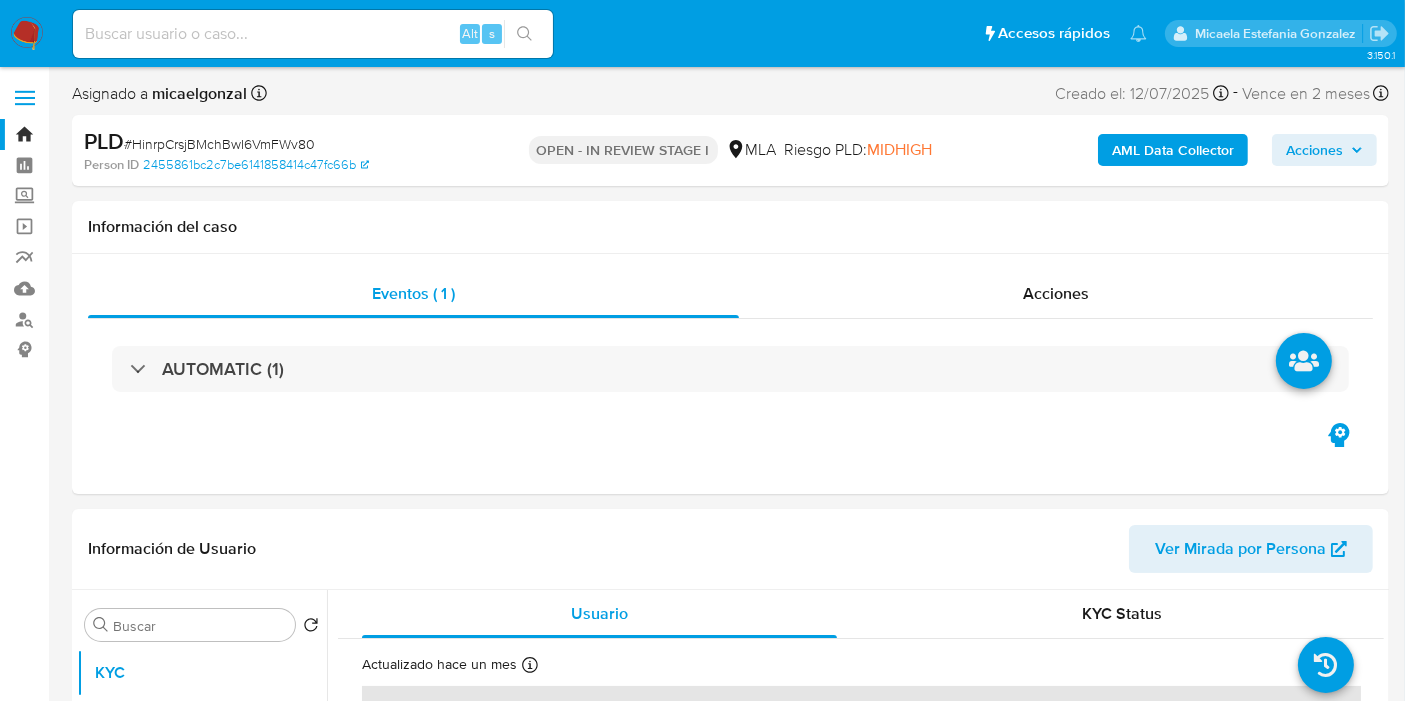 select on "10" 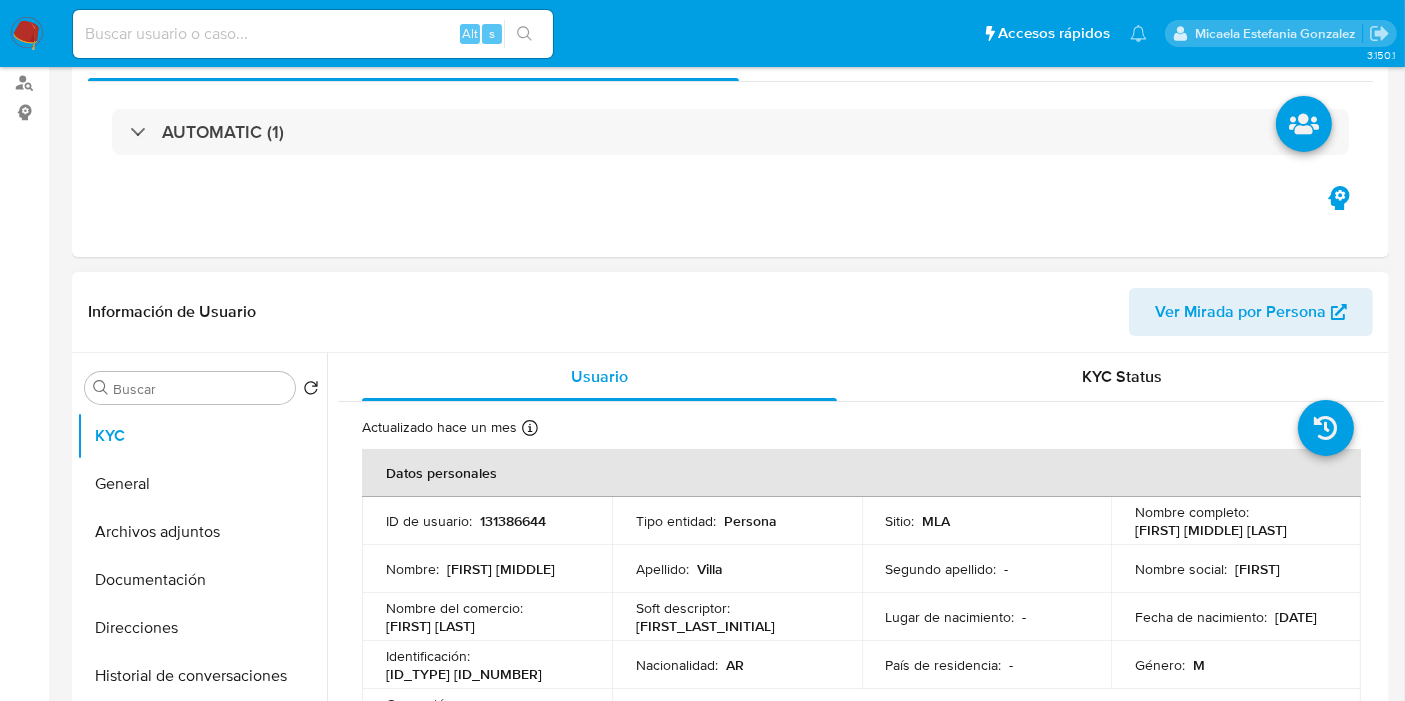 scroll, scrollTop: 333, scrollLeft: 0, axis: vertical 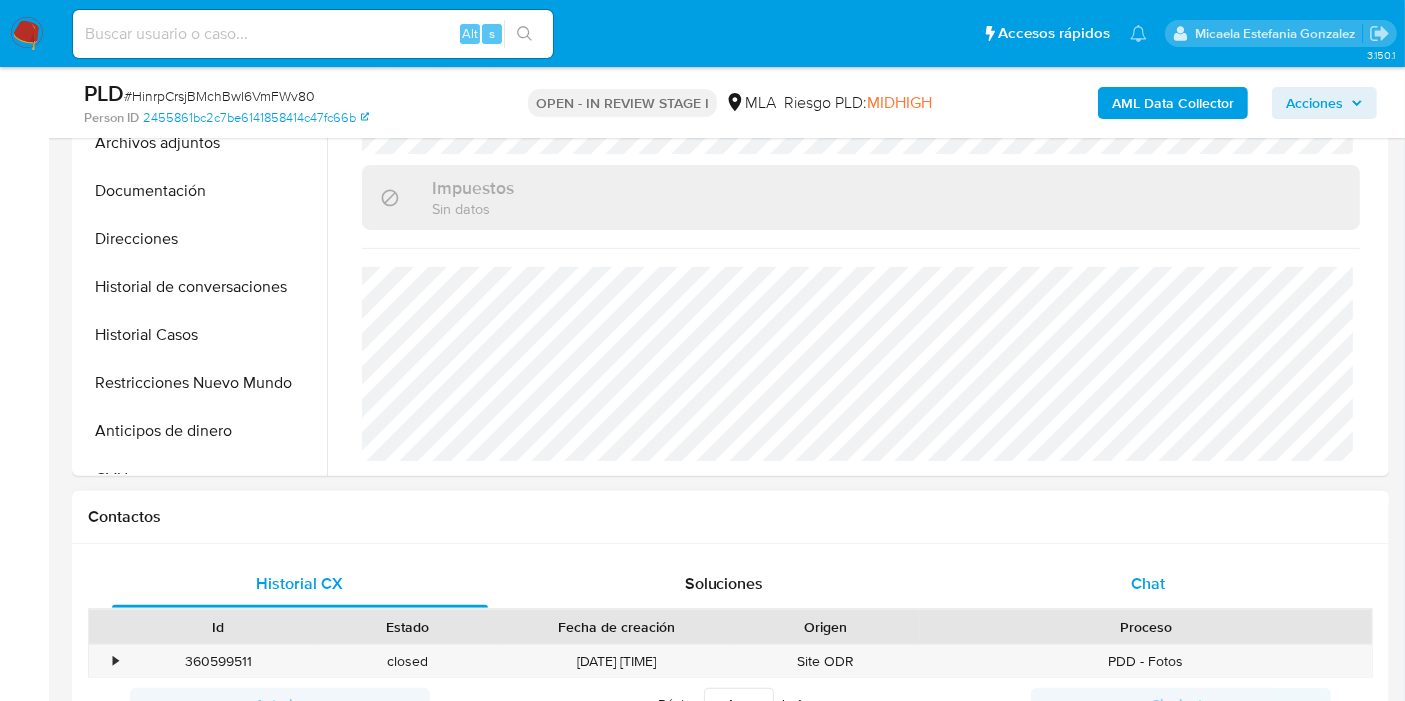 click on "Chat" at bounding box center (1148, 584) 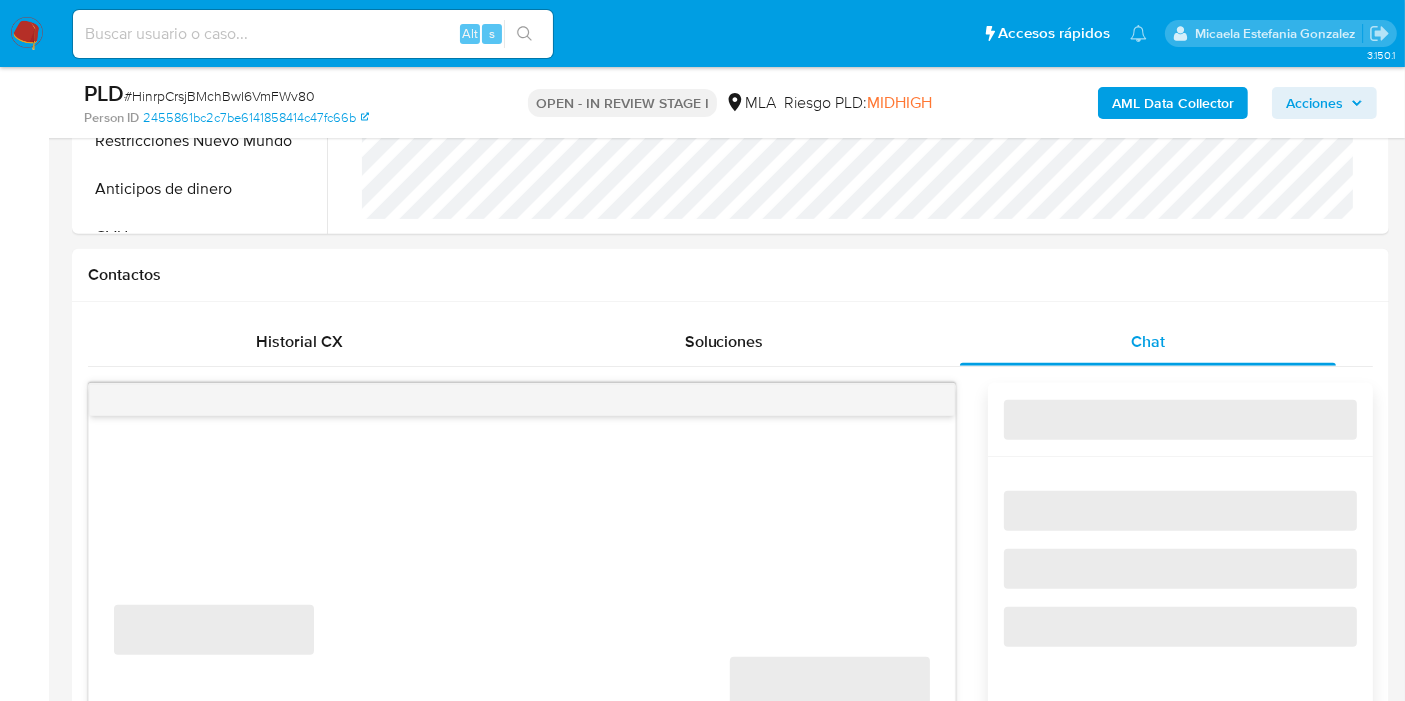 scroll, scrollTop: 1111, scrollLeft: 0, axis: vertical 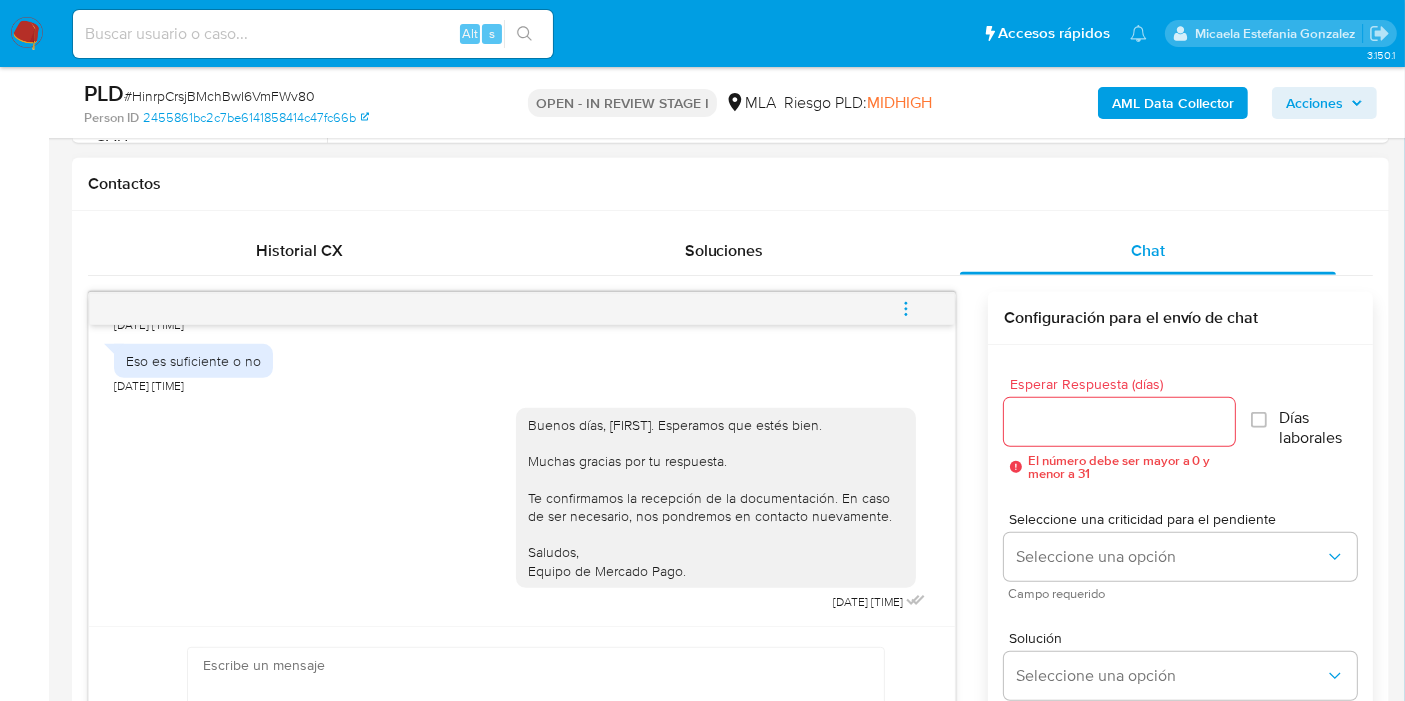 click at bounding box center (906, 309) 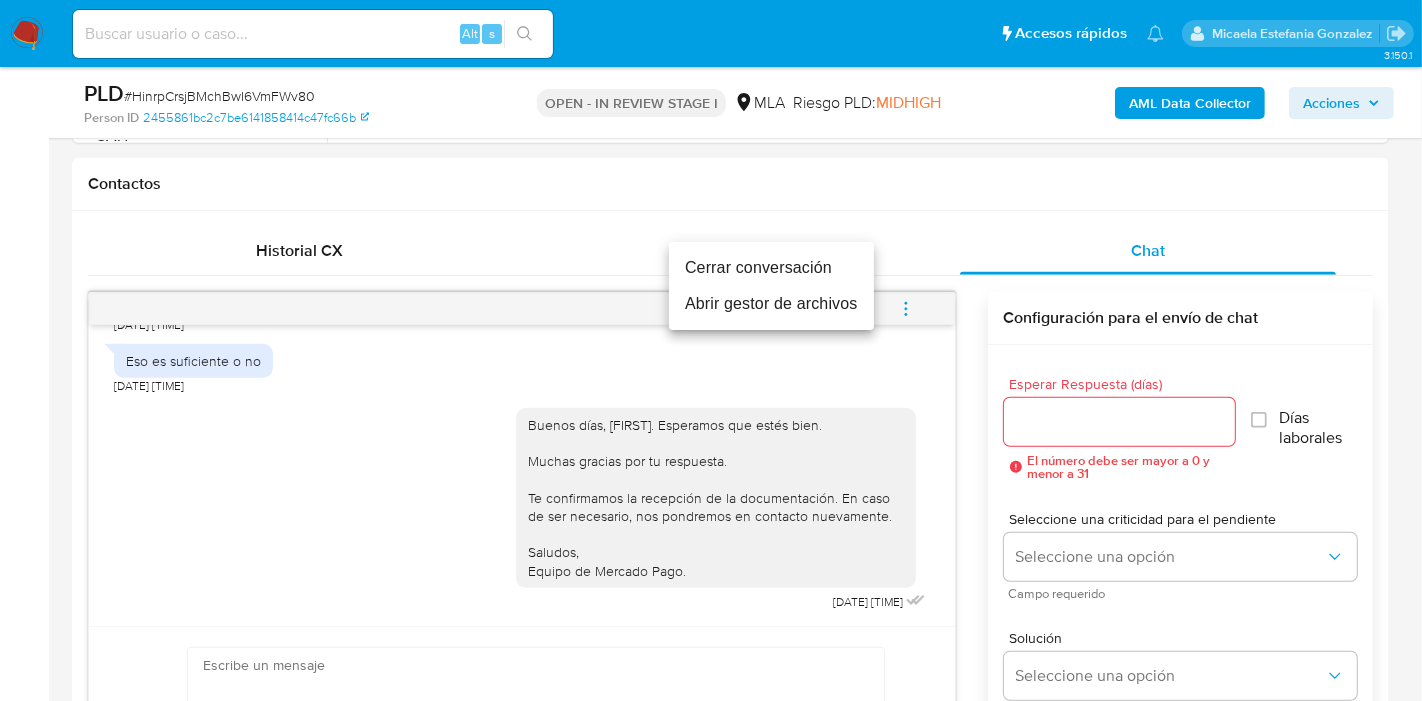 click on "Cerrar conversación" at bounding box center [771, 268] 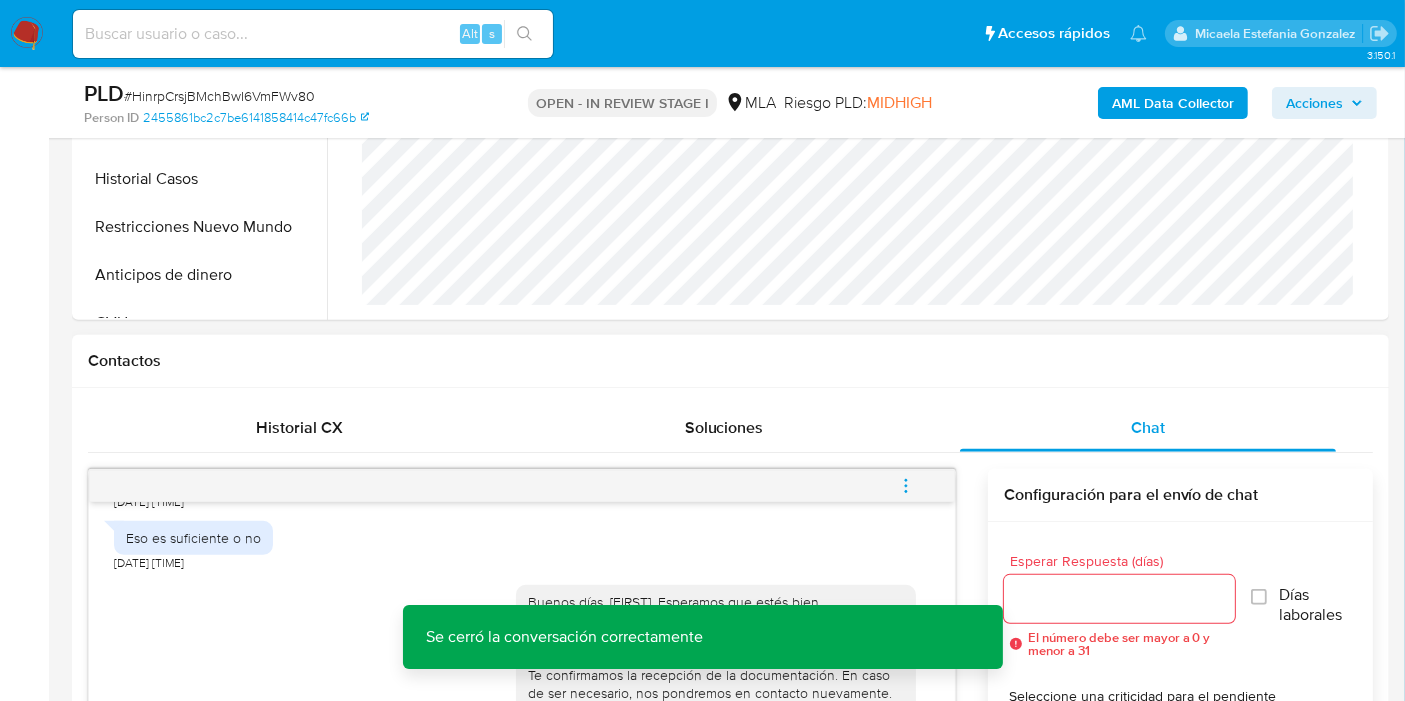 scroll, scrollTop: 444, scrollLeft: 0, axis: vertical 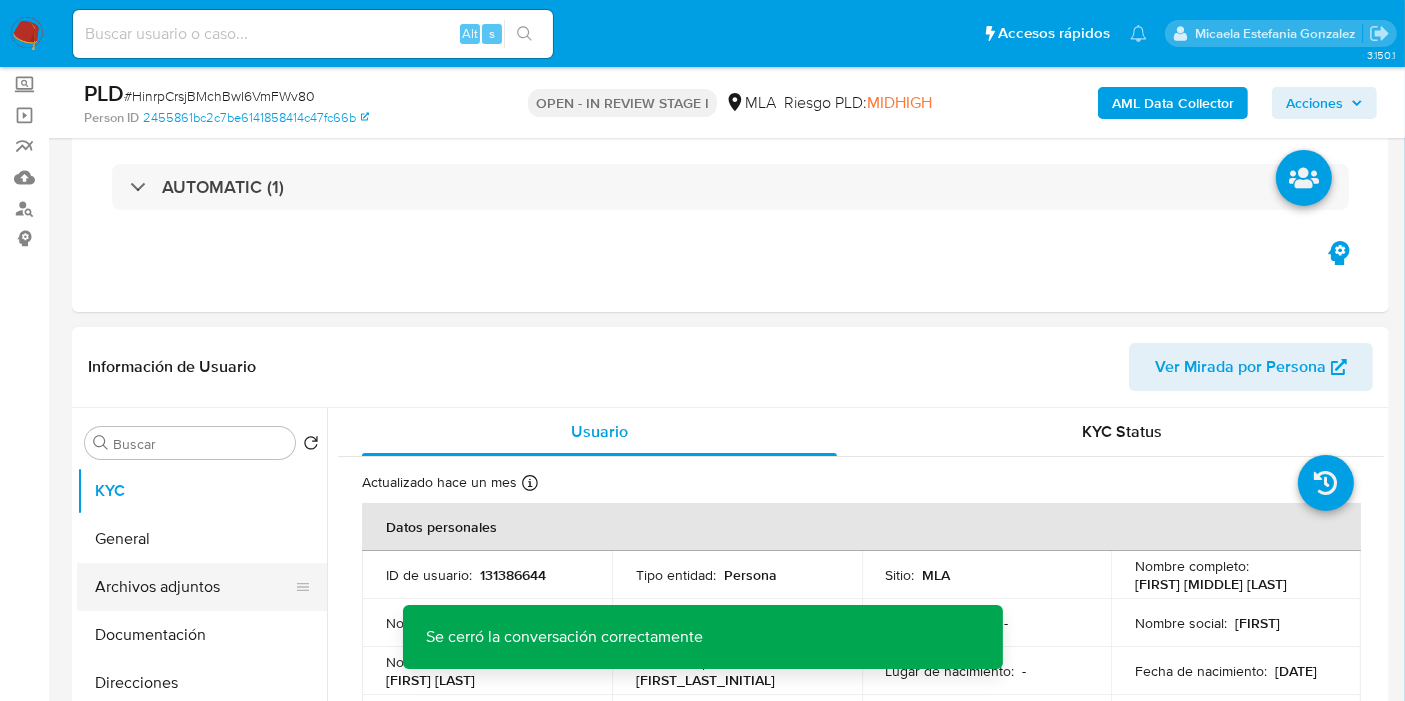click on "Archivos adjuntos" at bounding box center [194, 587] 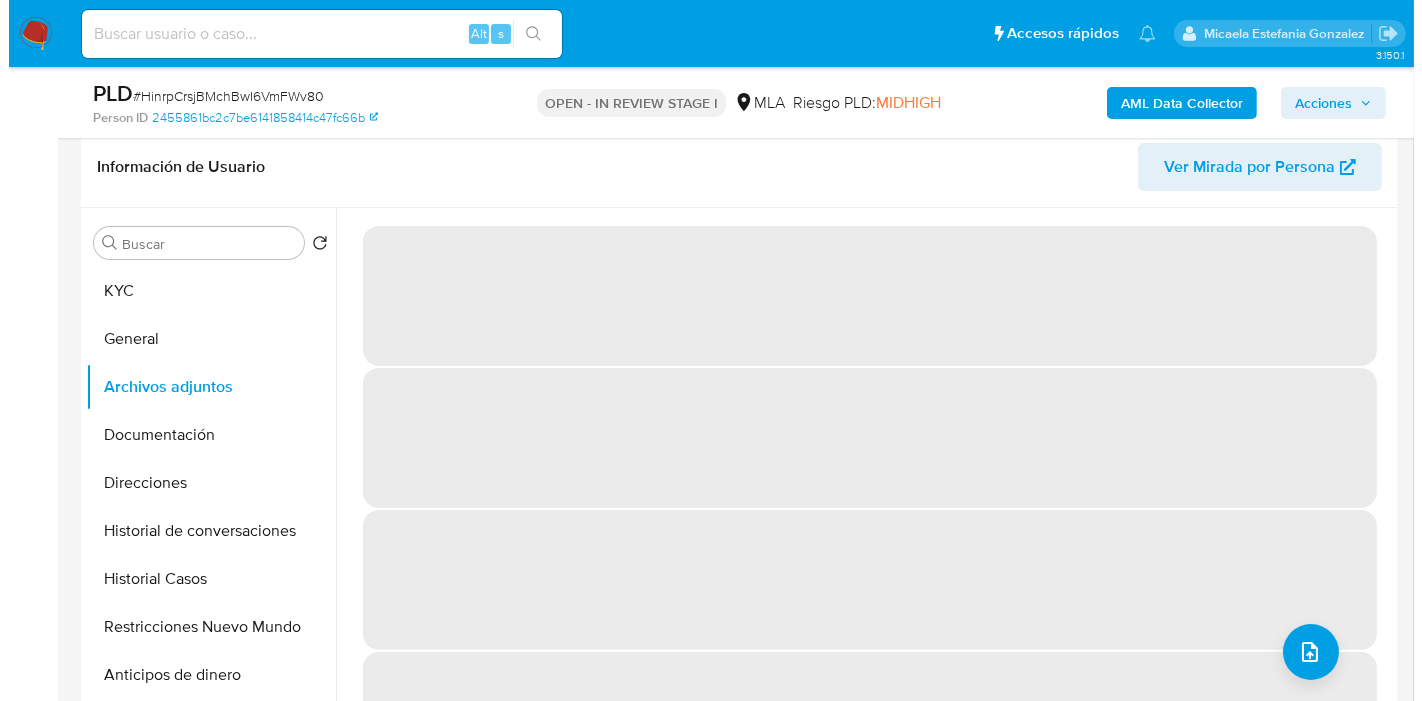 scroll, scrollTop: 333, scrollLeft: 0, axis: vertical 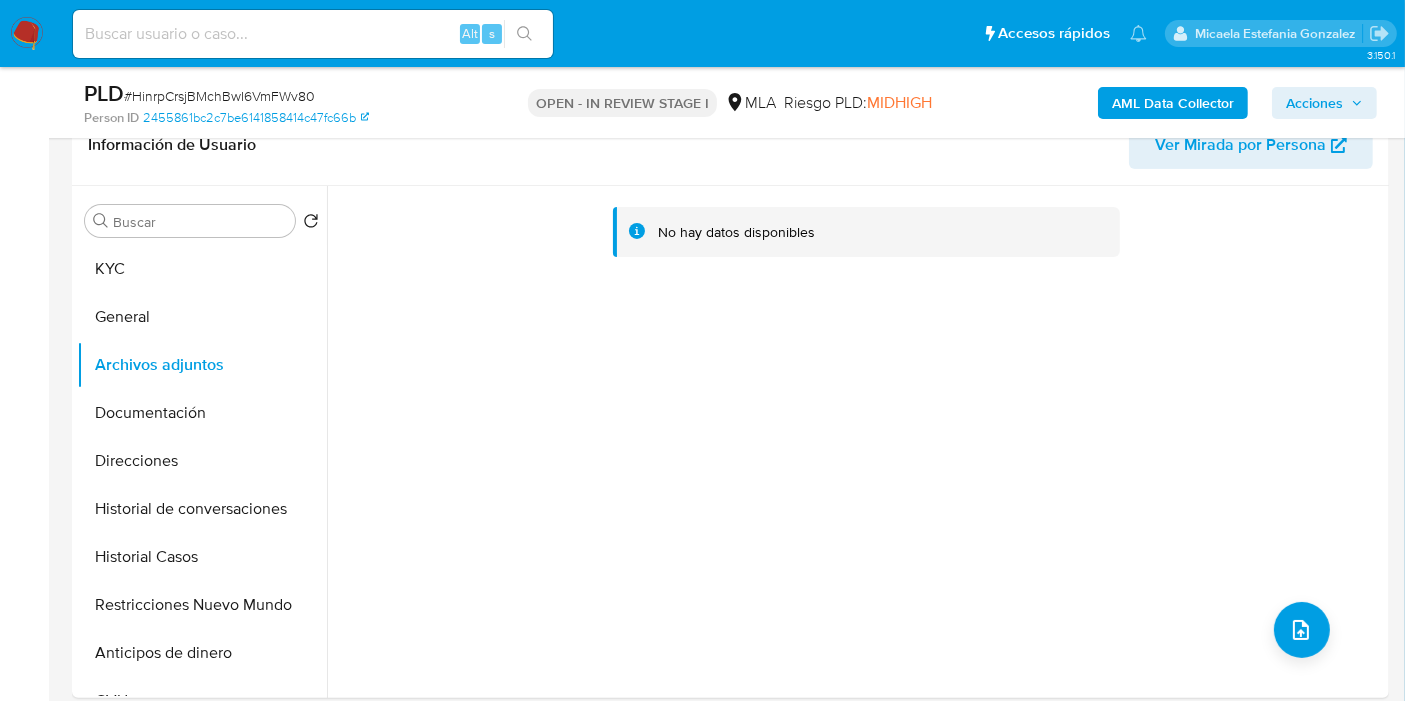 click on "AML Data Collector Acciones" at bounding box center (1164, 102) 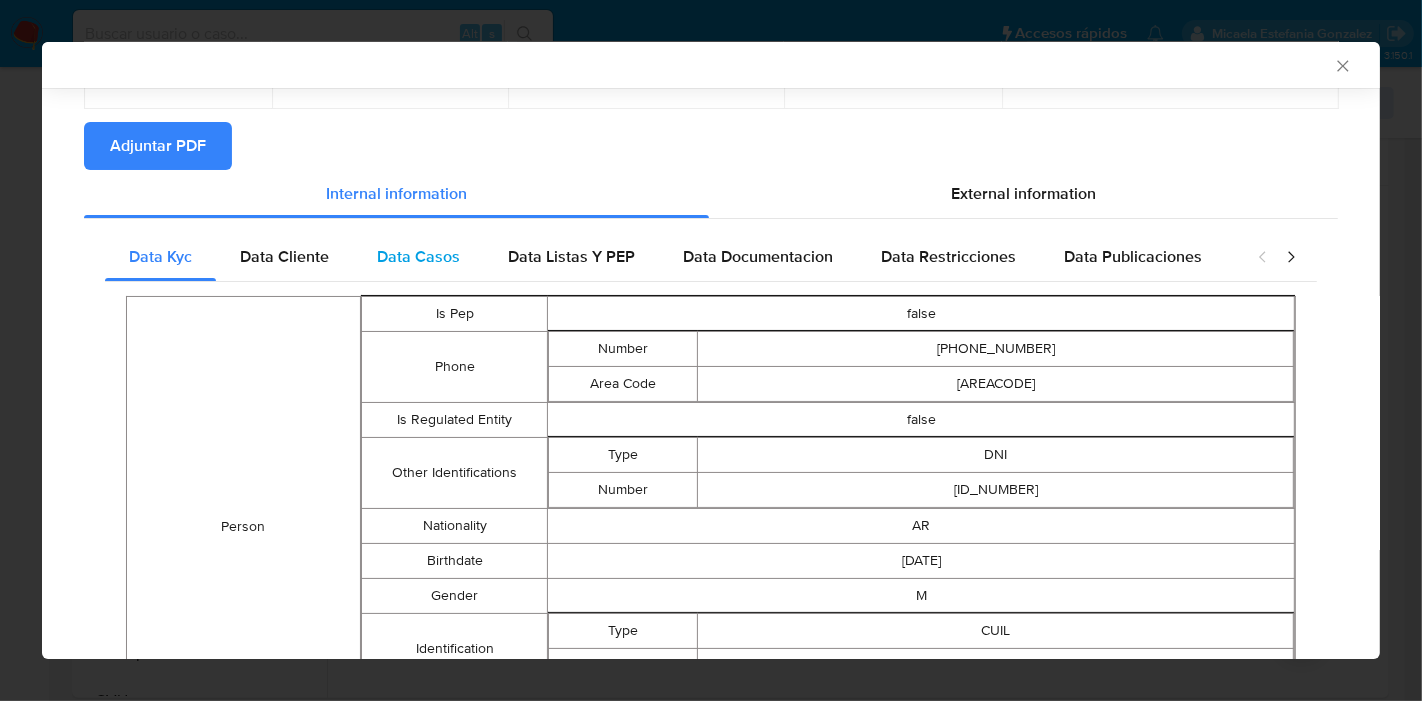 scroll, scrollTop: 126, scrollLeft: 0, axis: vertical 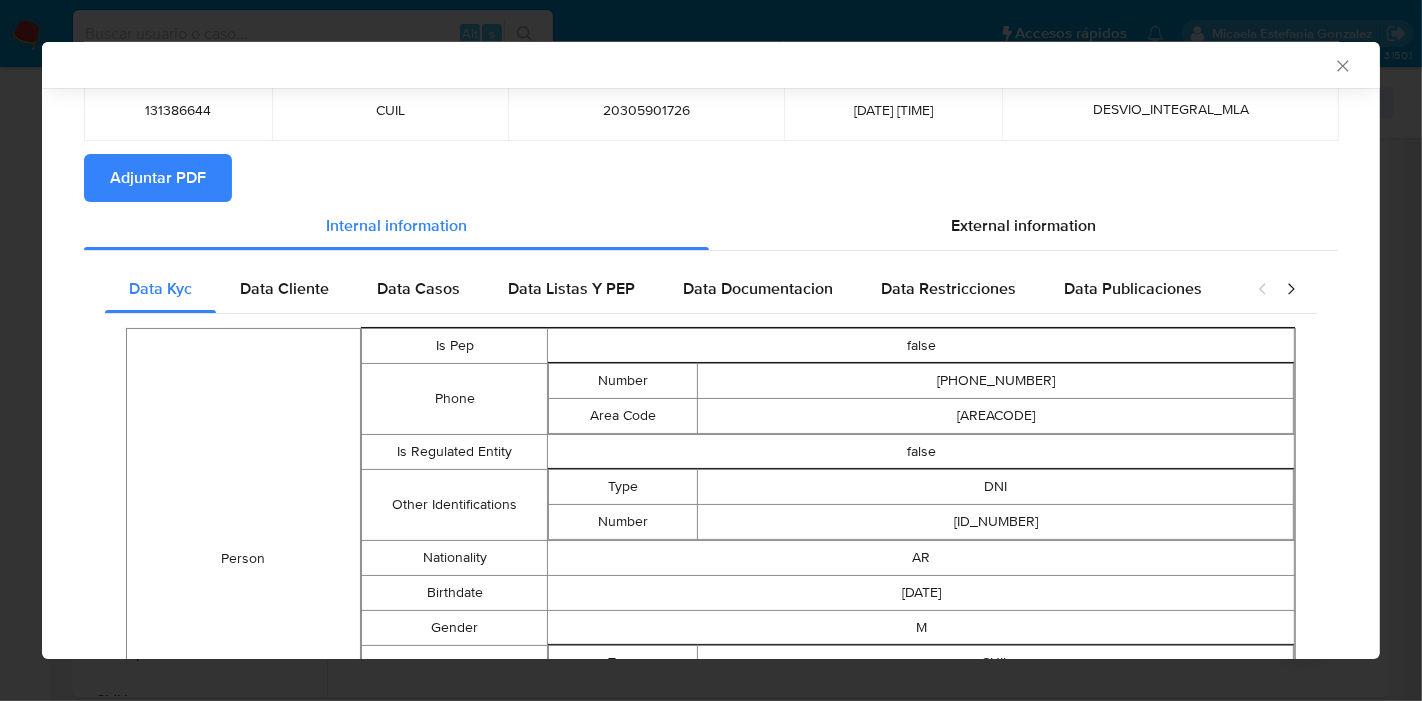 click on "Person Is Pep false Phone Number [PHONE] Area Code [AREACODE] Is Regulated Entity false Other Identifications Type DNI Number [ID_NUMBER] Nationality [COUNTRY_CODE] Birthdate [DATE] Gender [GENDER] Identification Type CUIL Number [ID_NUMBER] Email Address [EMAIL] Address Full Address [NUMBER] [STREET_TYPE] [NUMBER] [CITY] [STATE] [COUNTRY] [POSTAL_CODE] Identification Type CUIL Number [ID_NUMBER] Fiscal Identity Taxpayer Type Consumidor Final Names Preferred Full [FIRST] [LAST] Legal [FIRST] [MIDDLE] [LAST] Brand [FIRST] [LAST] Site Id MLA Entity Type person Kyc Knowledge Level verified Date Last Update [DATE_TIME]" at bounding box center (711, 735) 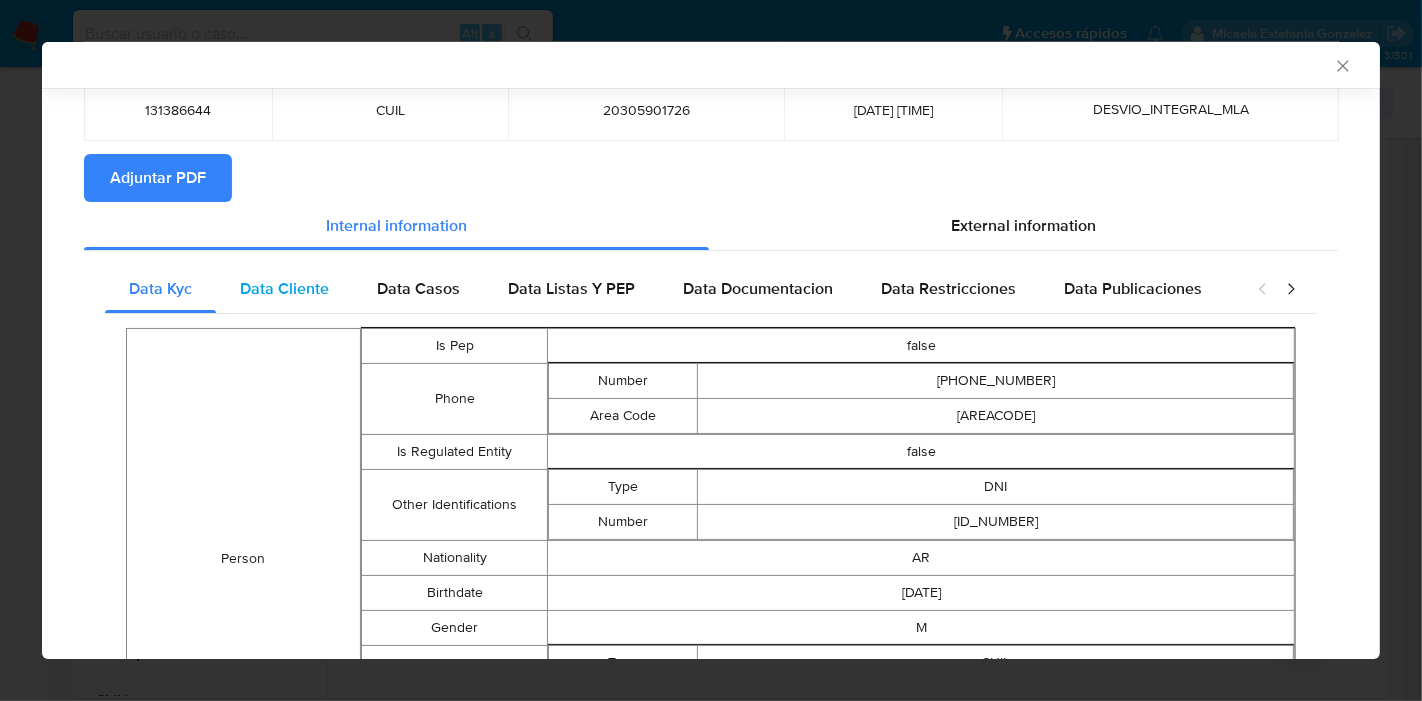 click on "Data Cliente" at bounding box center (284, 288) 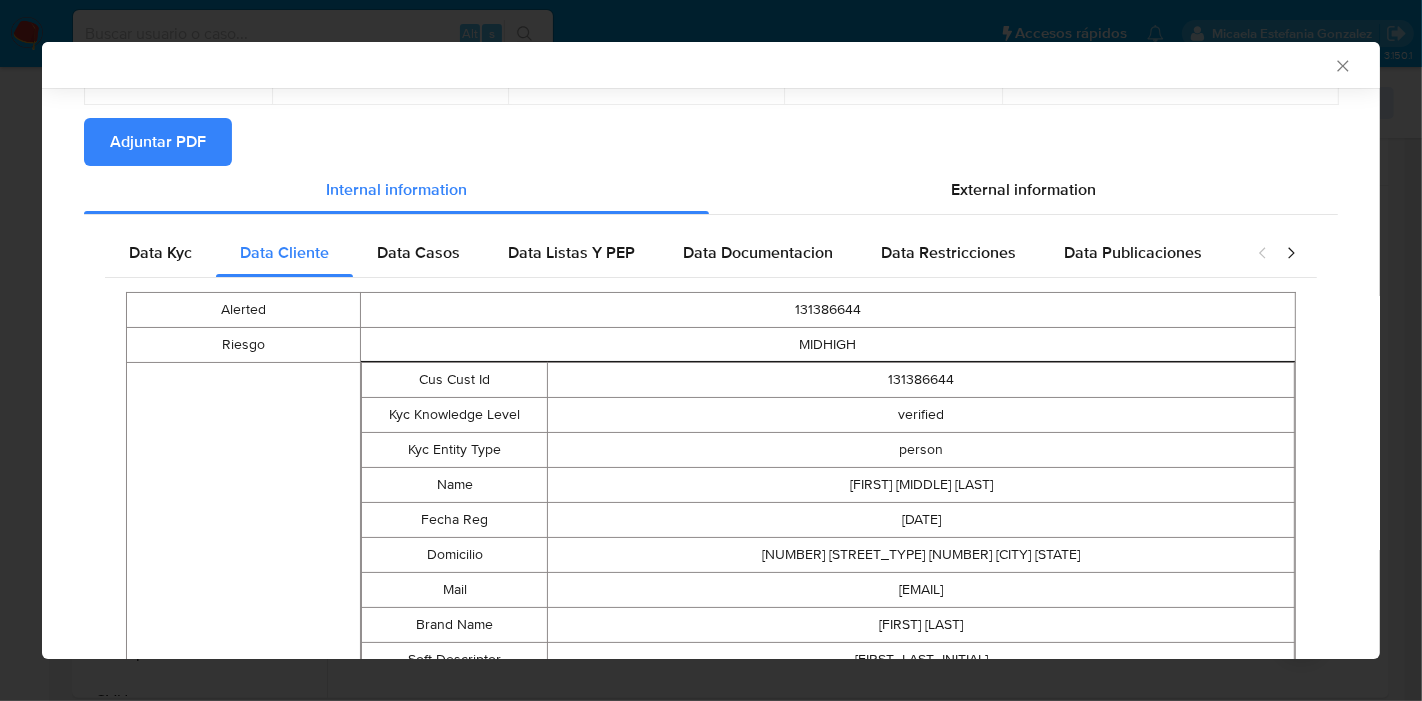 scroll, scrollTop: 0, scrollLeft: 0, axis: both 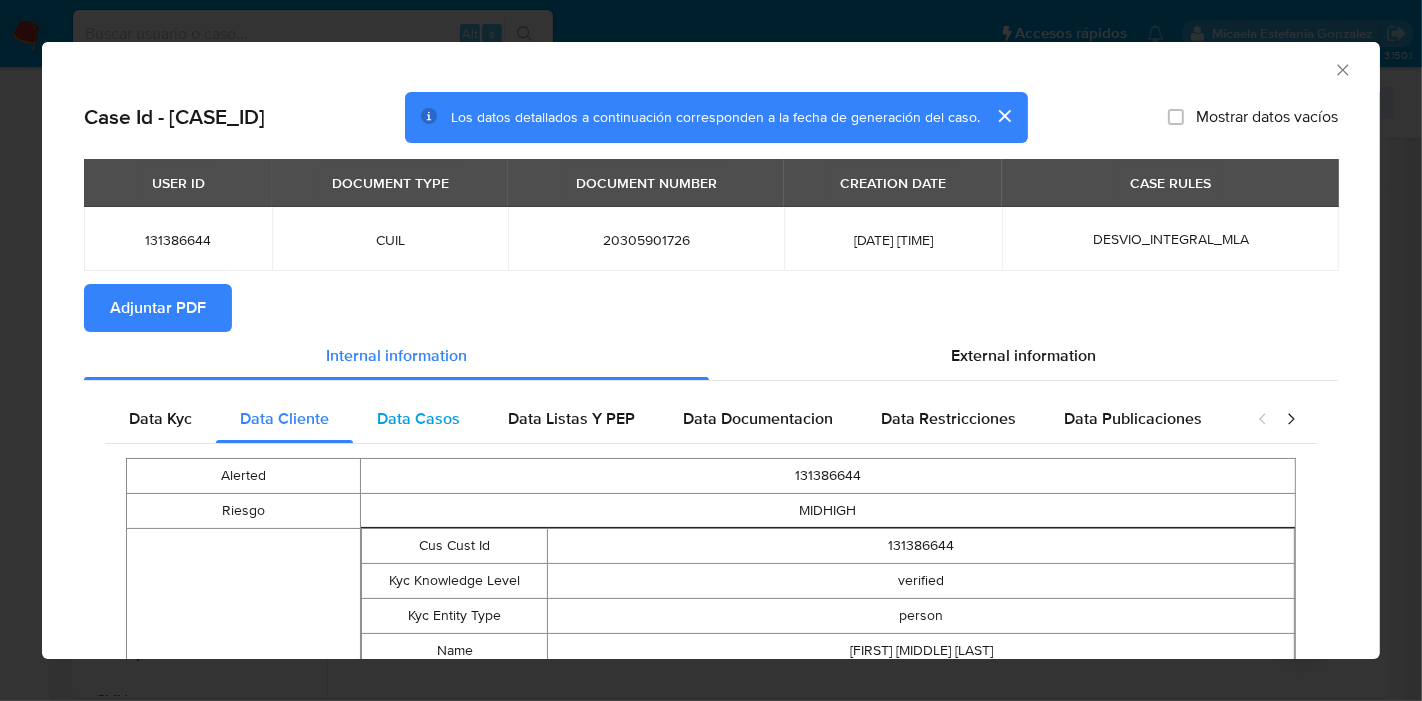 click on "Data Casos" at bounding box center [418, 419] 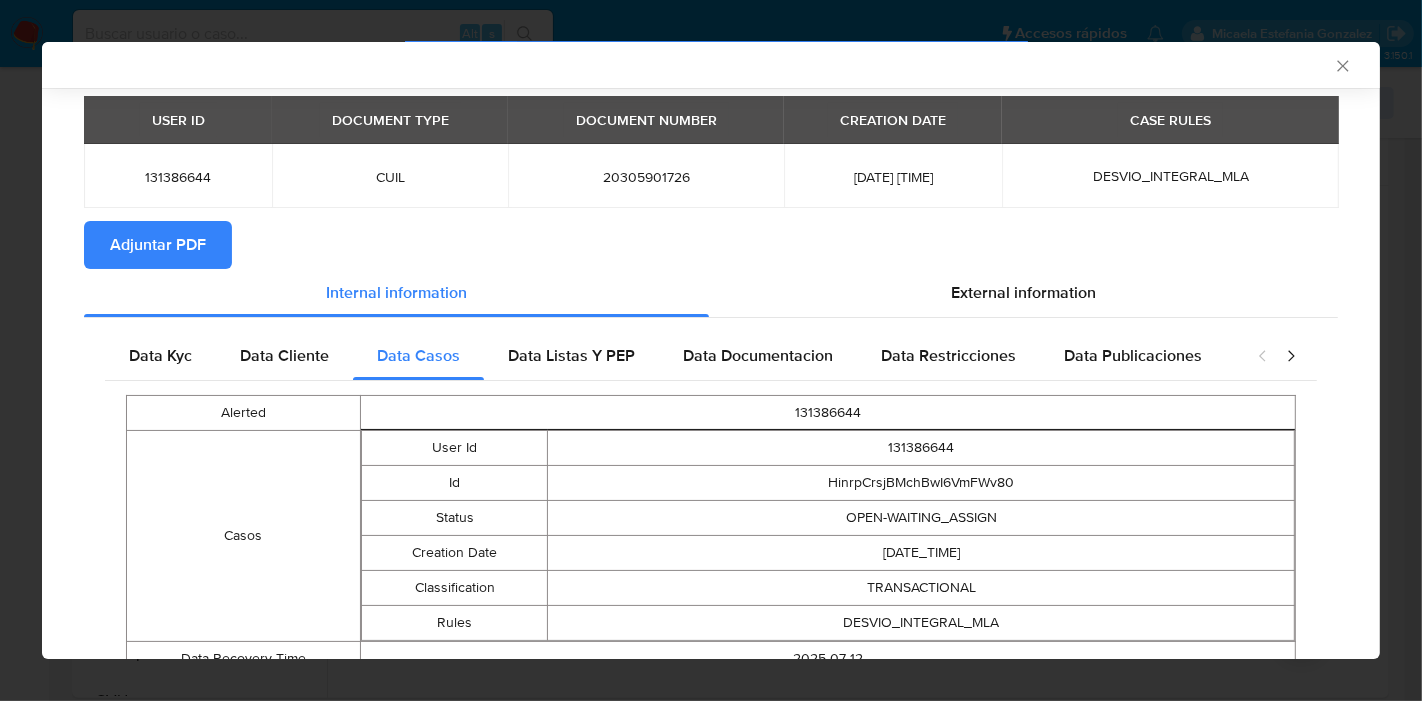 scroll, scrollTop: 145, scrollLeft: 0, axis: vertical 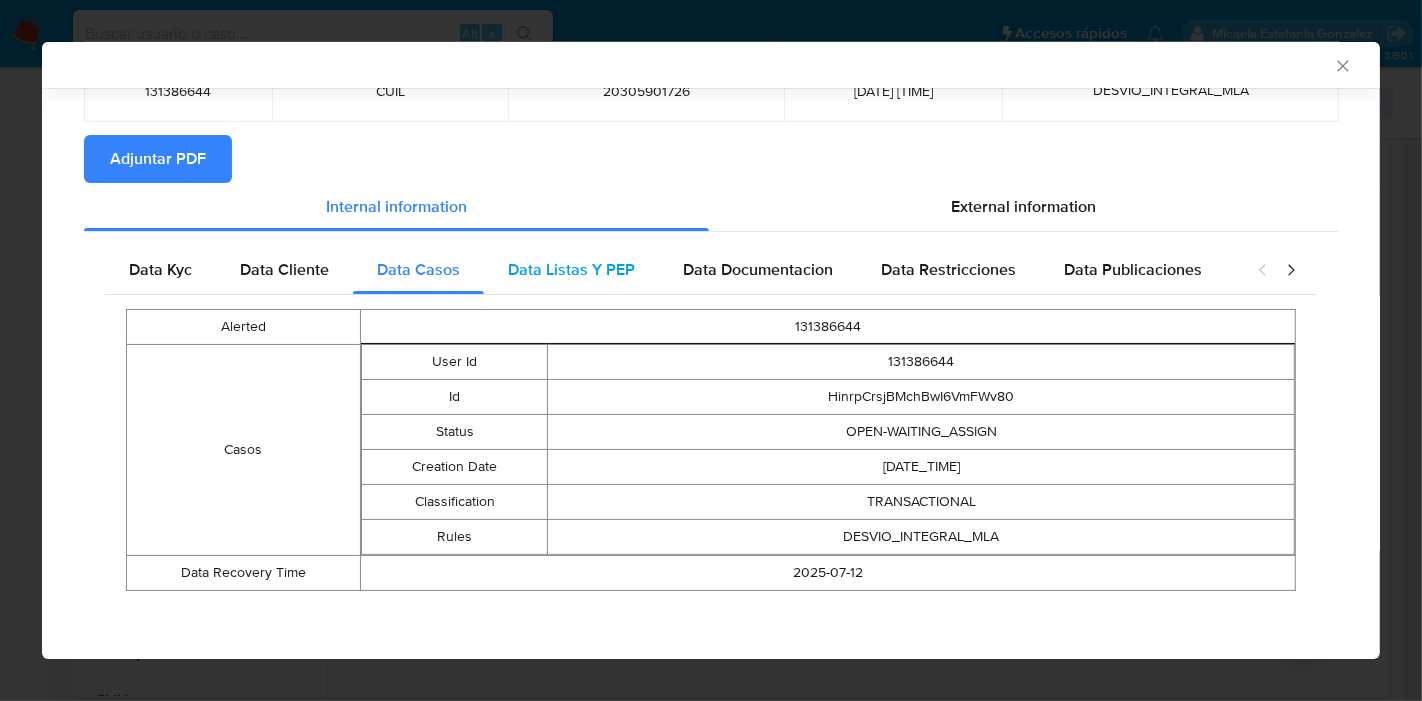 click on "Data Listas Y PEP" at bounding box center [571, 269] 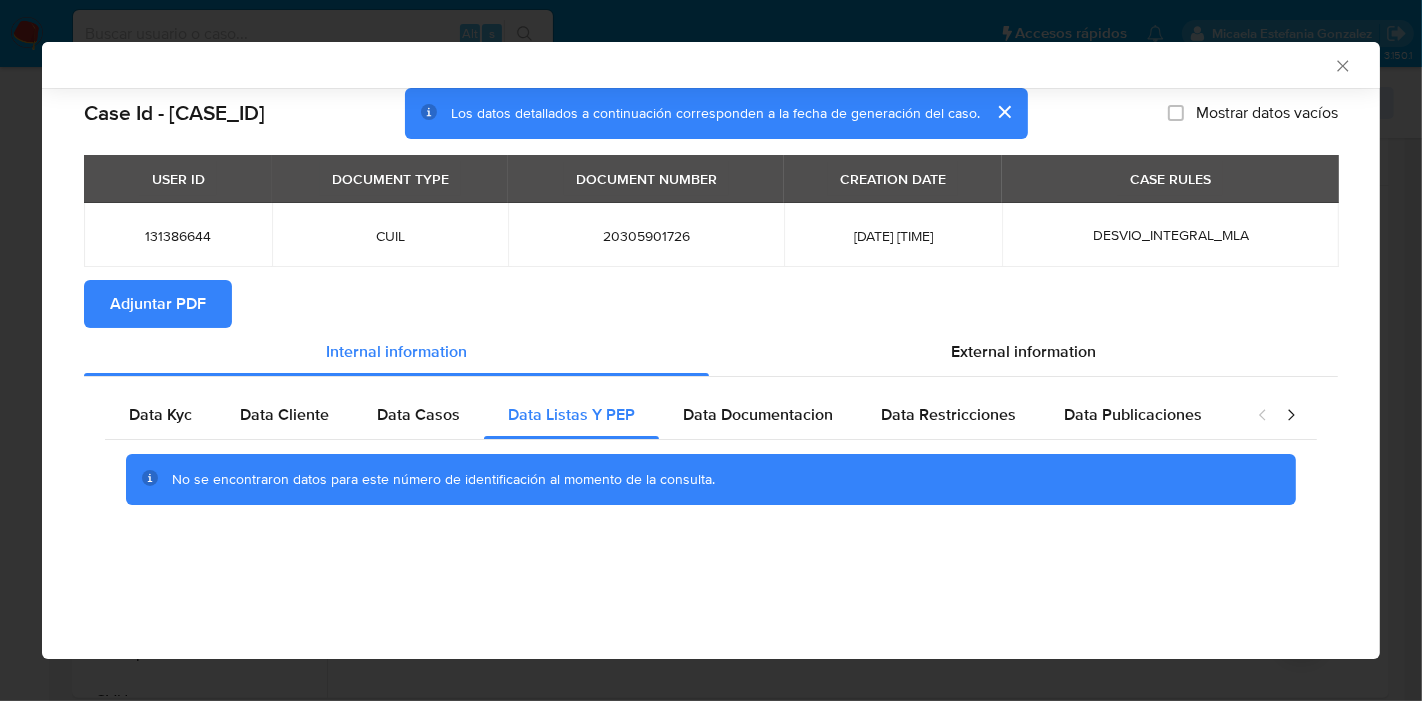 scroll, scrollTop: 0, scrollLeft: 0, axis: both 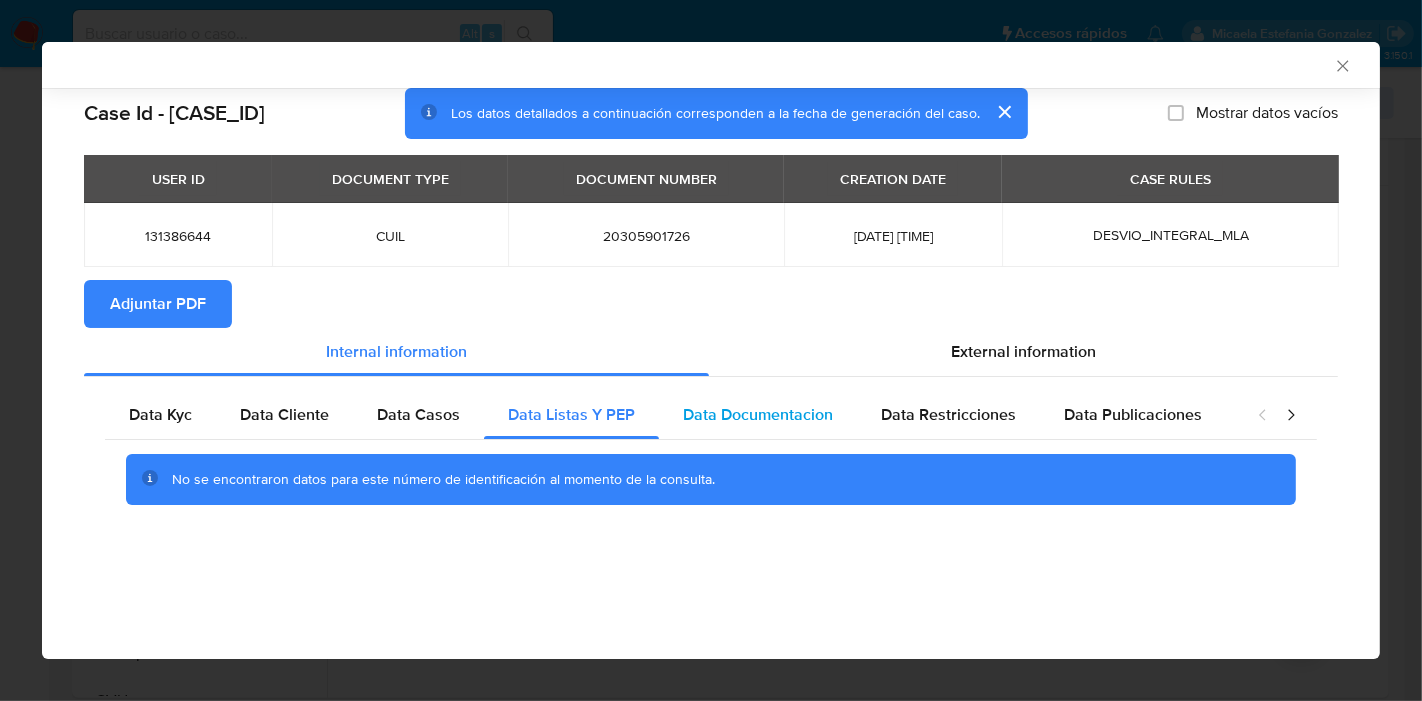 click on "Data Documentacion" at bounding box center [758, 414] 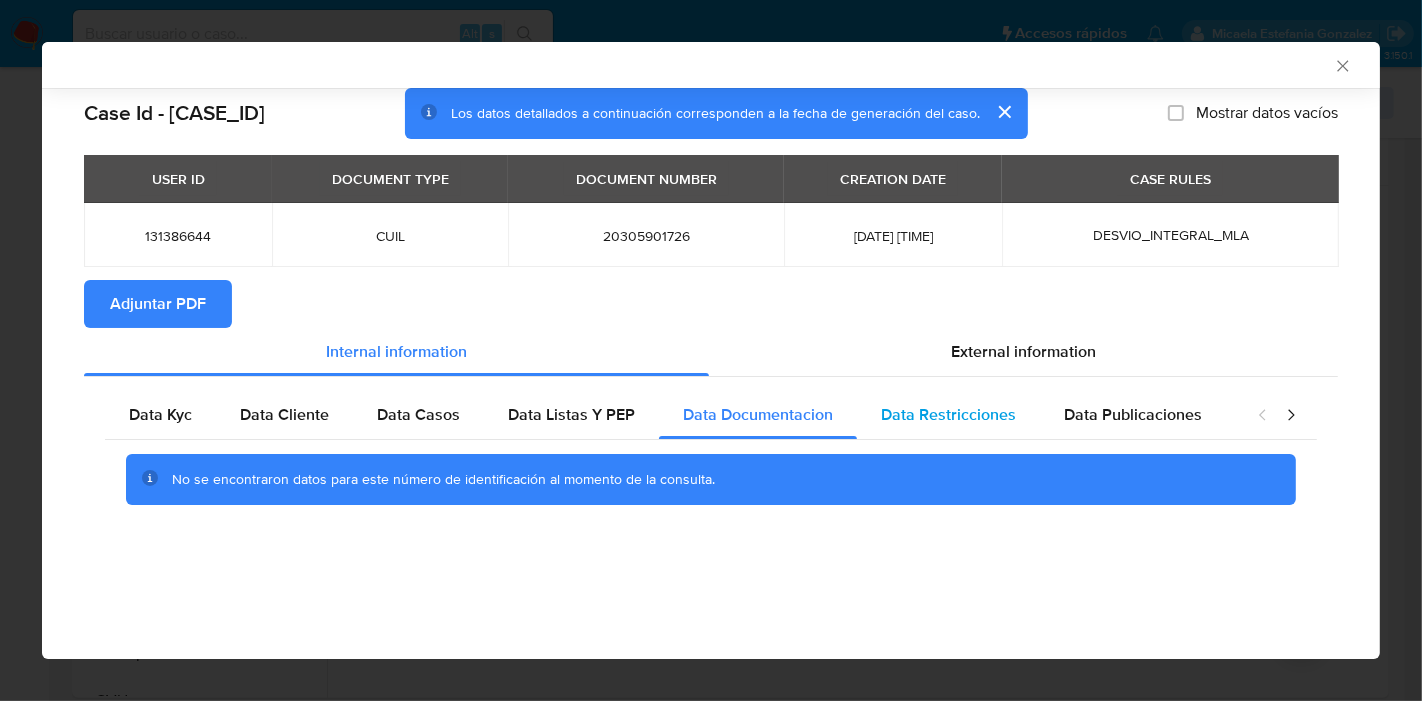click on "Data Restricciones" at bounding box center (948, 415) 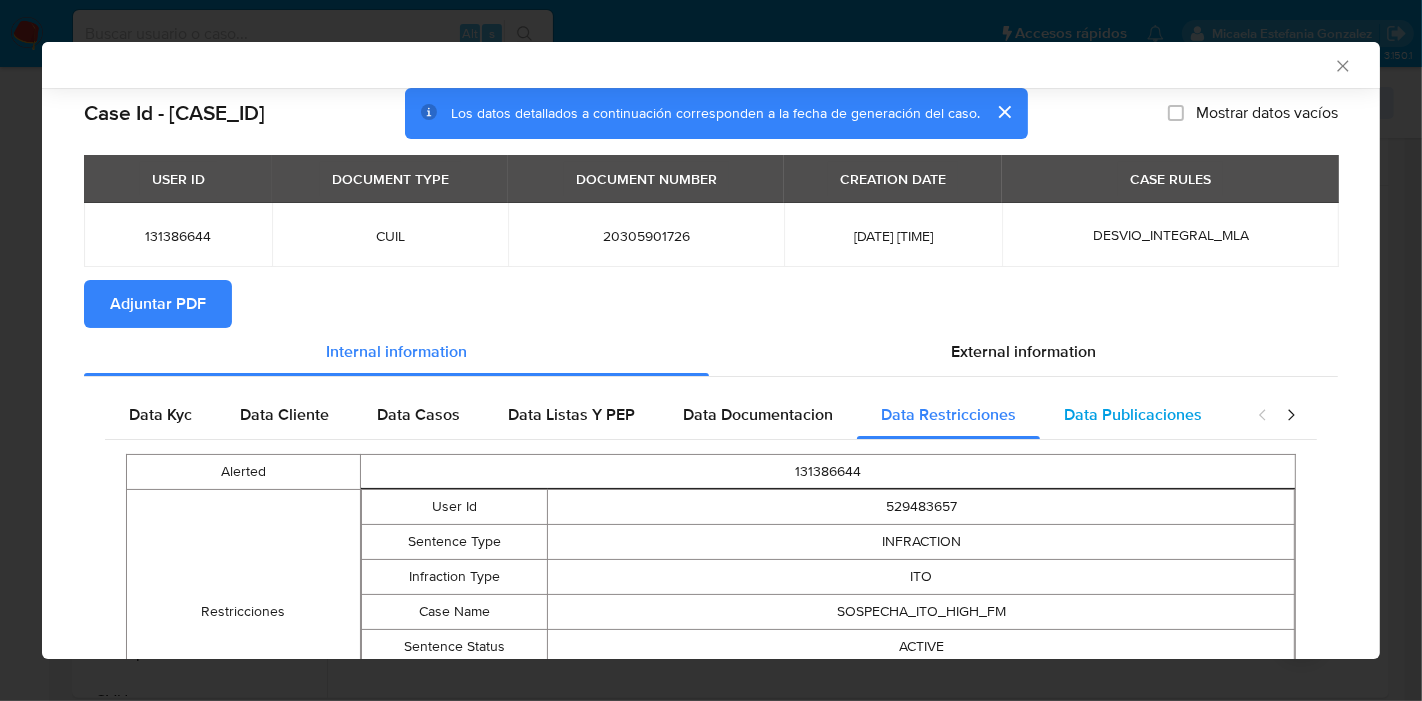 scroll, scrollTop: 180, scrollLeft: 0, axis: vertical 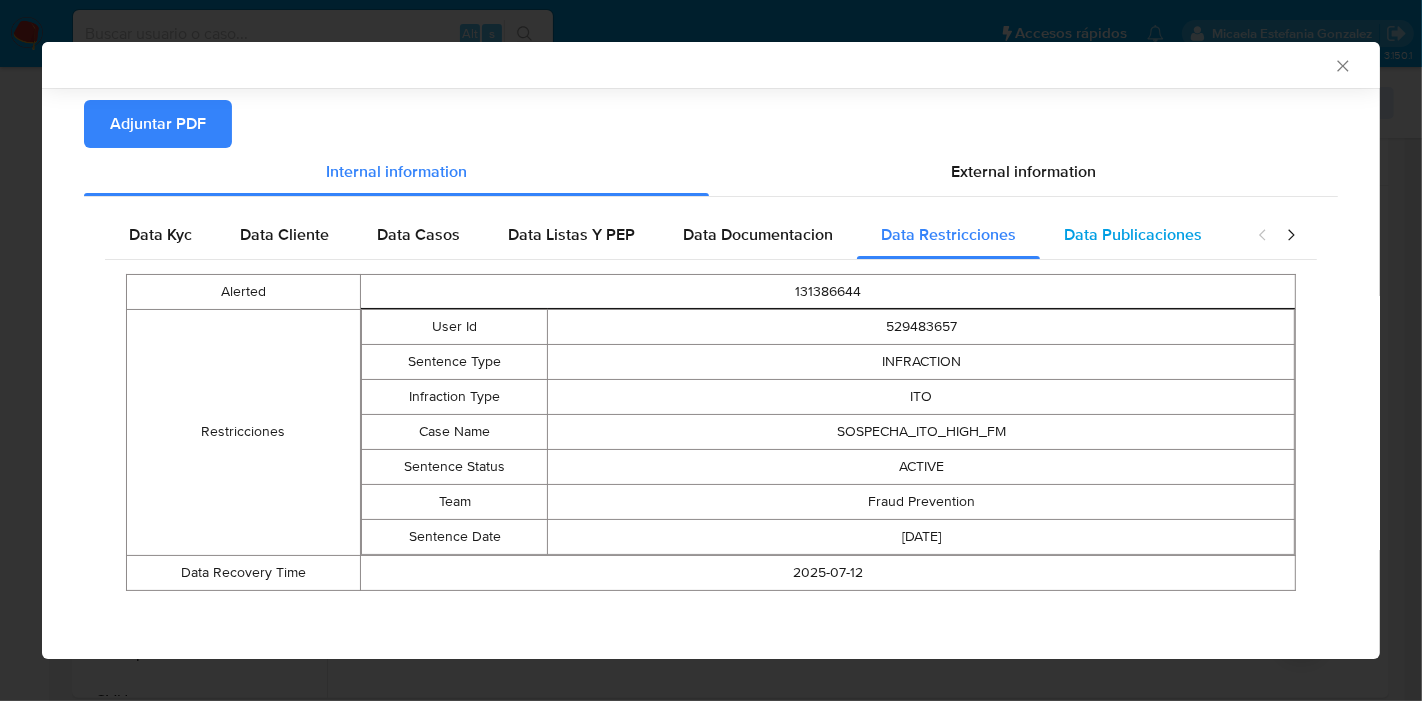 click on "Data Publicaciones" at bounding box center [1133, 234] 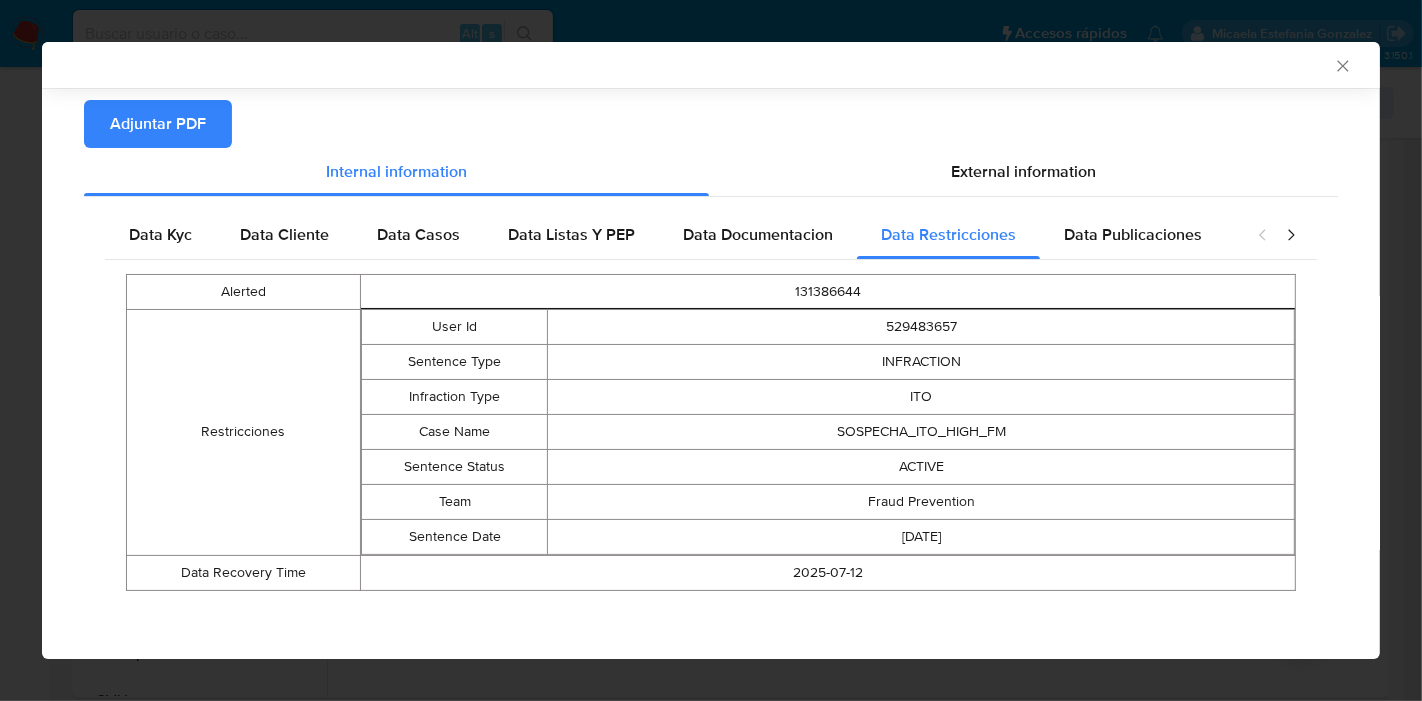 scroll, scrollTop: 0, scrollLeft: 0, axis: both 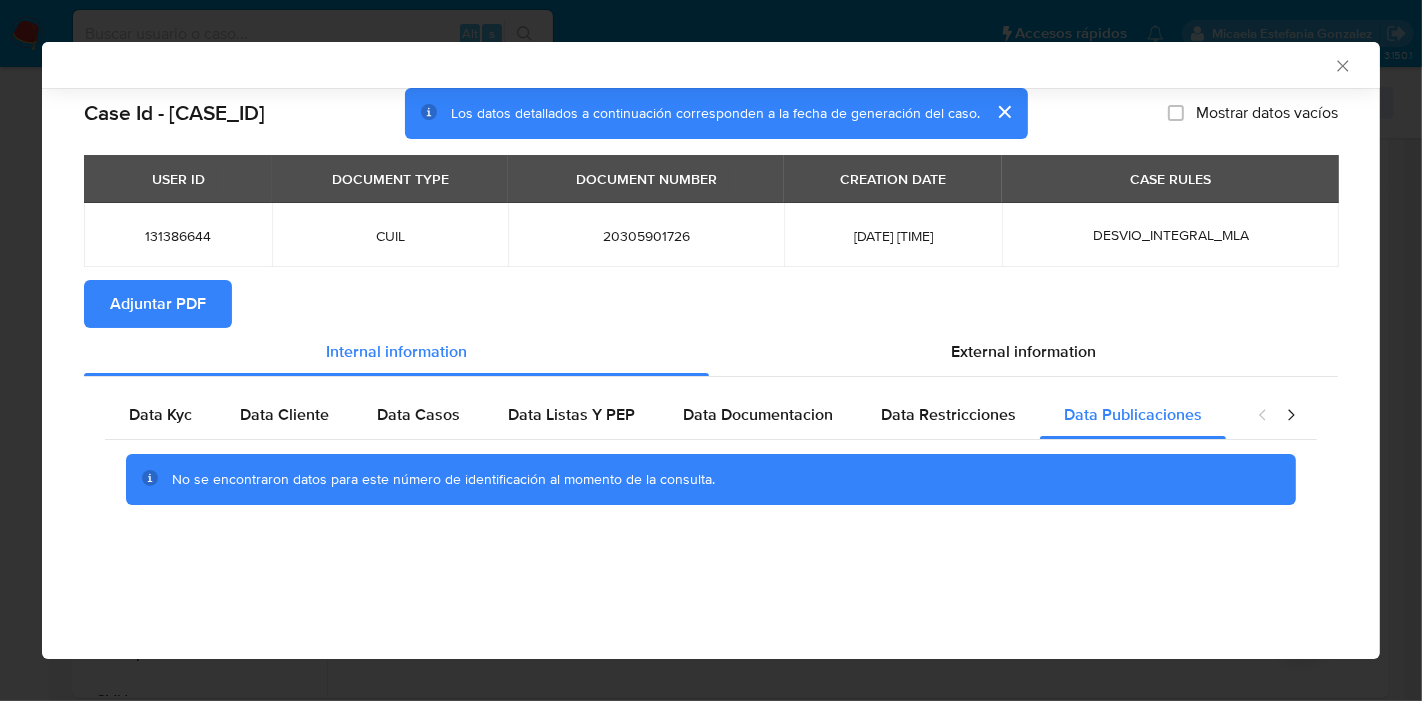 click at bounding box center [1277, 415] 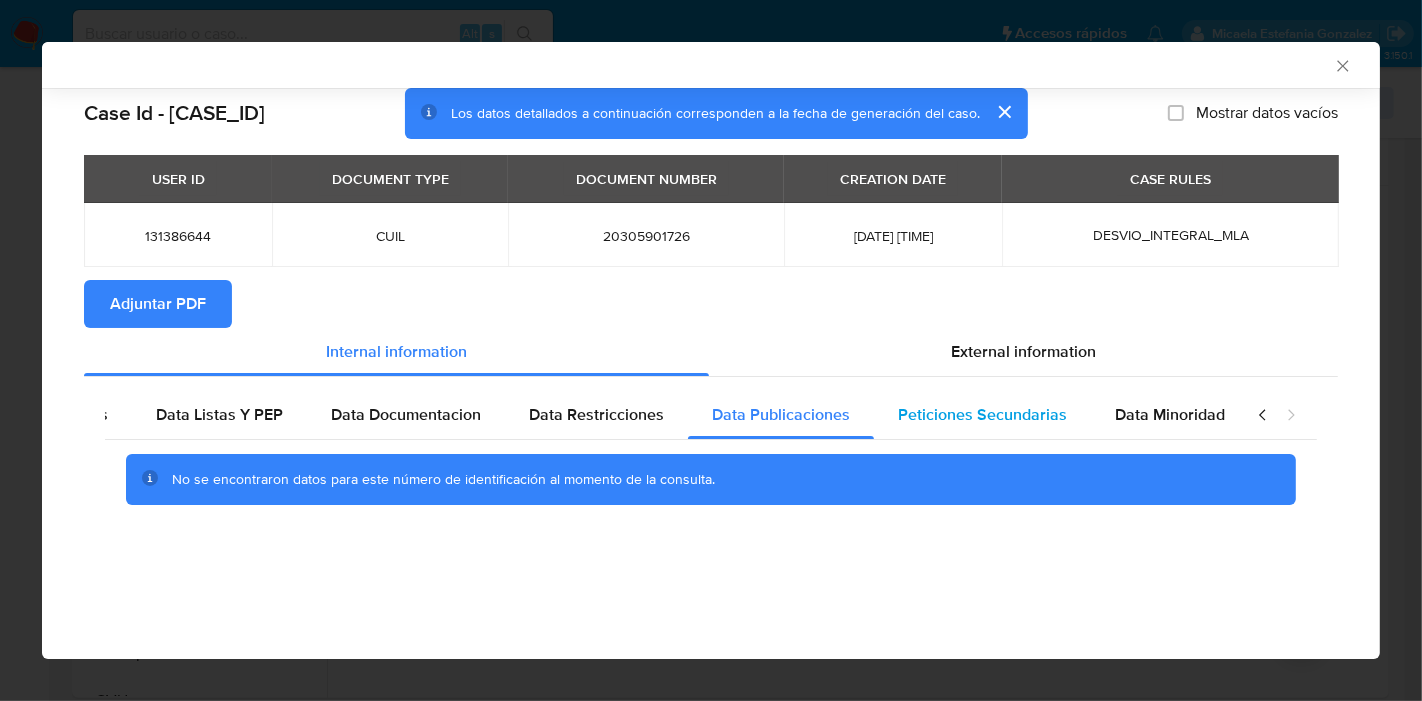 click on "Peticiones Secundarias" at bounding box center (982, 415) 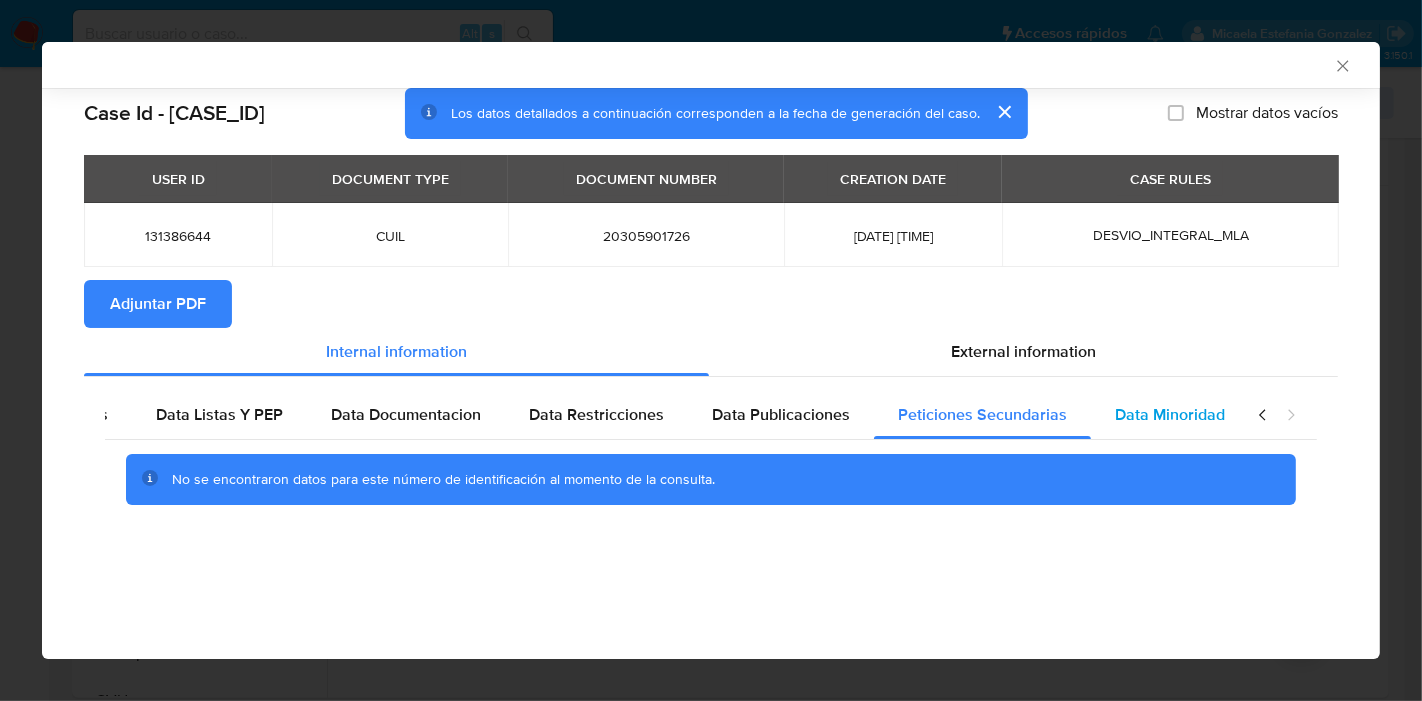 click on "Data Minoridad" at bounding box center (1170, 414) 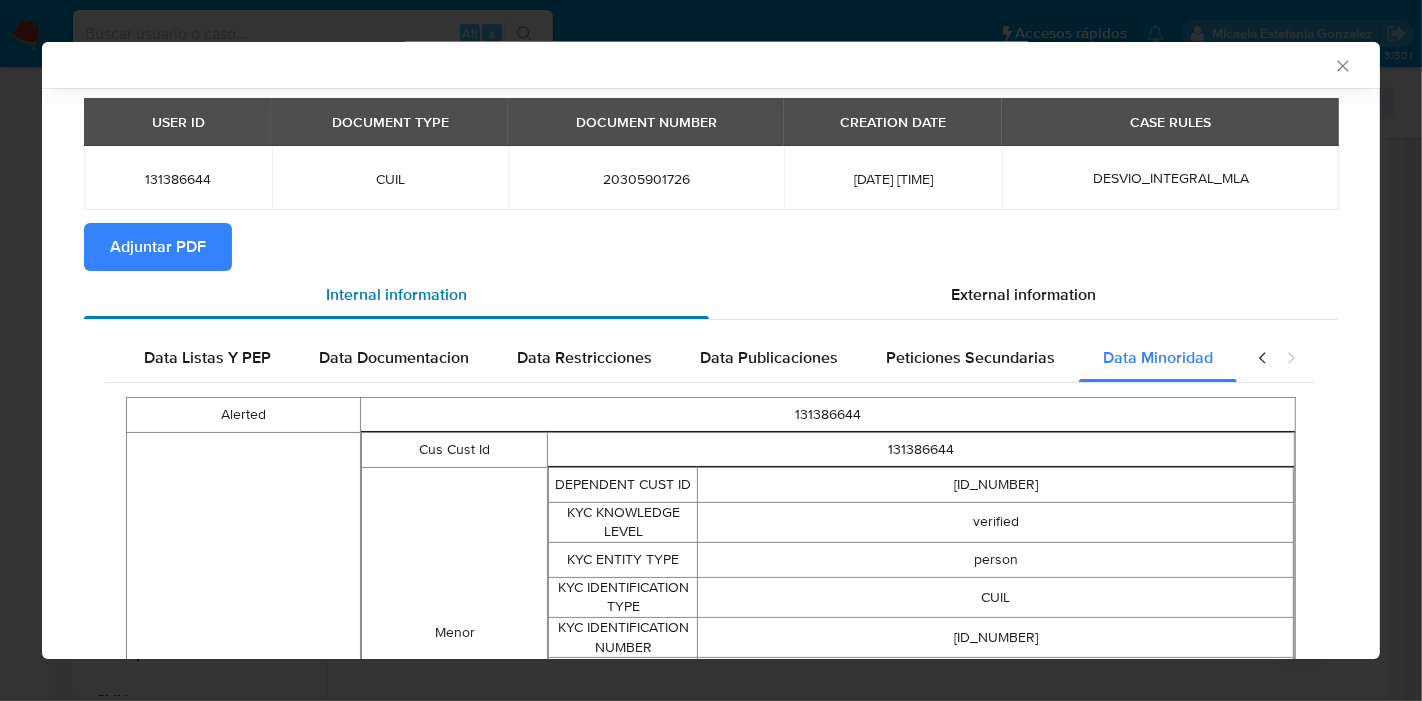 scroll, scrollTop: 0, scrollLeft: 0, axis: both 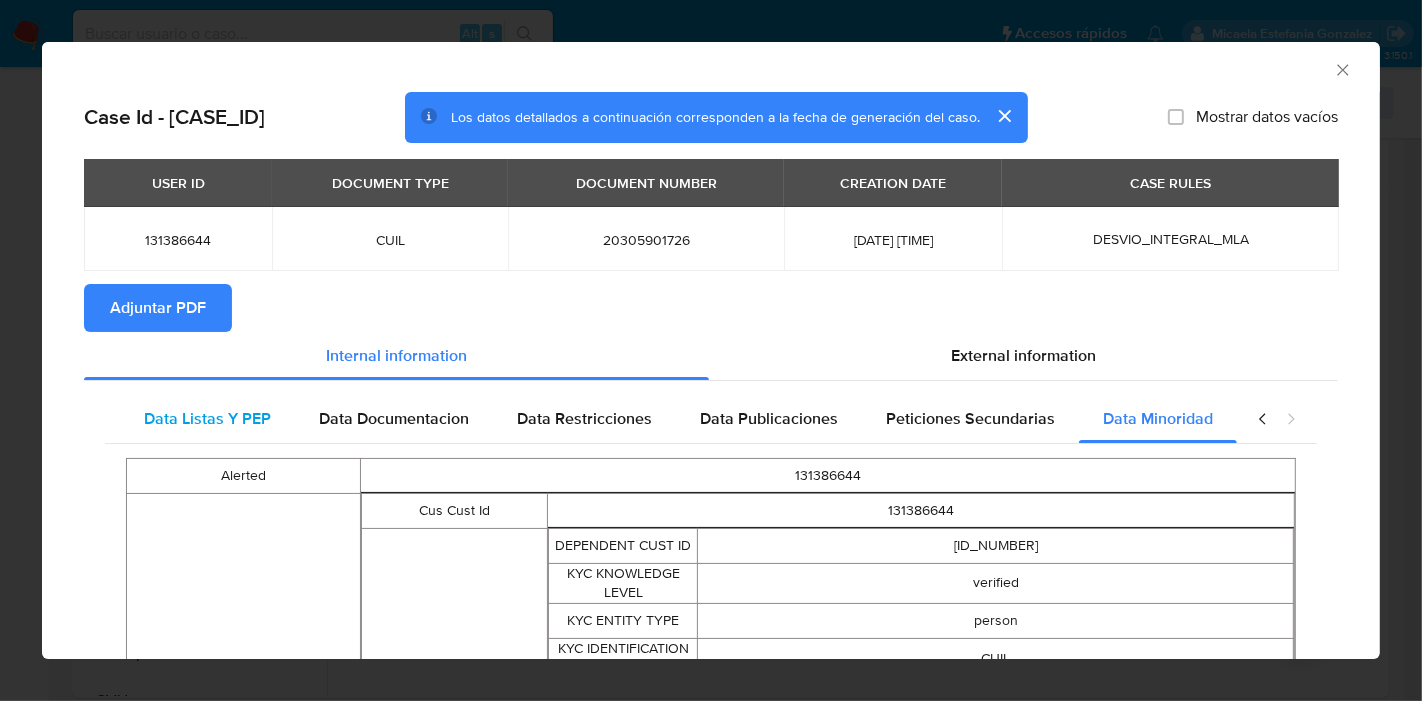 click on "Data Listas Y PEP" at bounding box center (207, 419) 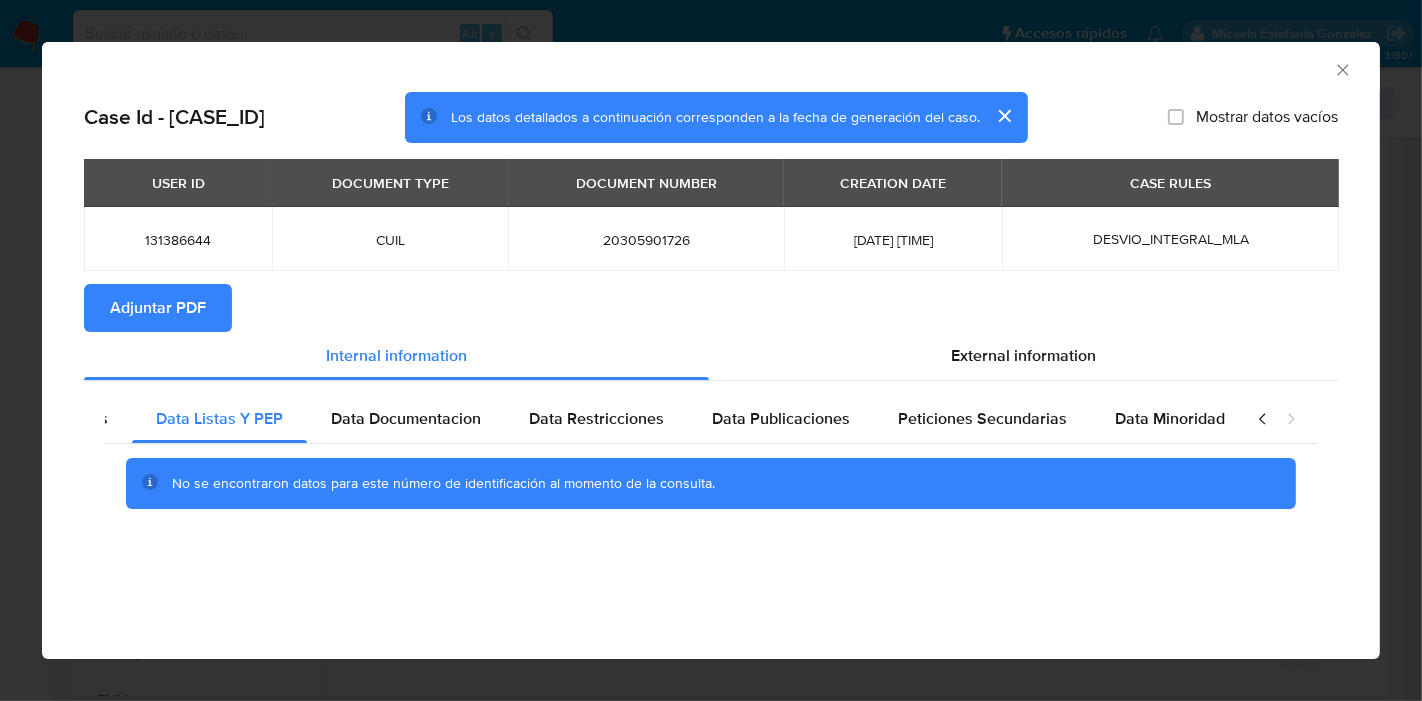 click 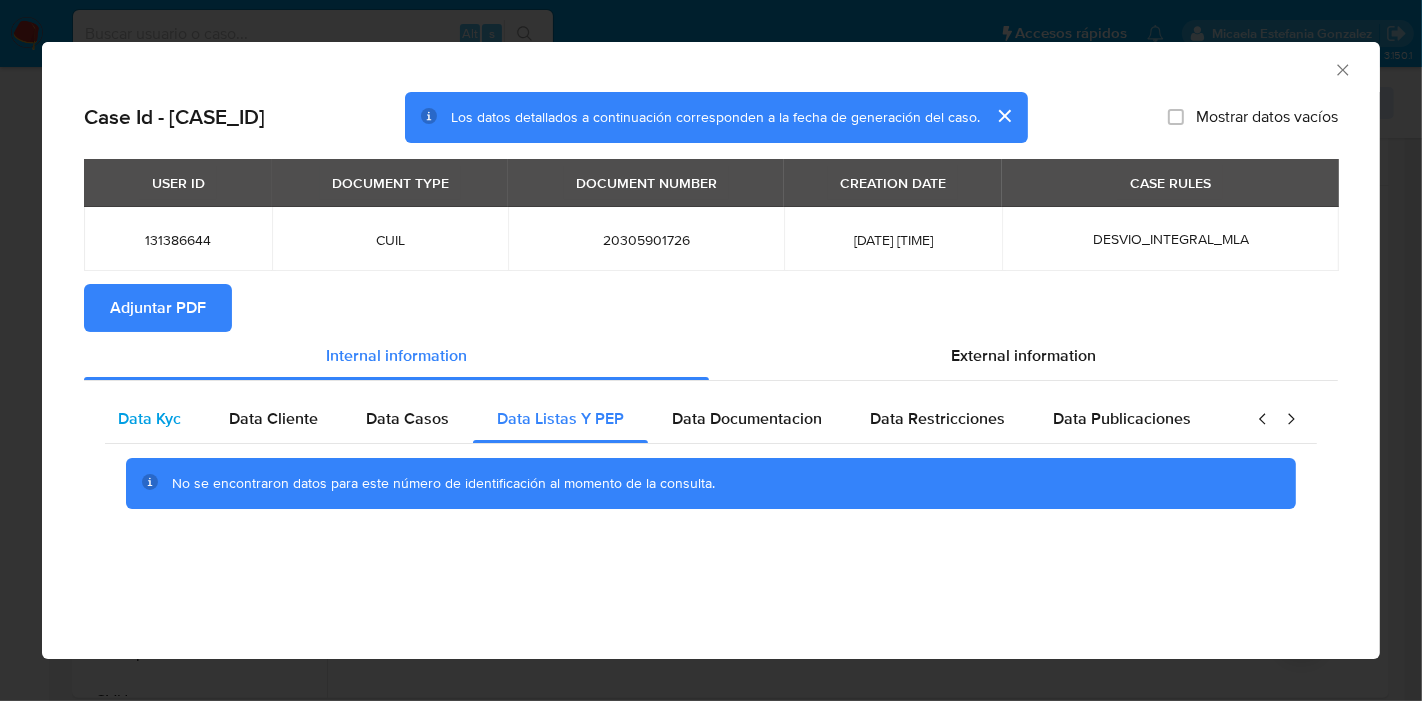 scroll, scrollTop: 0, scrollLeft: 0, axis: both 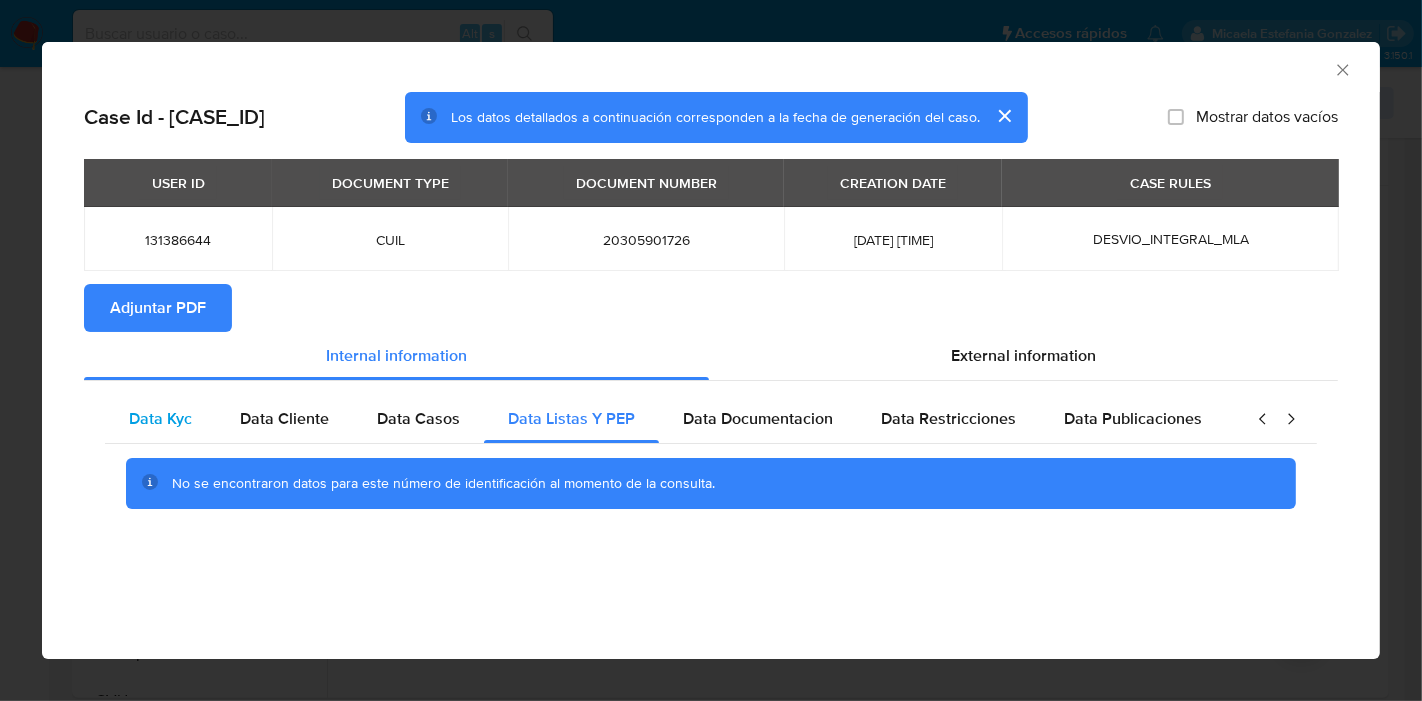 click on "Data Kyc" at bounding box center (160, 418) 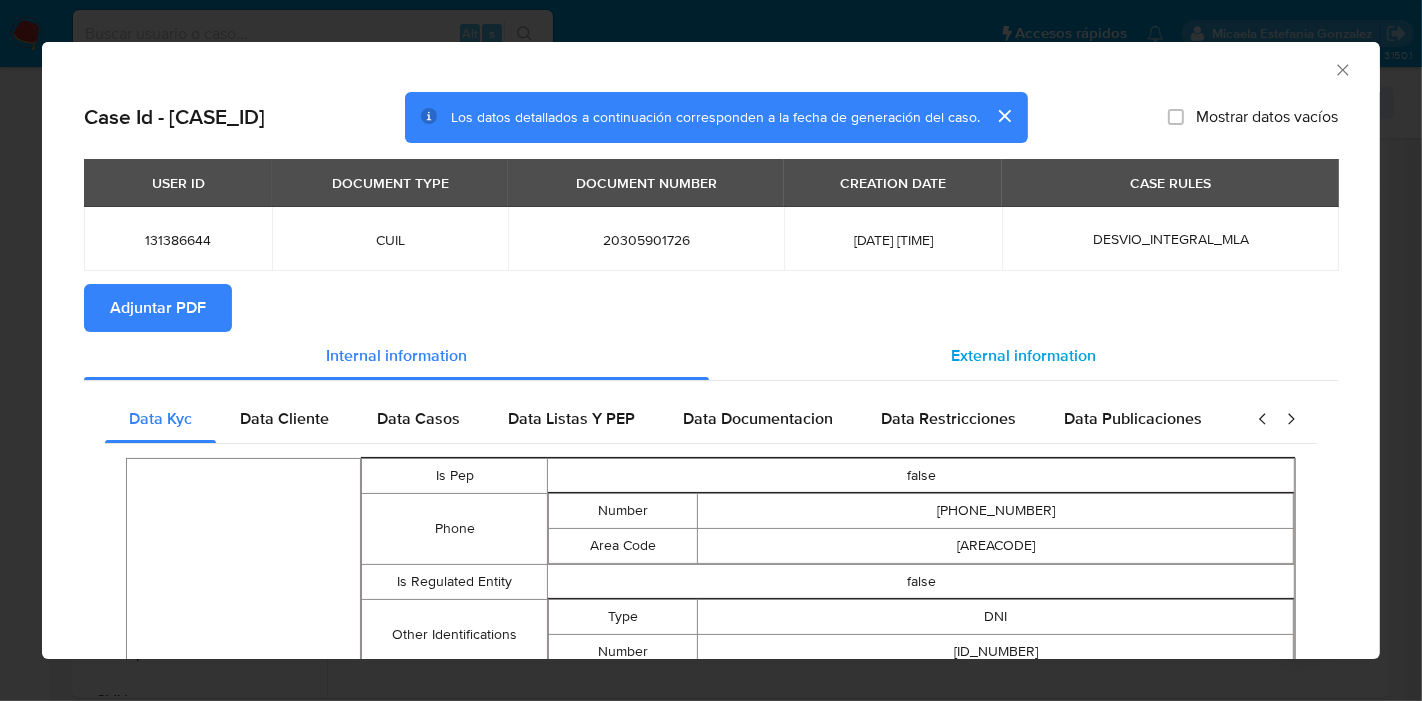 click on "External information" at bounding box center [1023, 356] 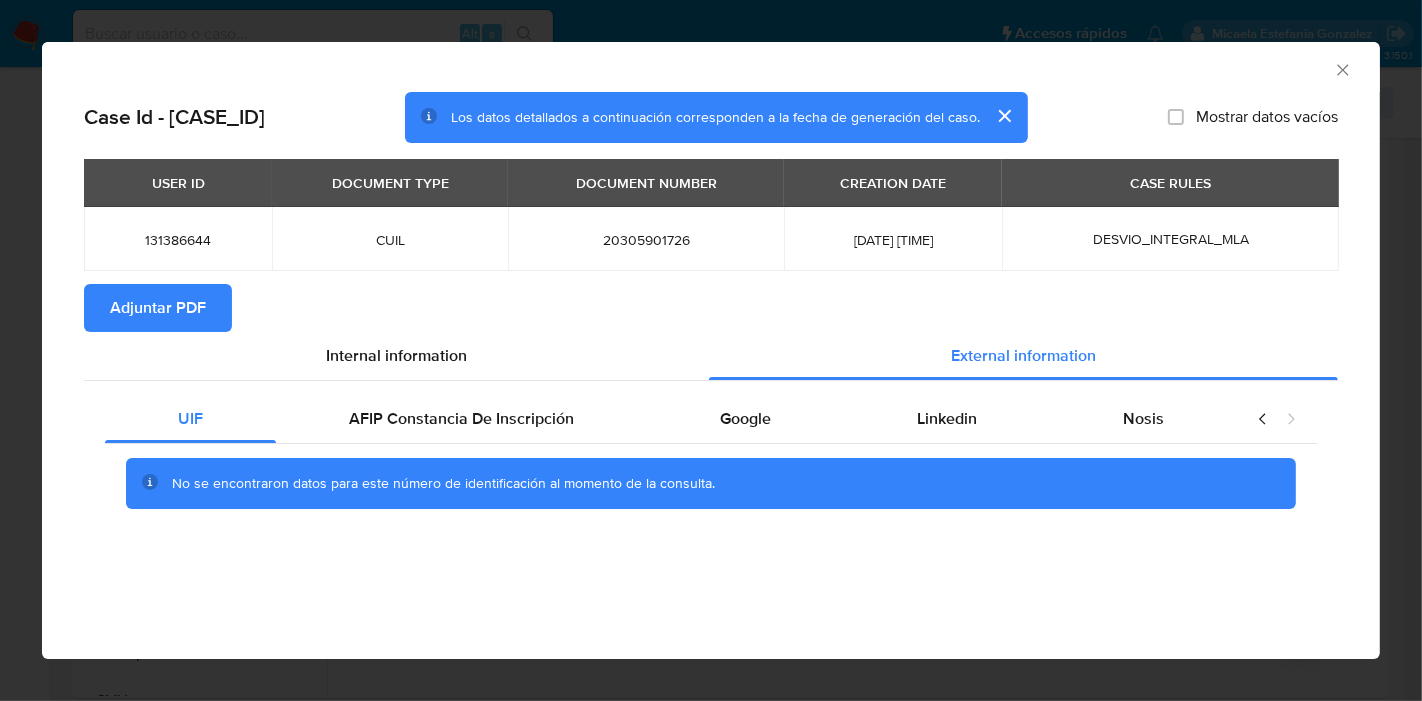 click on "No se encontraron datos para este número de identificación al momento de la consulta." at bounding box center (711, 484) 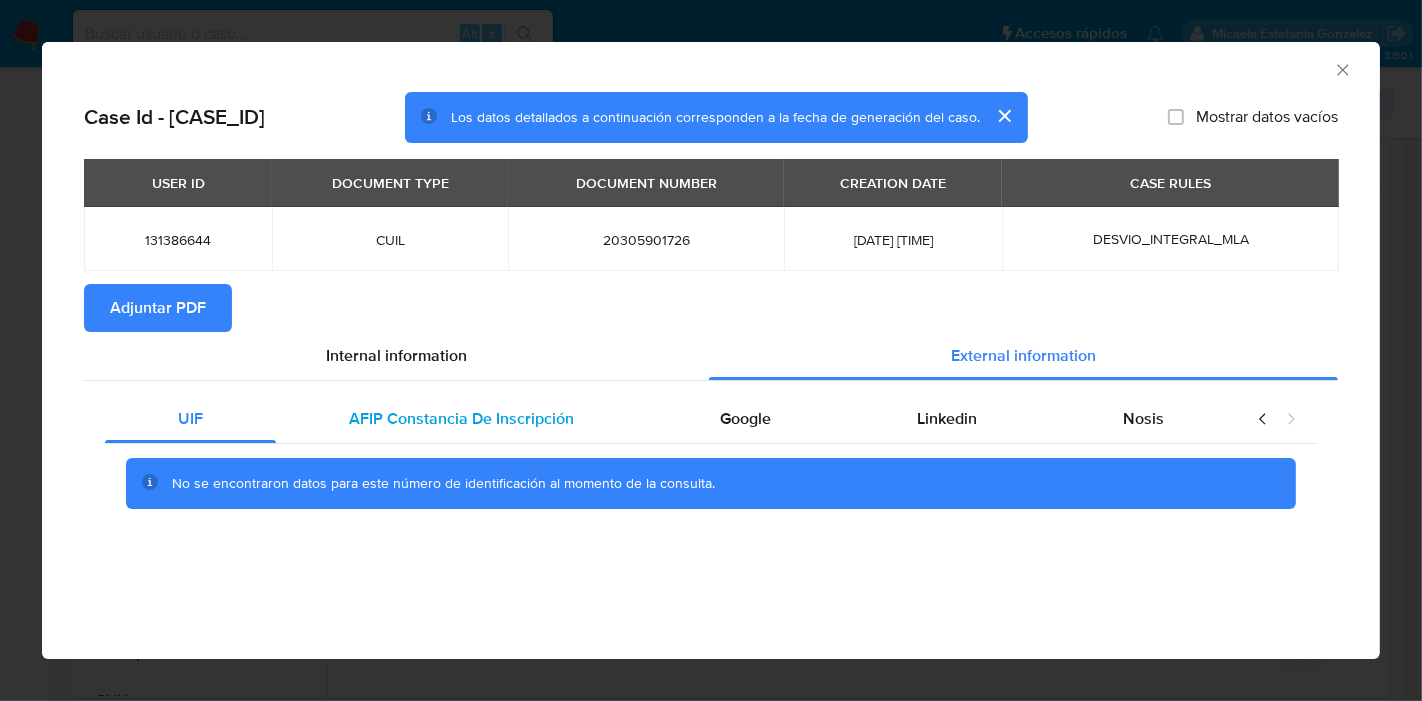 click on "AFIP Constancia De Inscripción" at bounding box center (461, 418) 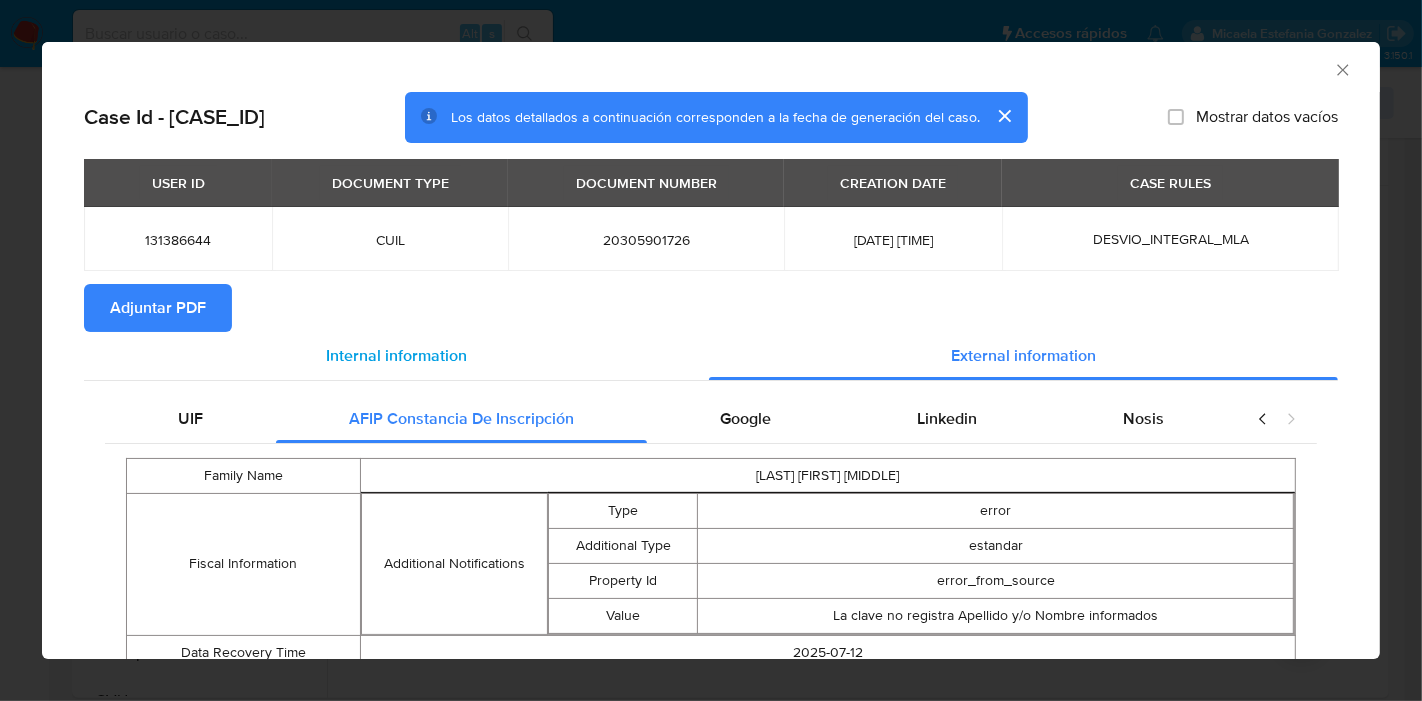 scroll, scrollTop: 77, scrollLeft: 0, axis: vertical 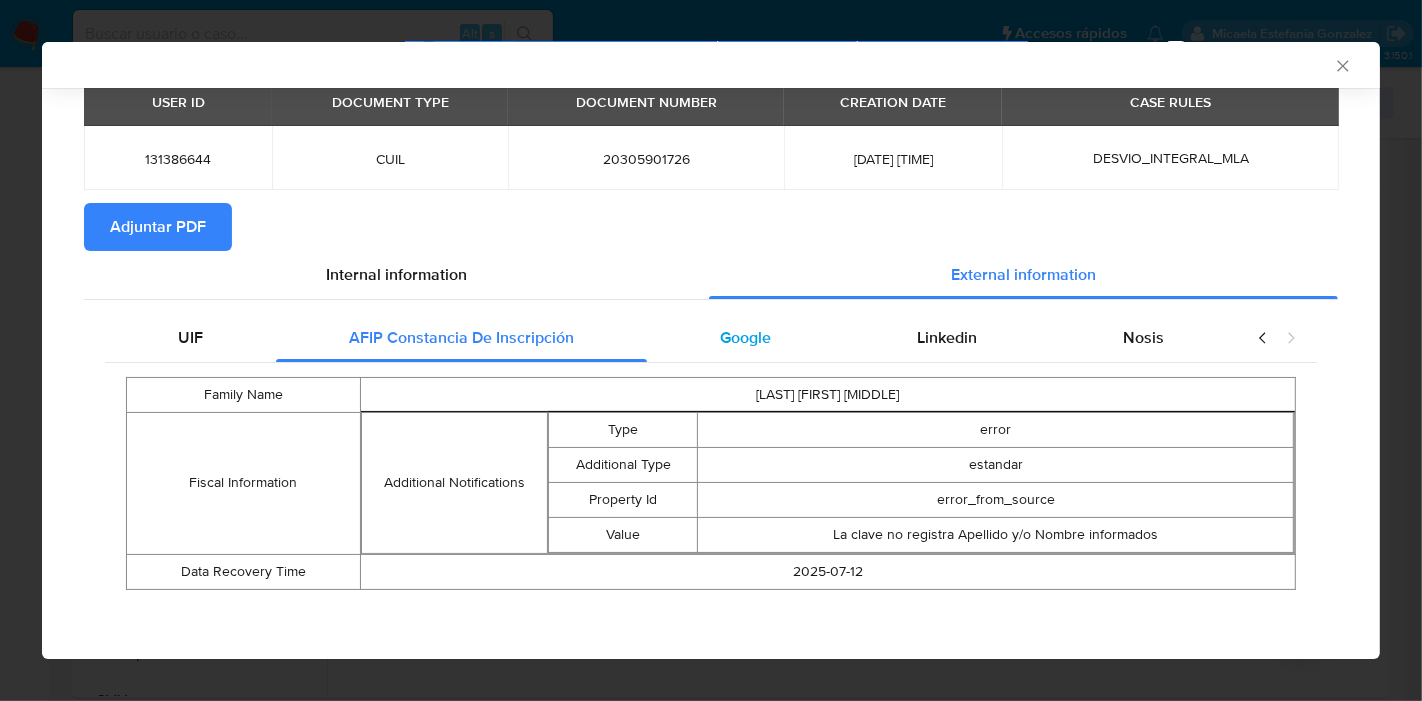 click on "Google" at bounding box center (745, 337) 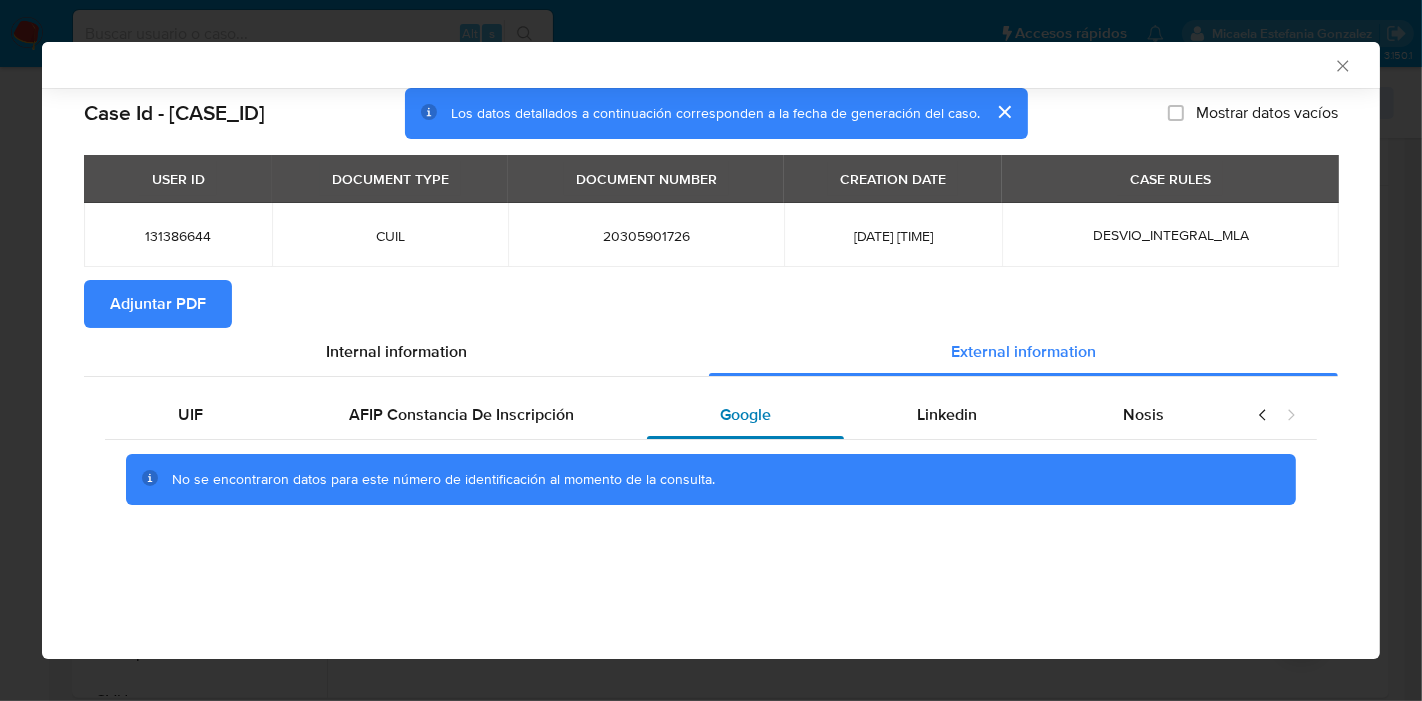 scroll, scrollTop: 0, scrollLeft: 0, axis: both 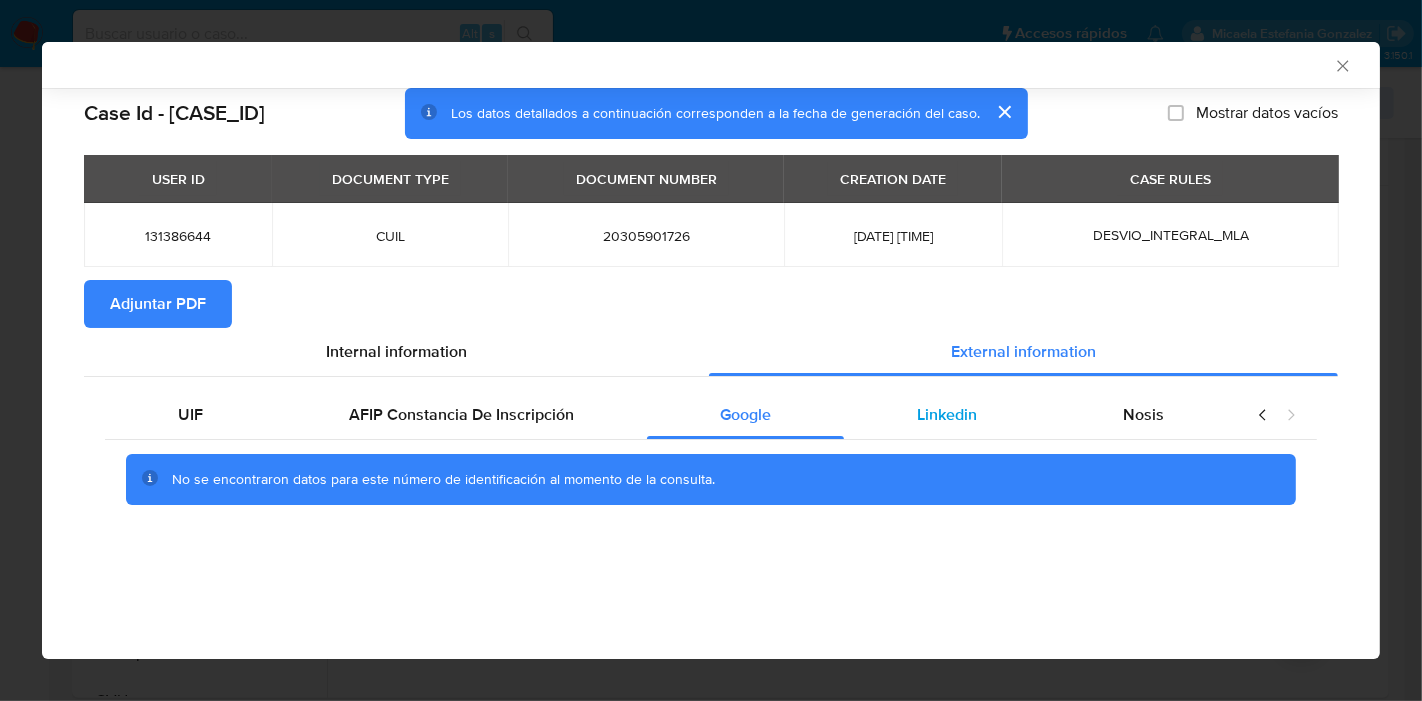 click on "Linkedin" at bounding box center [947, 414] 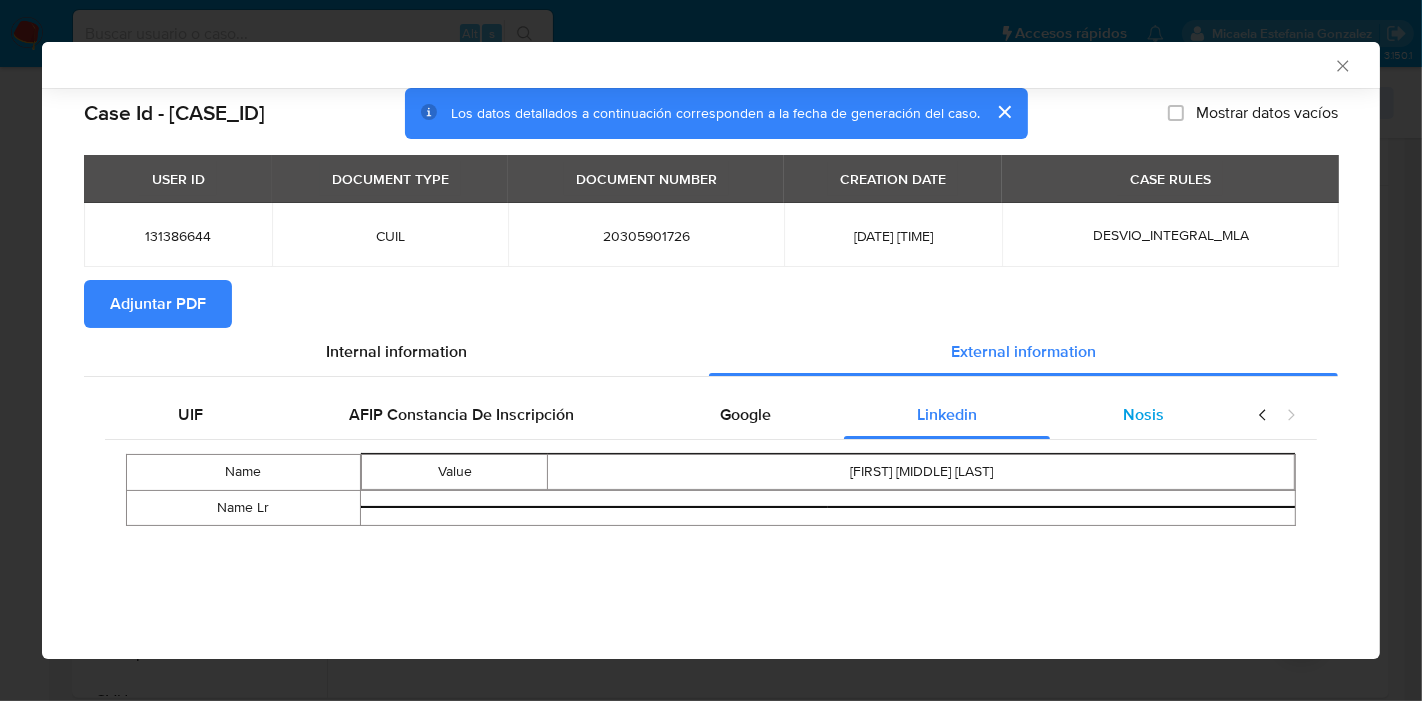 click on "Nosis" at bounding box center [1143, 414] 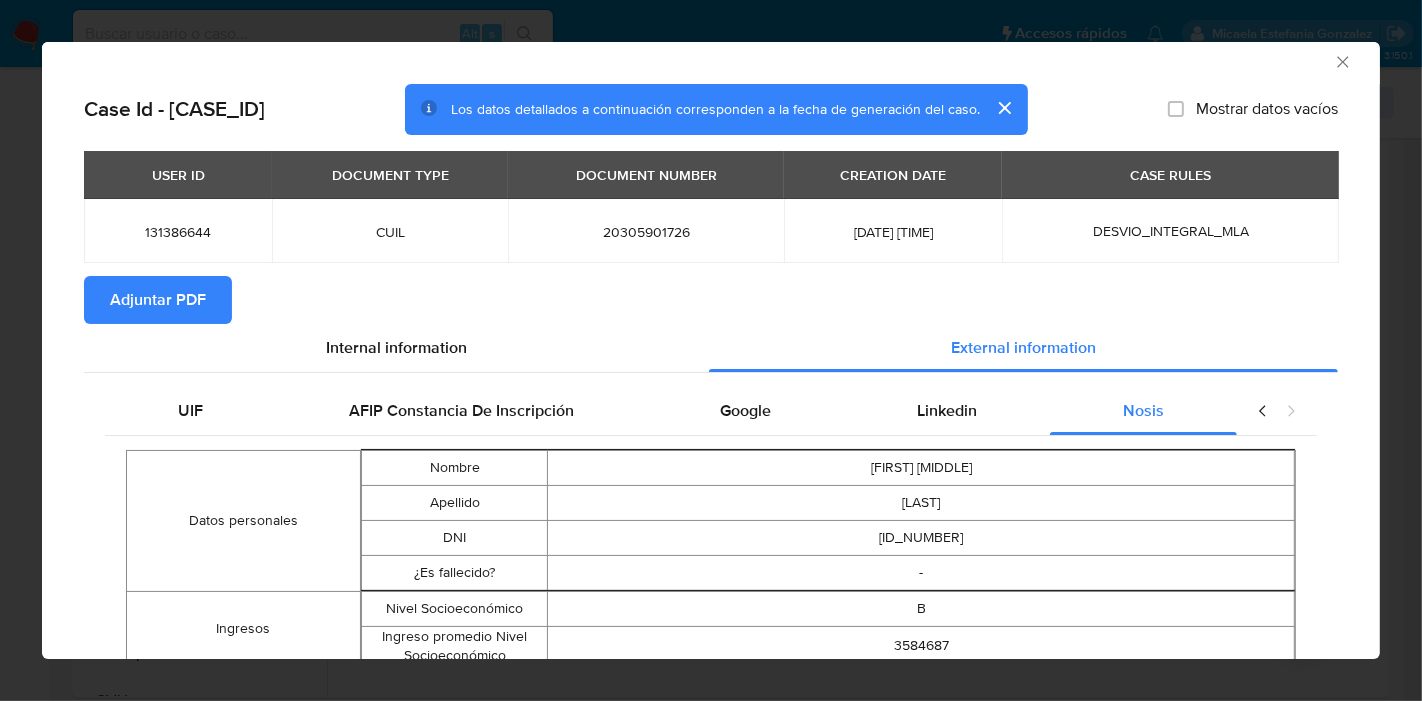 scroll, scrollTop: 0, scrollLeft: 0, axis: both 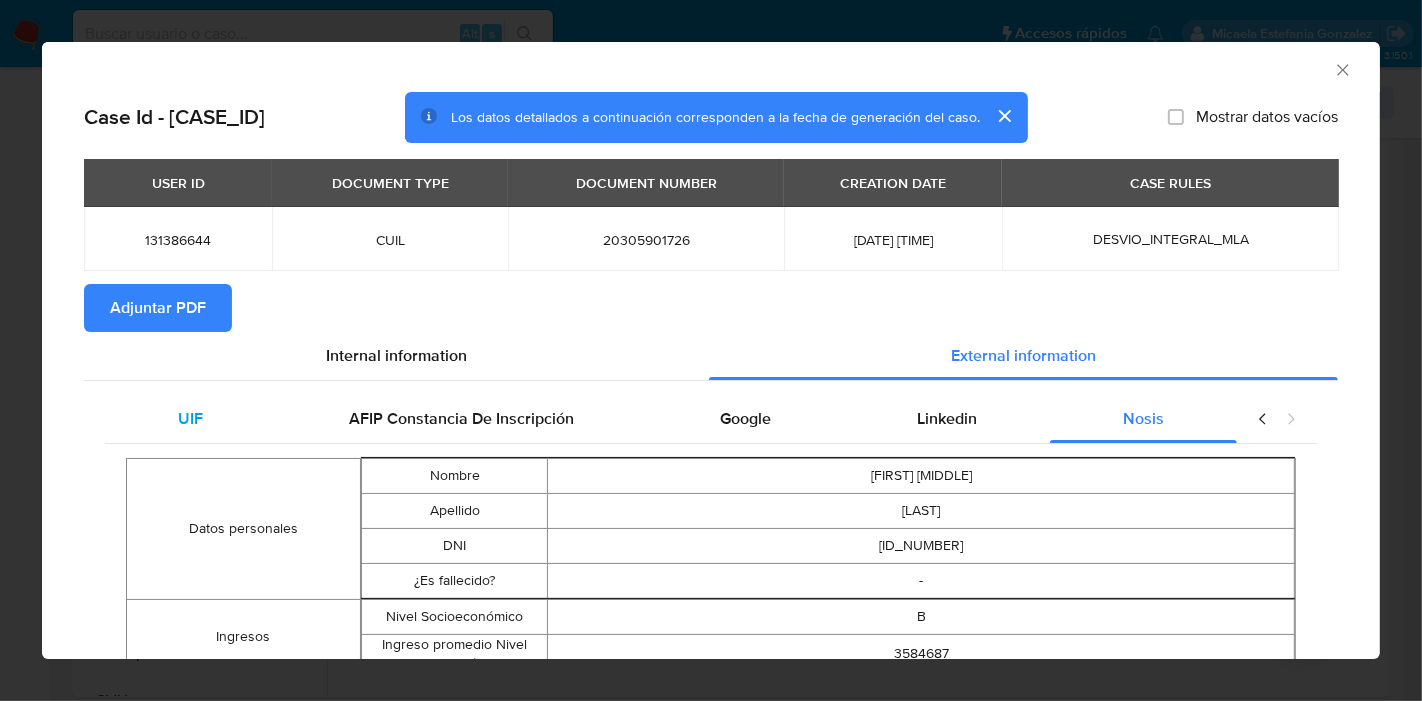 click on "UIF" at bounding box center (190, 419) 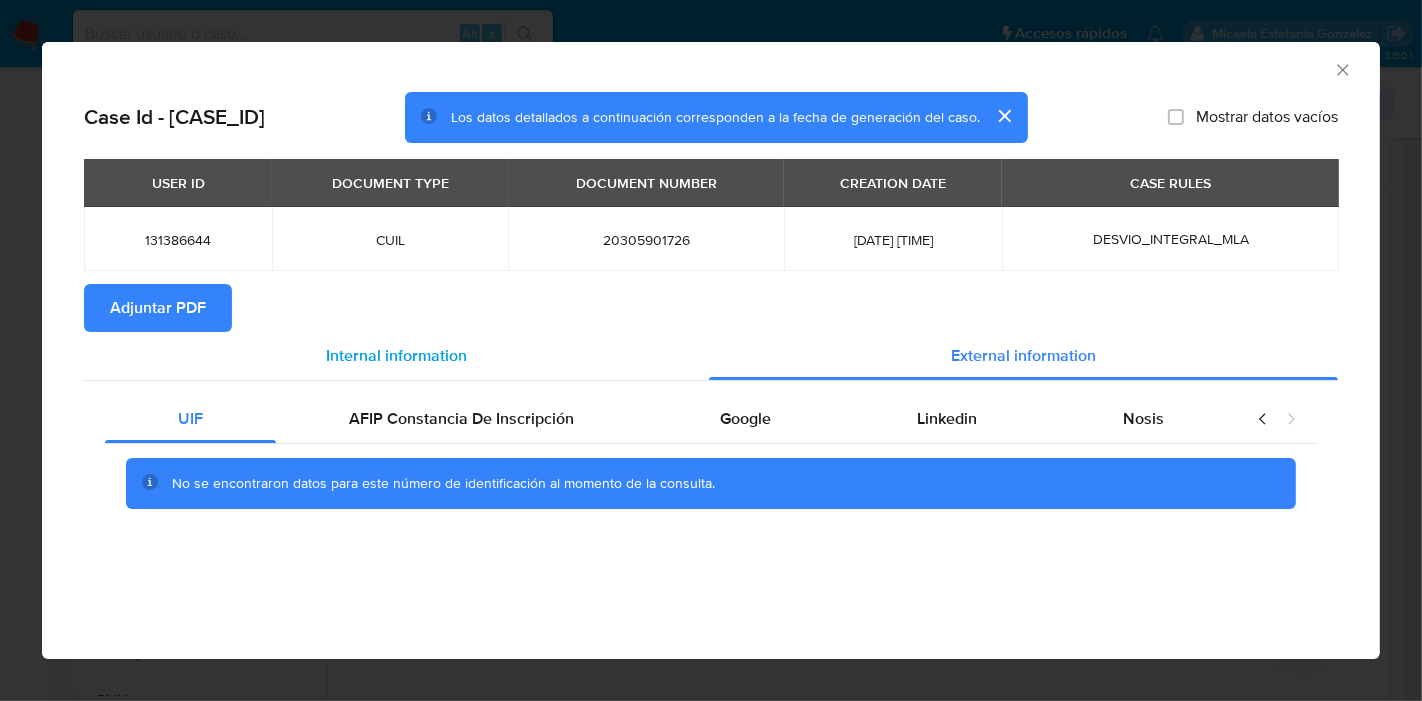 click on "Internal information" at bounding box center (396, 355) 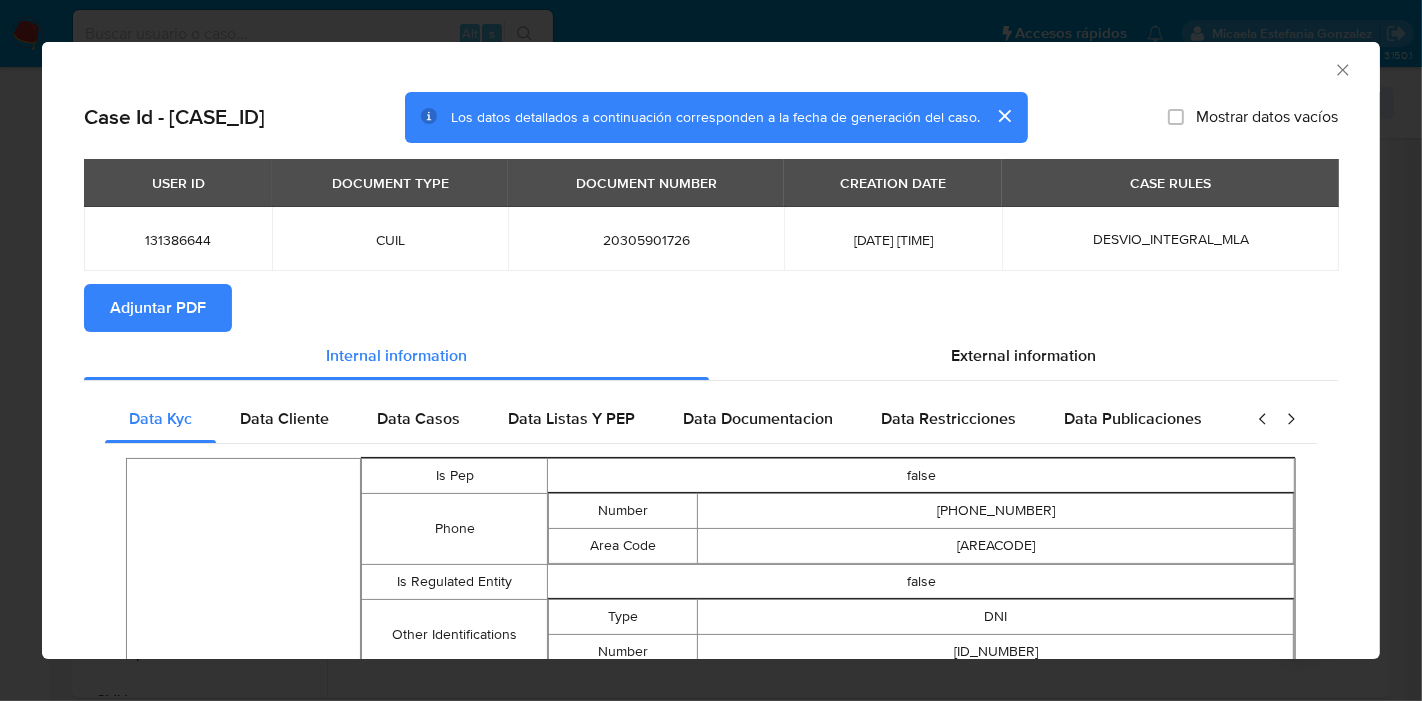 click on "Adjuntar PDF" at bounding box center [158, 308] 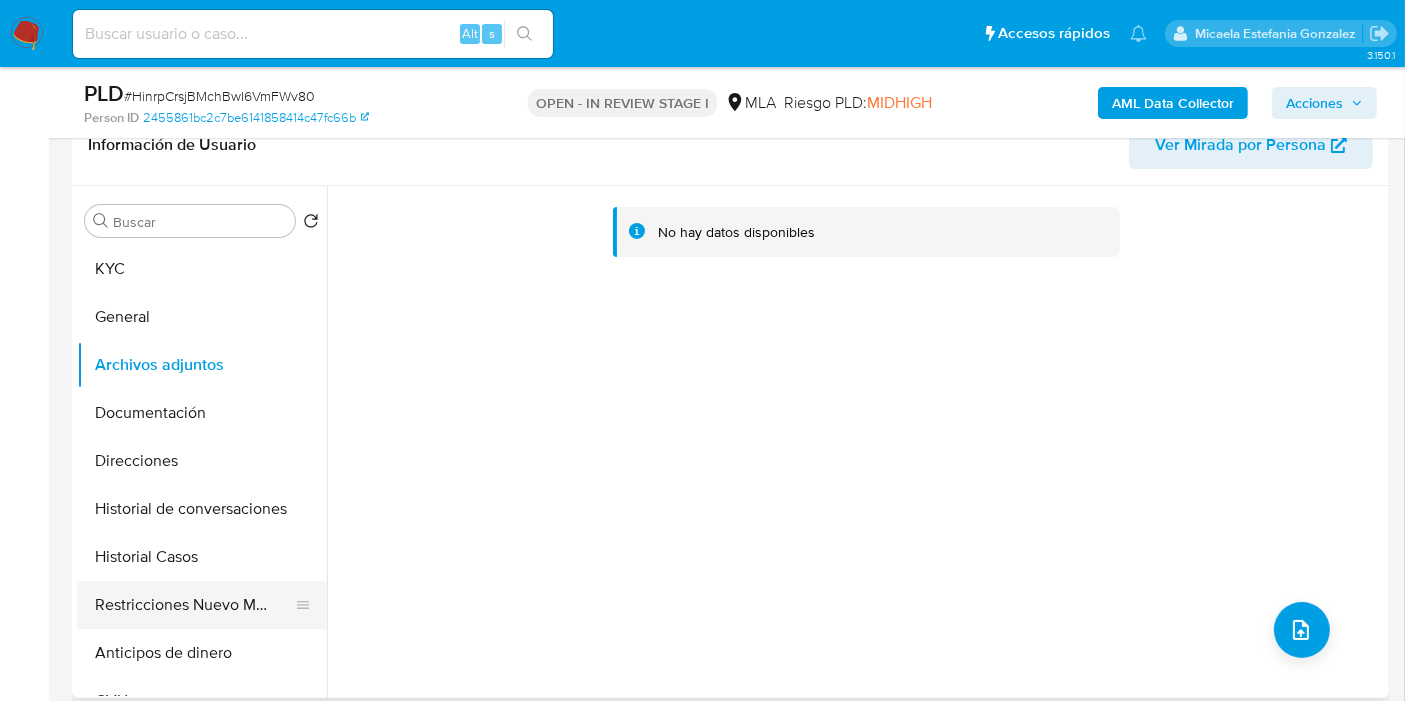 click on "Restricciones Nuevo Mundo" at bounding box center (194, 605) 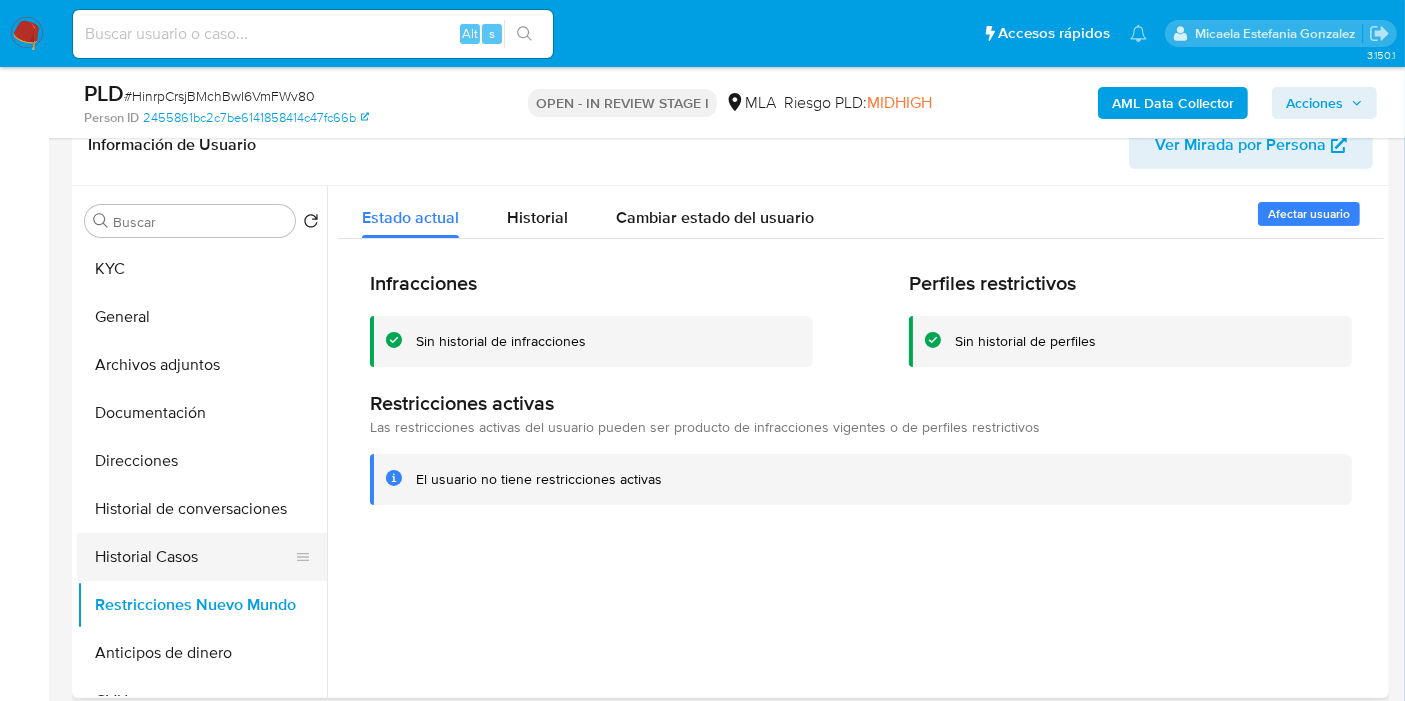 click on "Historial Casos" at bounding box center (194, 557) 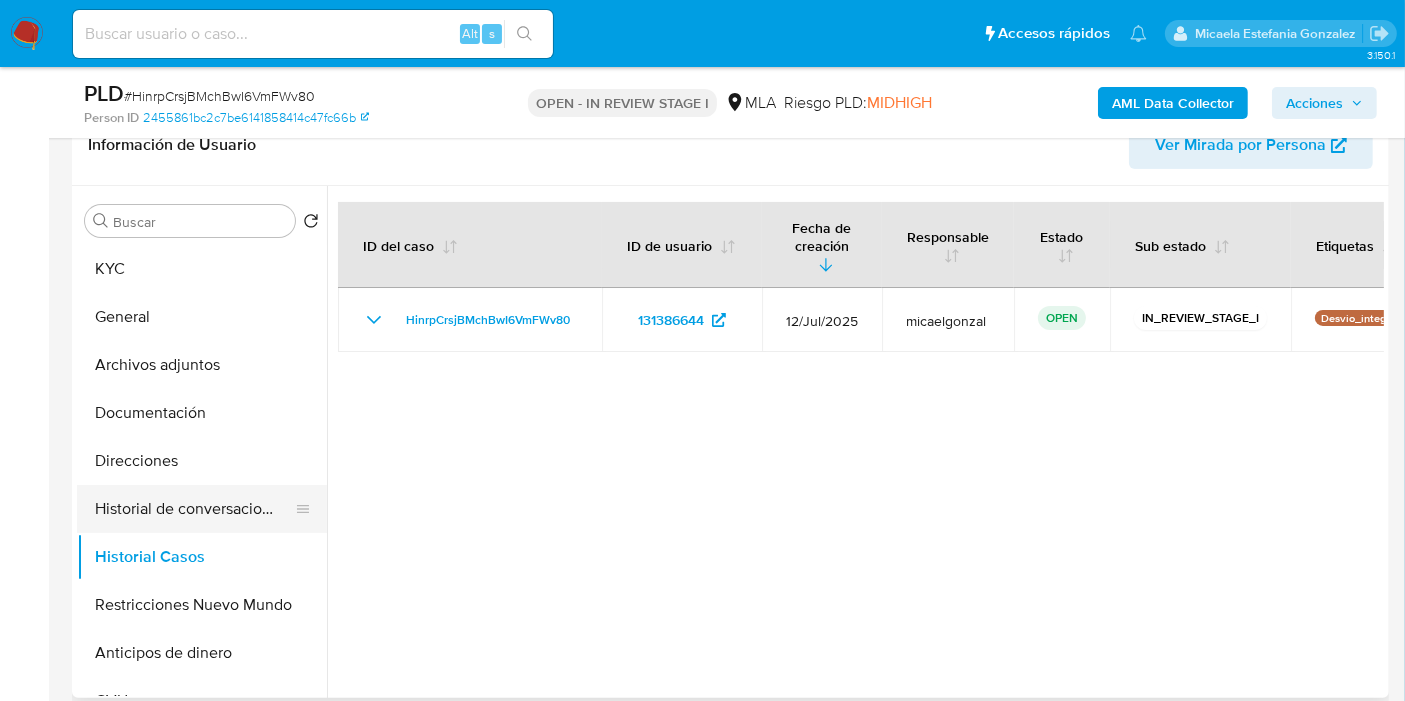 click on "Historial de conversaciones" at bounding box center (194, 509) 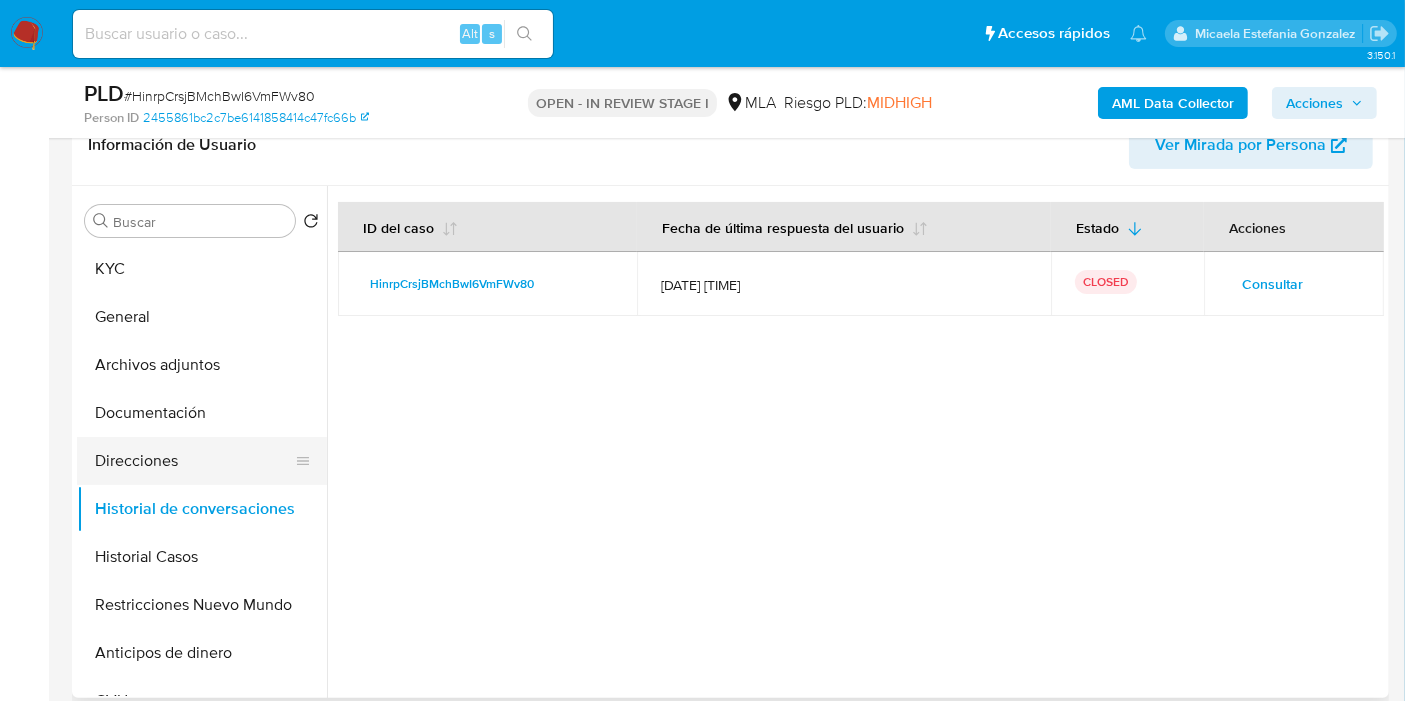 click on "Direcciones" at bounding box center [194, 461] 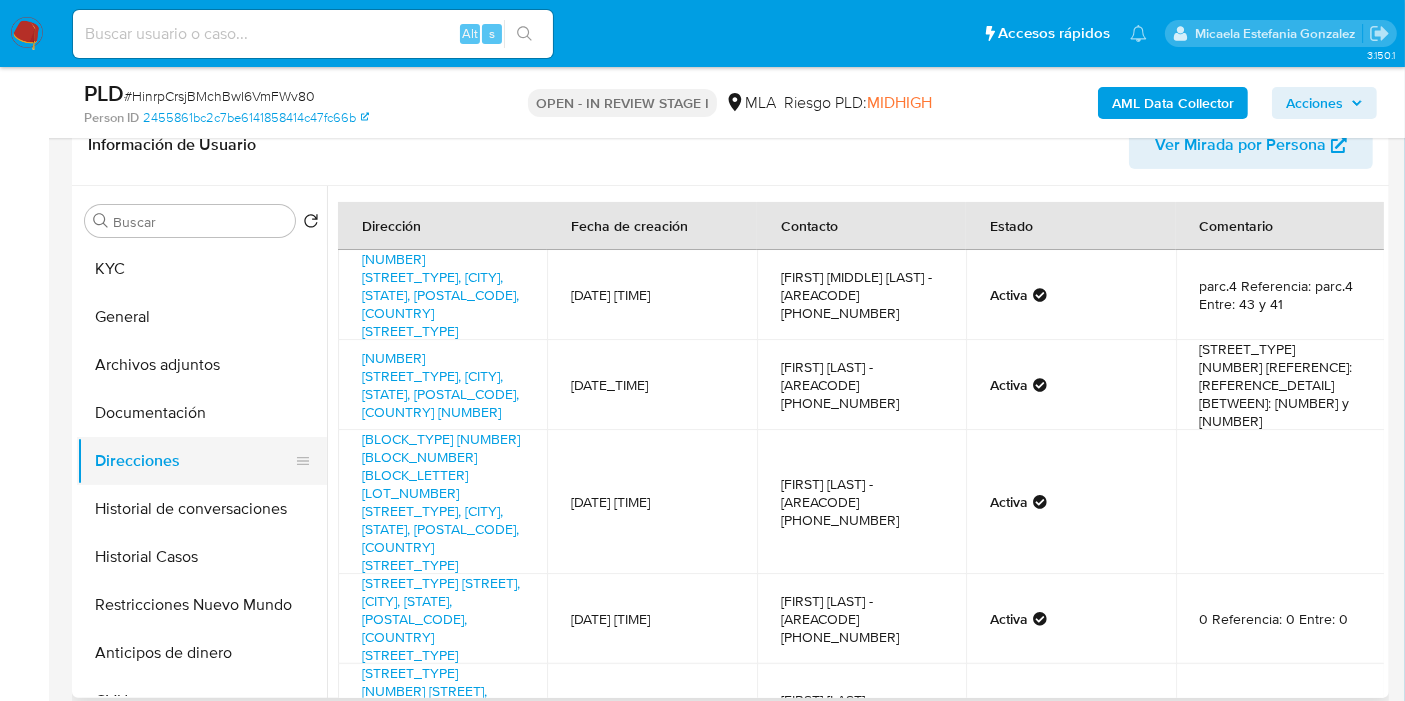 click on "Direcciones" at bounding box center [194, 461] 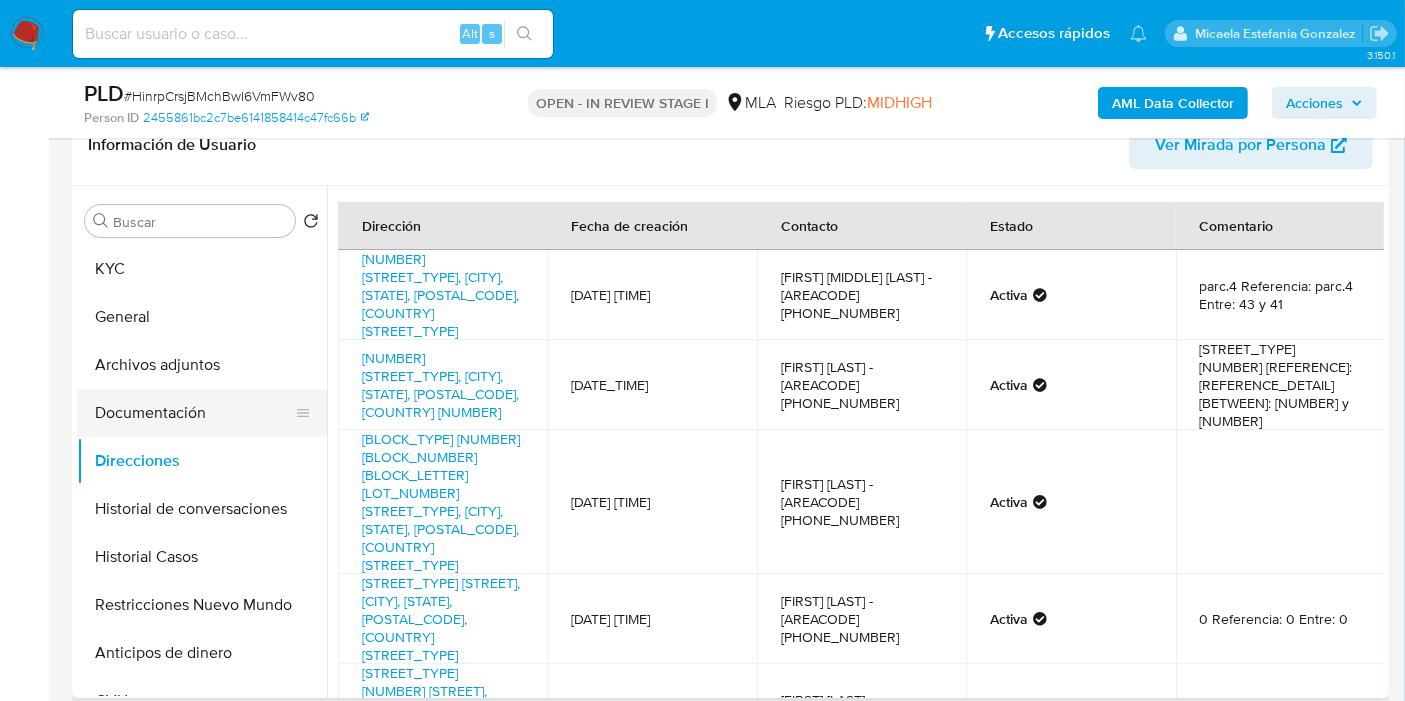 click on "Documentación" at bounding box center (194, 413) 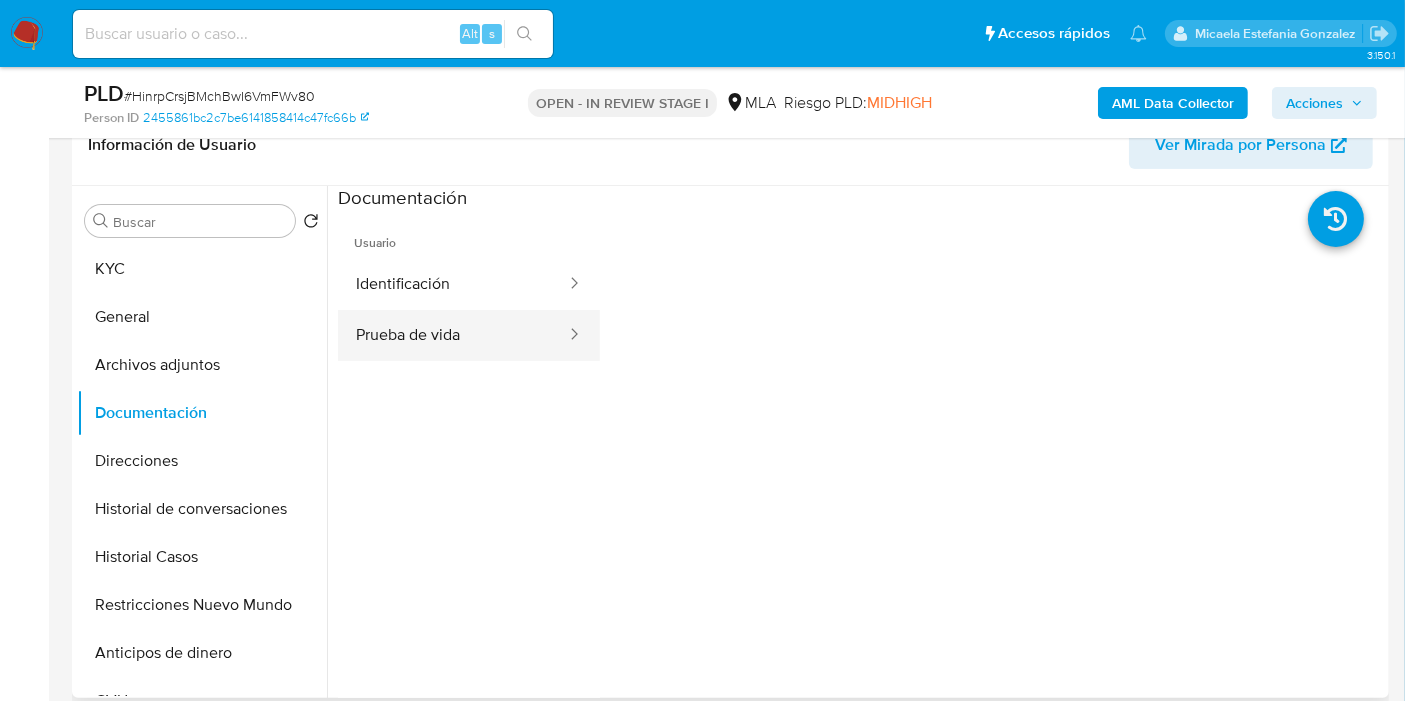 click on "Prueba de vida" at bounding box center (453, 335) 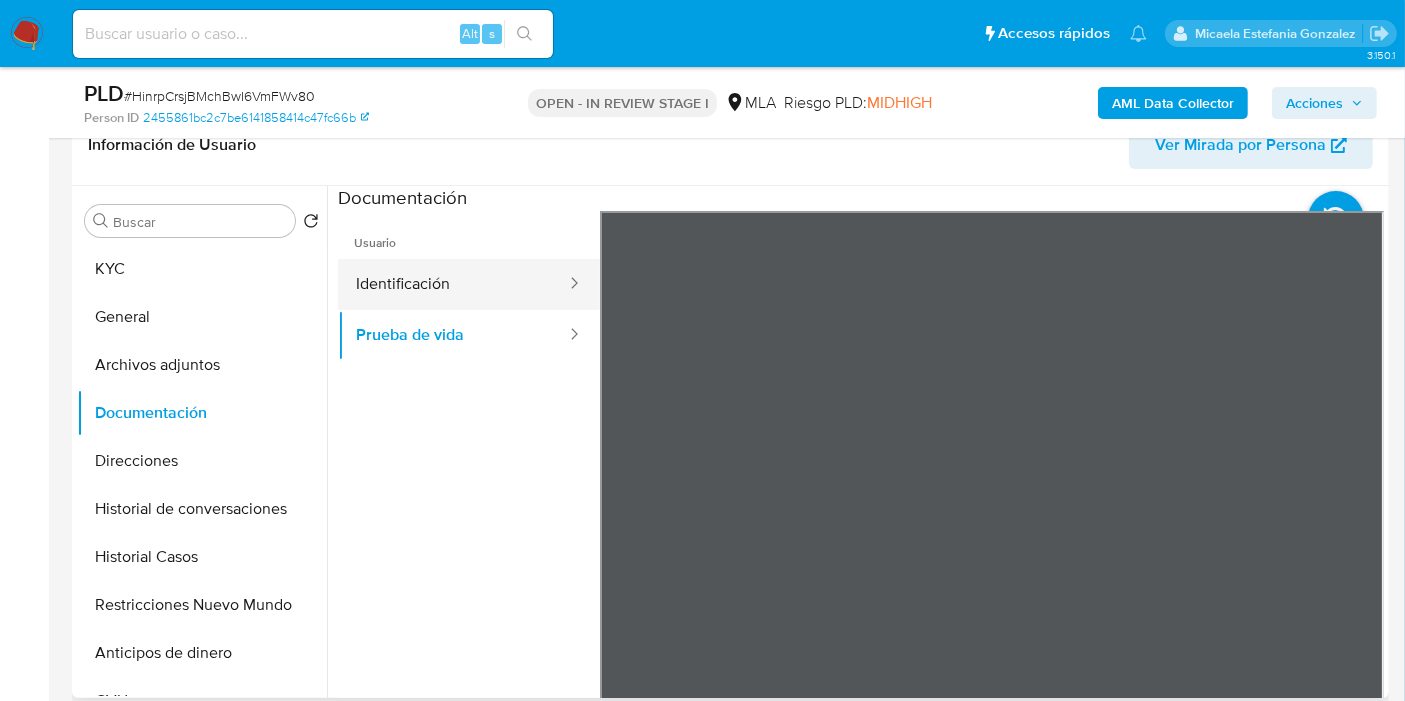 click on "Identificación" at bounding box center (453, 284) 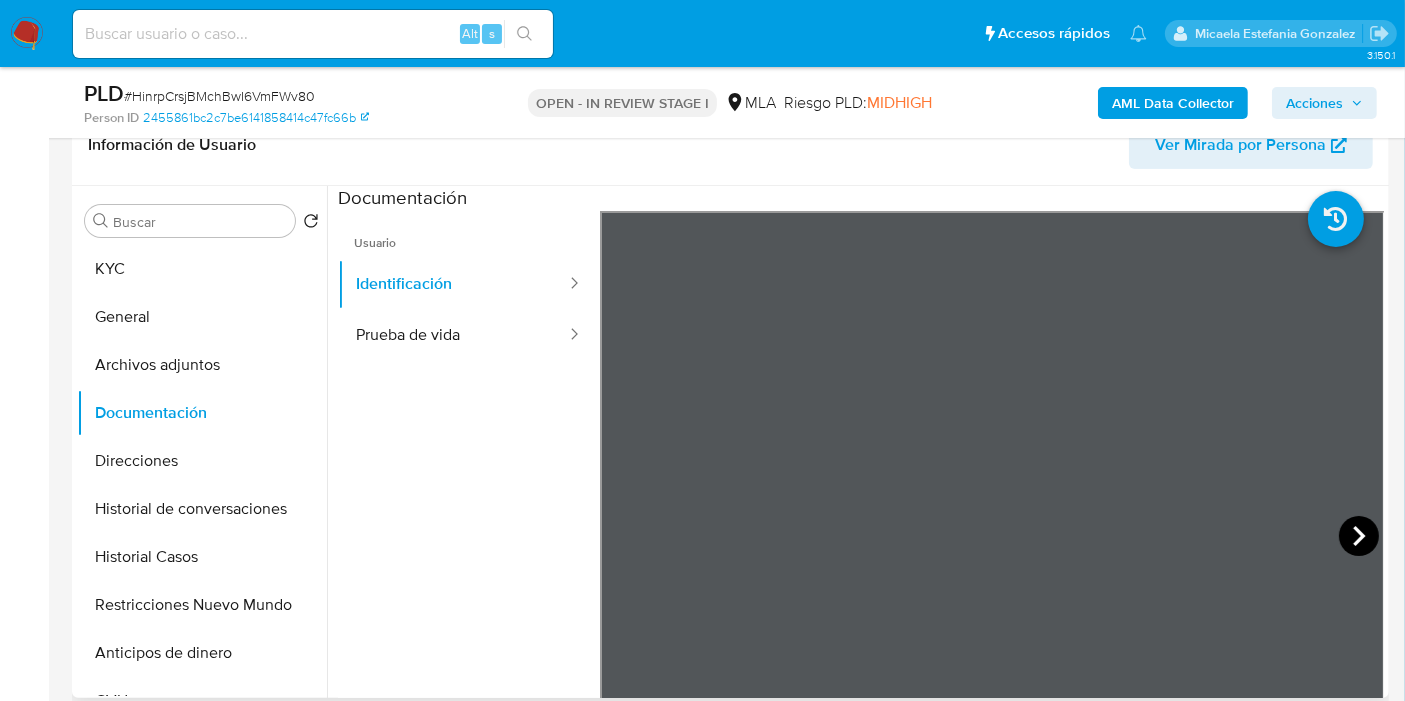 click 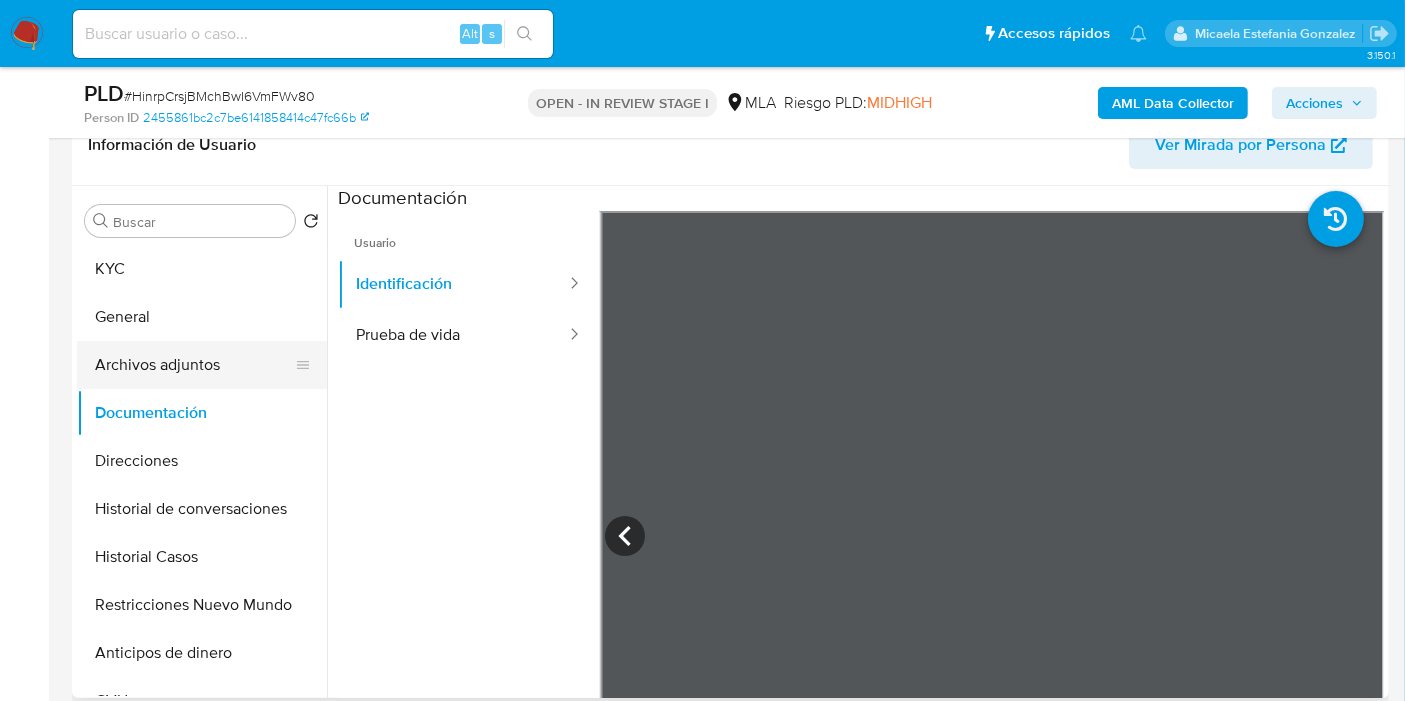click on "Archivos adjuntos" at bounding box center [194, 365] 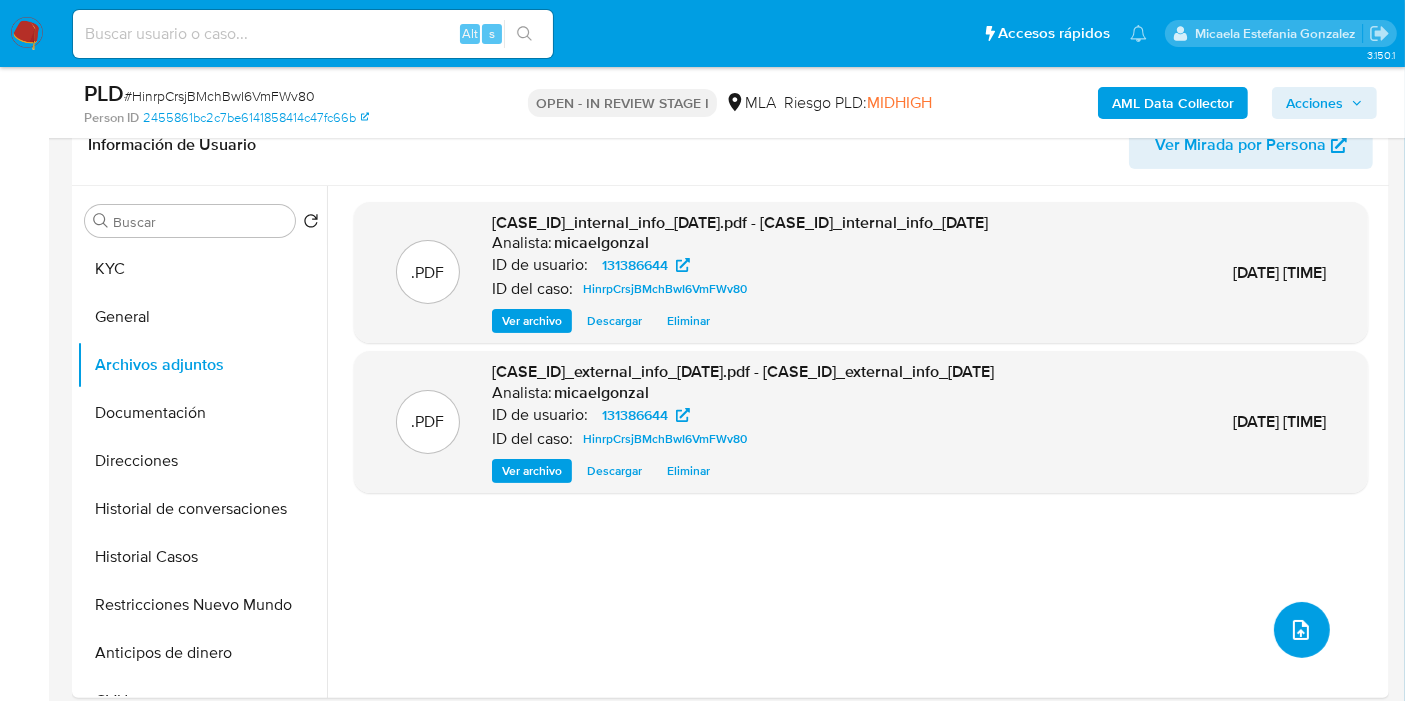 click at bounding box center (1302, 630) 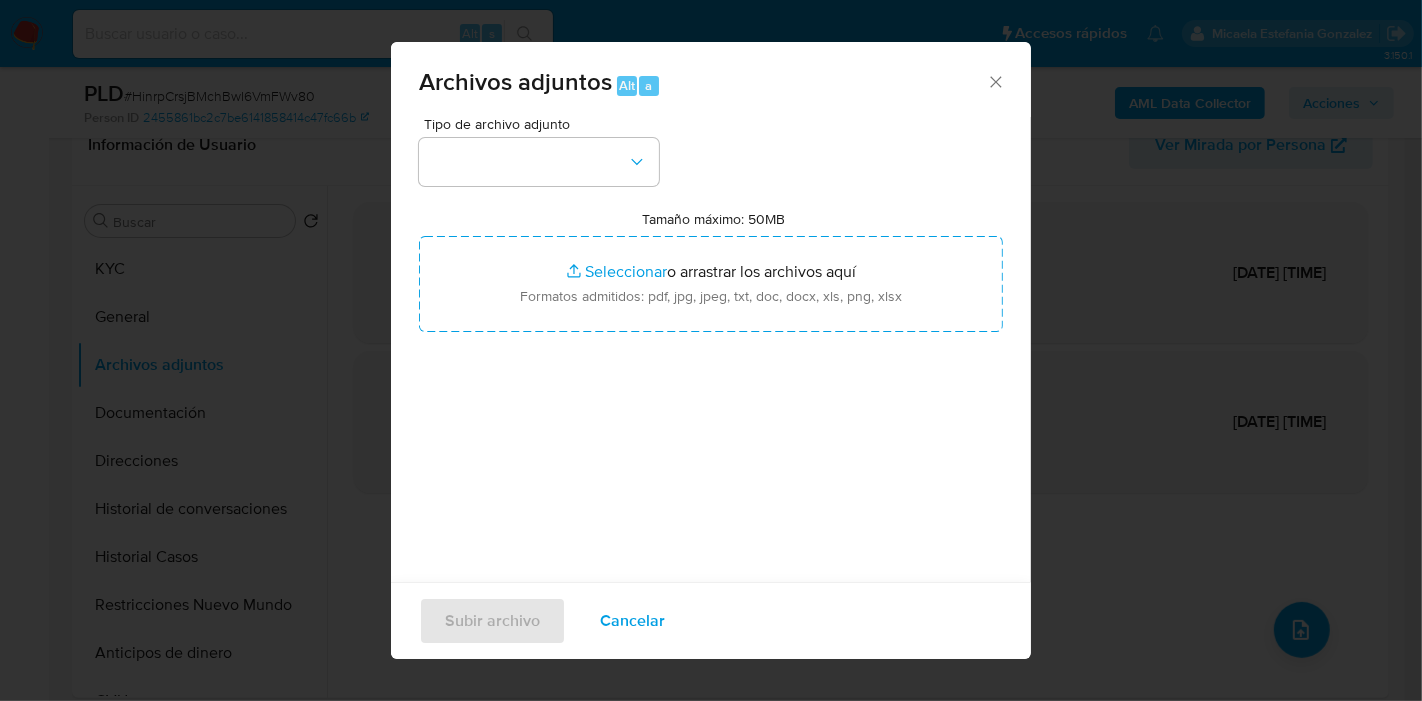 click at bounding box center (539, 162) 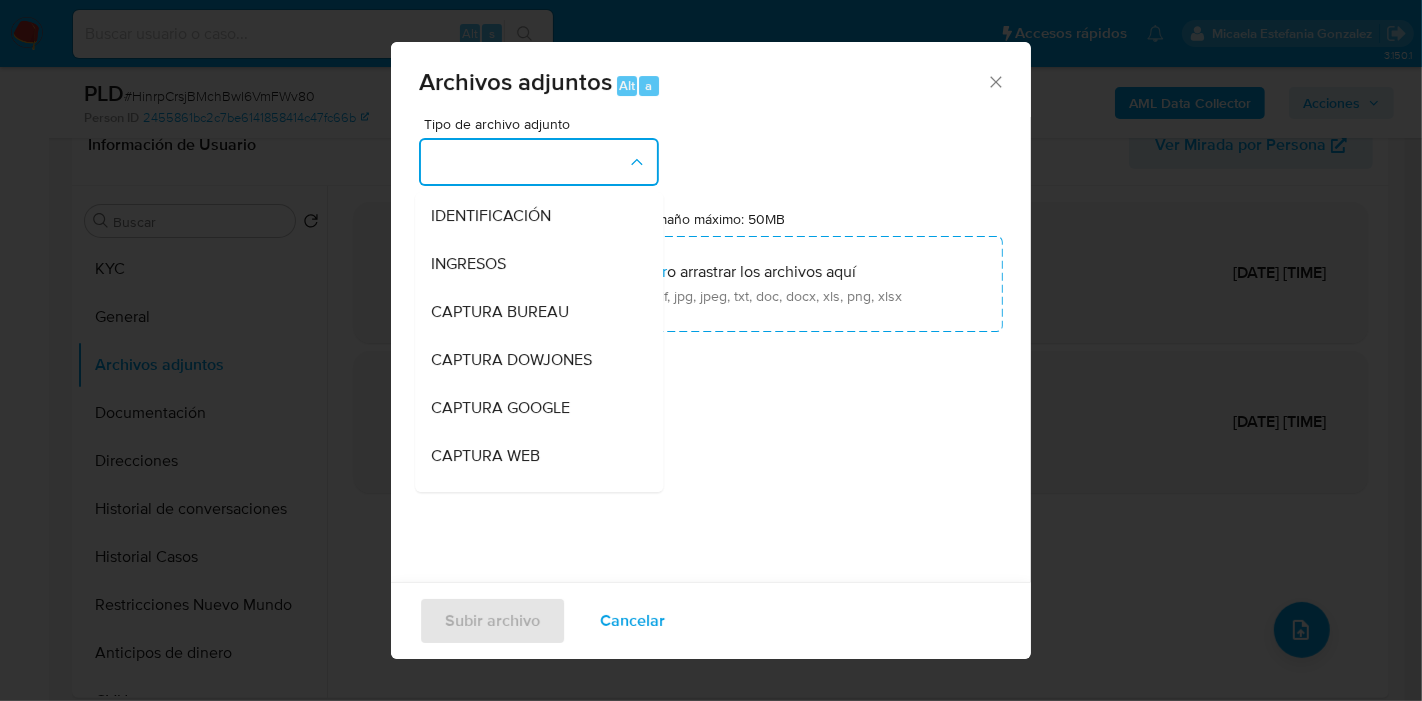 click at bounding box center [539, 162] 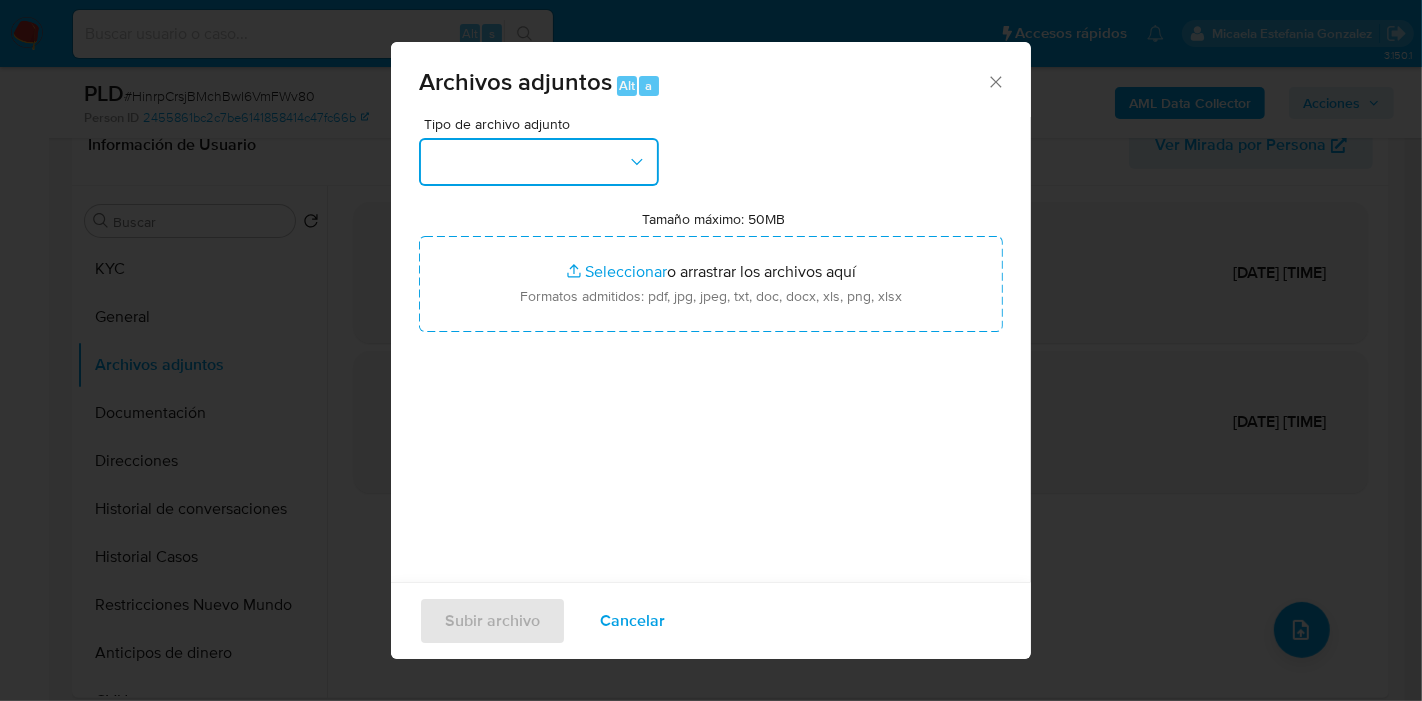 click at bounding box center (539, 162) 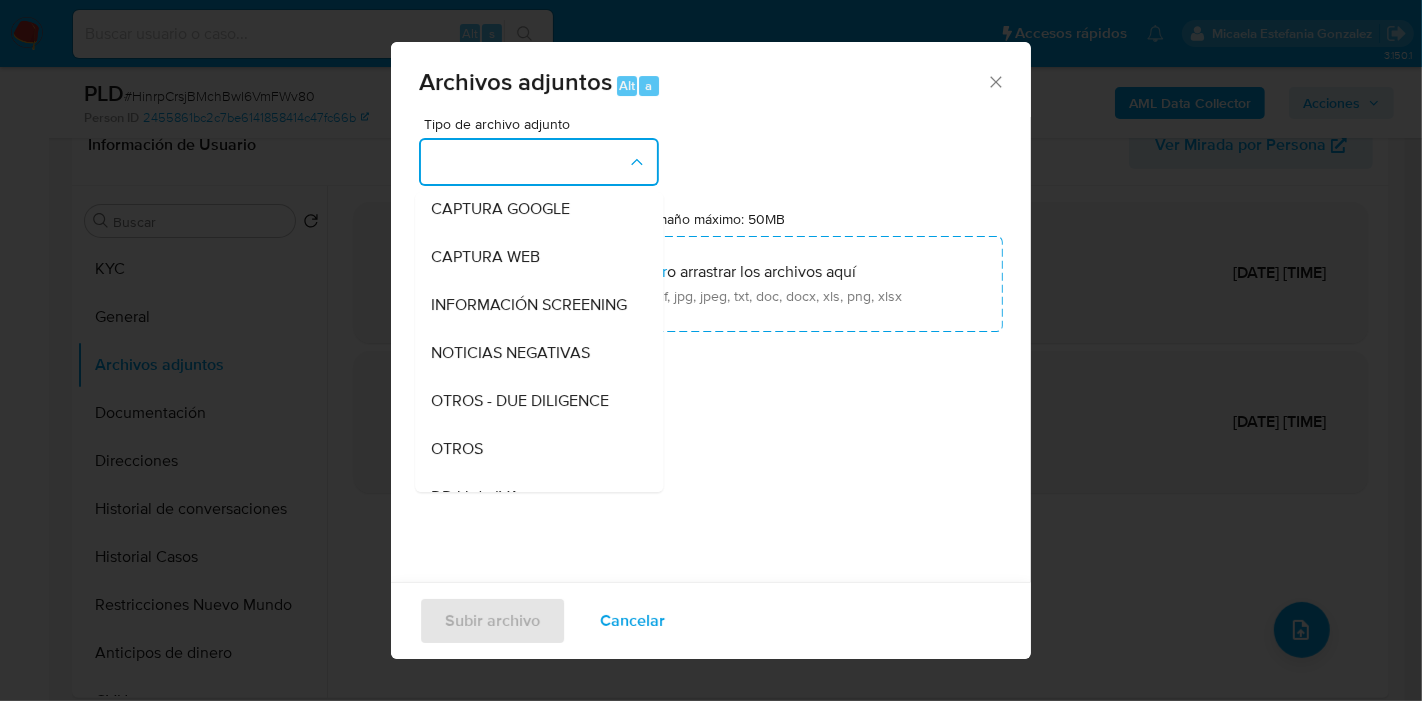scroll, scrollTop: 333, scrollLeft: 0, axis: vertical 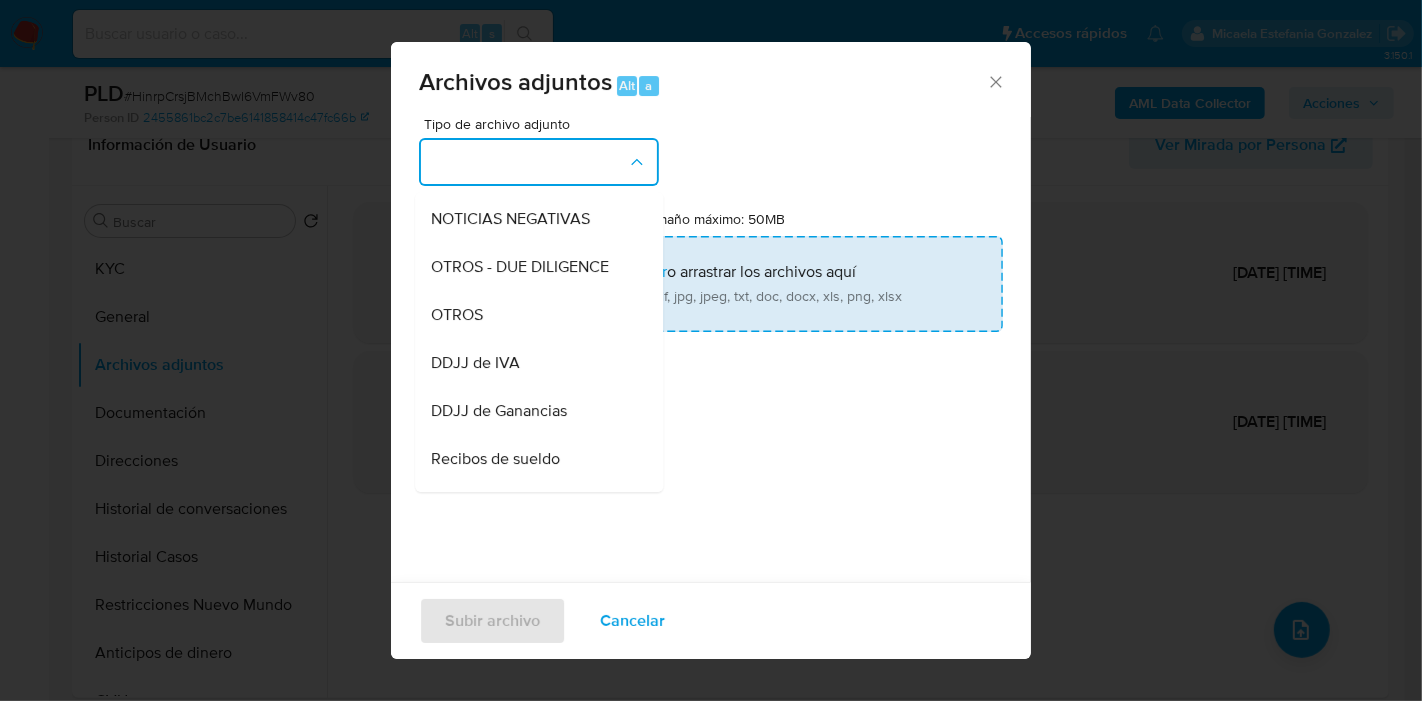 drag, startPoint x: 520, startPoint y: 338, endPoint x: 585, endPoint y: 294, distance: 78.492035 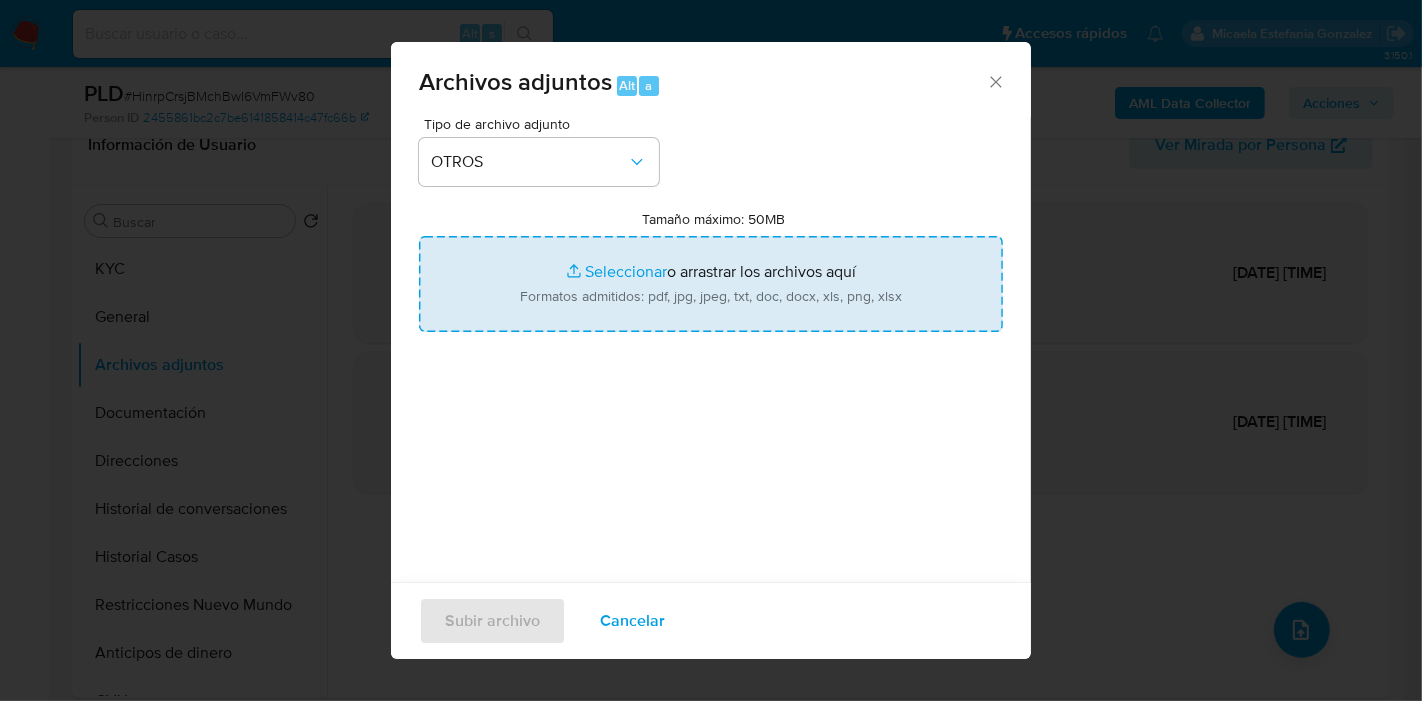 click on "Tamaño máximo: 50MB Seleccionar archivos" at bounding box center [711, 284] 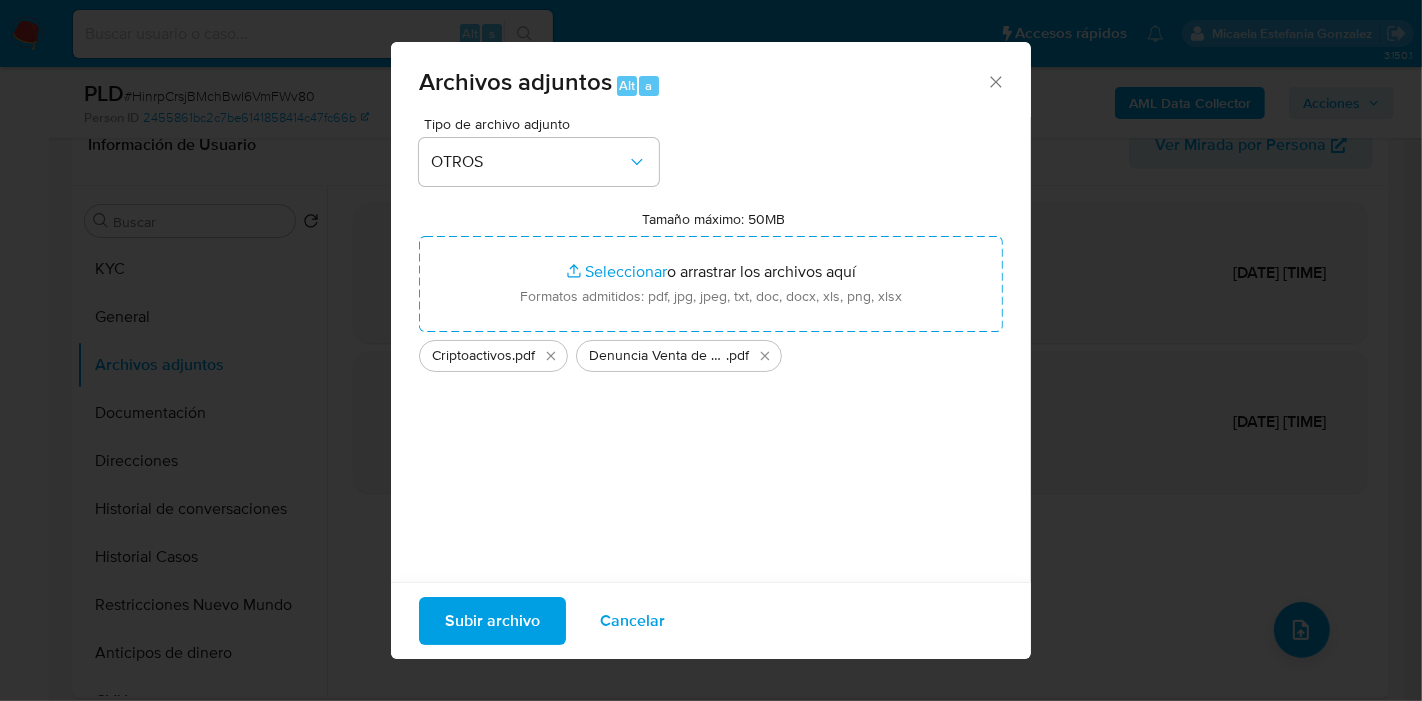 click on "Subir archivo" at bounding box center (492, 621) 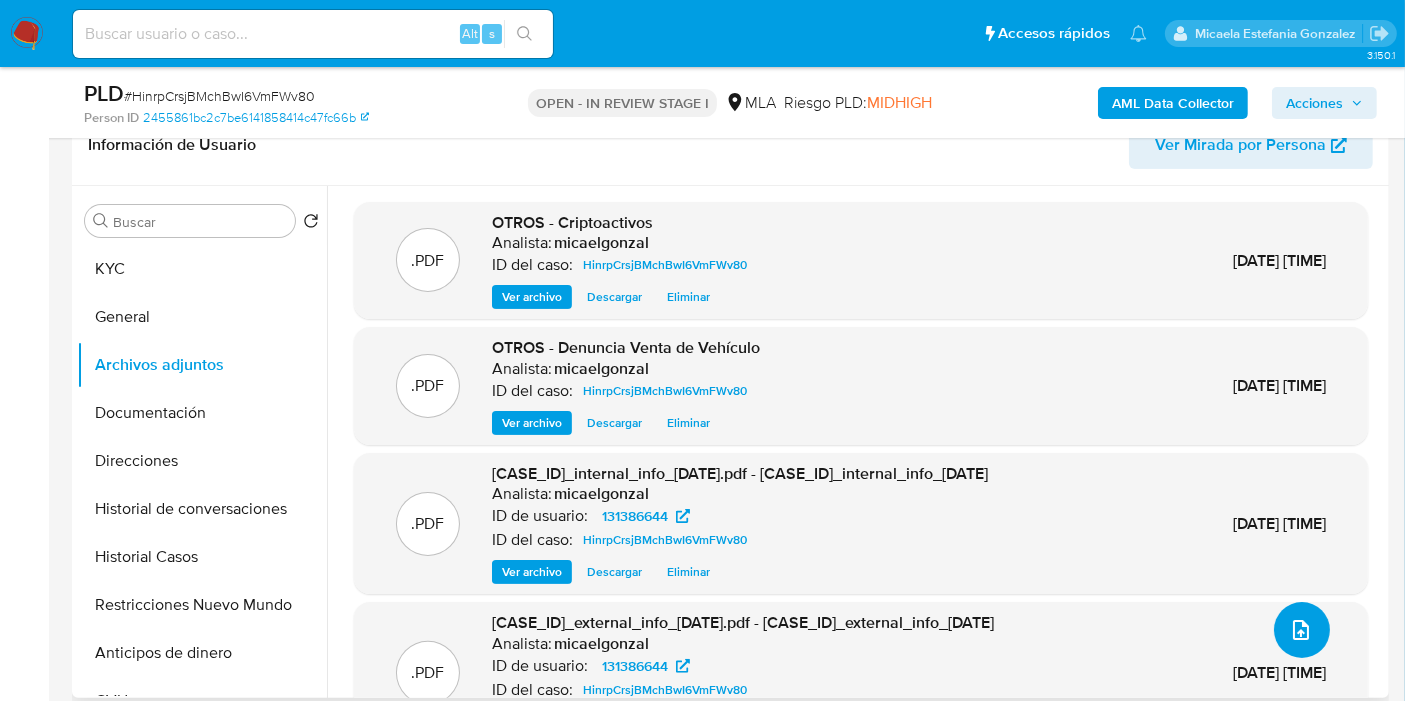 click 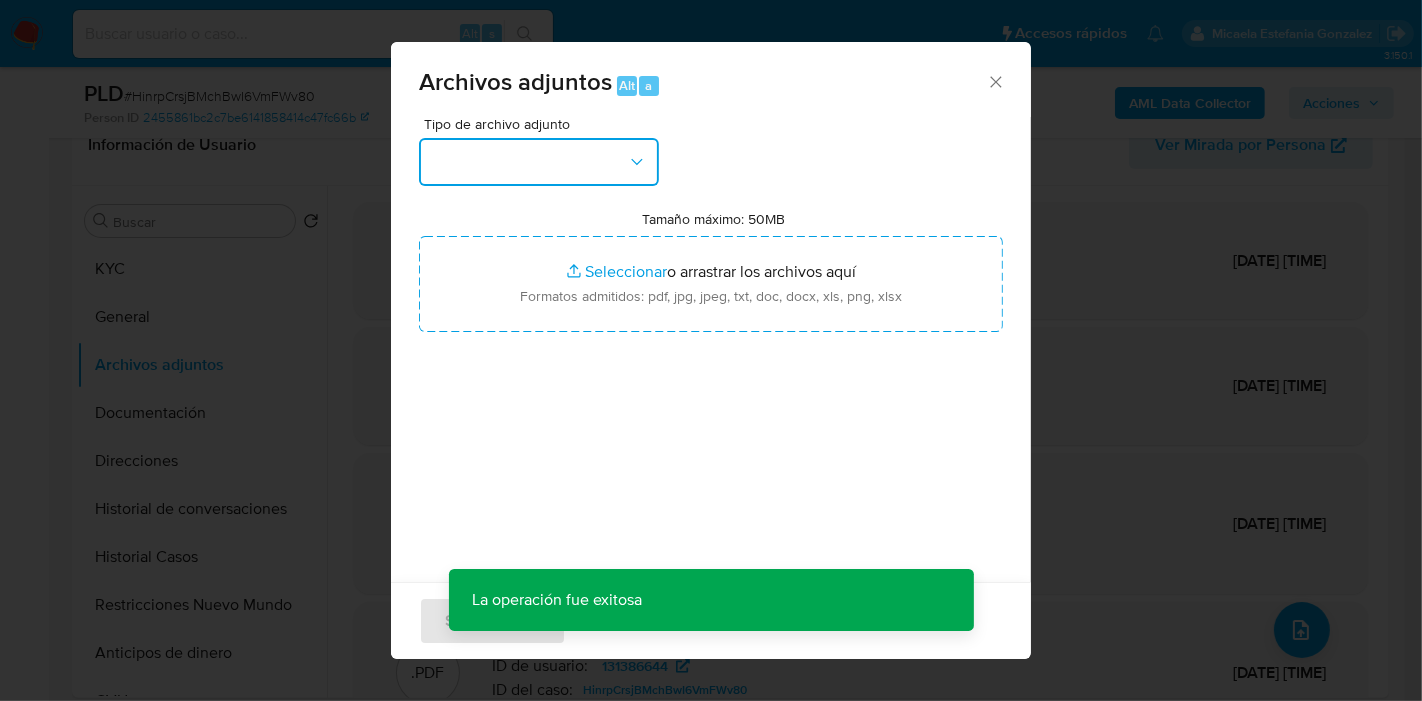 click at bounding box center [539, 162] 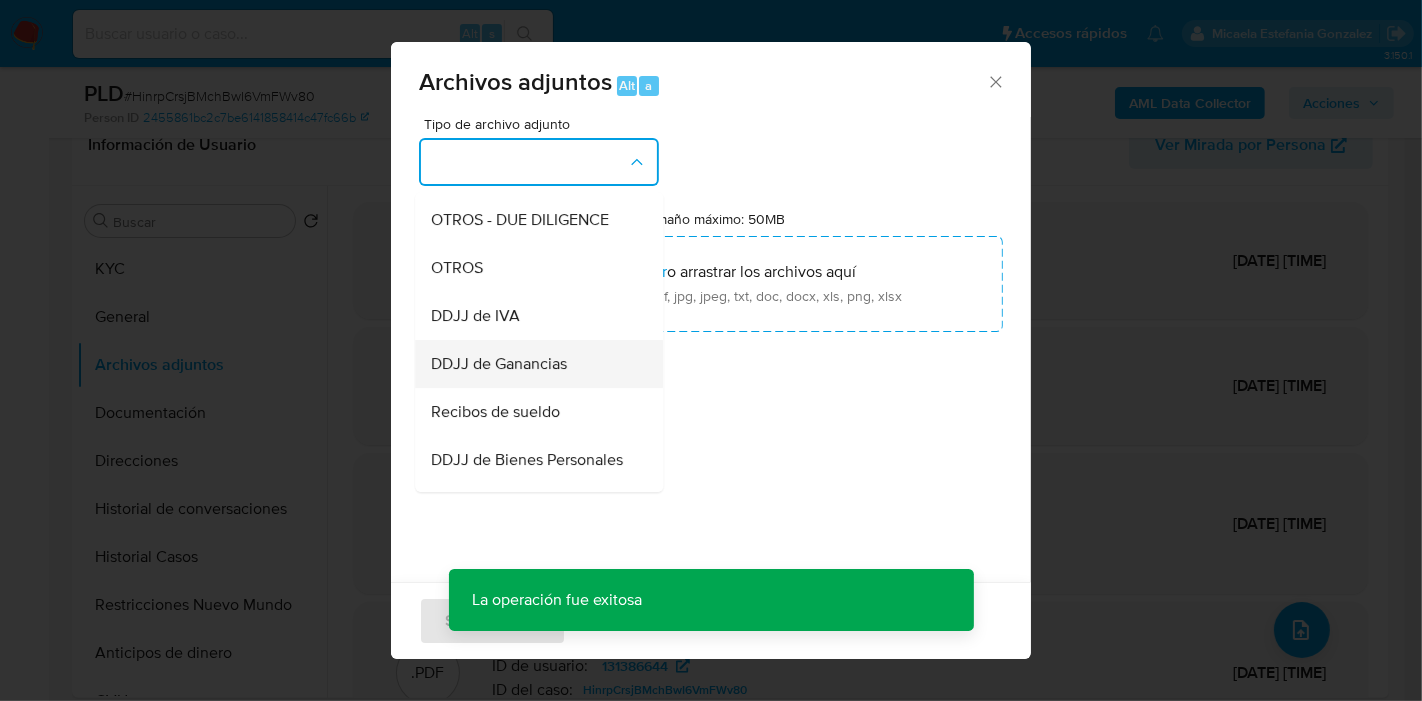 scroll, scrollTop: 444, scrollLeft: 0, axis: vertical 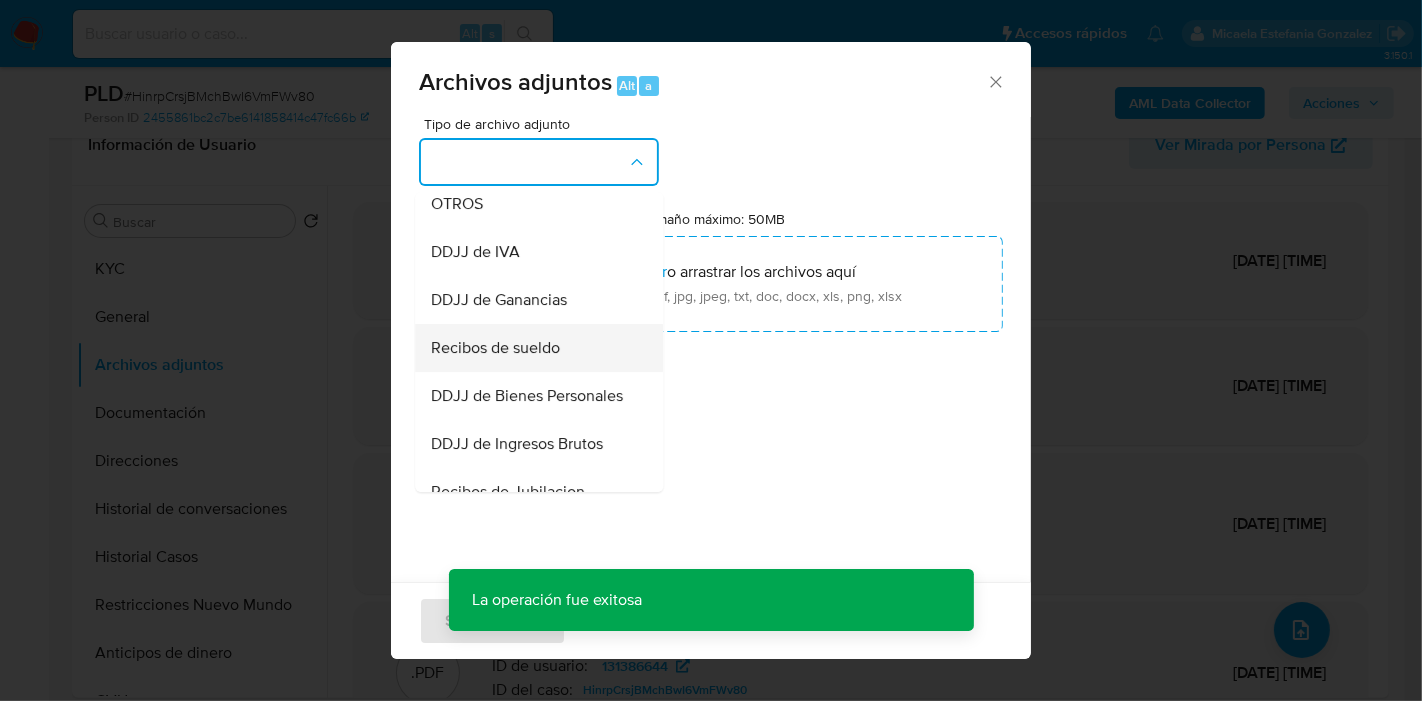 click on "Recibos de sueldo" at bounding box center [495, 348] 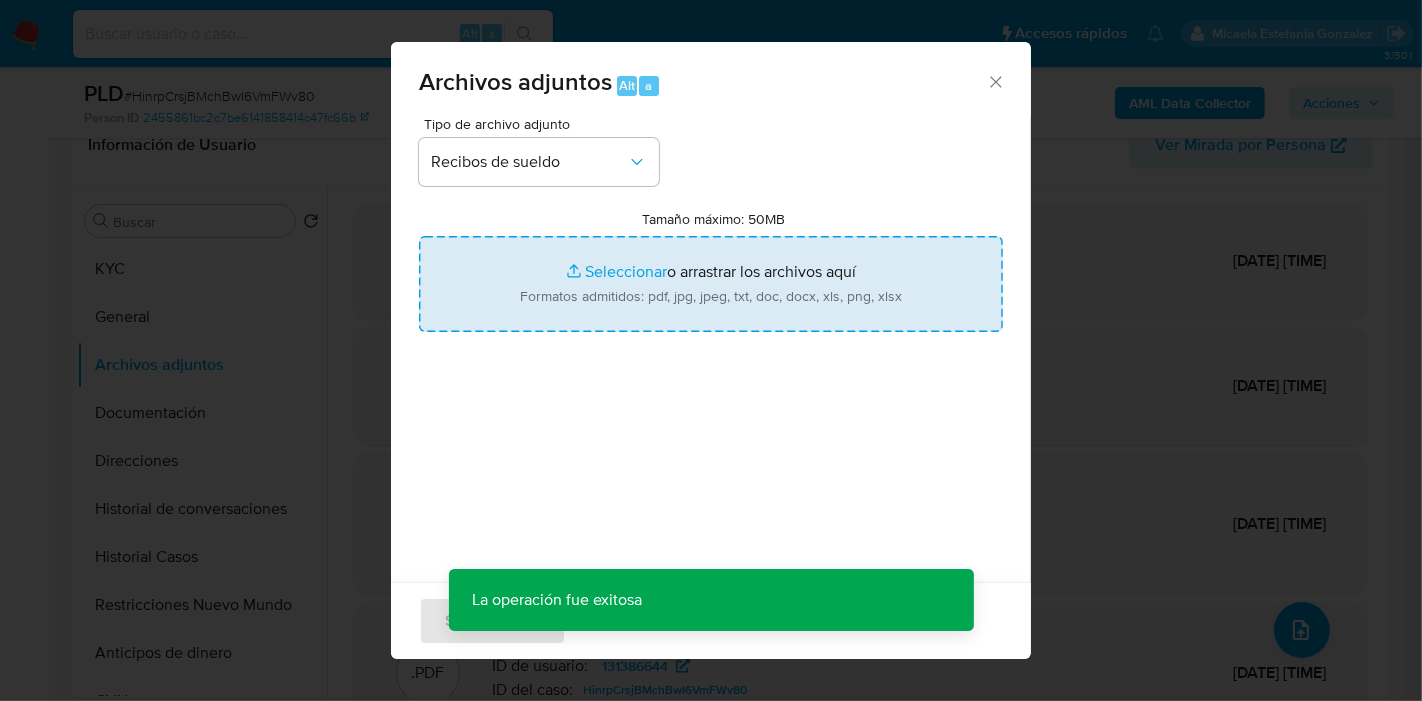 click on "Tamaño máximo: 50MB Seleccionar archivos" at bounding box center (711, 284) 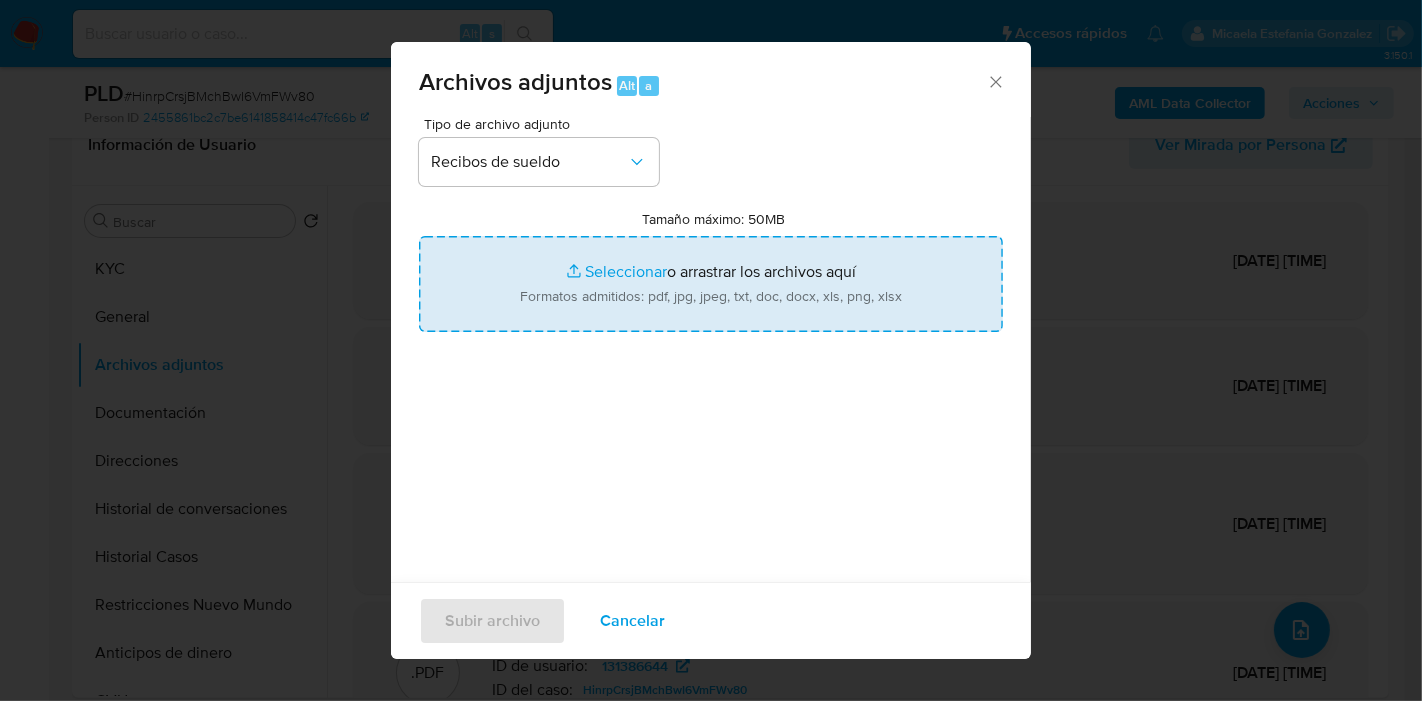 type on "C:\fakepath\Recibo de Sueldo - Mayo 2025.pdf" 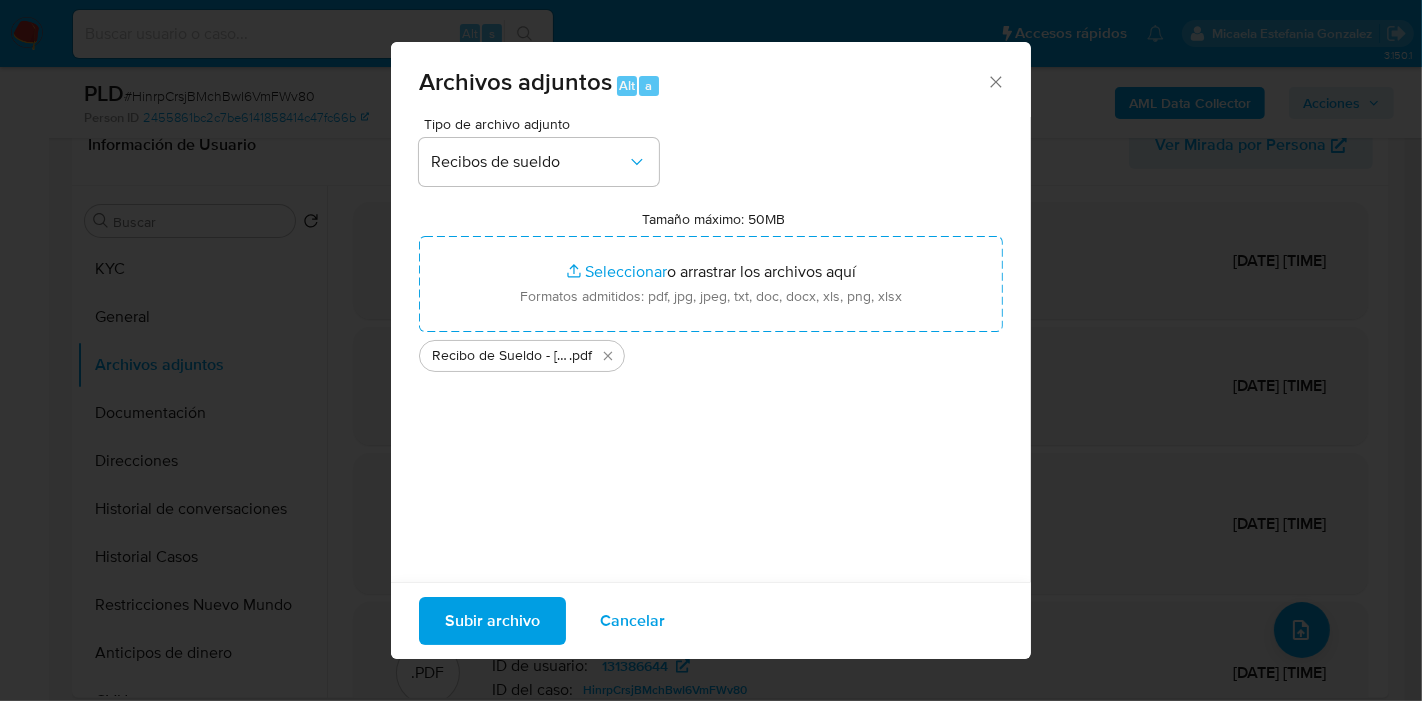 click on "Subir archivo" at bounding box center [492, 621] 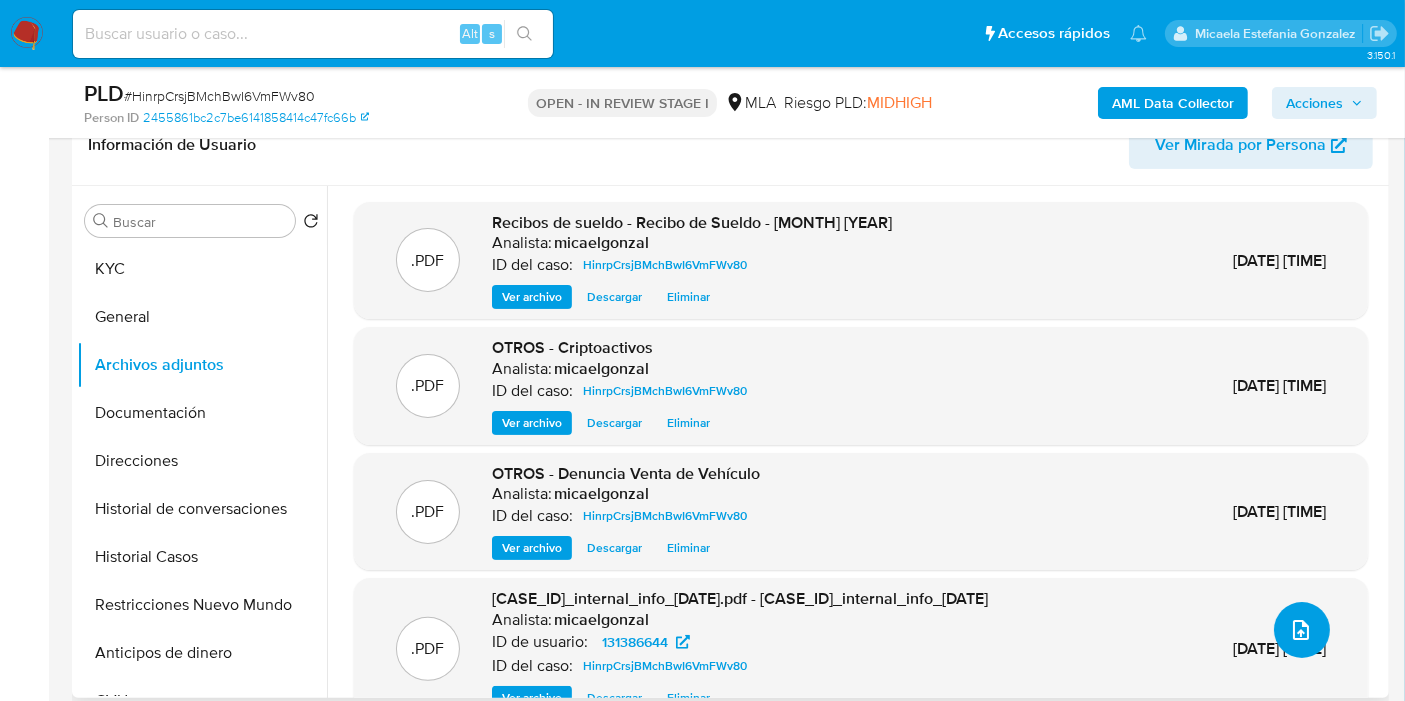 click 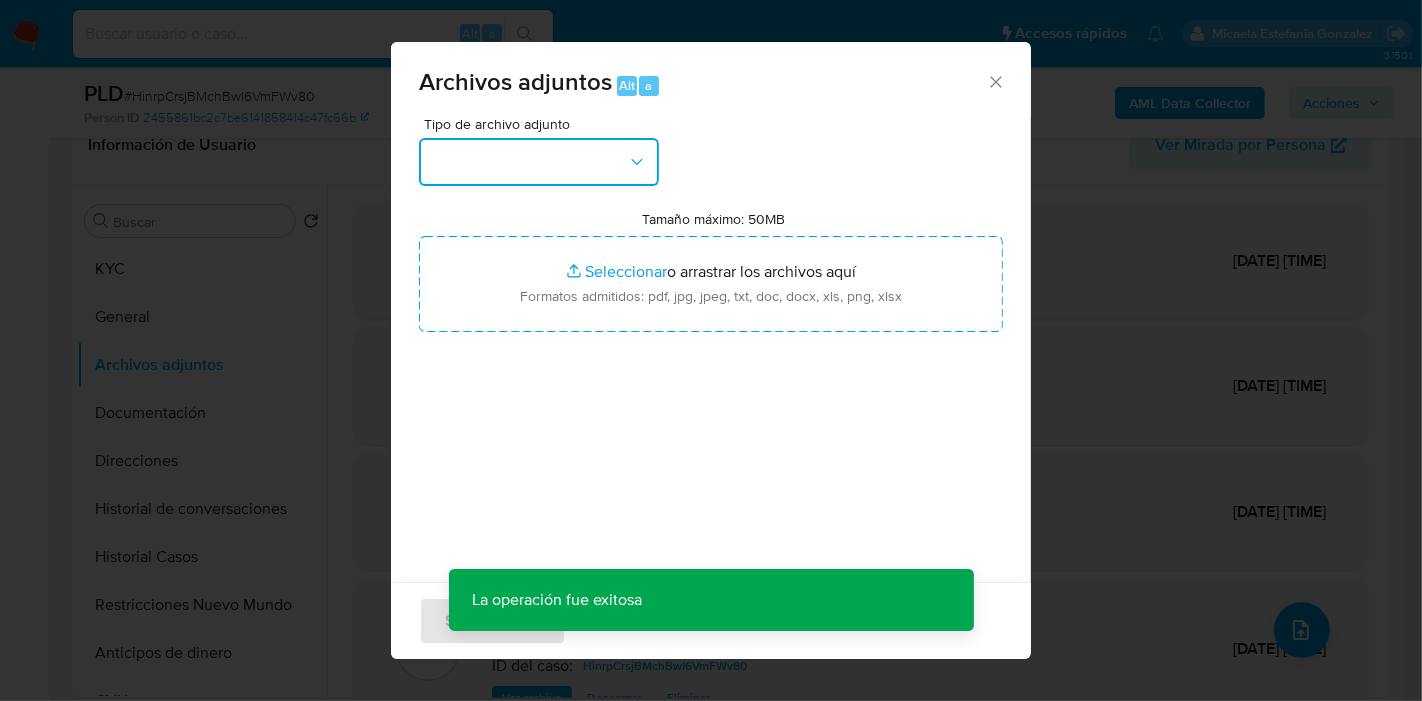 click at bounding box center [539, 162] 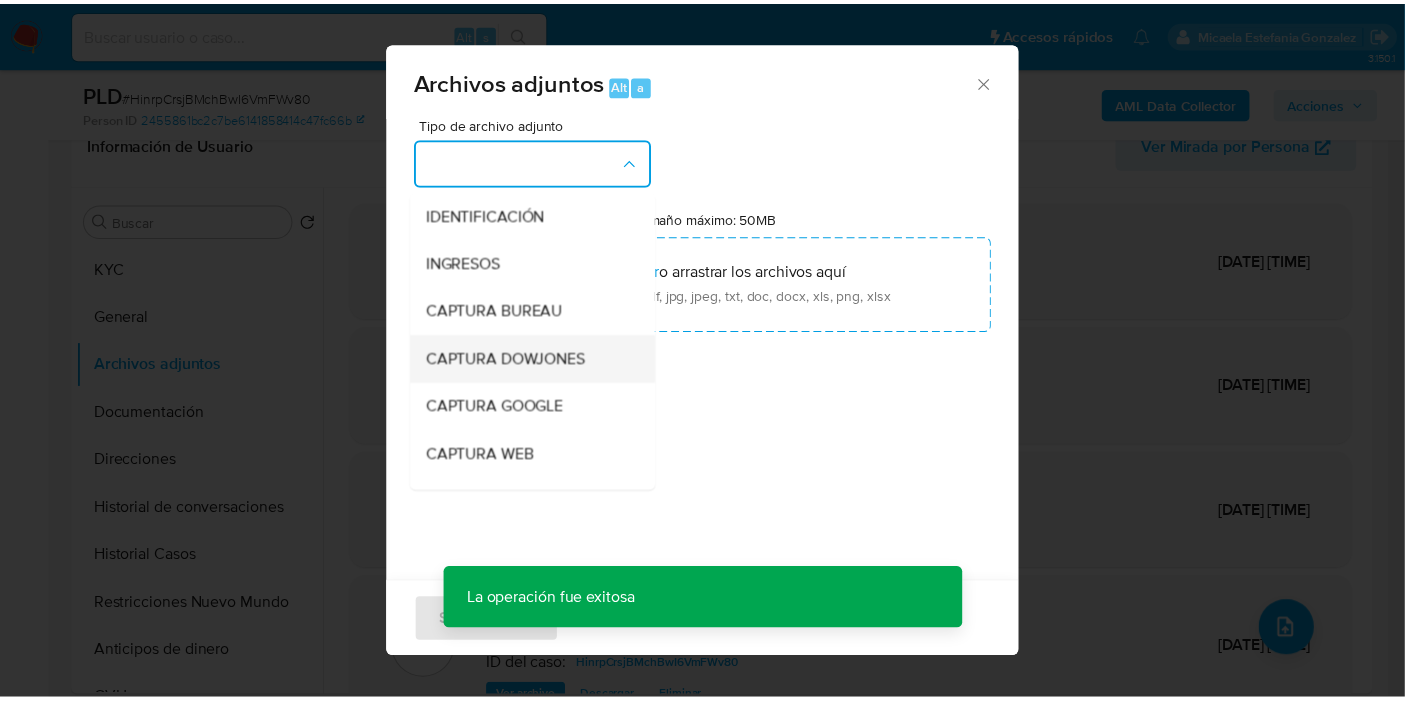 scroll, scrollTop: 222, scrollLeft: 0, axis: vertical 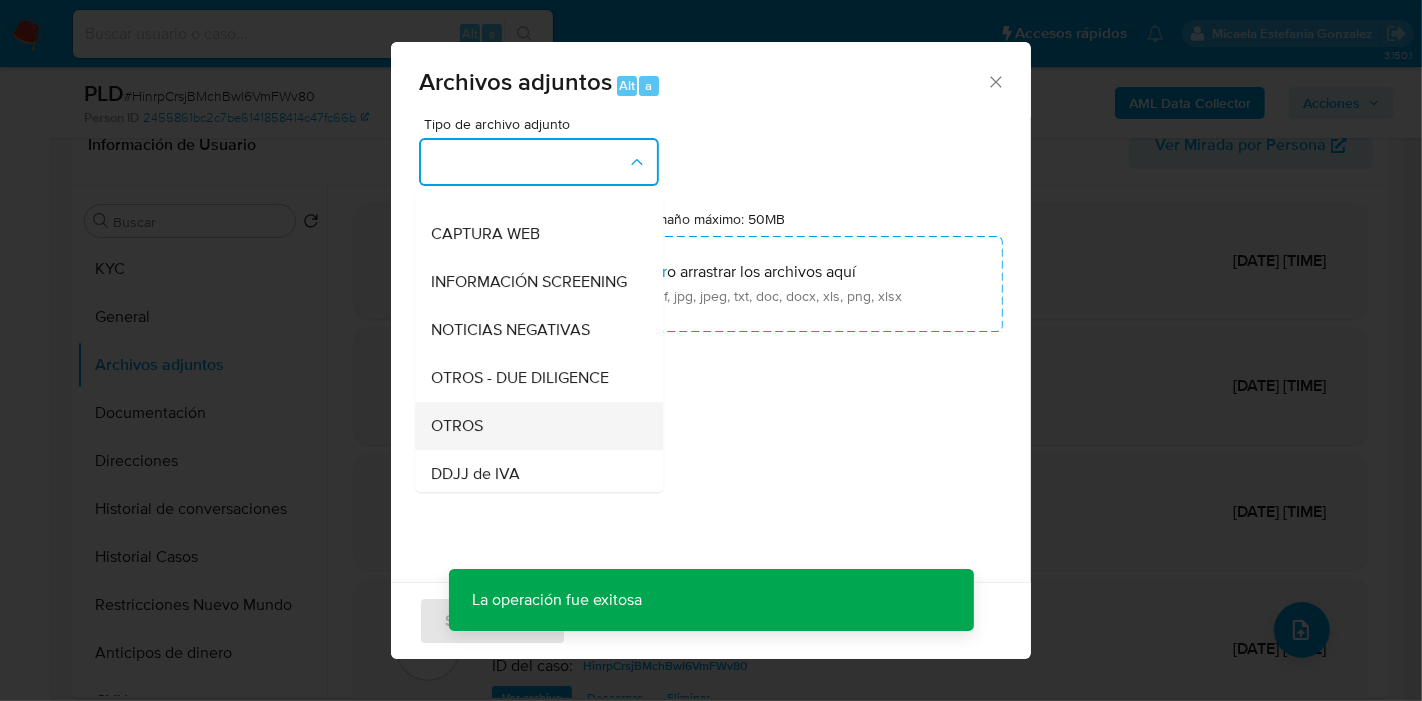 click on "OTROS" at bounding box center (533, 426) 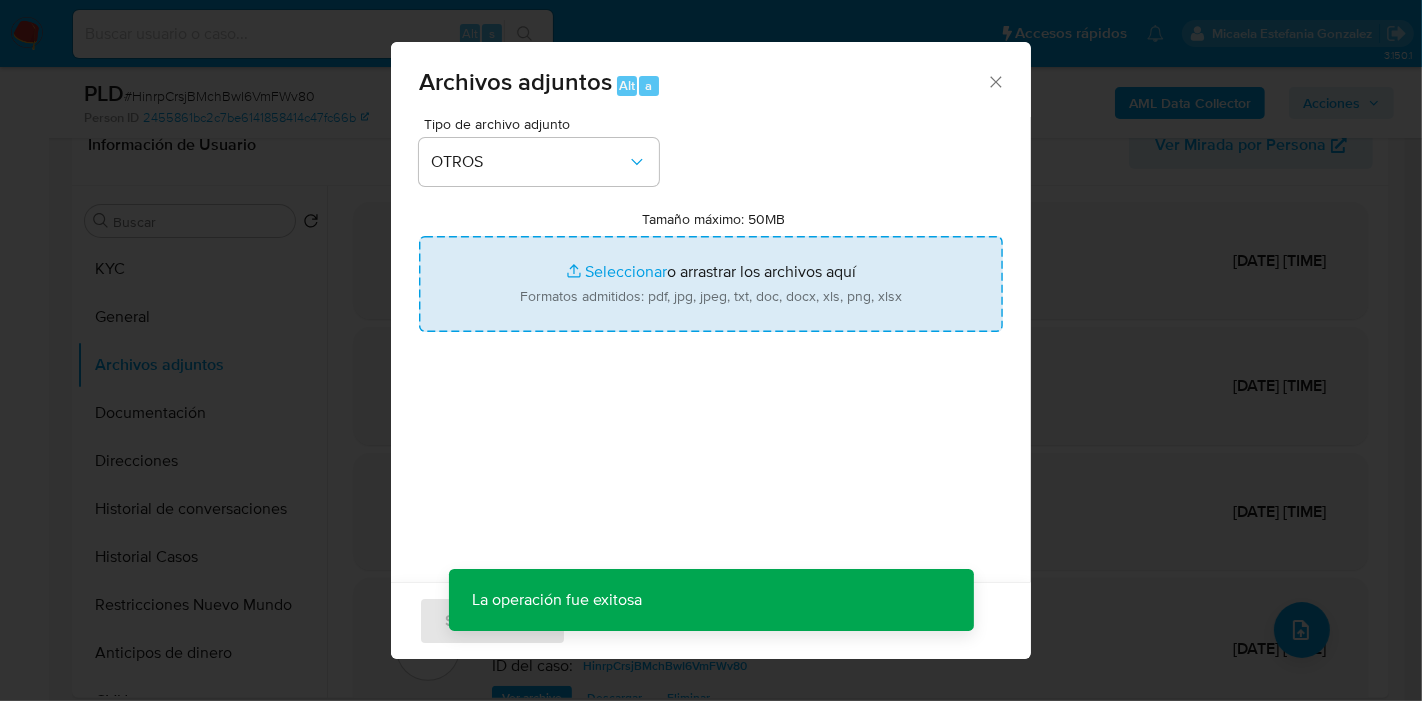 click on "Tamaño máximo: 50MB Seleccionar archivos" at bounding box center (711, 284) 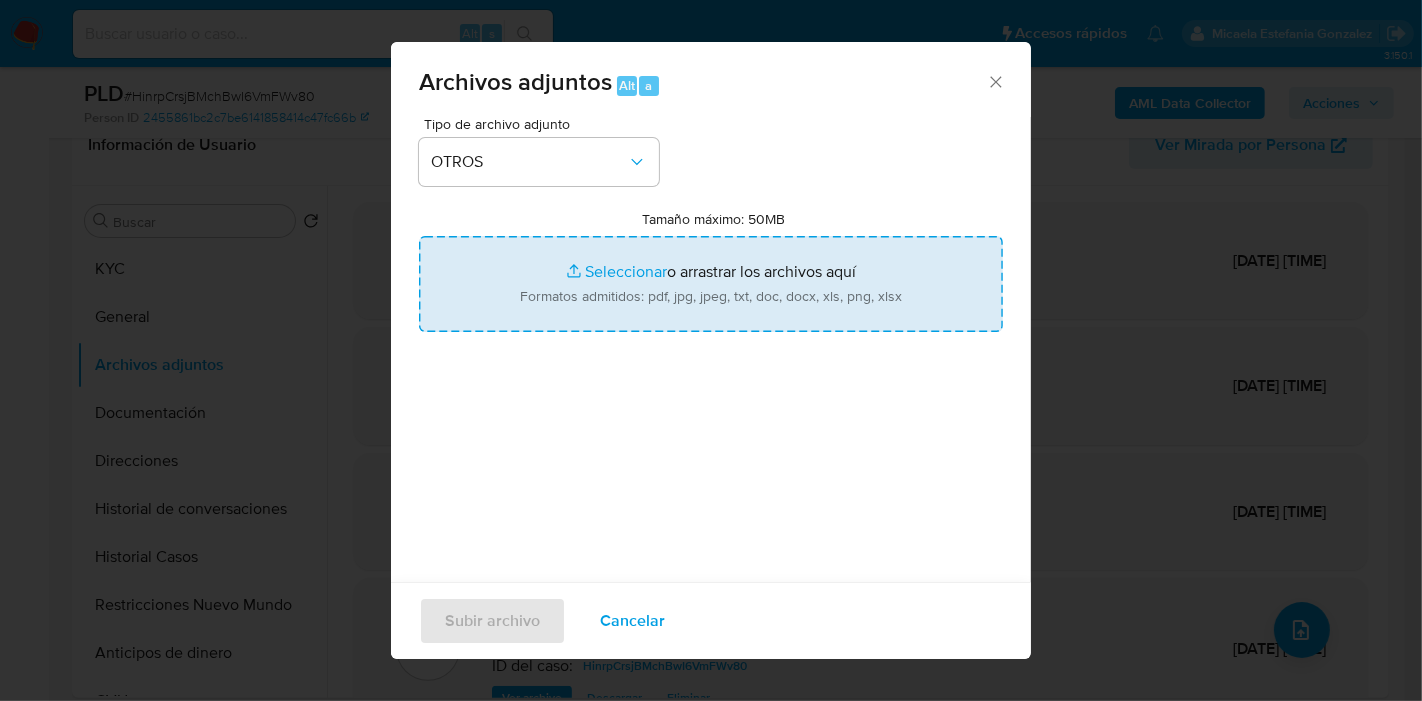 type on "C:\fakepath\Caselog HinrpCrsjBMchBwI6VmFWv80_2025_07_17_16_10_43.docx" 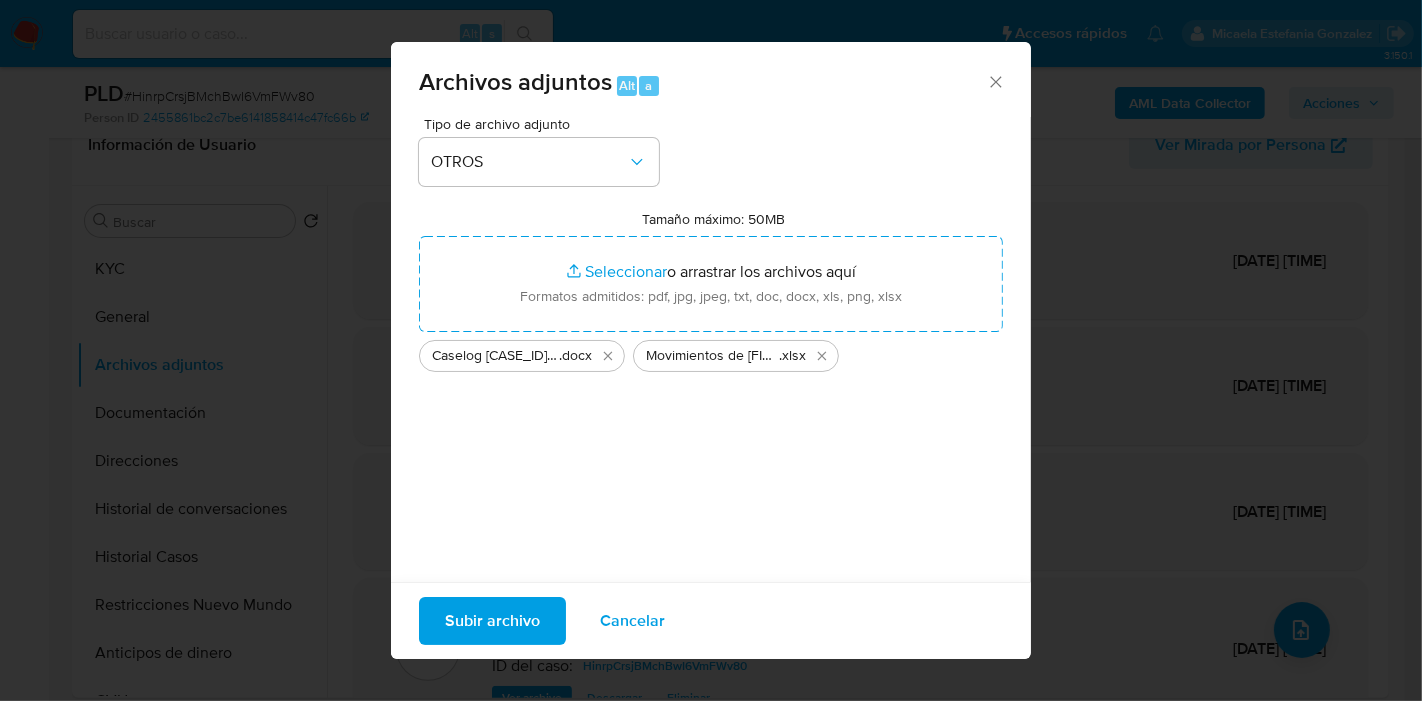click on "Subir archivo" at bounding box center (492, 621) 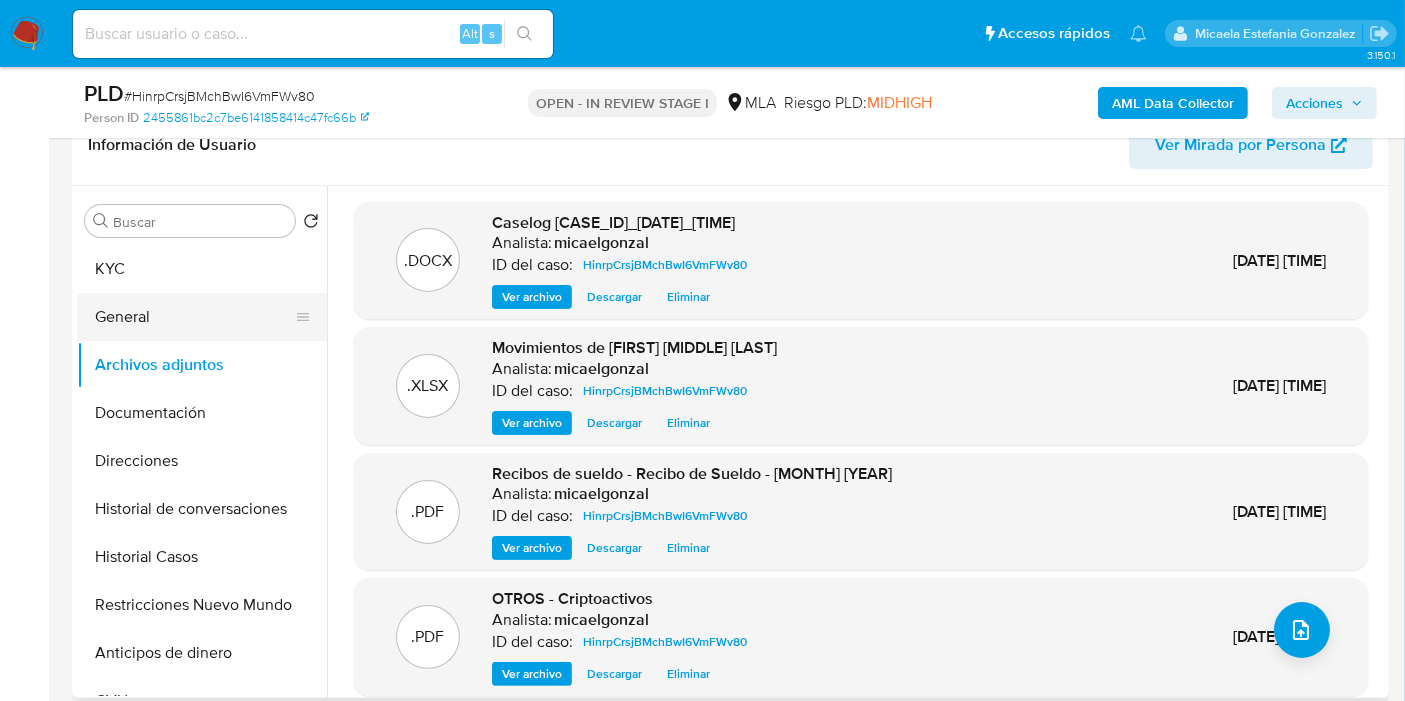click on "General" at bounding box center [194, 317] 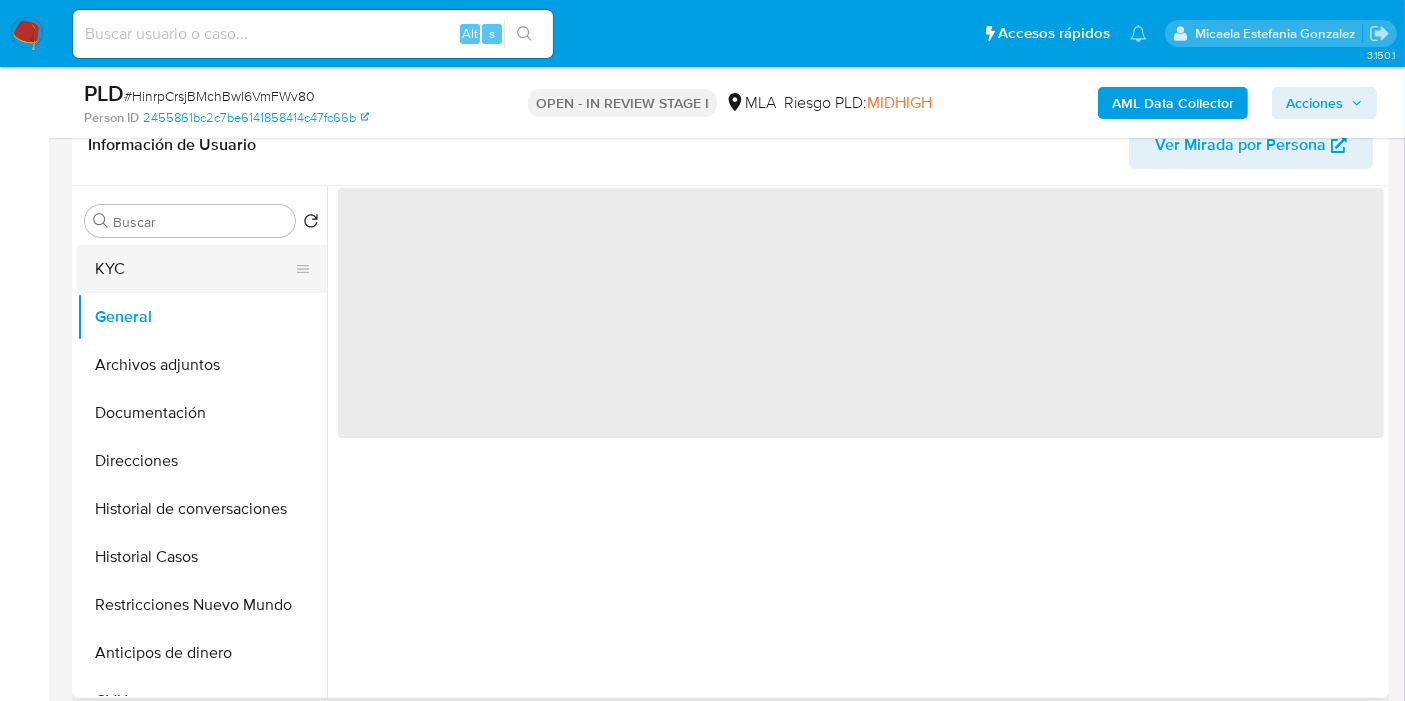 click on "KYC" at bounding box center [194, 269] 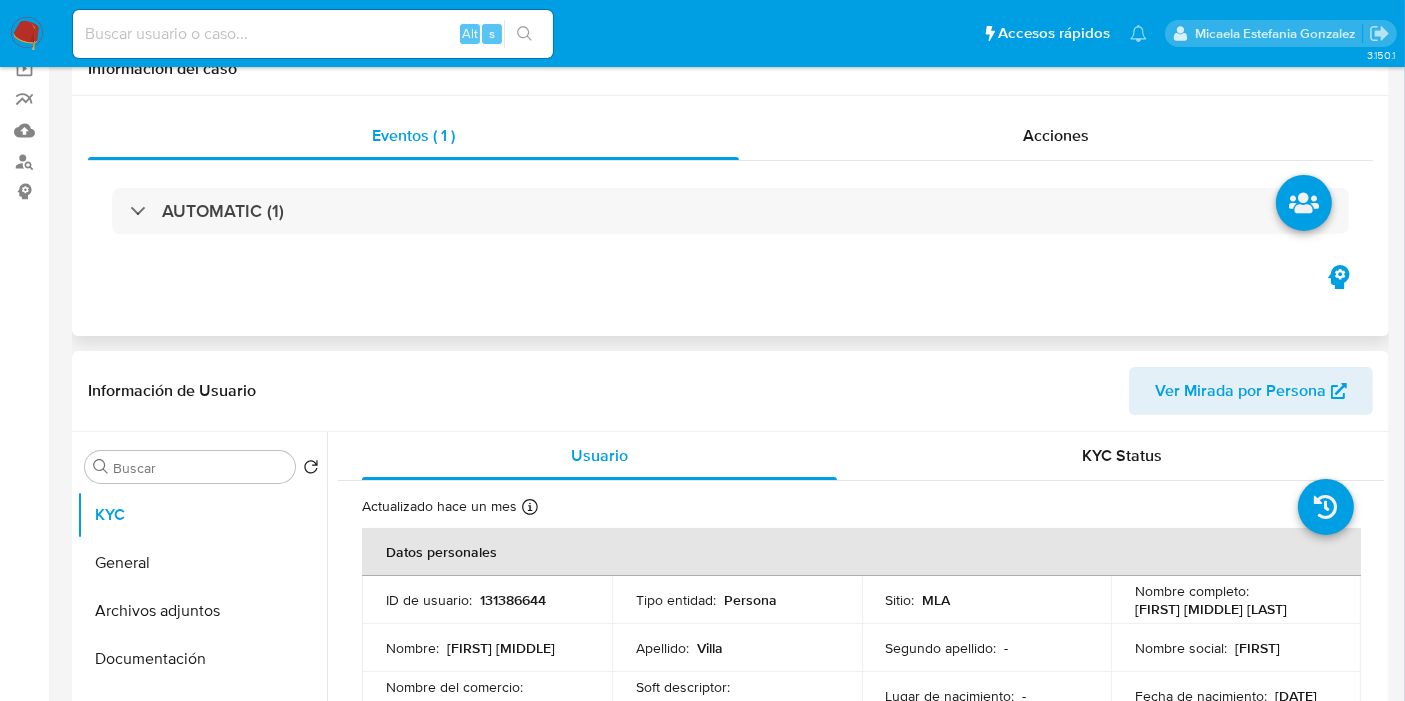 scroll, scrollTop: 0, scrollLeft: 0, axis: both 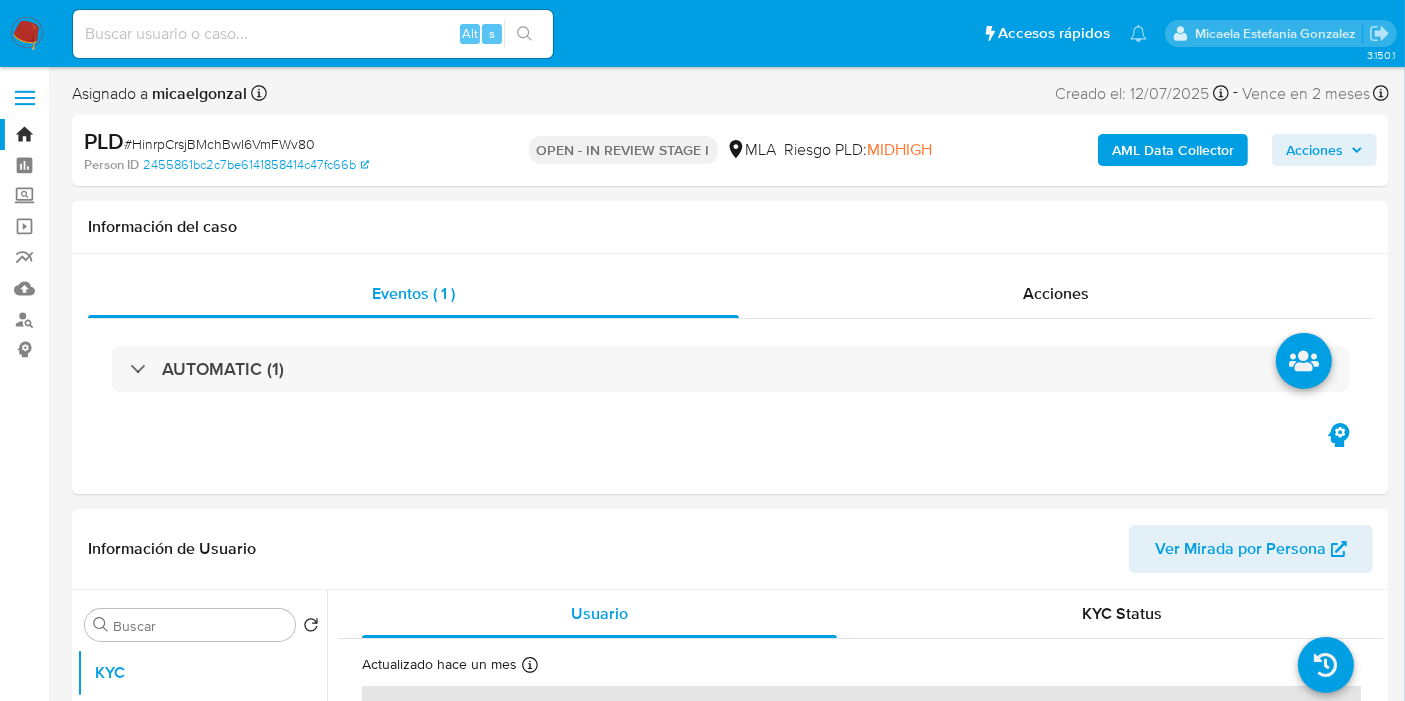 click on "Acciones" at bounding box center (1324, 150) 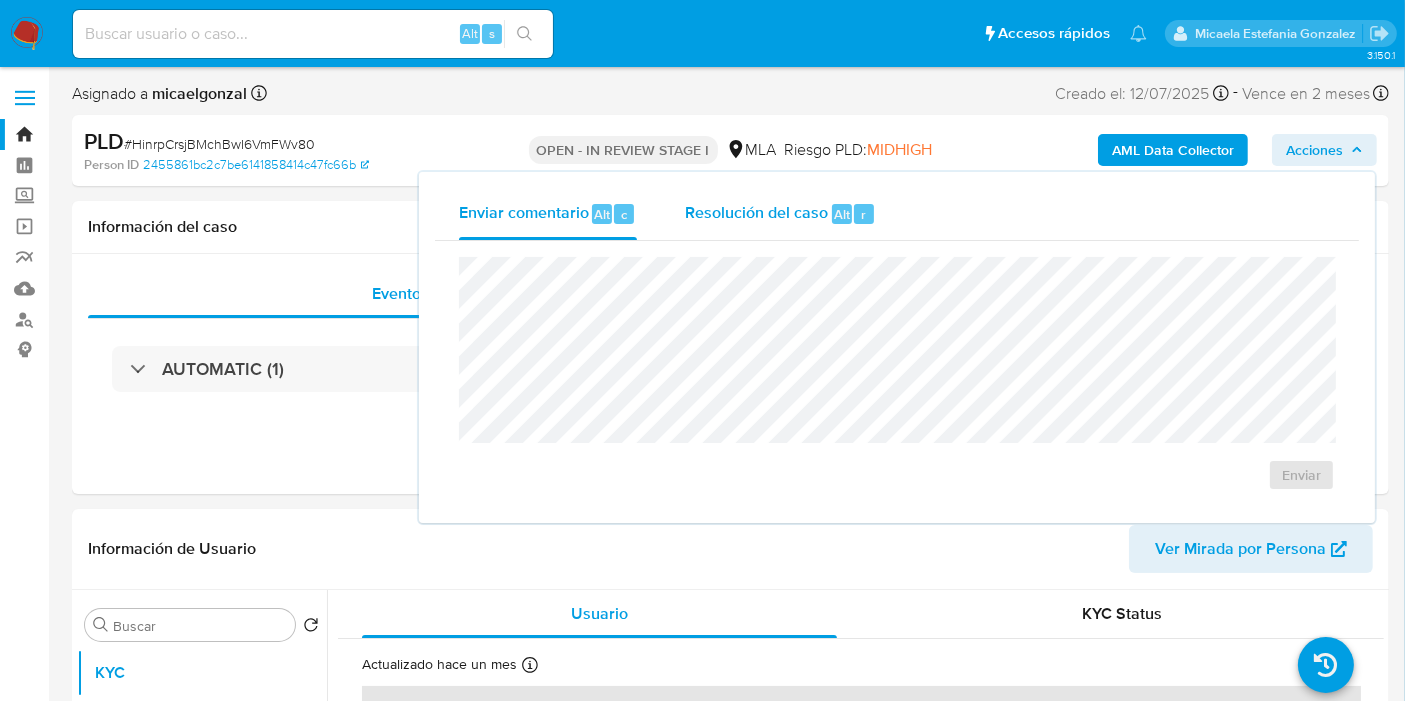 click on "Resolución del caso" at bounding box center [756, 213] 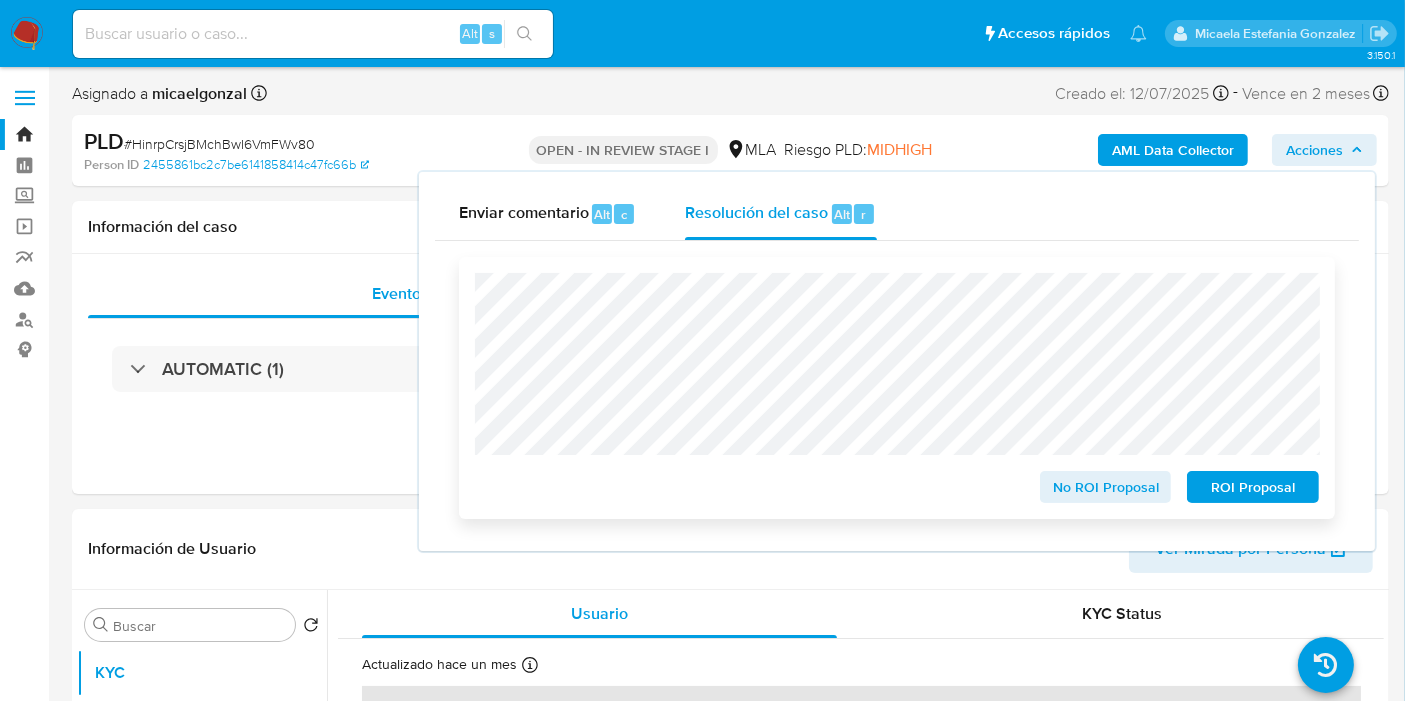 click on "No ROI Proposal" at bounding box center [1106, 487] 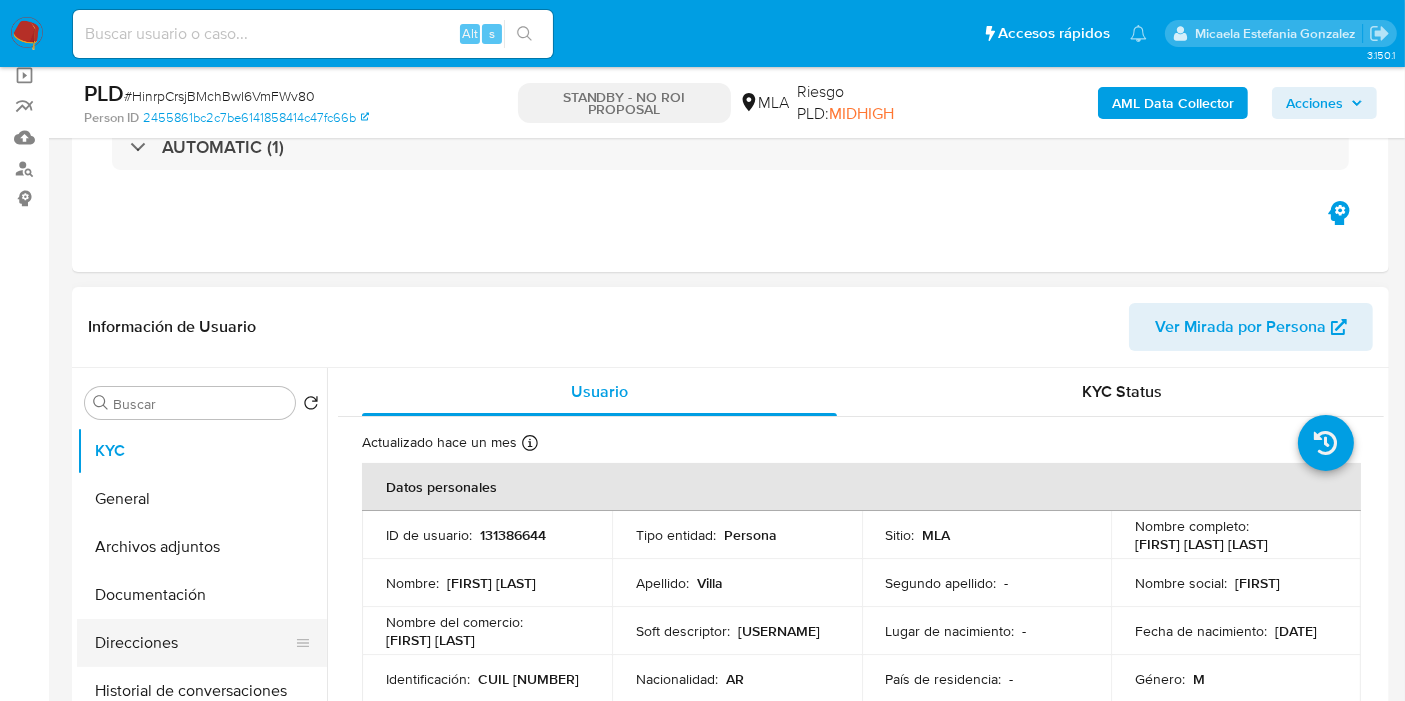 scroll, scrollTop: 0, scrollLeft: 0, axis: both 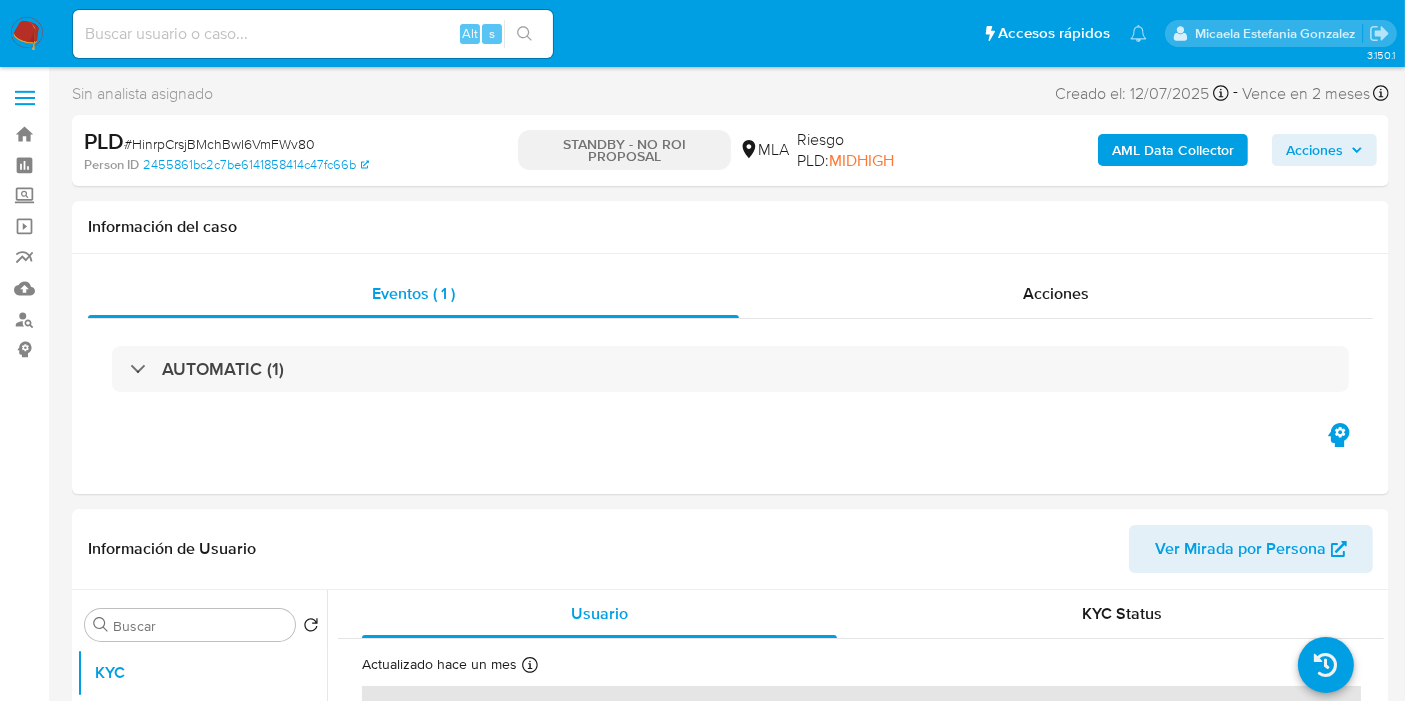select on "10" 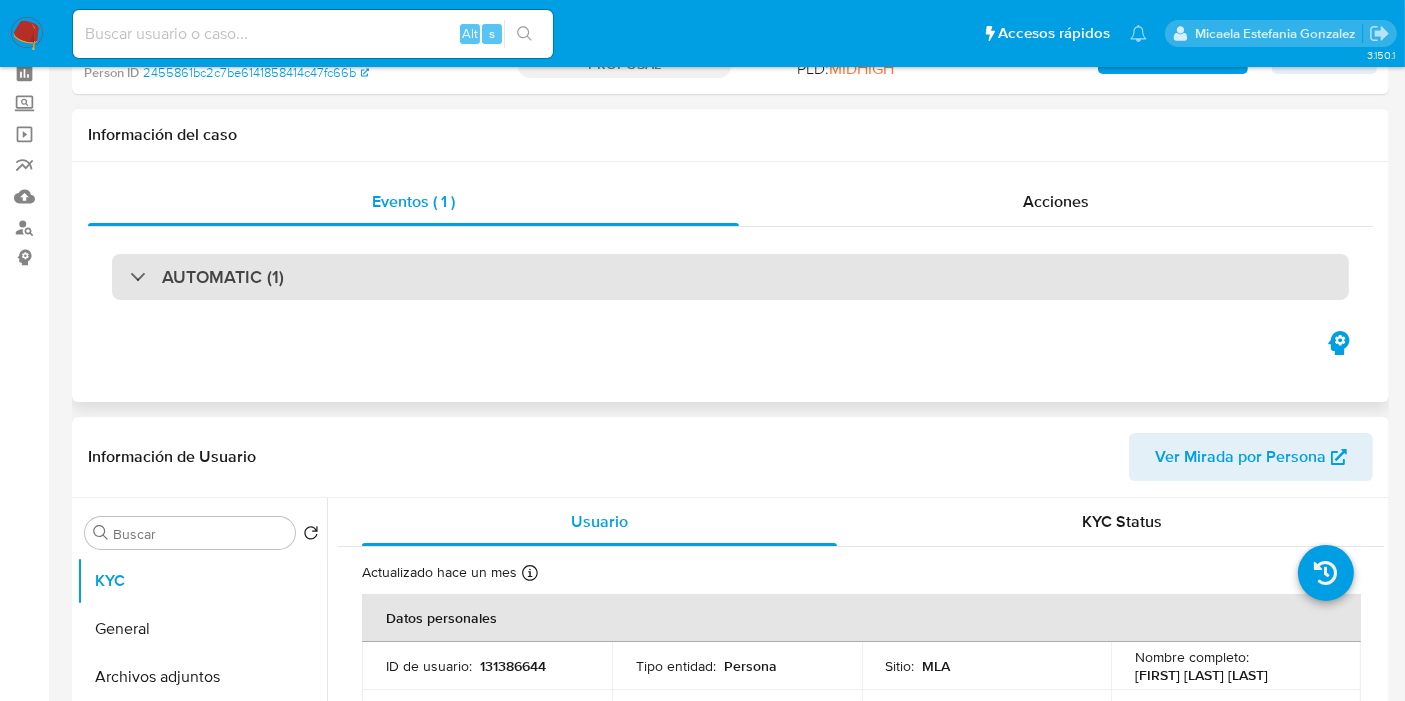 scroll, scrollTop: 222, scrollLeft: 0, axis: vertical 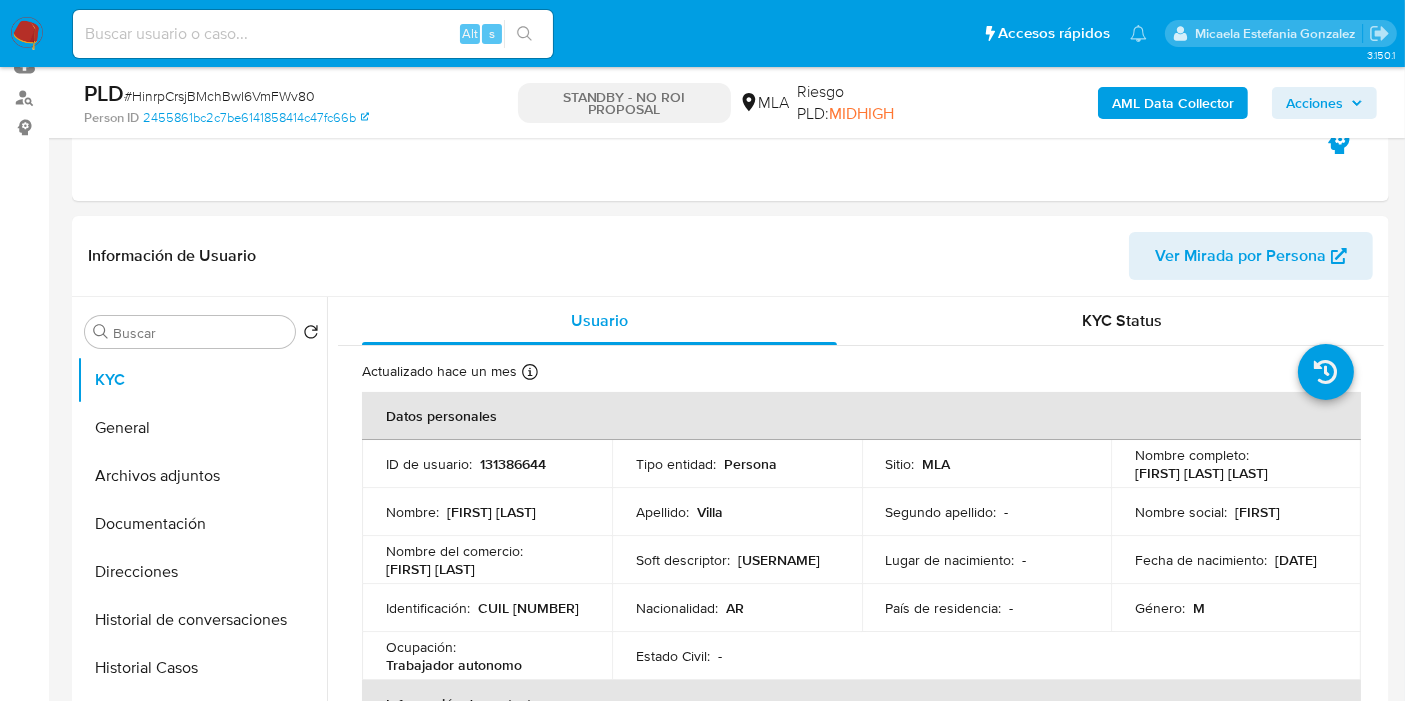 click at bounding box center (27, 34) 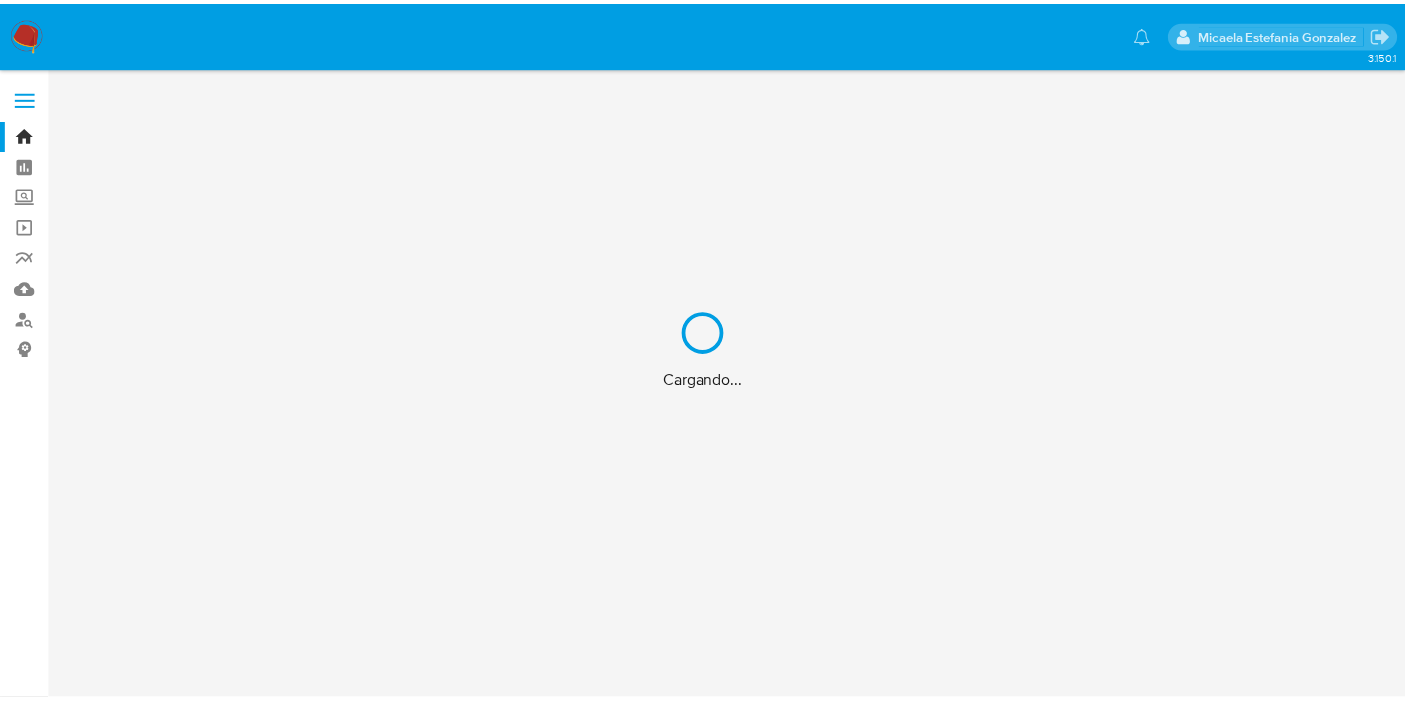 scroll, scrollTop: 0, scrollLeft: 0, axis: both 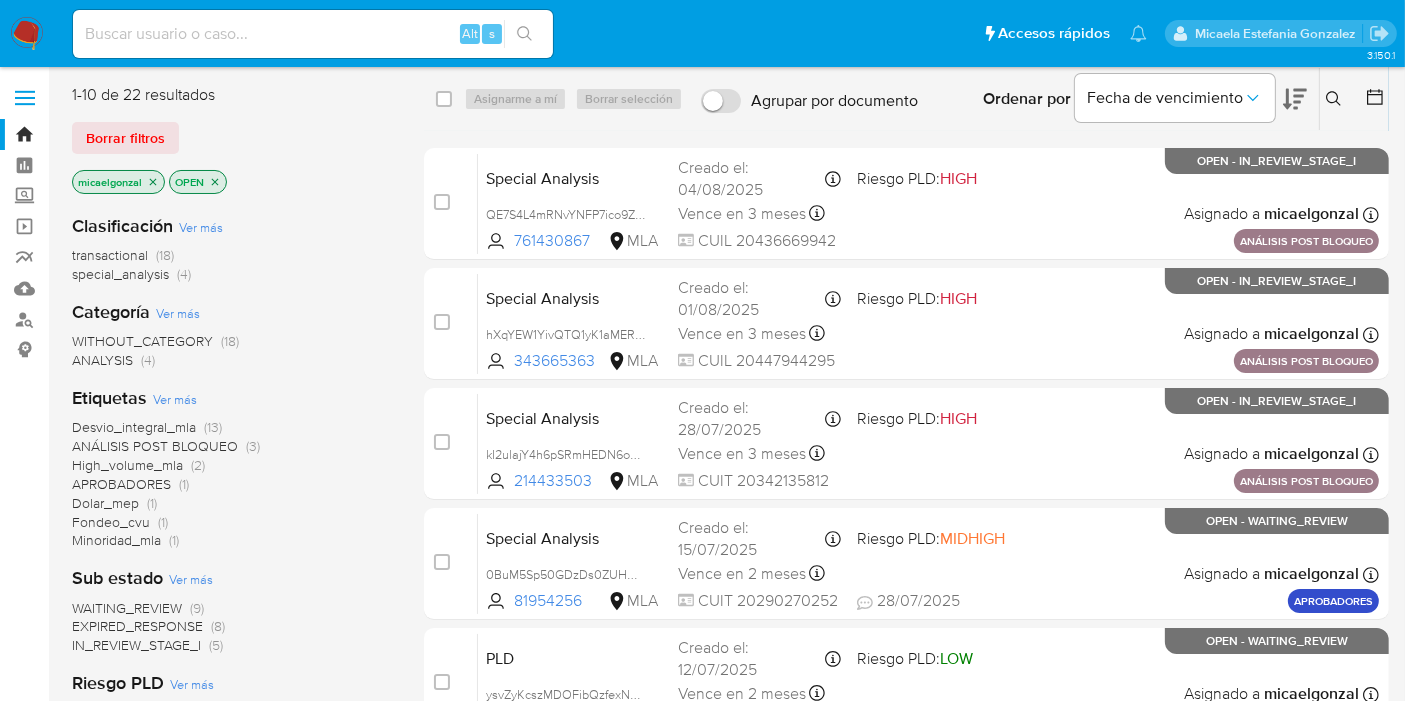 click at bounding box center (313, 34) 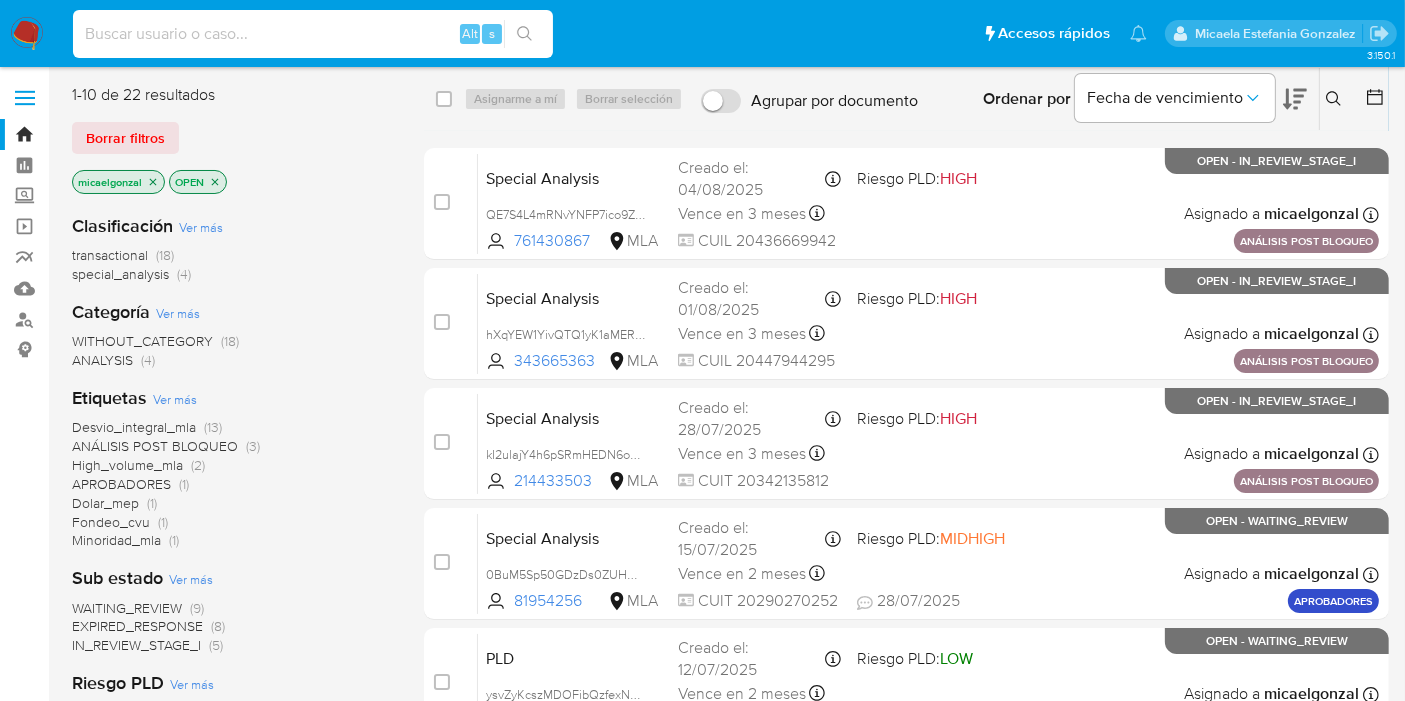 paste on "HinrpCrsjBMchBwI6VmFWv80" 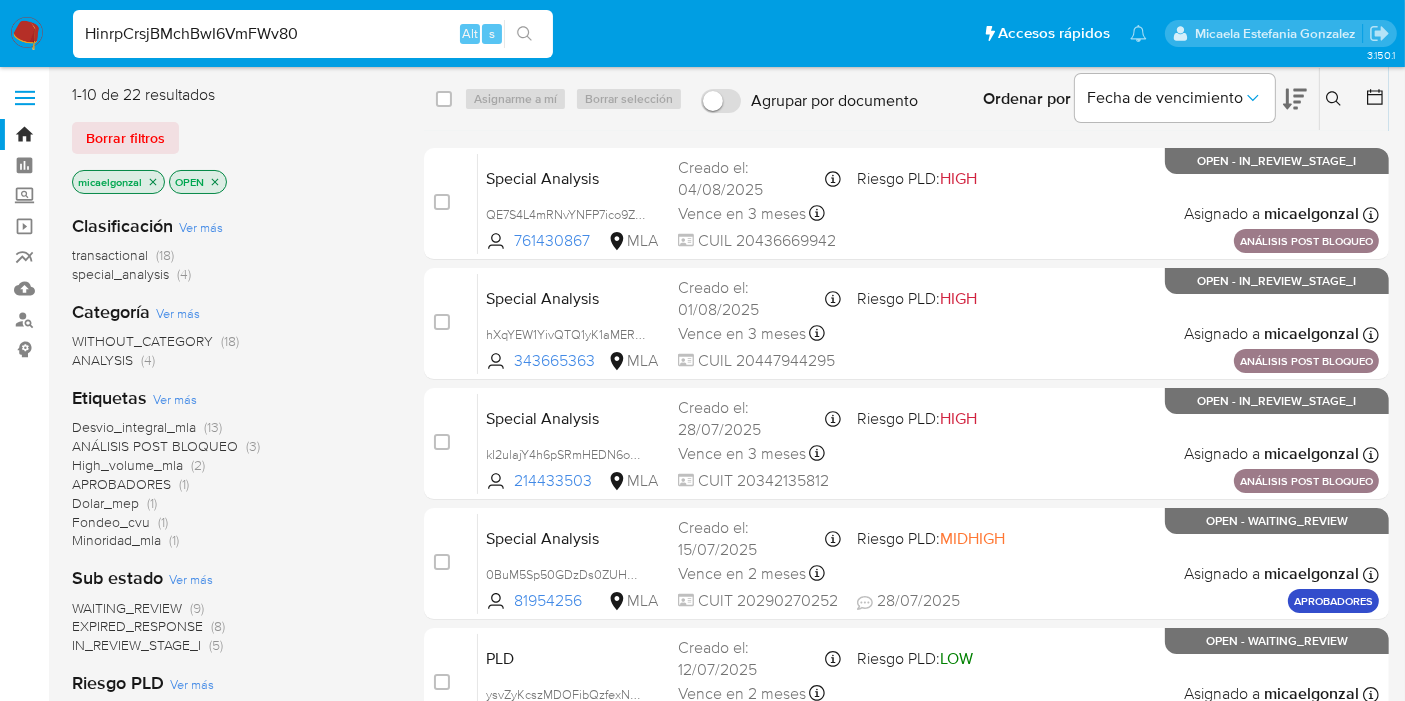 type on "HinrpCrsjBMchBwI6VmFWv80" 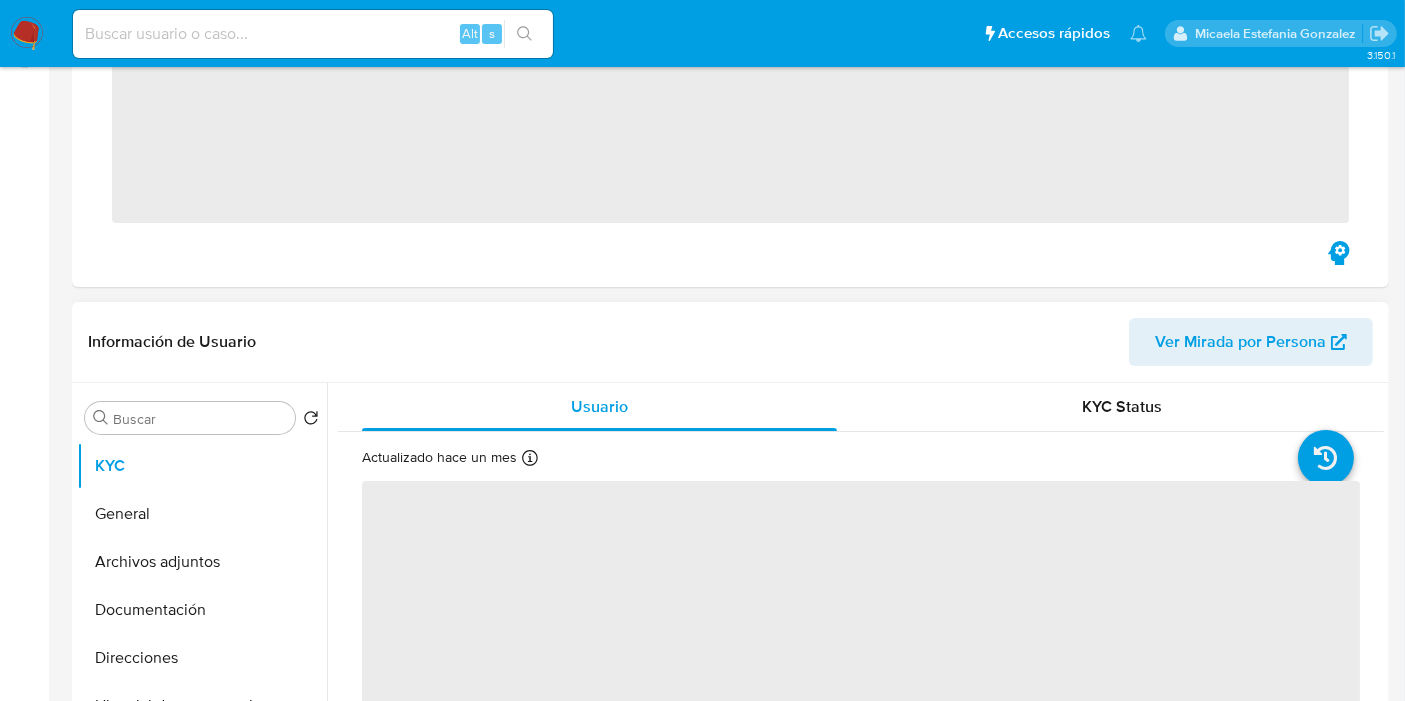 scroll, scrollTop: 444, scrollLeft: 0, axis: vertical 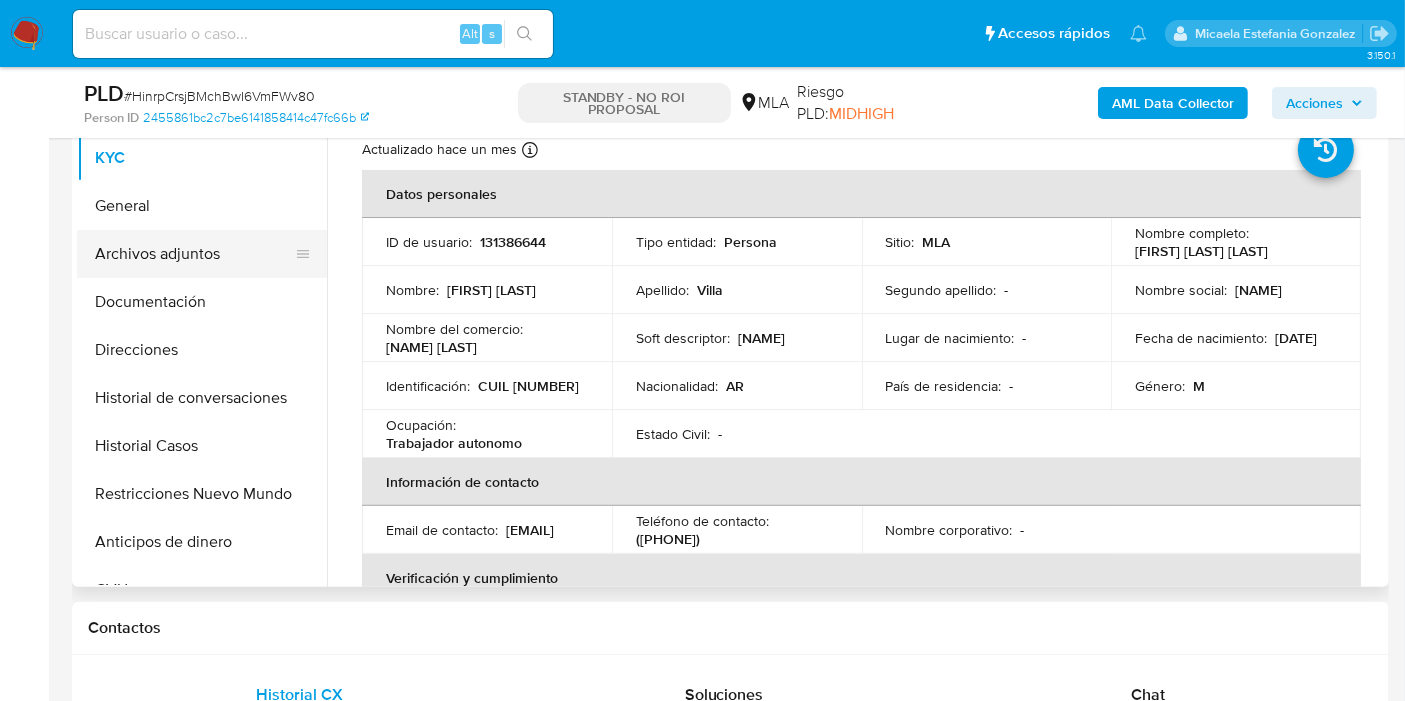 click on "Archivos adjuntos" at bounding box center (194, 254) 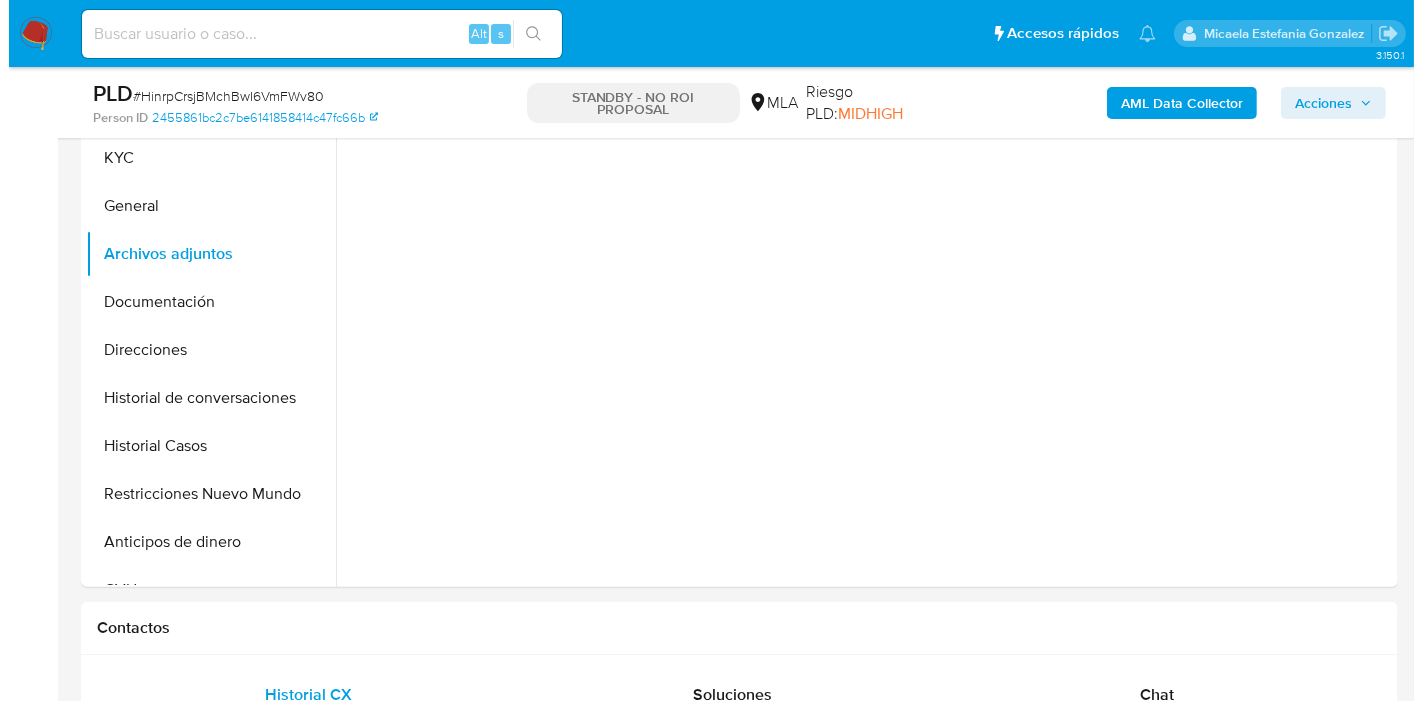 scroll, scrollTop: 222, scrollLeft: 0, axis: vertical 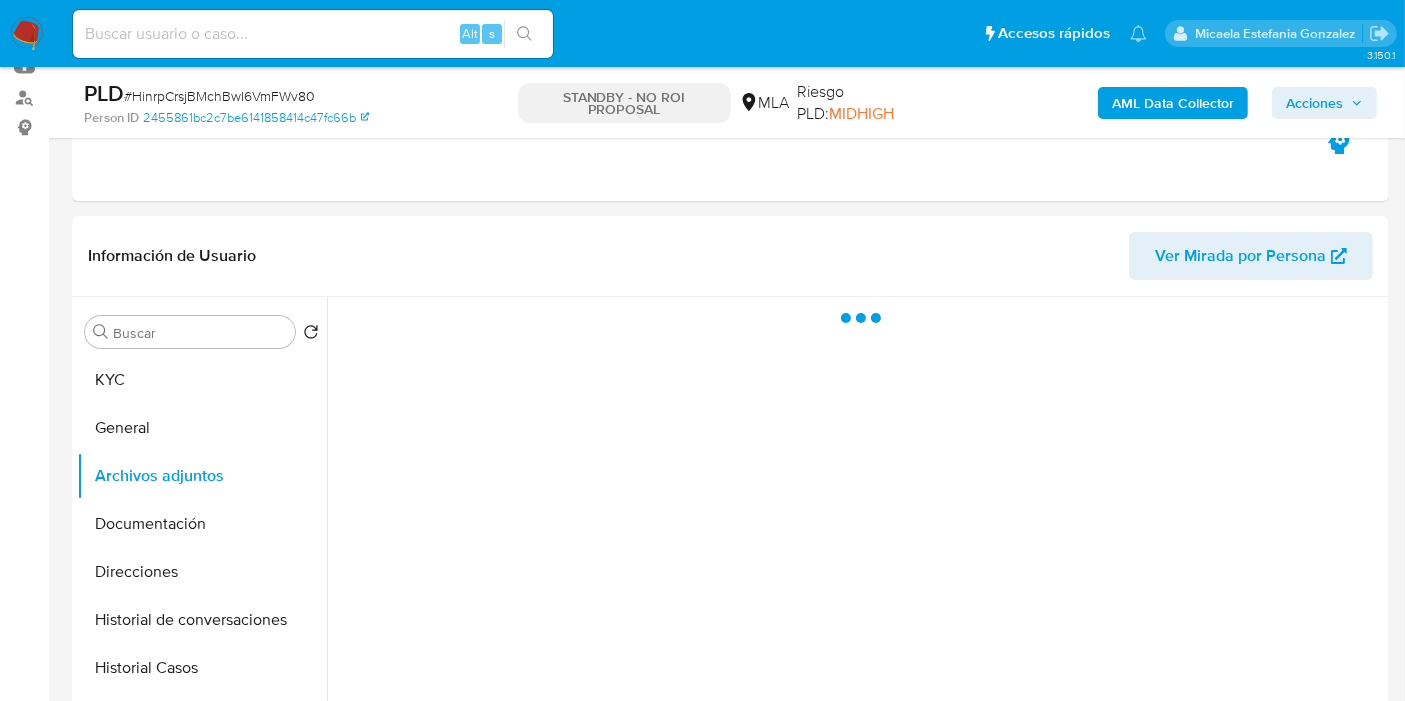 select on "10" 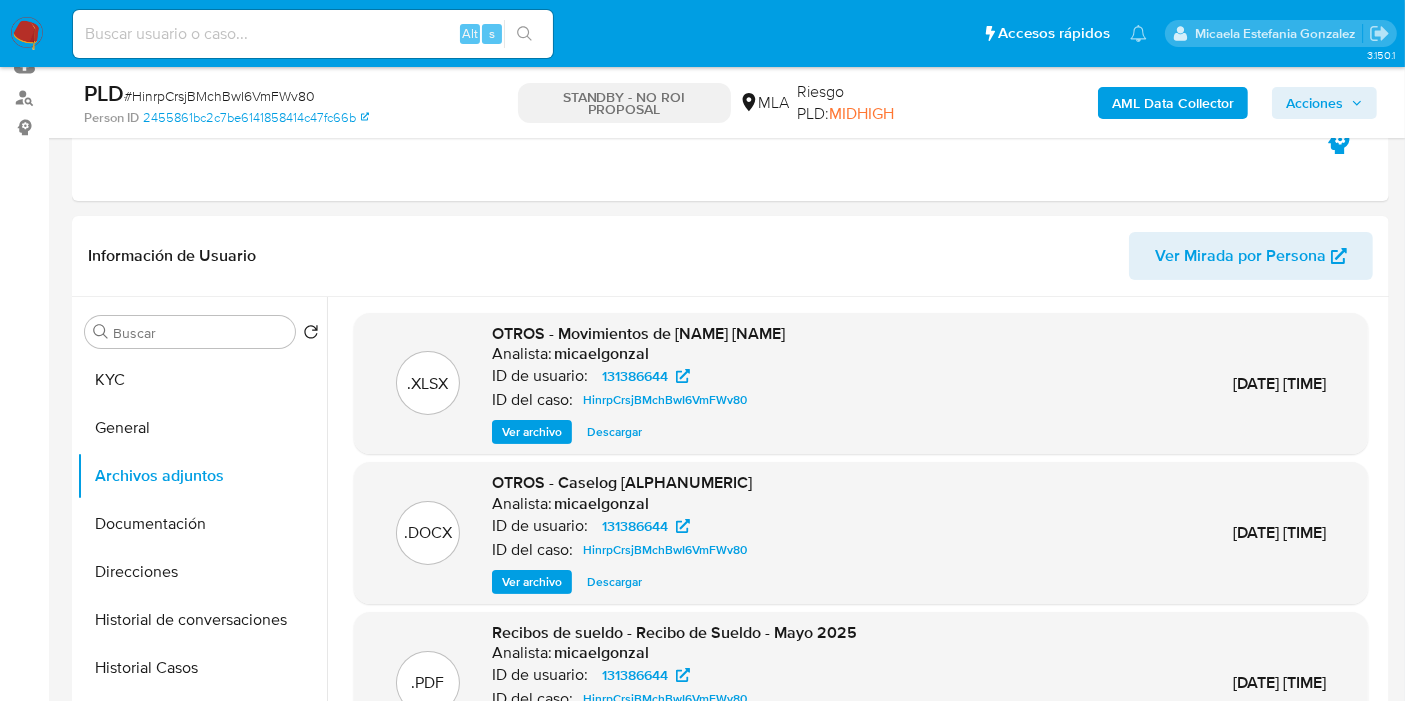 click on "Ver archivo" at bounding box center (532, 582) 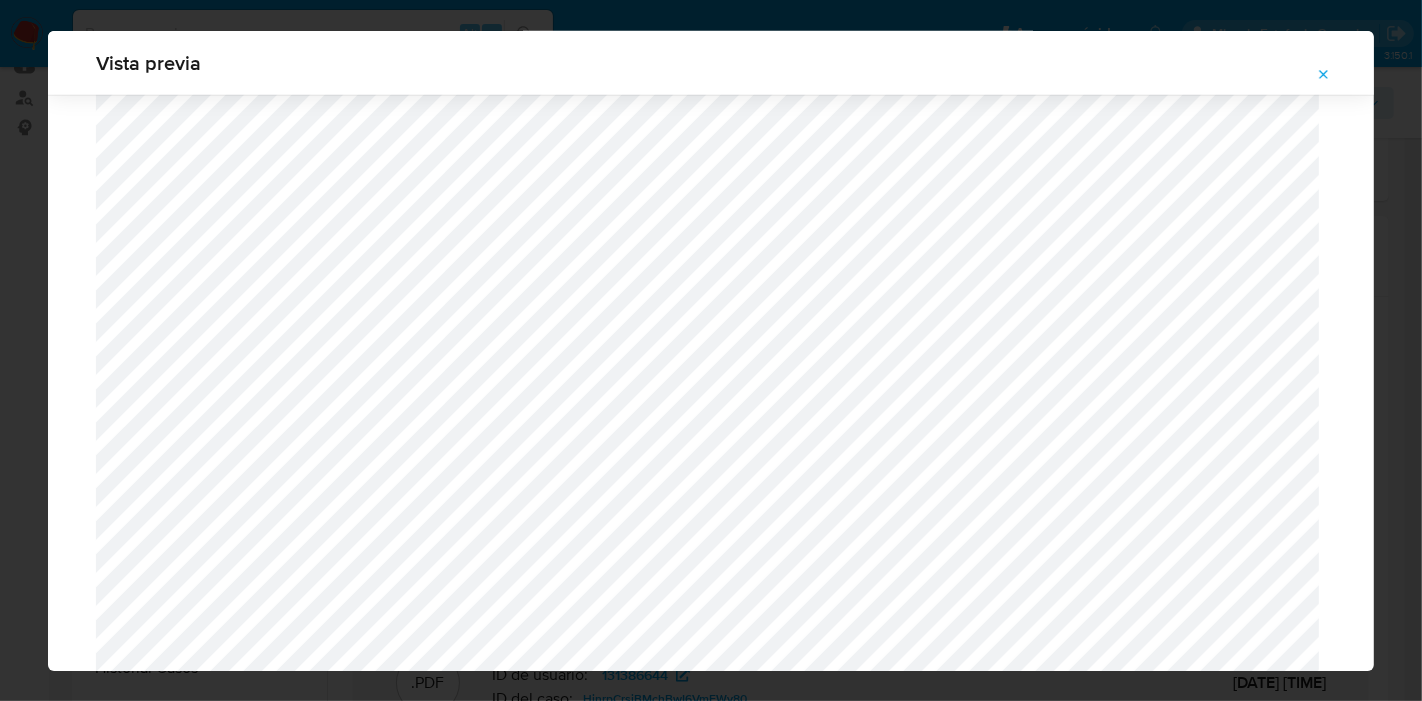 scroll, scrollTop: 1617, scrollLeft: 0, axis: vertical 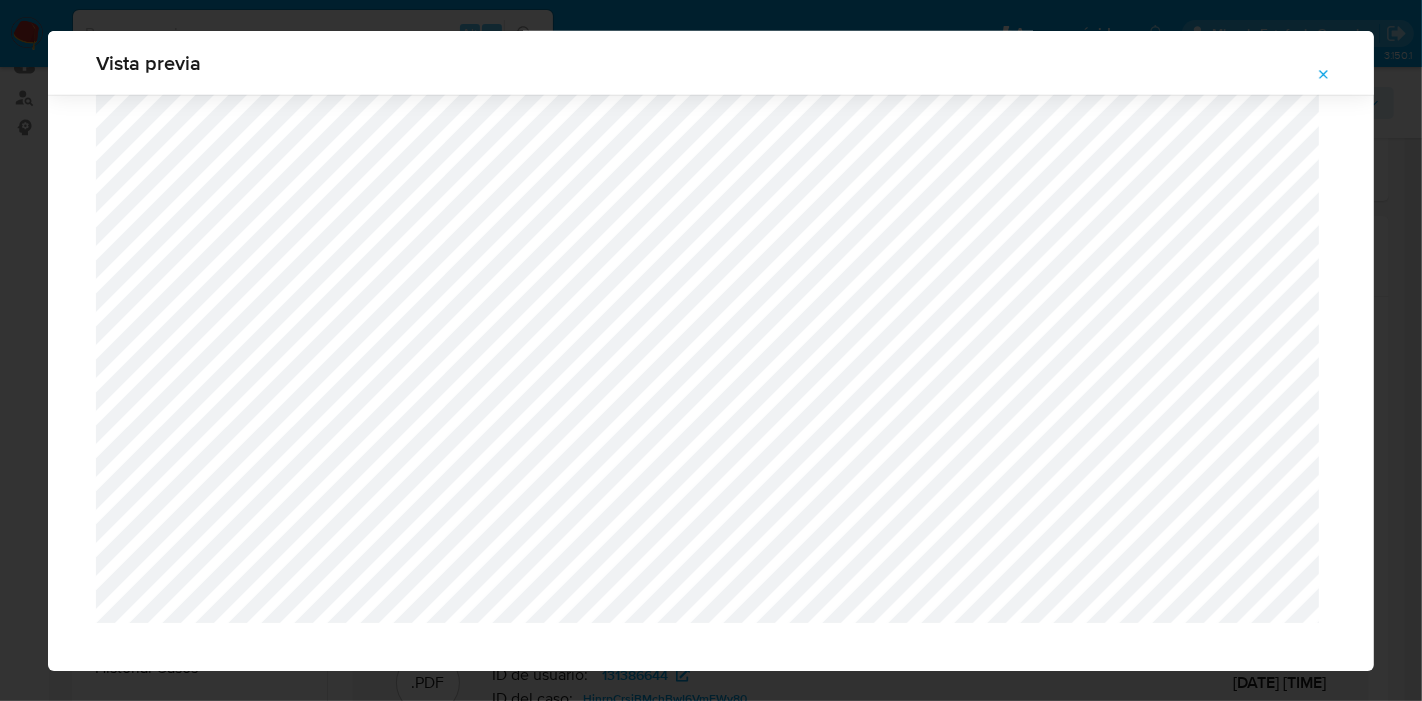 click on "Vista previa" at bounding box center [711, 63] 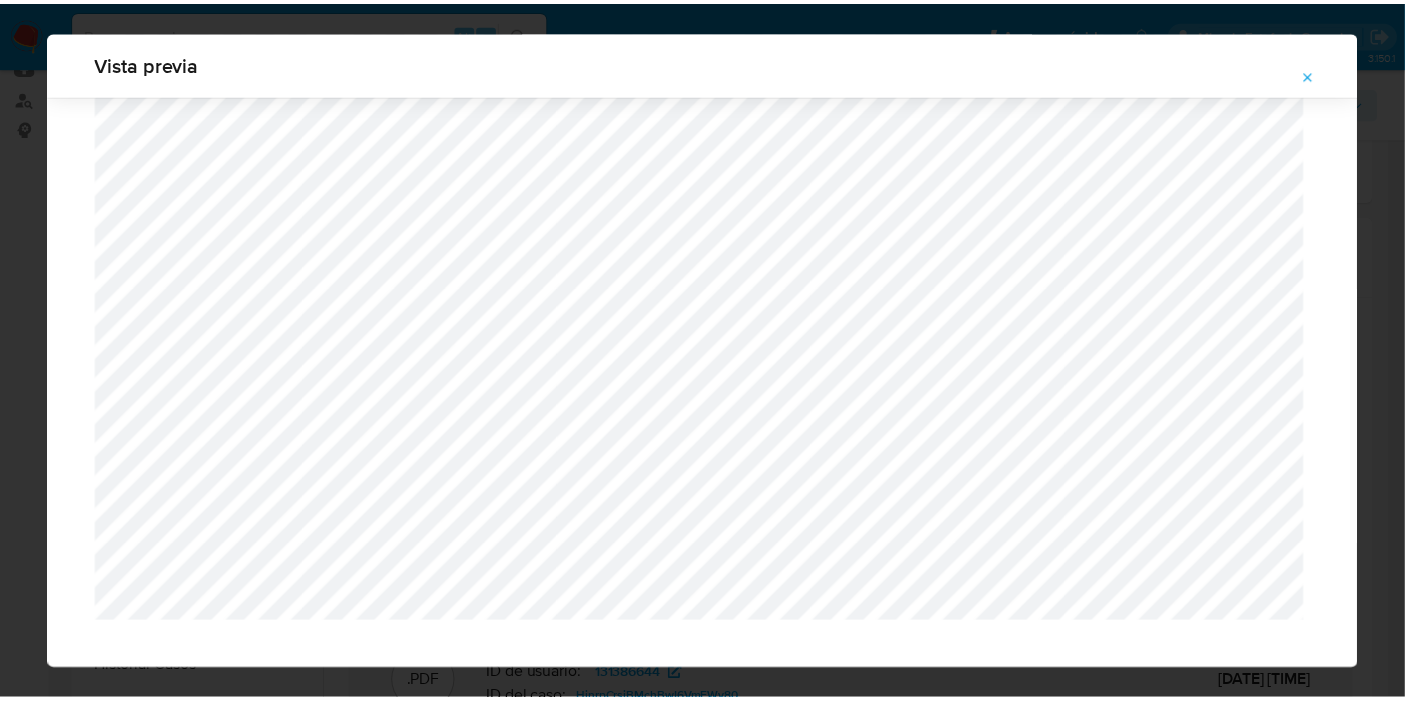 scroll, scrollTop: 103, scrollLeft: 0, axis: vertical 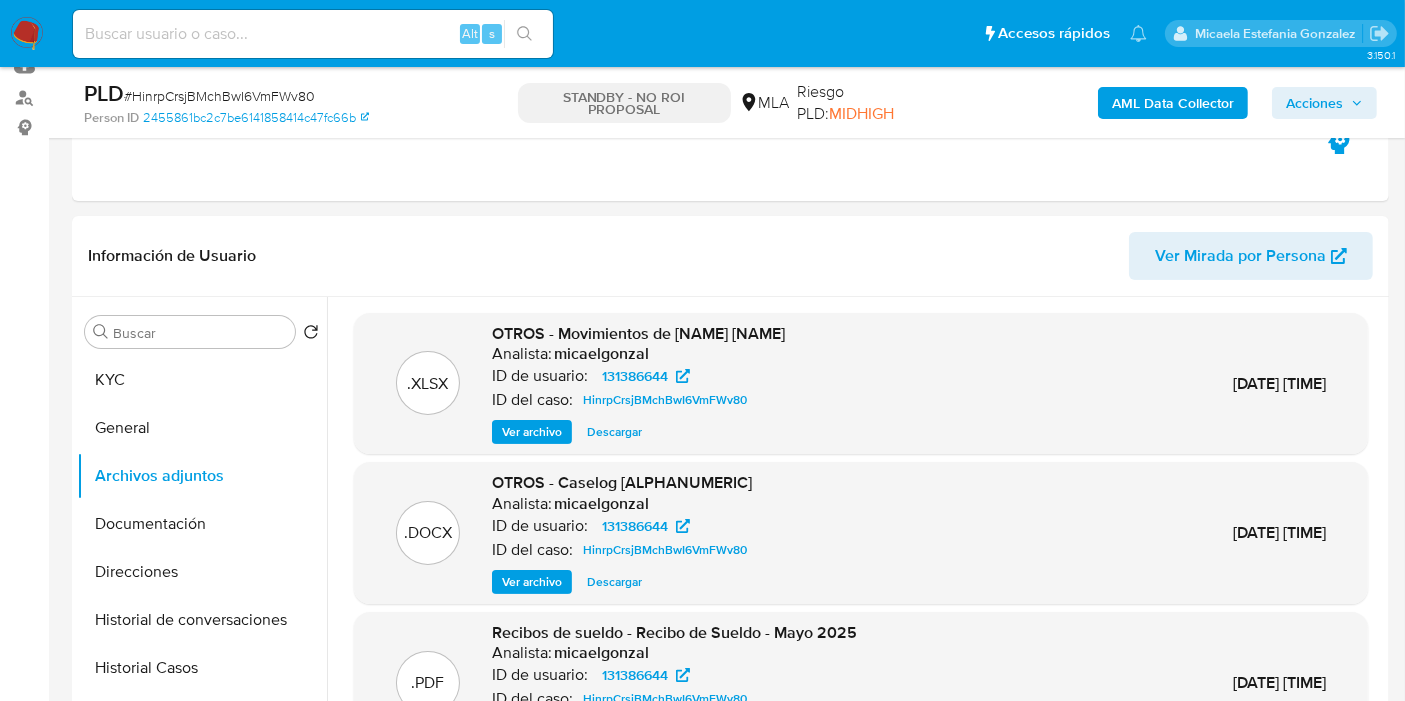 click on "# HinrpCrsjBMchBwI6VmFWv80" at bounding box center (219, 96) 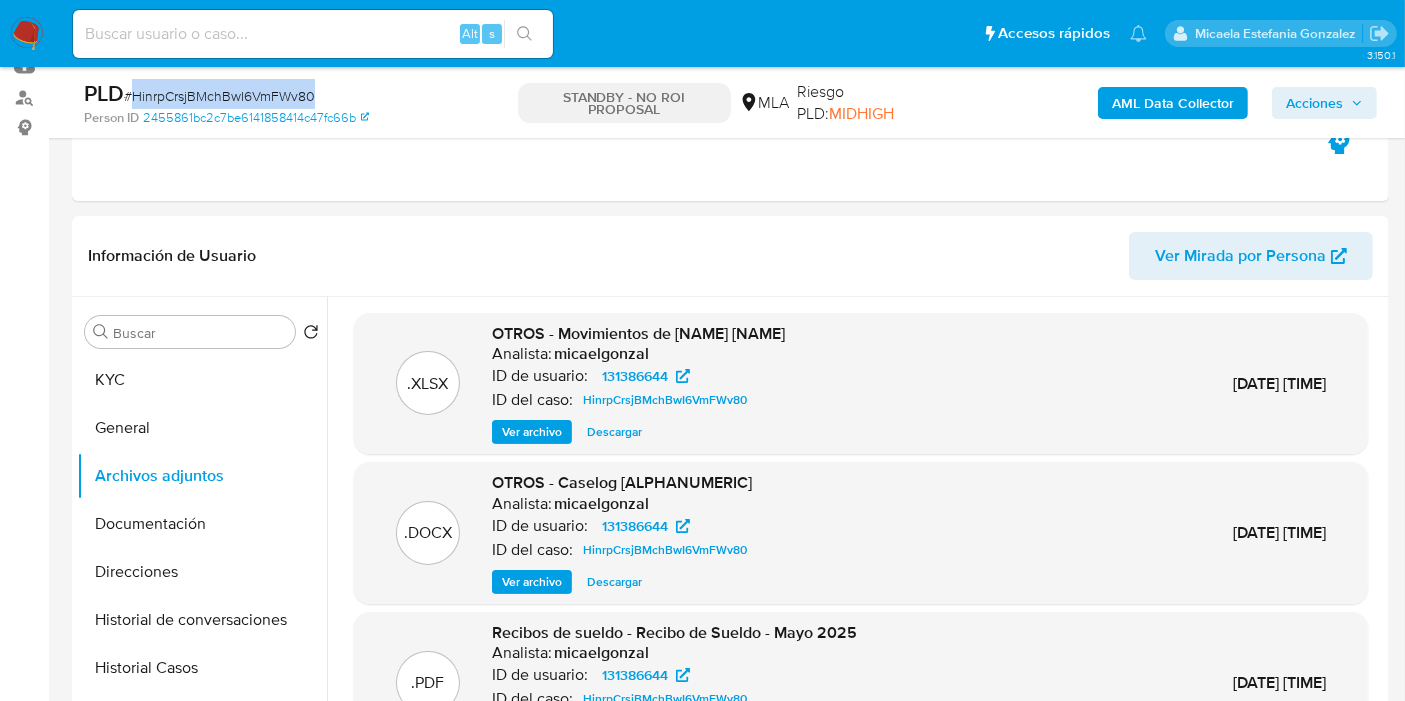 click on "# HinrpCrsjBMchBwI6VmFWv80" at bounding box center [219, 96] 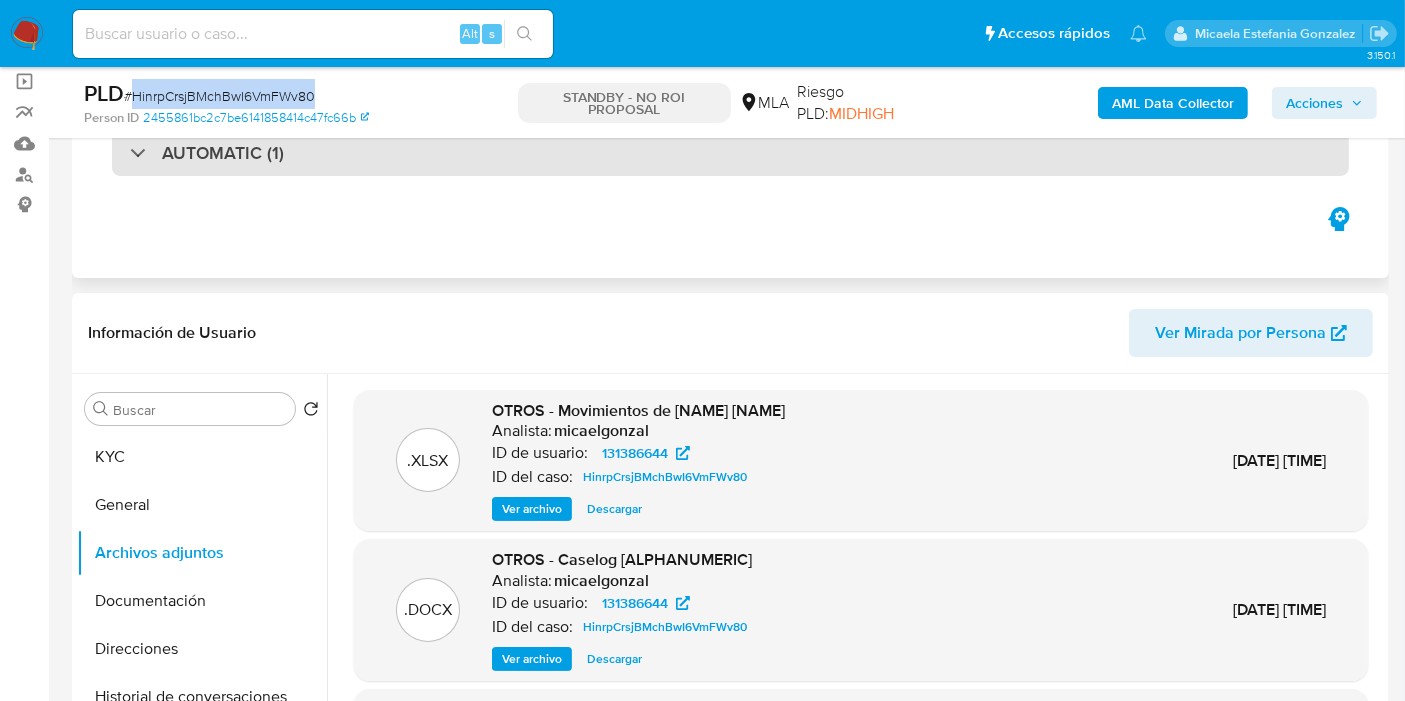 scroll, scrollTop: 111, scrollLeft: 0, axis: vertical 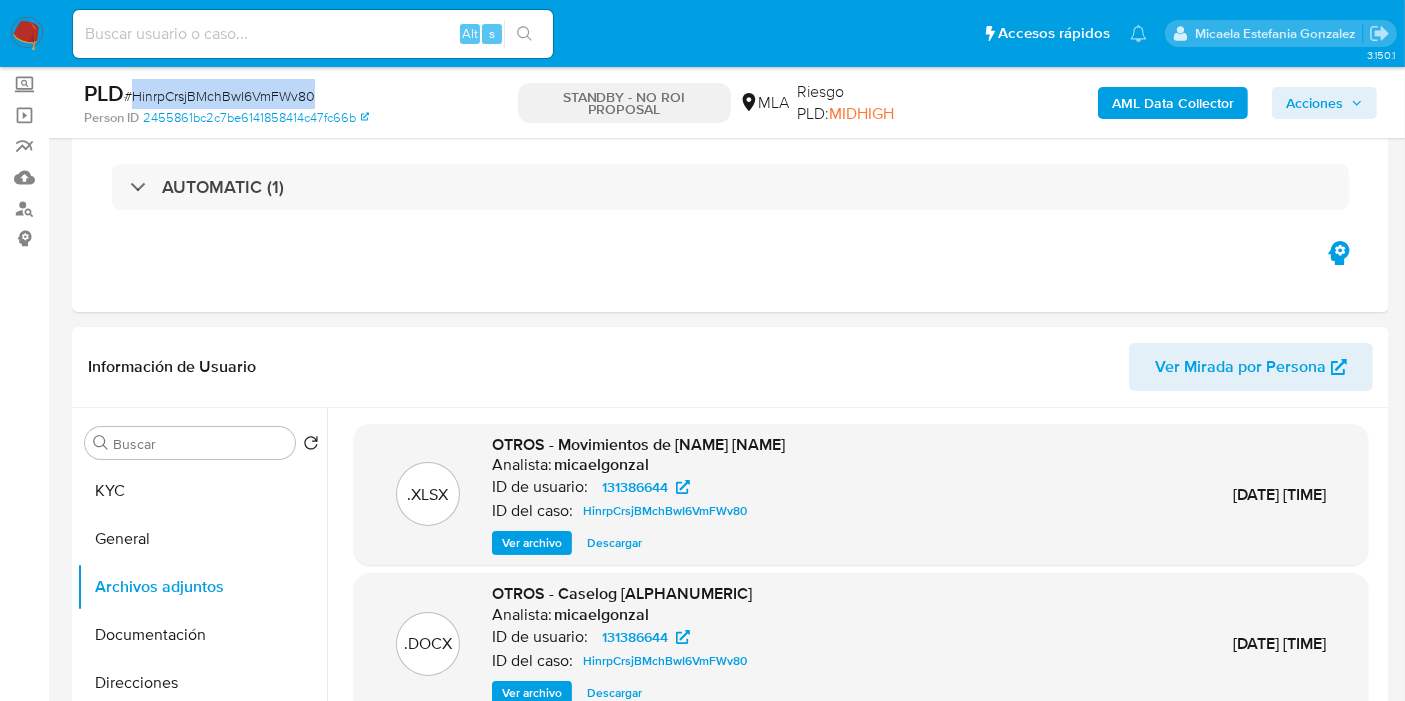 click on "# HinrpCrsjBMchBwI6VmFWv80" at bounding box center (219, 96) 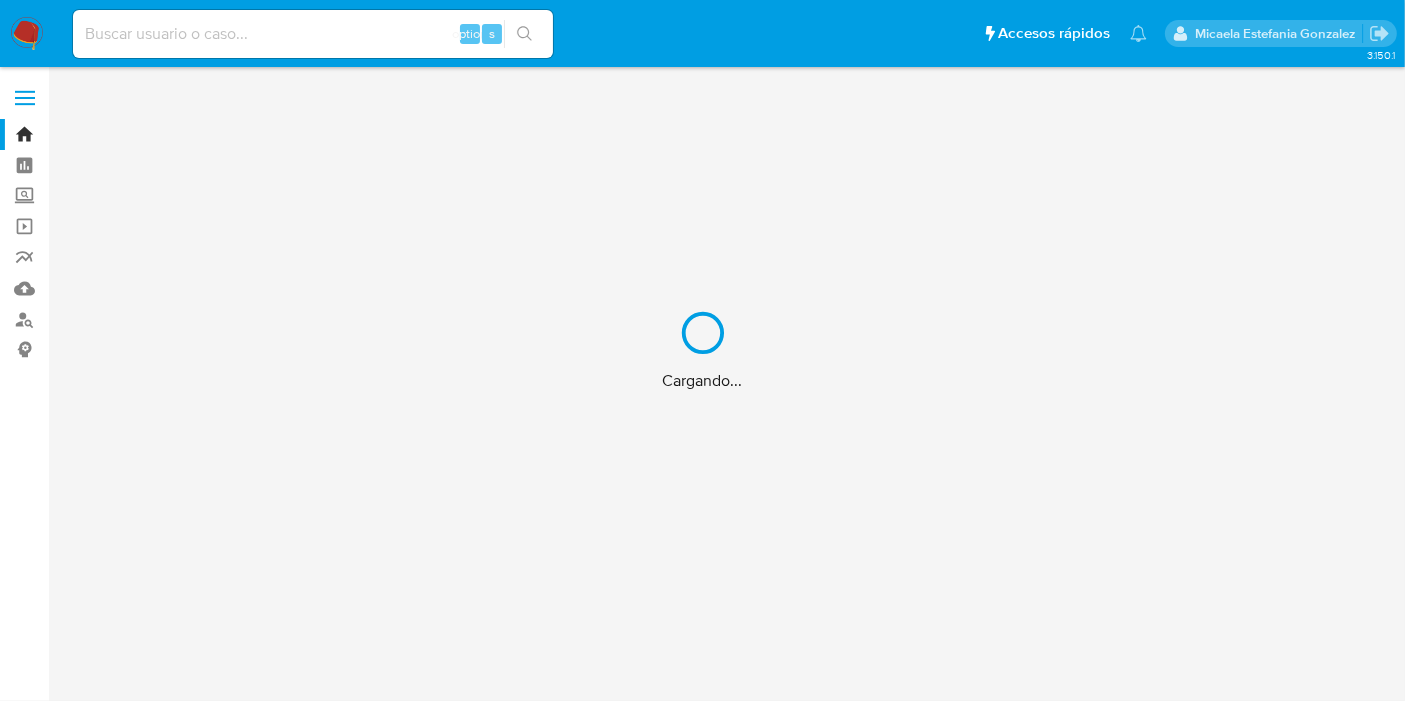 scroll, scrollTop: 0, scrollLeft: 0, axis: both 